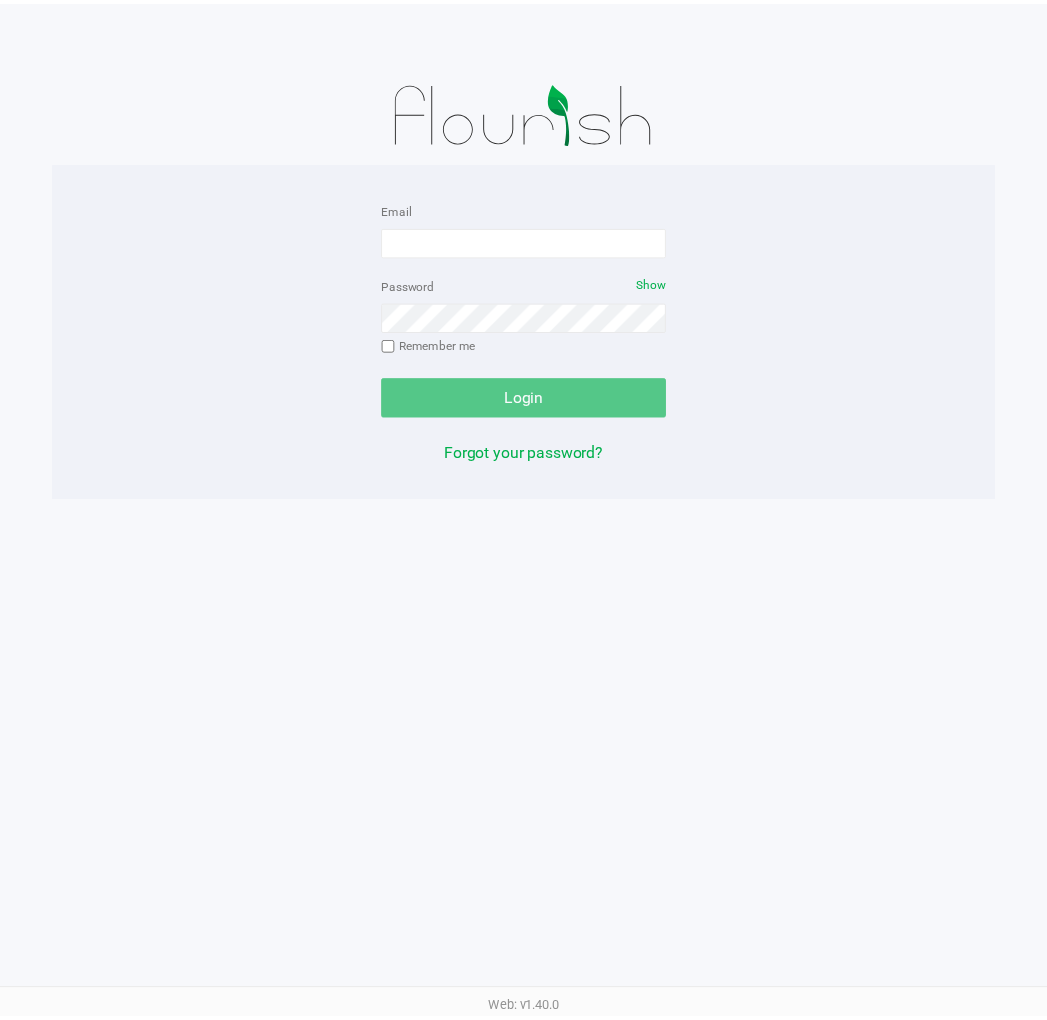 scroll, scrollTop: 0, scrollLeft: 0, axis: both 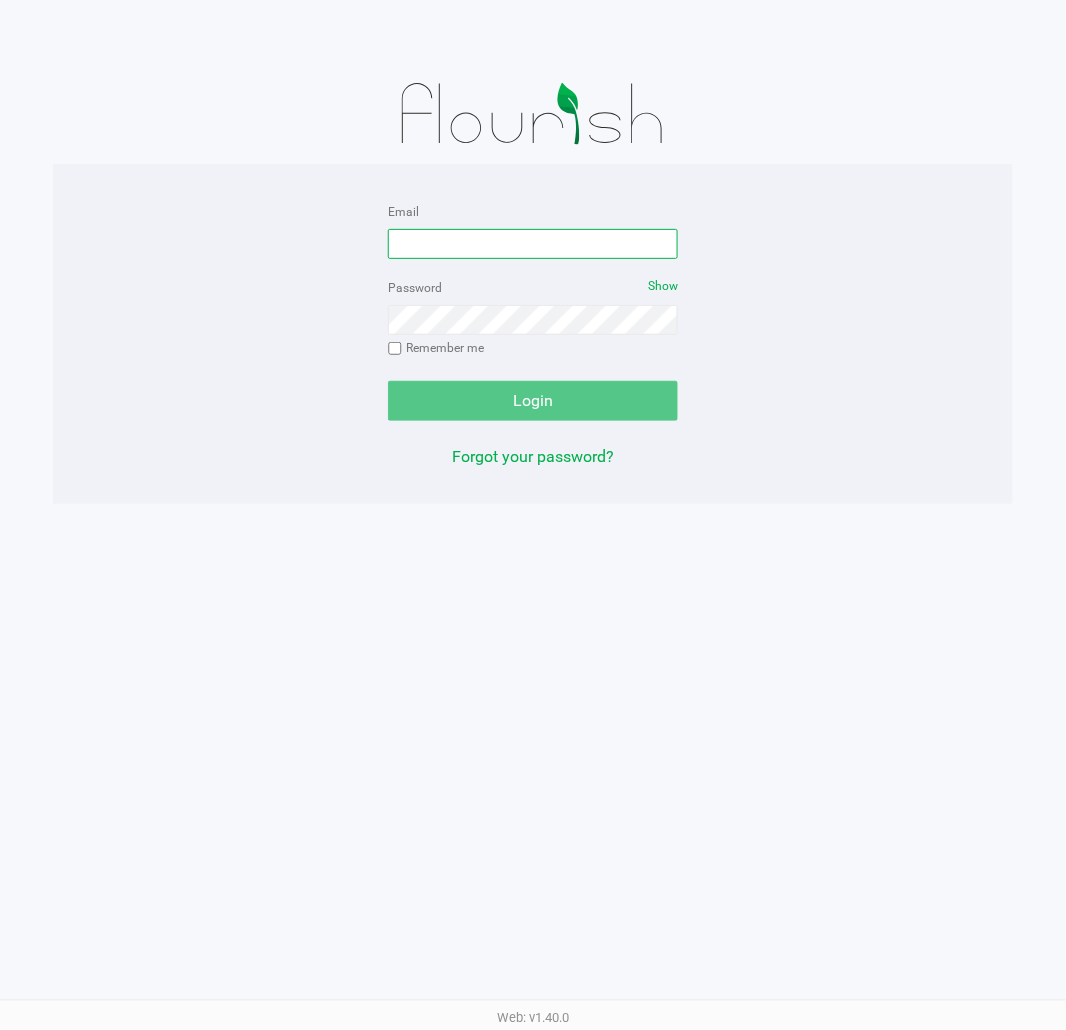 click on "Email" at bounding box center [533, 244] 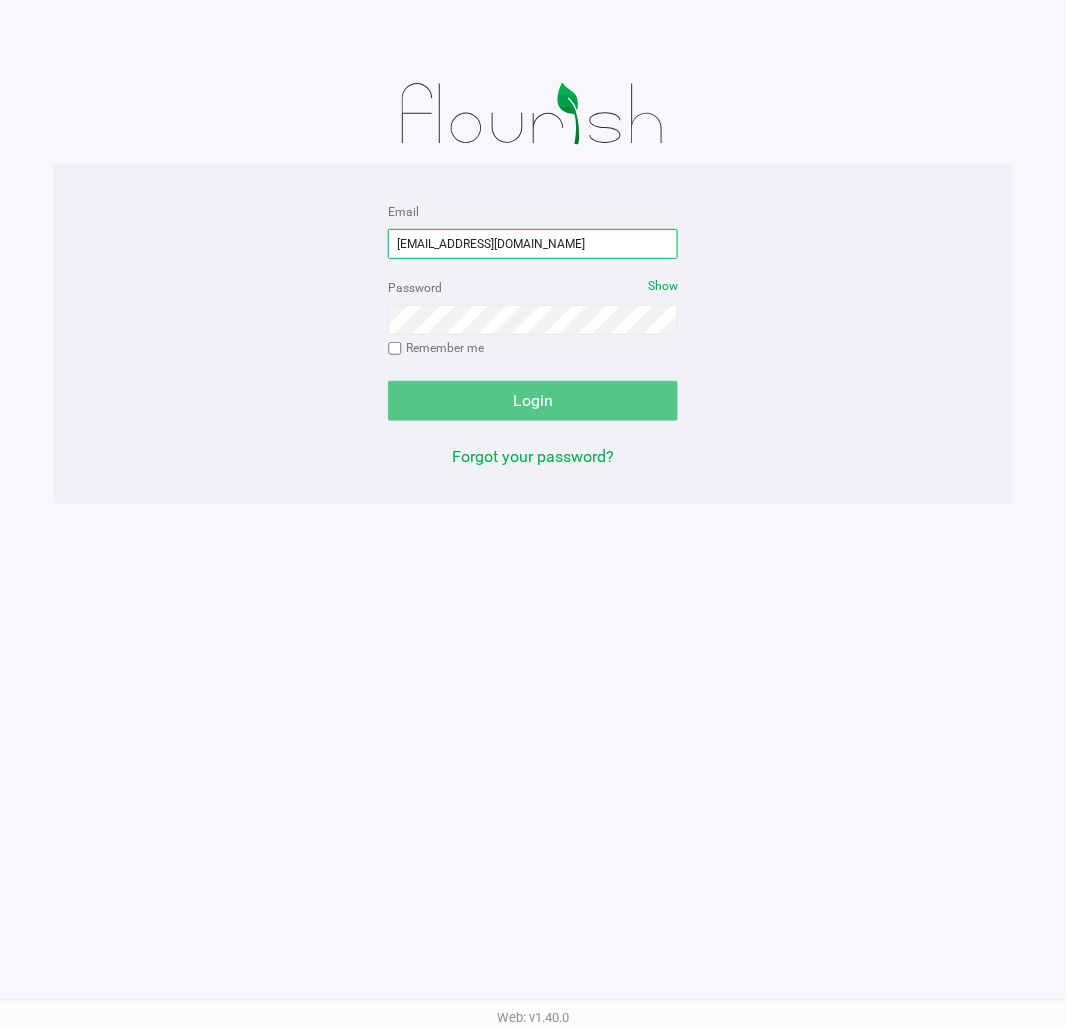click on "[EMAIL_ADDRESS][DOMAIN_NAME]" at bounding box center (533, 244) 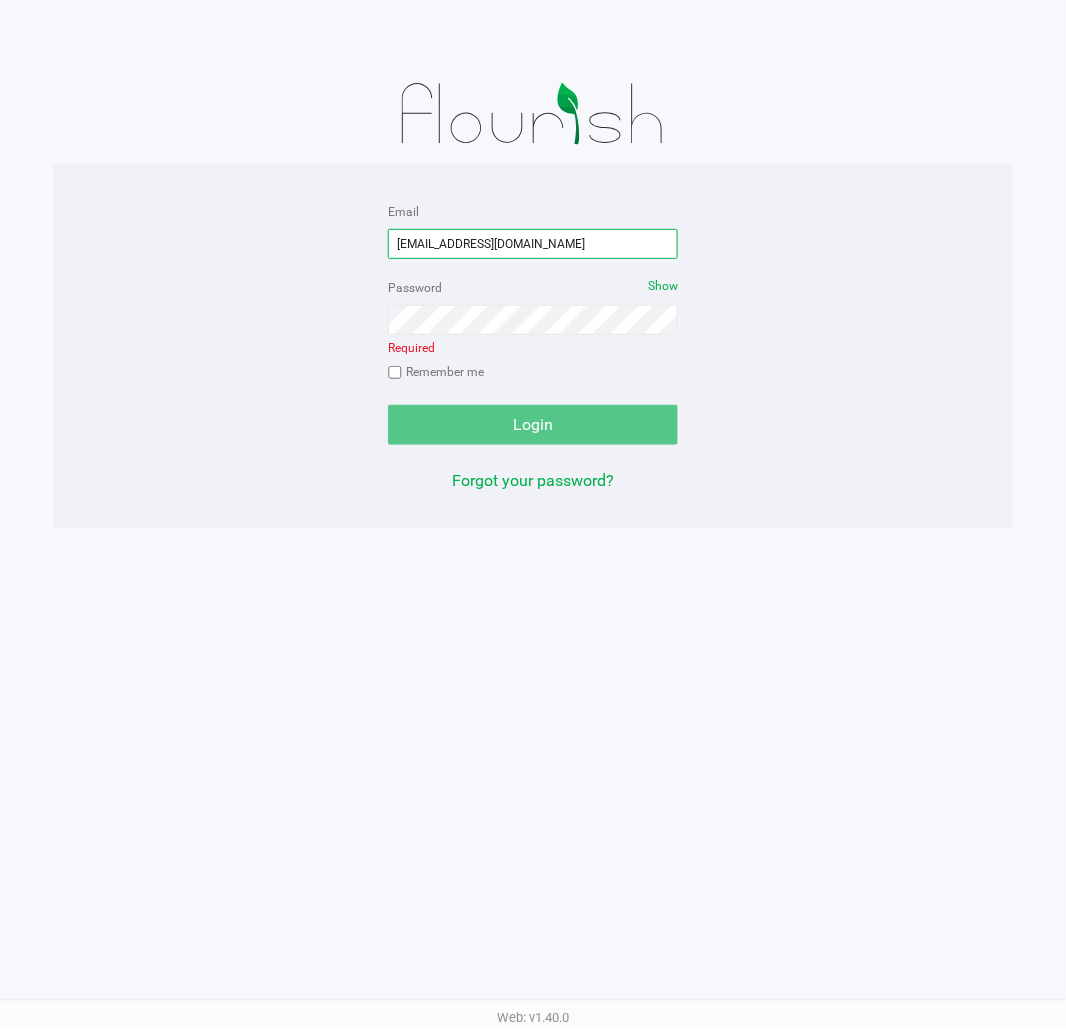type on "[EMAIL_ADDRESS][DOMAIN_NAME]" 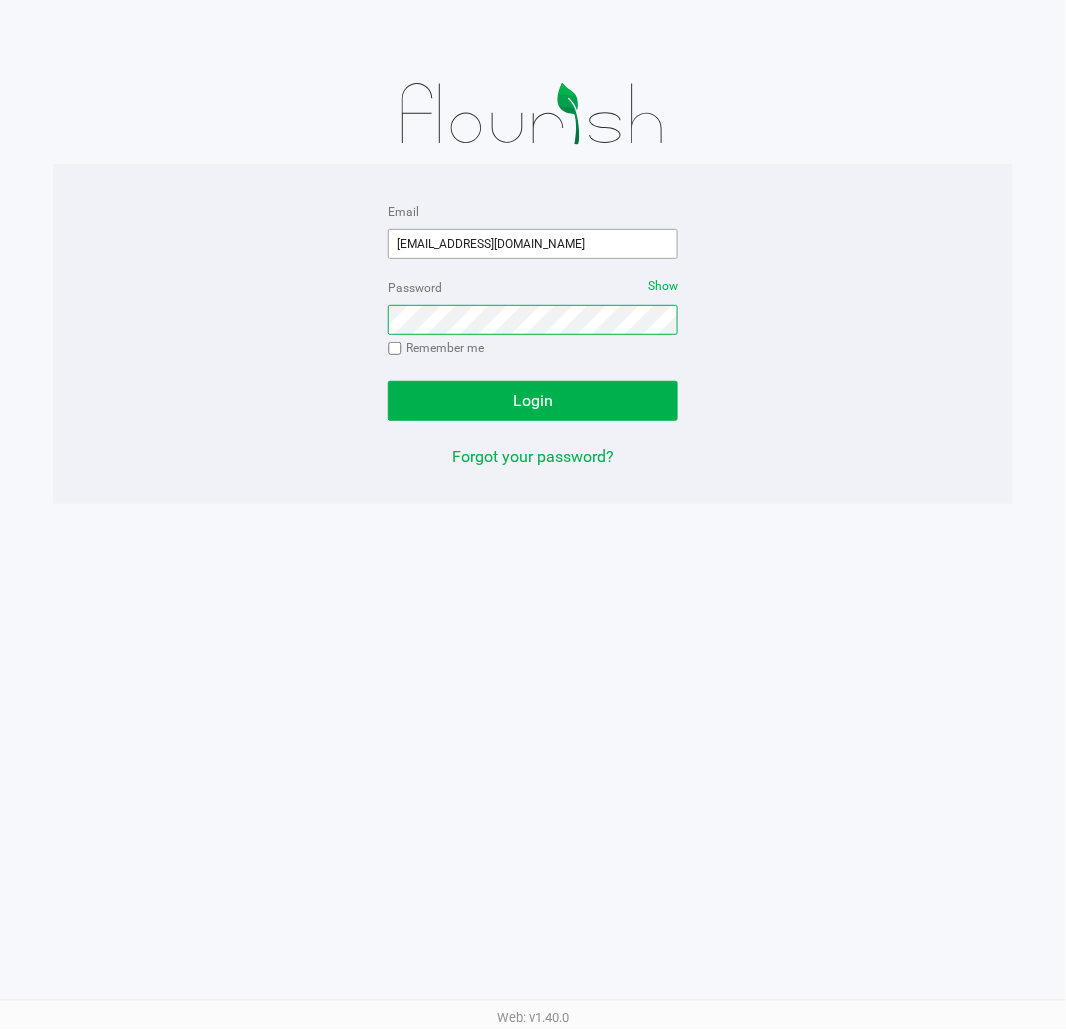 click on "Login" 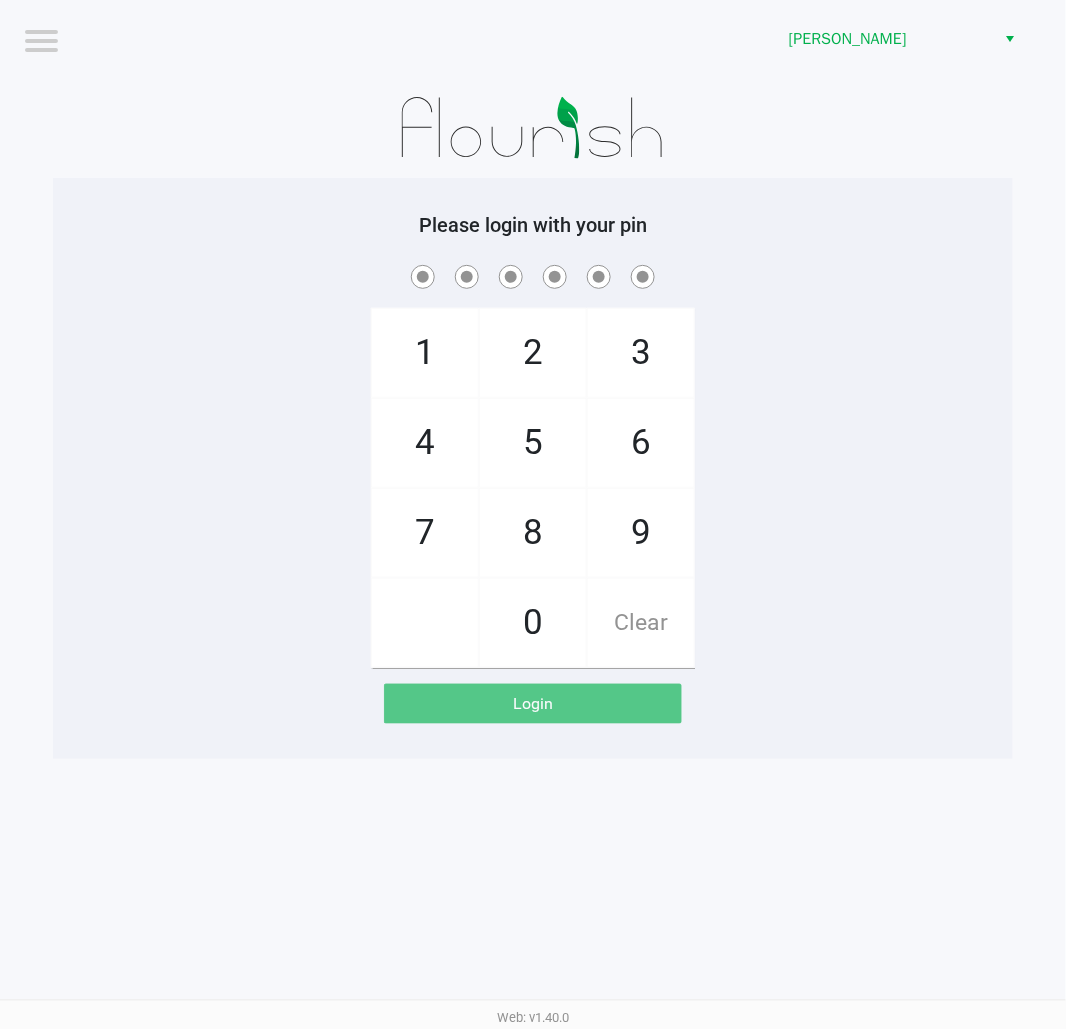 click 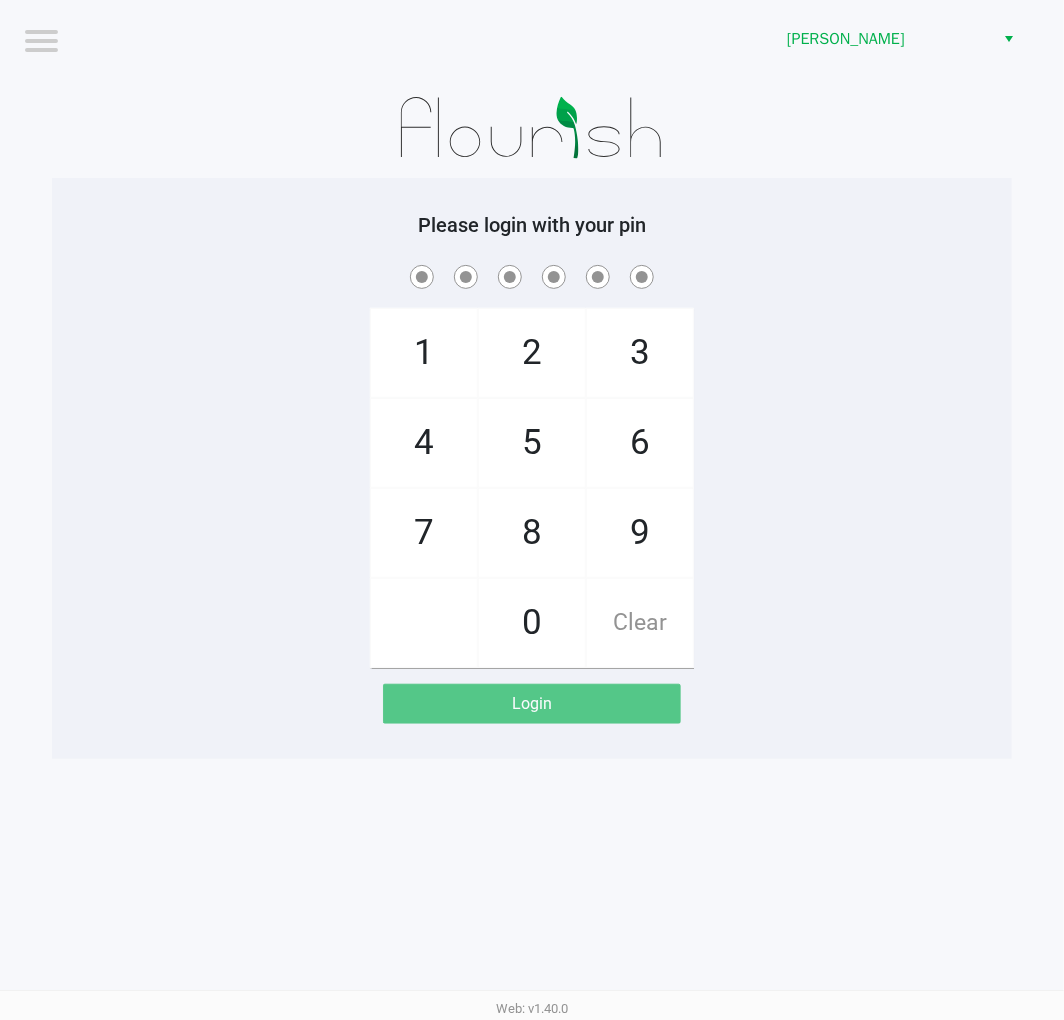 click on "1   4   7       2   5   8   0   3   6   9   Clear" 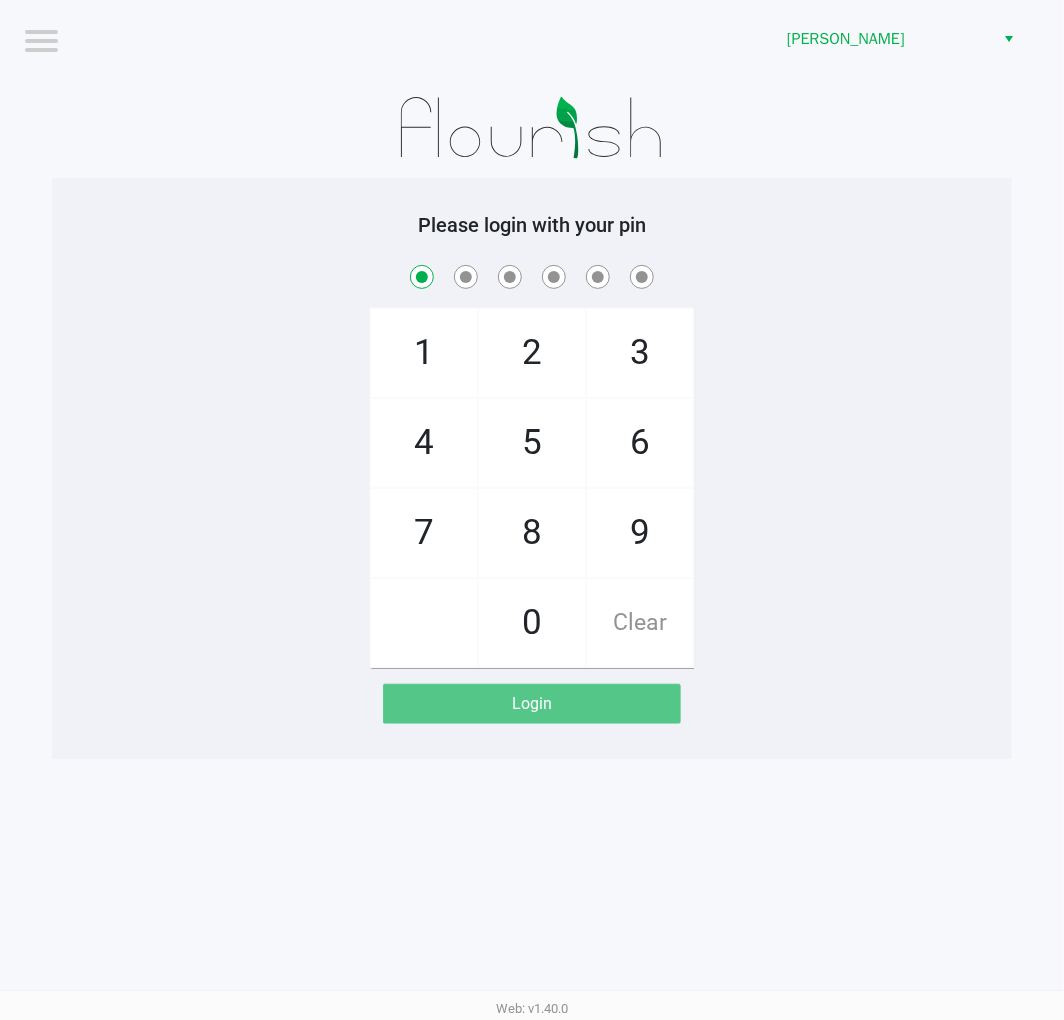 checkbox on "true" 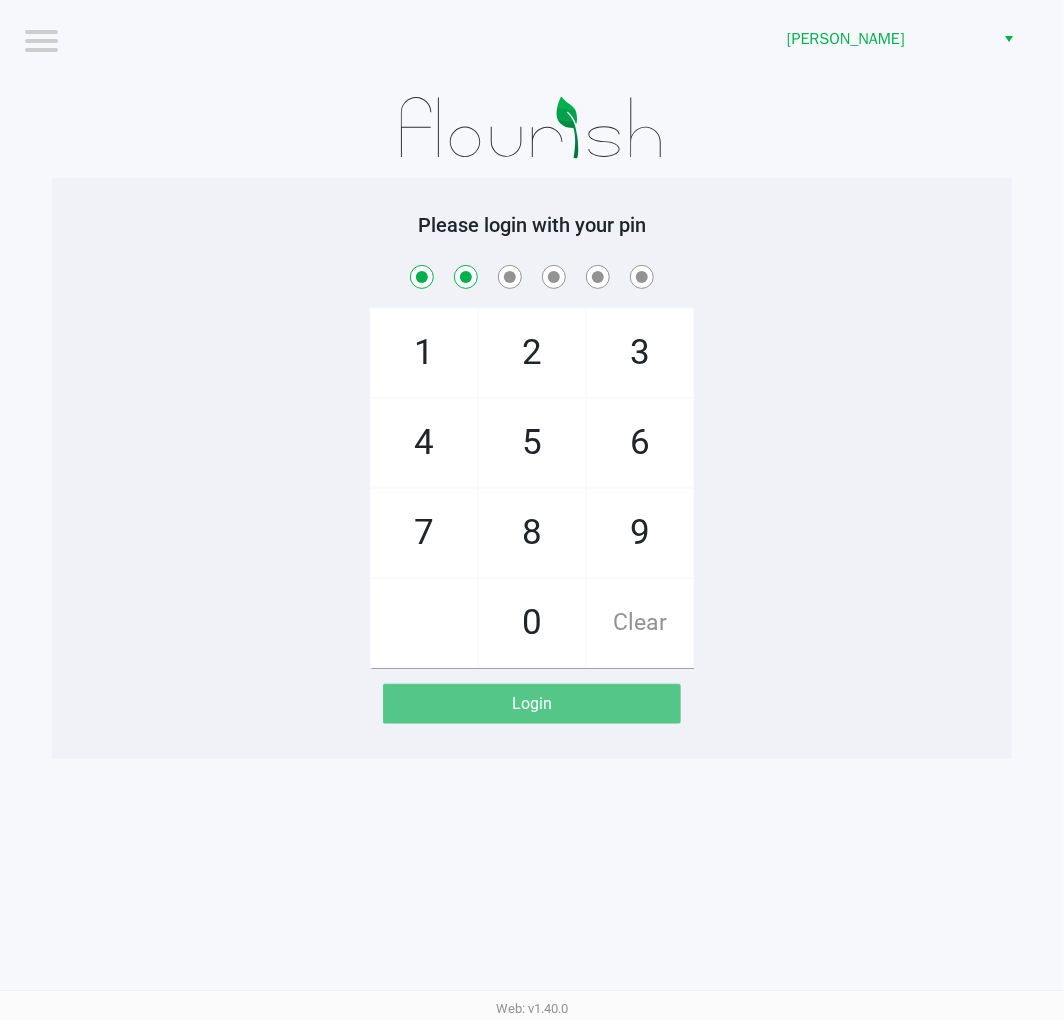 checkbox on "true" 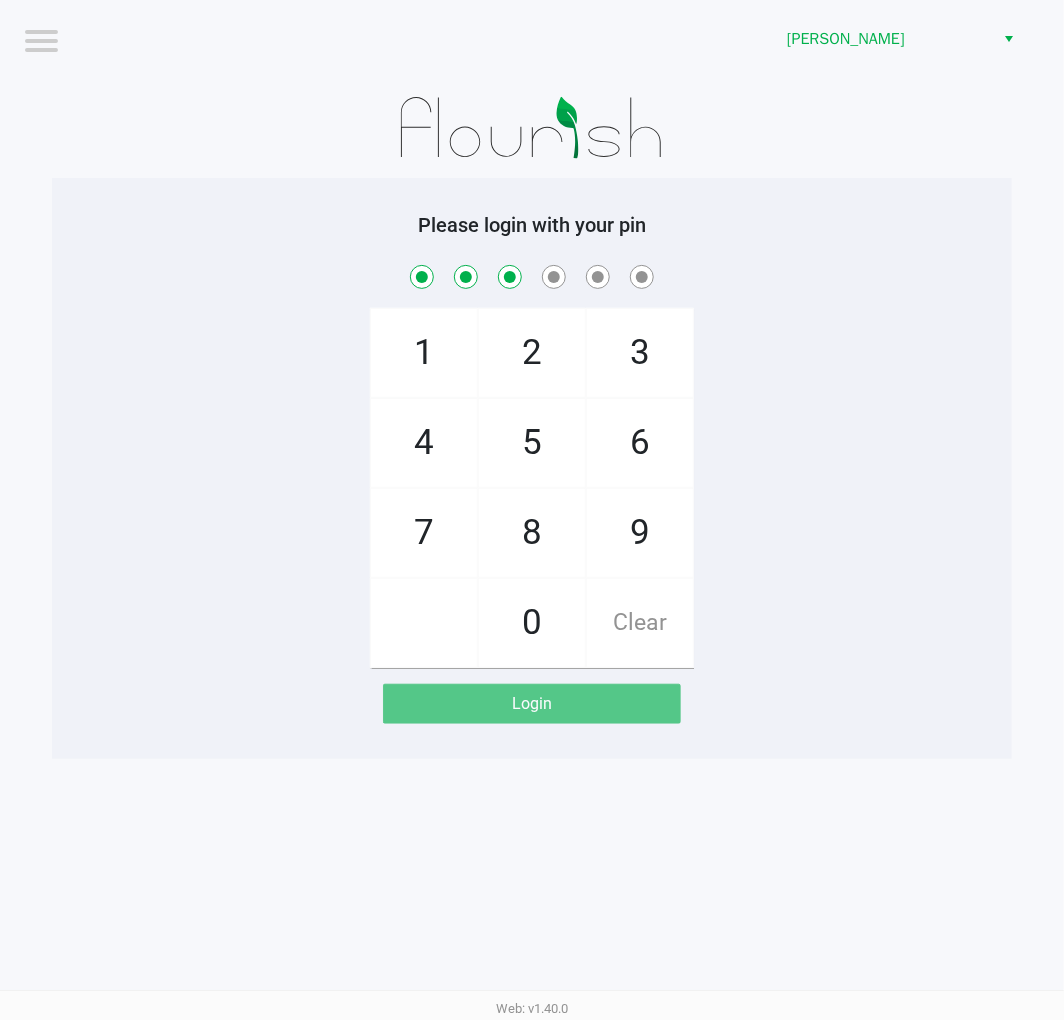 checkbox on "true" 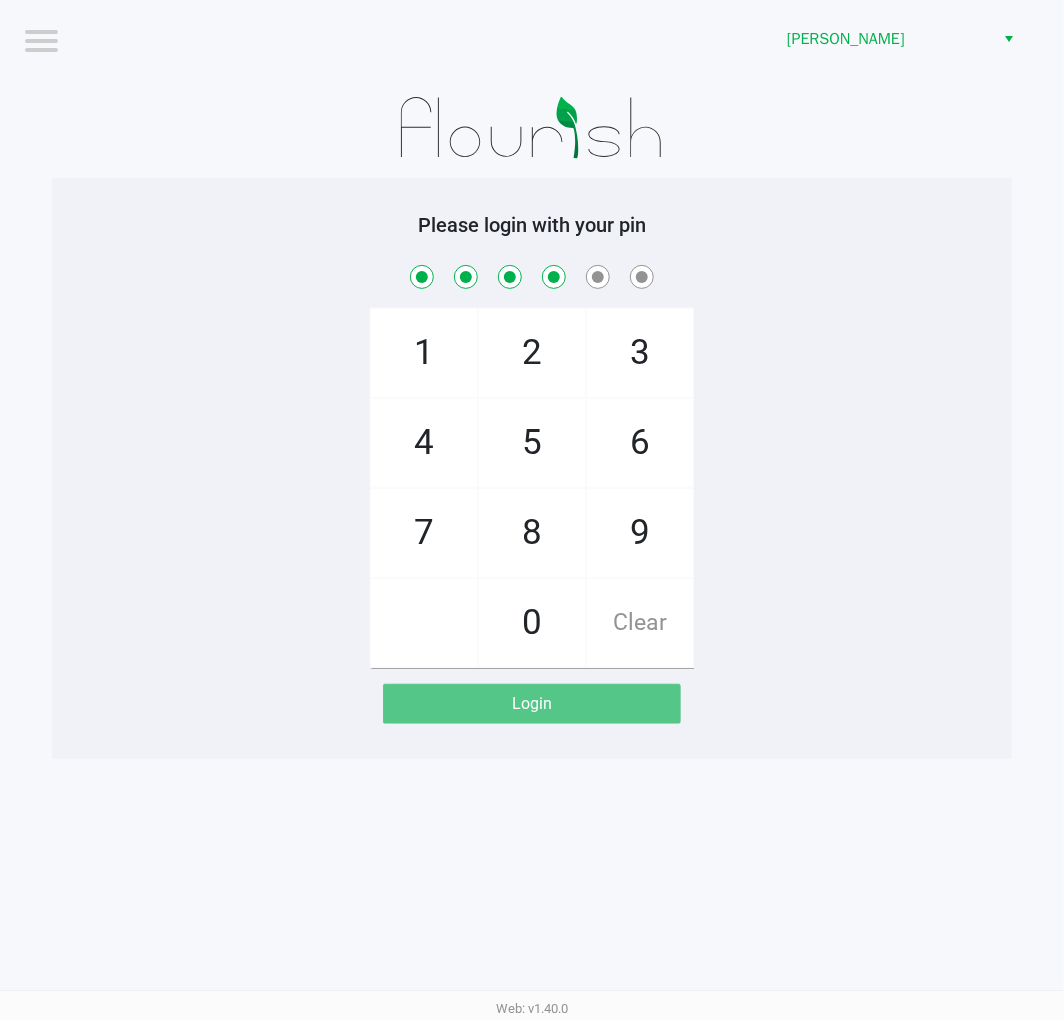 checkbox on "true" 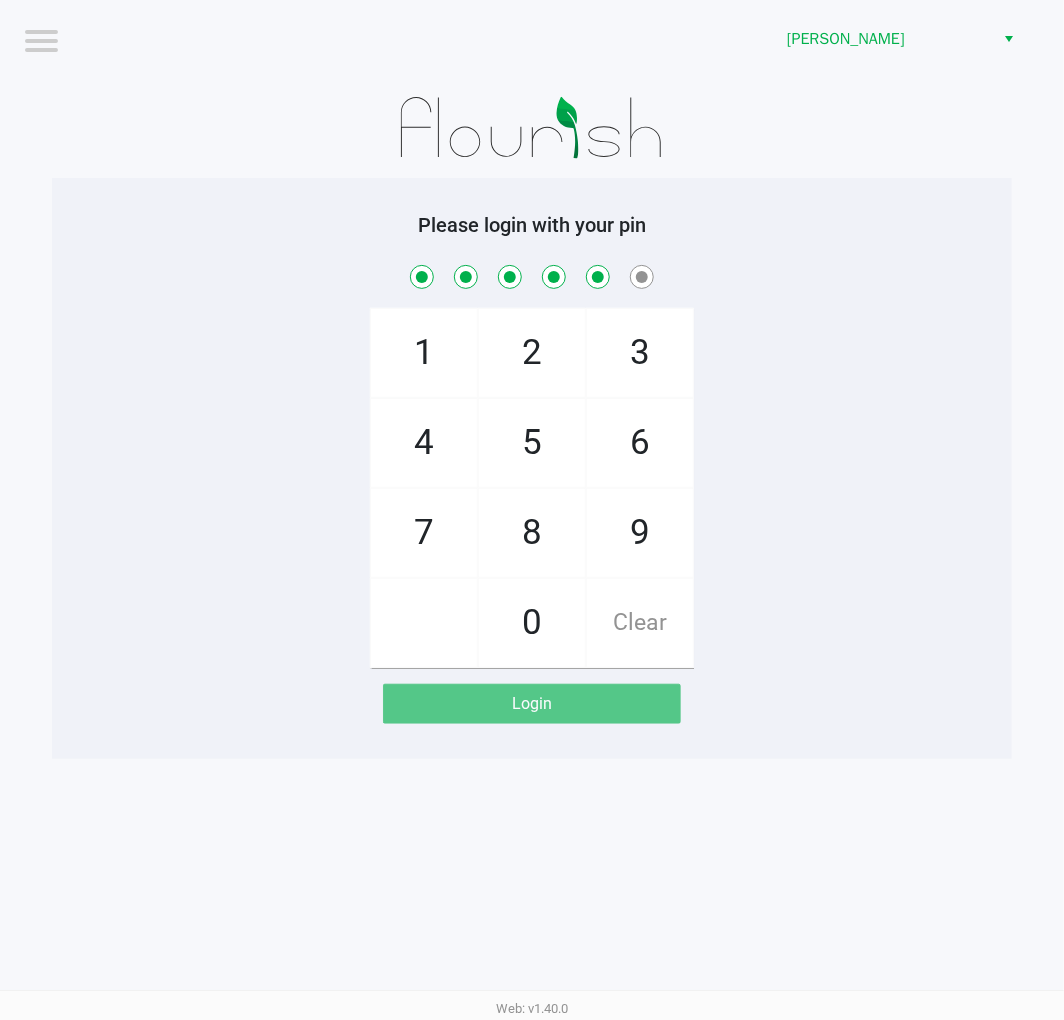 checkbox on "true" 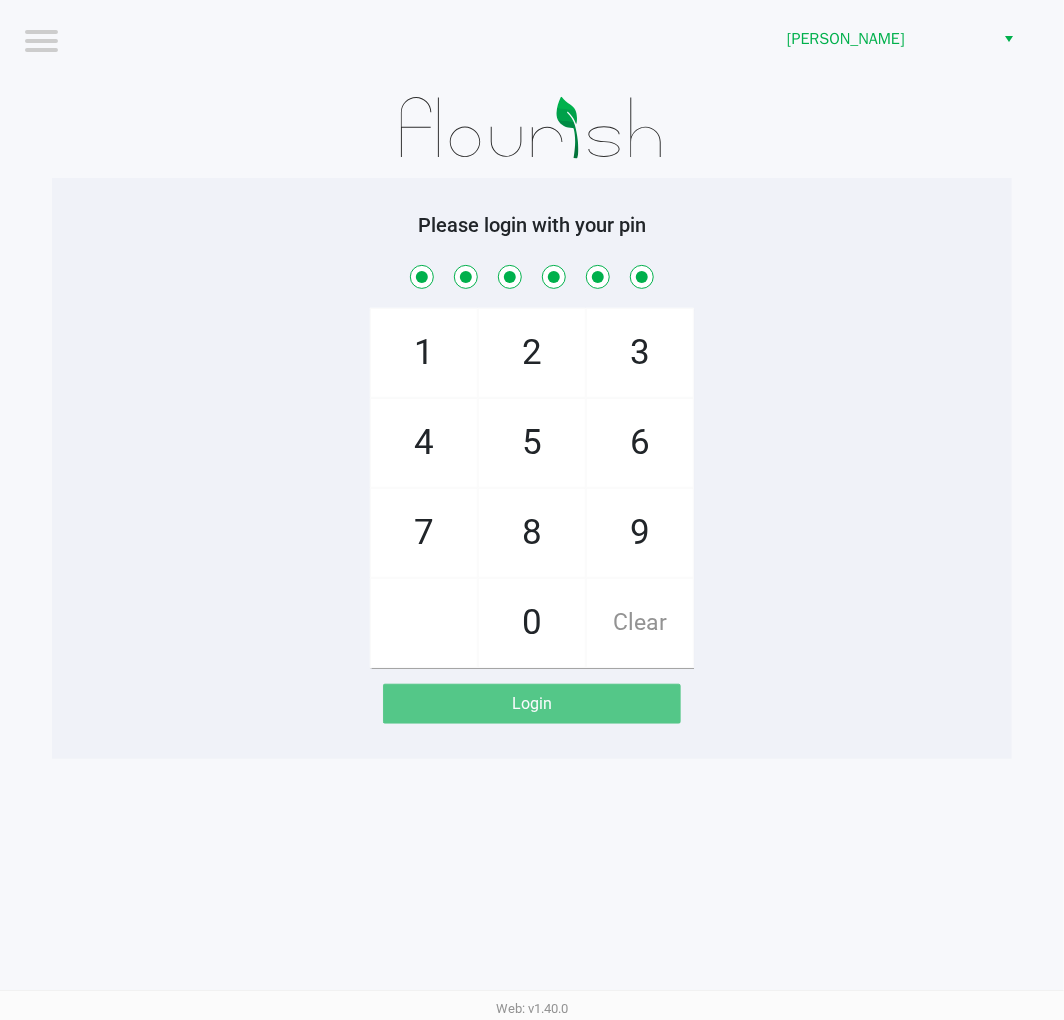 checkbox on "true" 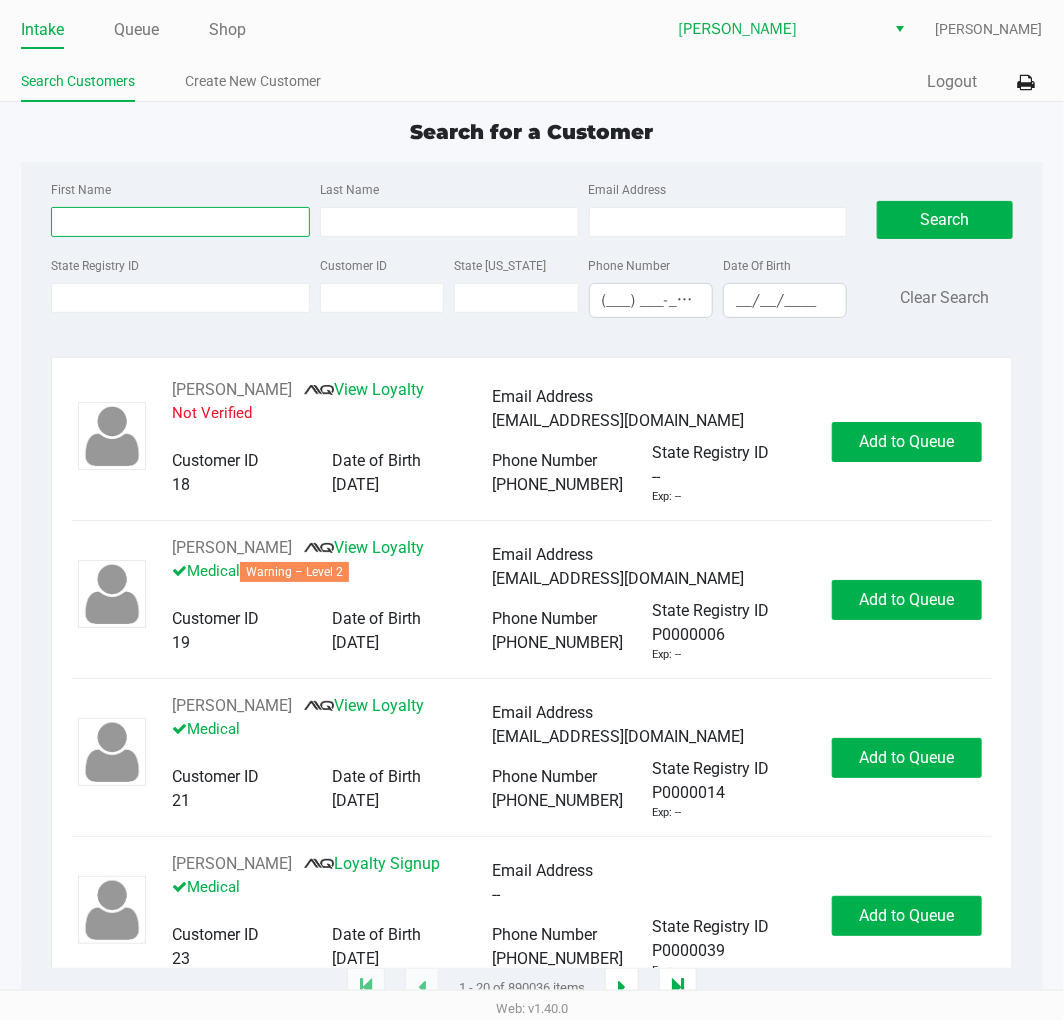 click on "First Name" at bounding box center [180, 222] 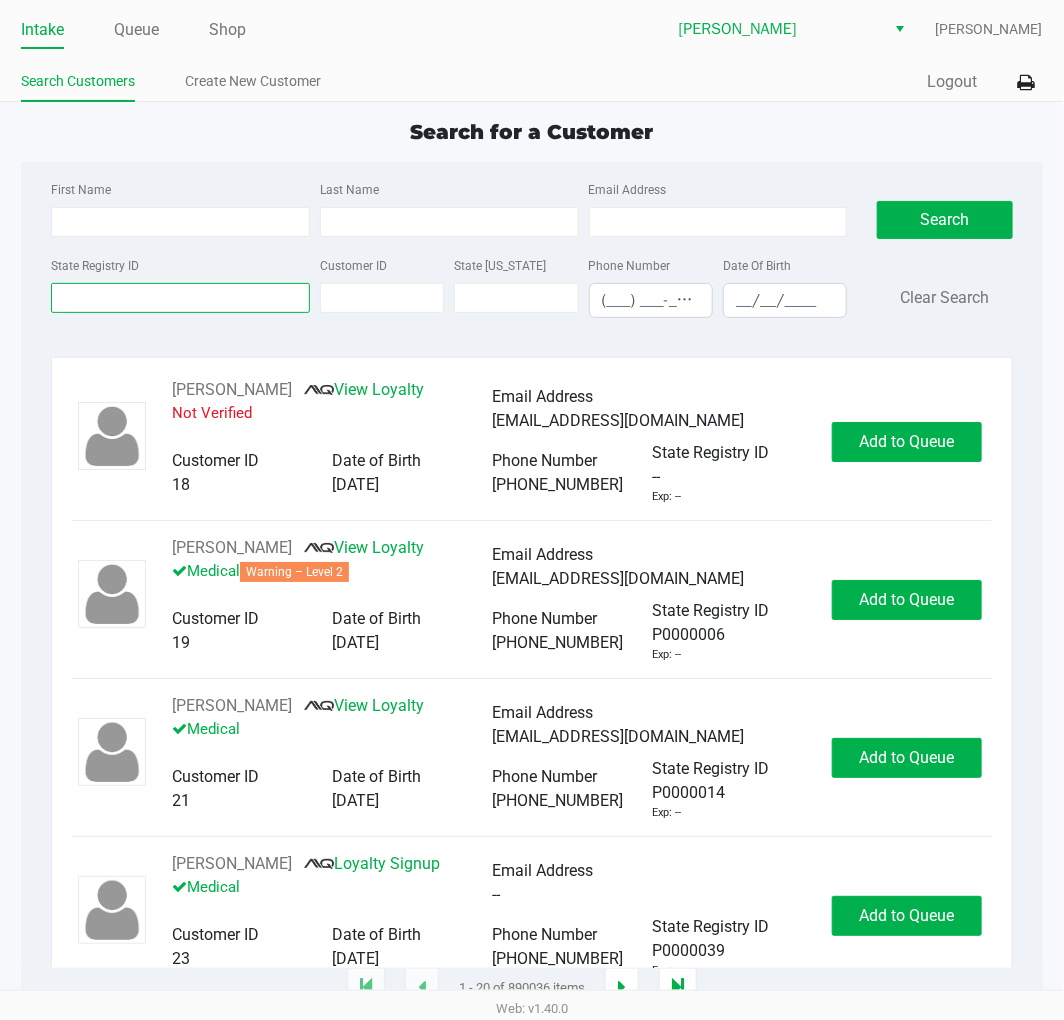 click on "State Registry ID" at bounding box center [180, 298] 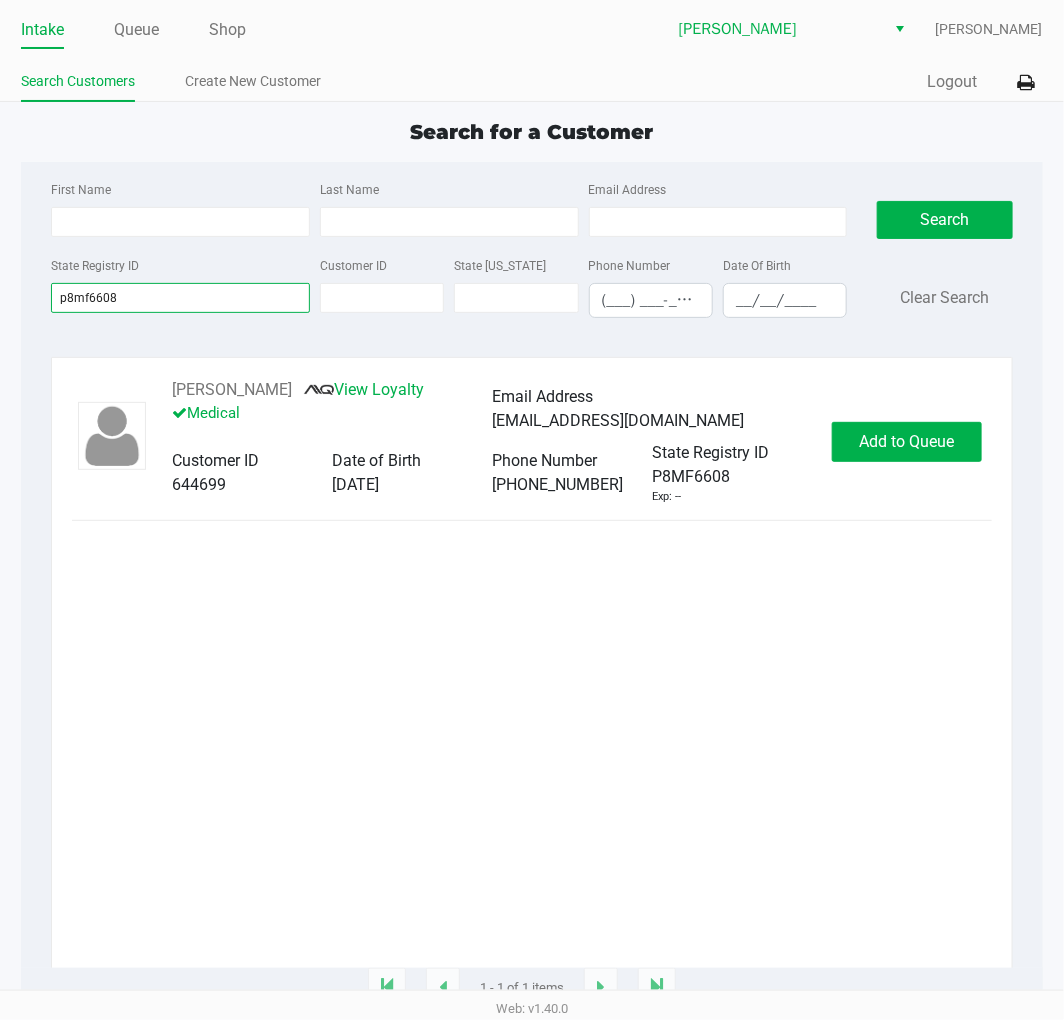 type on "p8mf6608" 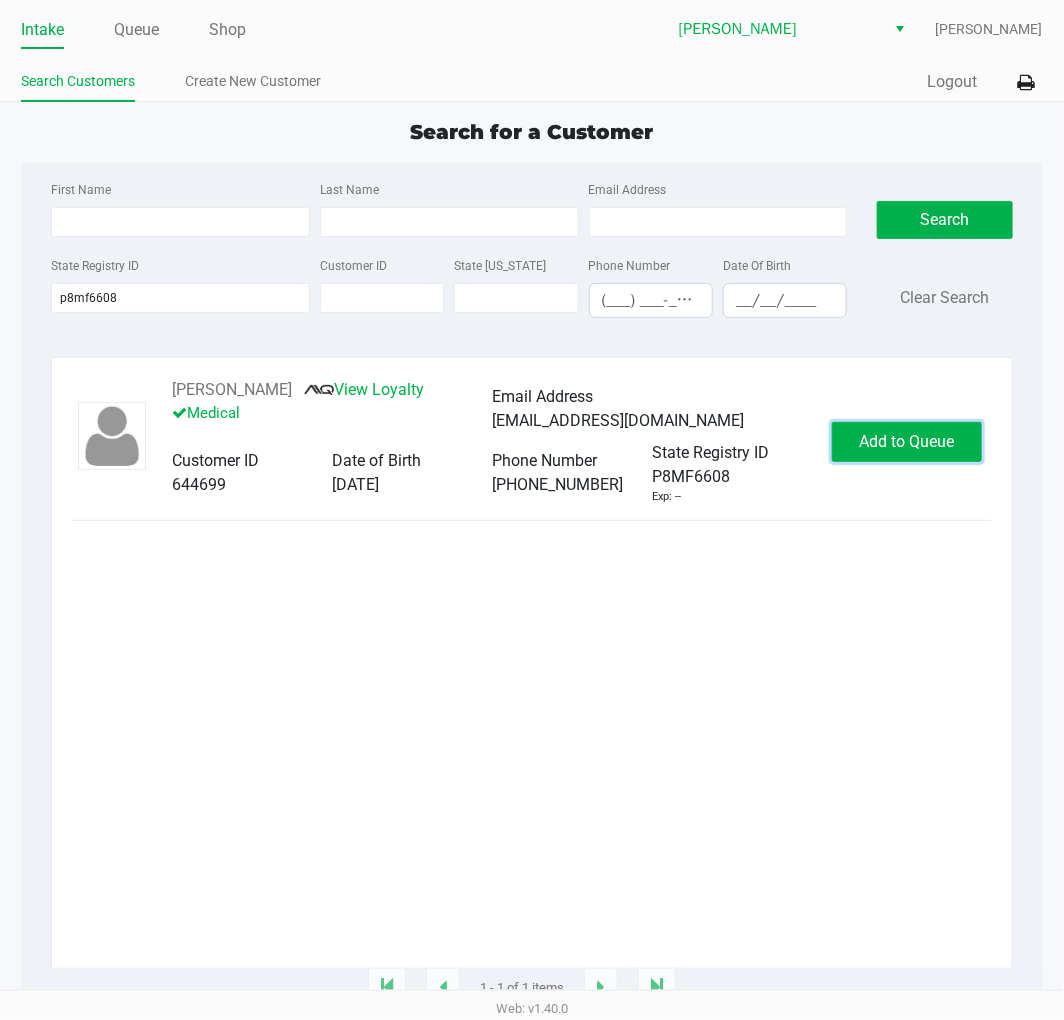 click on "Add to Queue" 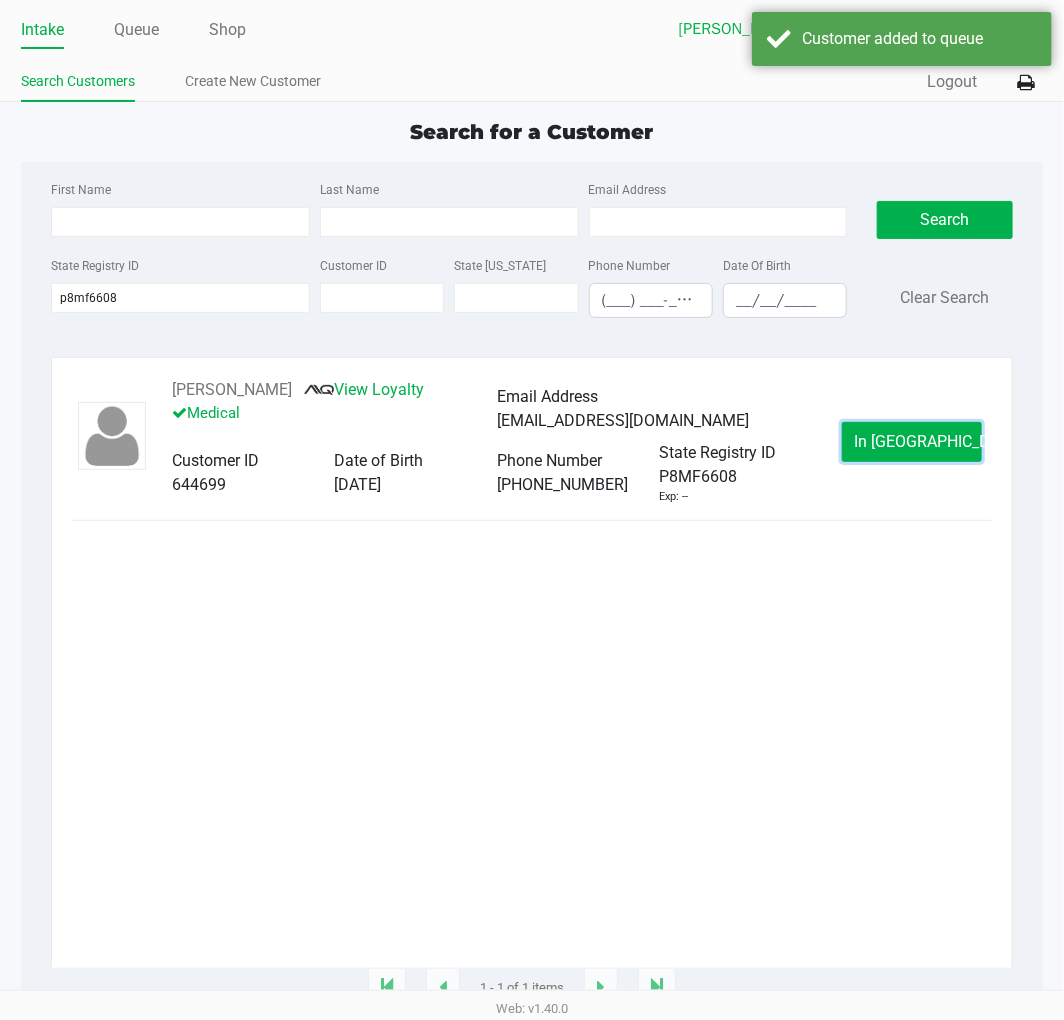 click on "In Queue" 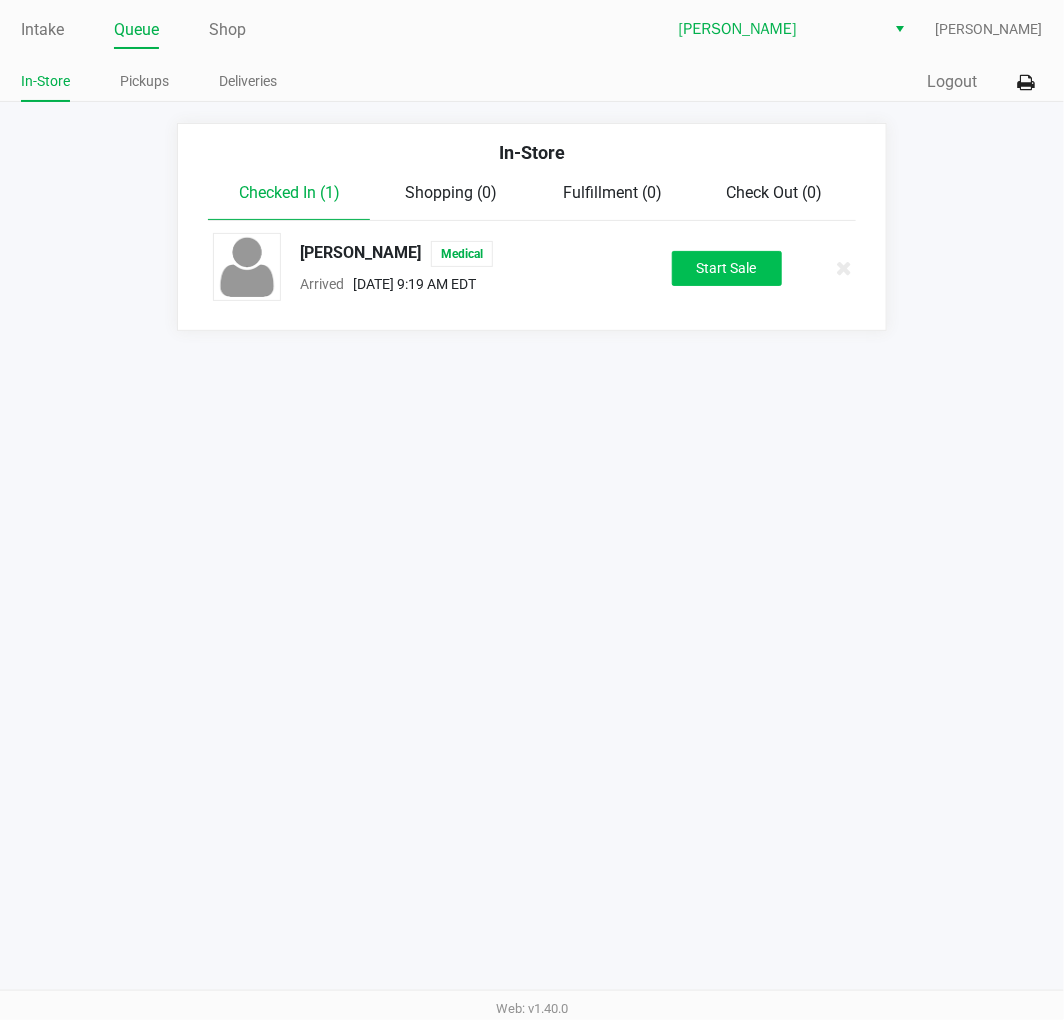 click on "Start Sale" 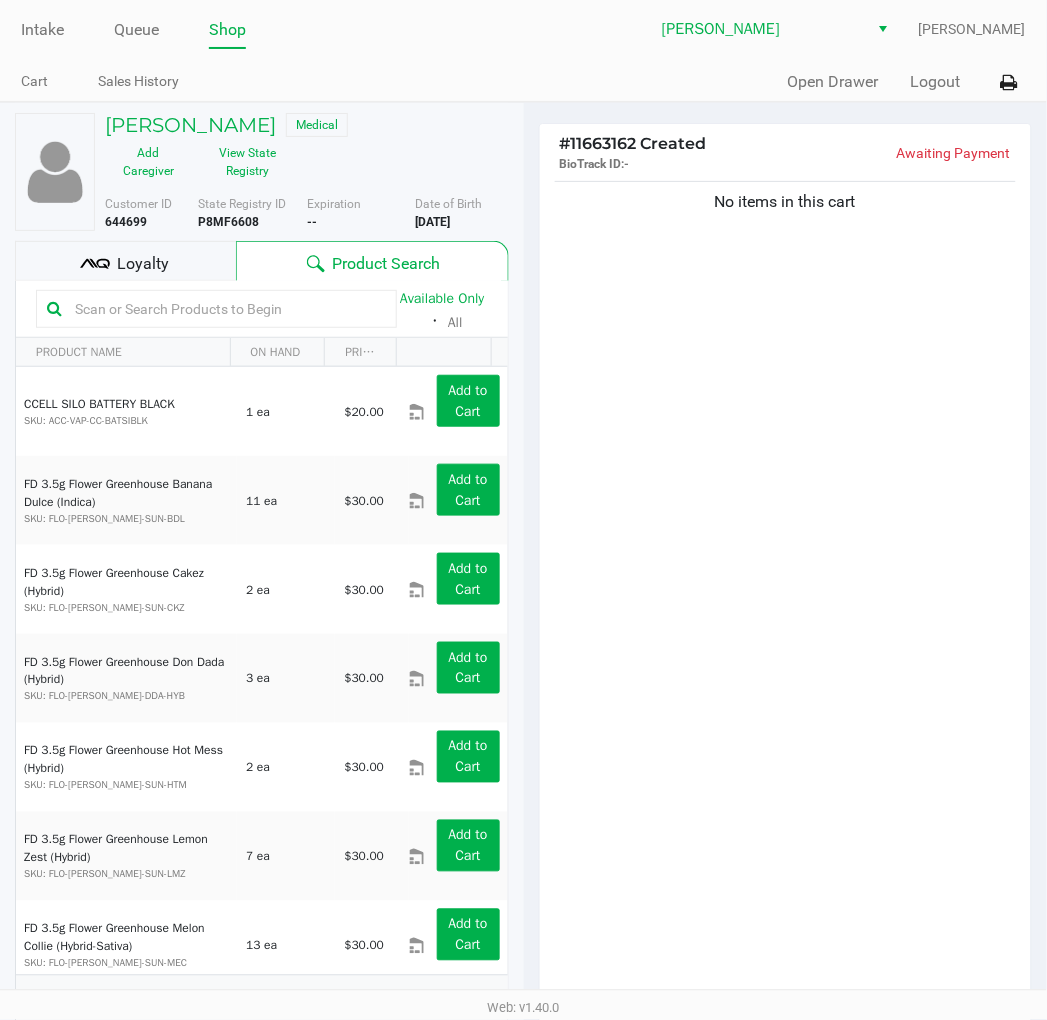 click on "No items in this cart" 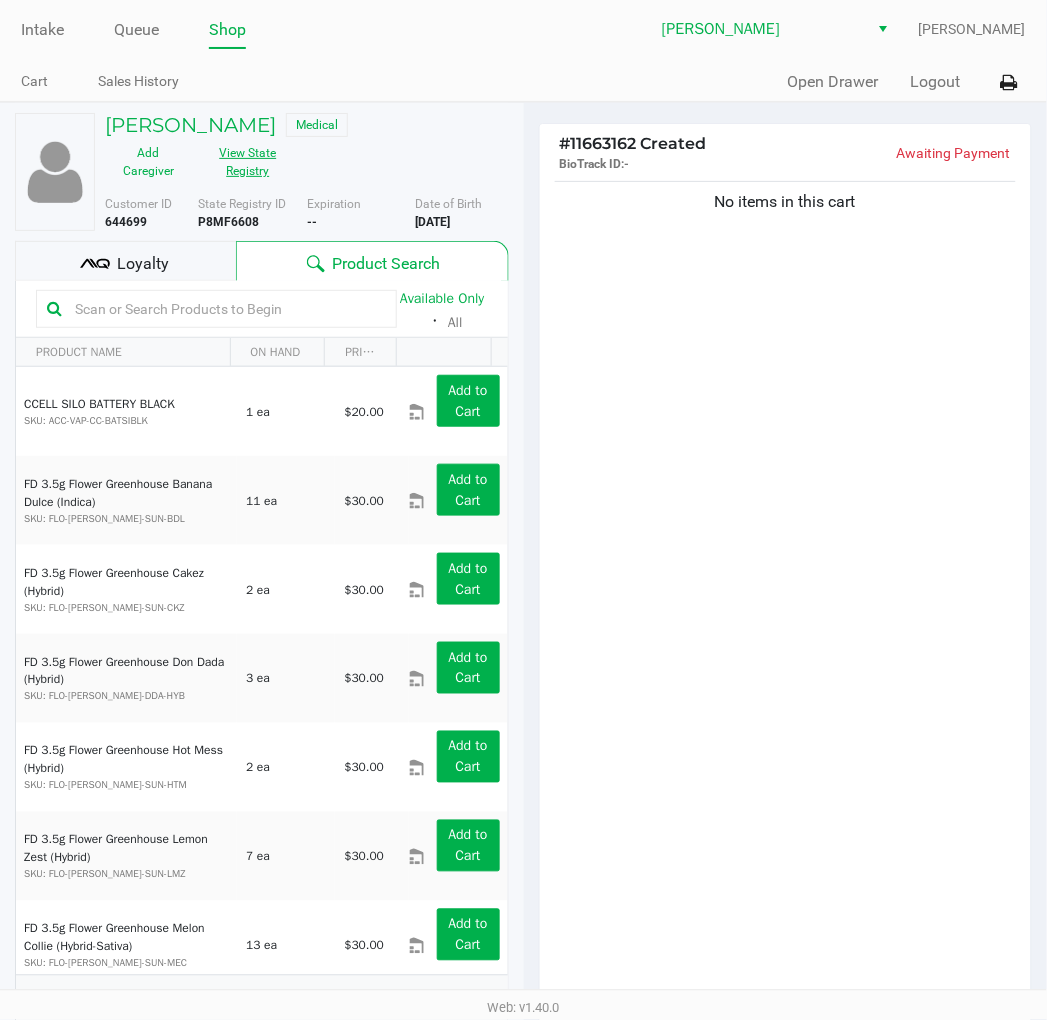 click on "View State Registry" 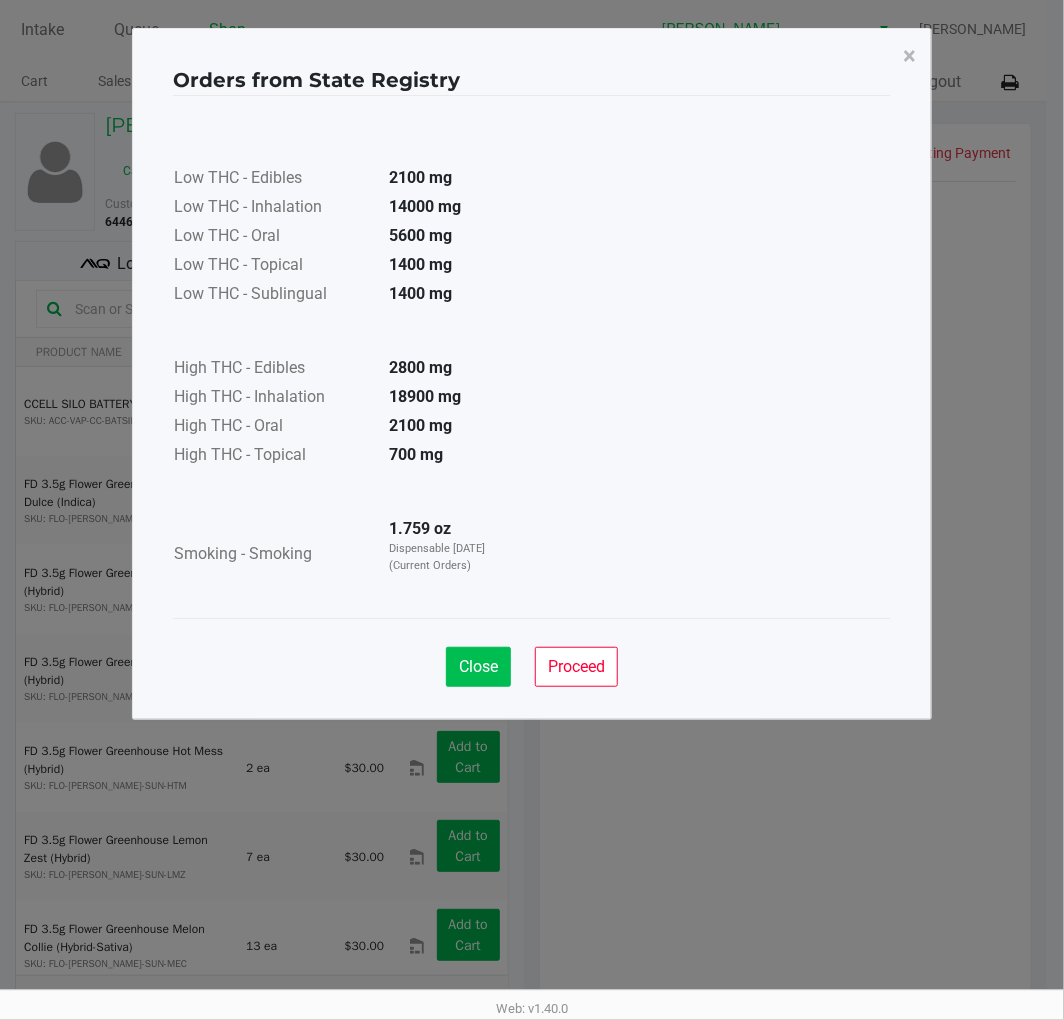 click on "Close" 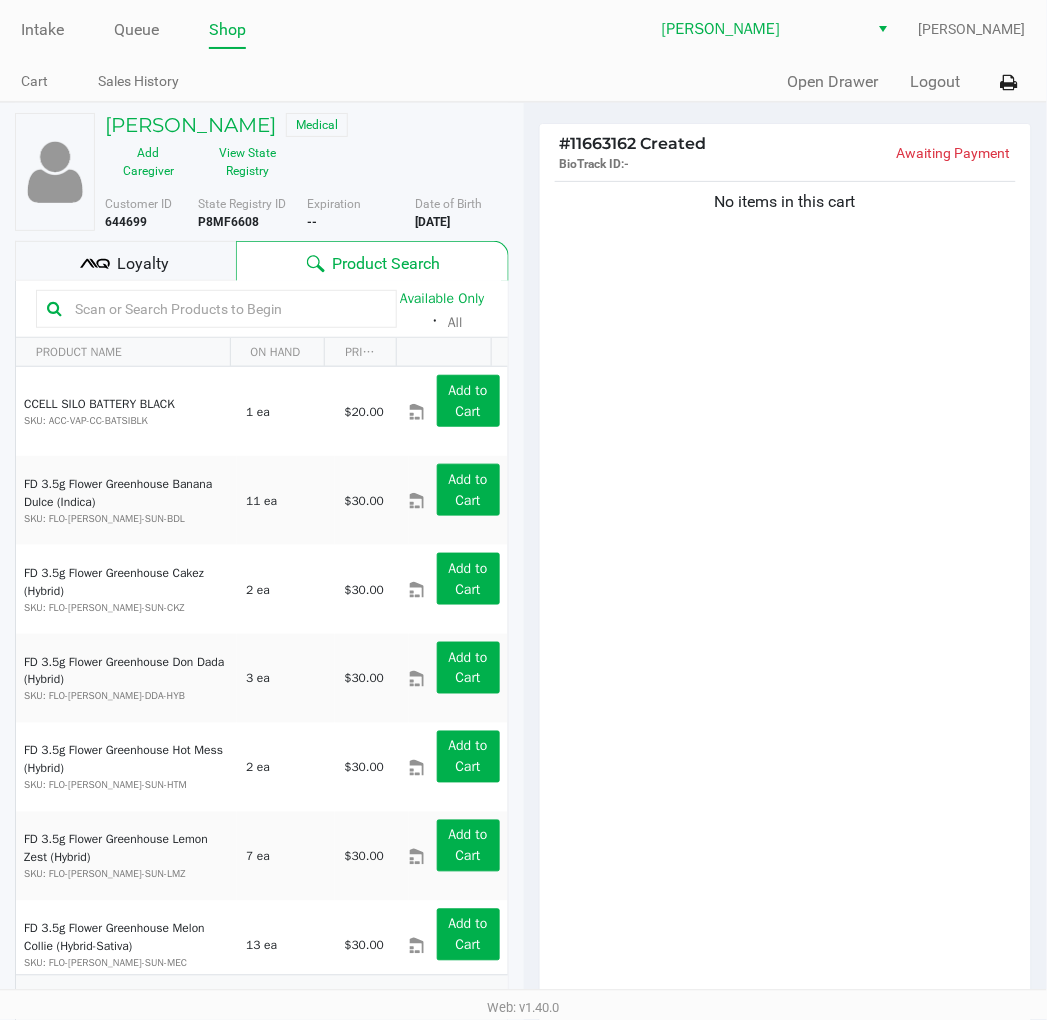 click 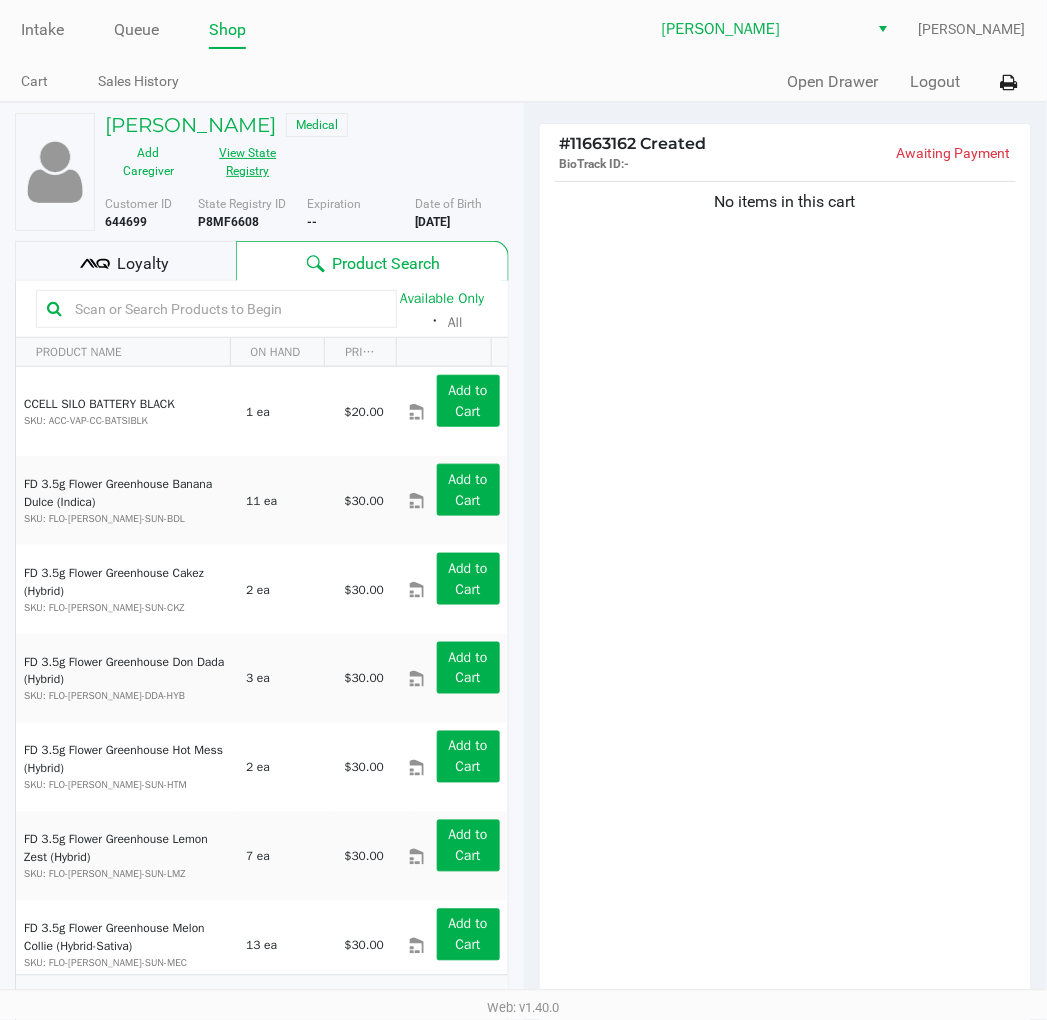 click on "View State Registry" 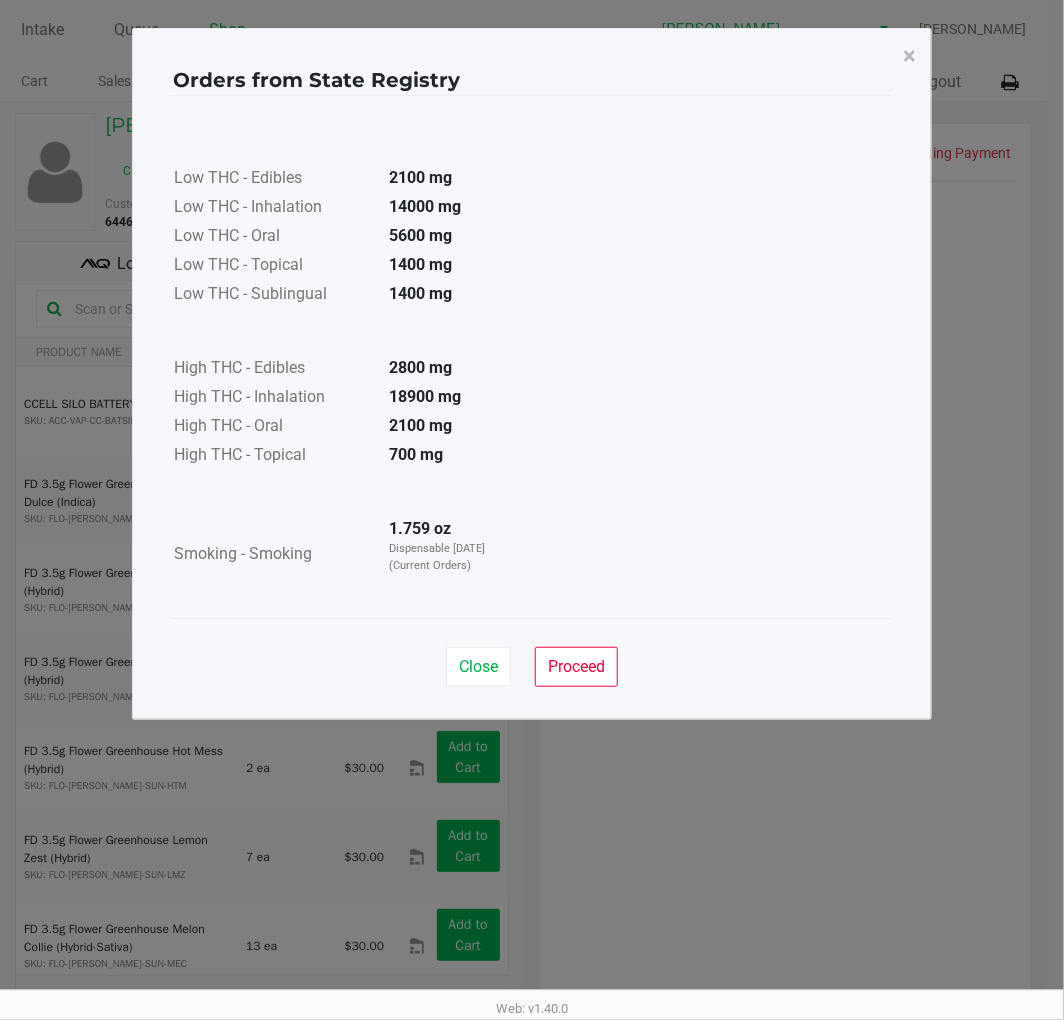 click on "Close" 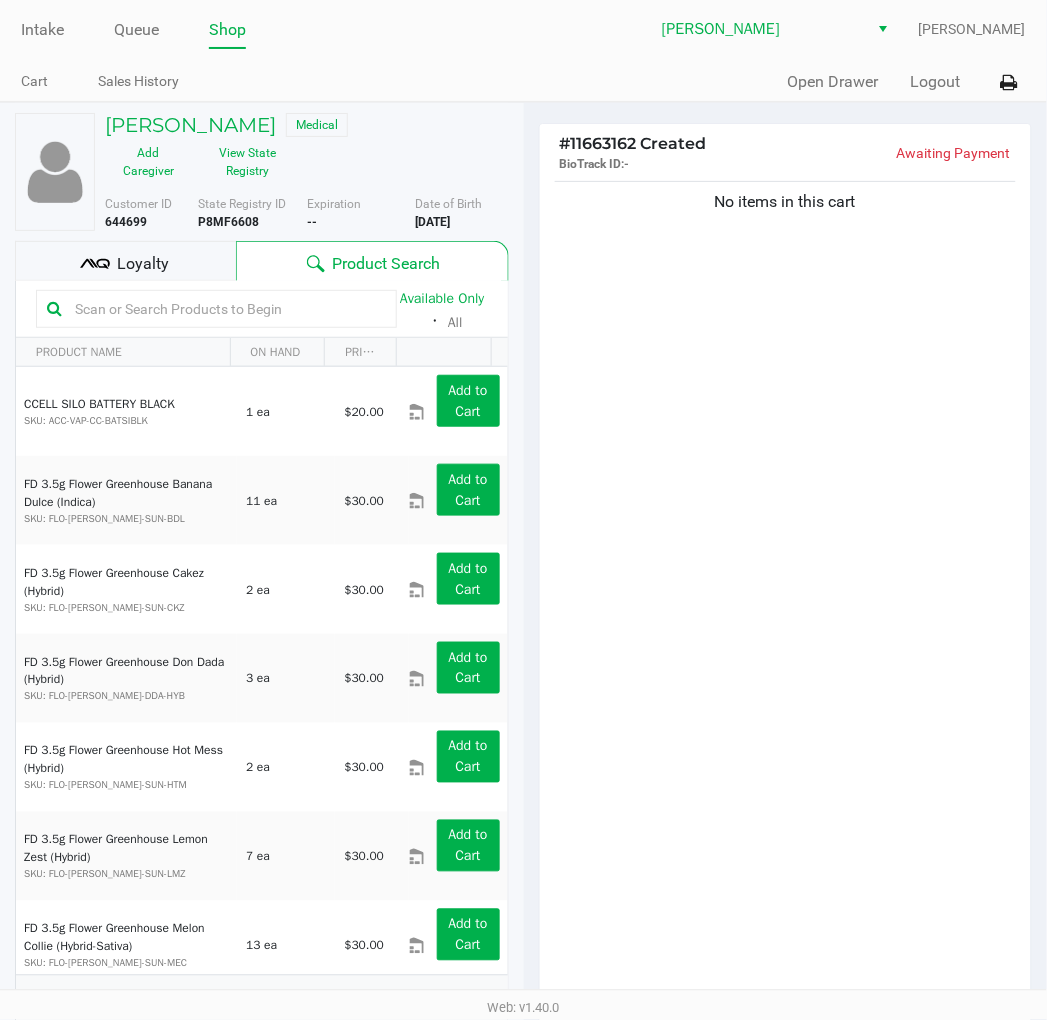 click on "No items in this cart" 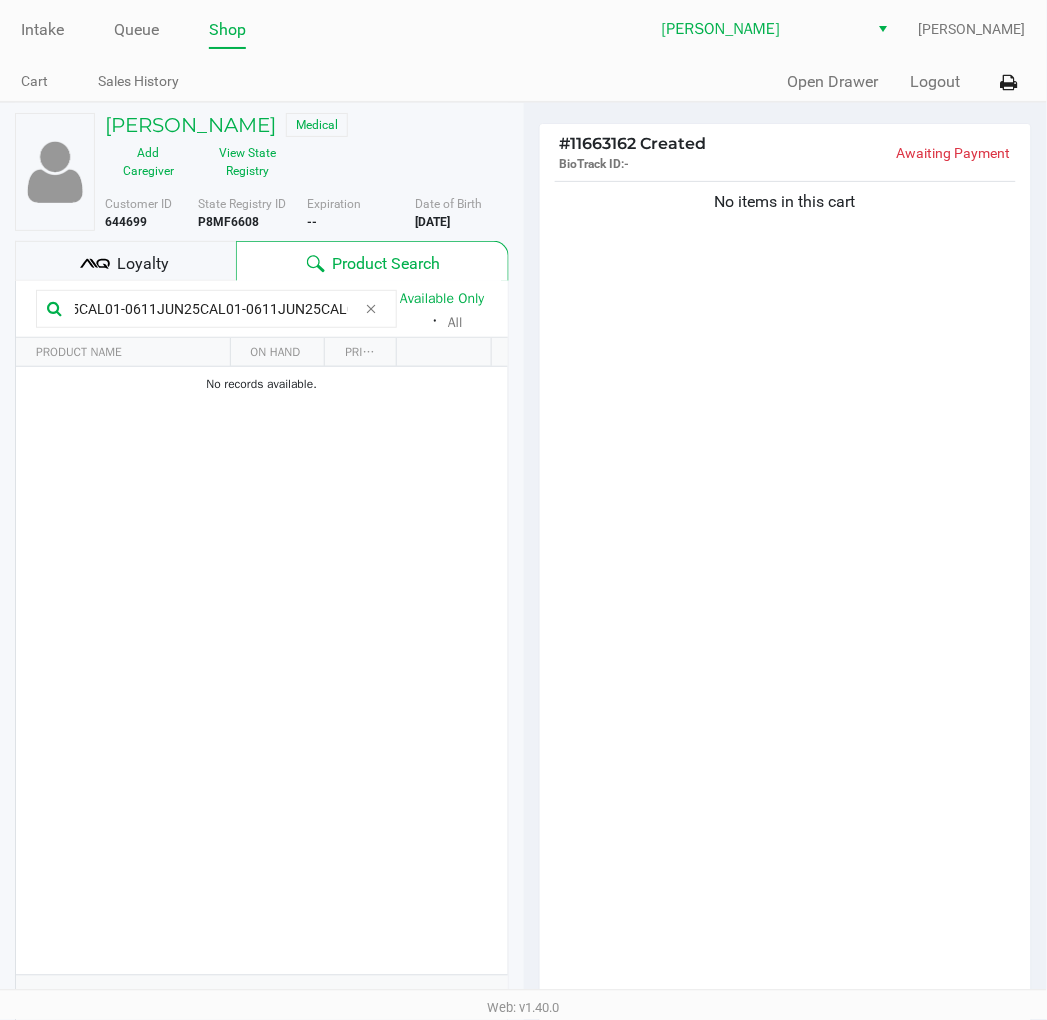scroll, scrollTop: 0, scrollLeft: 203, axis: horizontal 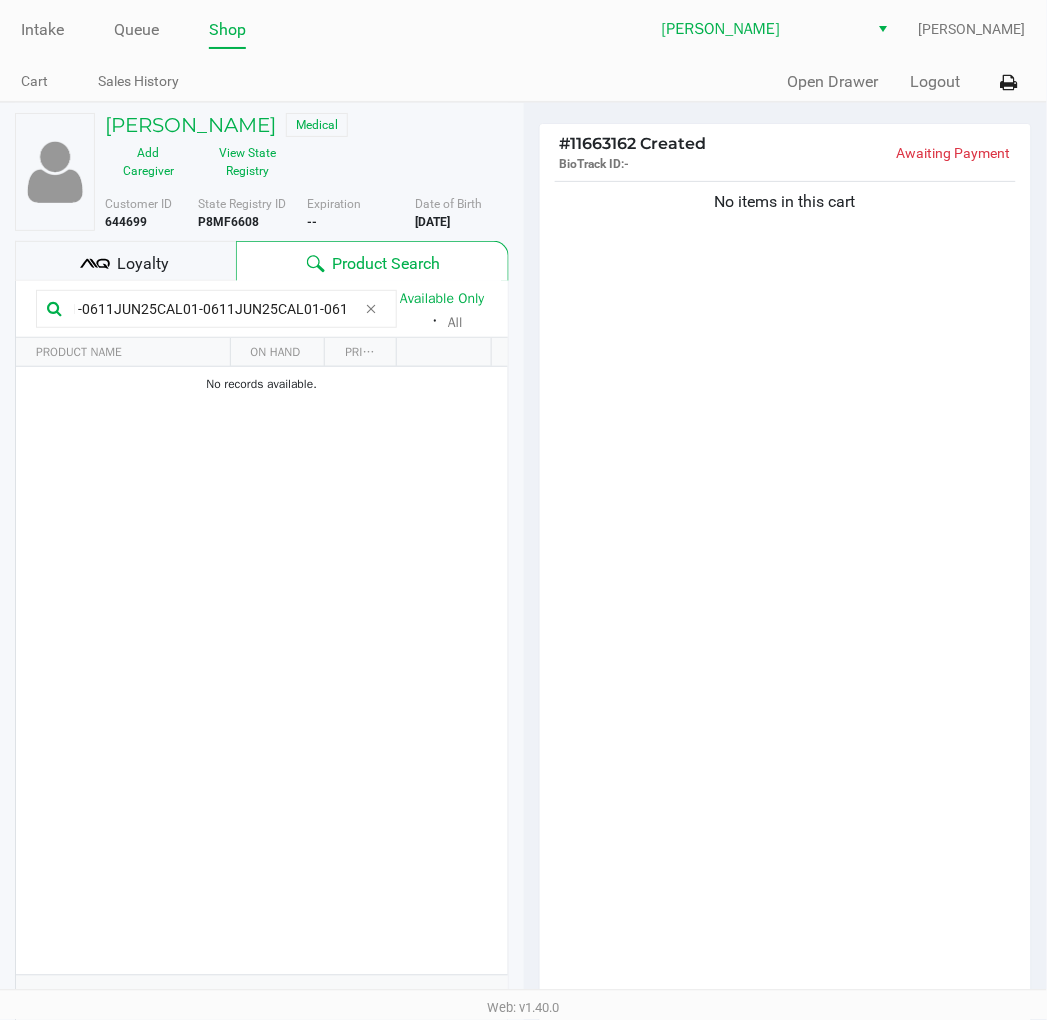 type on "JUN25CAL01-0611JUN25CAL01-0611JUN25CAL01-0611JUN25CAL01-0611" 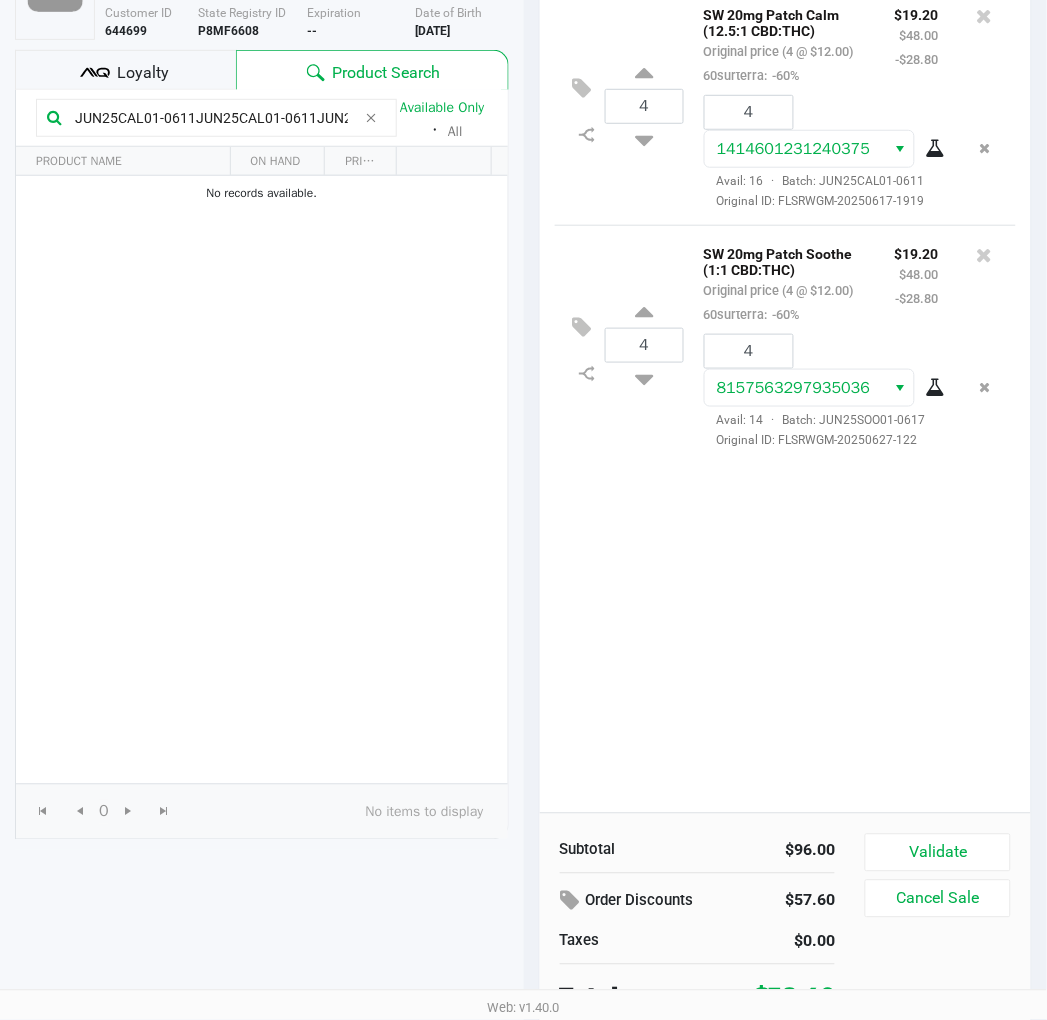 scroll, scrollTop: 206, scrollLeft: 0, axis: vertical 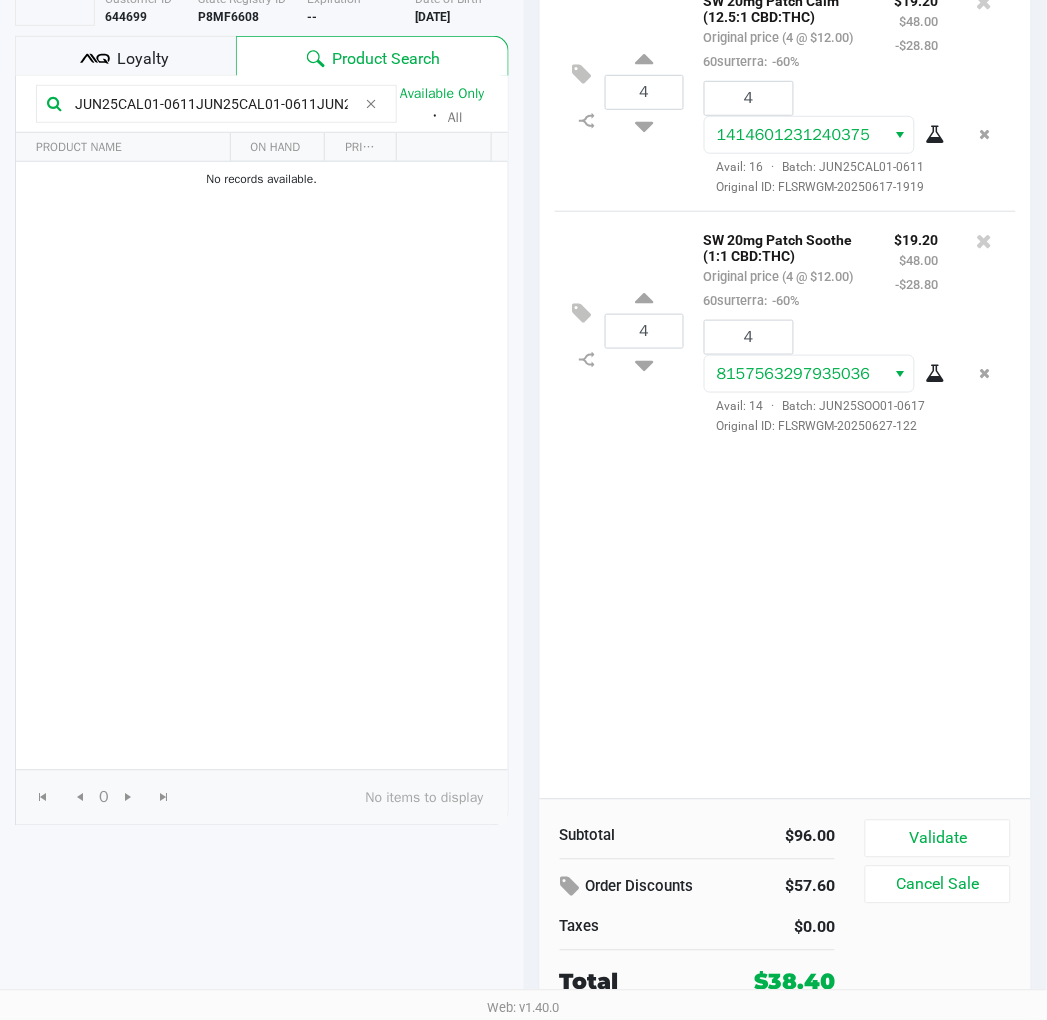 click on "Validate" 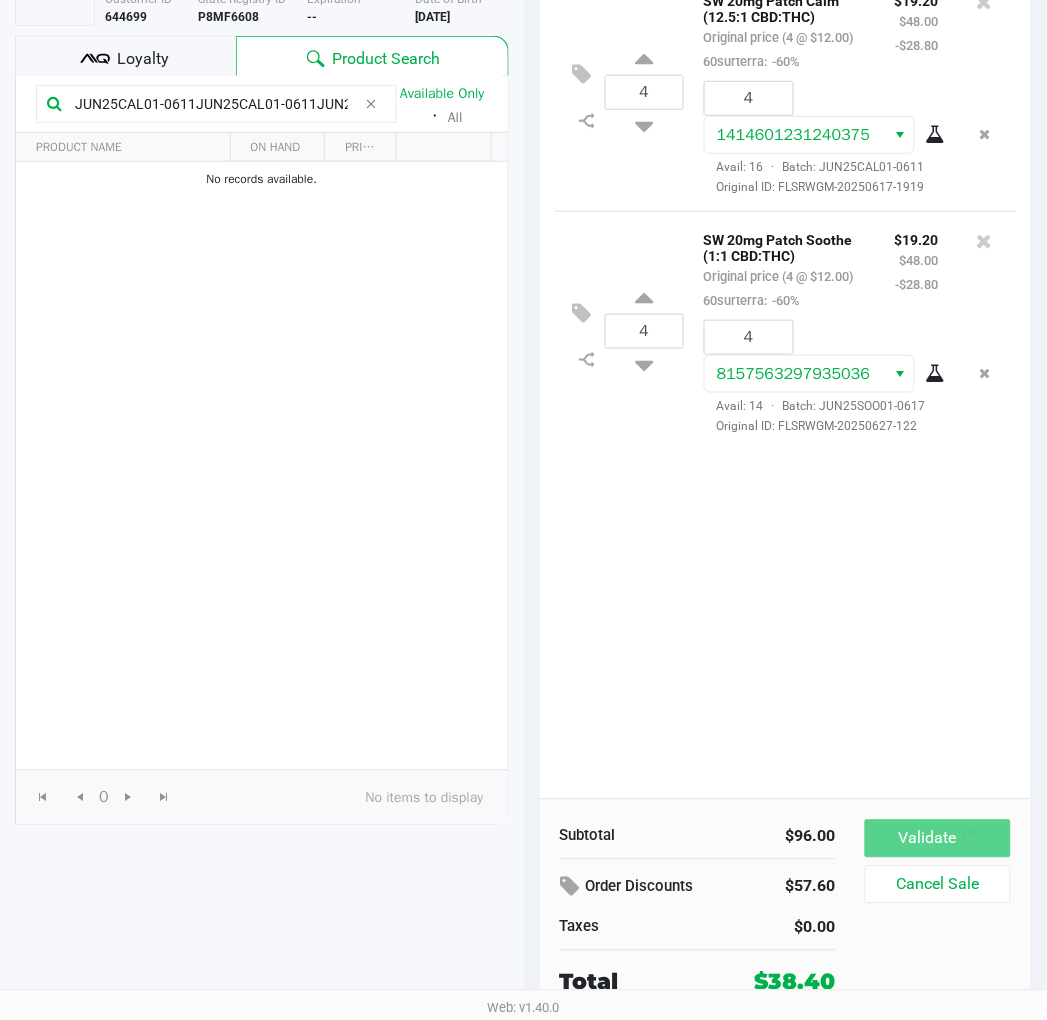 scroll, scrollTop: 0, scrollLeft: 0, axis: both 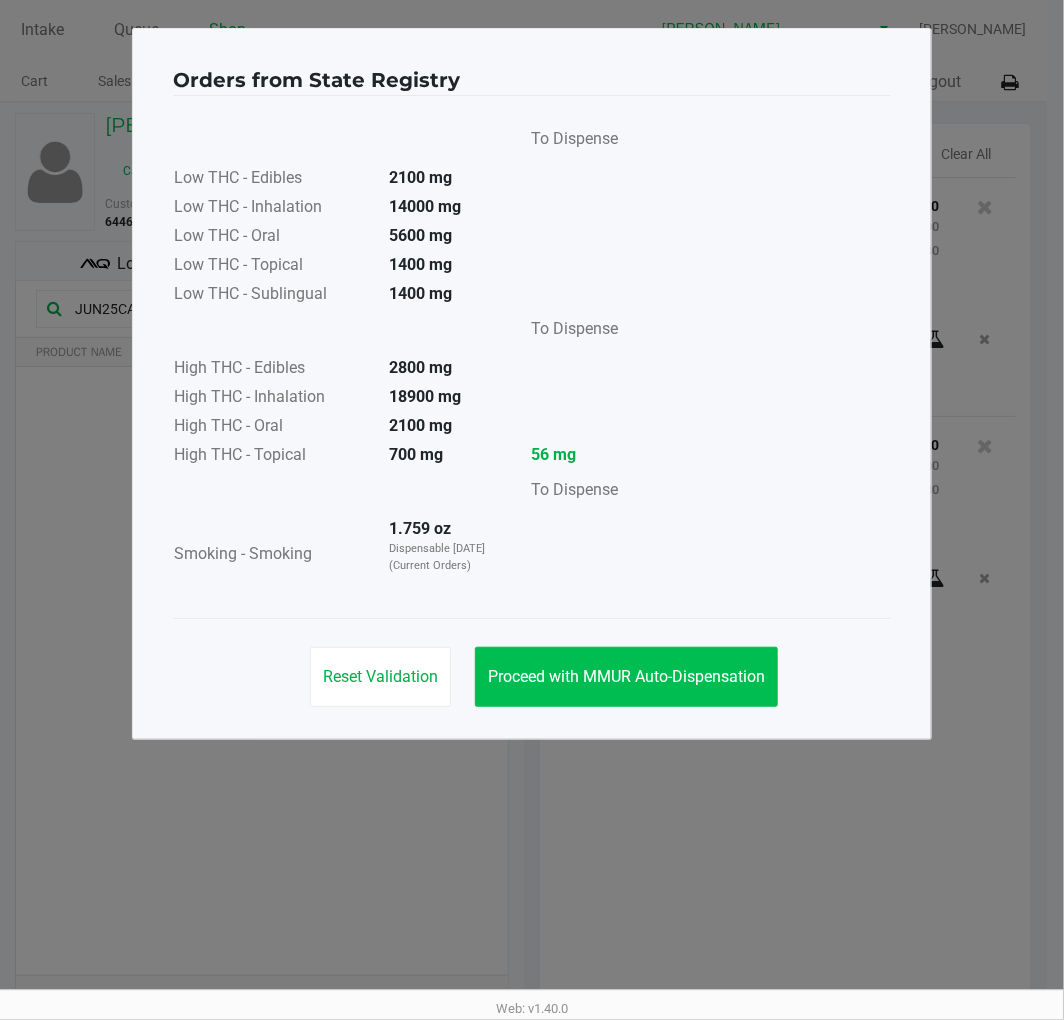 click on "Proceed with MMUR Auto-Dispensation" 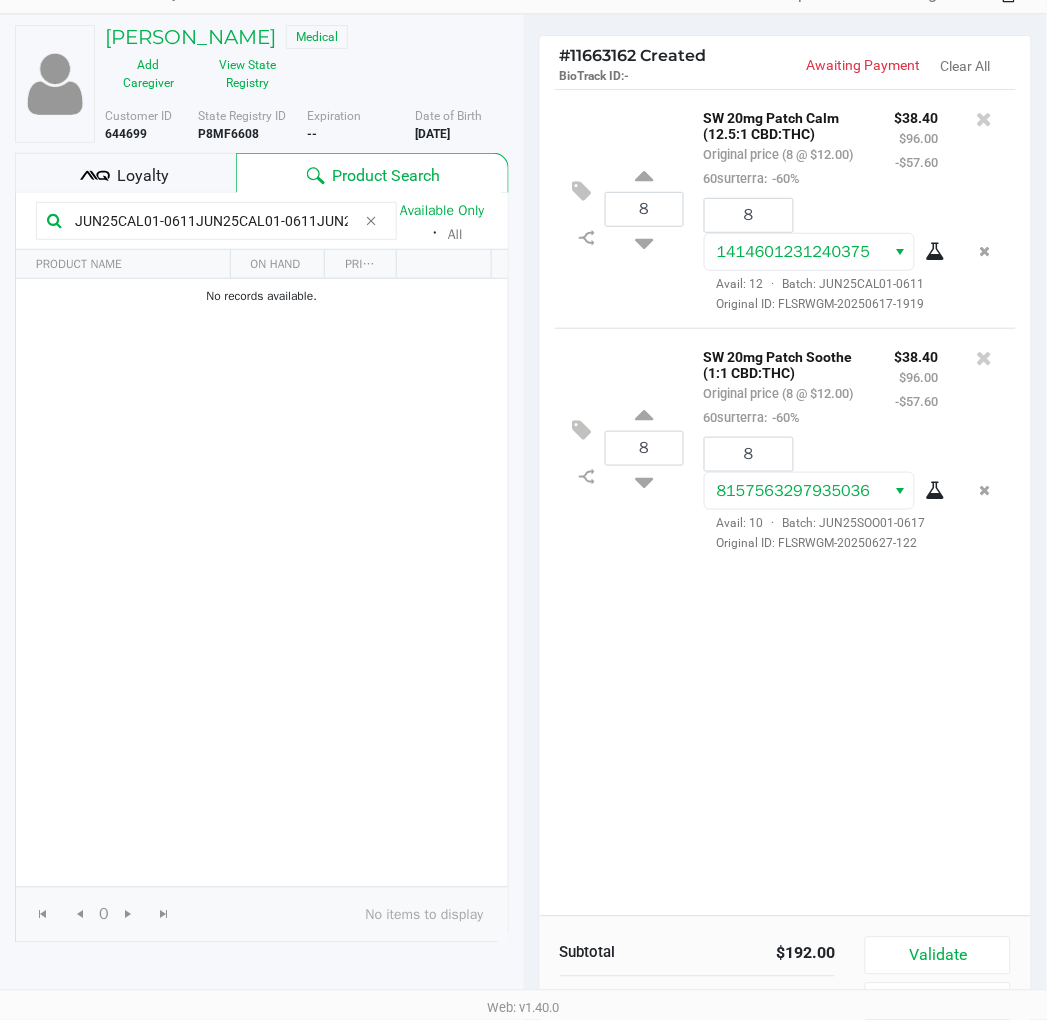 scroll, scrollTop: 206, scrollLeft: 0, axis: vertical 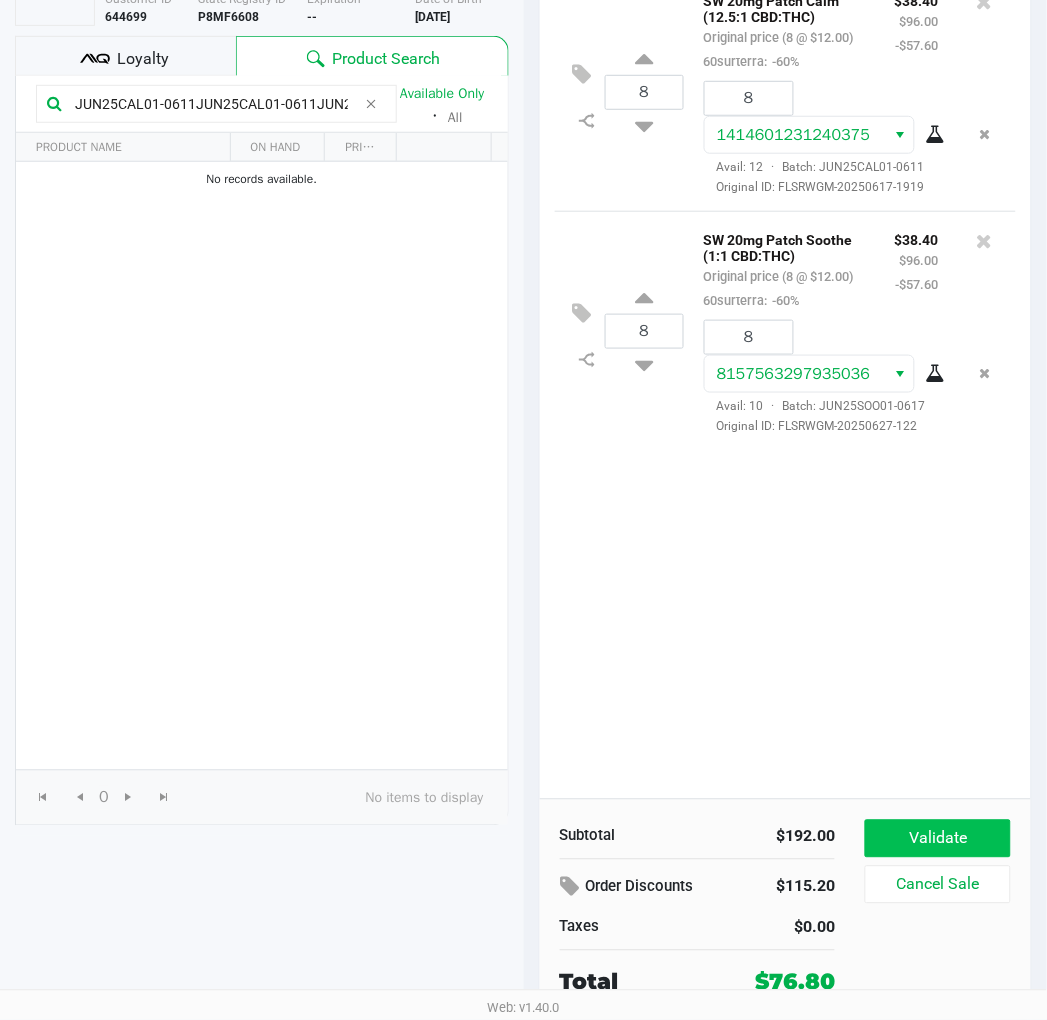 click on "Validate" 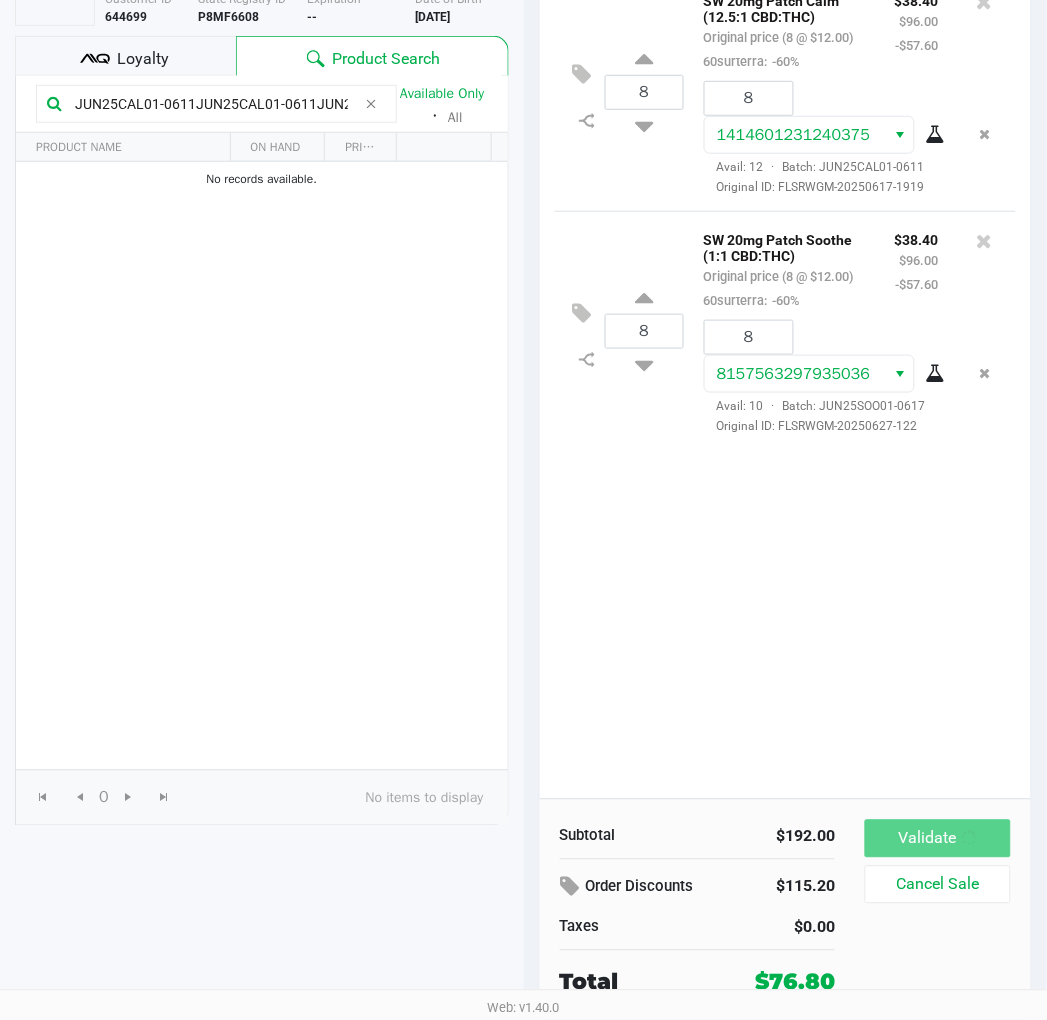 scroll, scrollTop: 0, scrollLeft: 0, axis: both 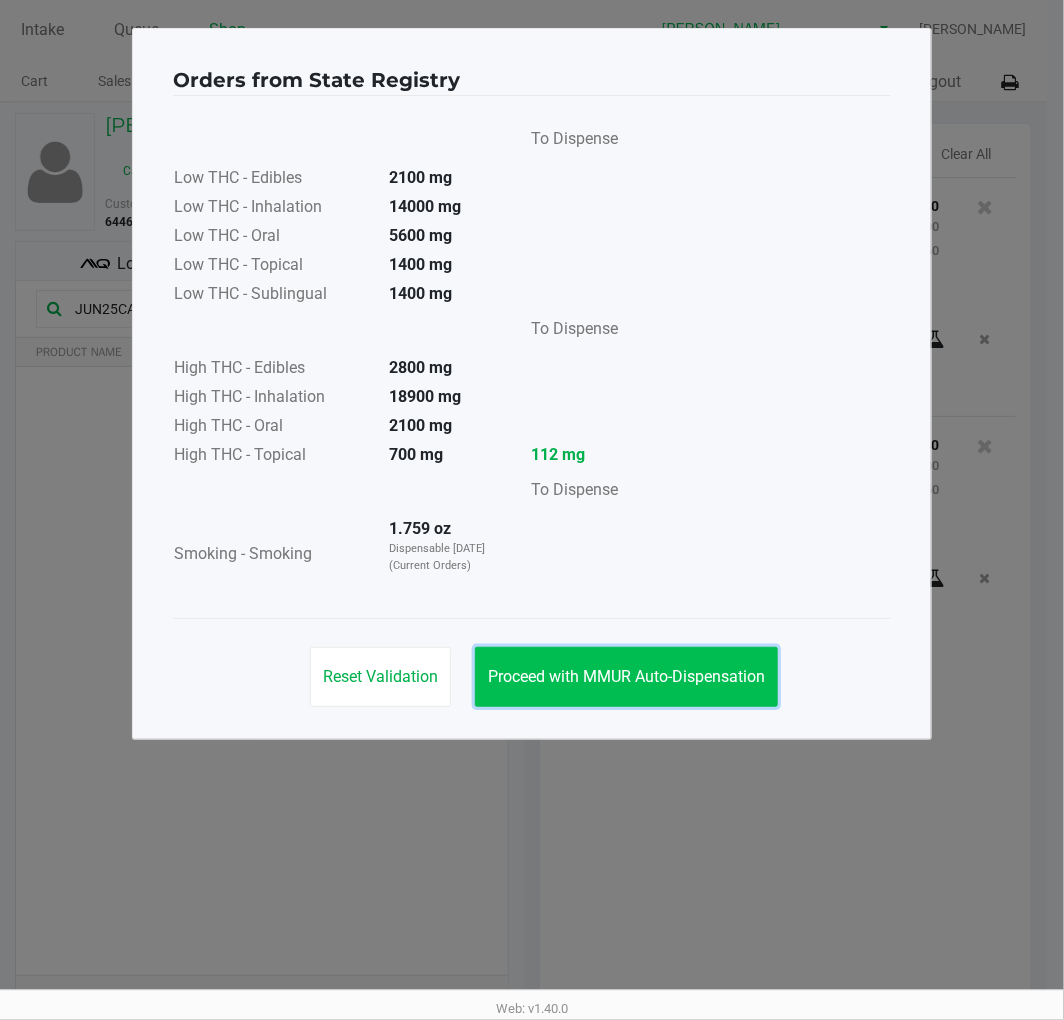 click on "Proceed with MMUR Auto-Dispensation" 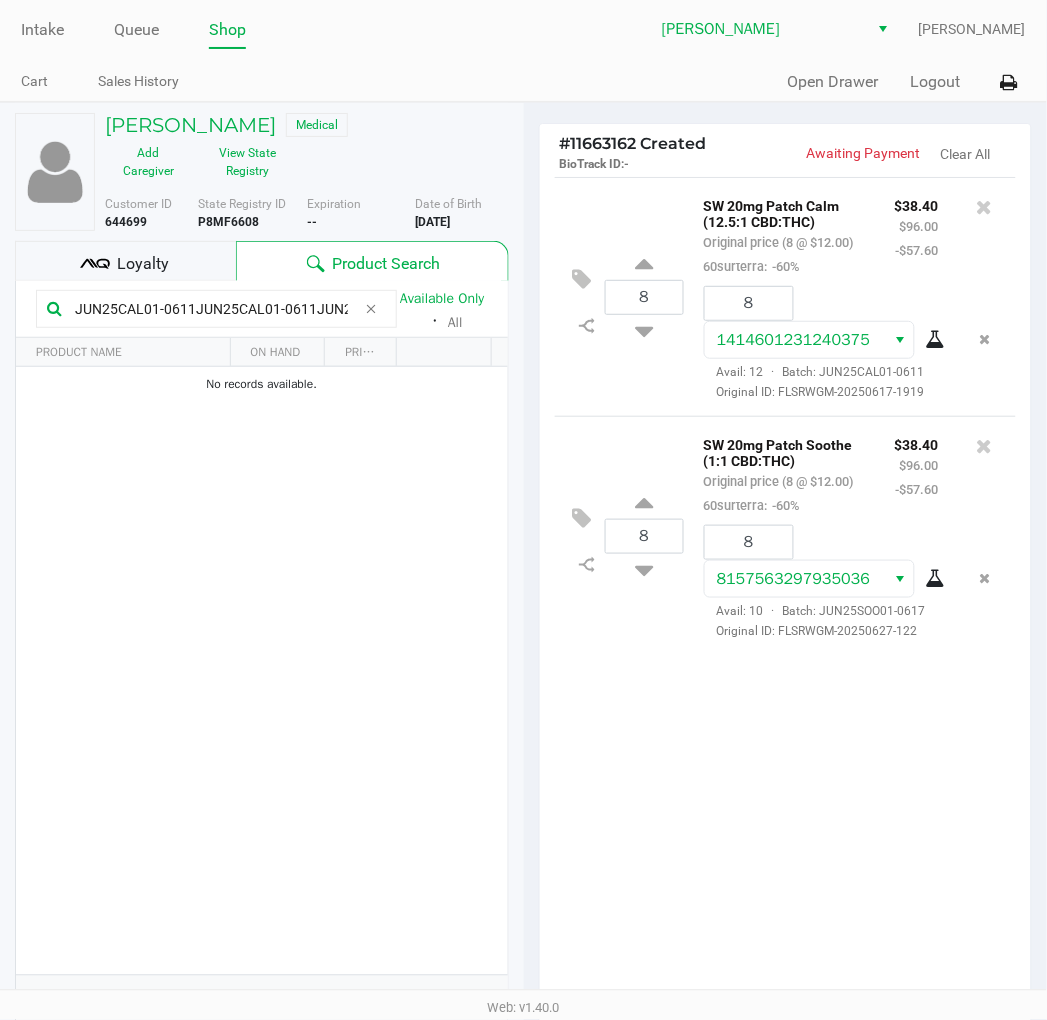 click on "8  SW 20mg Patch Calm (12.5:1 CBD:THC)   Original price (8 @ $12.00)  60surterra:  -60% $38.40 $96.00 -$57.60 8 1414601231240375  Avail: 12  ·  Batch: JUN25CAL01-0611   Original ID: FLSRWGM-20250617-1919
8  SW 20mg Patch Soothe (1:1 CBD:THC)   Original price (8 @ $12.00)  60surterra:  -60% $38.40 $96.00 -$57.60 8 8157563297935036  Avail: 10  ·  Batch: JUN25SOO01-0617   Original ID: FLSRWGM-20250627-122" 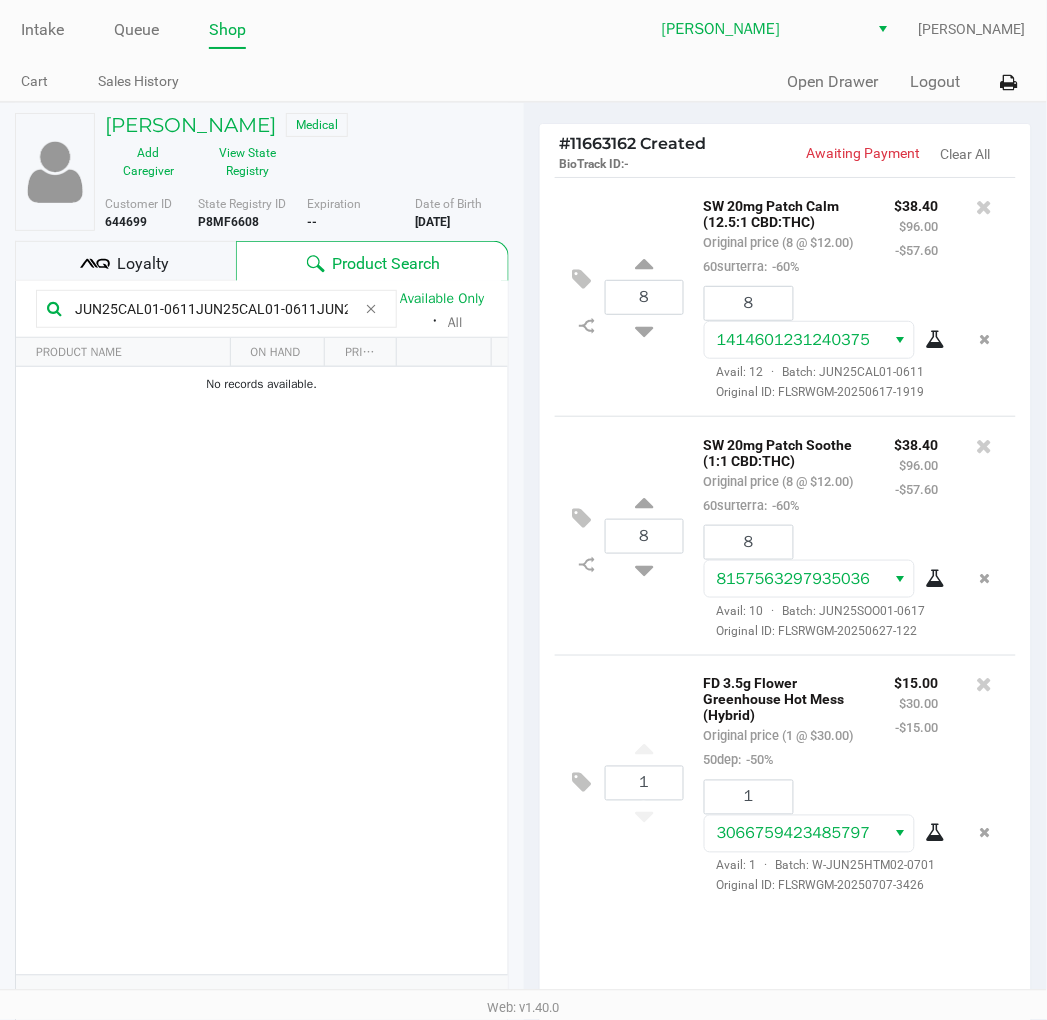 scroll, scrollTop: 206, scrollLeft: 0, axis: vertical 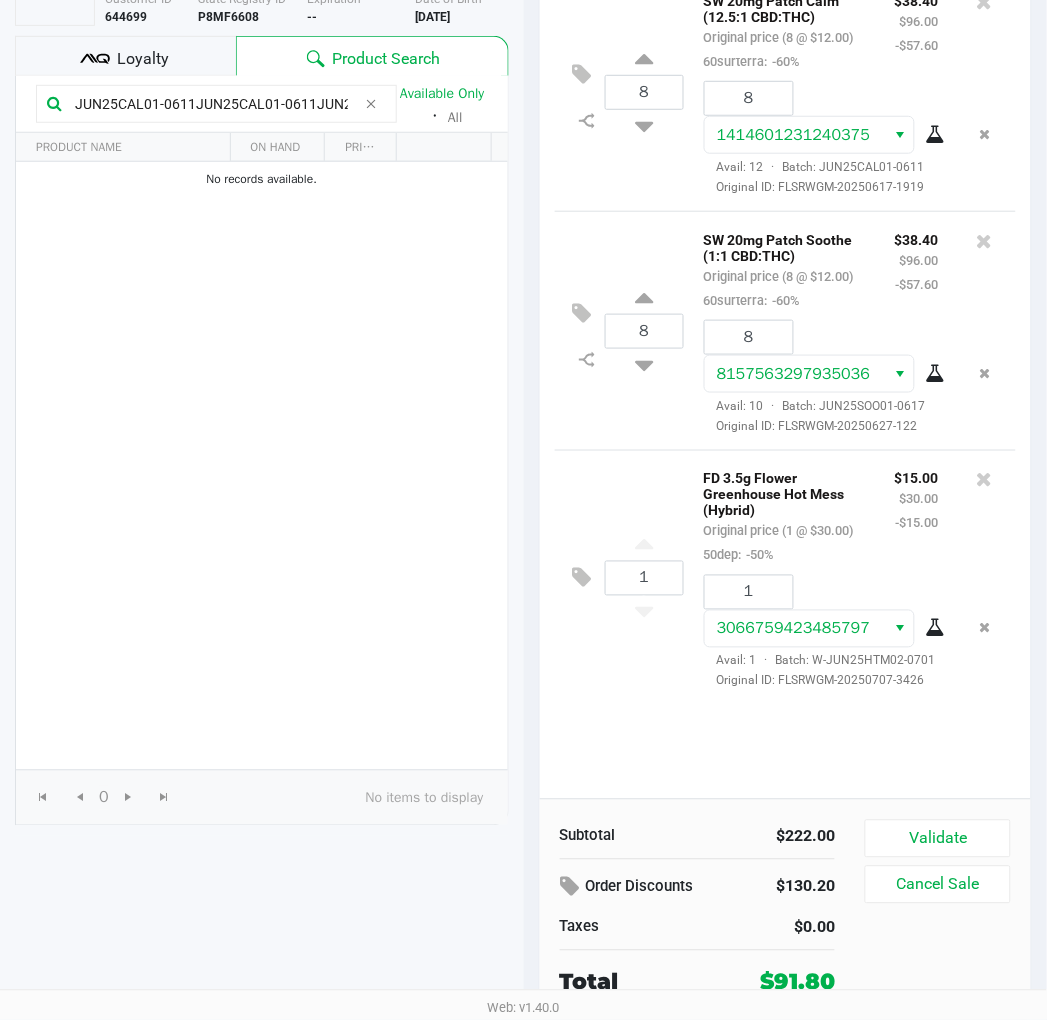 click on "Loyalty" 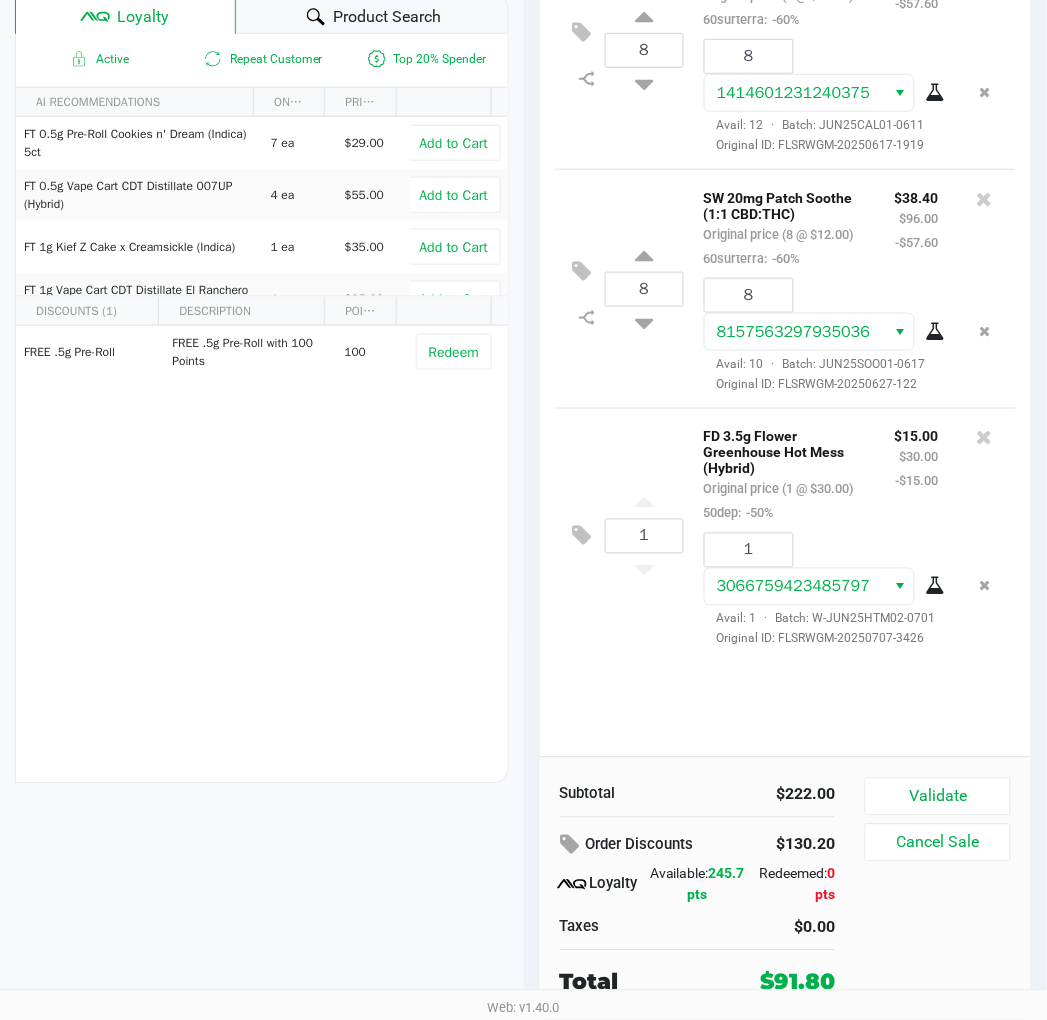 scroll, scrollTop: 247, scrollLeft: 0, axis: vertical 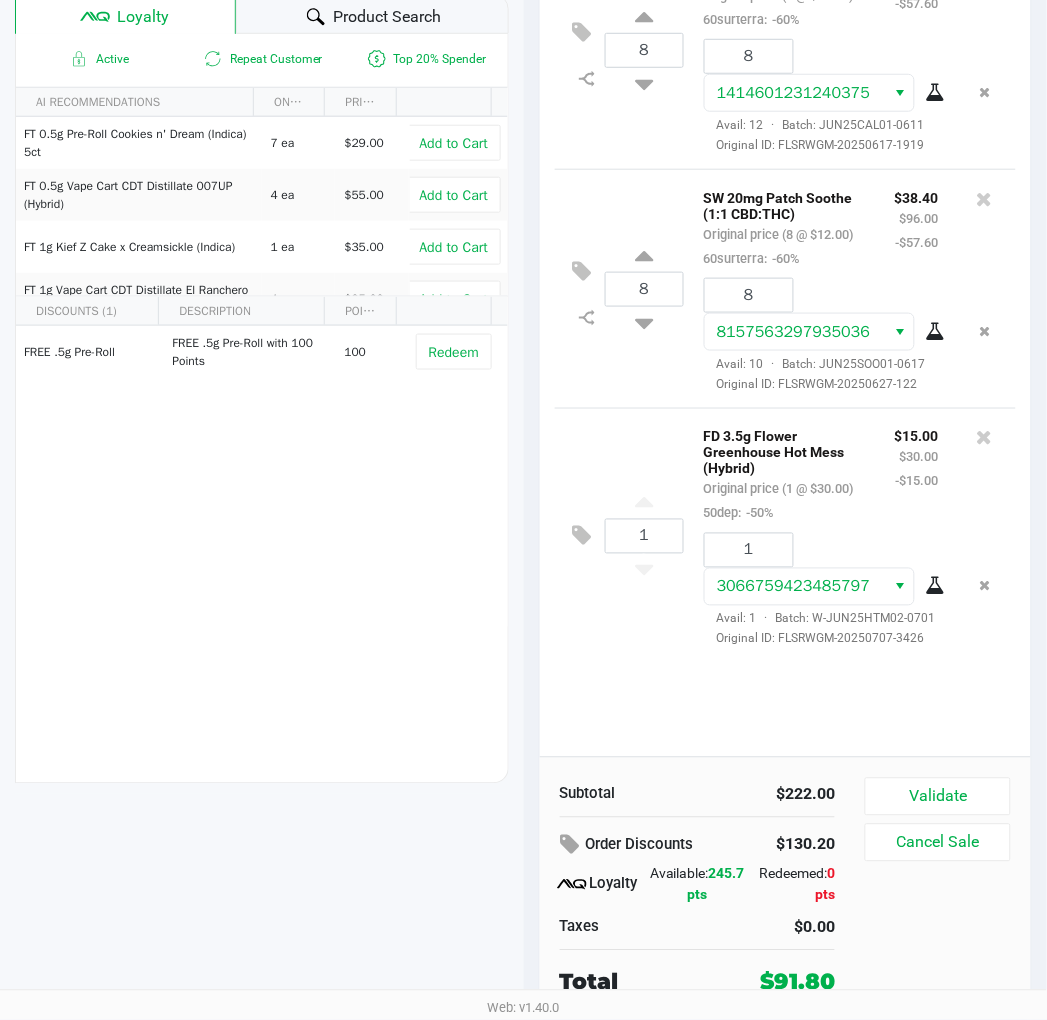click on "Validate" 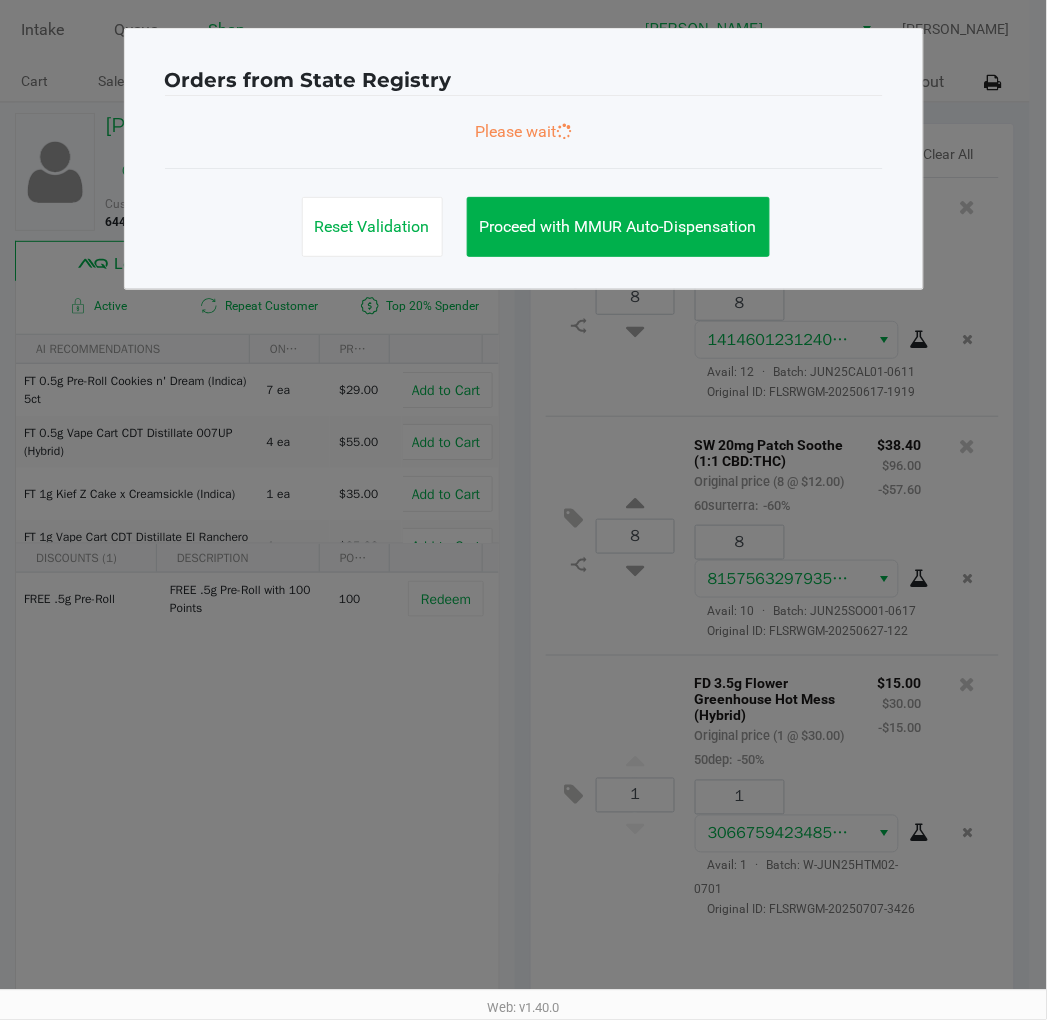 scroll, scrollTop: 0, scrollLeft: 0, axis: both 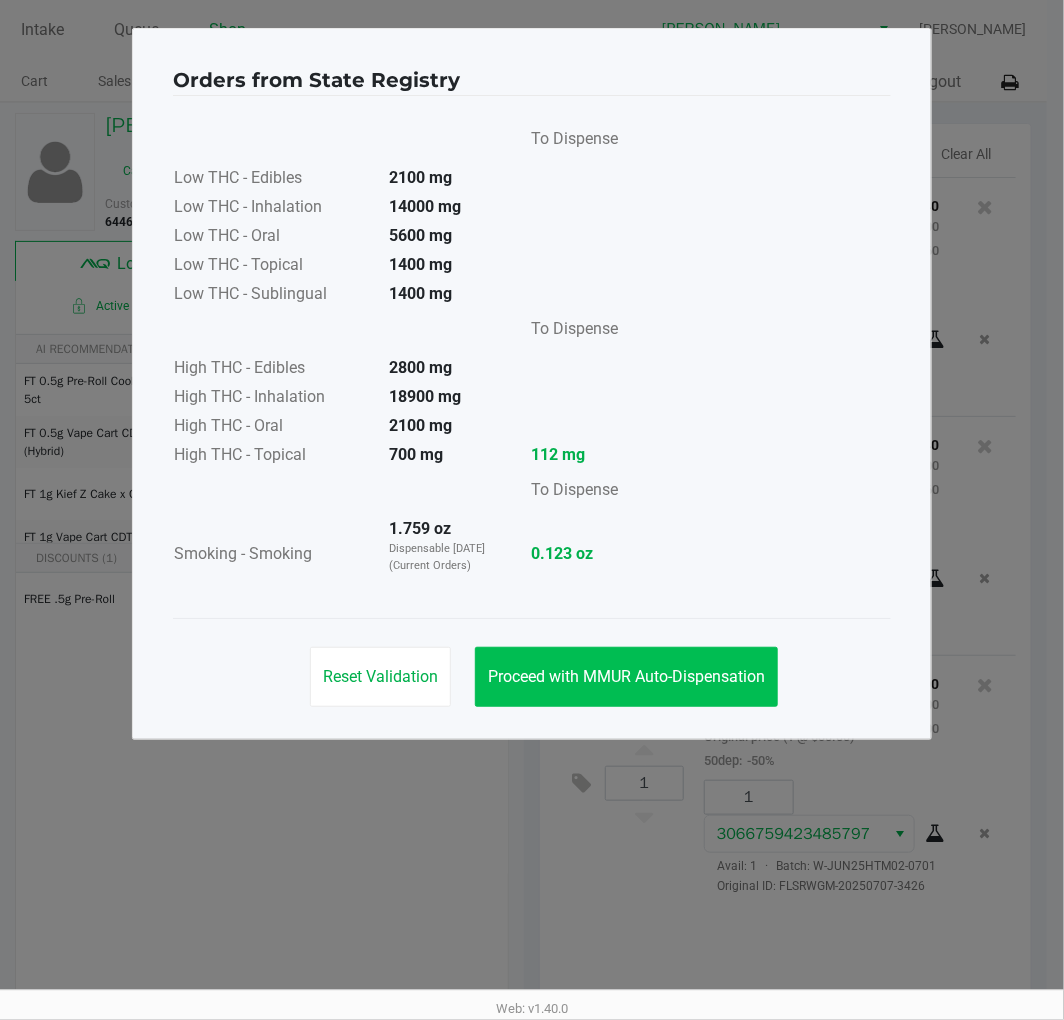 click on "Proceed with MMUR Auto-Dispensation" 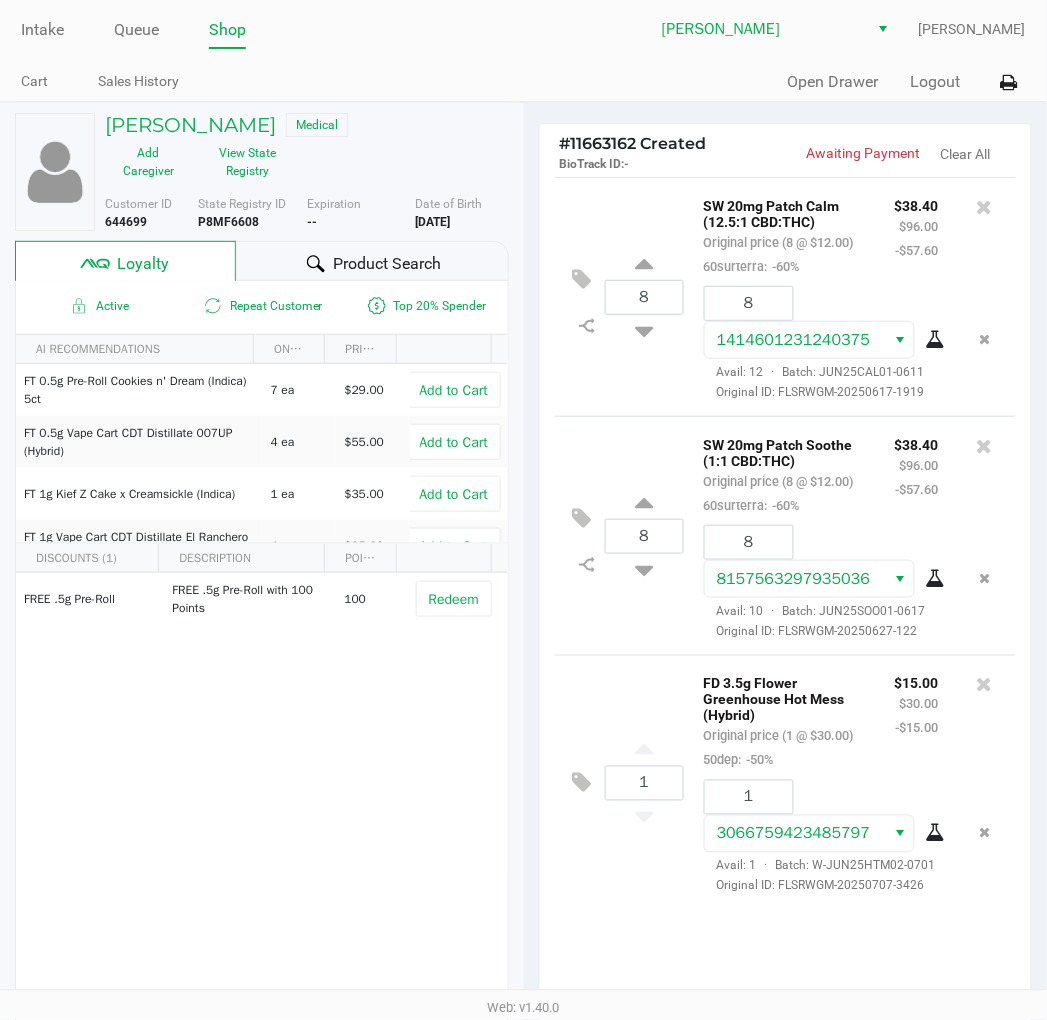 scroll, scrollTop: 248, scrollLeft: 0, axis: vertical 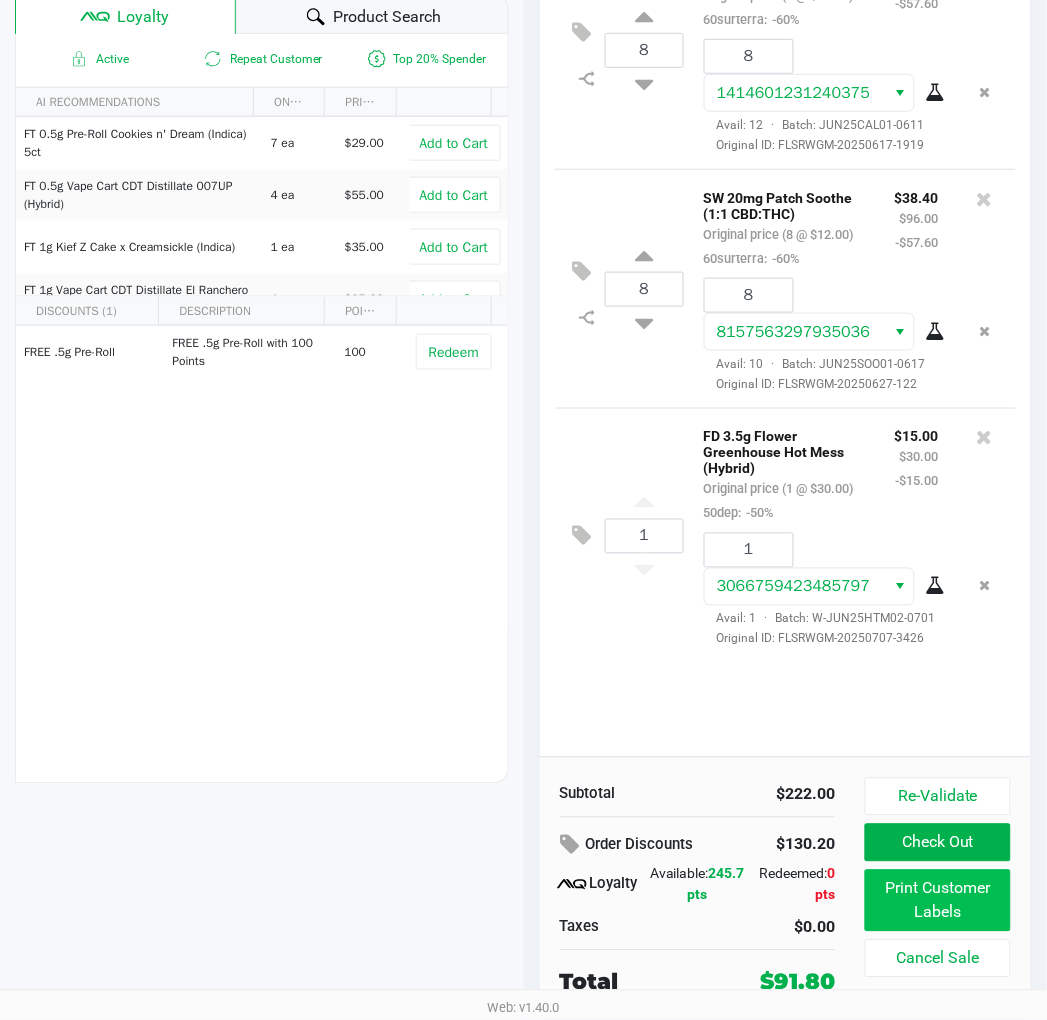 click on "Print Customer Labels" 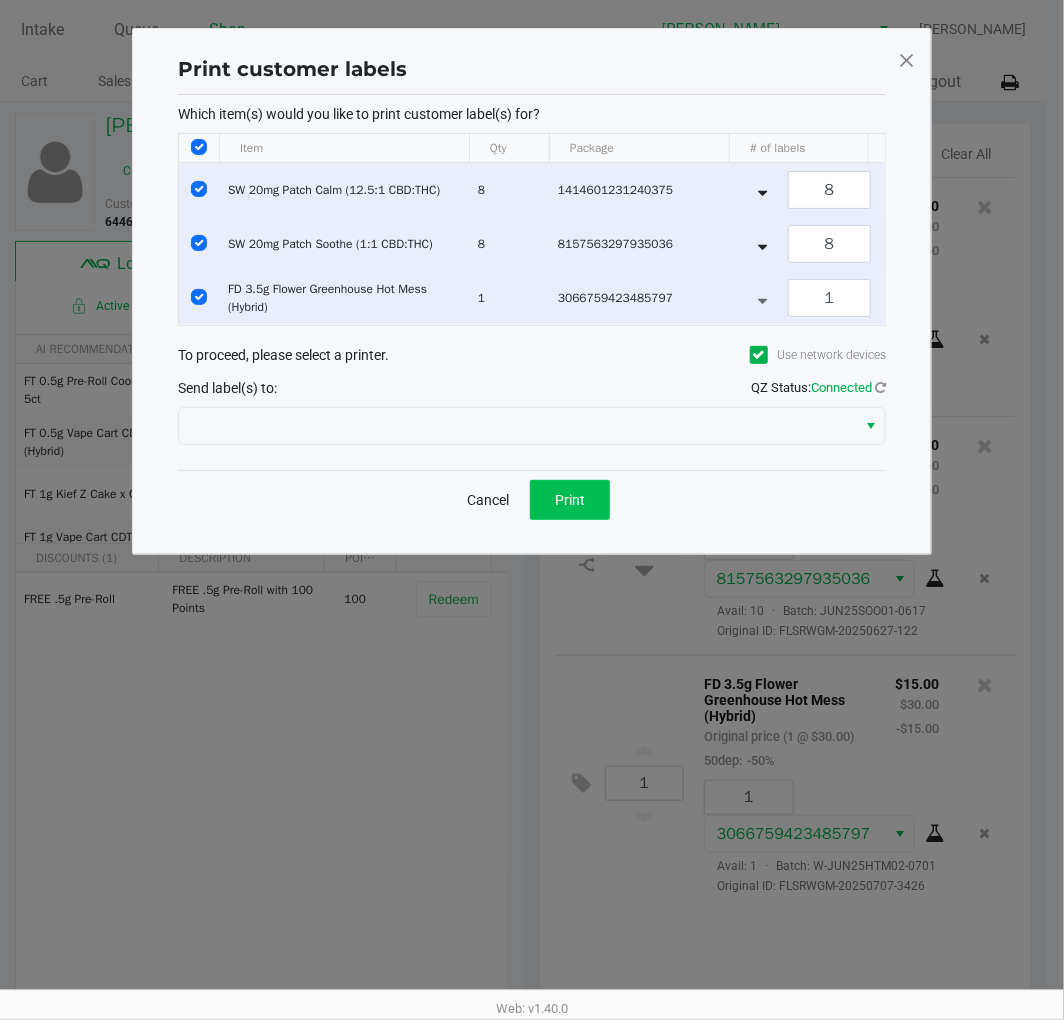 click on "Print" 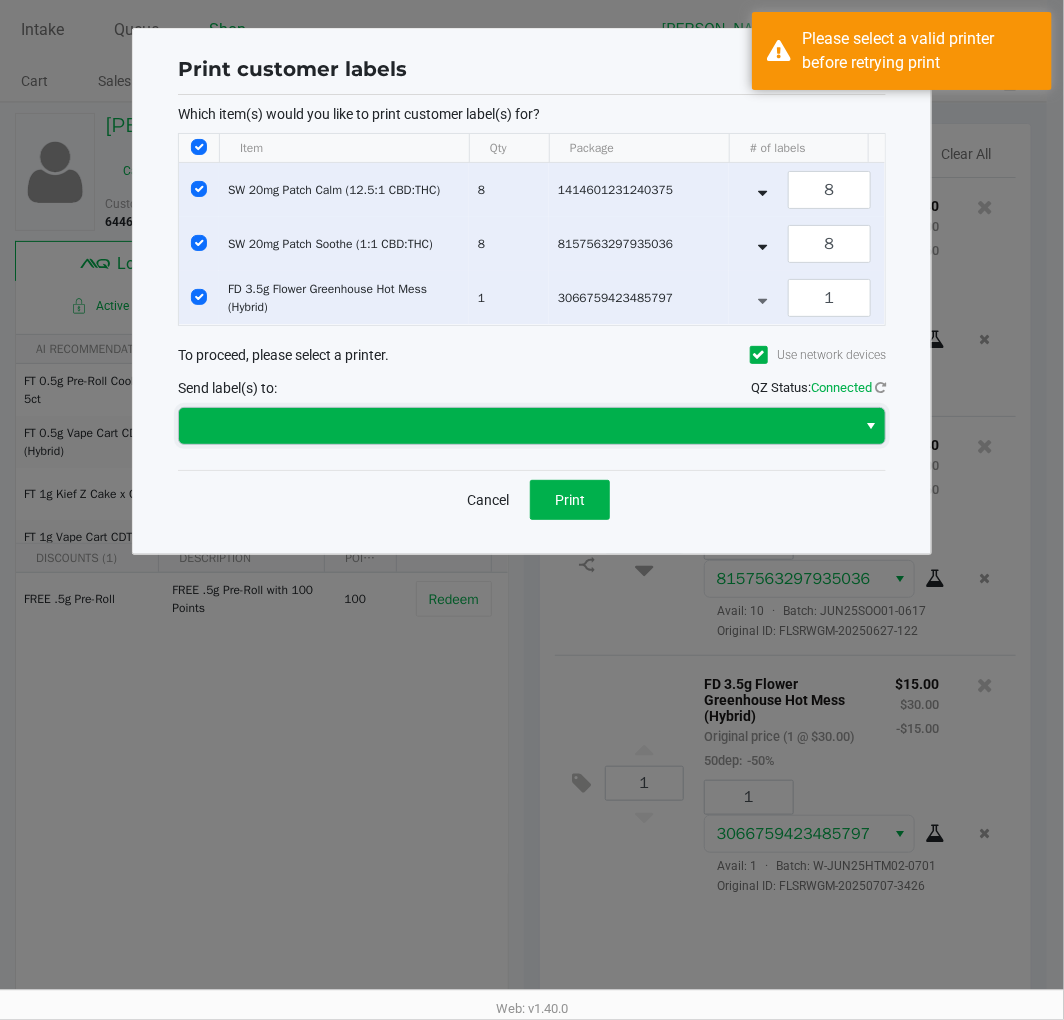 click at bounding box center [517, 426] 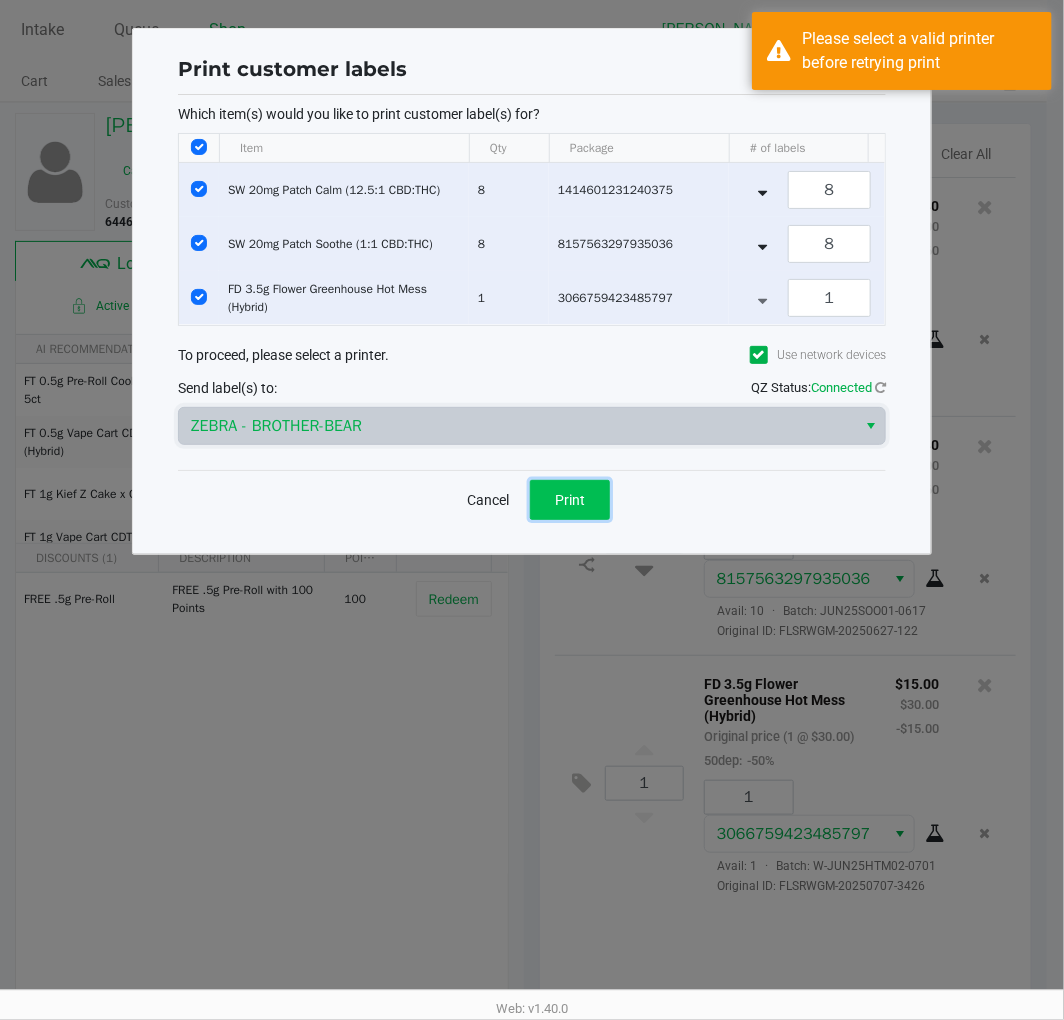 click on "Print" 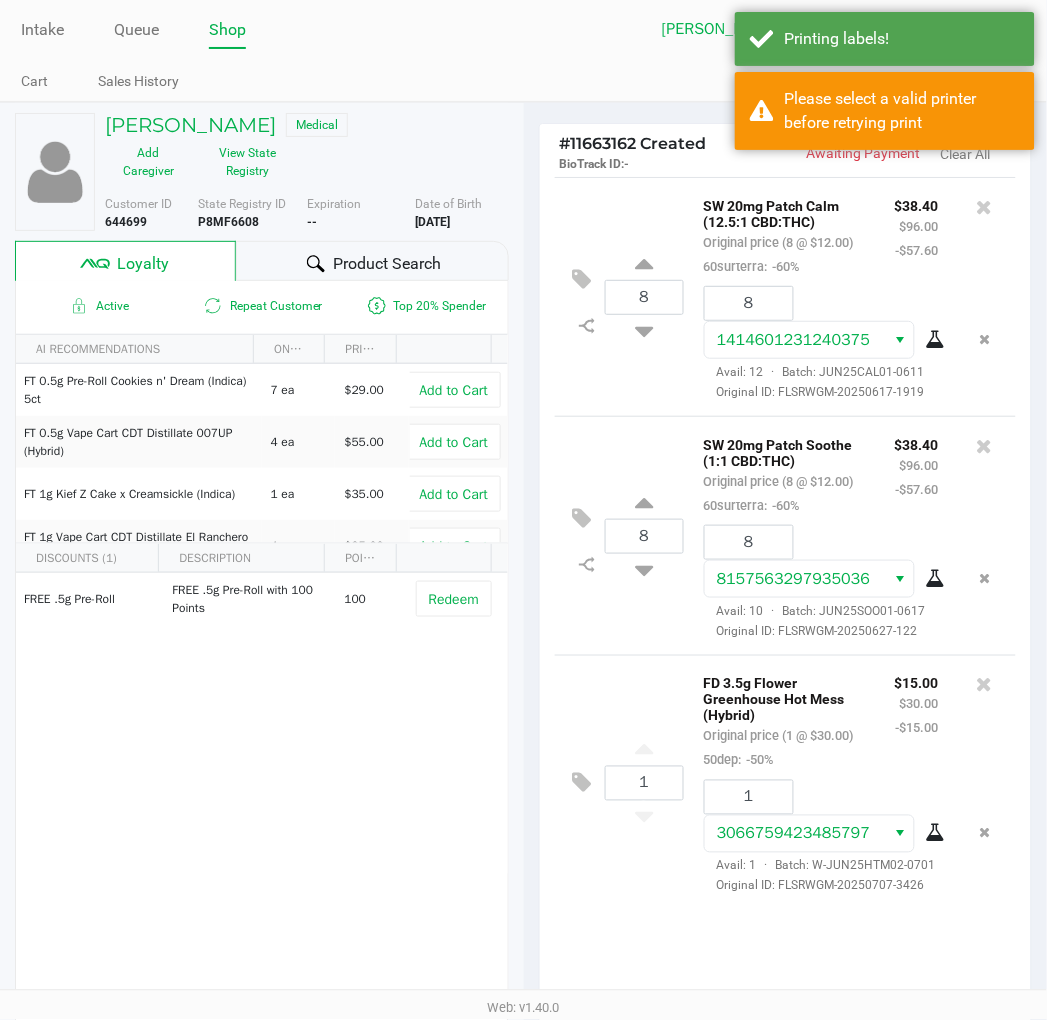 scroll, scrollTop: 60, scrollLeft: 0, axis: vertical 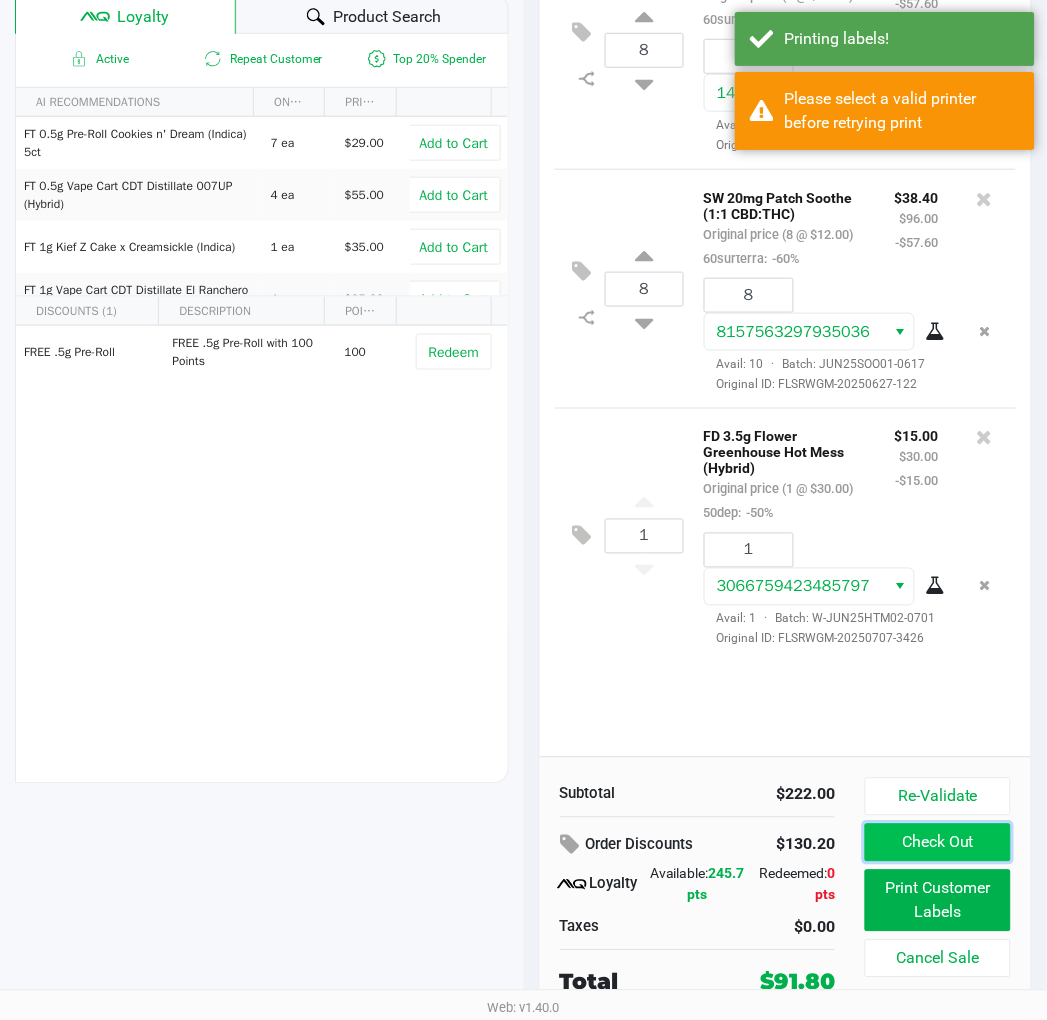 click on "Check Out" 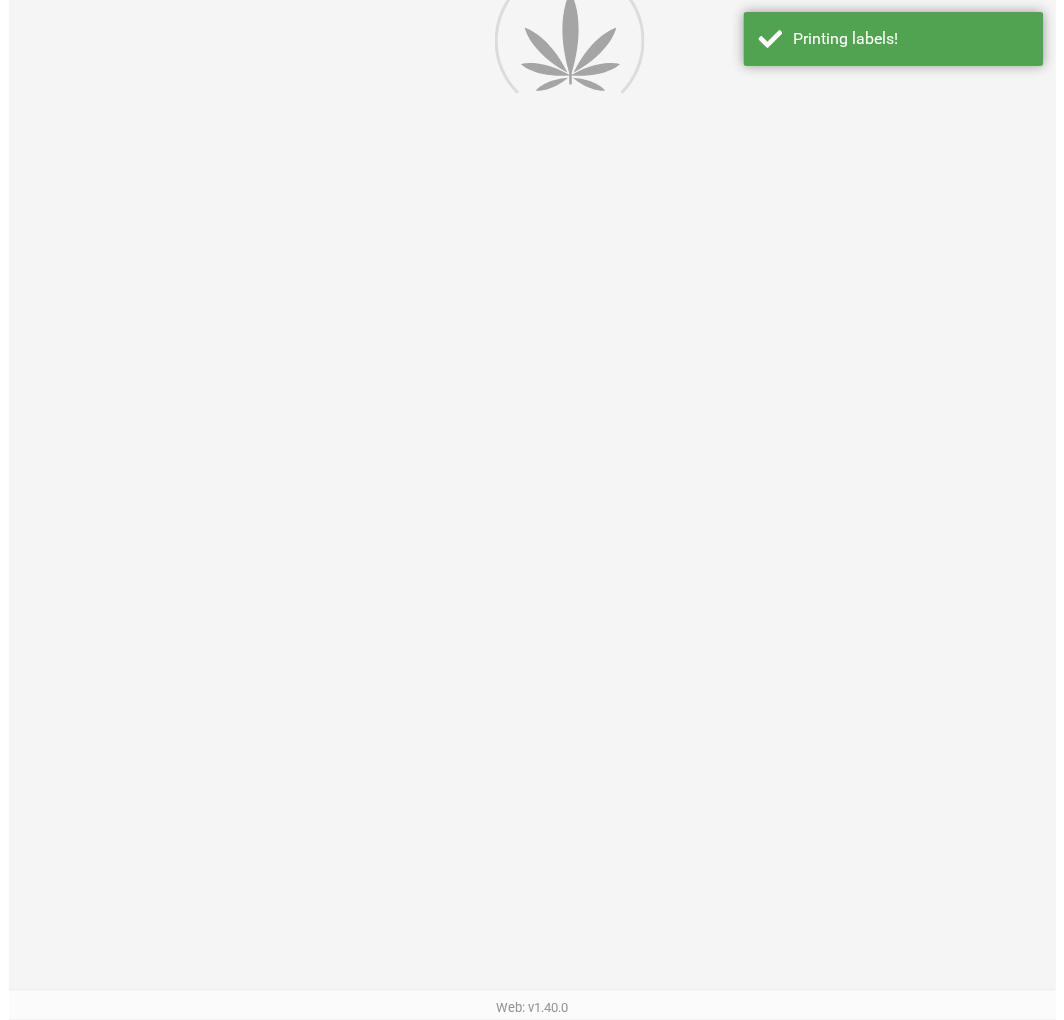 scroll, scrollTop: 0, scrollLeft: 0, axis: both 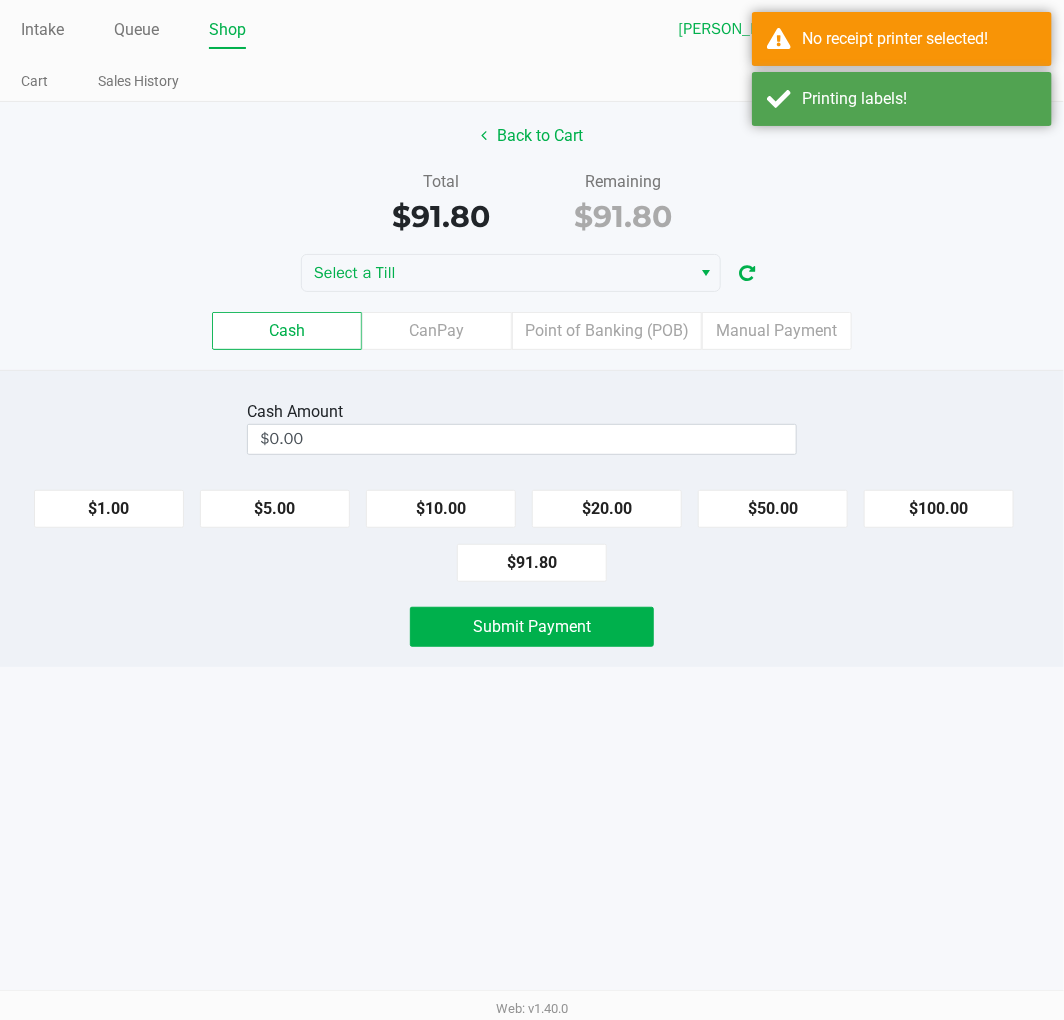 click on "Intake Queue Shop Clermont WC  Sharlene Amadio  Cart Sales History  Quick Sale   Open Drawer   Logout  Back to Cart   Total   $91.80   Remaining   $91.80  Select a Till  Cash   CanPay   Point of Banking (POB)   Manual Payment   Cash  Amount  $0.00  $1.00   $5.00   $10.00   $20.00   $50.00   $100.00   $91.80   Submit Payment   Web: v1.40.0" at bounding box center (532, 510) 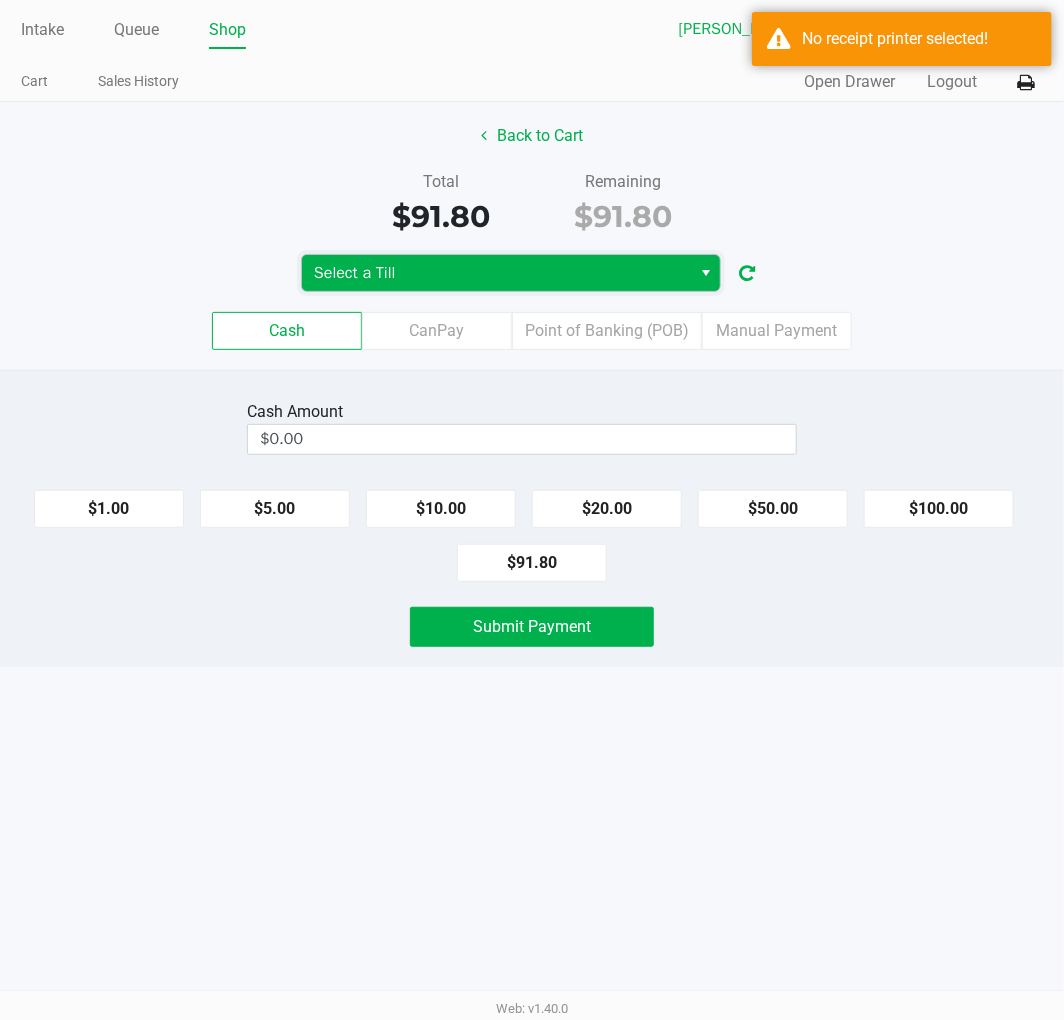 click on "Select a Till" at bounding box center [496, 273] 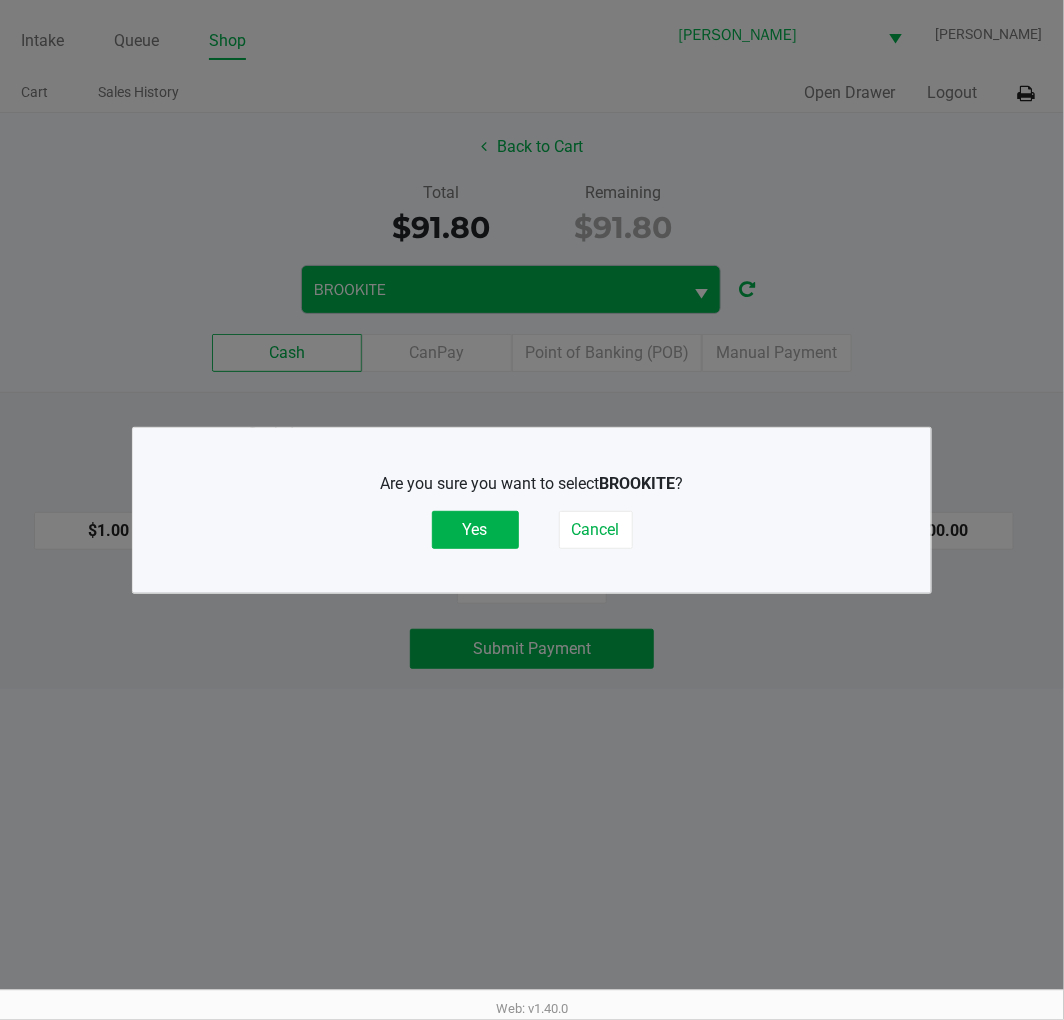 click on "Cancel" 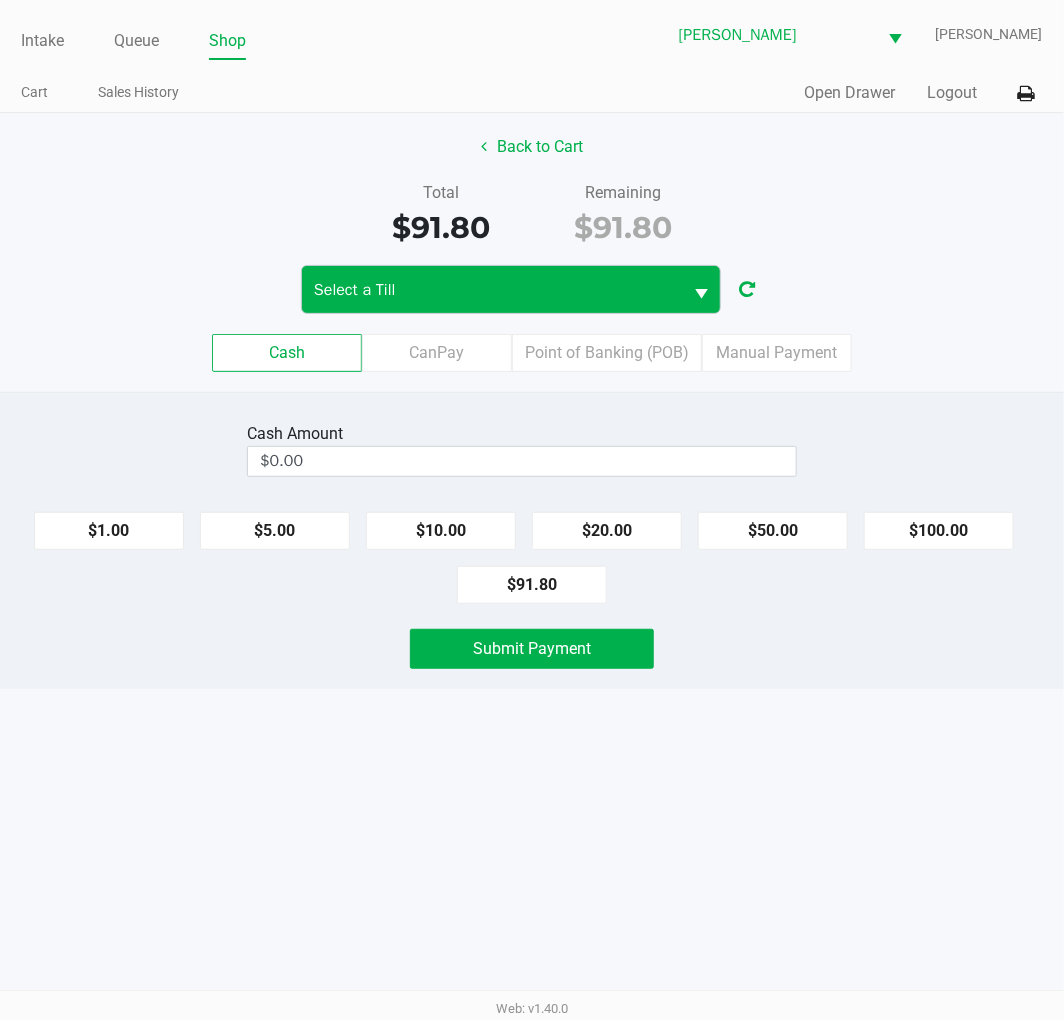 click on "Select a Till" at bounding box center [492, 290] 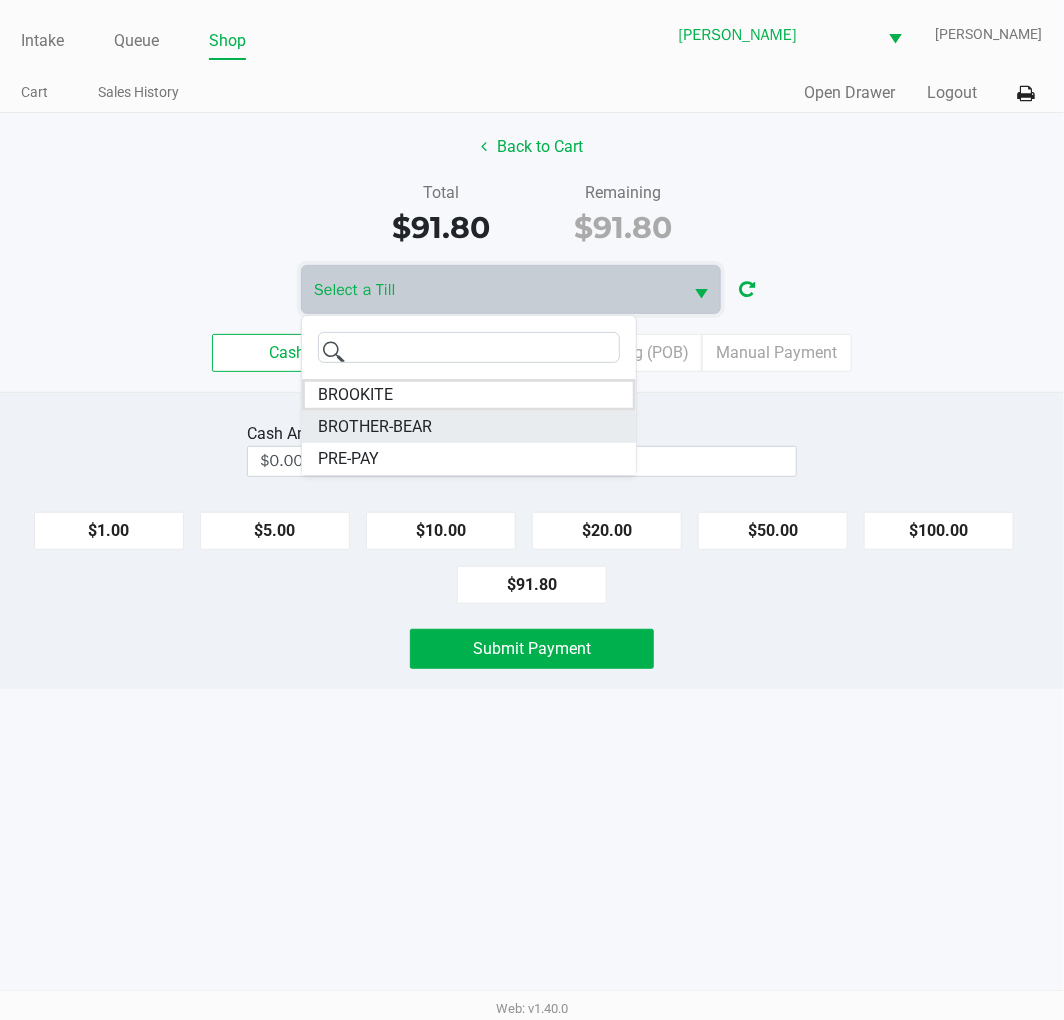 click on "BROTHER-BEAR" at bounding box center [375, 427] 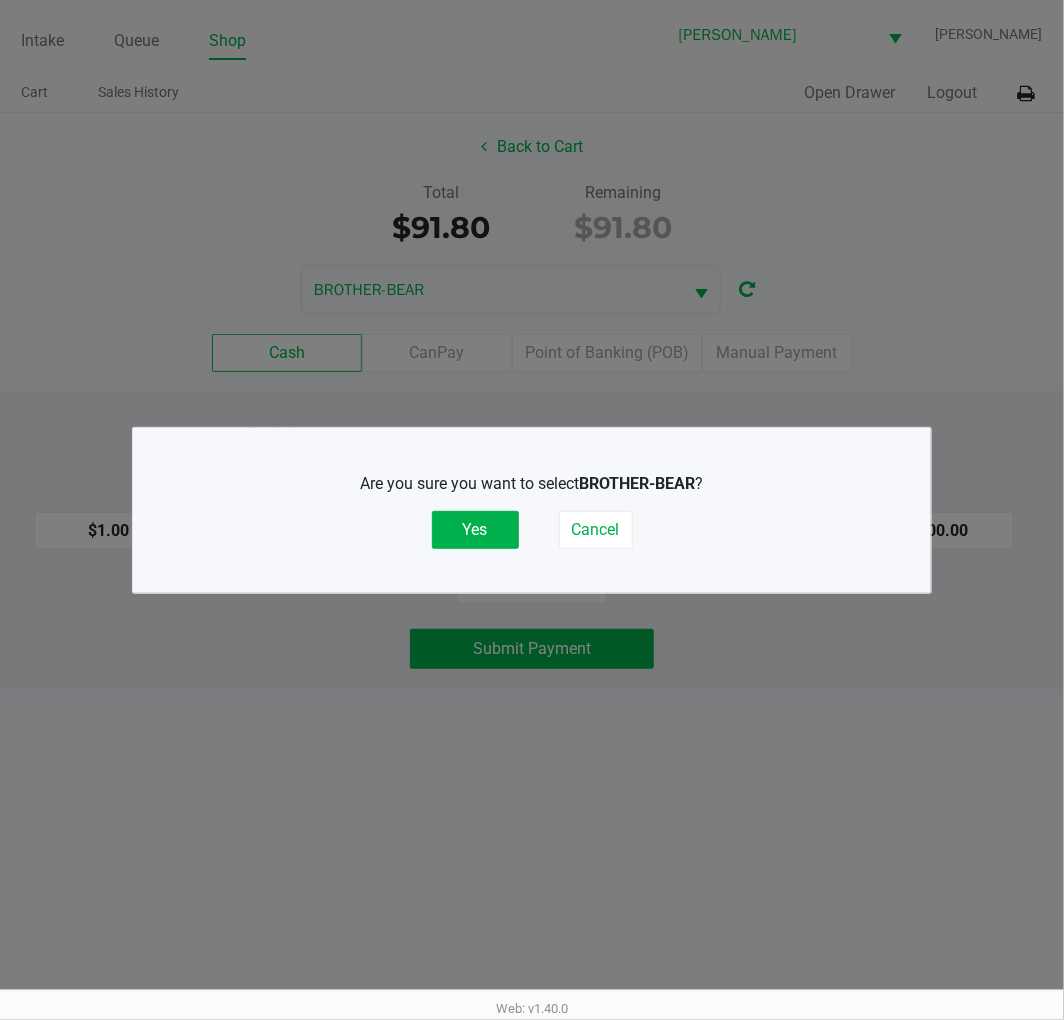 click on "Yes" 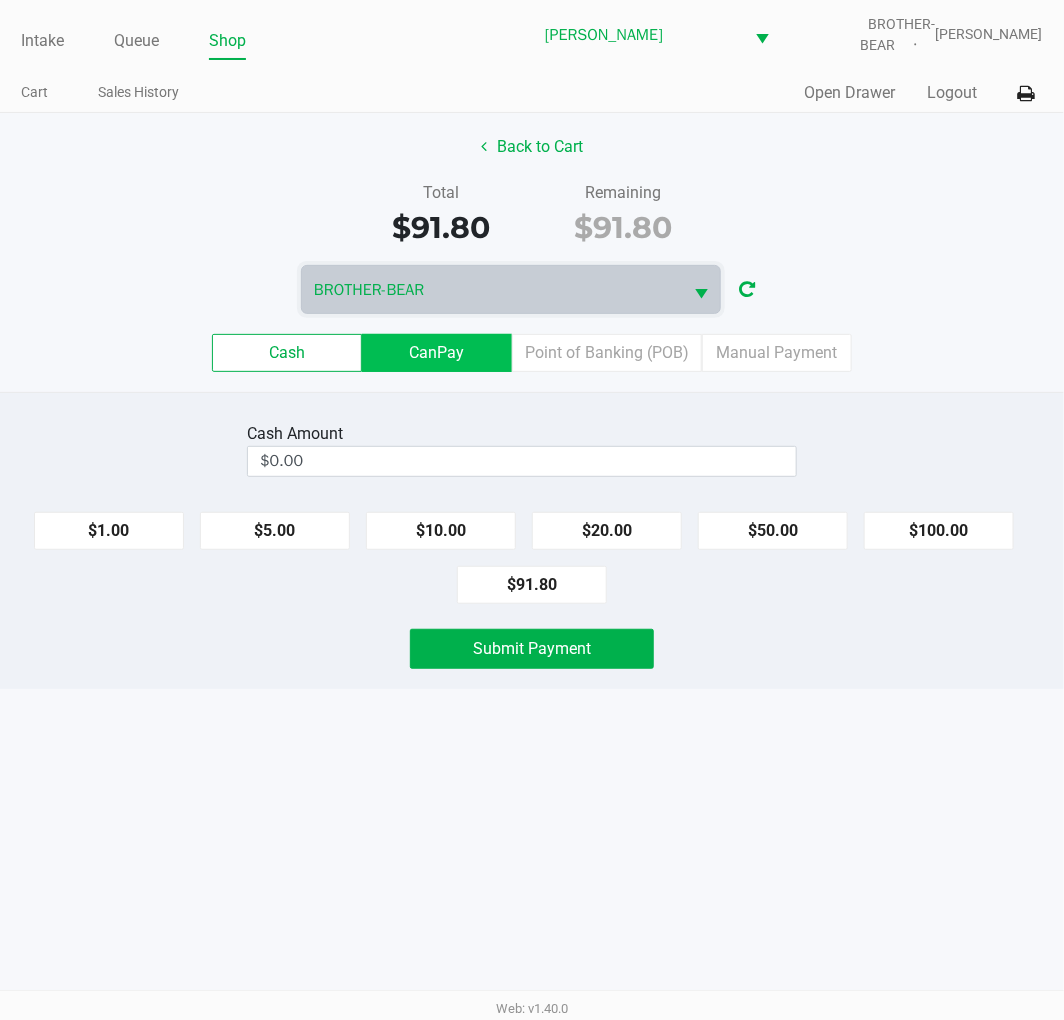 click on "CanPay" 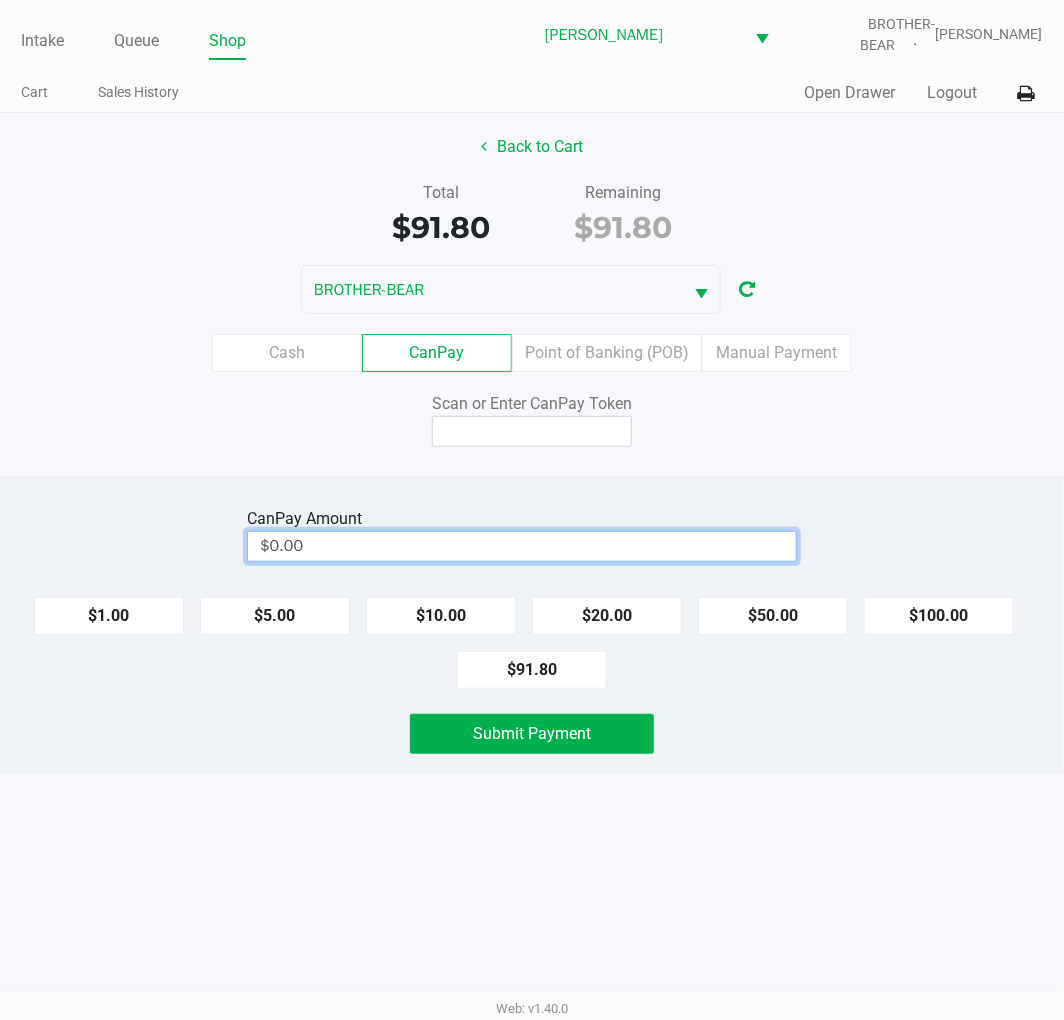 click on "$0.00" at bounding box center (522, 546) 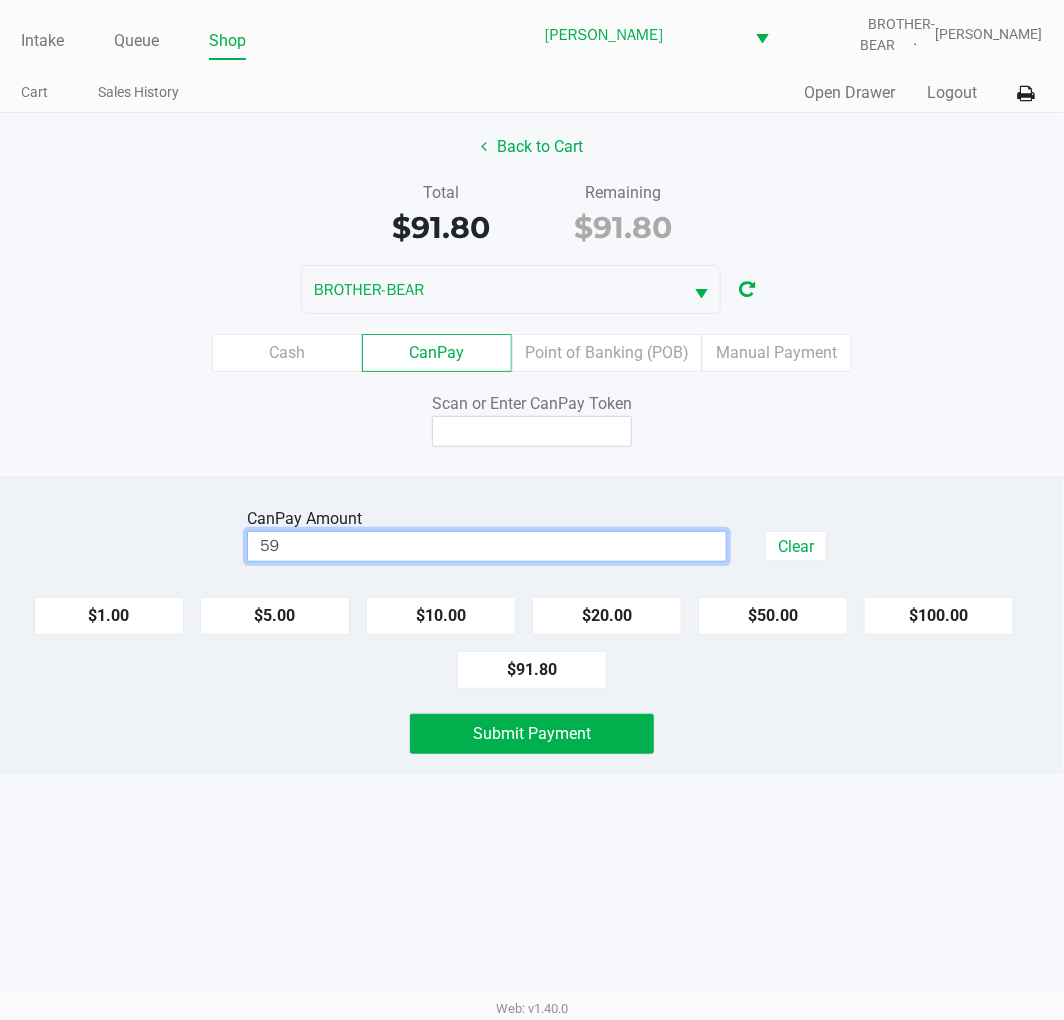 click on "Scan or Enter CanPay Token" 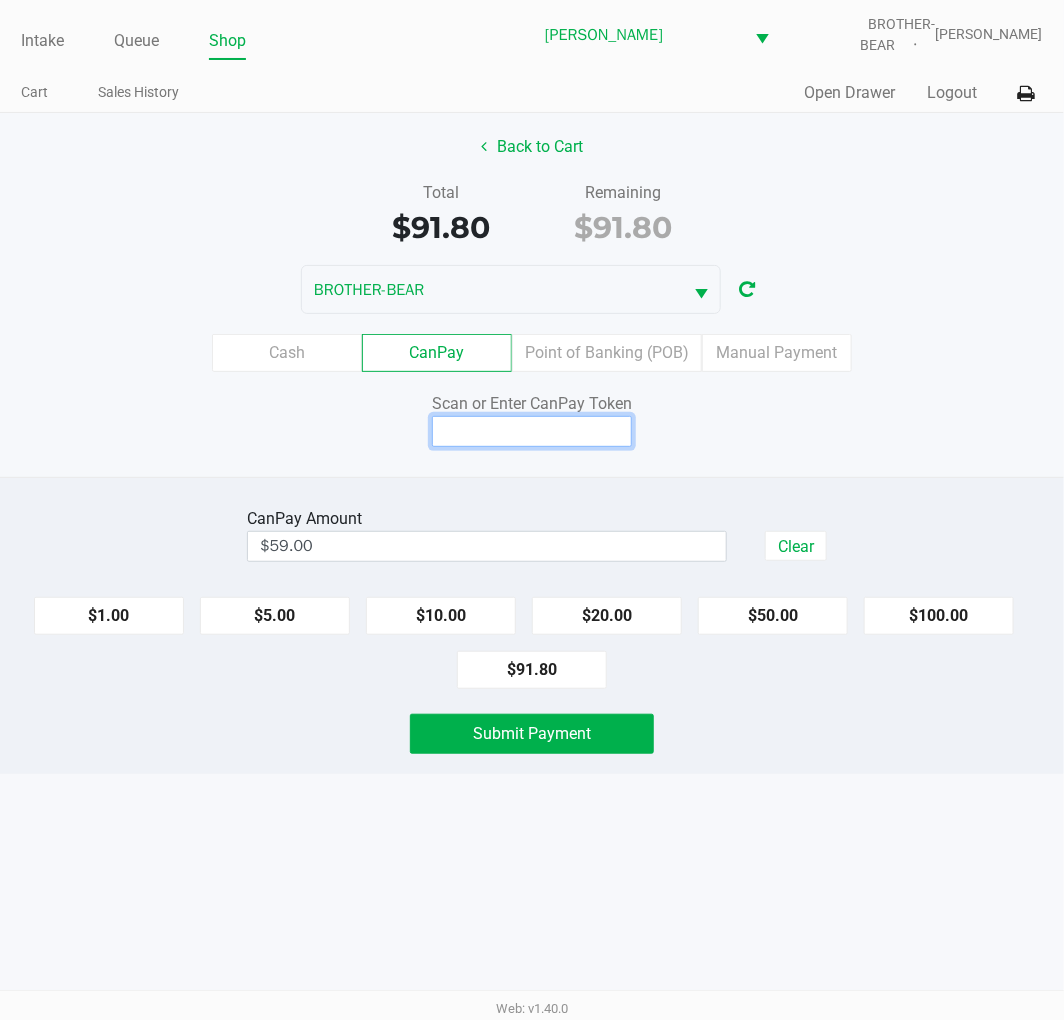 click 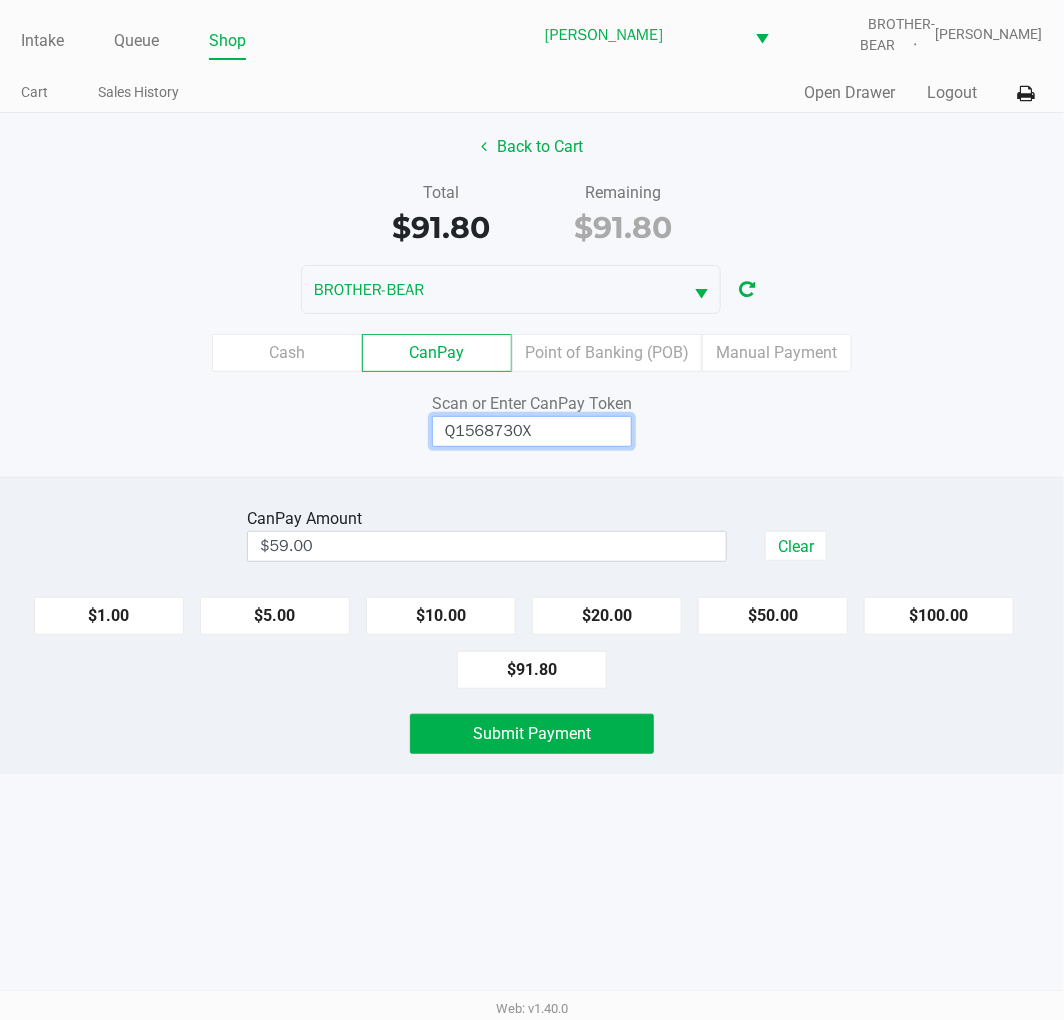 type on "Q1568730X" 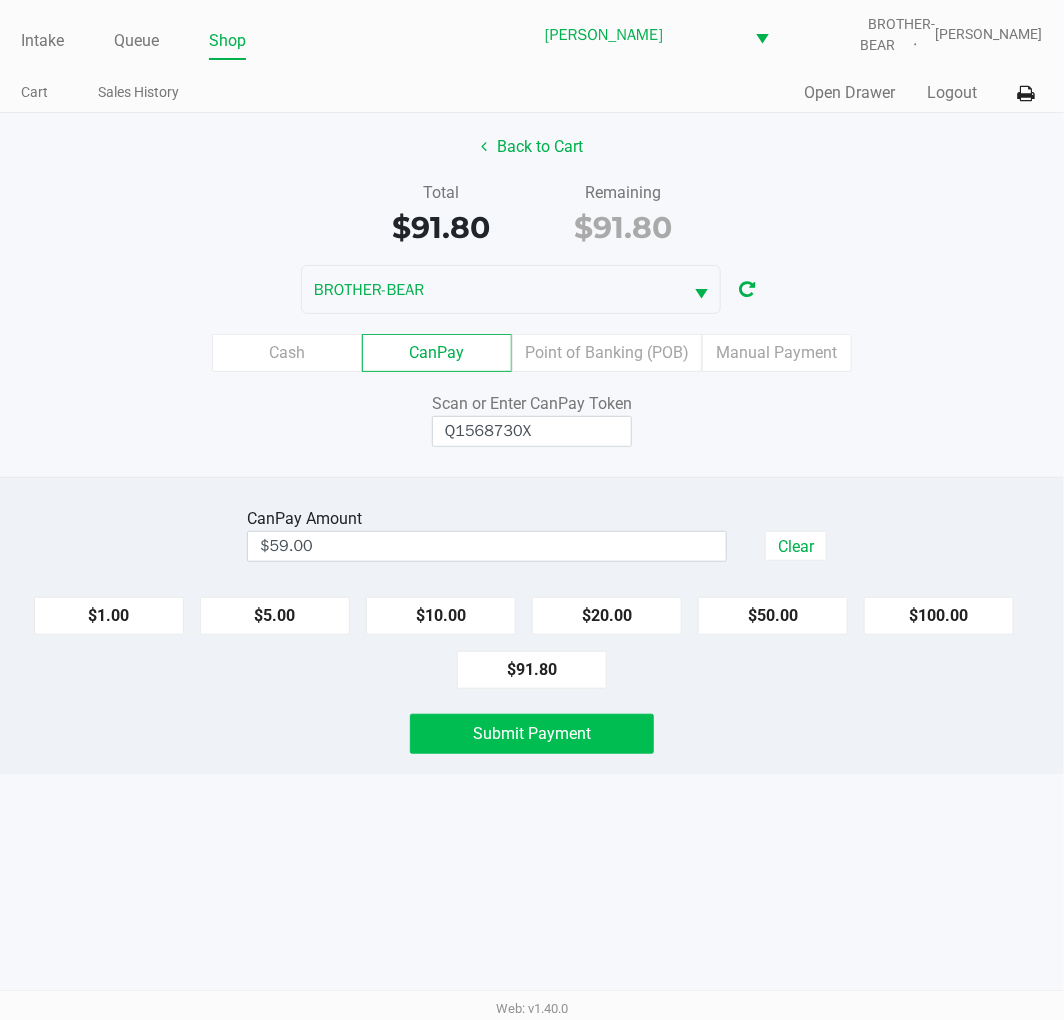 click on "Submit Payment" 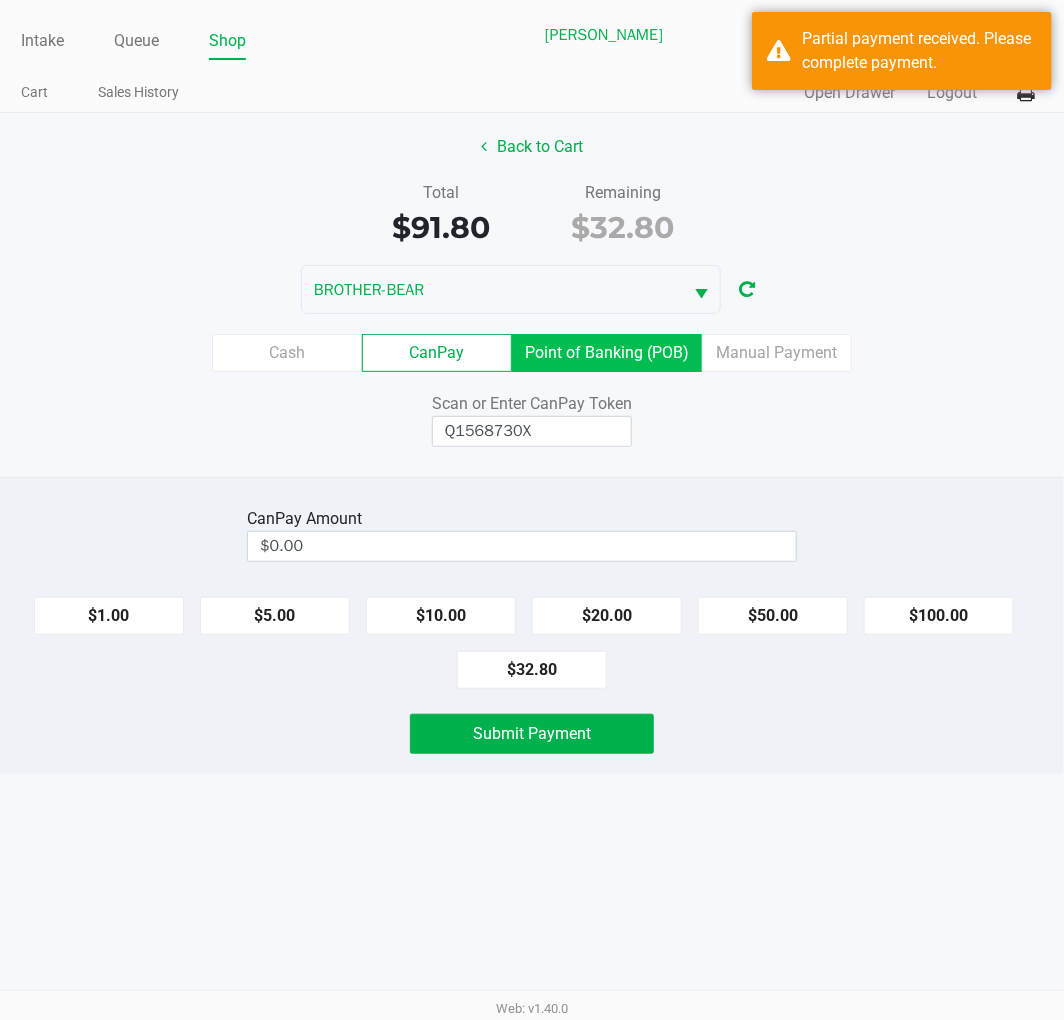 click on "Point of Banking (POB)" 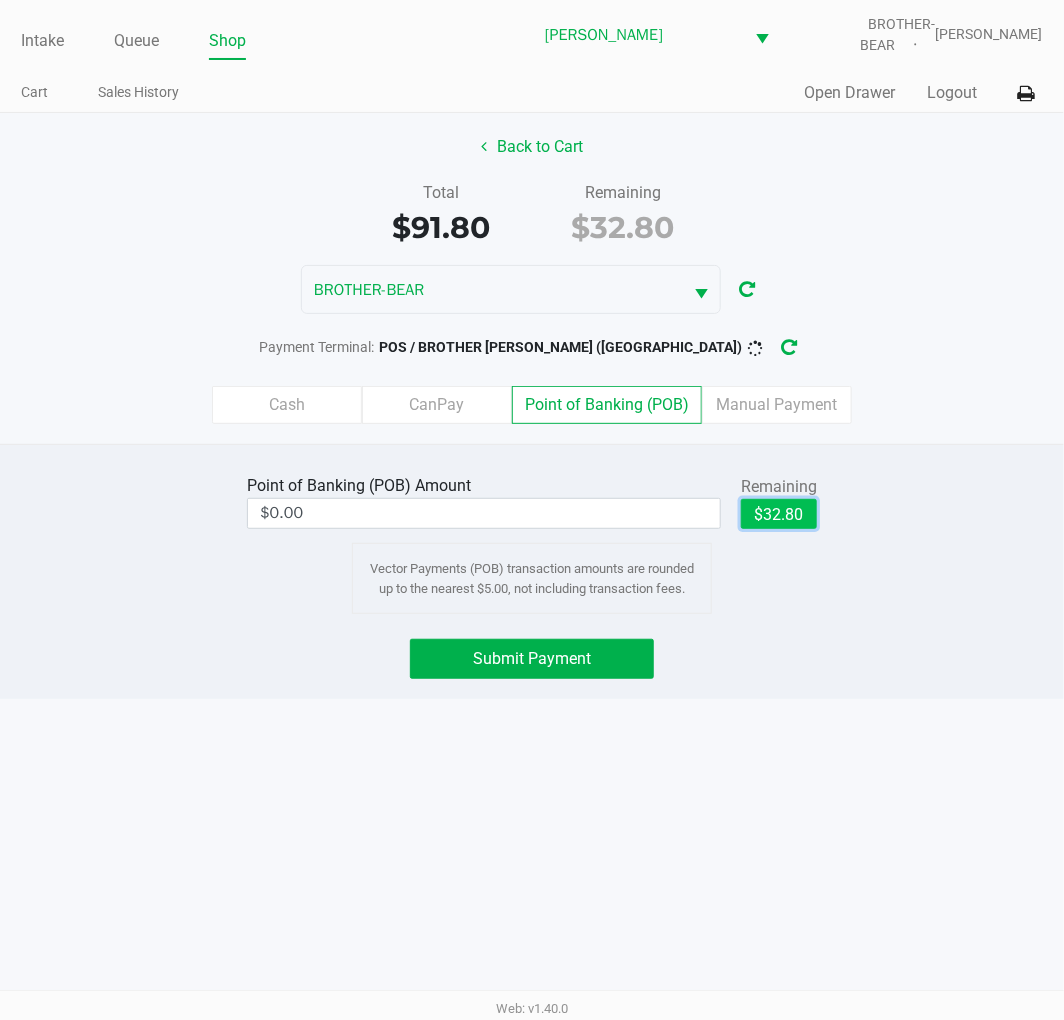 click on "$32.80" 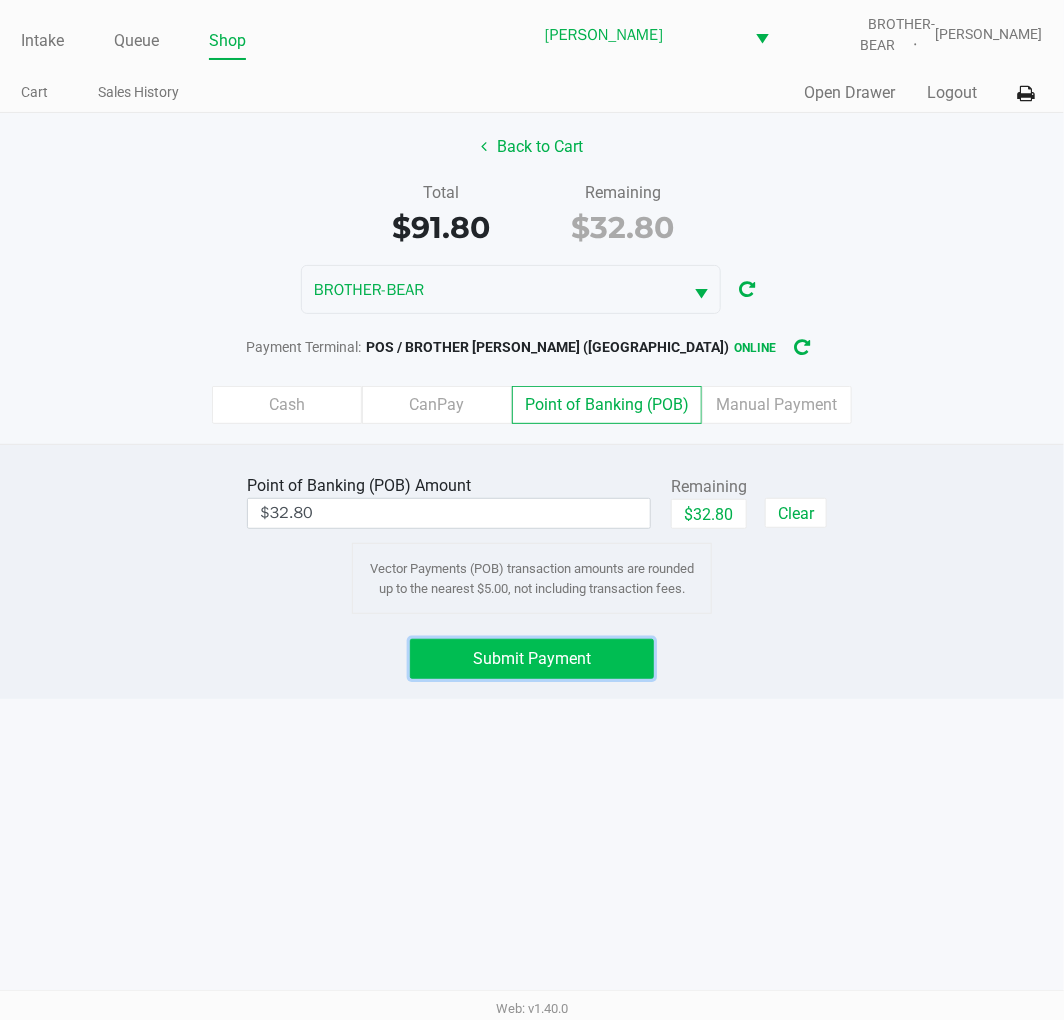 click on "Submit Payment" 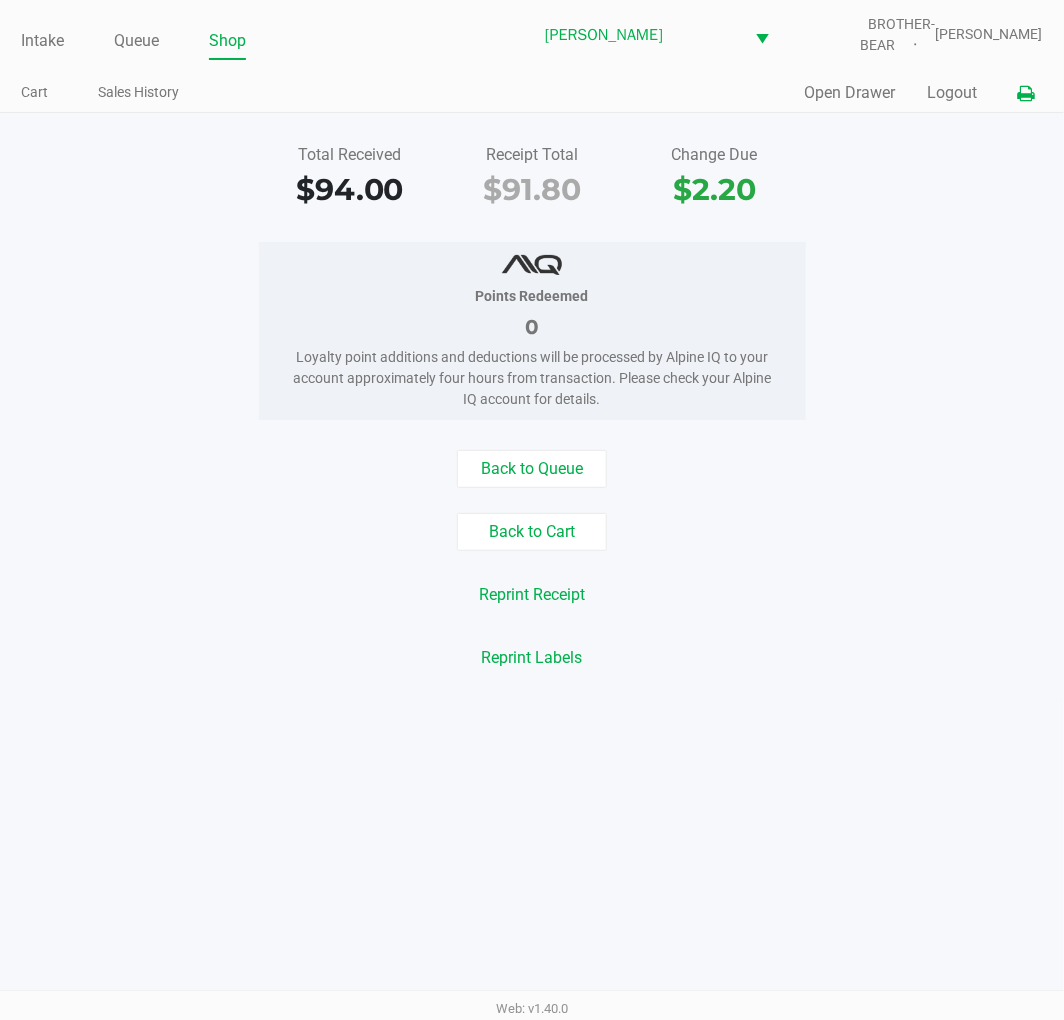 click 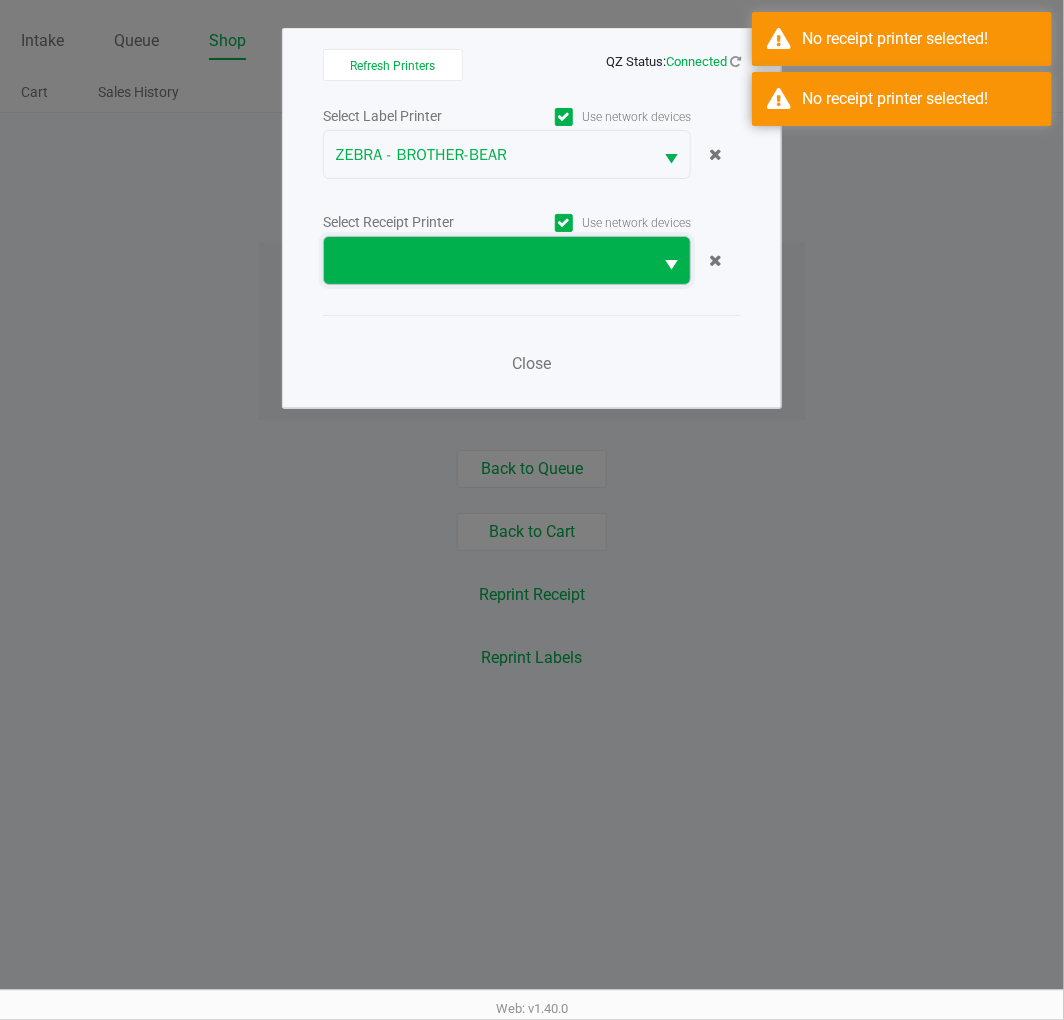 click at bounding box center (488, 261) 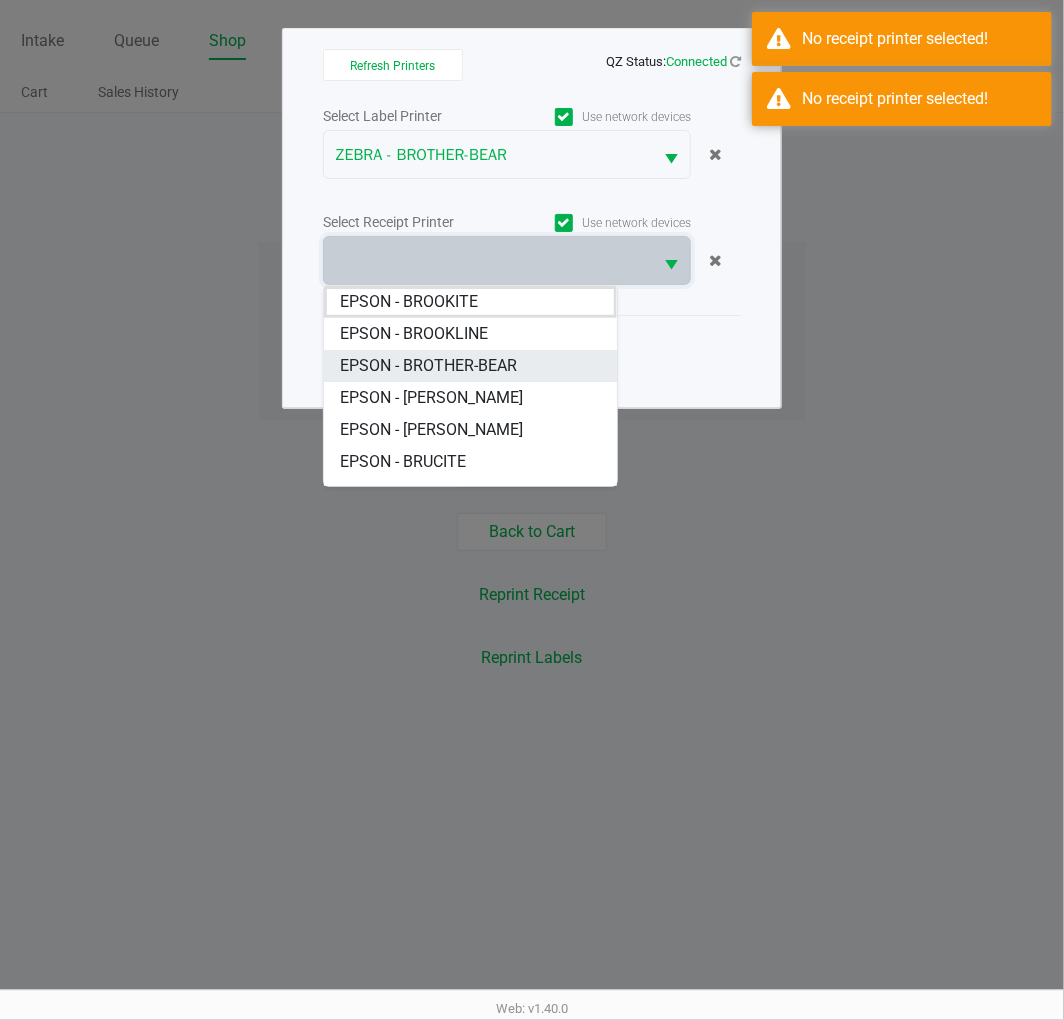 click on "EPSON - BROTHER-BEAR" at bounding box center [470, 366] 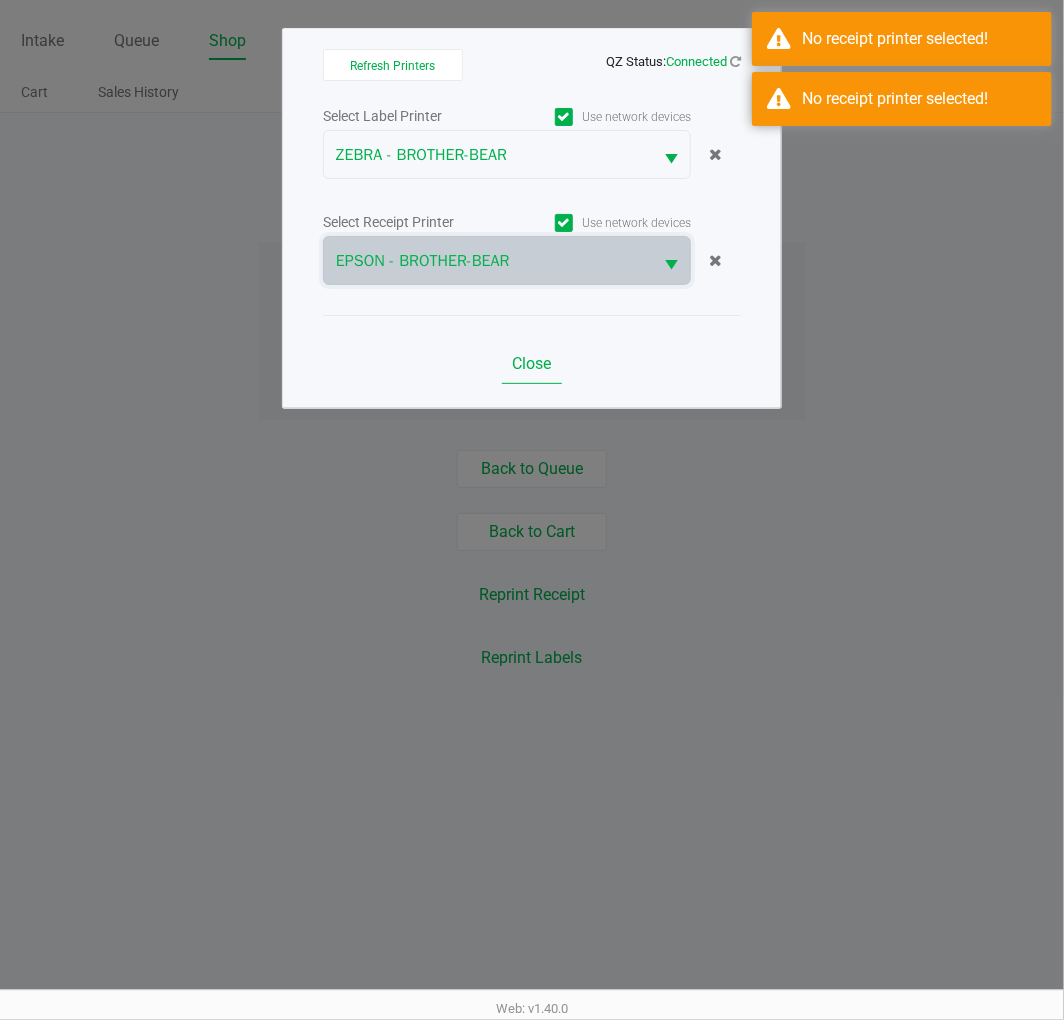 click on "Close" 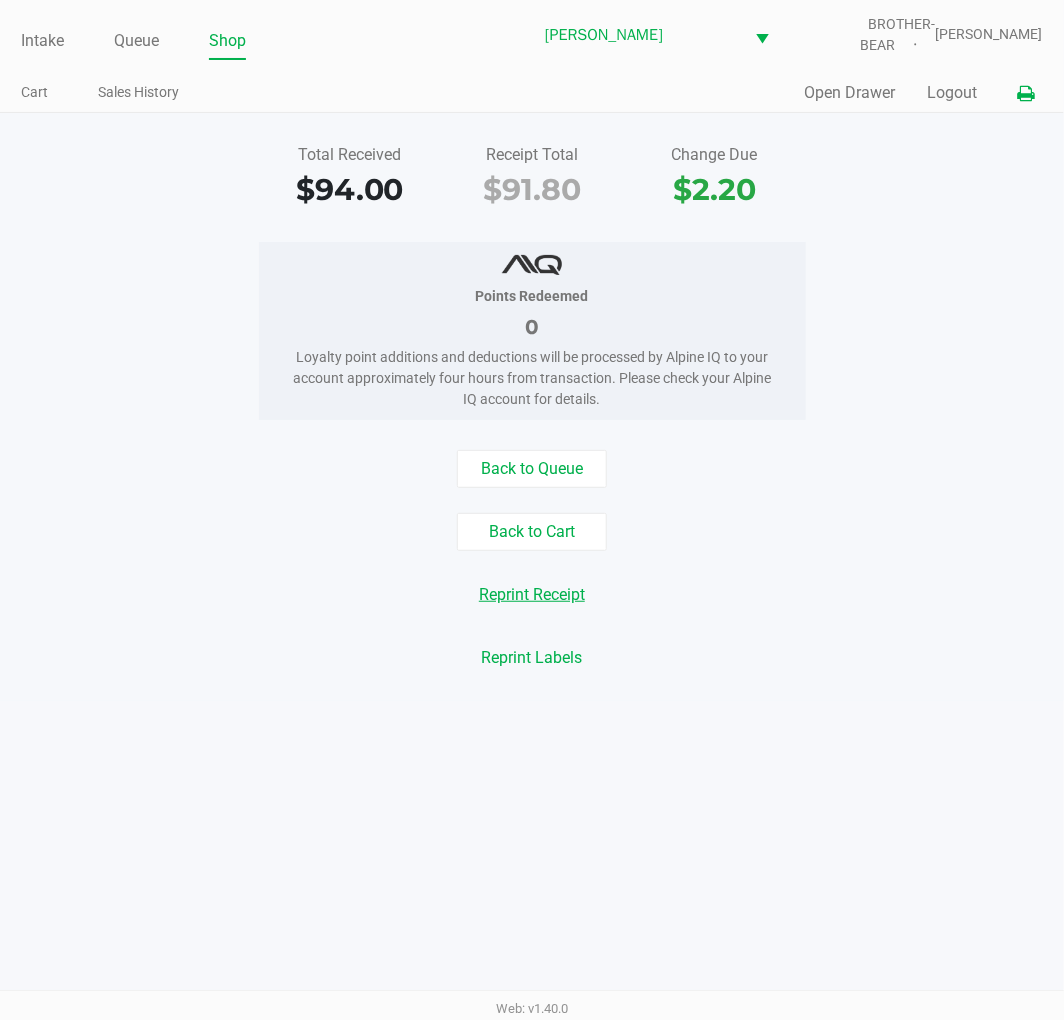 click on "Reprint Receipt" 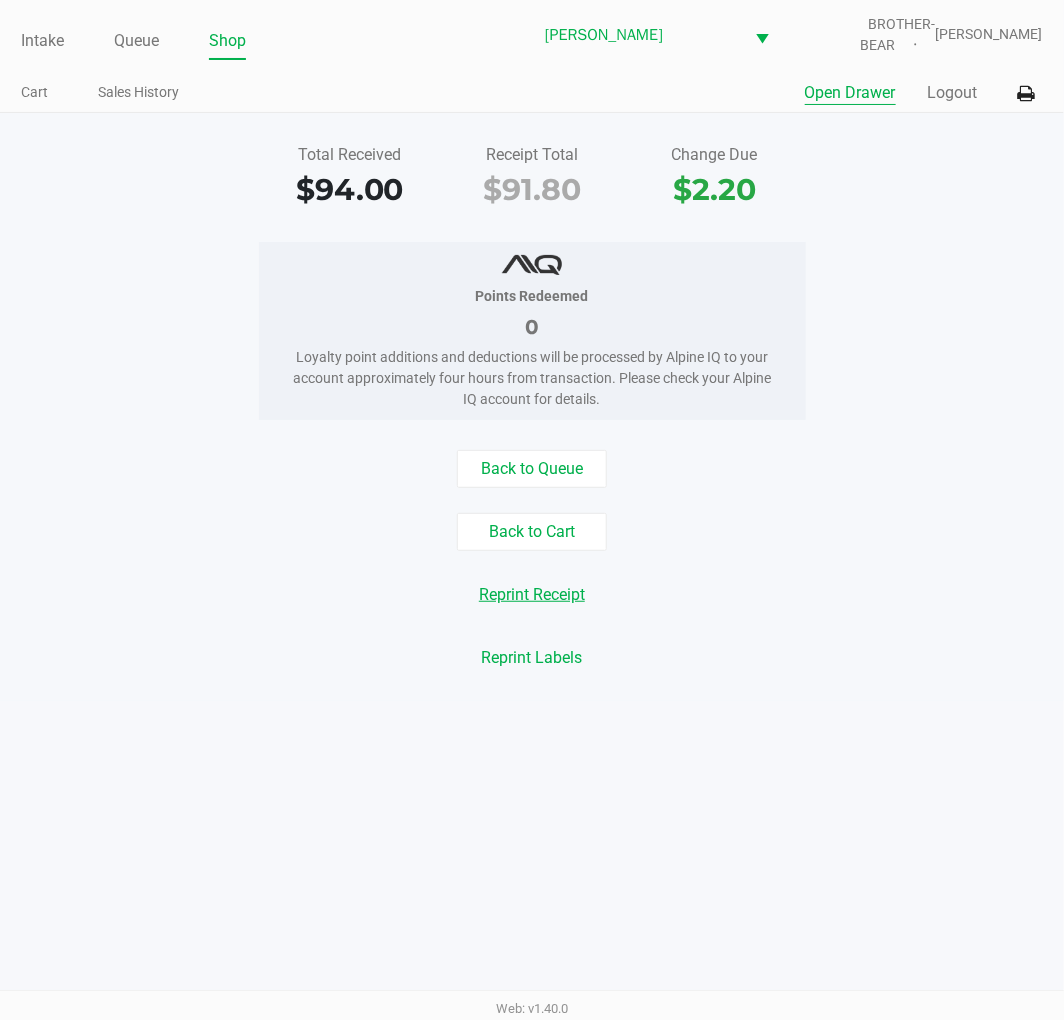 click on "Open Drawer" 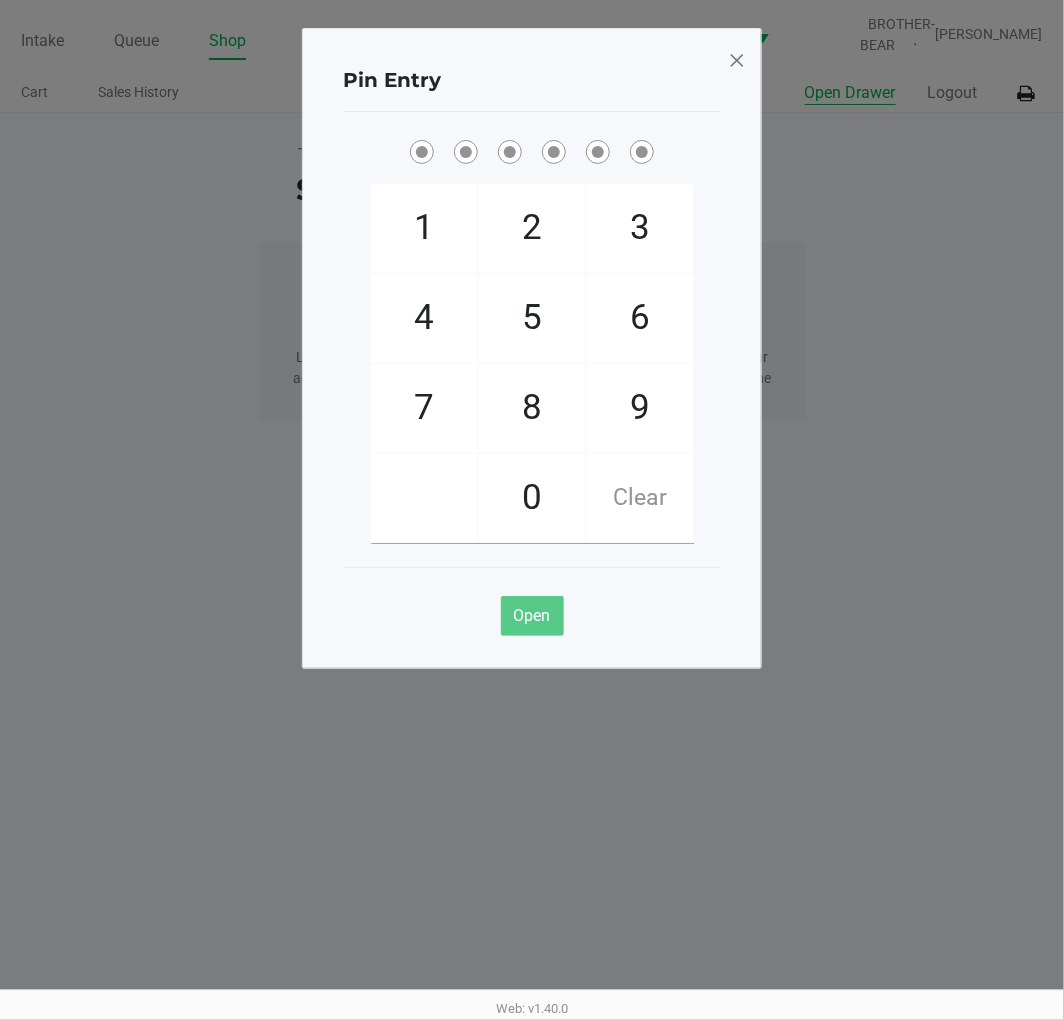 type 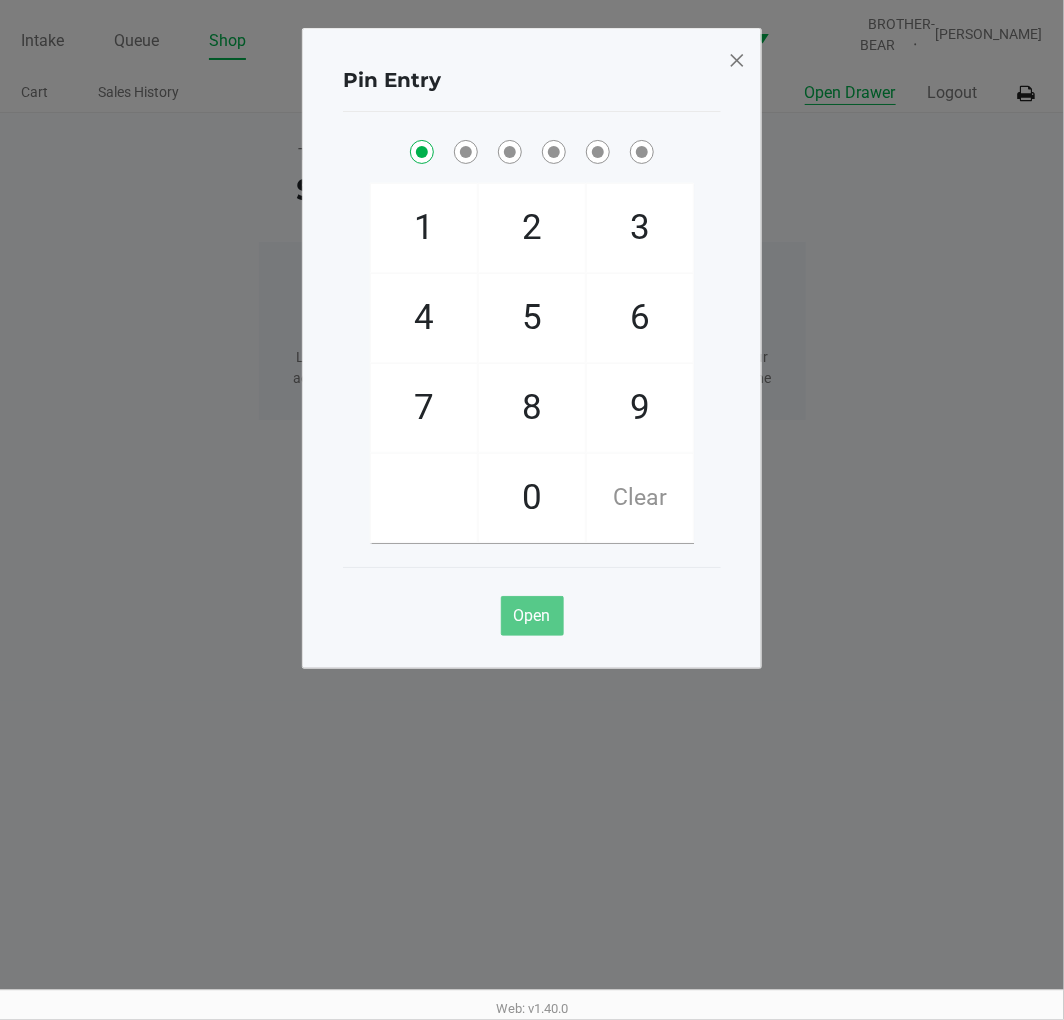 checkbox on "true" 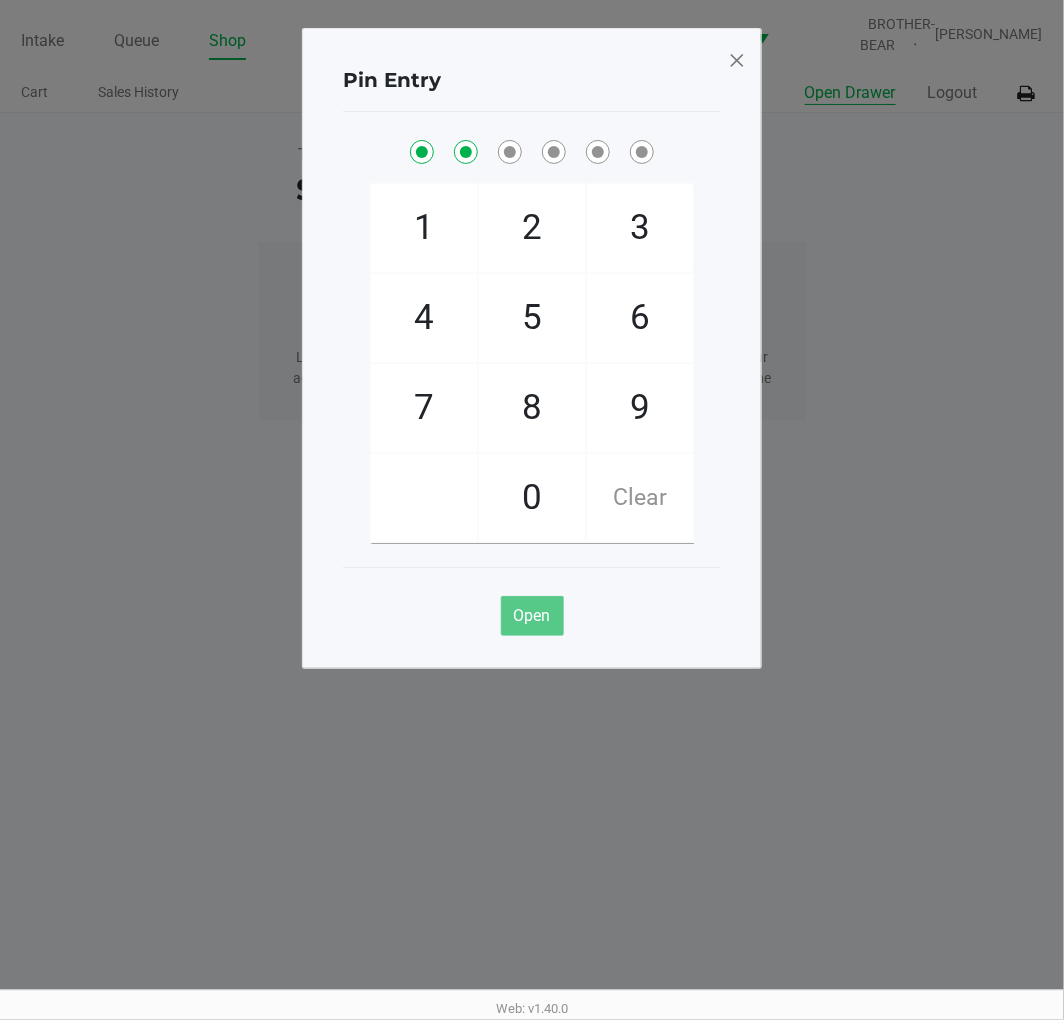 checkbox on "true" 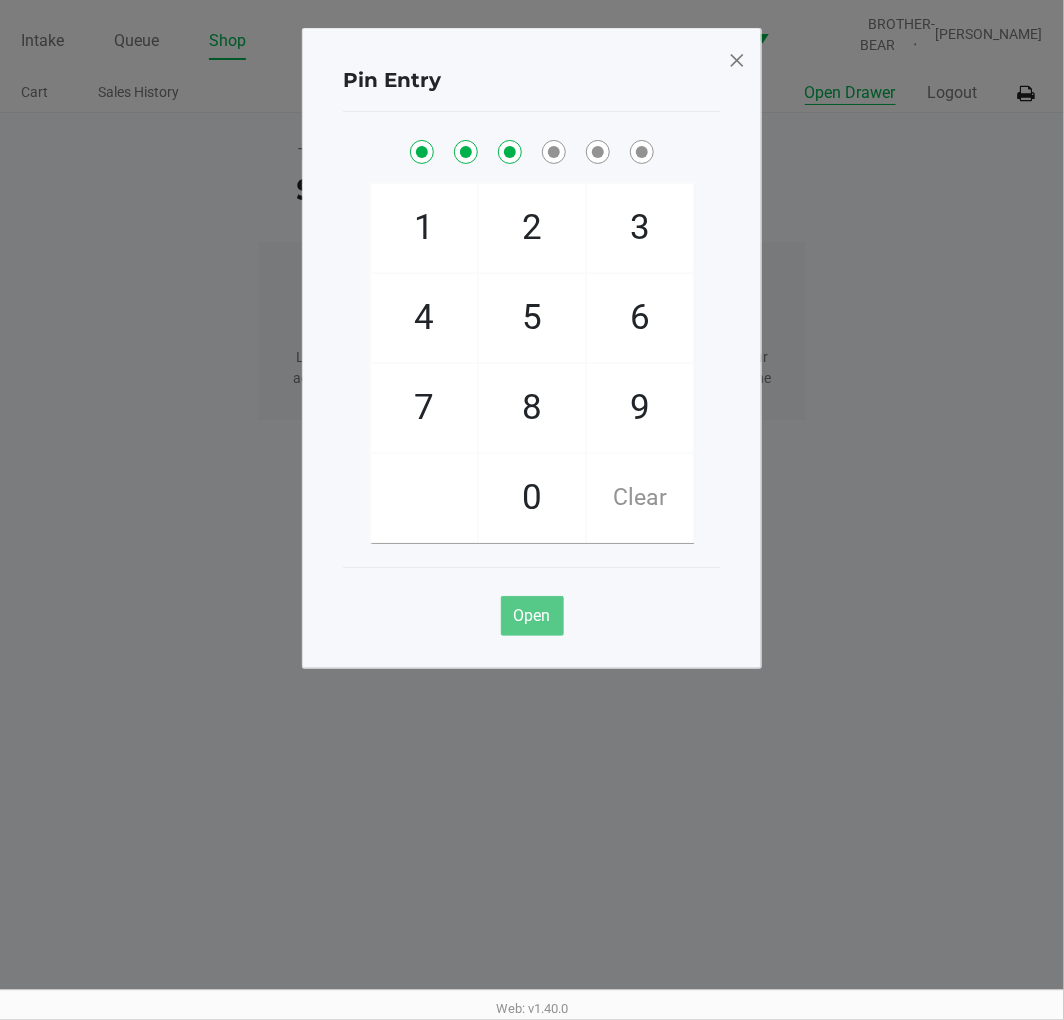 checkbox on "true" 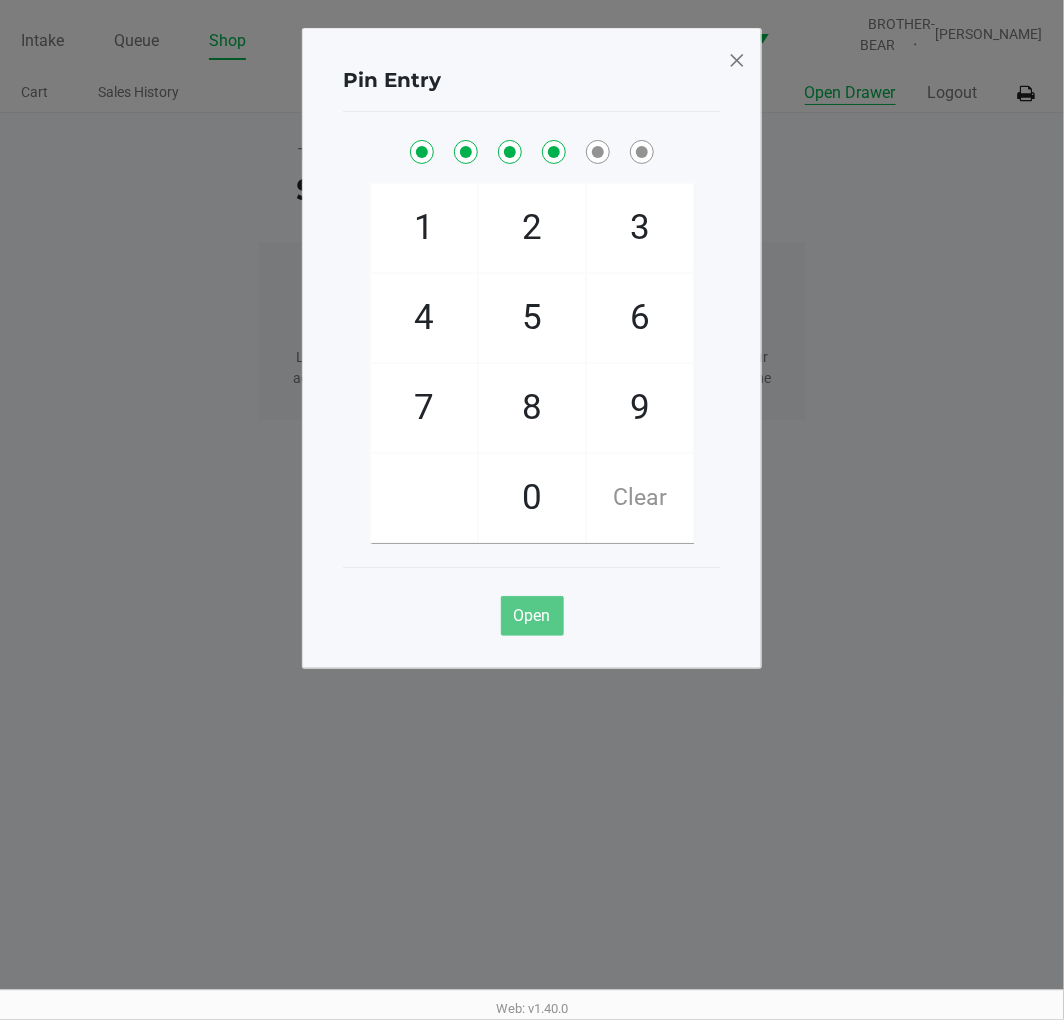 checkbox on "true" 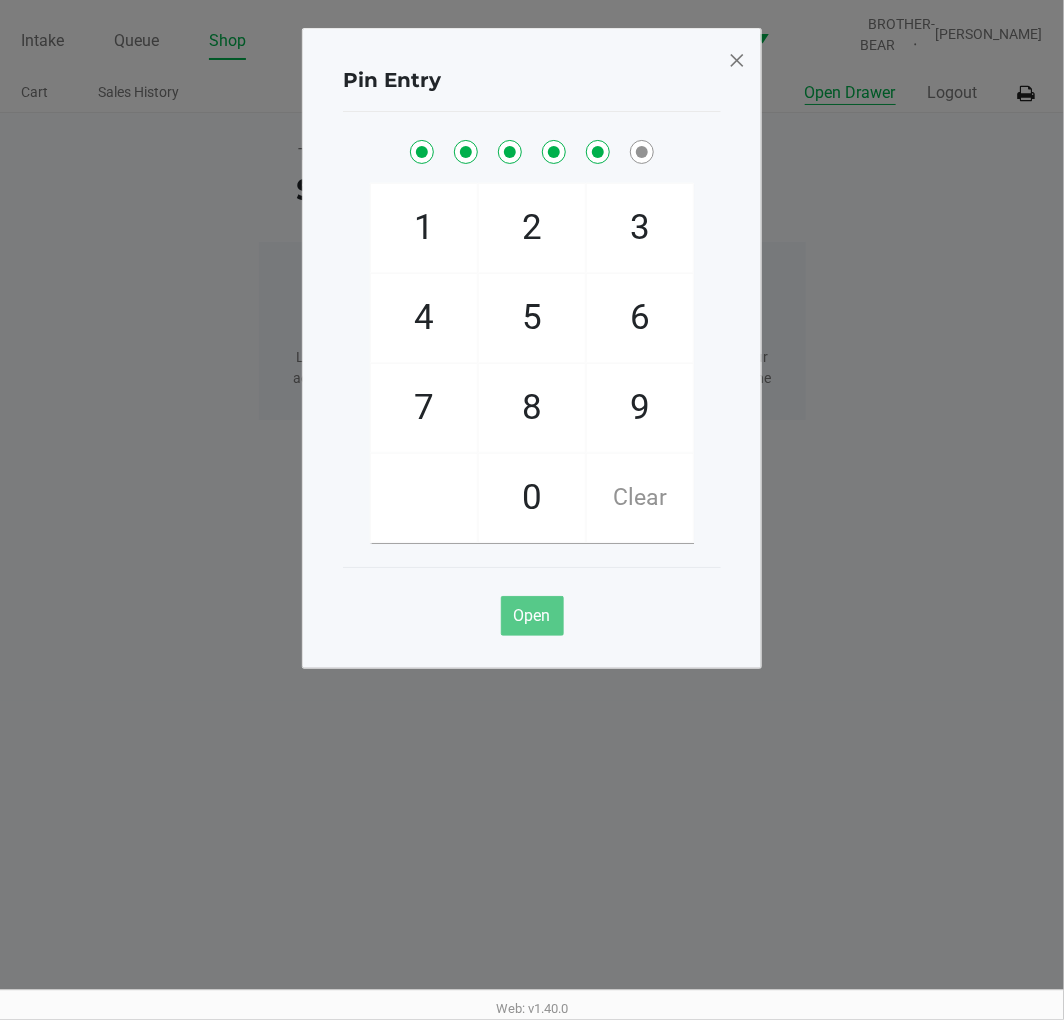 checkbox on "true" 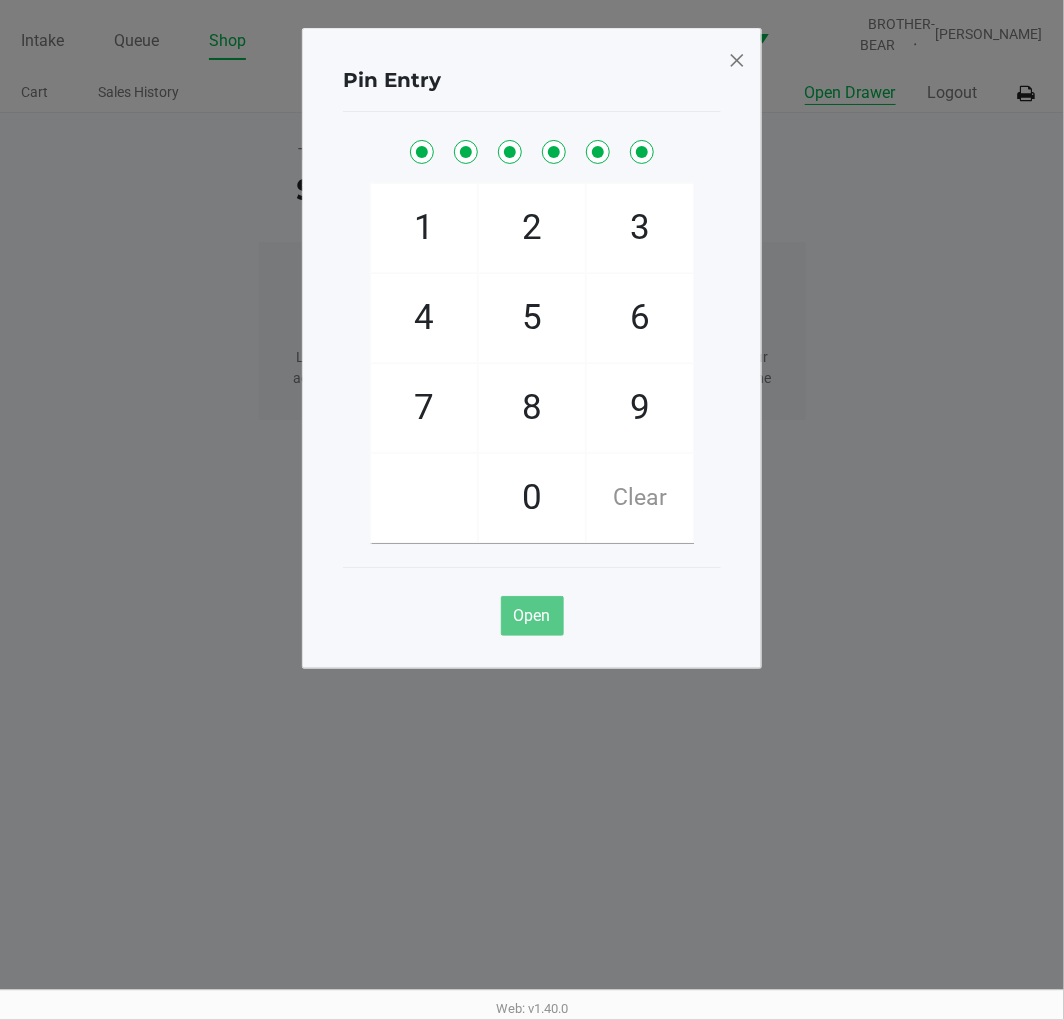 checkbox on "true" 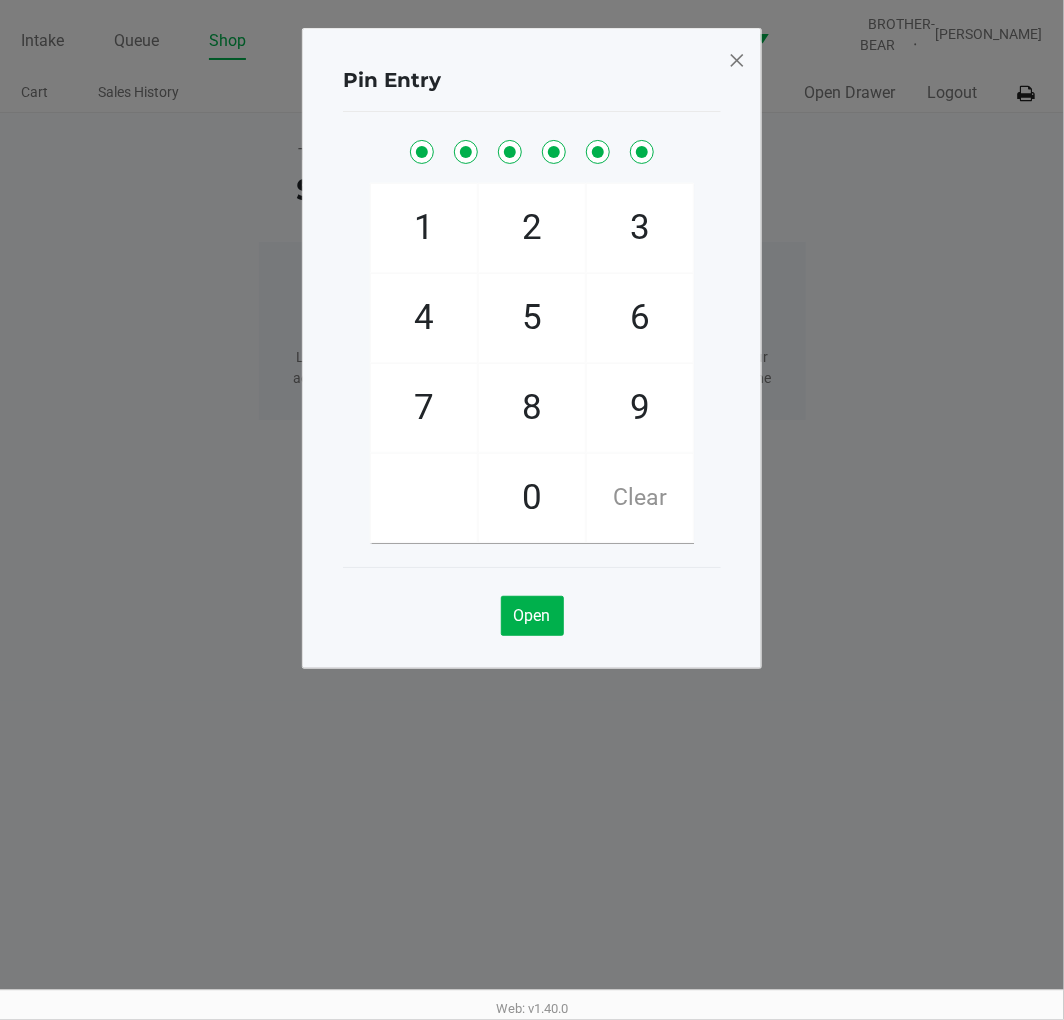 click 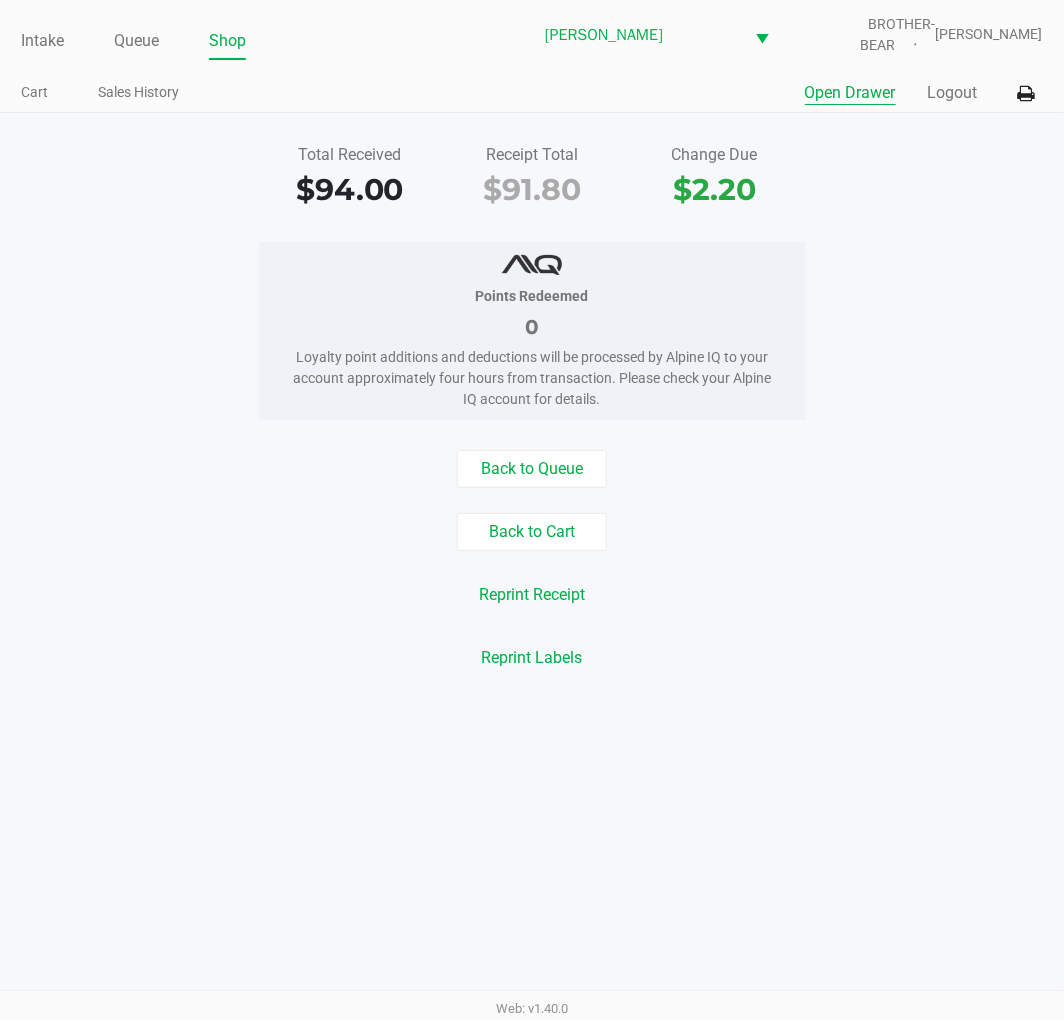 click on "Total Received   $94.00   Receipt Total   $91.80   Change Due   $2.20   Points Redeemed   0   Loyalty point additions and deductions will be processed by Alpine IQ to your account approximately four hours from transaction. Please check your Alpine IQ account for details.   Back to Queue   Back to Cart   Reprint Receipt   Reprint Labels" 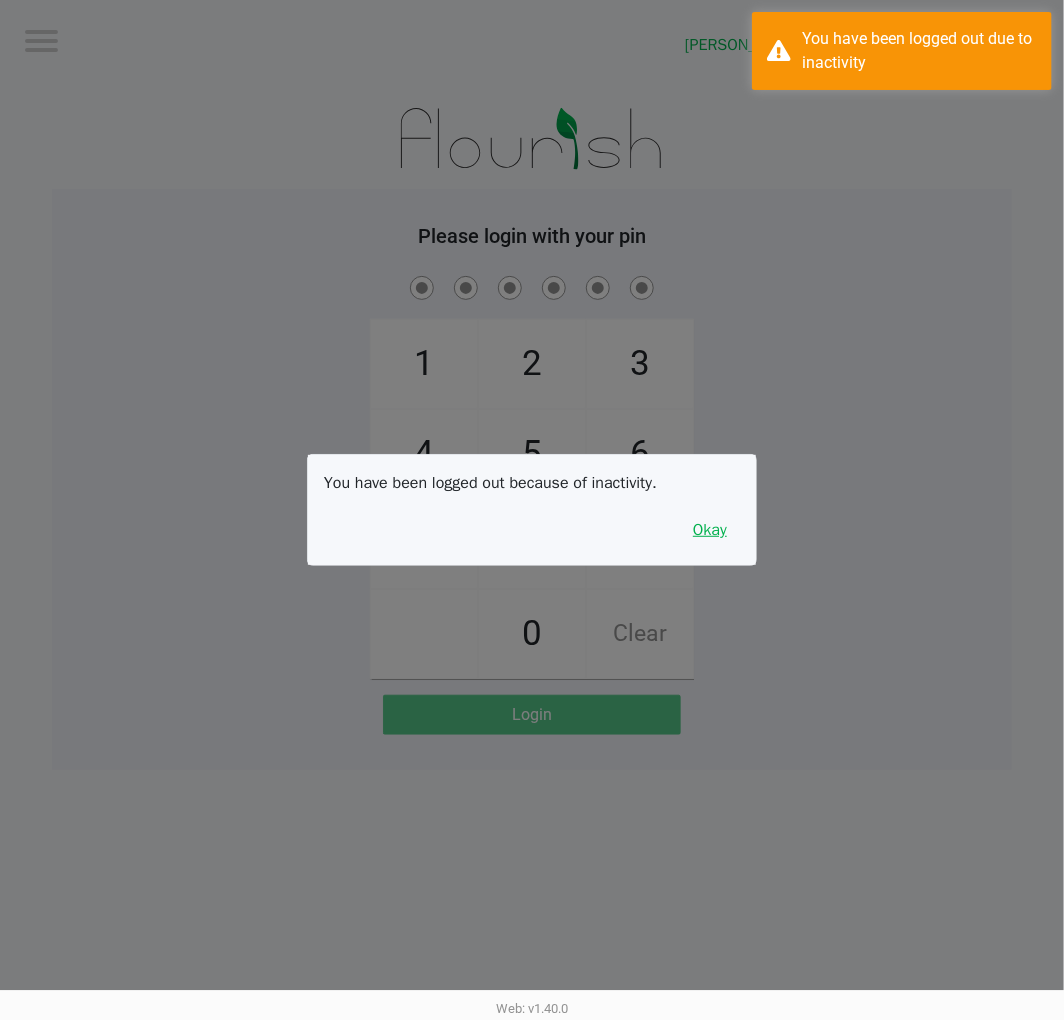 click on "Okay" at bounding box center (710, 530) 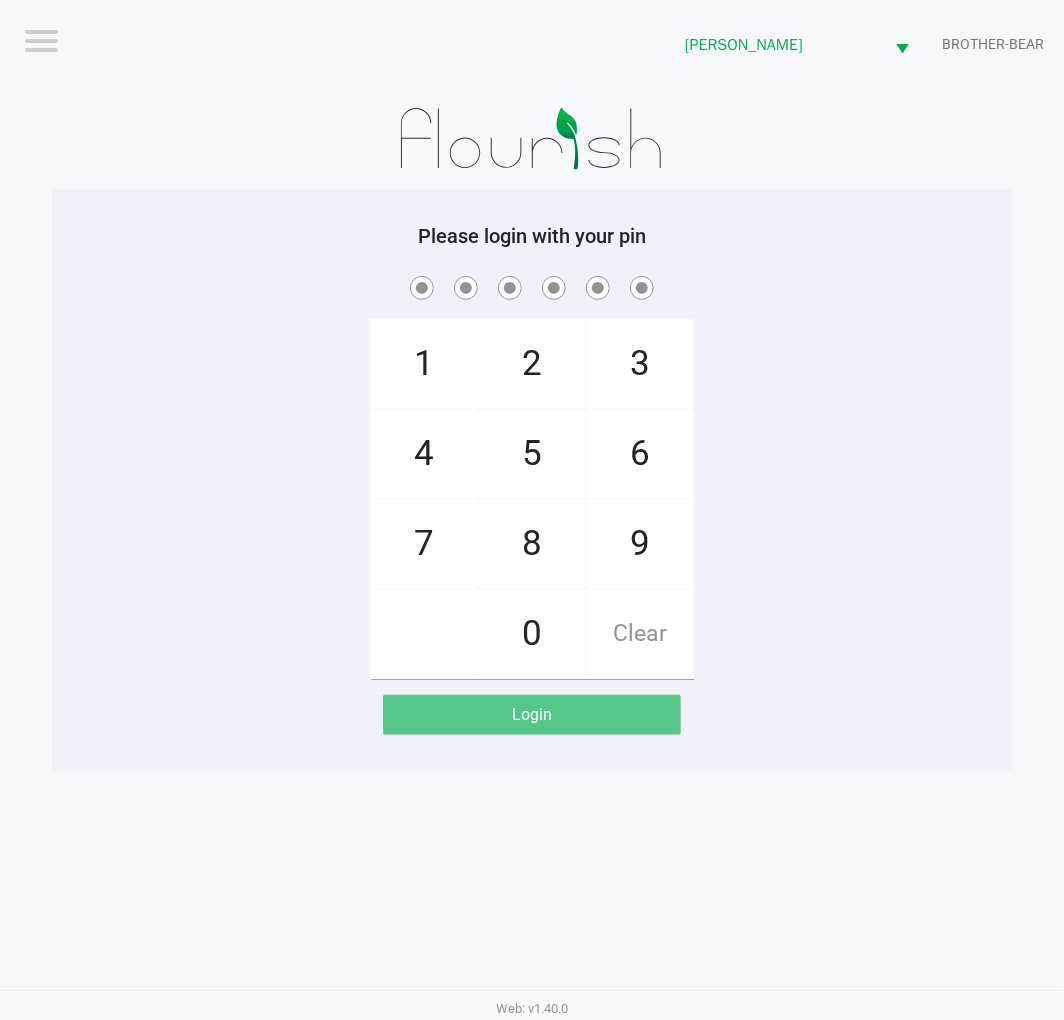 click 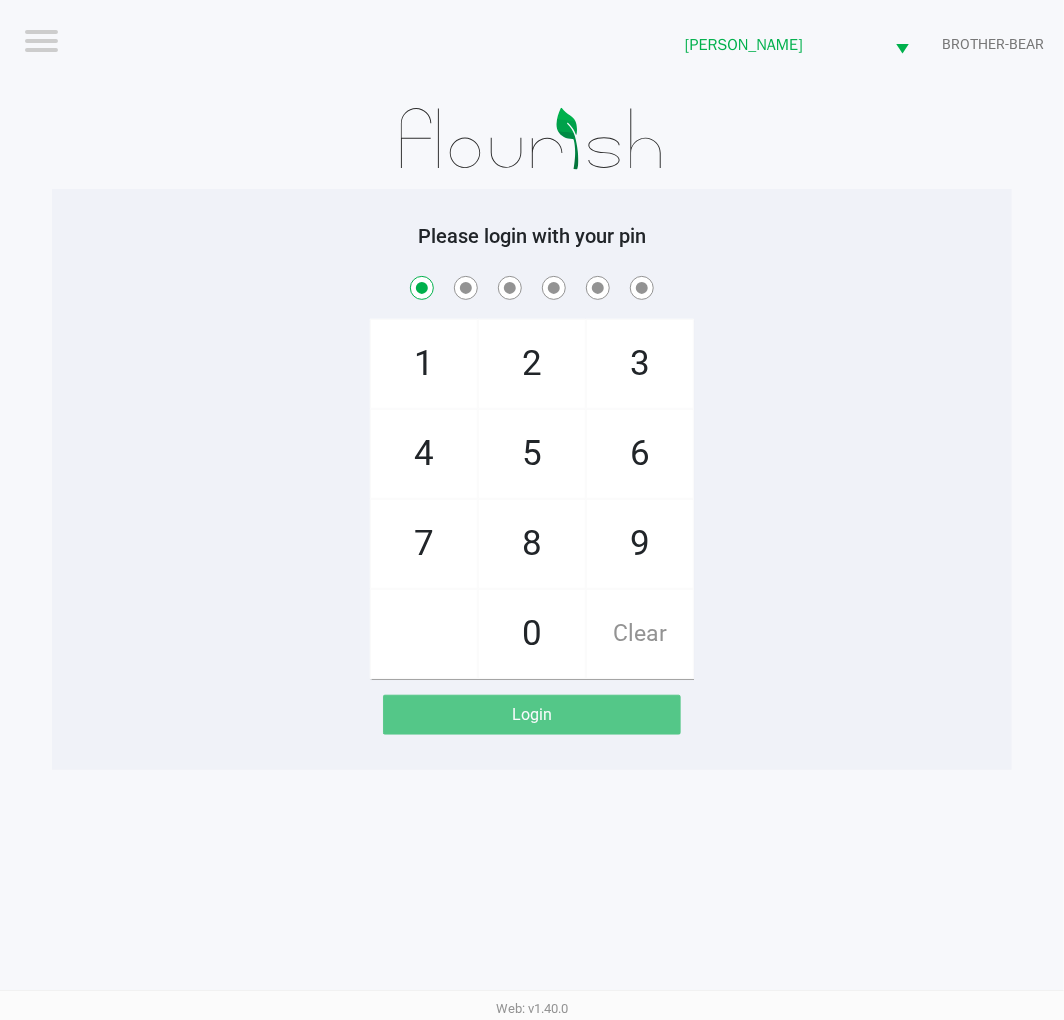 checkbox on "true" 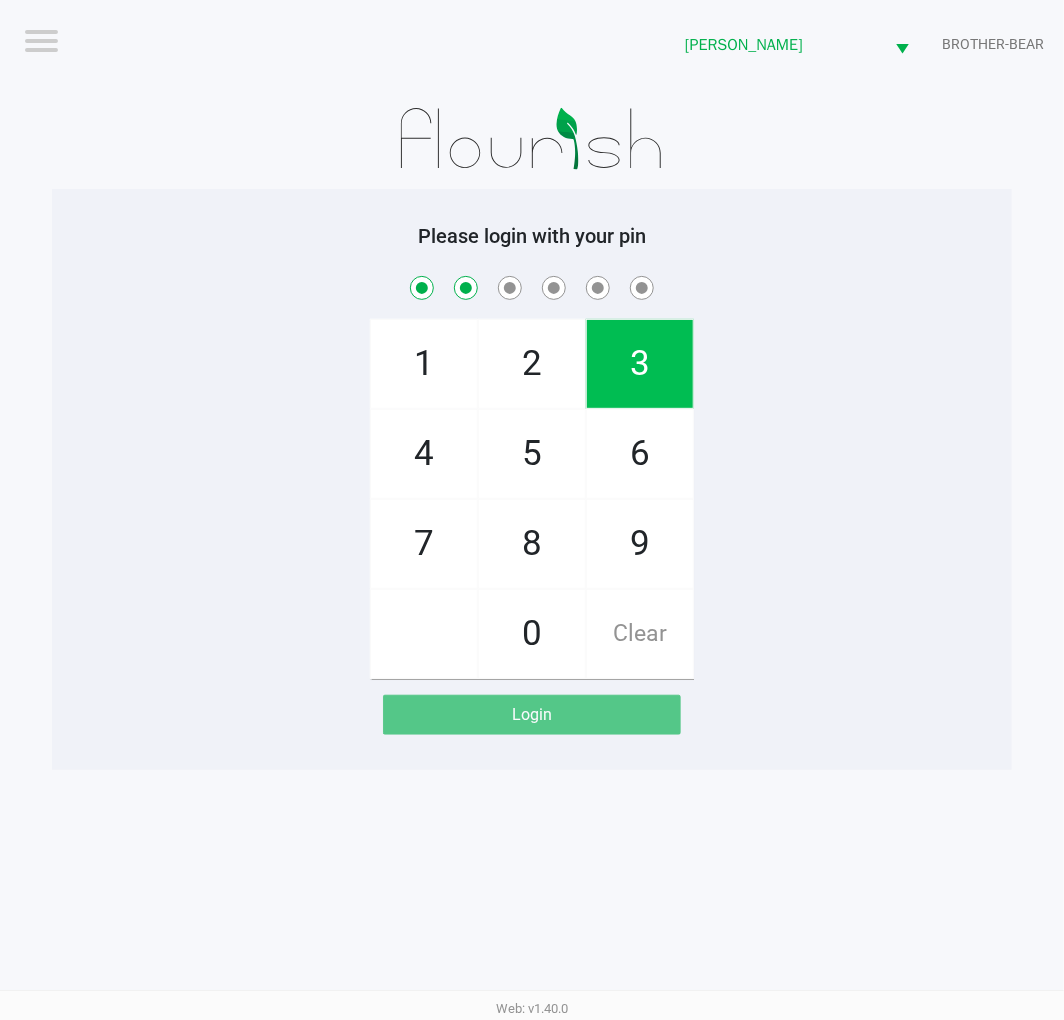checkbox on "true" 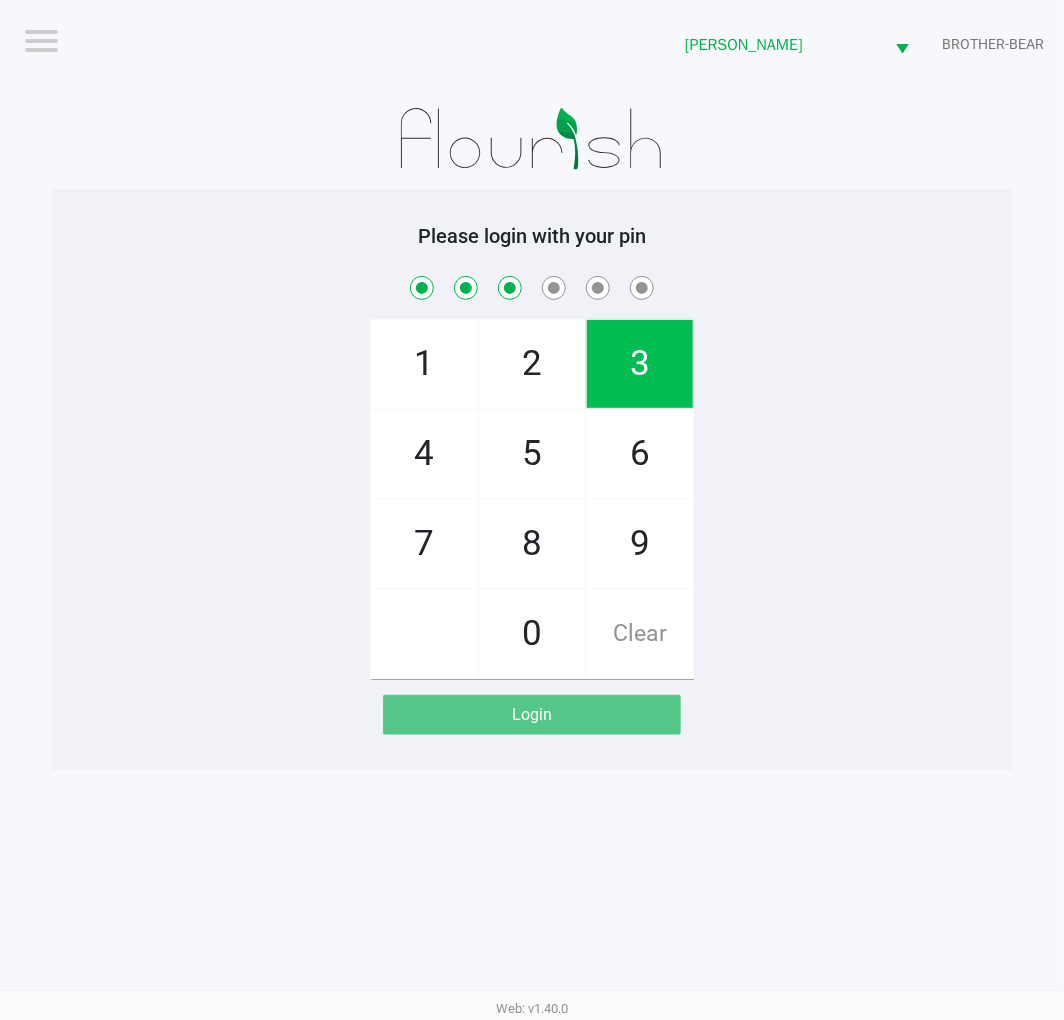 checkbox on "true" 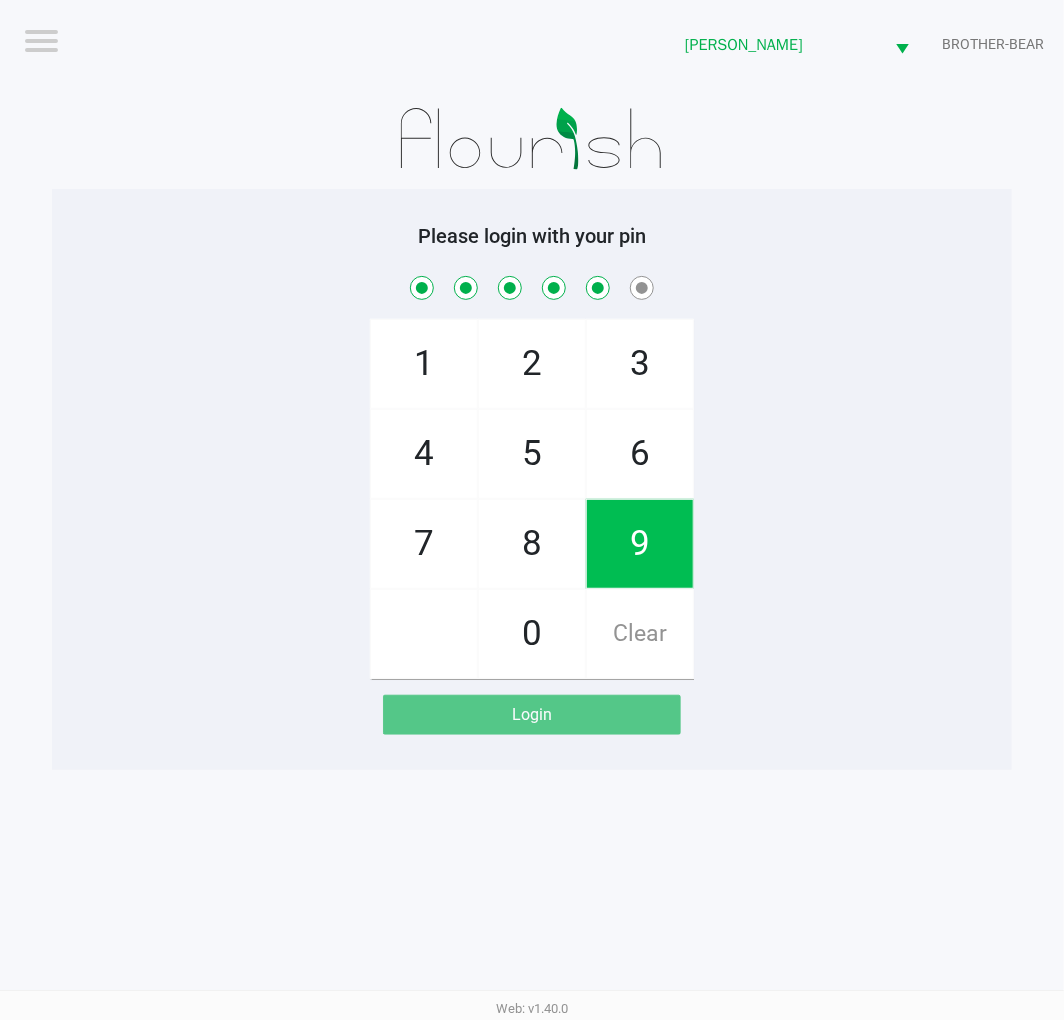 checkbox on "true" 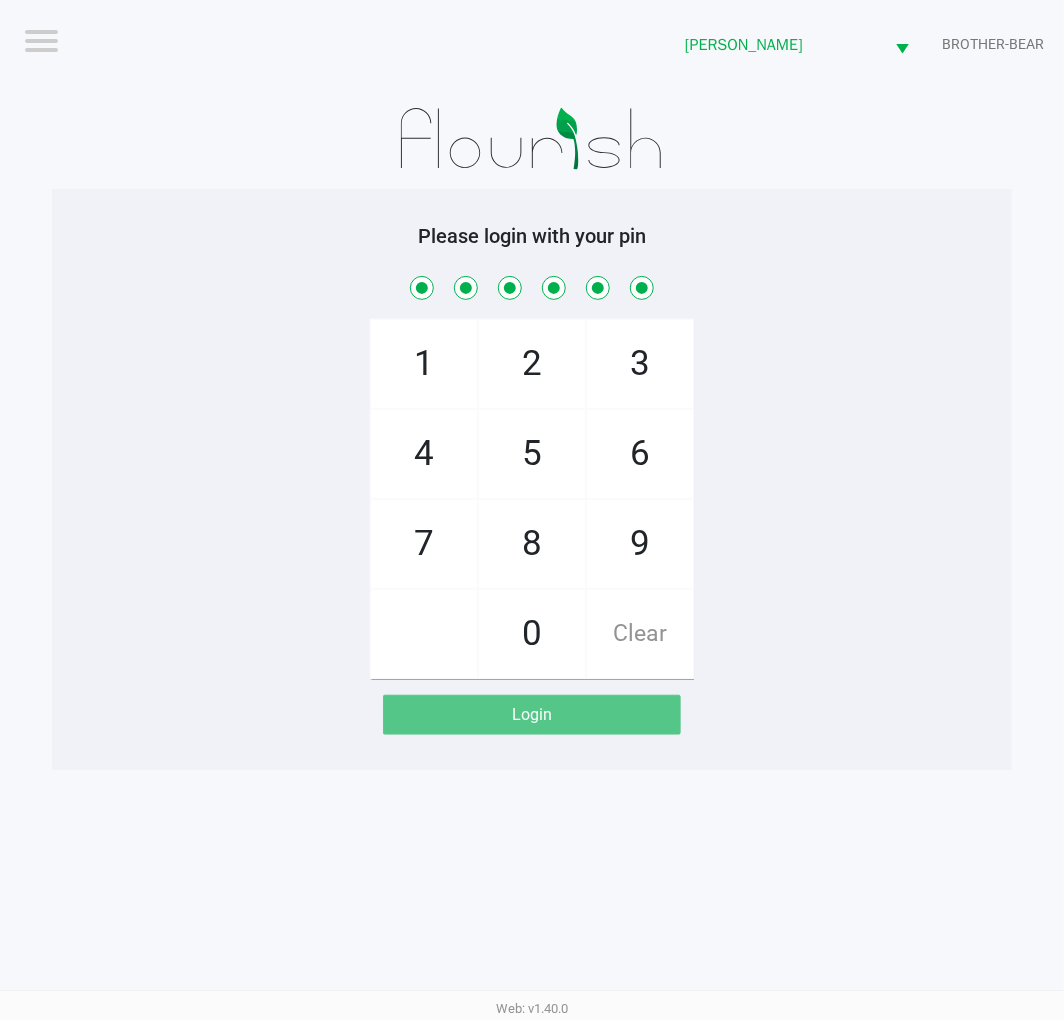 checkbox on "true" 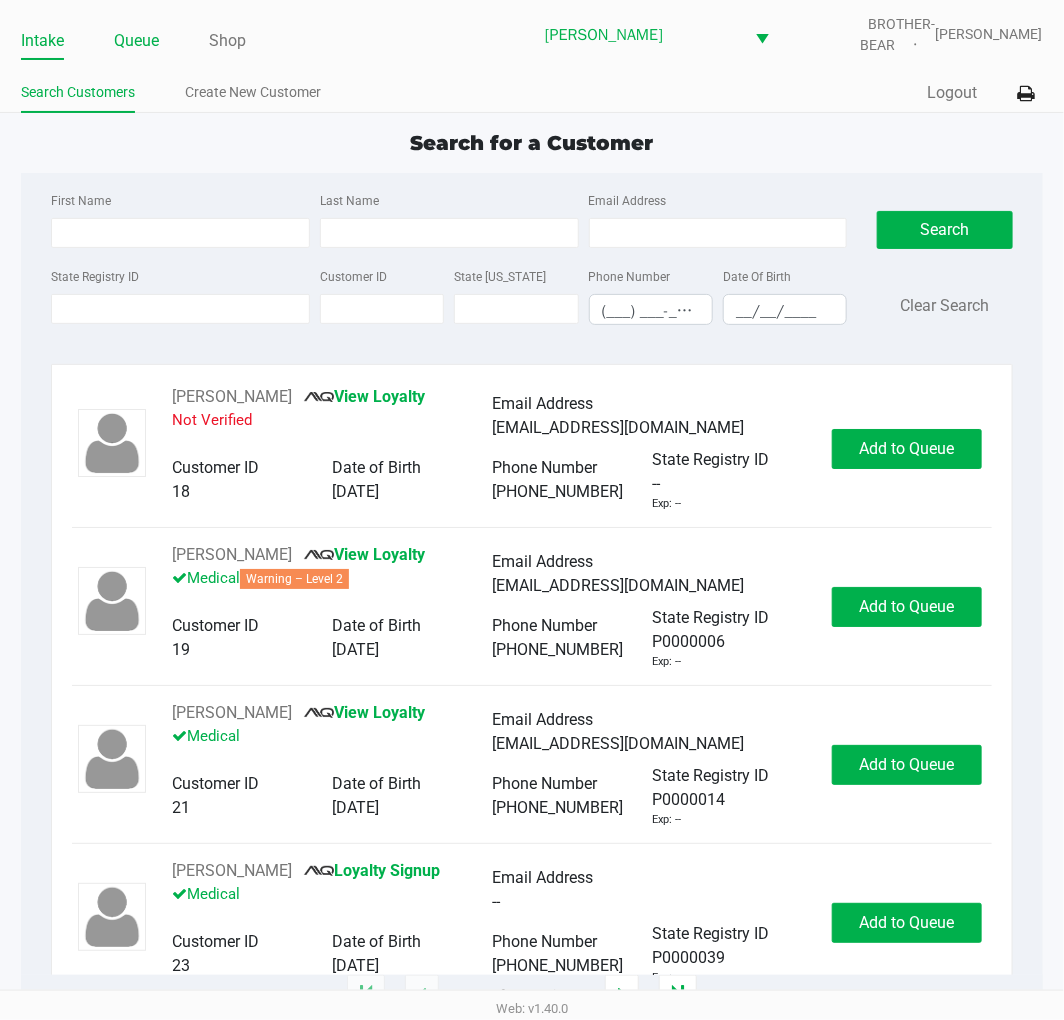 click on "Queue" 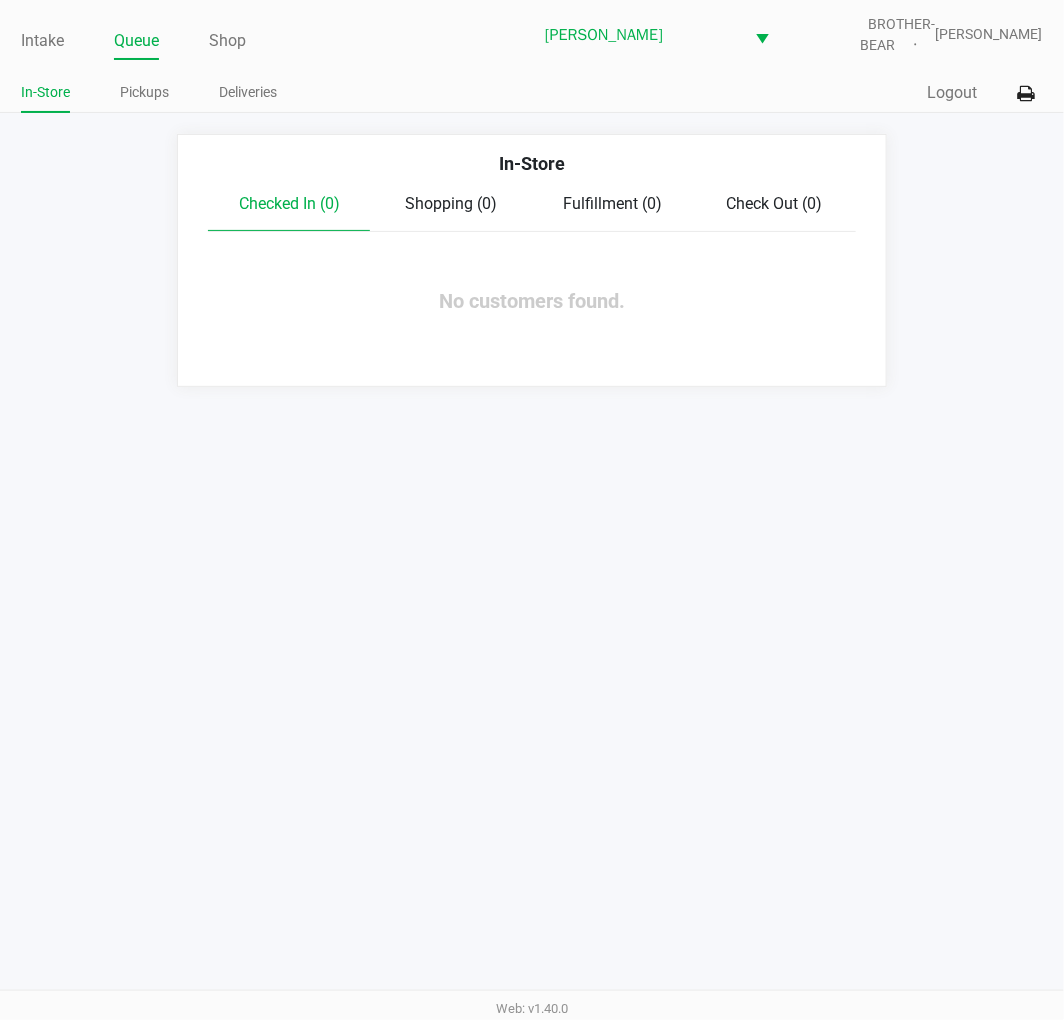 click on "Pickups" 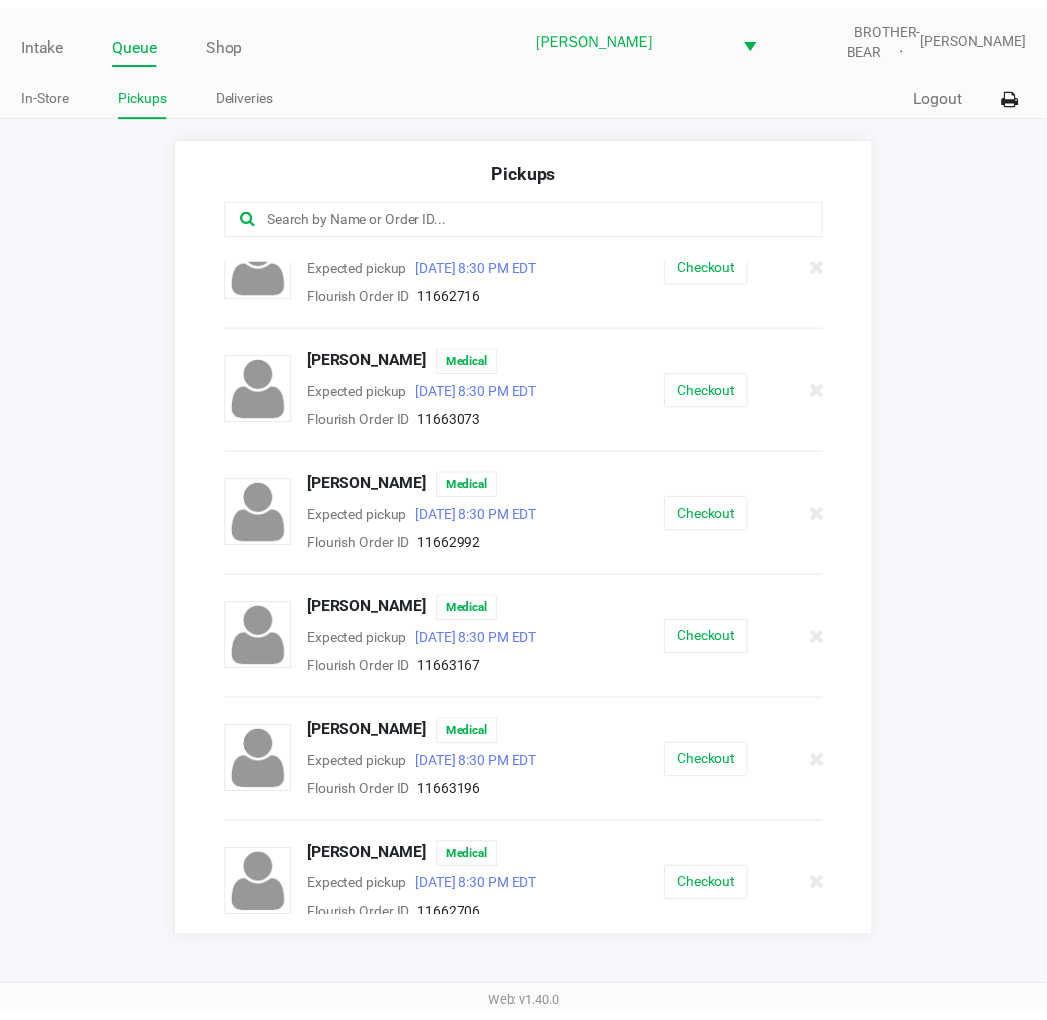scroll, scrollTop: 1292, scrollLeft: 0, axis: vertical 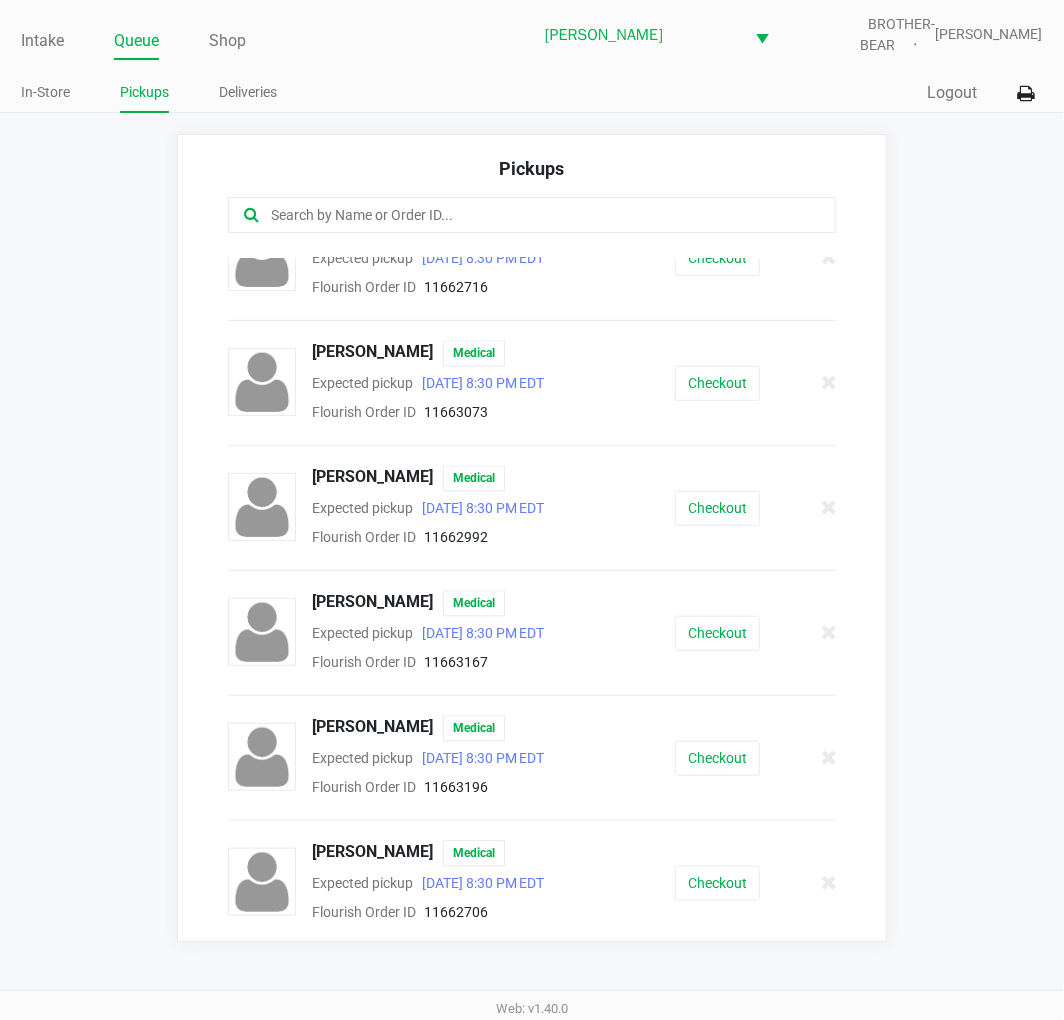 click on "Checkout" 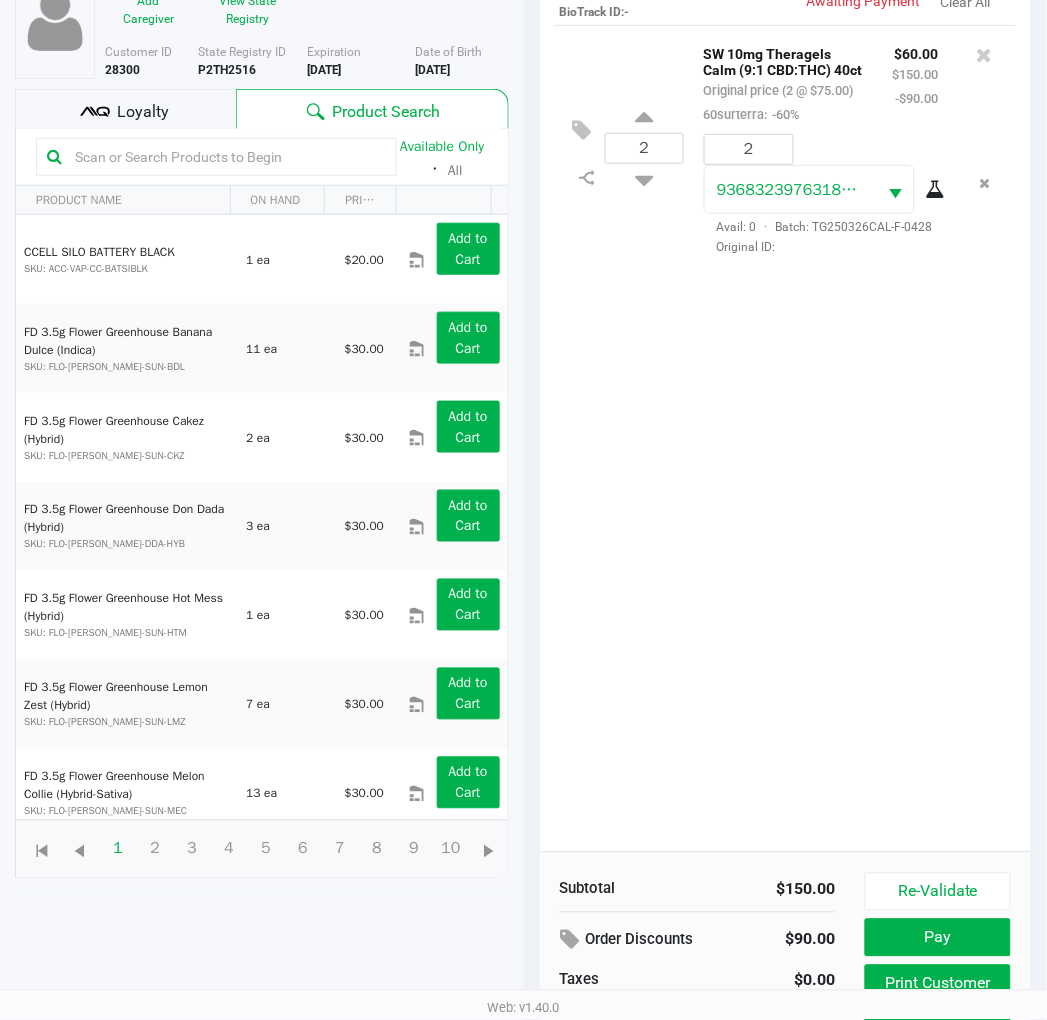 scroll, scrollTop: 238, scrollLeft: 0, axis: vertical 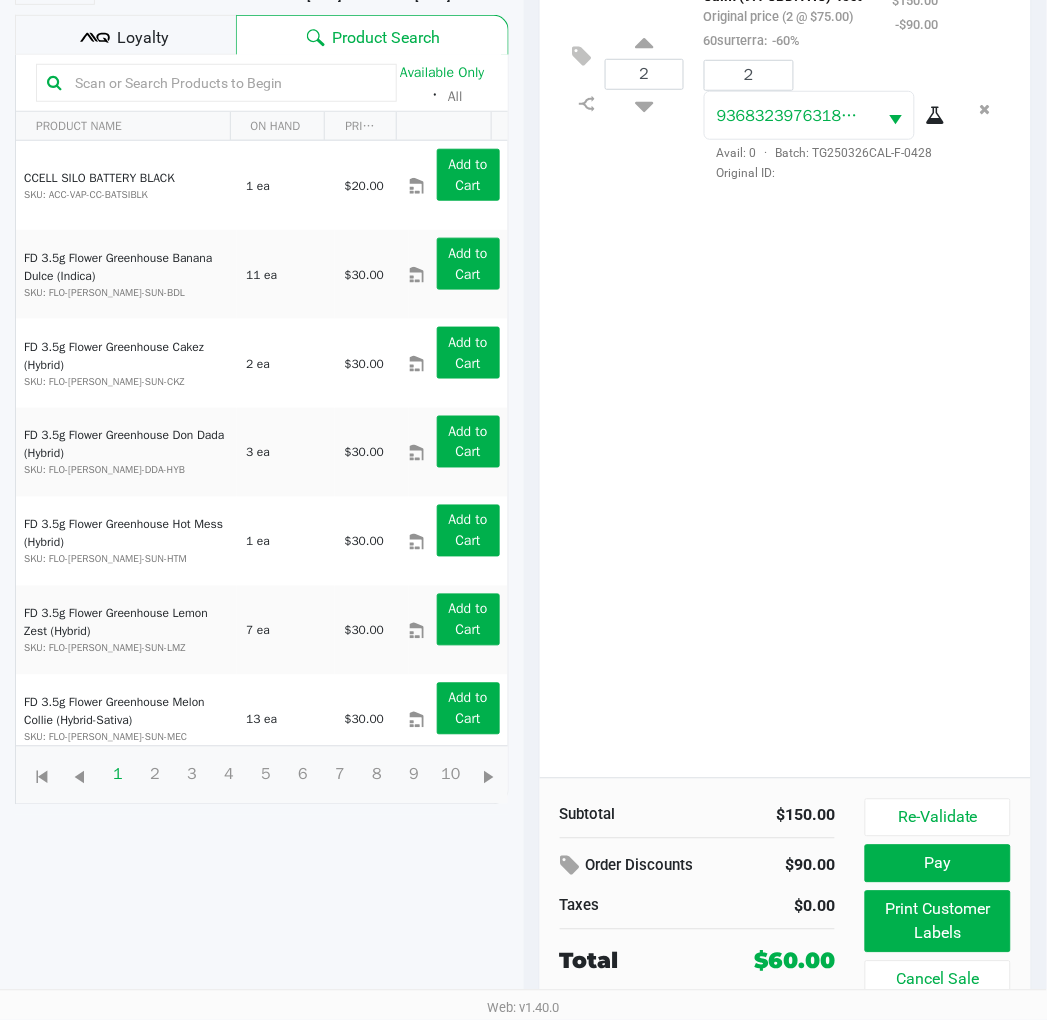 click 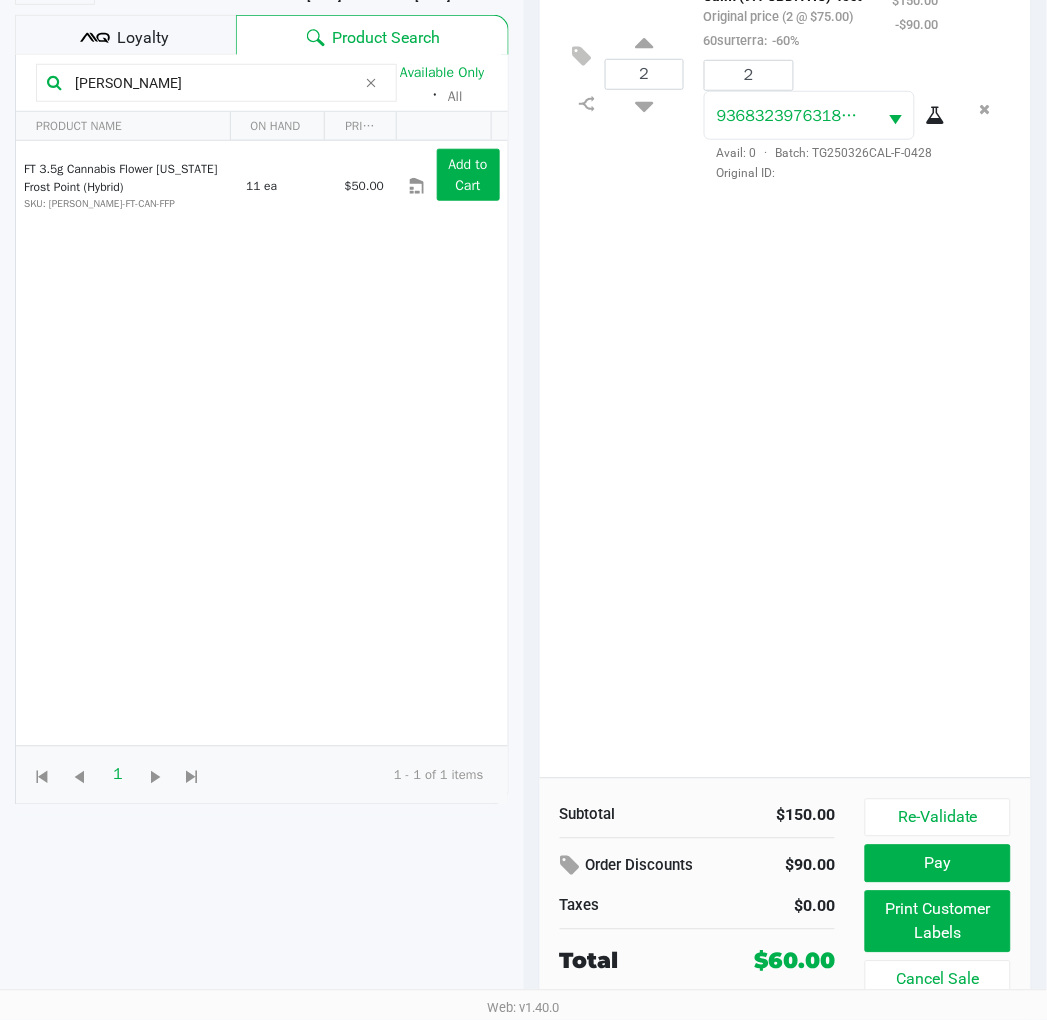 type on "flor" 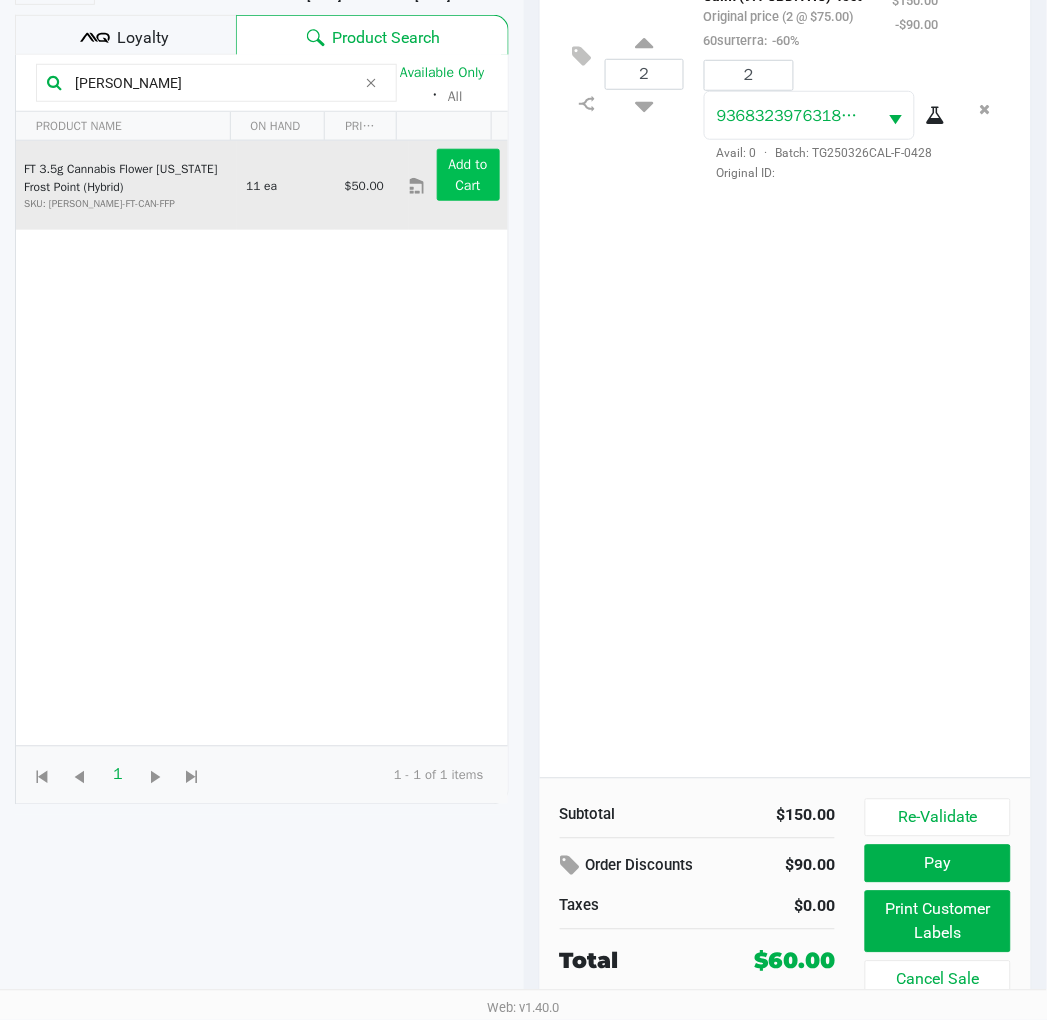click on "Add to Cart" 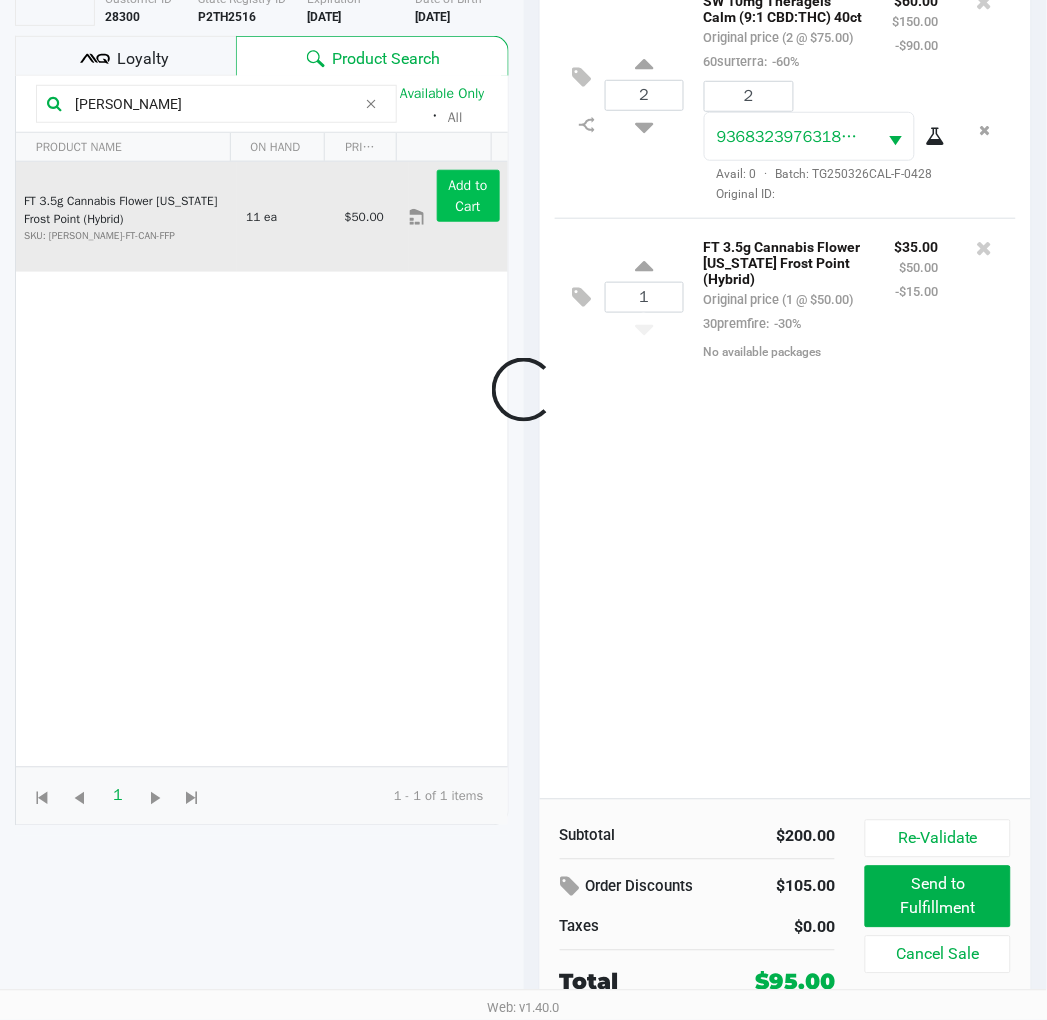 scroll, scrollTop: 217, scrollLeft: 0, axis: vertical 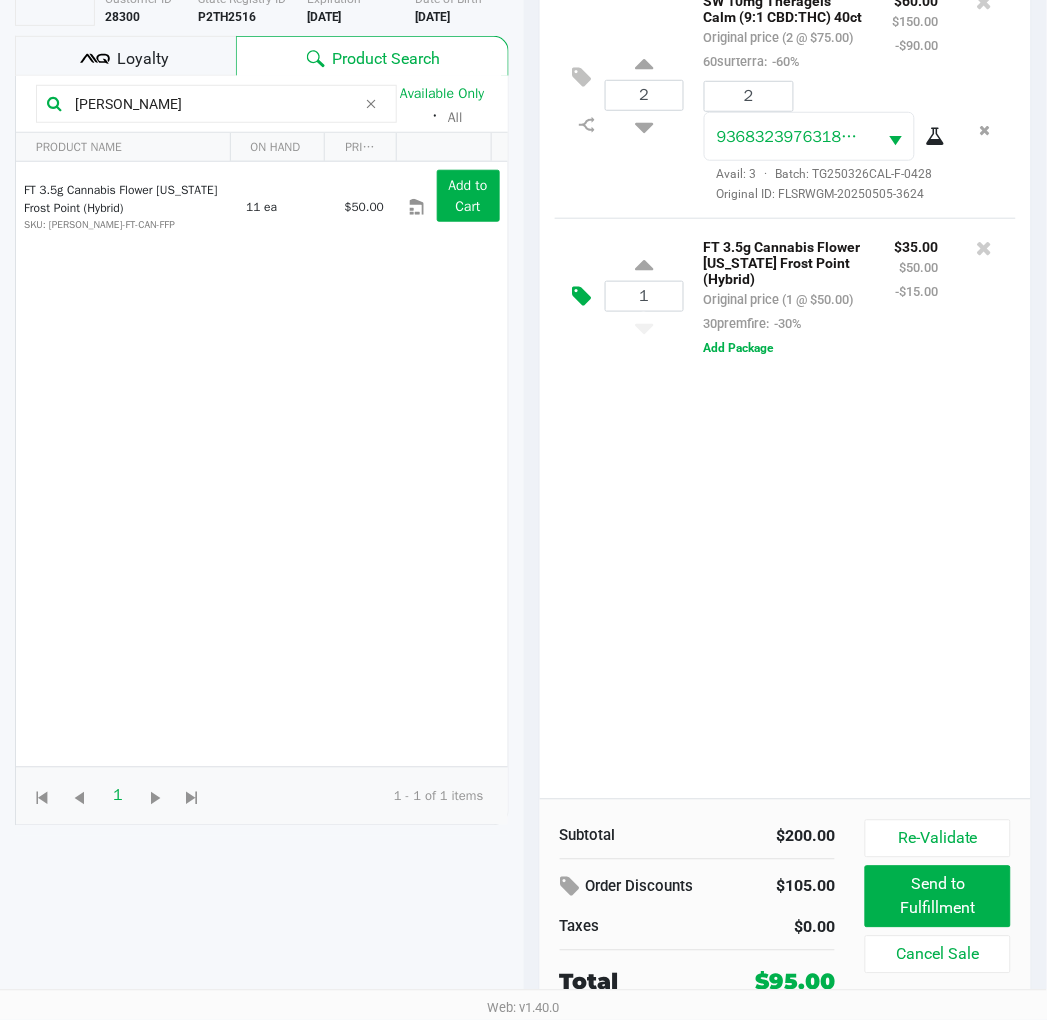 click 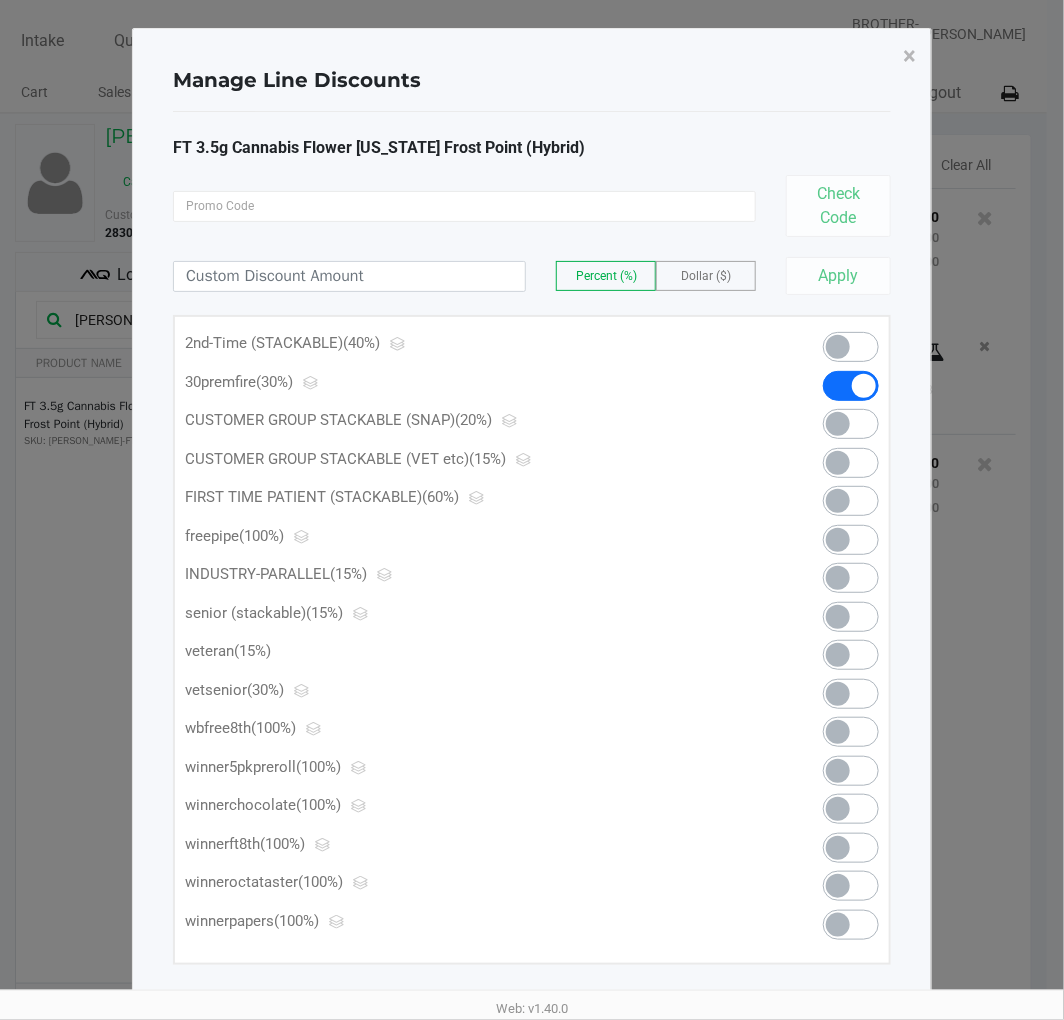 click at bounding box center (851, 732) 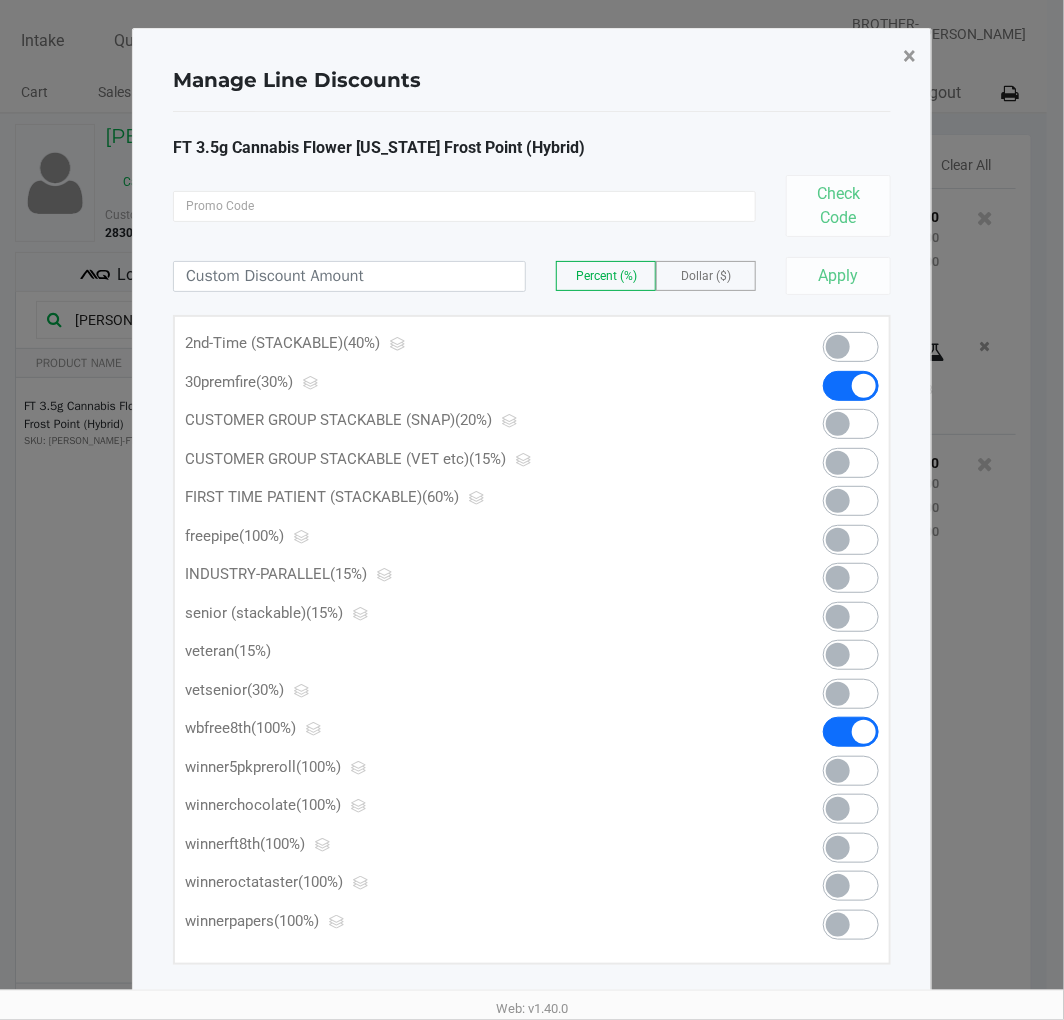 click on "×" 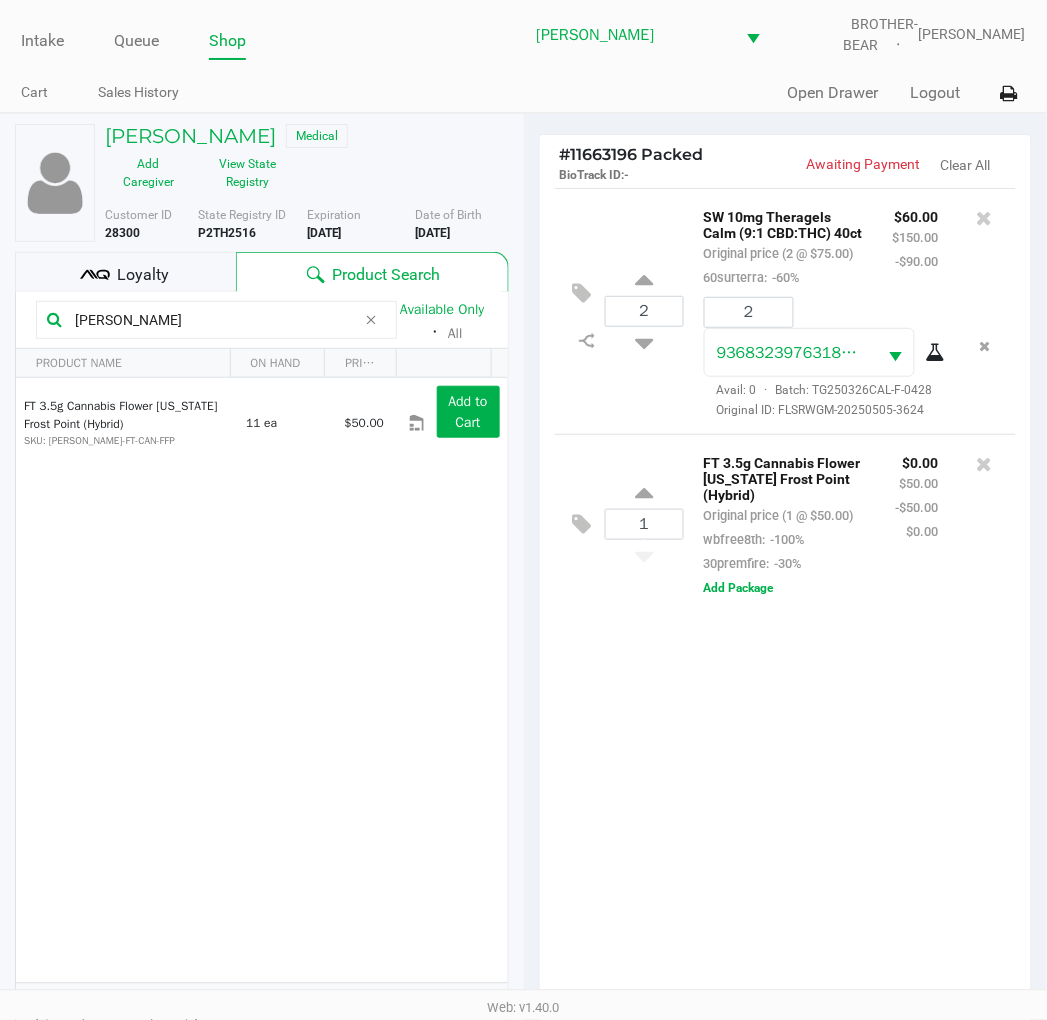 click on "FT 3.5g Cannabis Flower Florida Frost Point (Hybrid)  SKU: FLO-BUD-FT-CAN-FFP  11 ea   $50.00  Add to Cart" 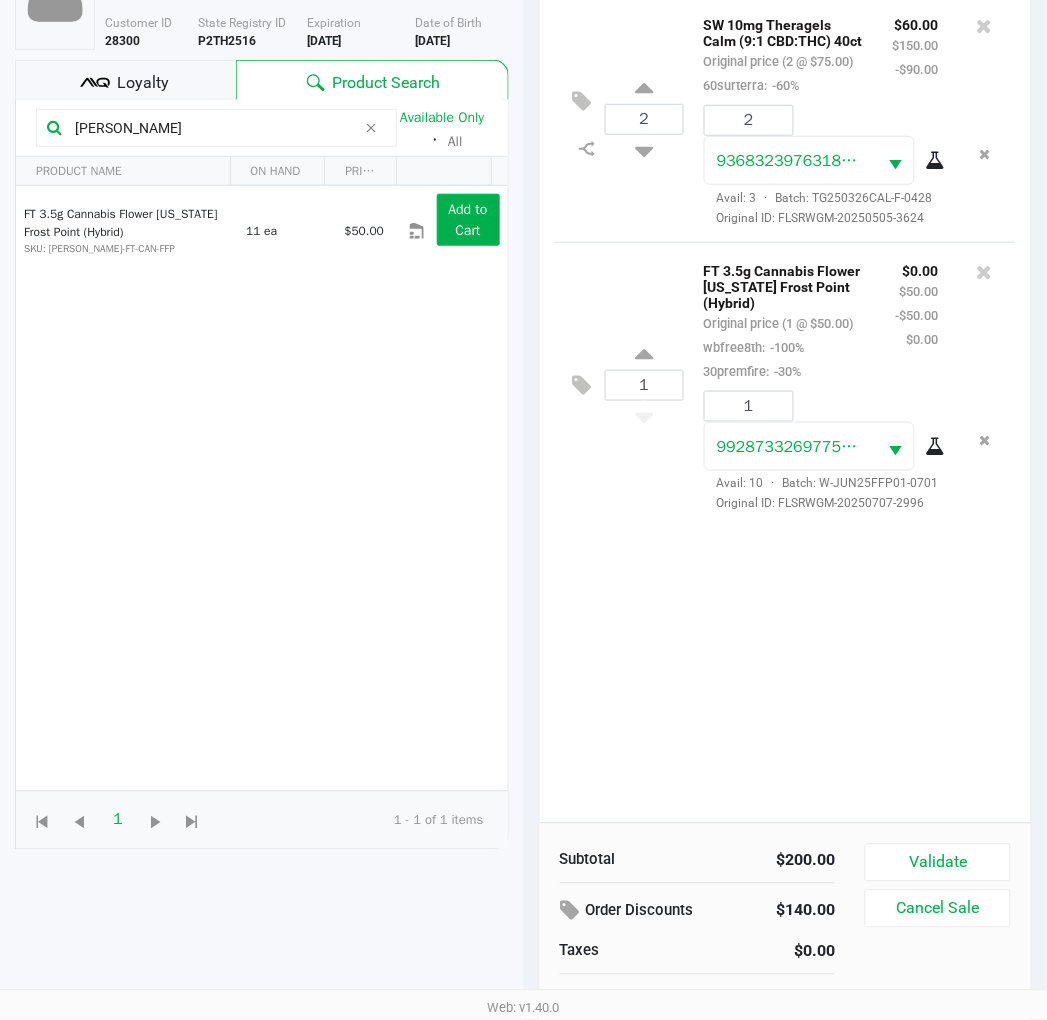 scroll, scrollTop: 217, scrollLeft: 0, axis: vertical 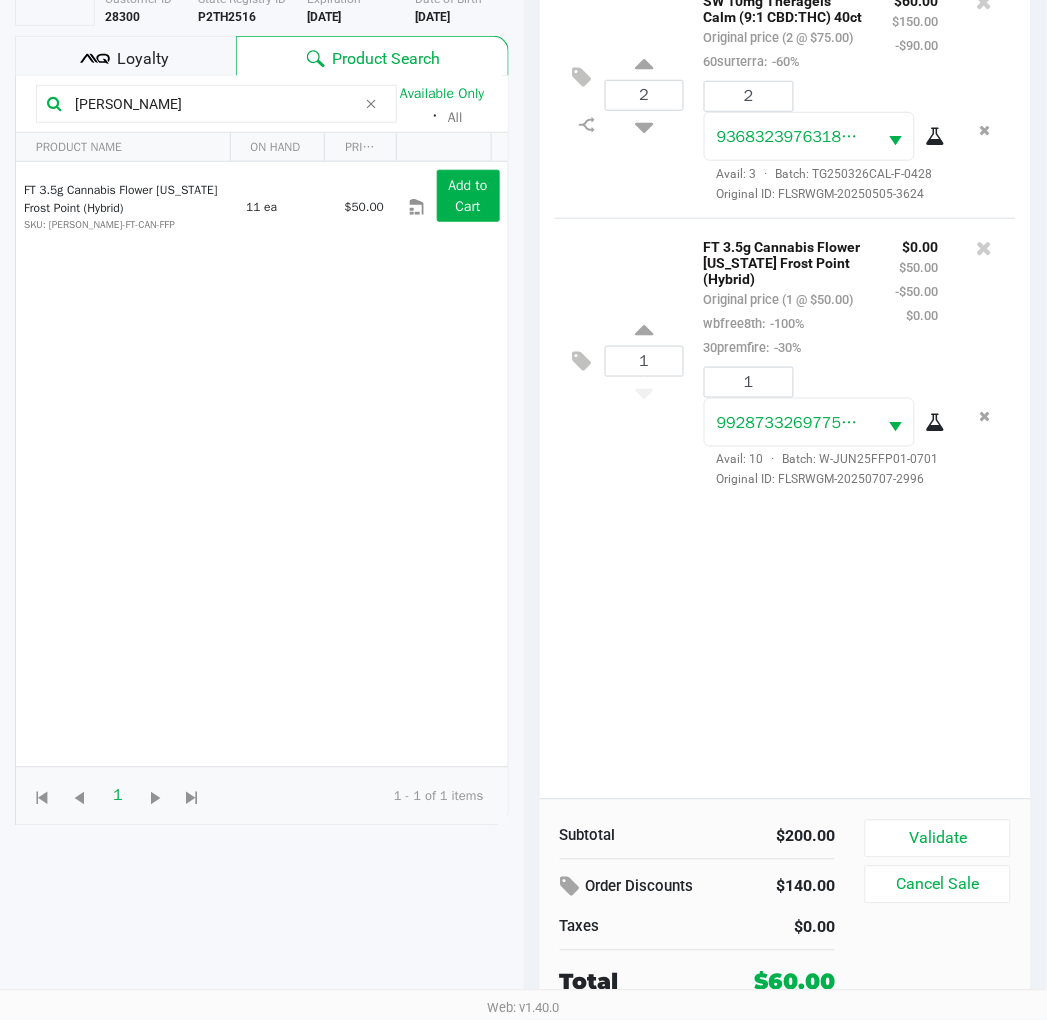click on "Validate" 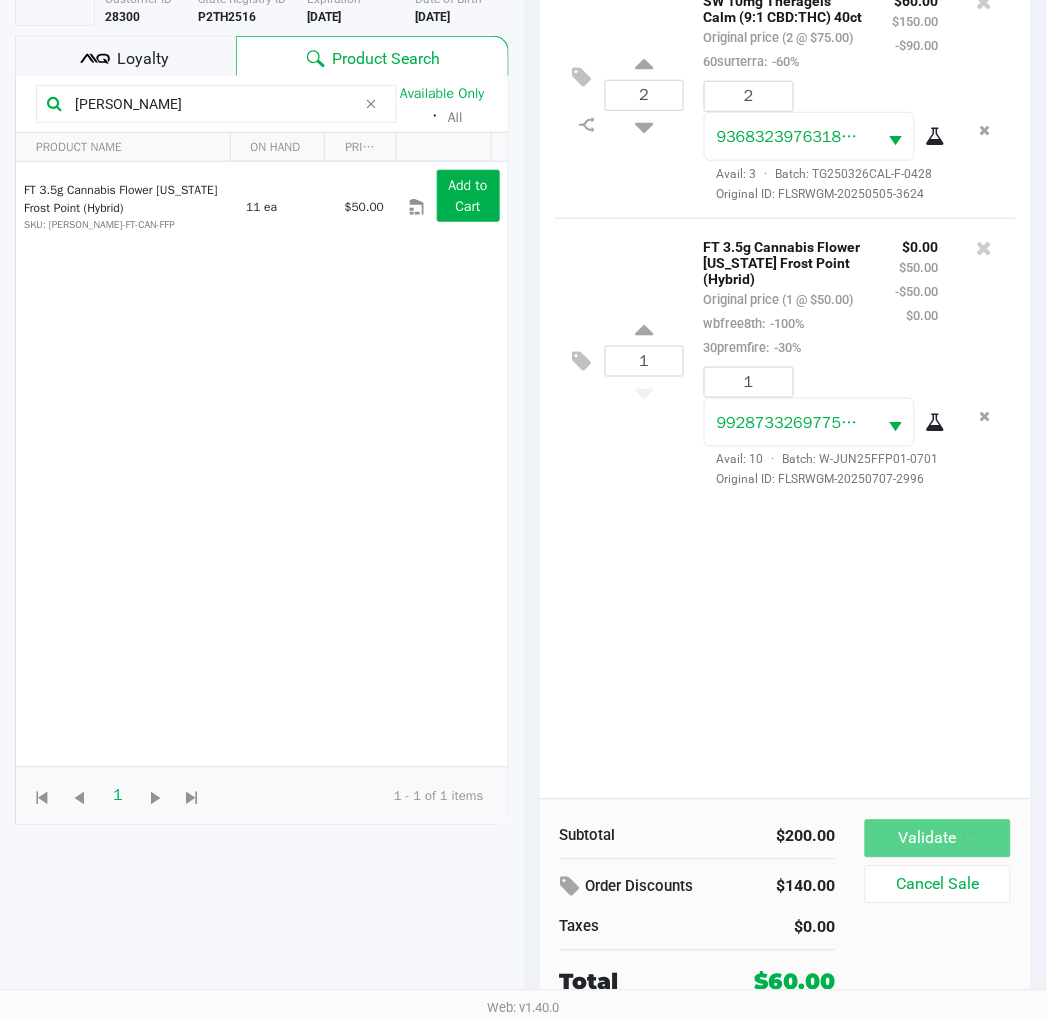 scroll, scrollTop: 0, scrollLeft: 0, axis: both 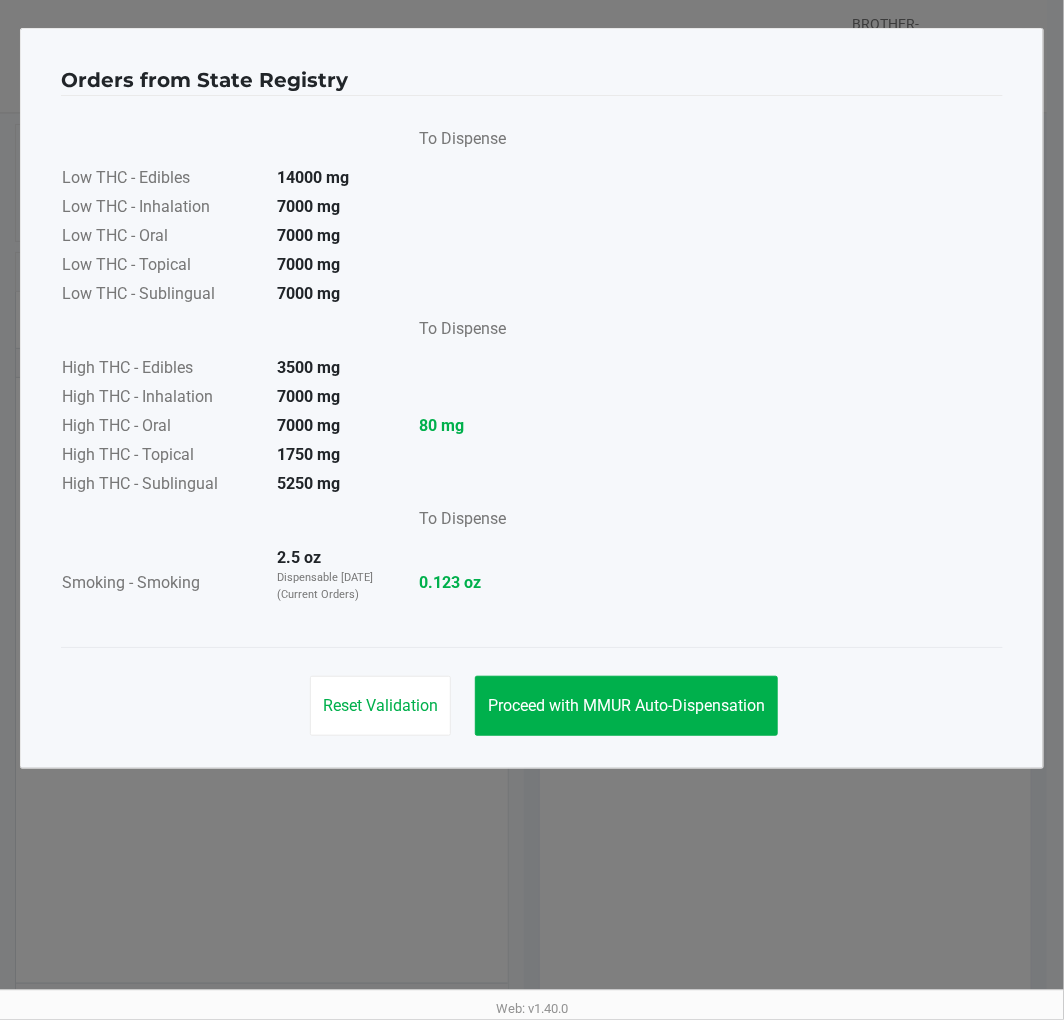 click on "Proceed with MMUR Auto-Dispensation" 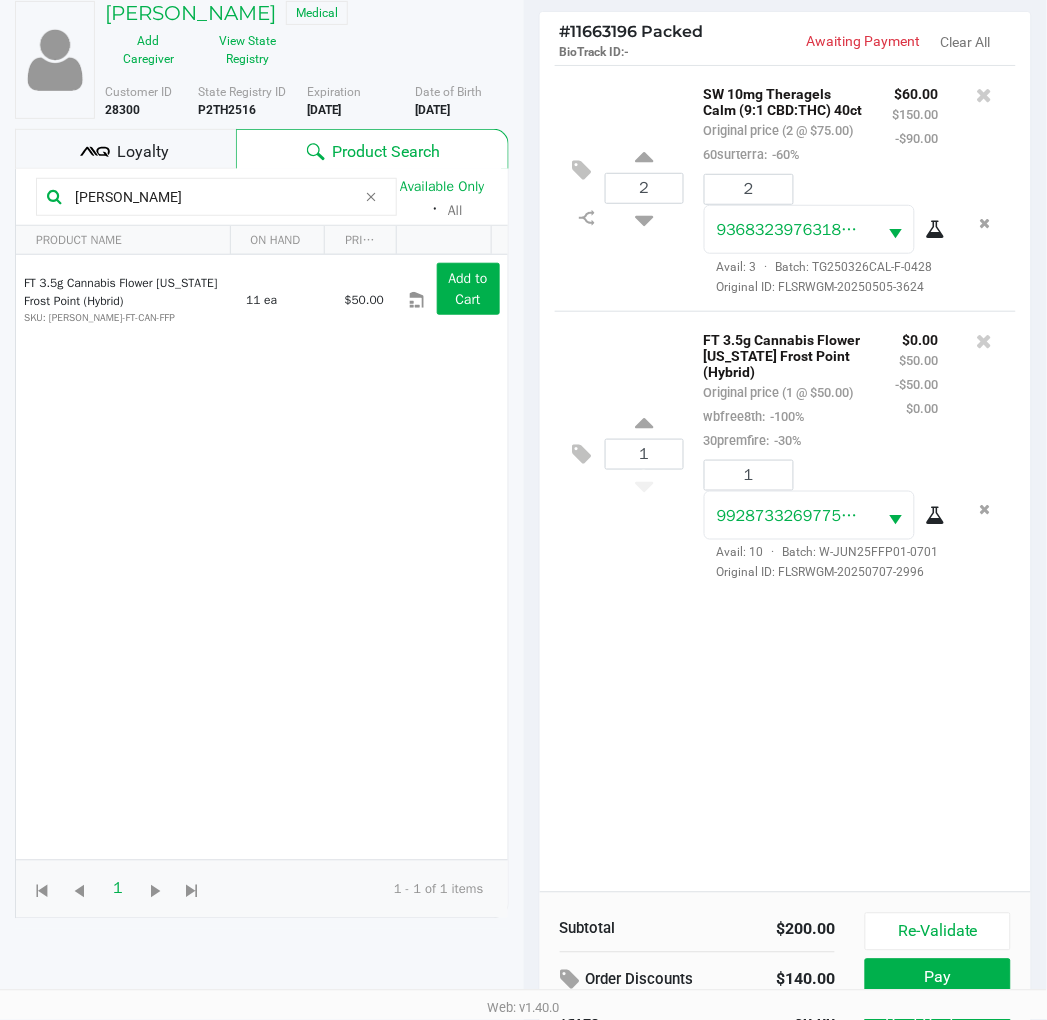 scroll, scrollTop: 238, scrollLeft: 0, axis: vertical 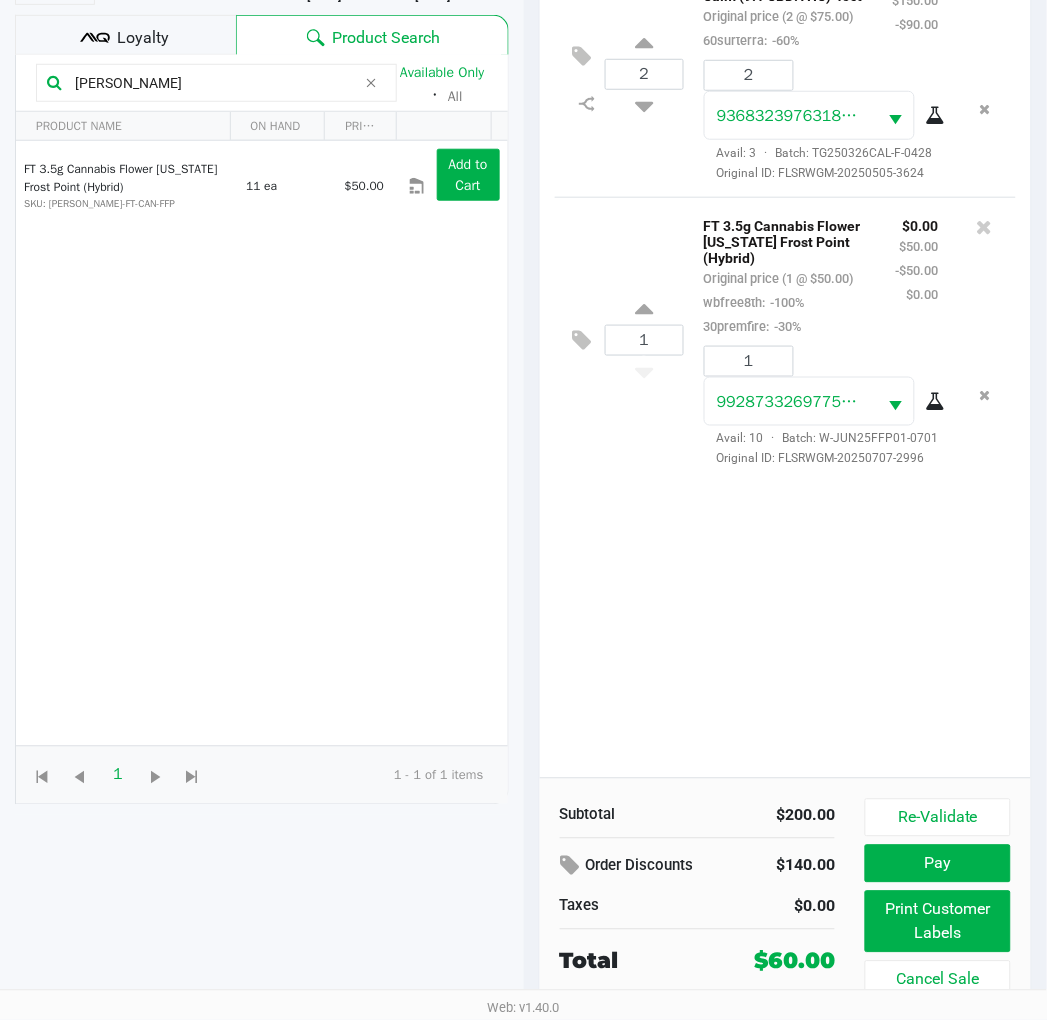 click on "Print Customer Labels" 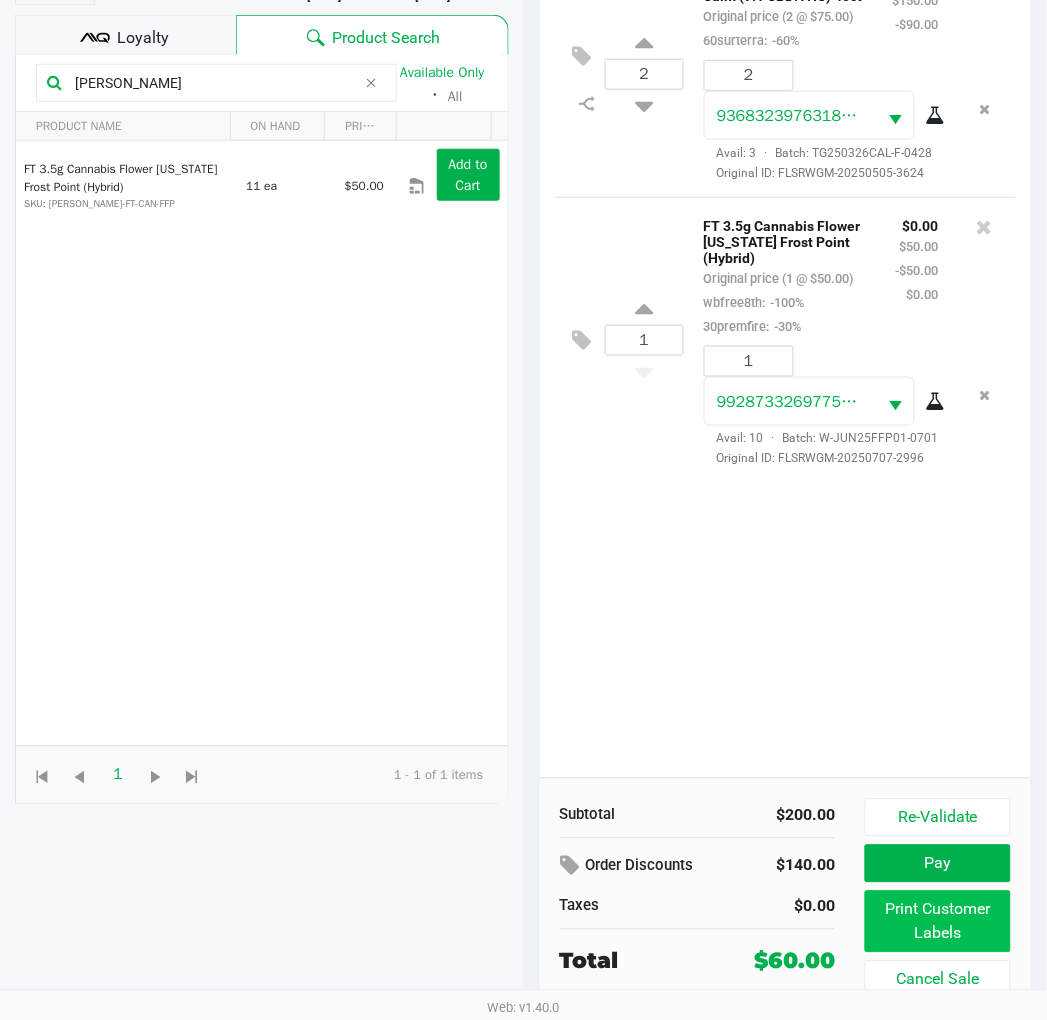 scroll, scrollTop: 0, scrollLeft: 0, axis: both 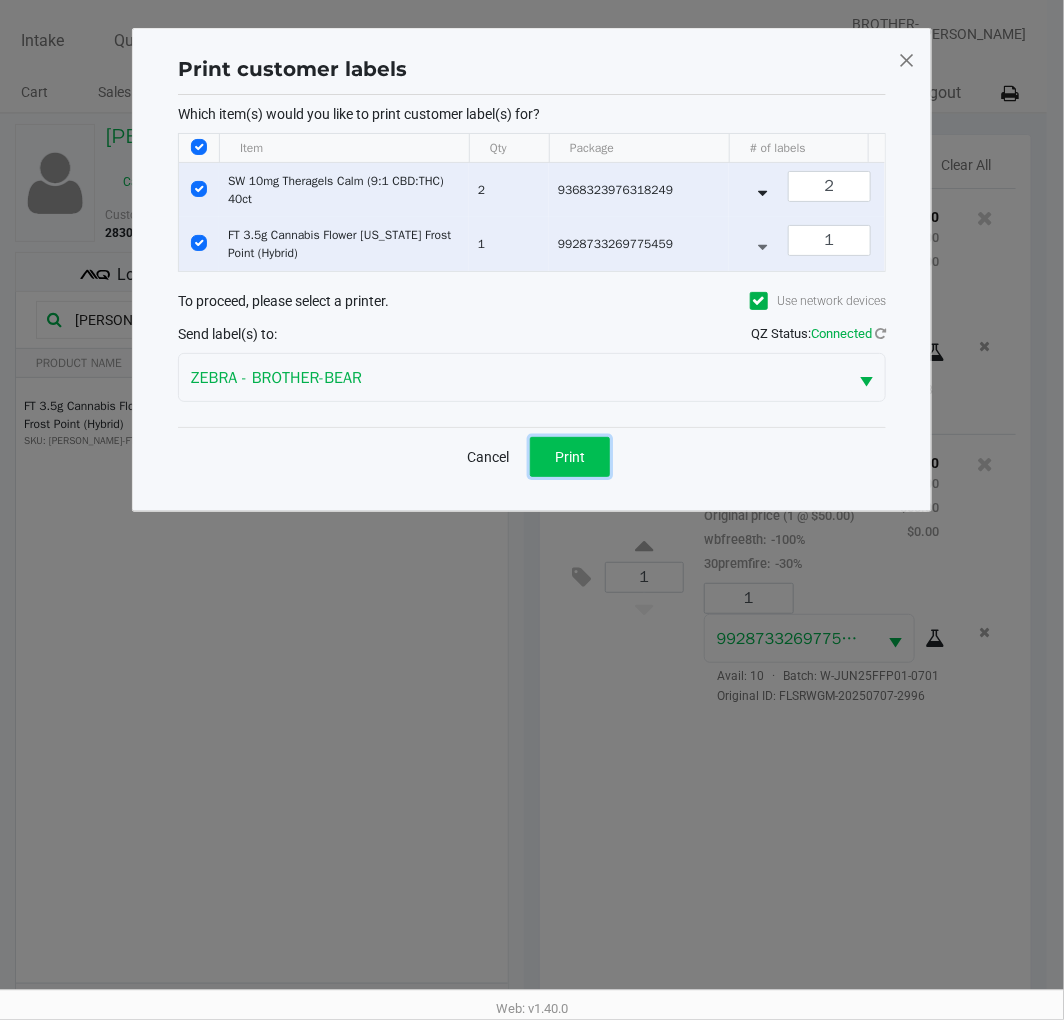 click on "Print" 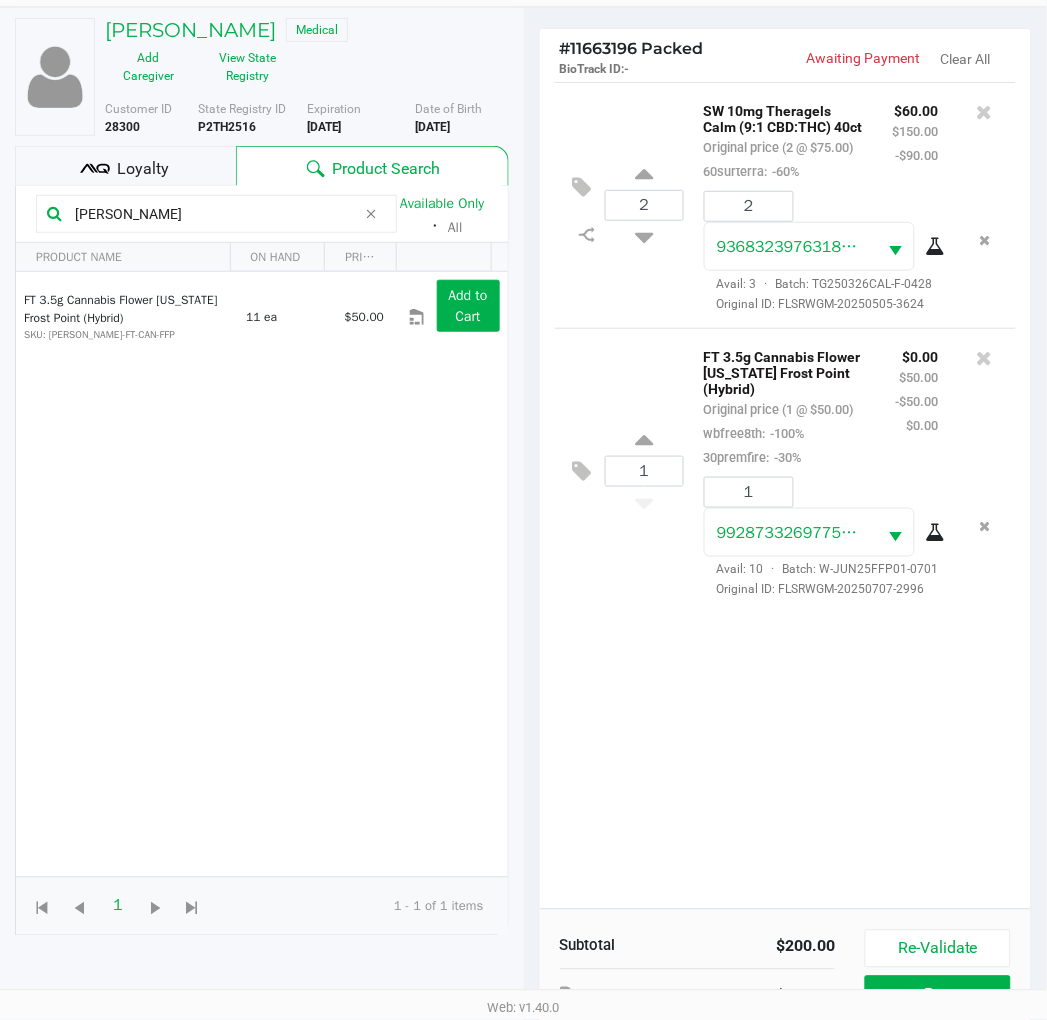 scroll, scrollTop: 238, scrollLeft: 0, axis: vertical 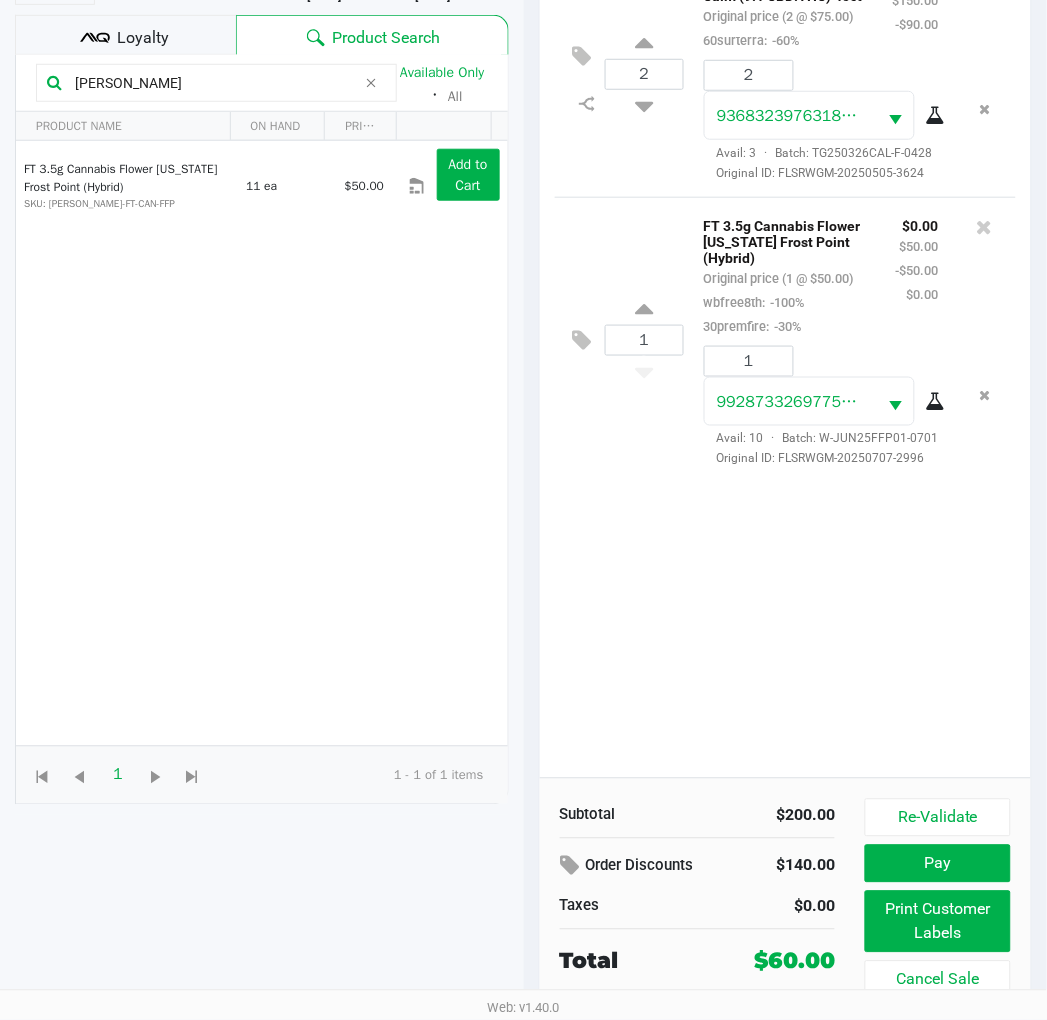 click on "Pay" 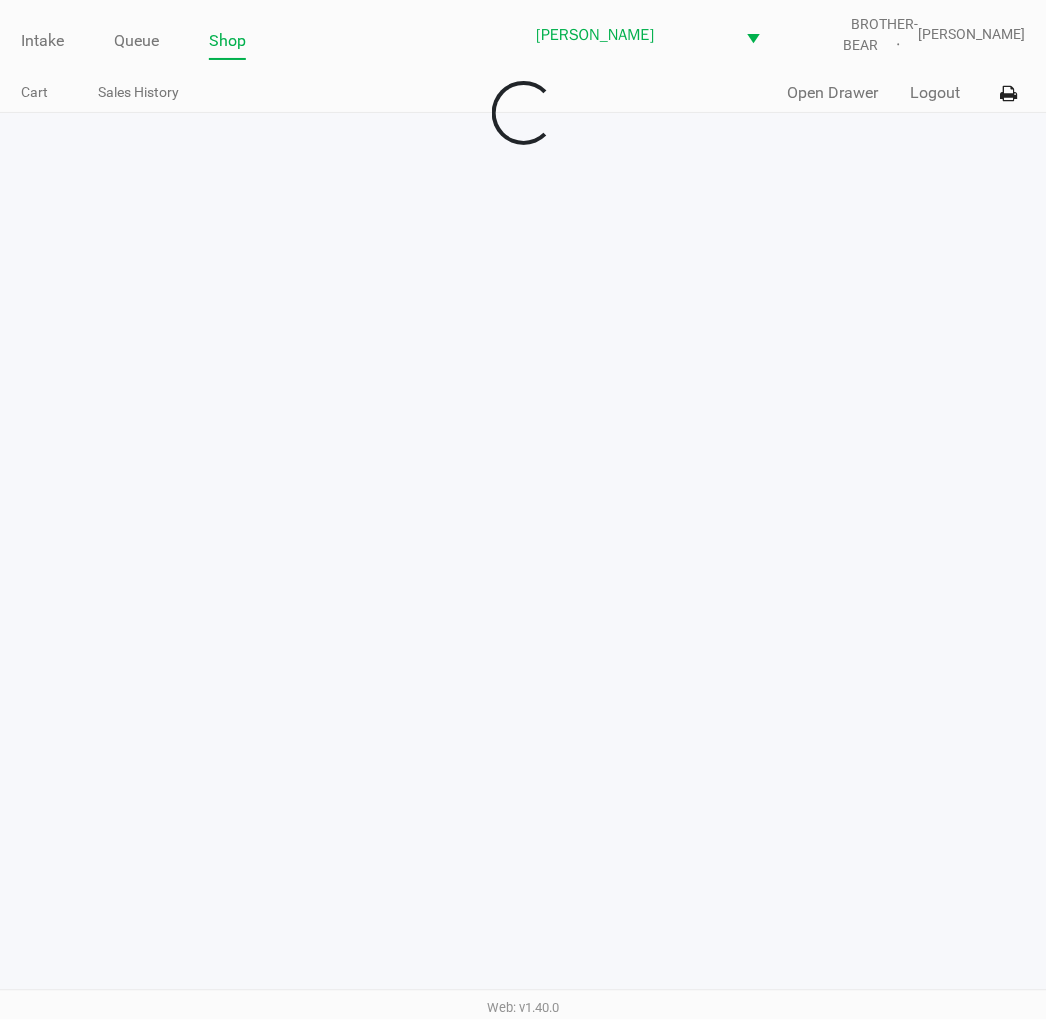 scroll, scrollTop: 0, scrollLeft: 0, axis: both 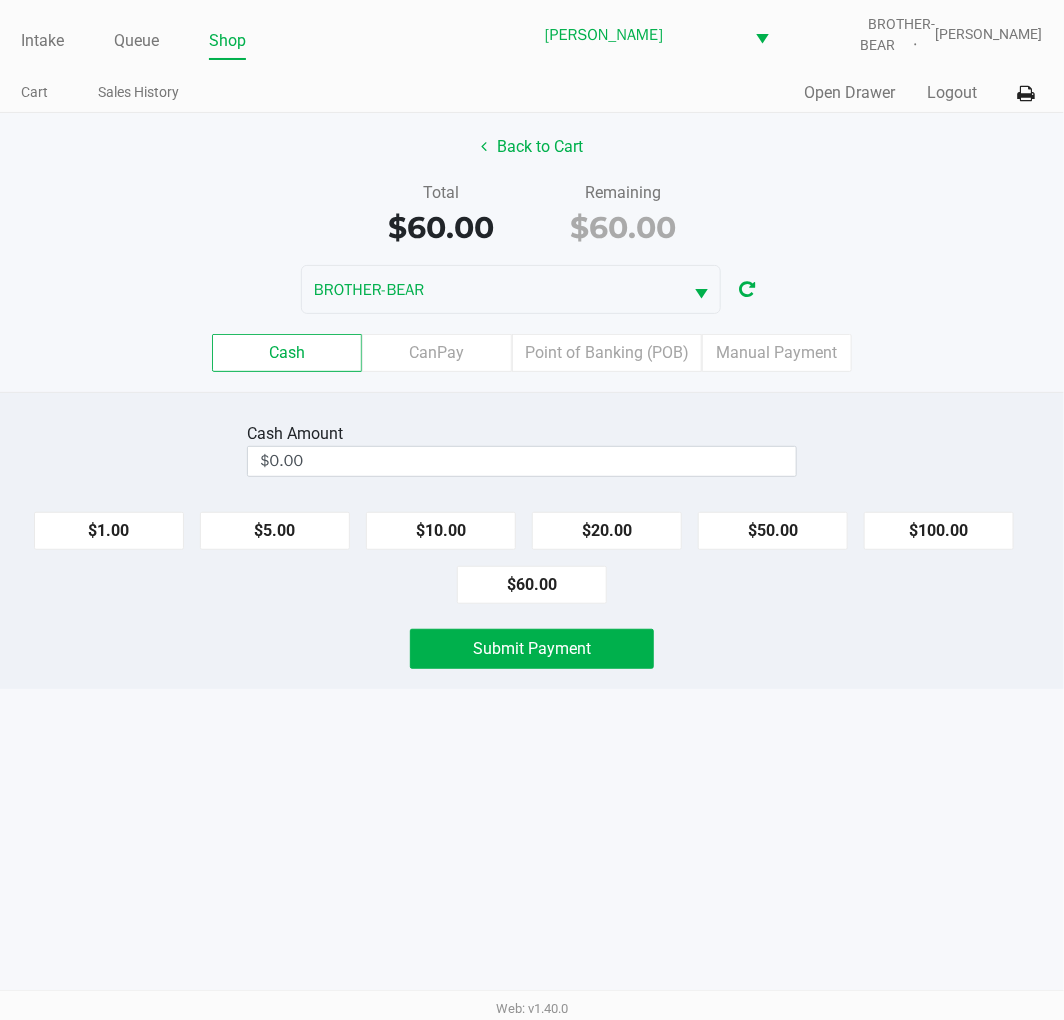 click on "CanPay" 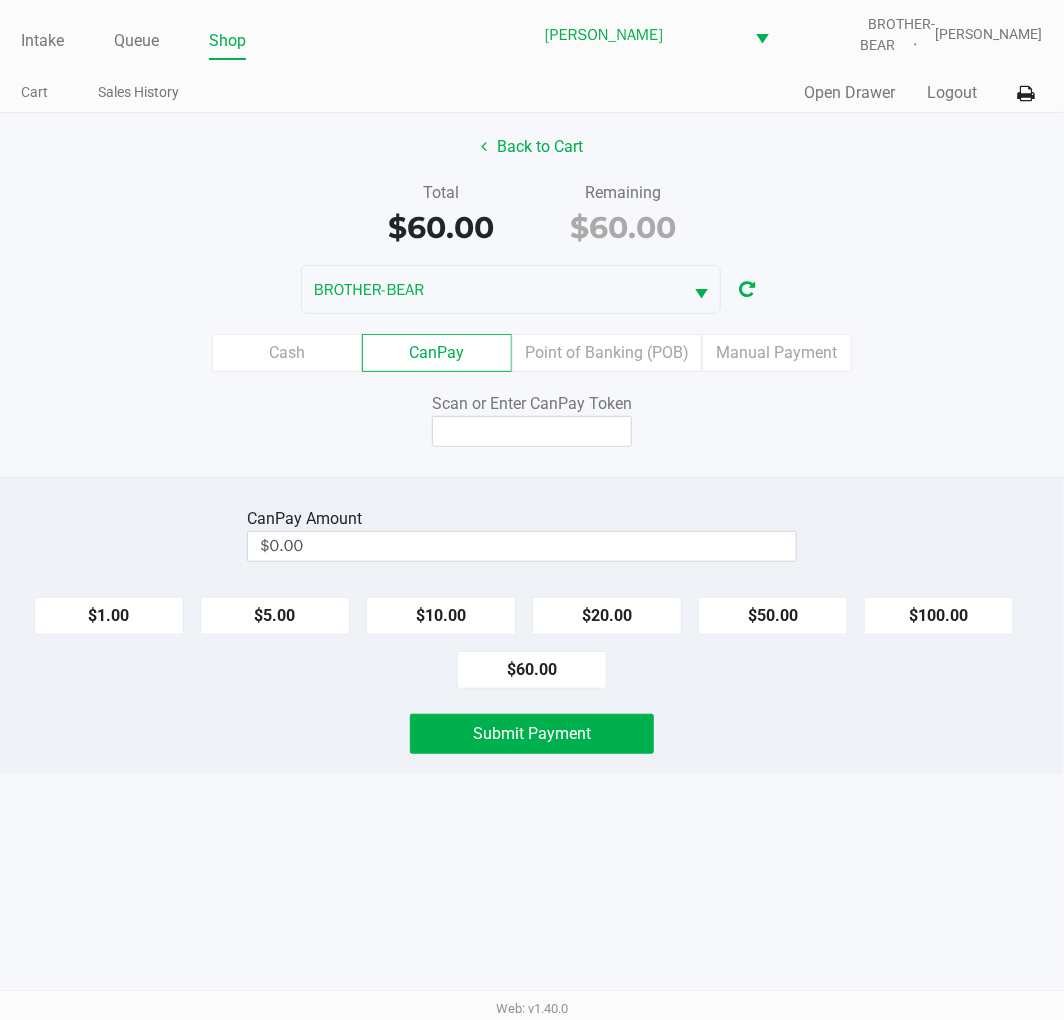 click on "$60.00" 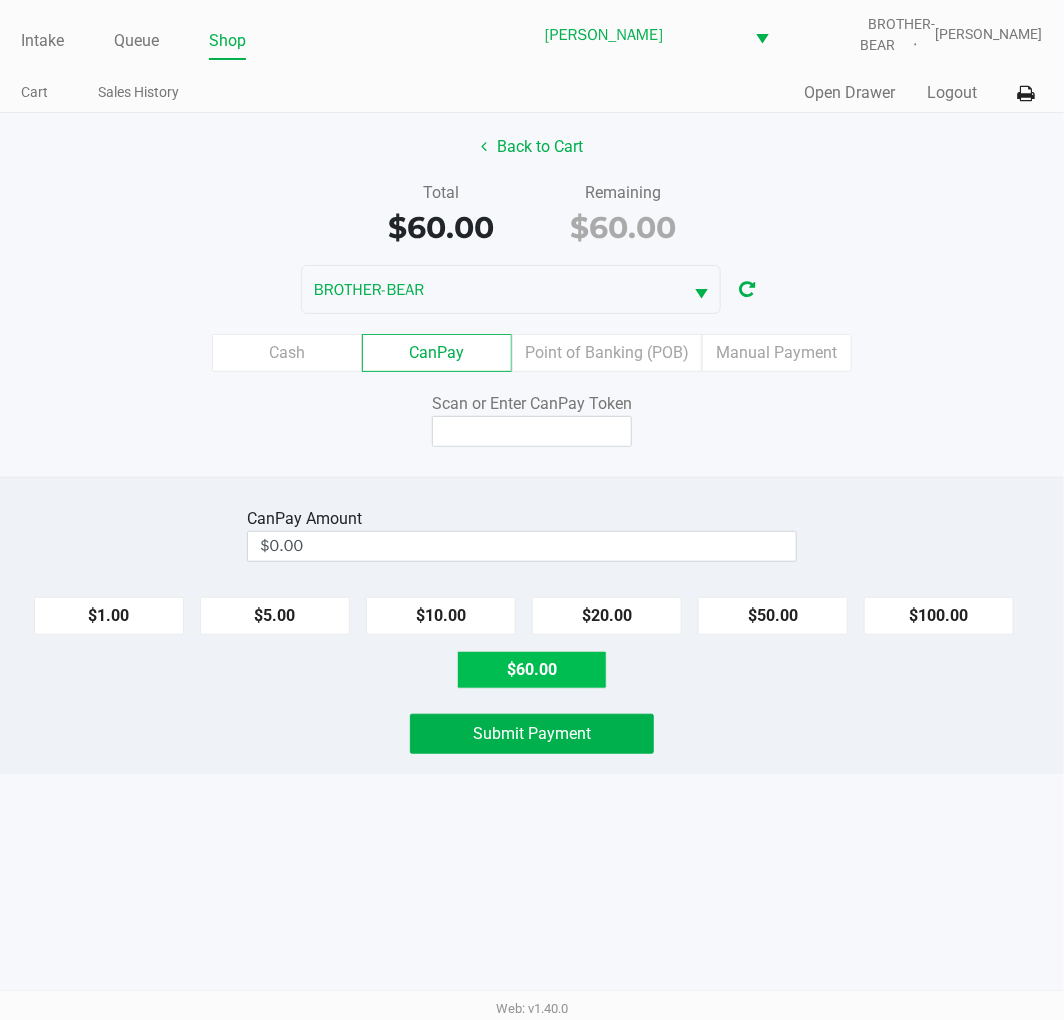 type on "$60.00" 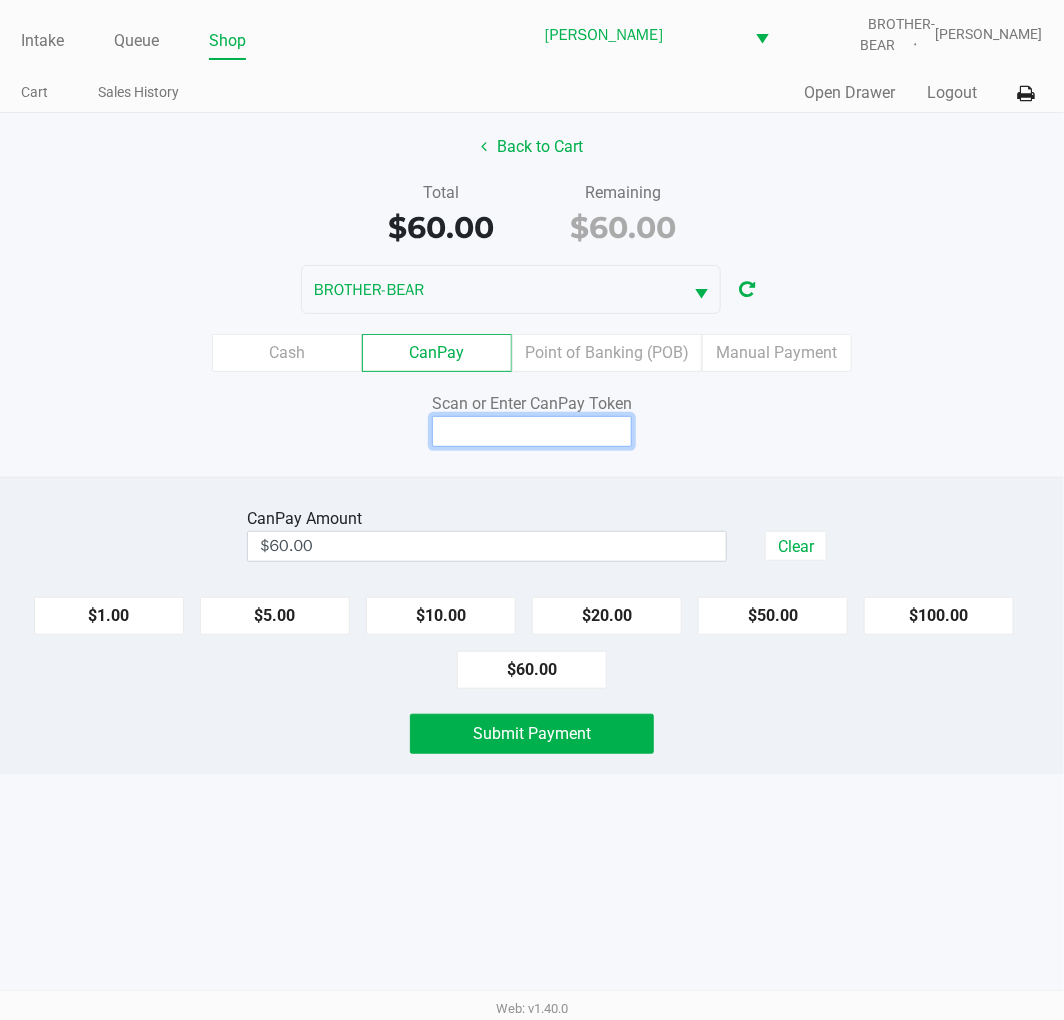 click 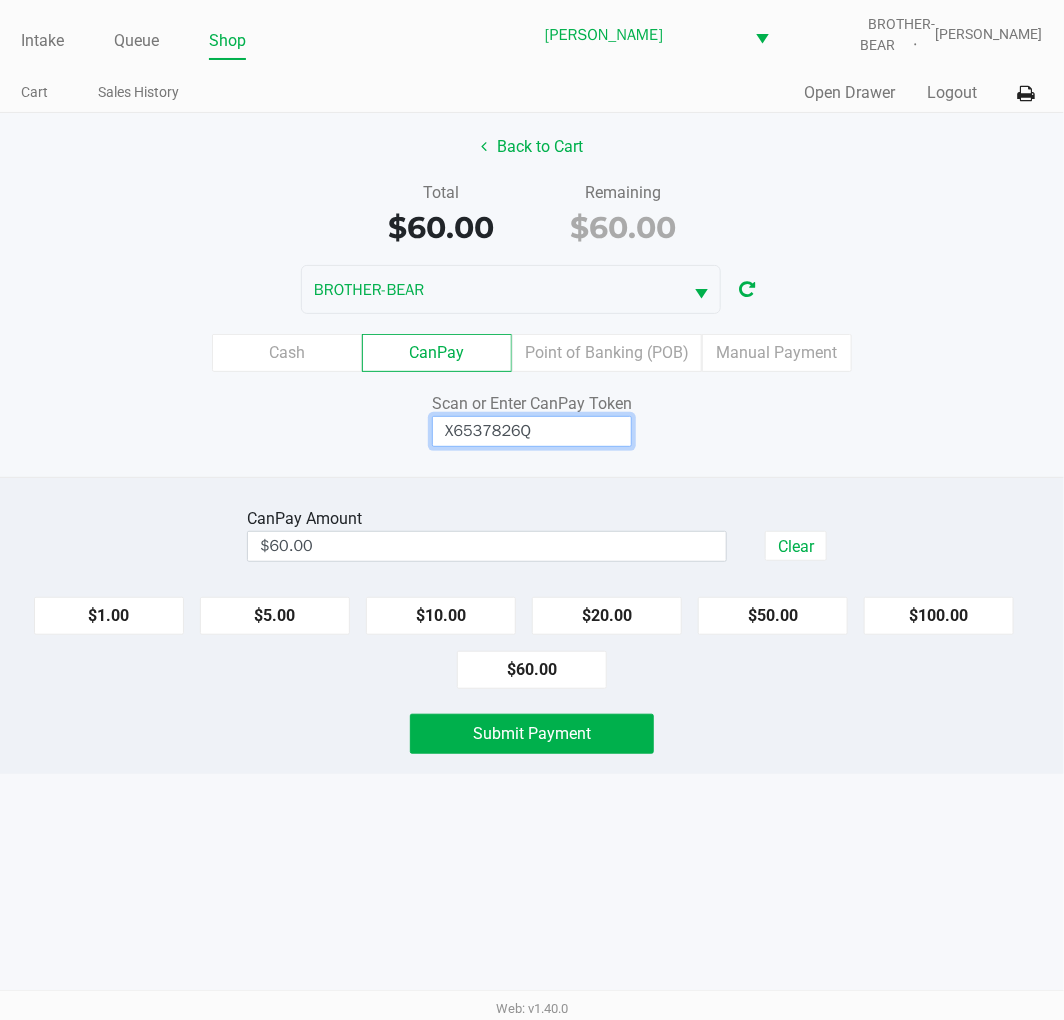 type on "X6537826Q" 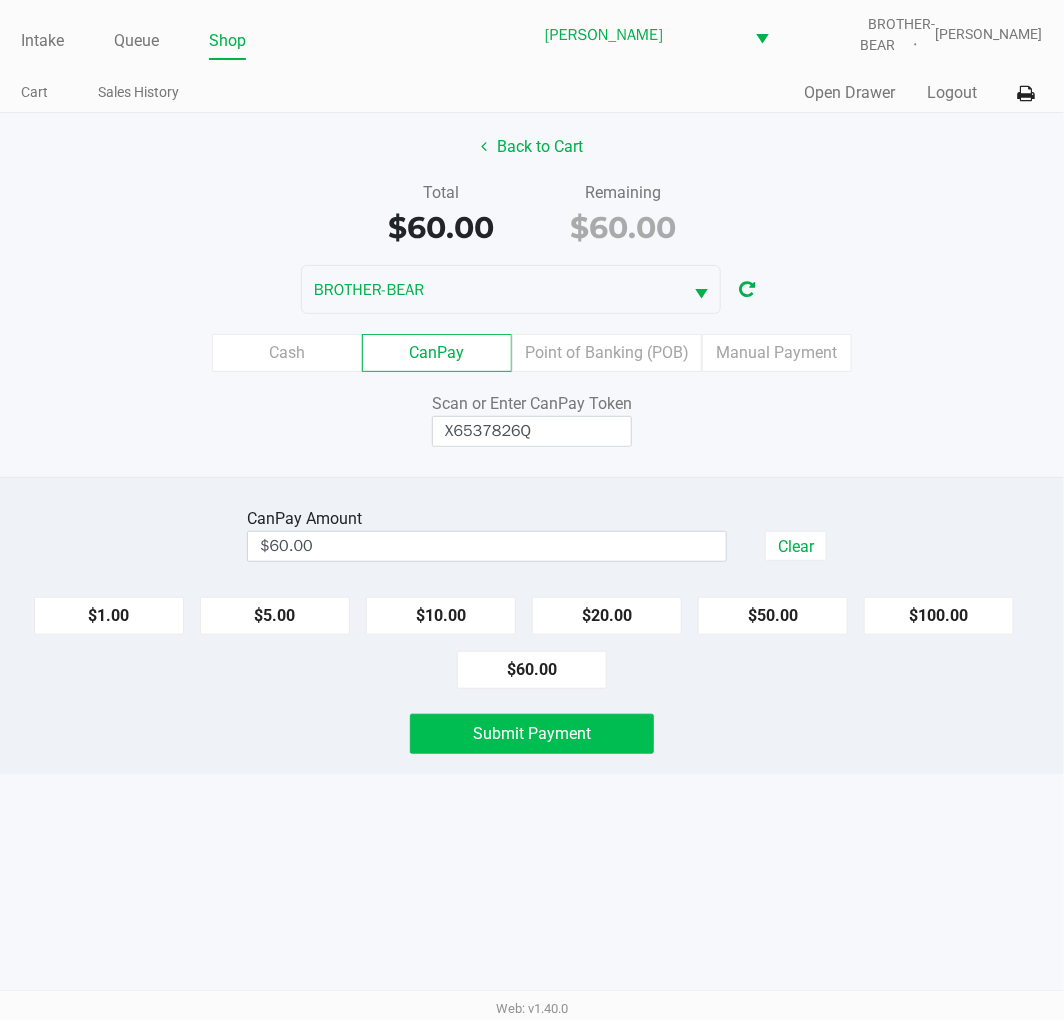 click on "Submit Payment" 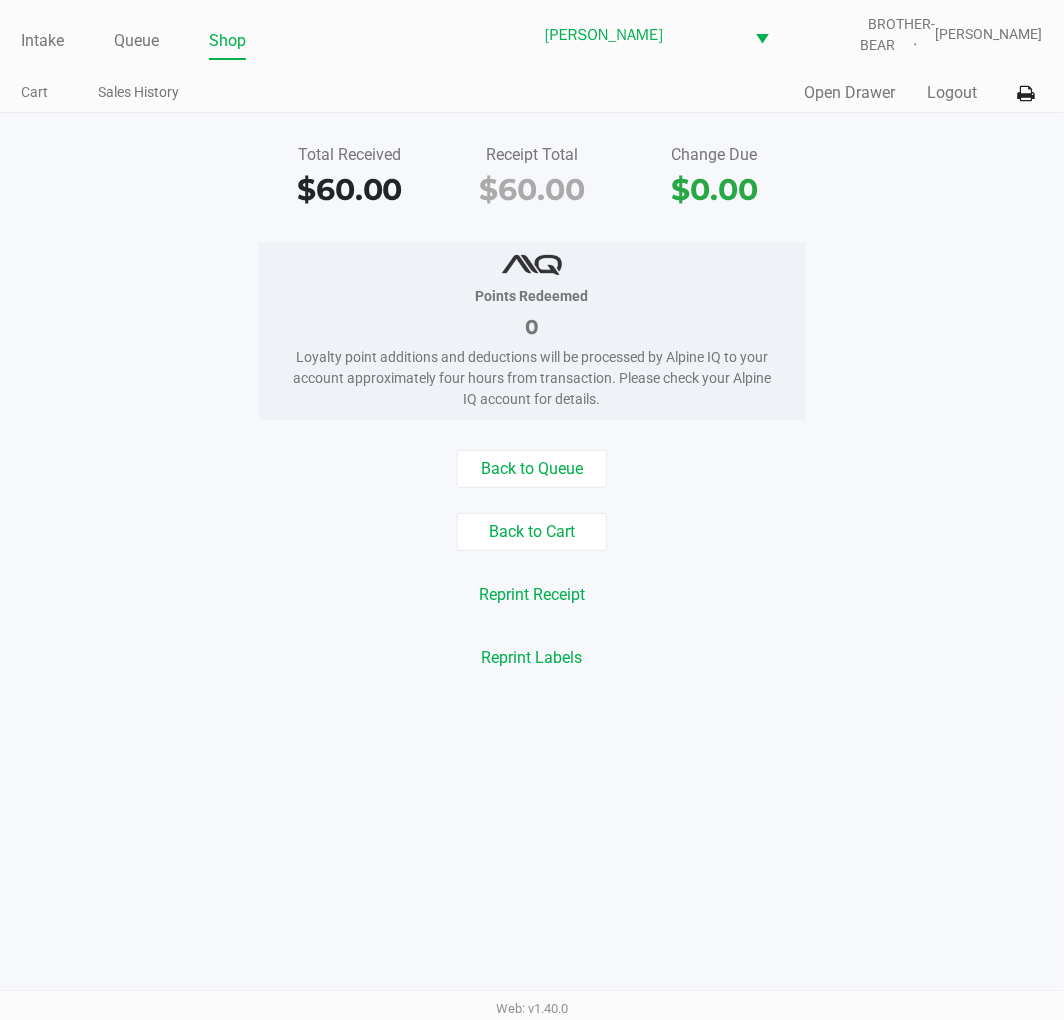 click on "Intake Queue Shop Clermont WC  BROTHER-BEAR   Sharlene Amadio  Cart Sales History  Quick Sale   Open Drawer   Logout   Total Received   $60.00   Receipt Total   $60.00   Change Due   $0.00   Points Redeemed   0   Loyalty point additions and deductions will be processed by Alpine IQ to your account approximately four hours from transaction. Please check your Alpine IQ account for details.   Back to Queue   Back to Cart   Reprint Receipt   Reprint Labels   Web: v1.40.0" at bounding box center (532, 510) 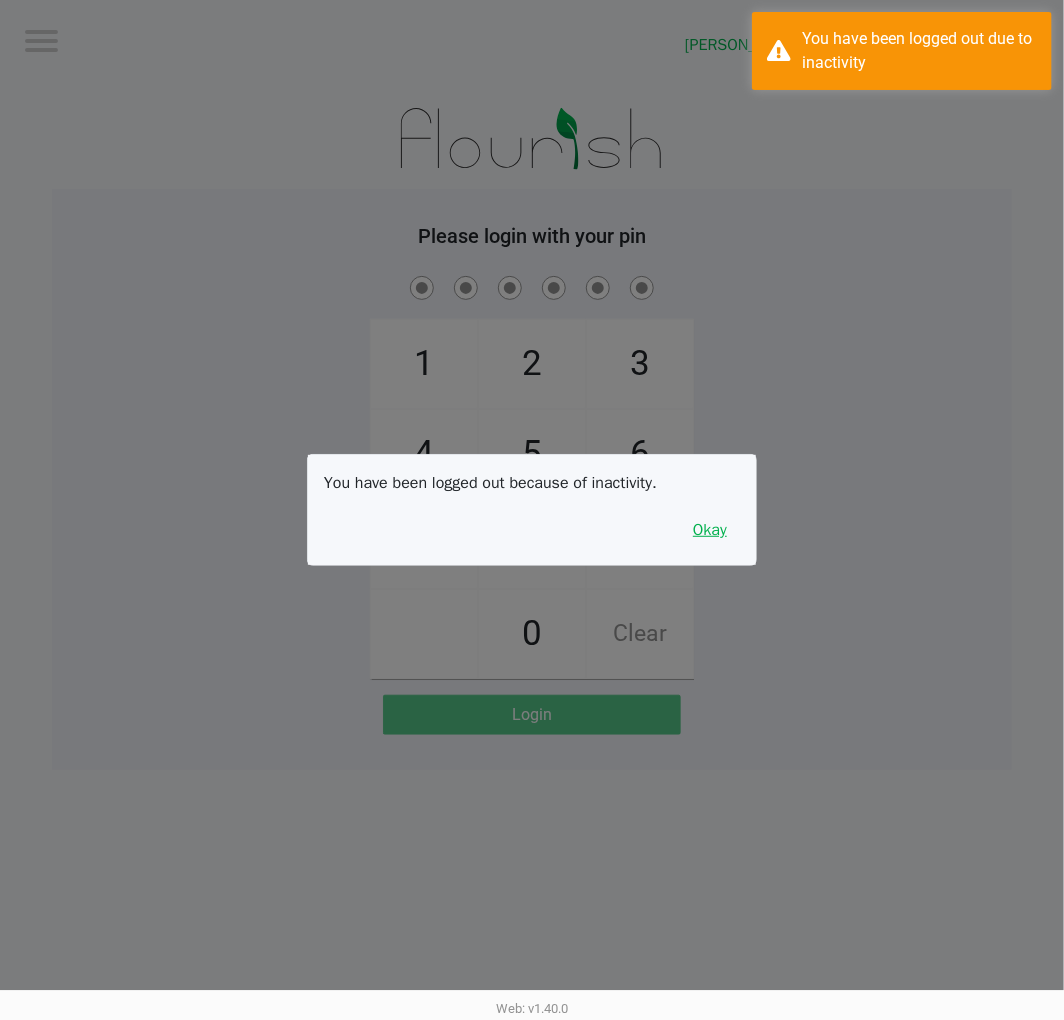 click on "Okay" at bounding box center (710, 530) 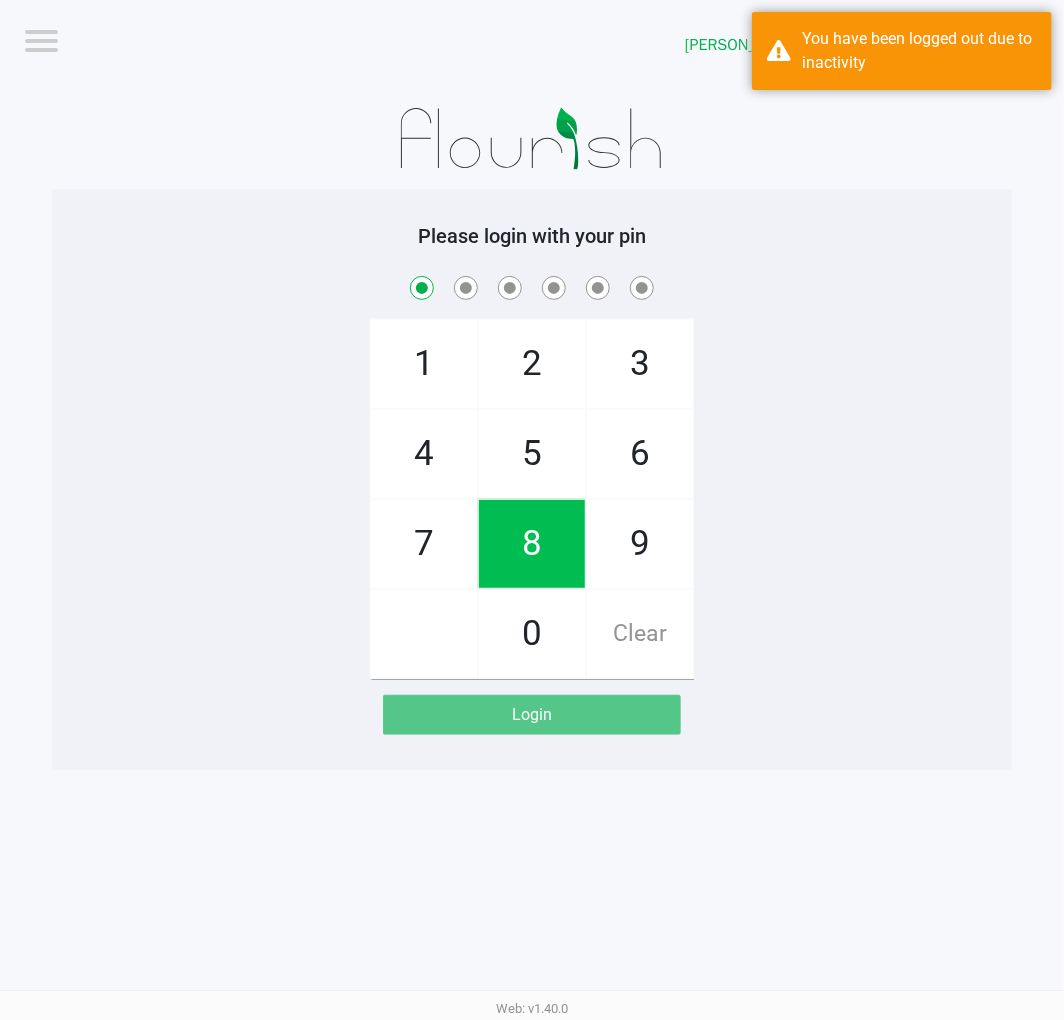 checkbox on "true" 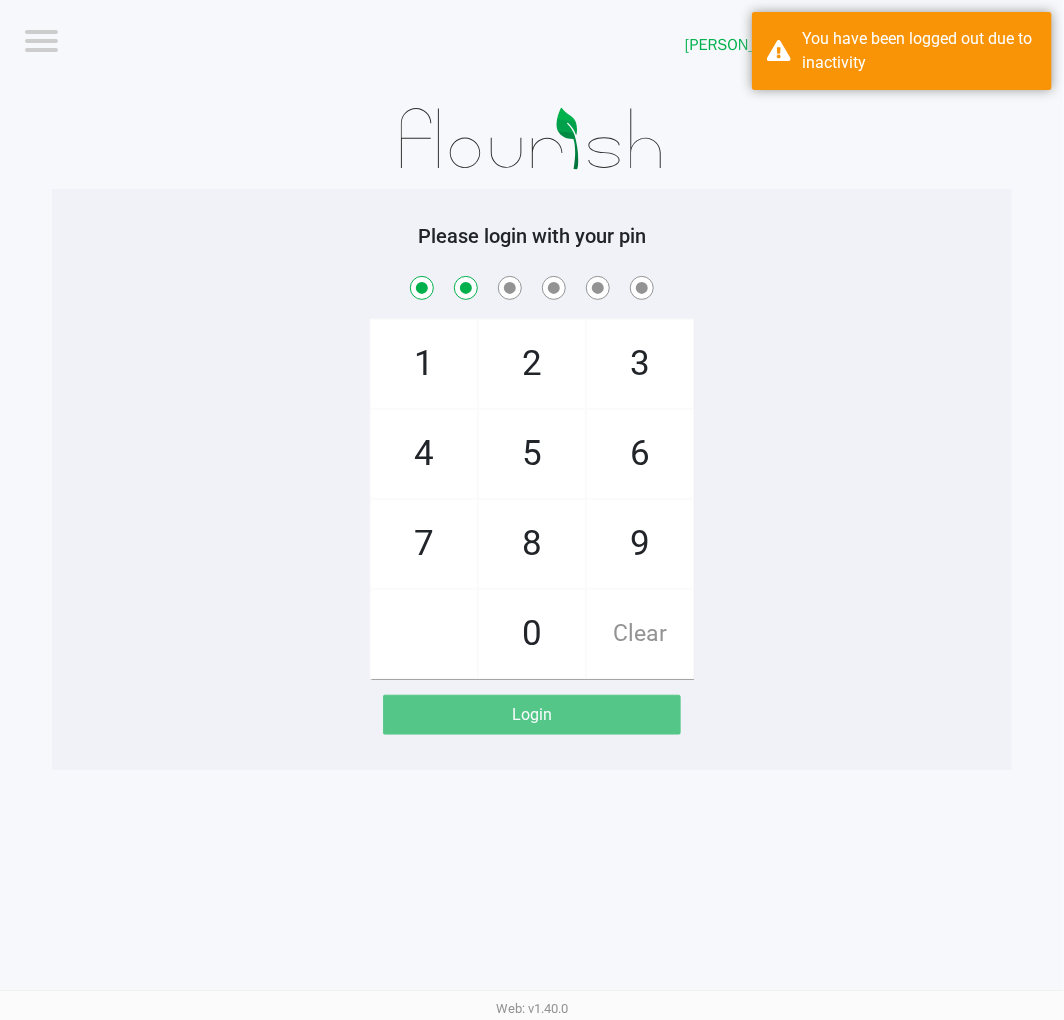 checkbox on "true" 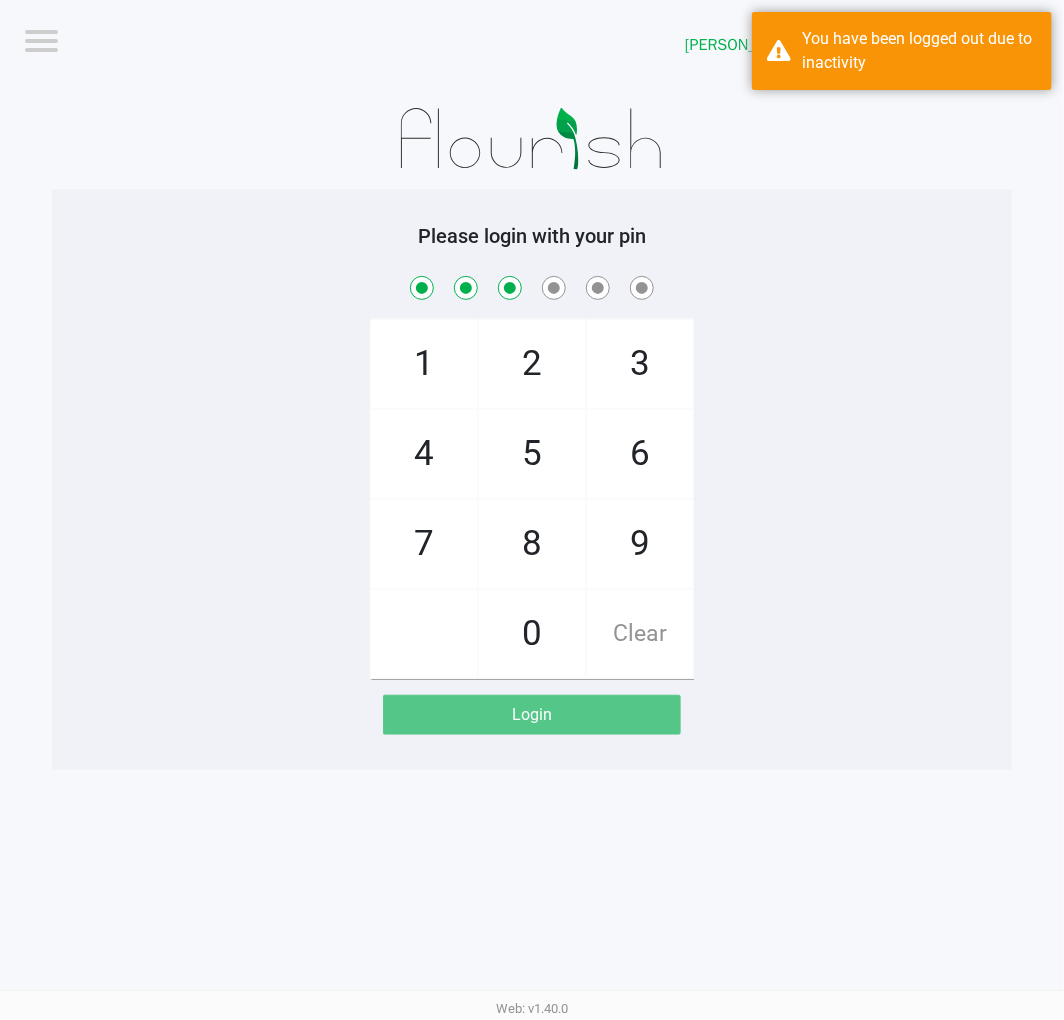 checkbox on "true" 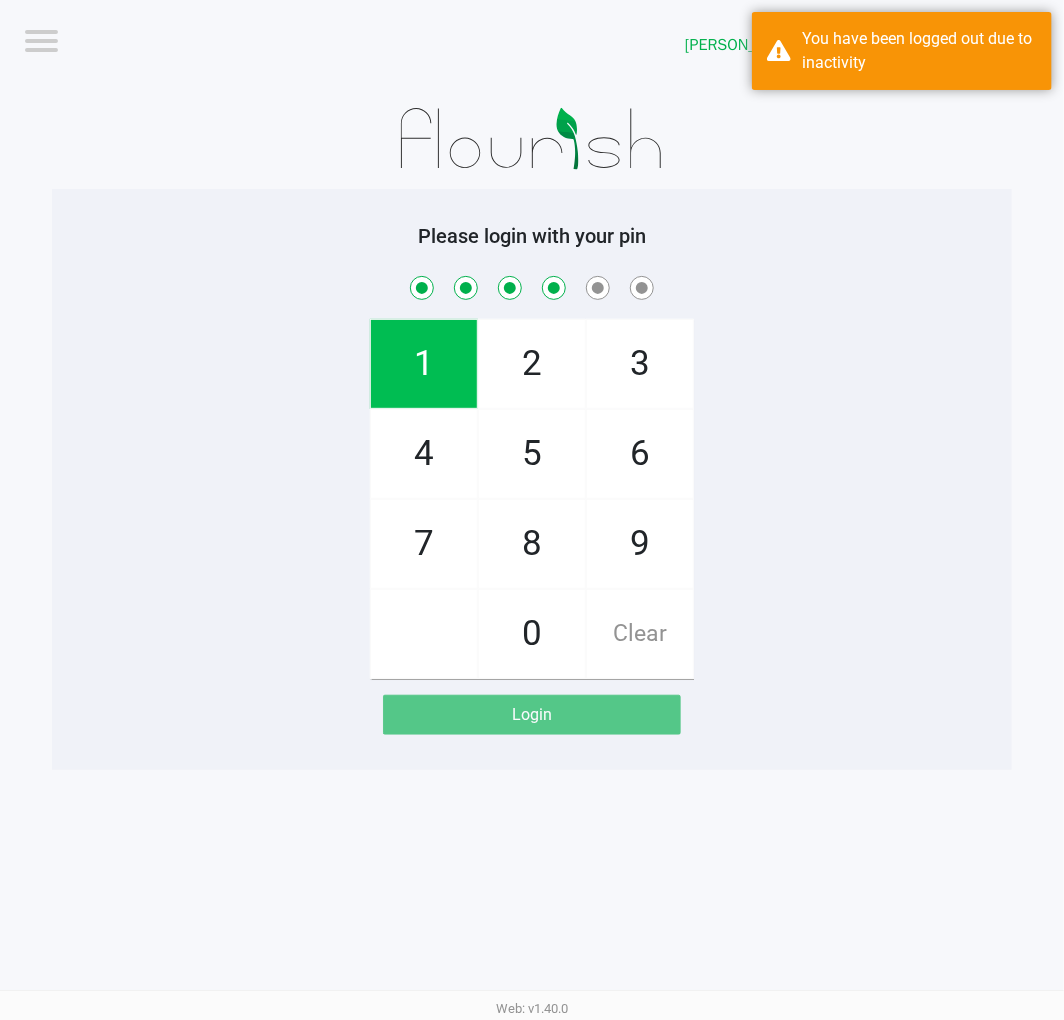 checkbox on "true" 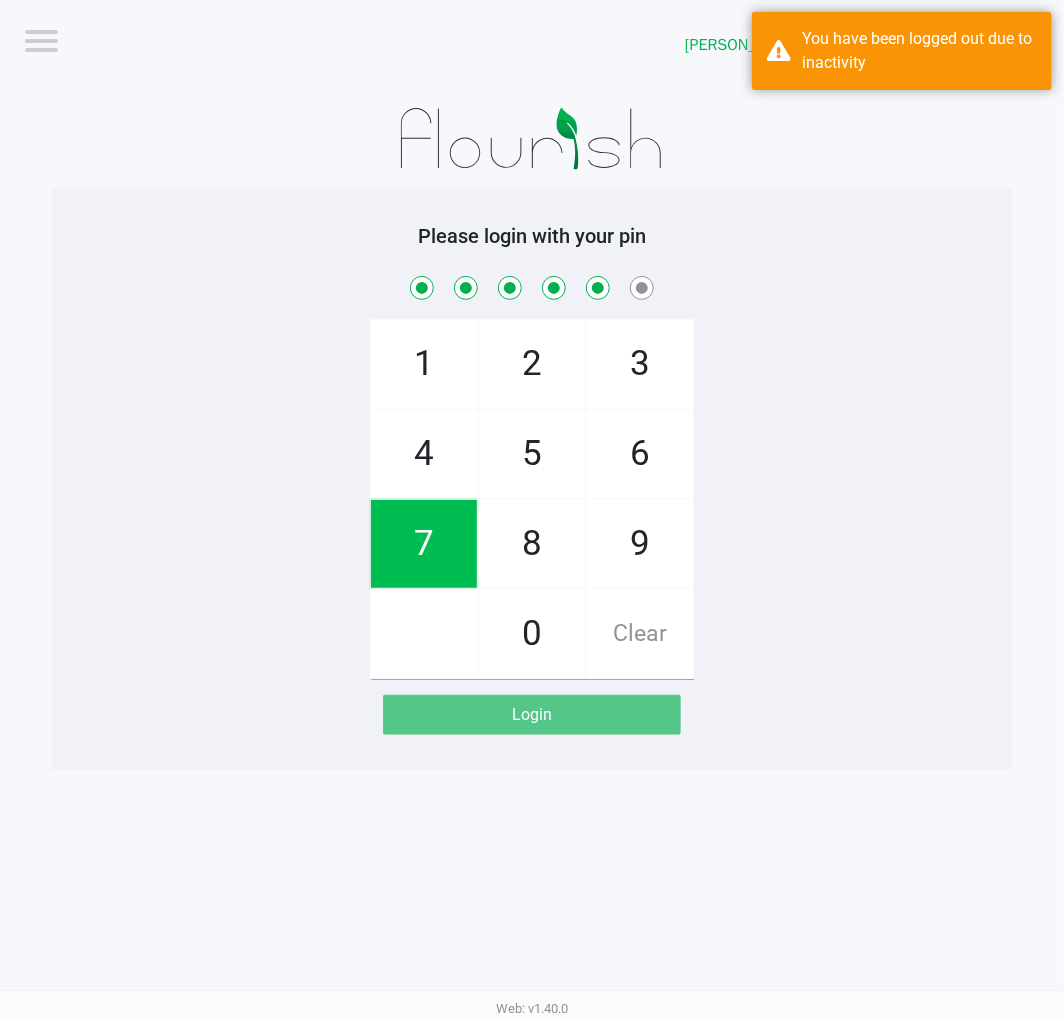 checkbox on "true" 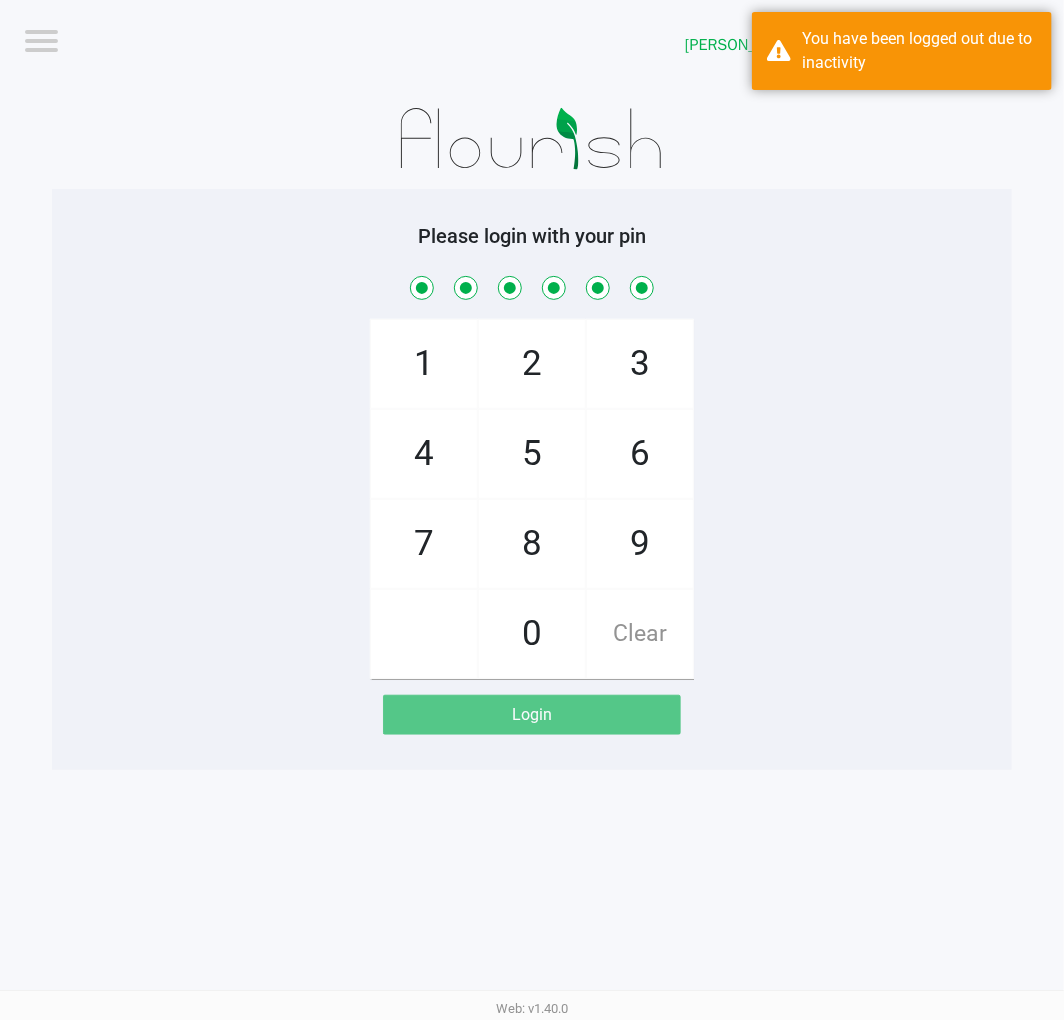 checkbox on "true" 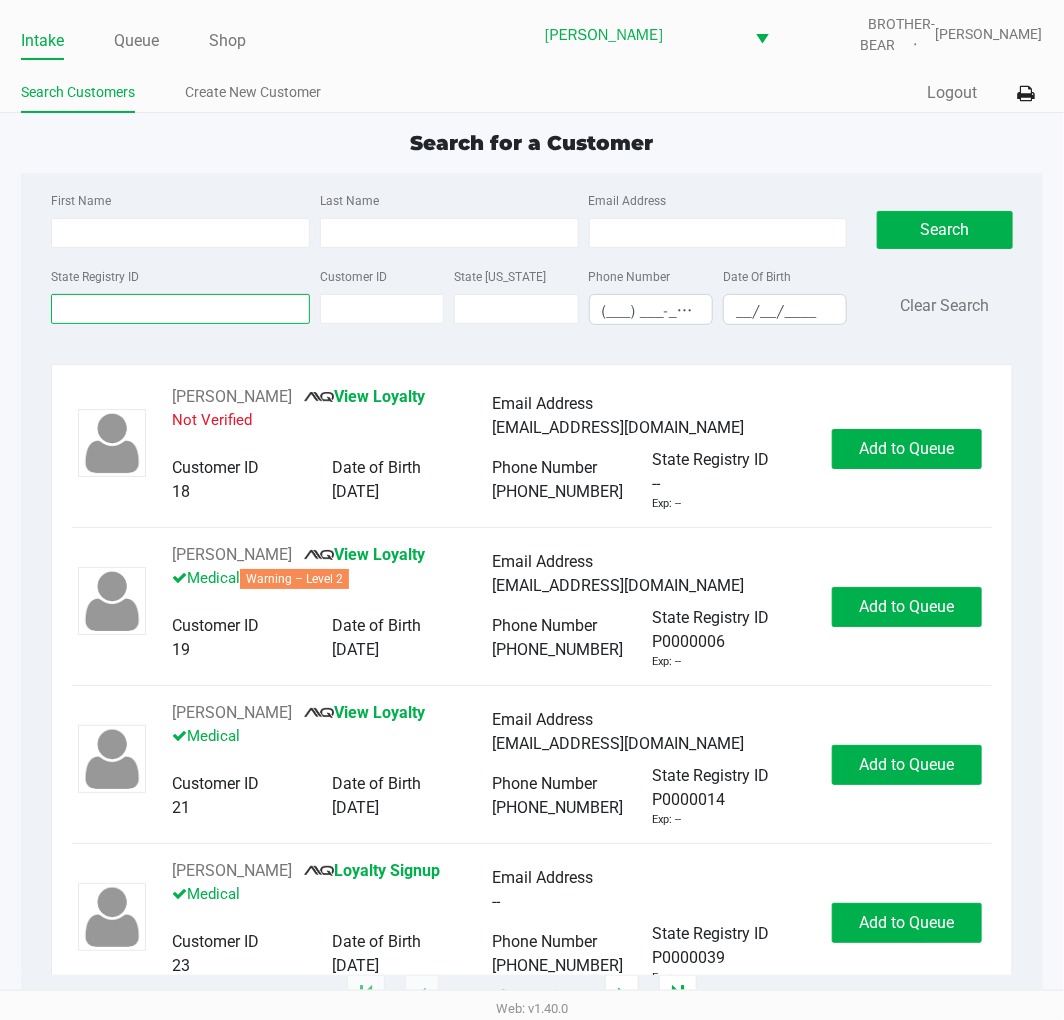click on "State Registry ID" at bounding box center [180, 309] 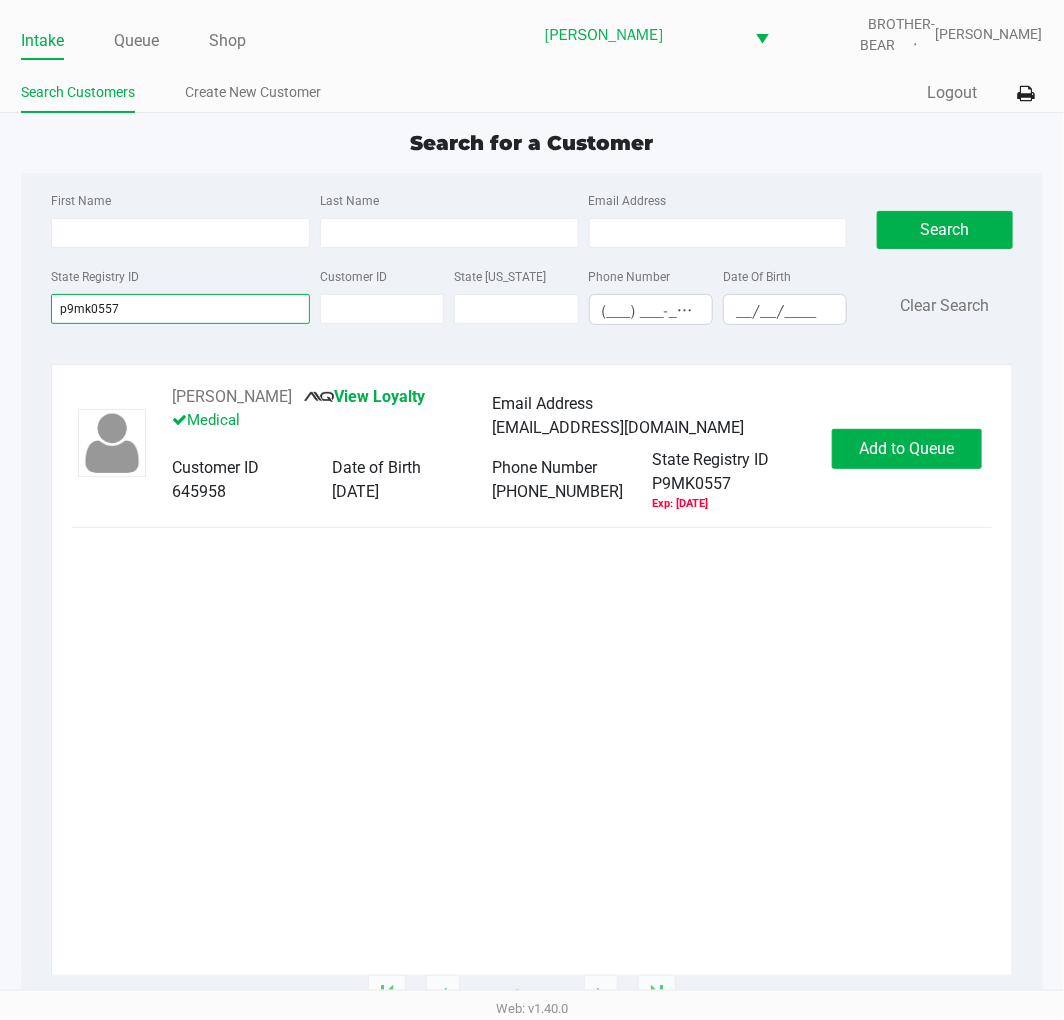 type on "p9mk0557" 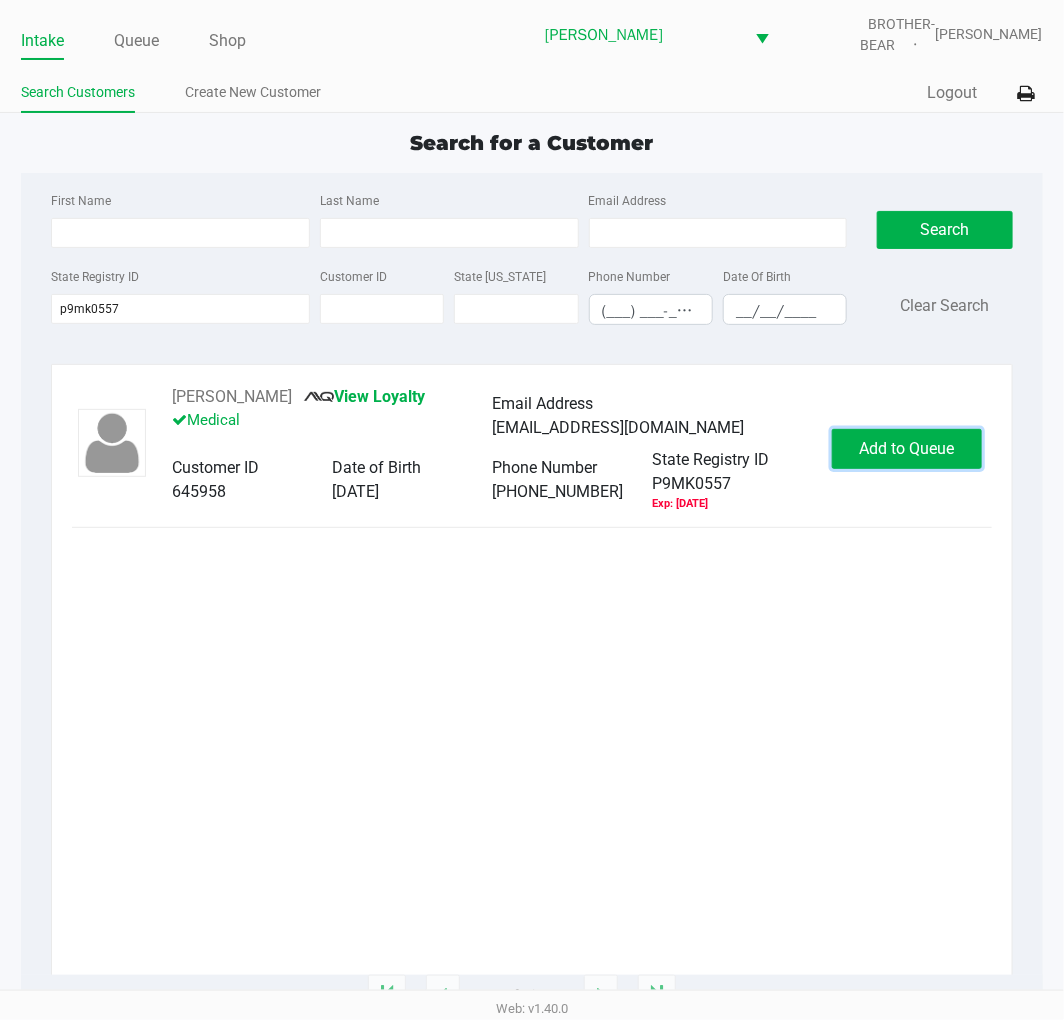 click on "Add to Queue" 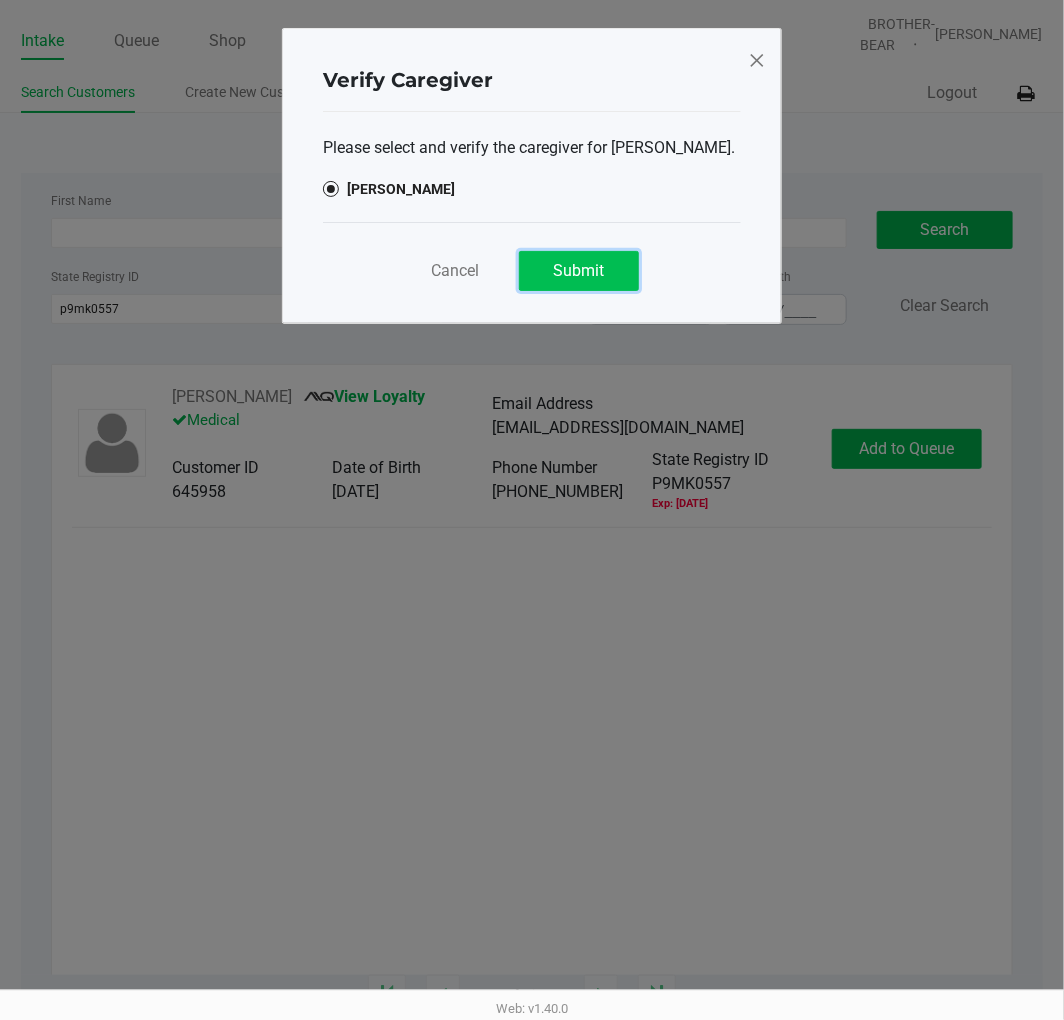 click on "Submit" 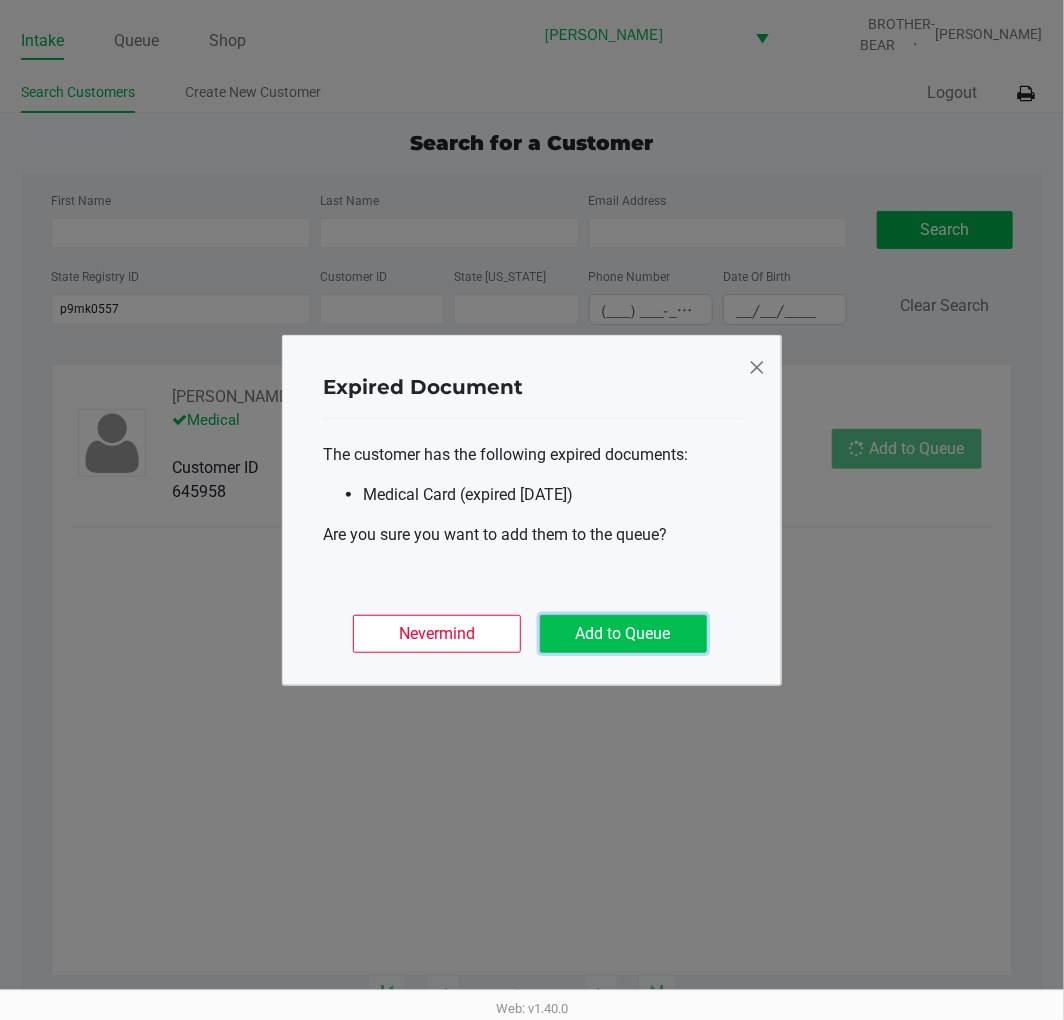 click on "Add to Queue" 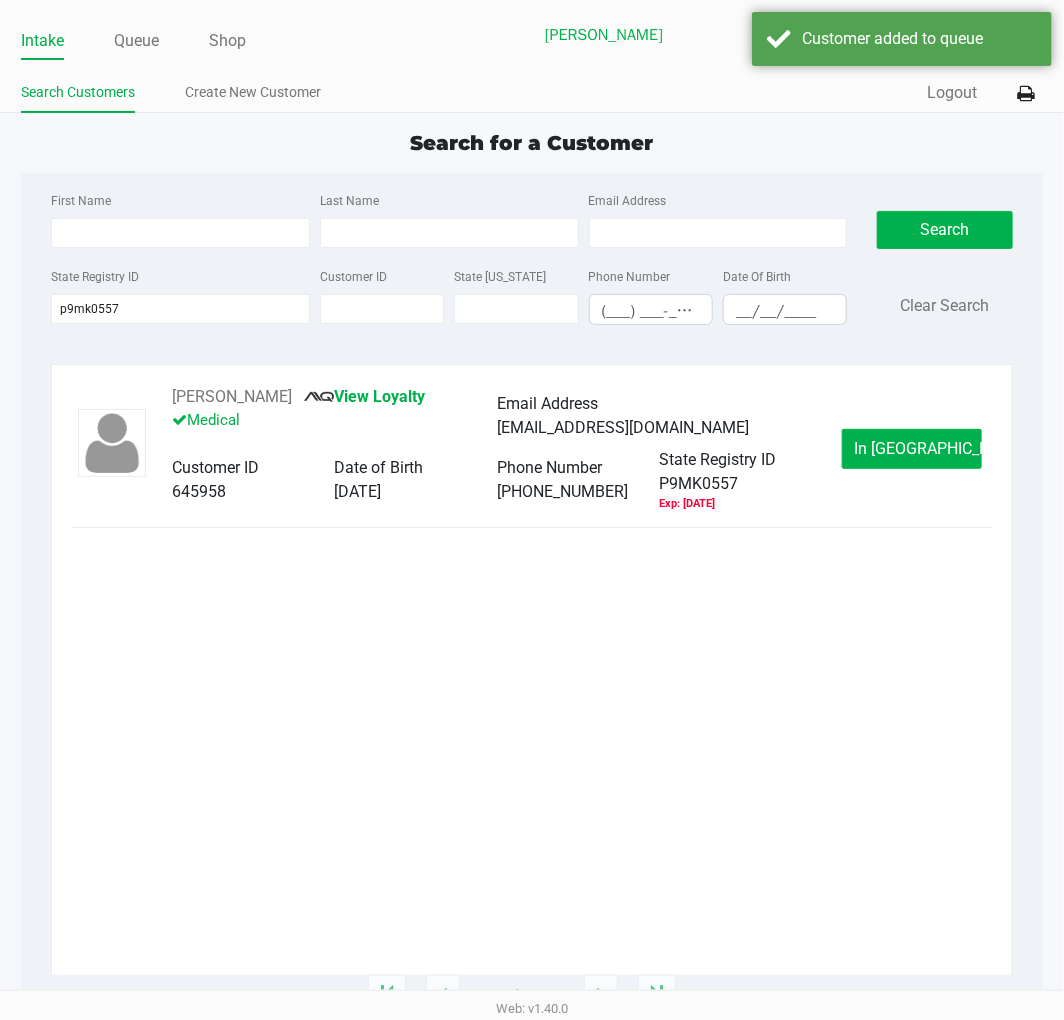 click on "In Queue" 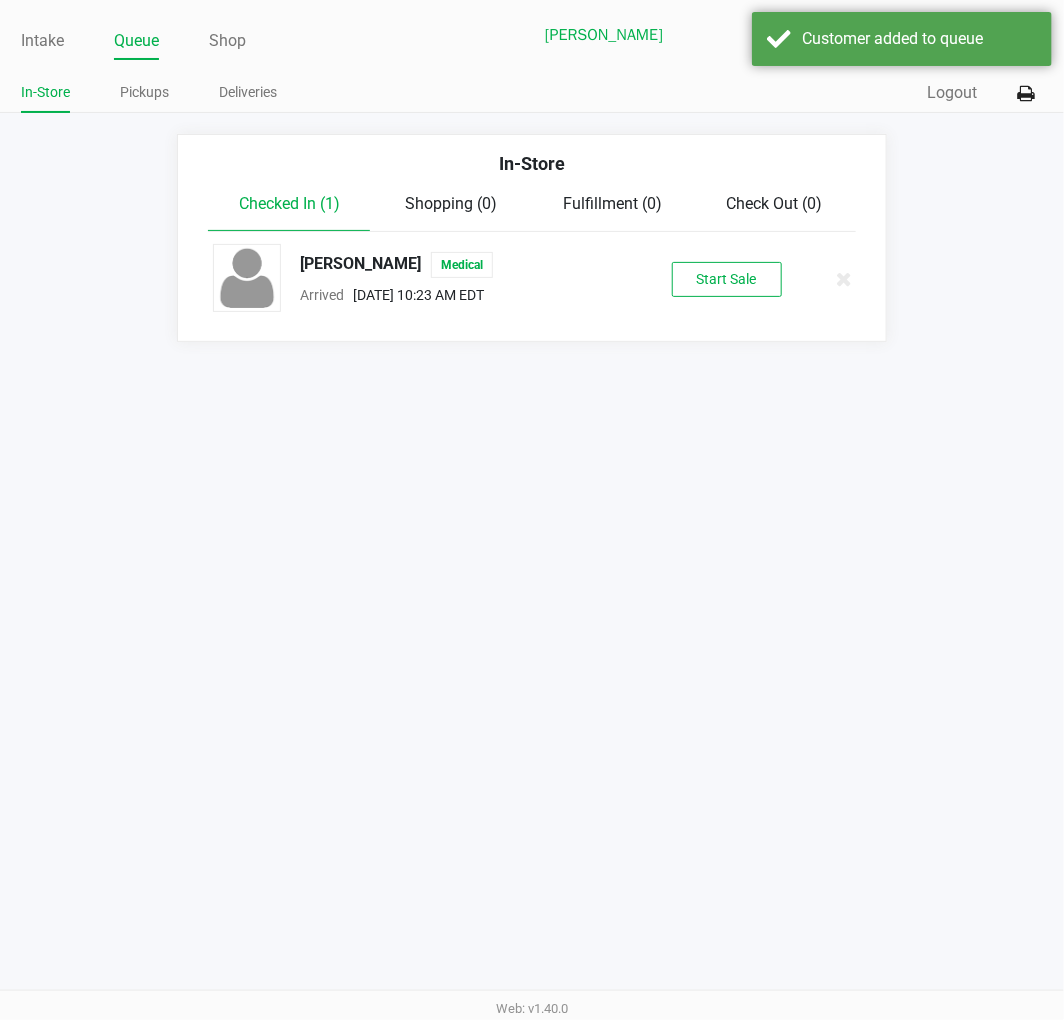 click on "Start Sale" 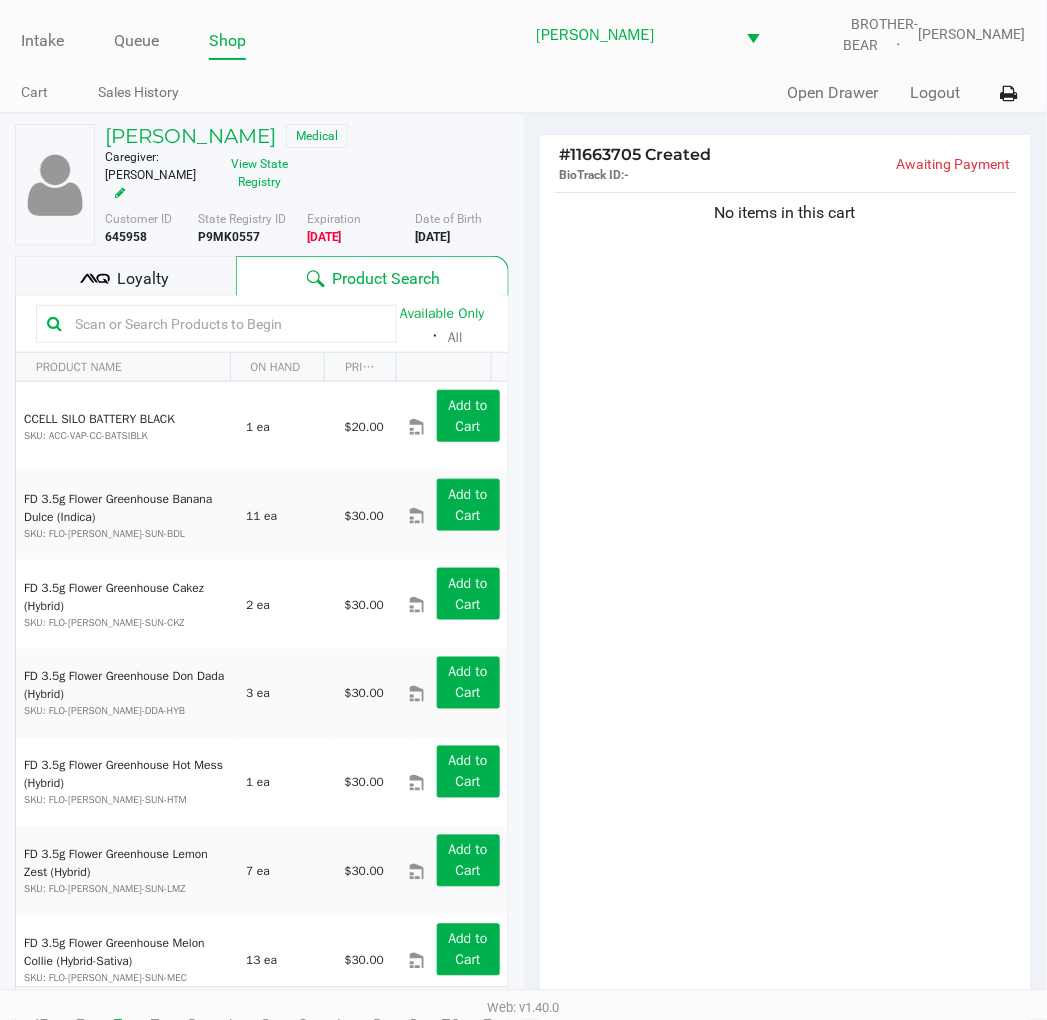 click 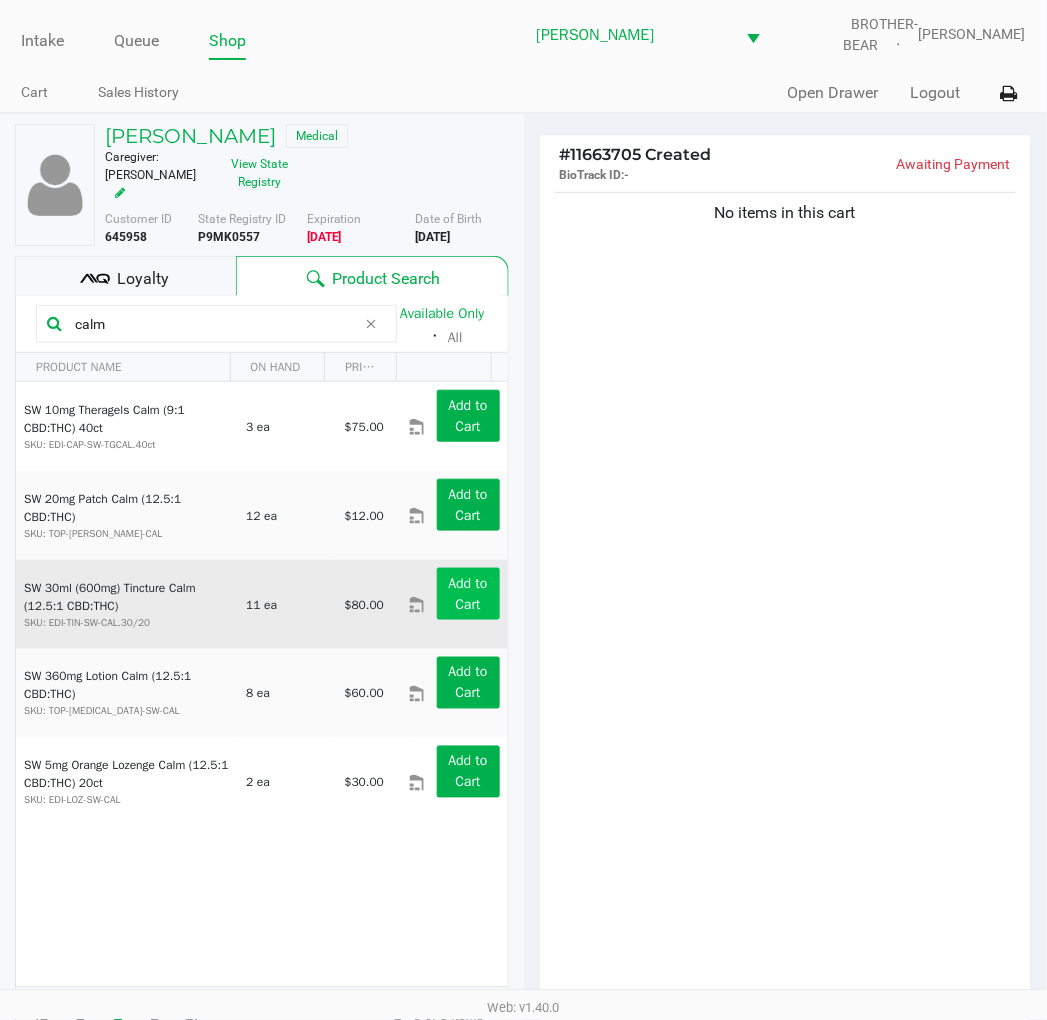 click on "Add to Cart" 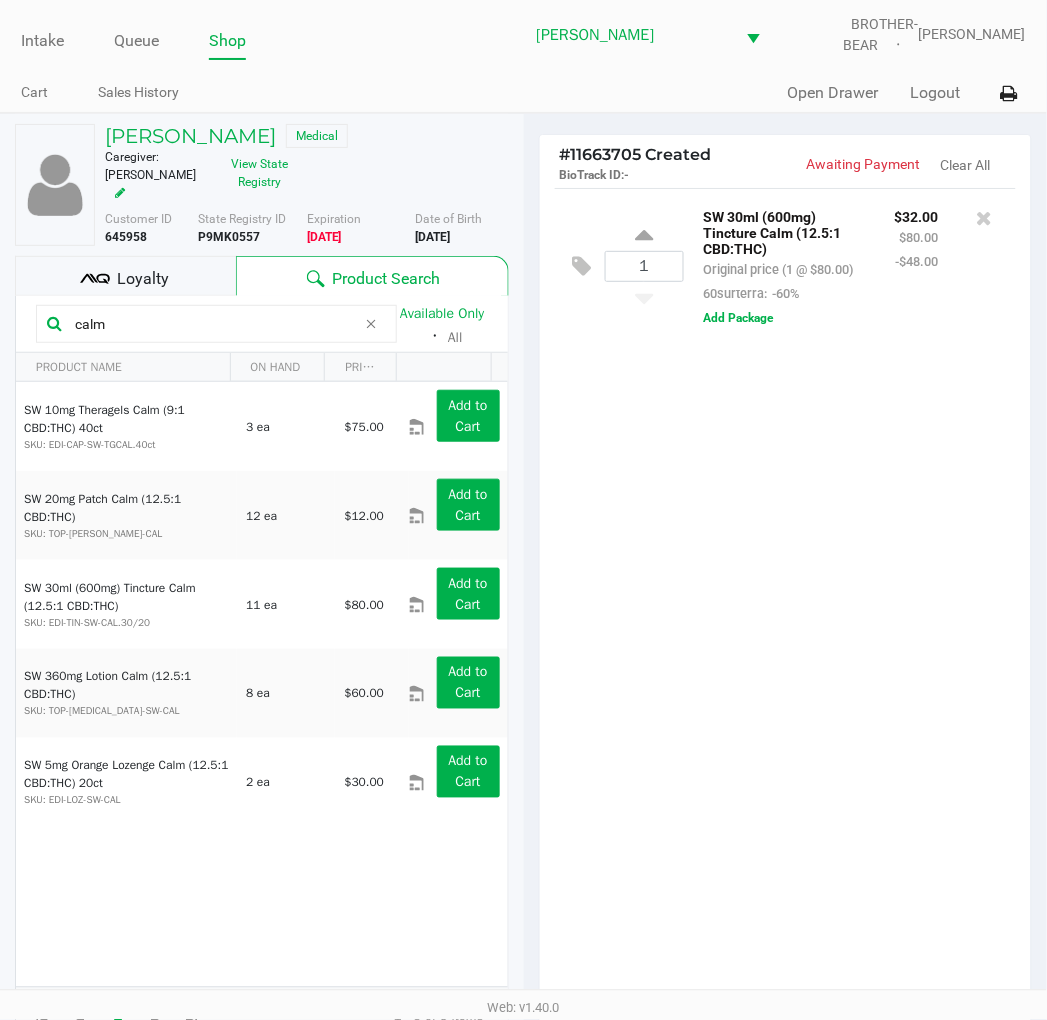 click on "calm" 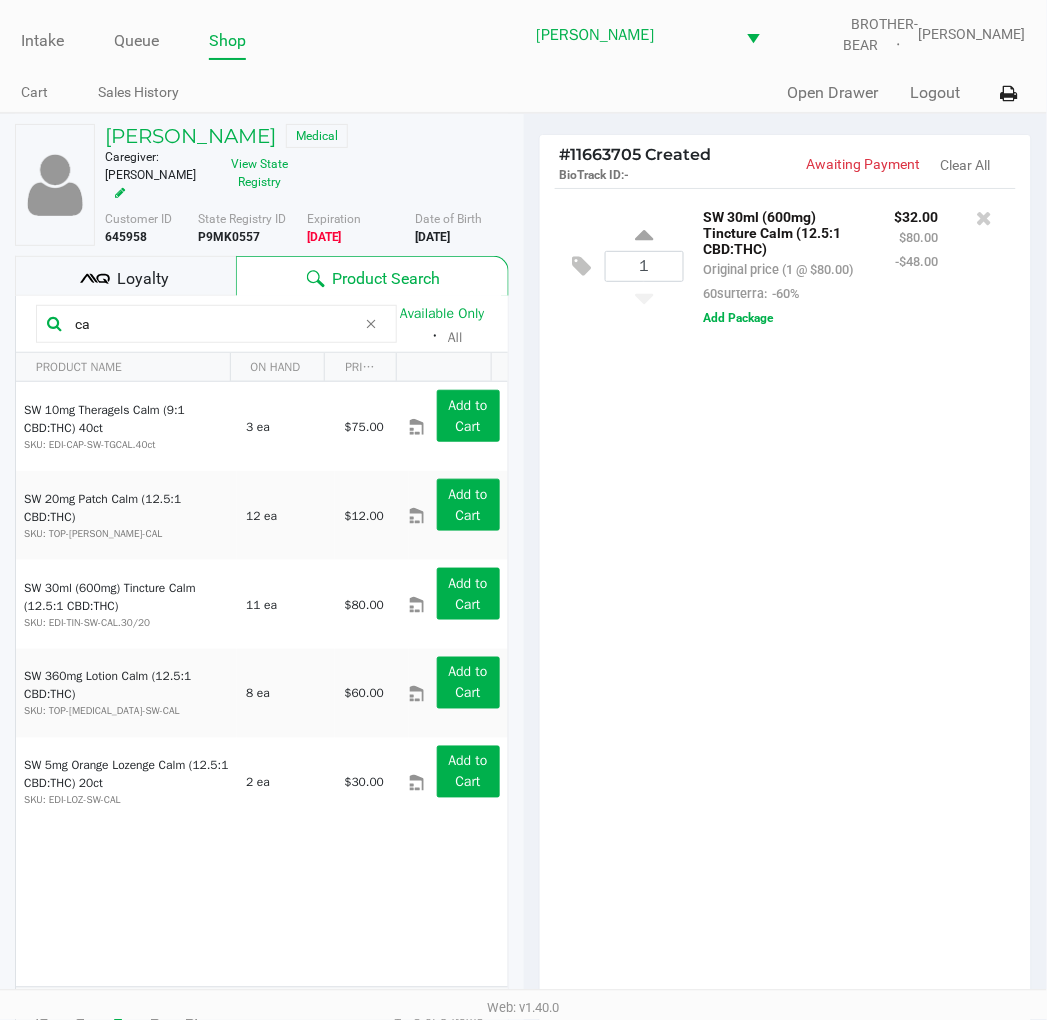 type on "c" 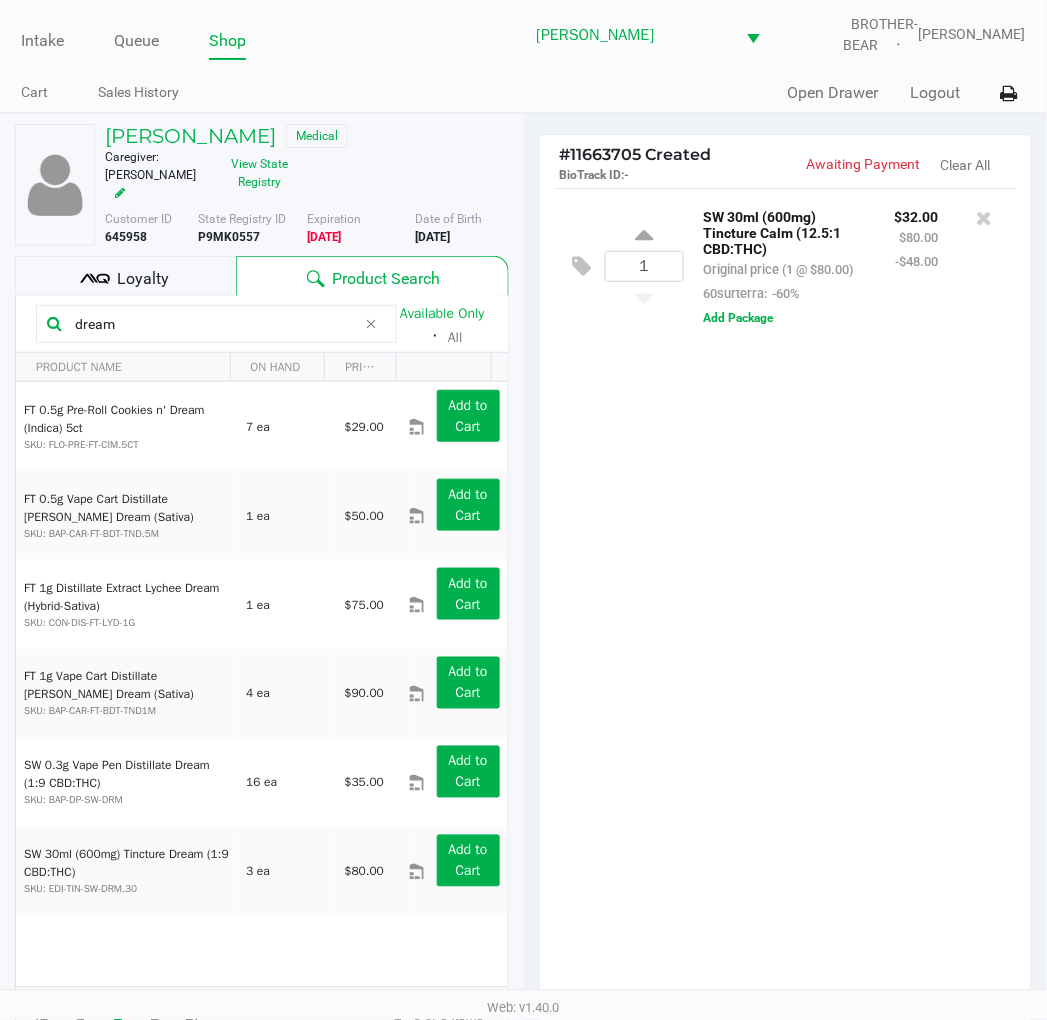 type on "dream" 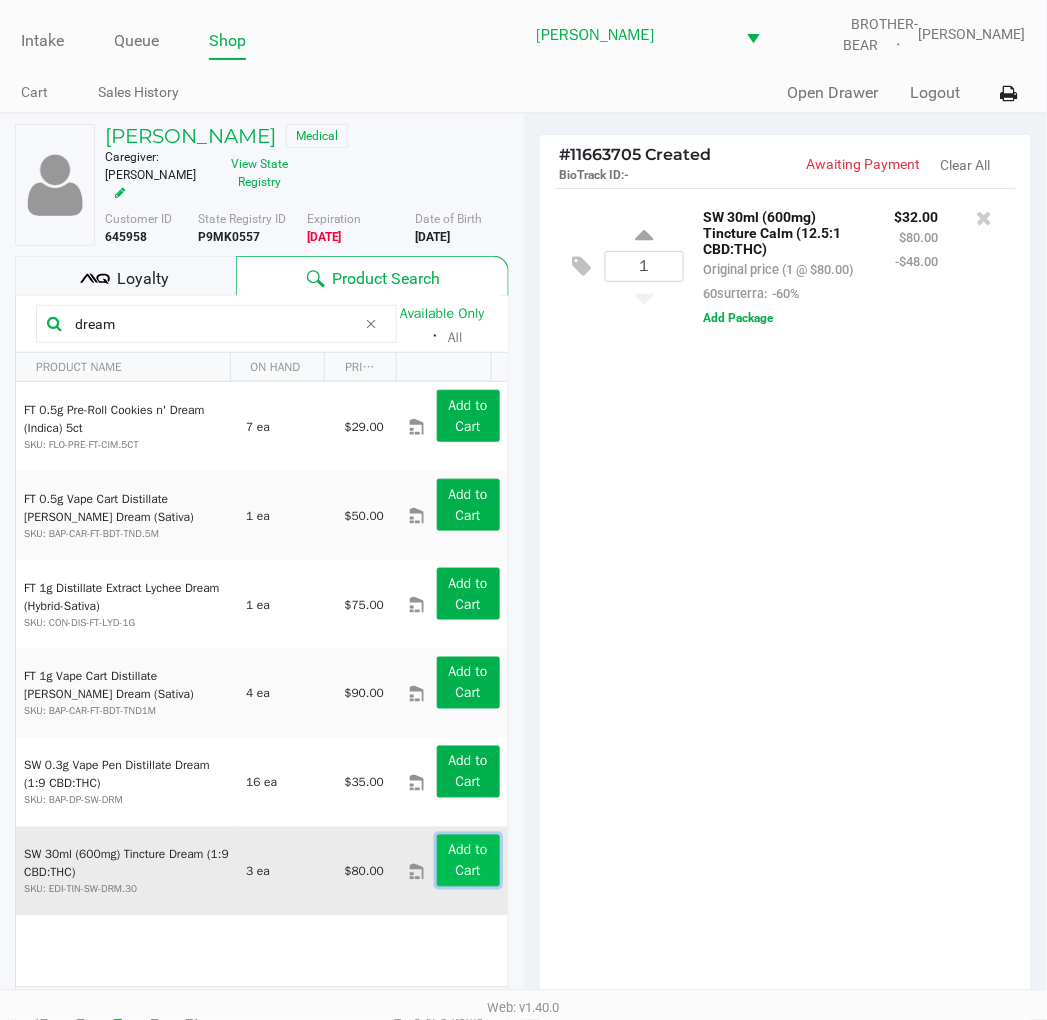 click on "Add to Cart" 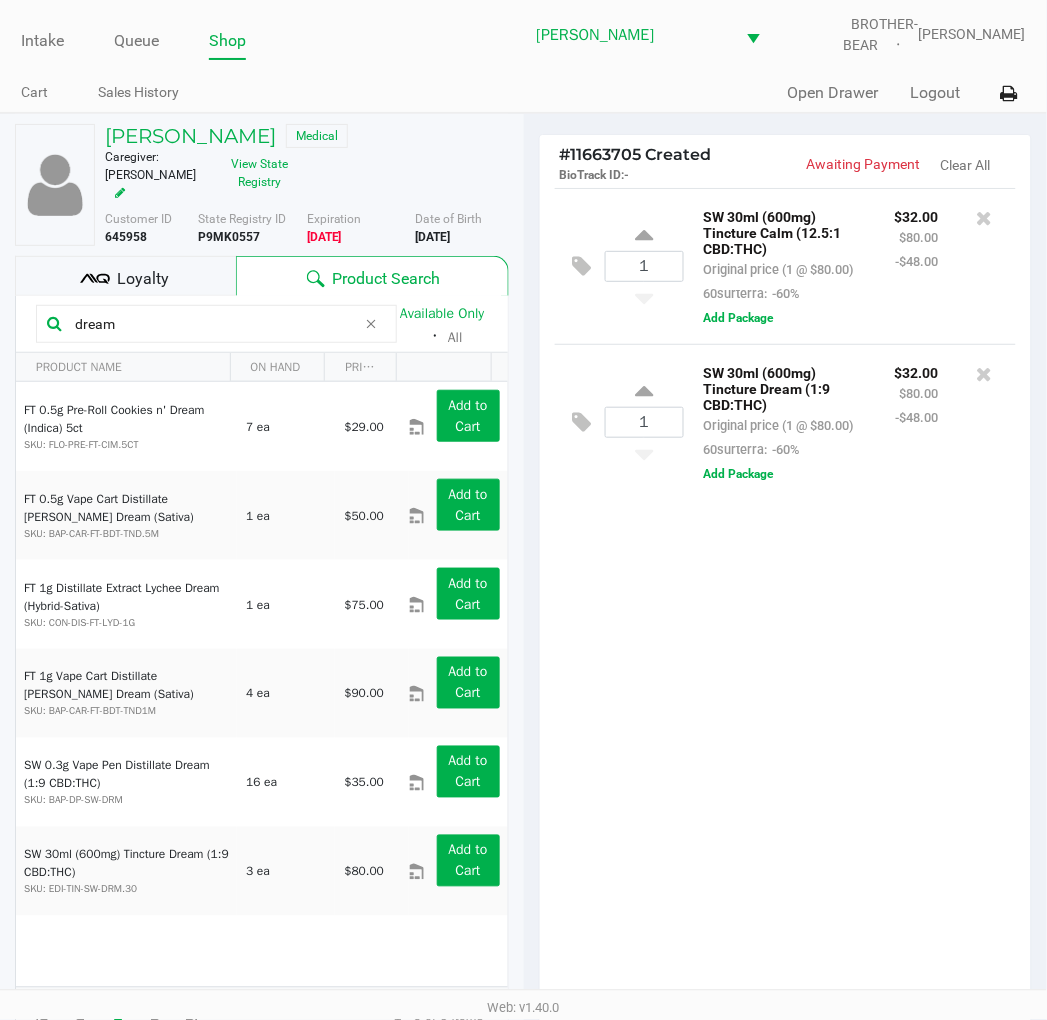 click on "dream" 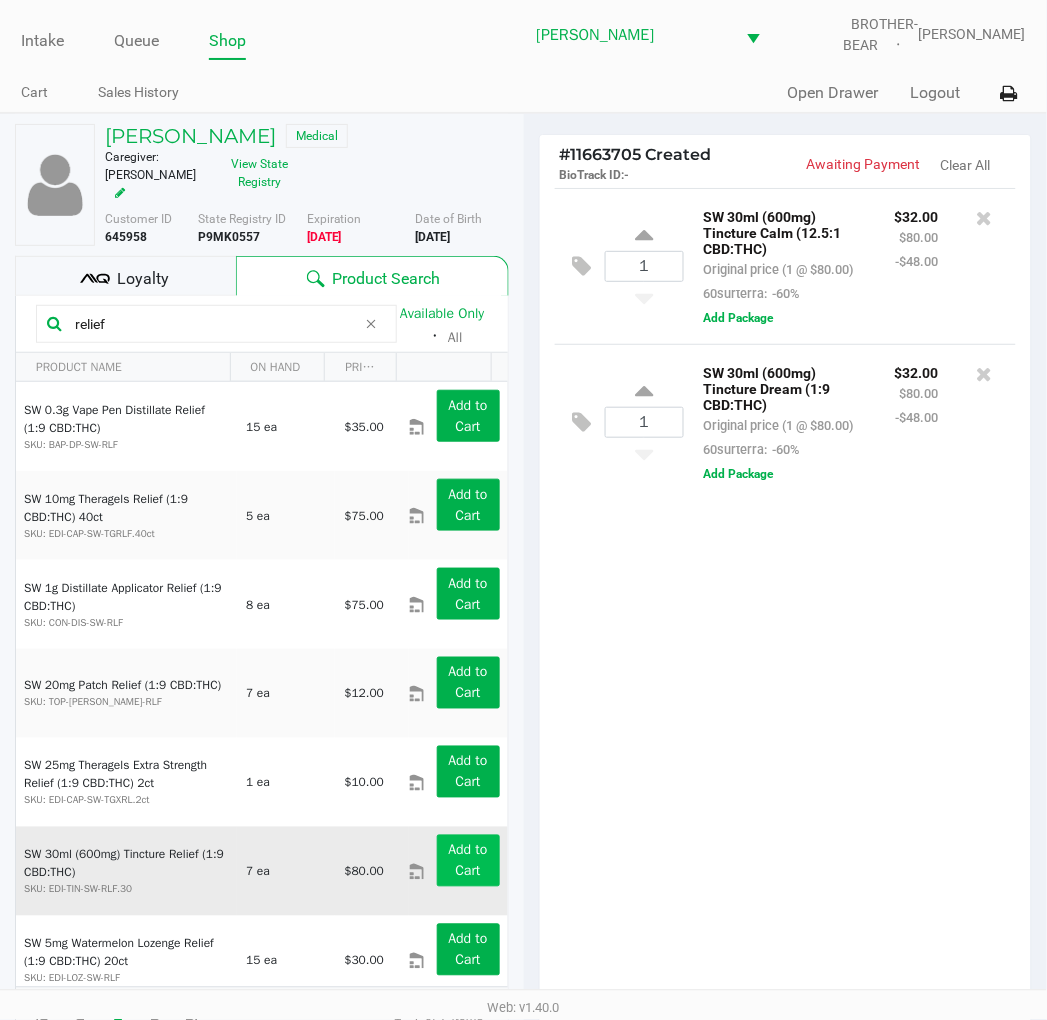 type on "relief" 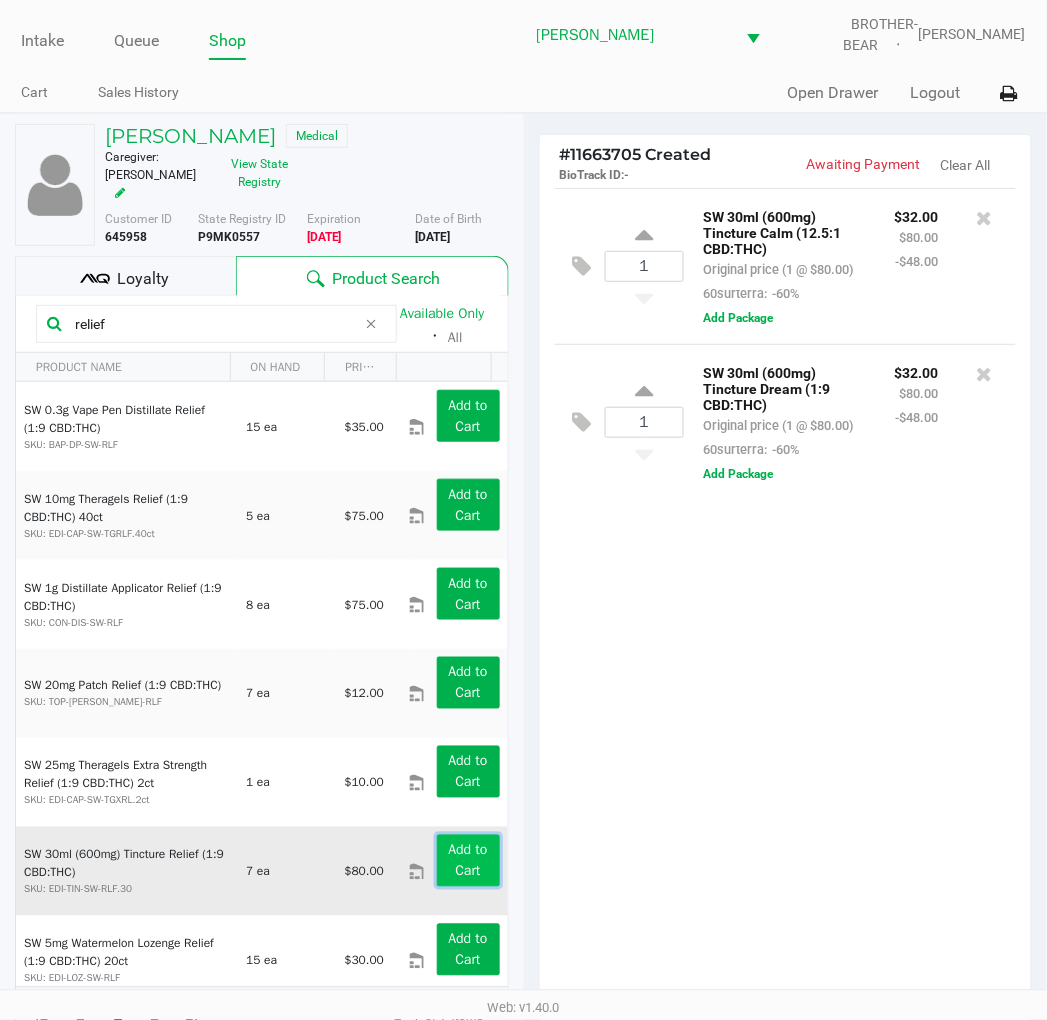 click on "Add to Cart" 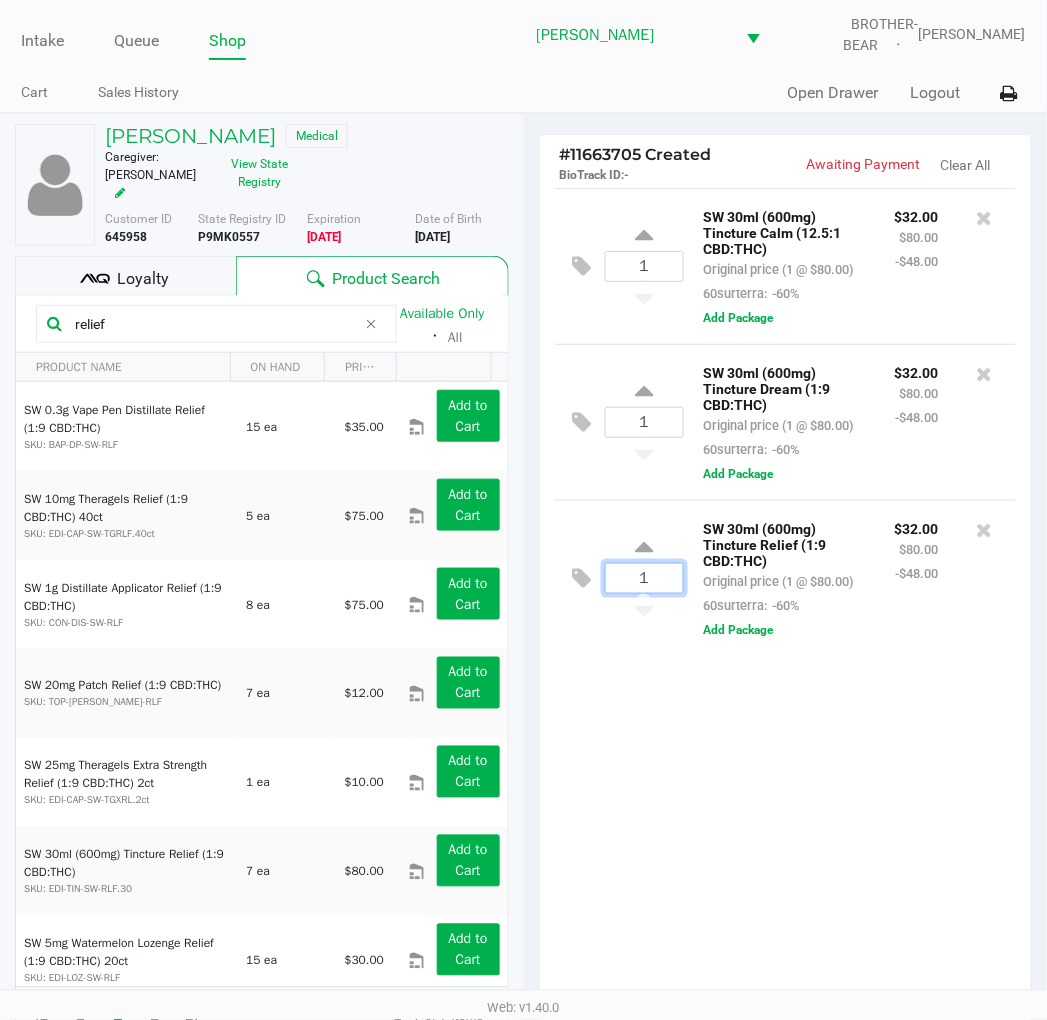 click on "1" at bounding box center [644, 578] 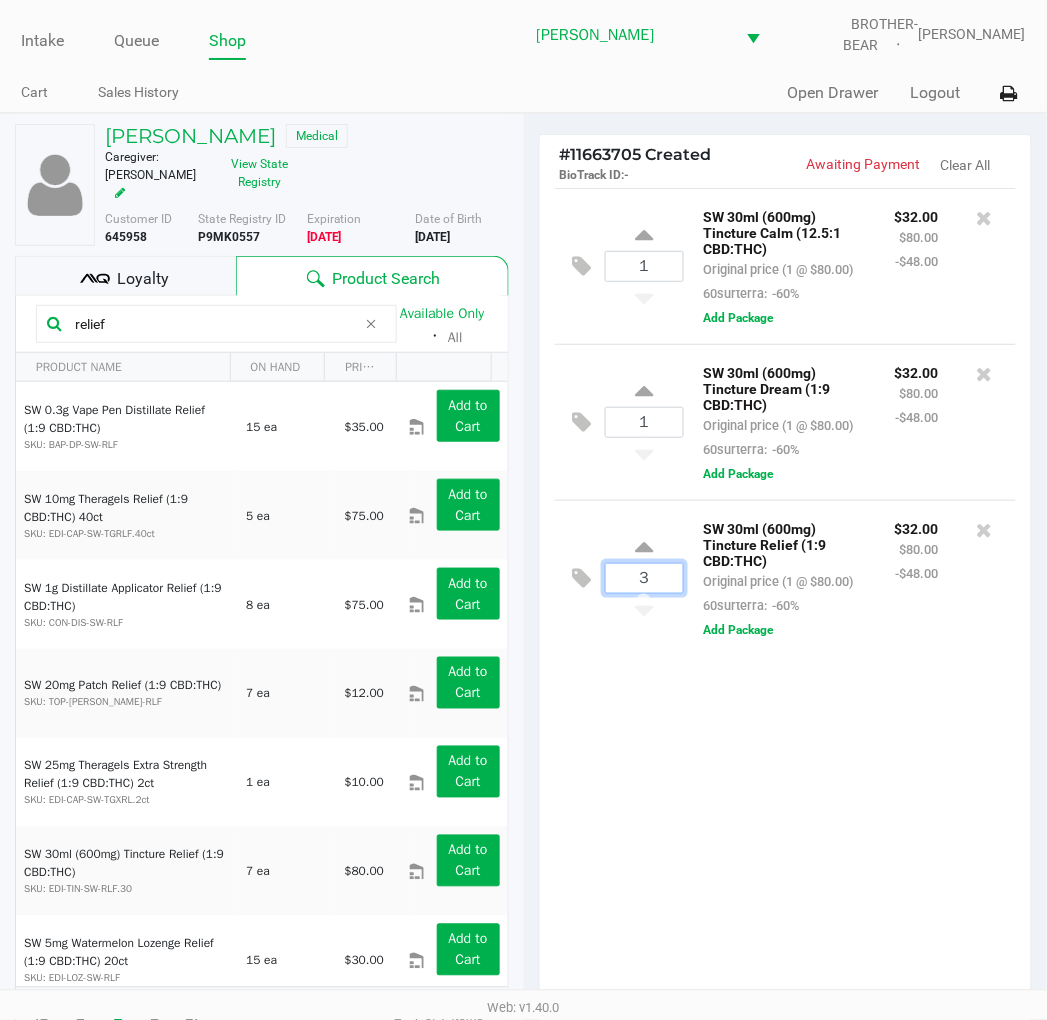 type on "3" 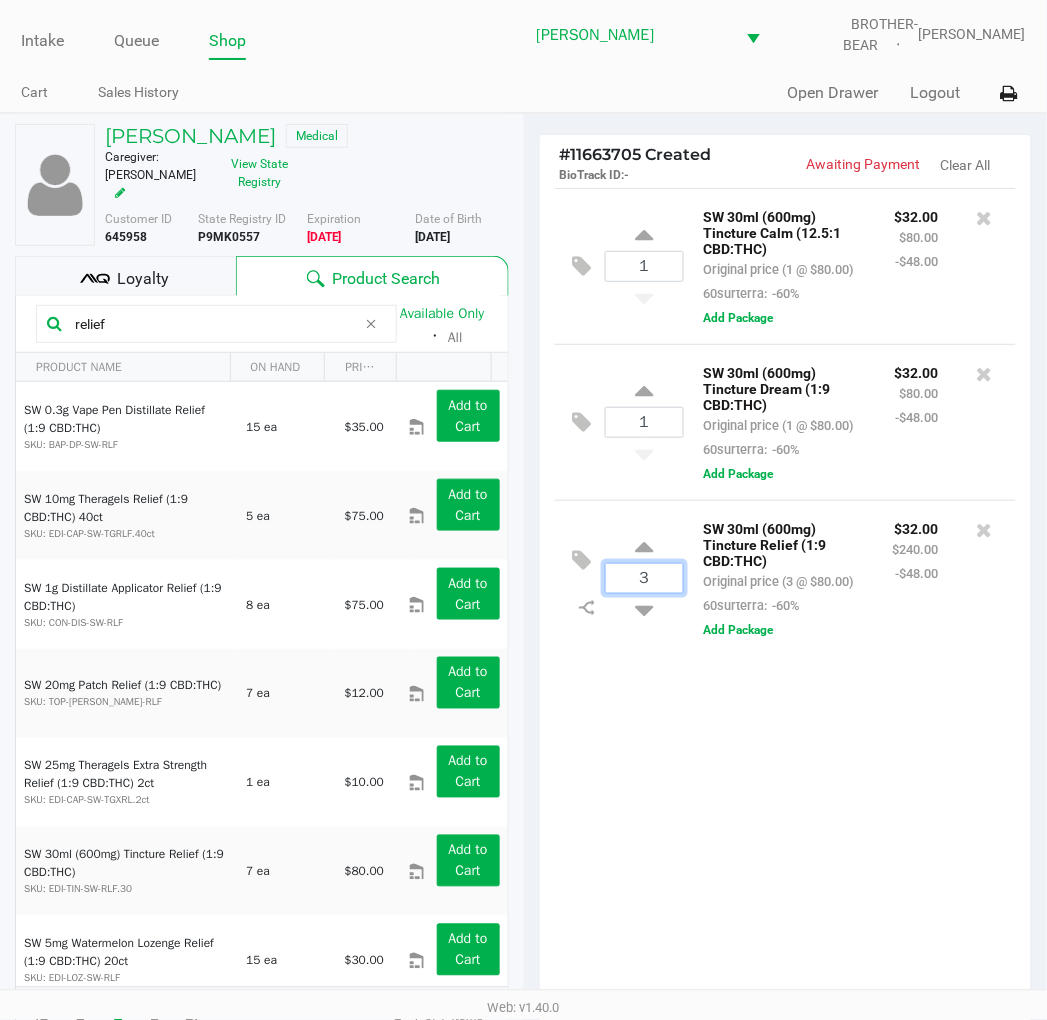 click on "ISAAC Wold   Medical   Caregiver: KATHRYN WOLD   View State Registry   Customer ID   645958  State Registry ID  P9MK0557   Expiration   06/13/2025  More  Date of Birth   2/19/2013
Loyalty
Product Search  relief  Available Only  ᛫  All   PRODUCT NAME  ON HAND PRICE  SW 0.3g Vape Pen Distillate Relief (1:9 CBD:THC)  SKU: BAP-DP-SW-RLF  15 ea   $35.00  Add to Cart  SW 10mg Theragels Relief (1:9 CBD:THC) 40ct  SKU: EDI-CAP-SW-TGRLF.40ct  5 ea   $75.00  Add to Cart  SW 1g Distillate Applicator Relief (1:9 CBD:THC)  SKU: CON-DIS-SW-RLF  8 ea   $75.00  Add to Cart  SW 20mg Patch Relief (1:9 CBD:THC)  SKU: TOP-PAT-SW-RLF  7 ea   $12.00  Add to Cart  SW 25mg Theragels Extra Strength Relief (1:9 CBD:THC) 2ct  SKU: EDI-CAP-SW-TGXRL.2ct  1 ea   $10.00  Add to Cart  SW 30ml (600mg) Tincture Relief (1:9 CBD:THC)  SKU: EDI-TIN-SW-RLF.30  7 ea   $80.00  Add to Cart SKU: EDI-LOZ-SW-RLF  15 ea   $30.00   1   1" 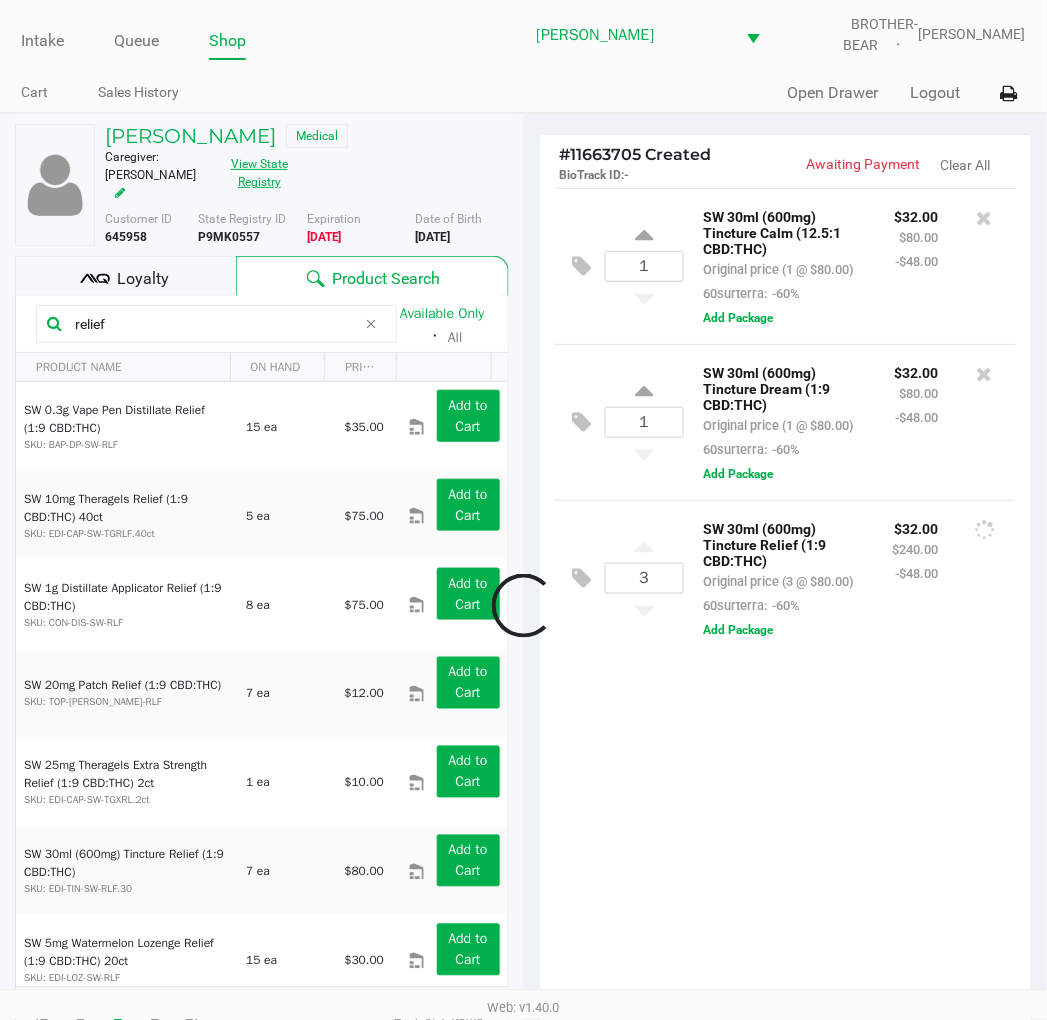 click on "View State Registry" 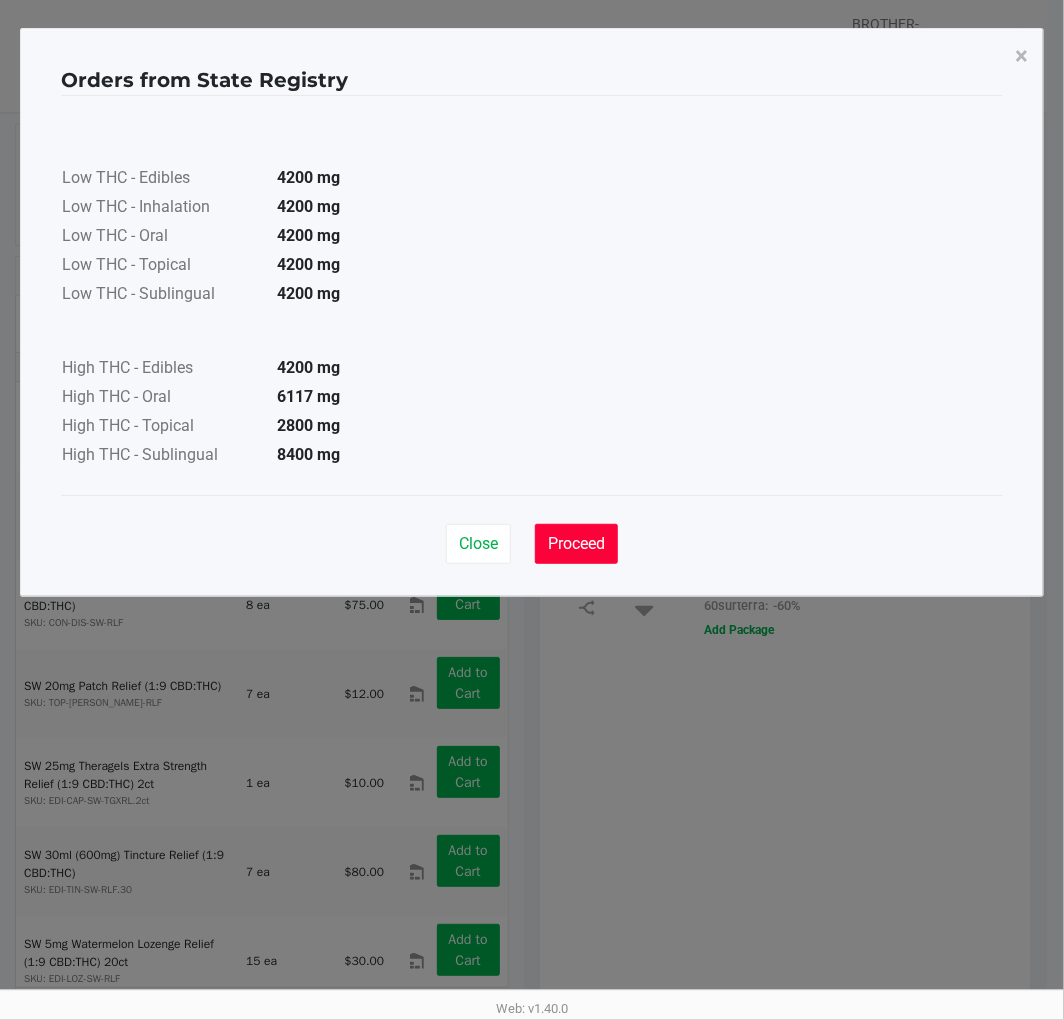 click on "Proceed" 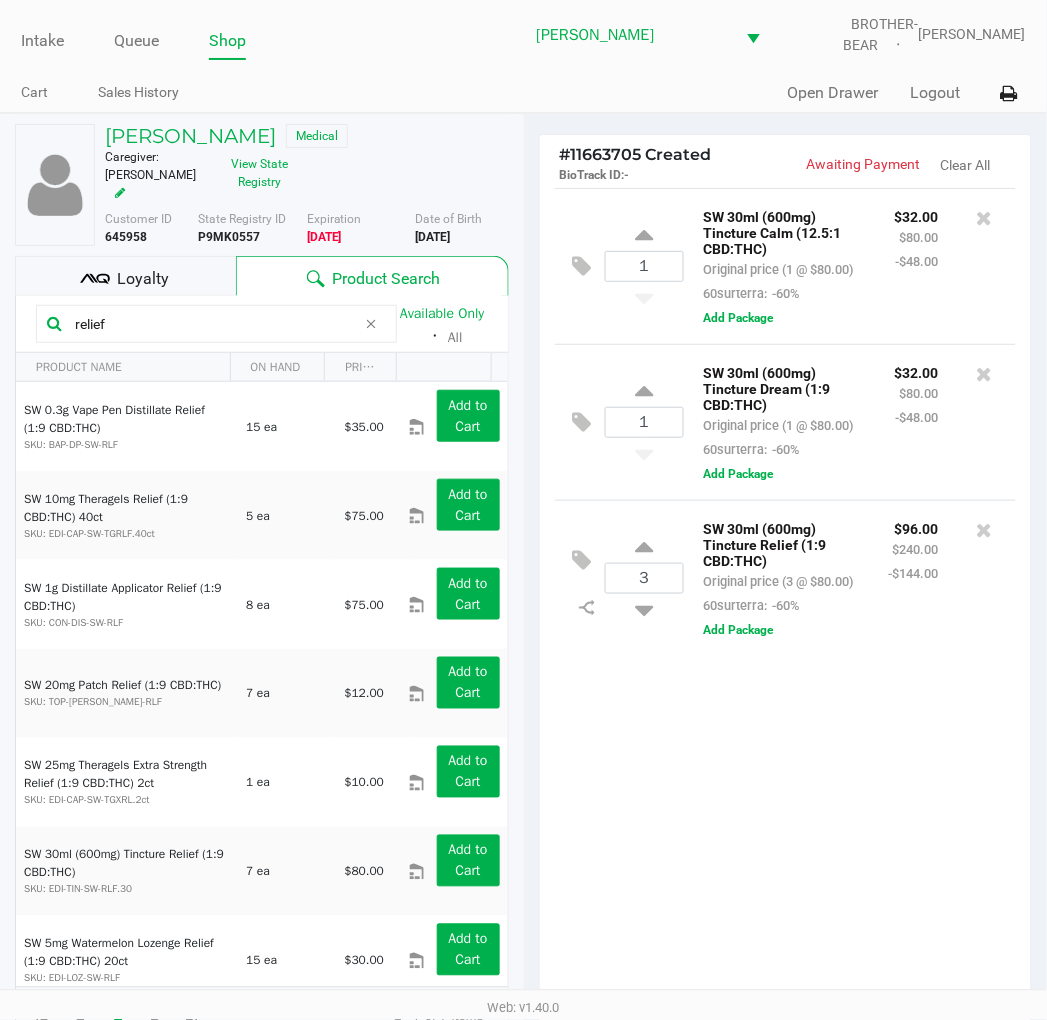 drag, startPoint x: 841, startPoint y: 746, endPoint x: 812, endPoint y: 751, distance: 29.427877 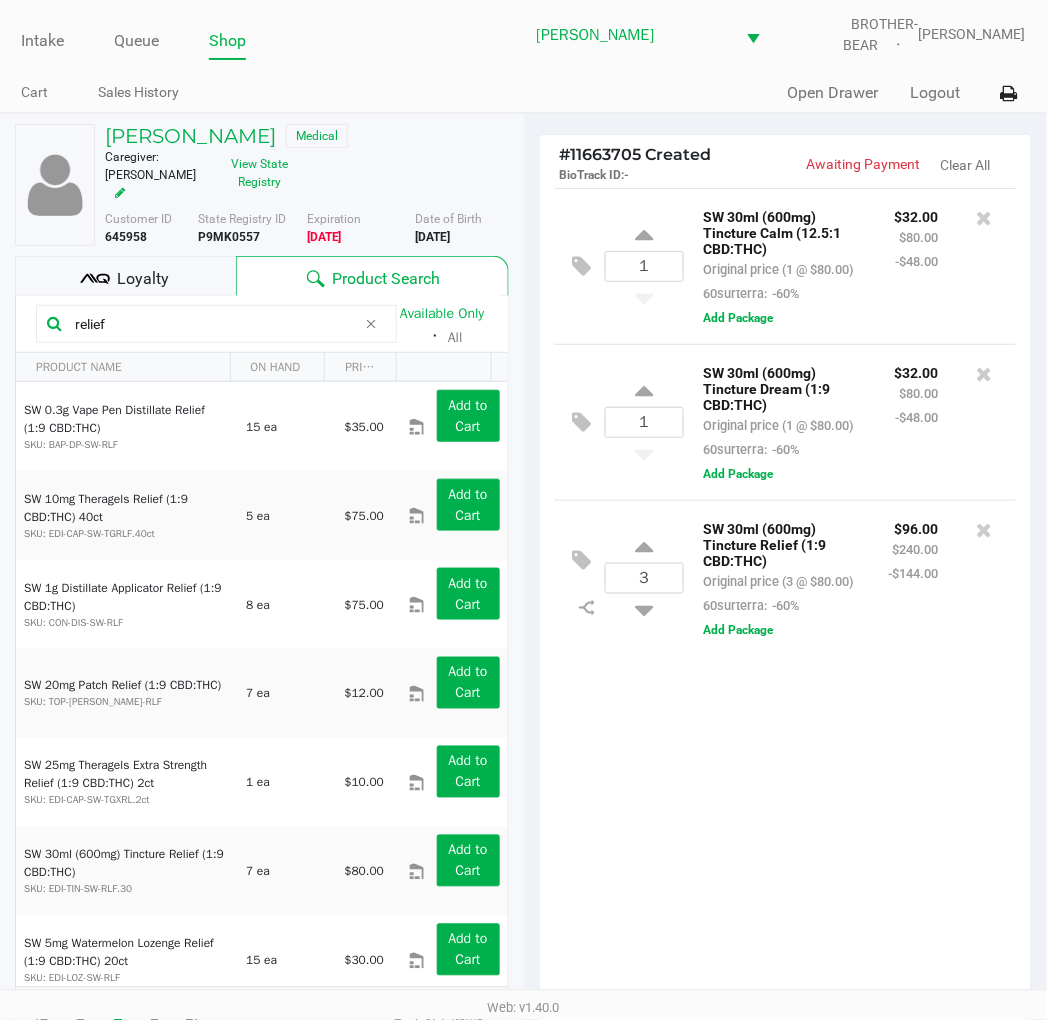 click on "1  SW 30ml (600mg) Tincture Calm (12.5:1 CBD:THC)   Original price (1 @ $80.00)  60surterra:  -60% $32.00 $80.00 -$48.00  Add Package  1  SW 30ml (600mg) Tincture Dream (1:9 CBD:THC)   Original price (1 @ $80.00)  60surterra:  -60% $32.00 $80.00 -$48.00  Add Package
3  SW 30ml (600mg) Tincture Relief (1:9 CBD:THC)   Original price (3 @ $80.00)  60surterra:  -60% $96.00 $240.00 -$144.00  Add Package" 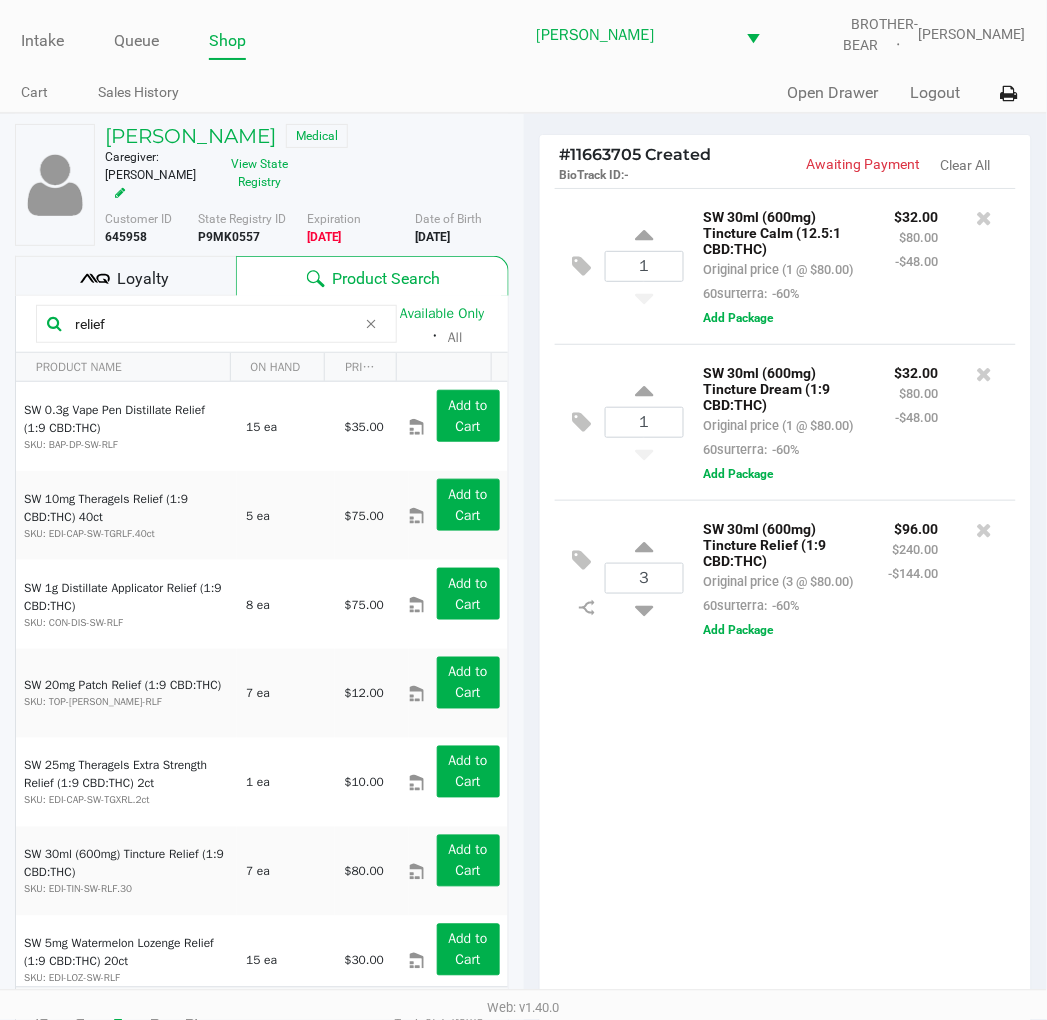 drag, startPoint x: 287, startPoint y: 338, endPoint x: 11, endPoint y: 350, distance: 276.26074 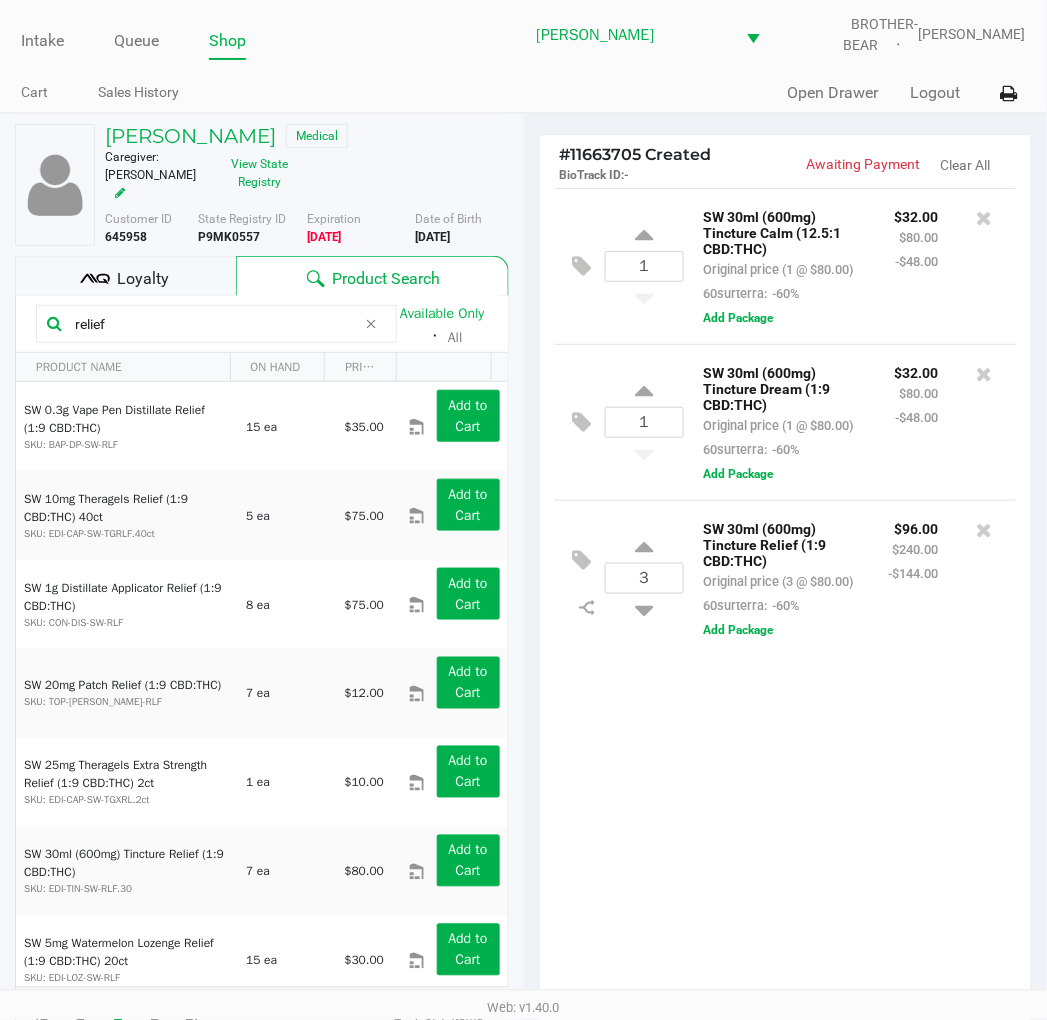 click on "ISAAC Wold   Medical   Caregiver: KATHRYN WOLD   View State Registry   Customer ID   645958  State Registry ID  P9MK0557   Expiration   06/13/2025  More  Date of Birth   2/19/2013
Loyalty
Product Search  relief  Available Only  ᛫  All   PRODUCT NAME  ON HAND PRICE  SW 0.3g Vape Pen Distillate Relief (1:9 CBD:THC)  SKU: BAP-DP-SW-RLF  15 ea   $35.00  Add to Cart  SW 10mg Theragels Relief (1:9 CBD:THC) 40ct  SKU: EDI-CAP-SW-TGRLF.40ct  5 ea   $75.00  Add to Cart  SW 1g Distillate Applicator Relief (1:9 CBD:THC)  SKU: CON-DIS-SW-RLF  8 ea   $75.00  Add to Cart  SW 20mg Patch Relief (1:9 CBD:THC)  SKU: TOP-PAT-SW-RLF  7 ea   $12.00  Add to Cart  SW 25mg Theragels Extra Strength Relief (1:9 CBD:THC) 2ct  SKU: EDI-CAP-SW-TGXRL.2ct  1 ea   $10.00  Add to Cart  SW 30ml (600mg) Tincture Relief (1:9 CBD:THC)  SKU: EDI-TIN-SW-RLF.30  7 ea   $80.00  Add to Cart SKU: EDI-LOZ-SW-RLF  15 ea   $30.00   1   1" 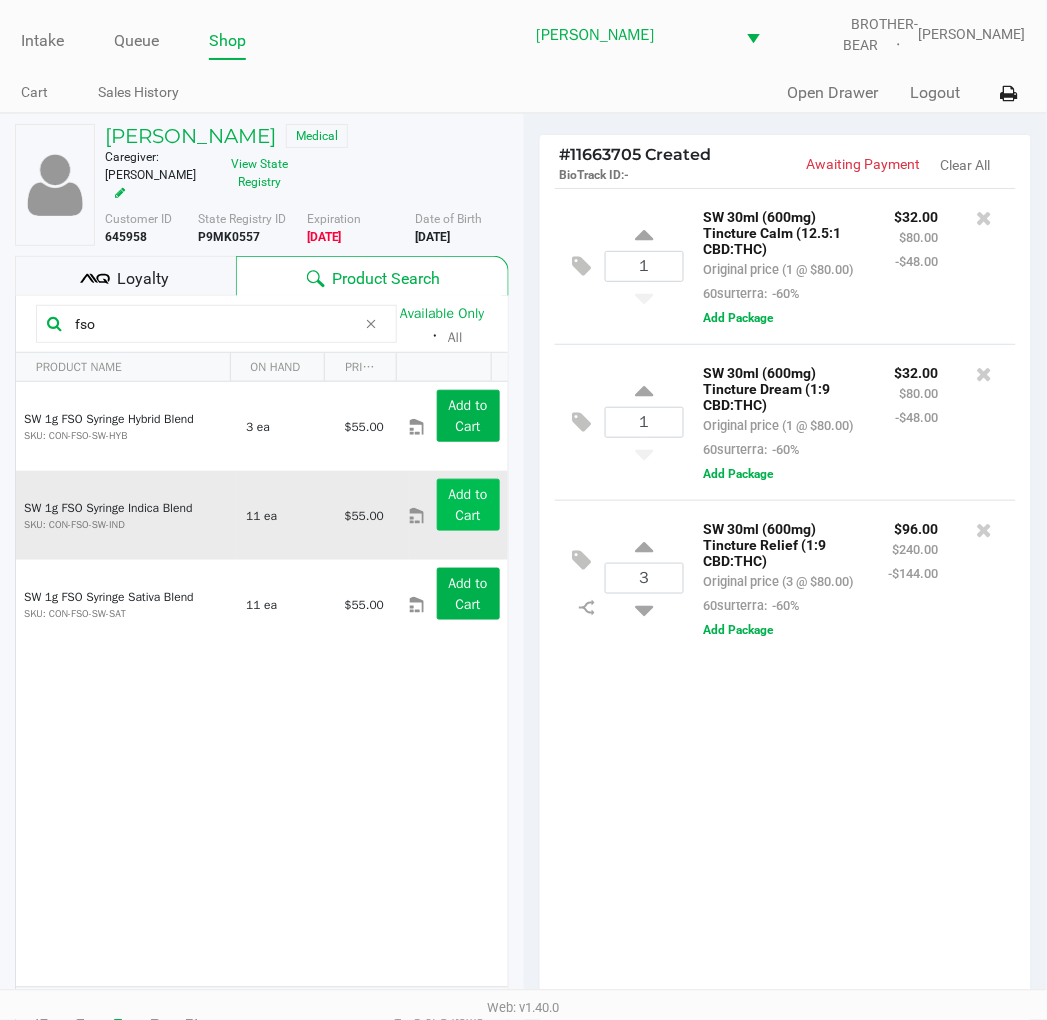 type on "fso" 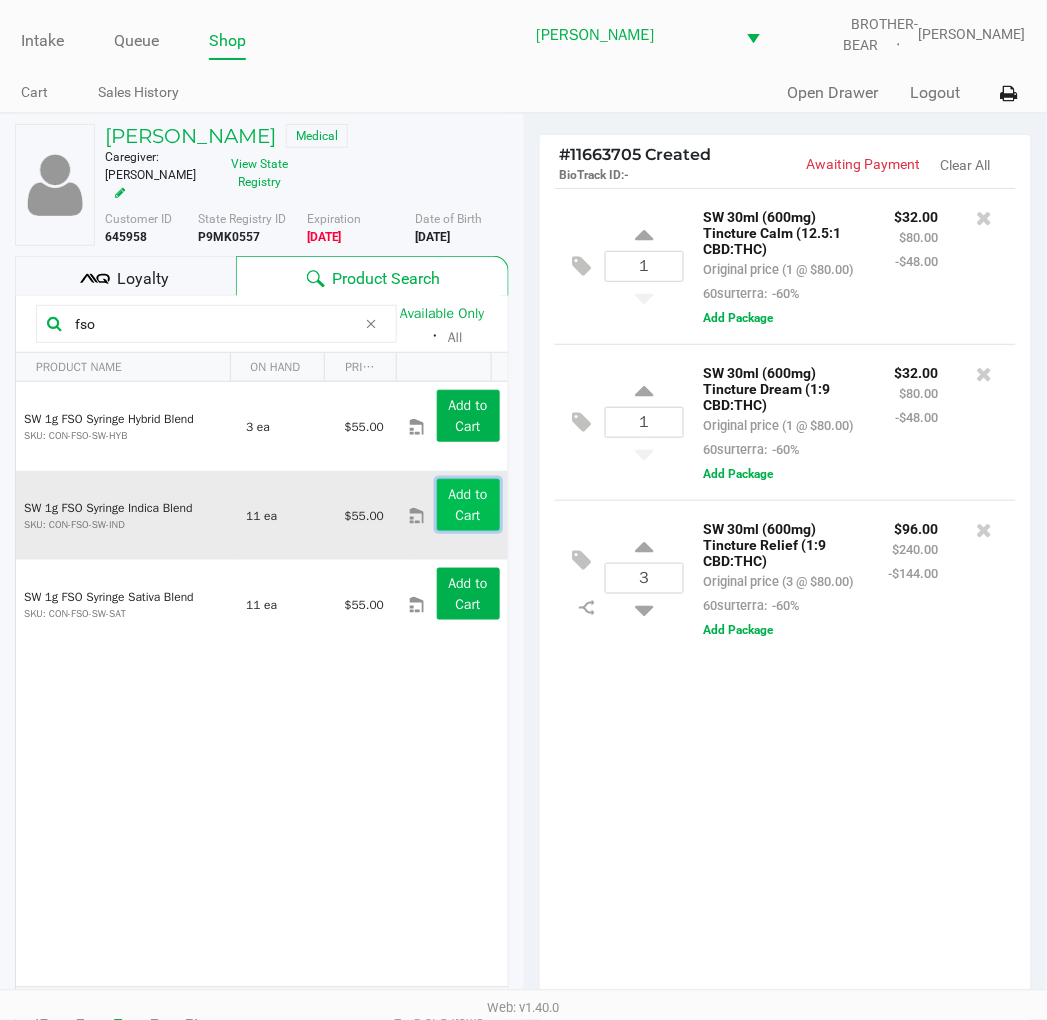 click on "Add to Cart" 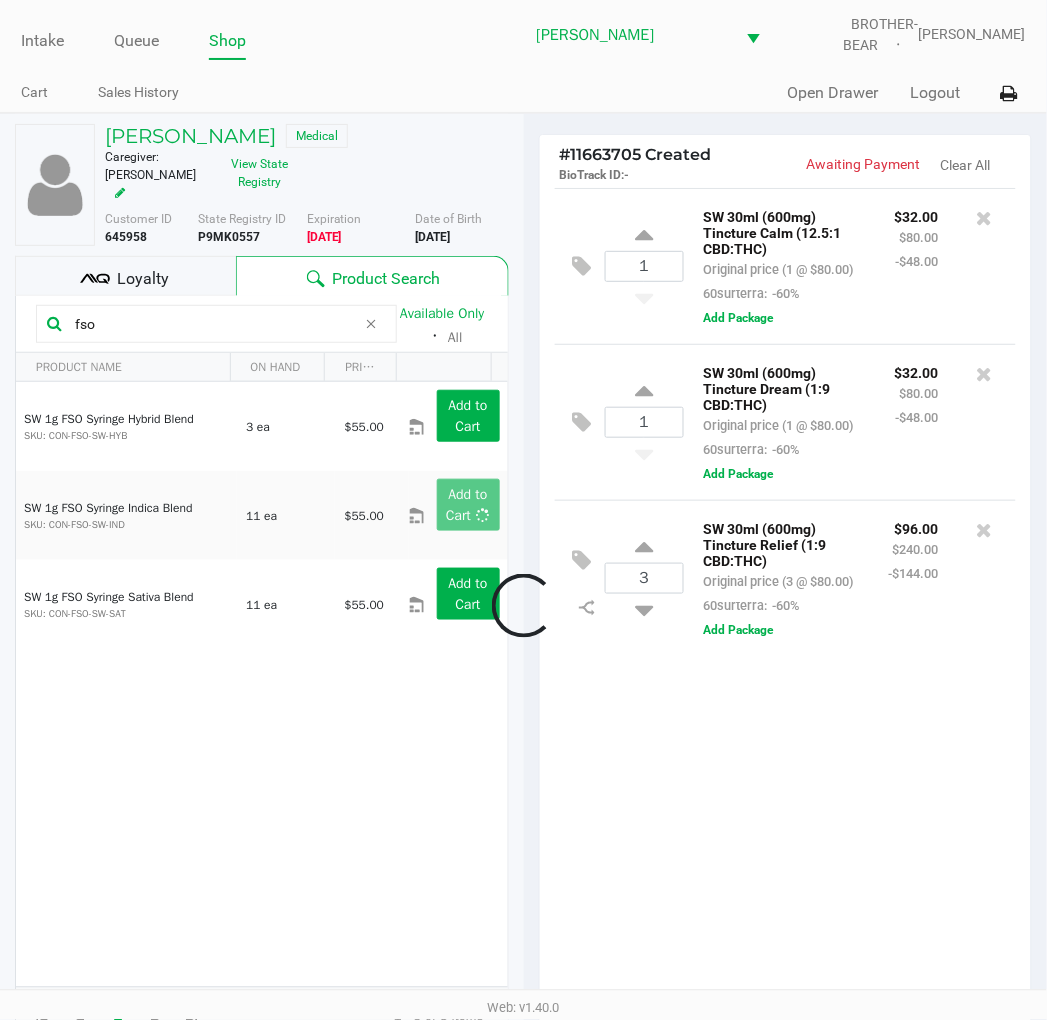 click 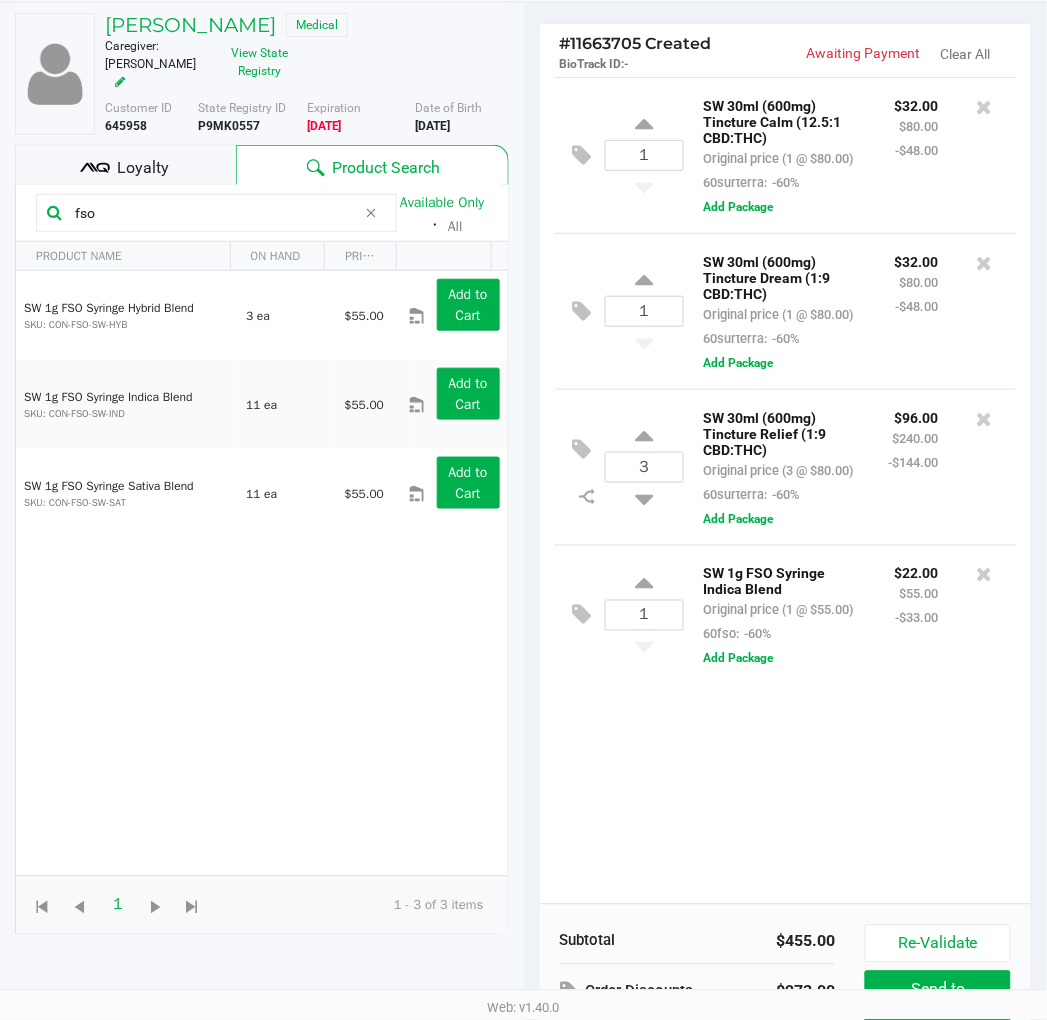 scroll, scrollTop: 0, scrollLeft: 0, axis: both 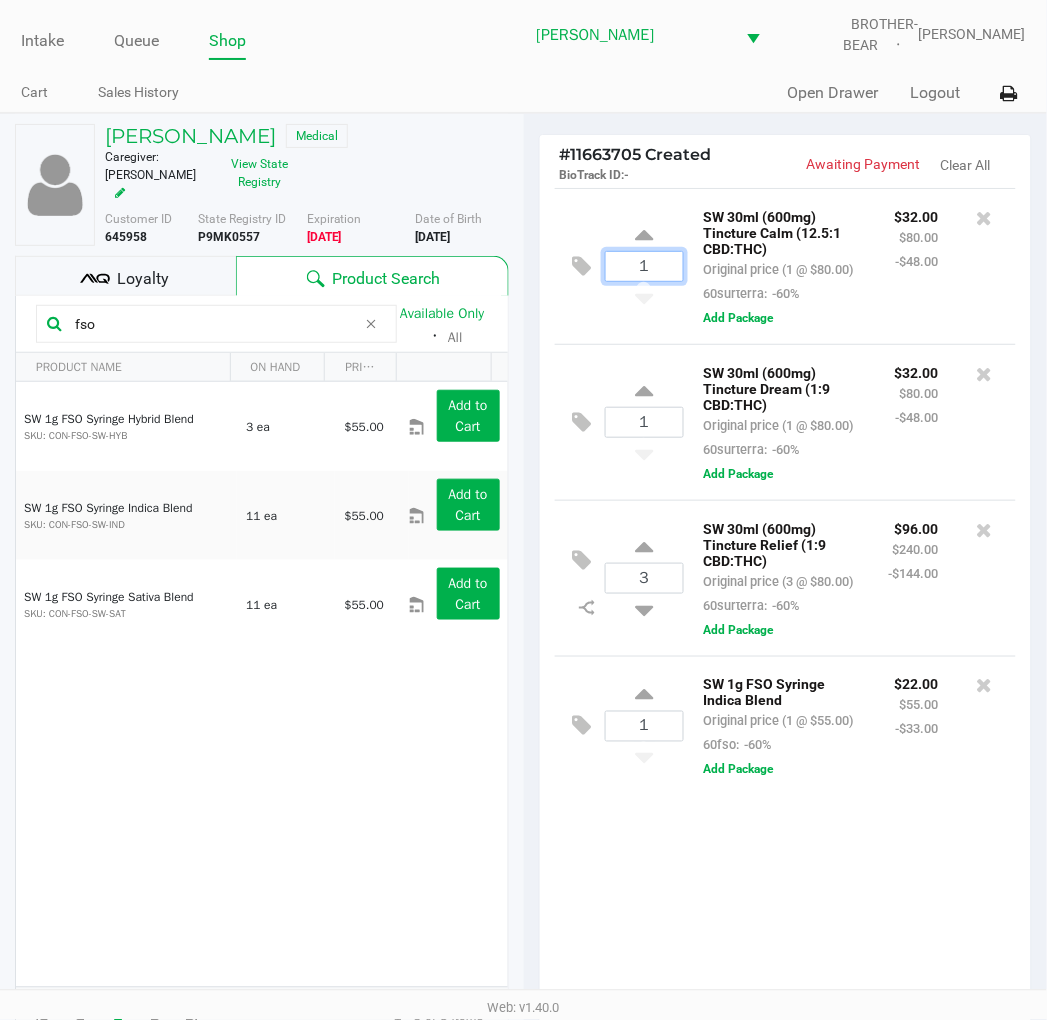 click on "1" at bounding box center [644, 266] 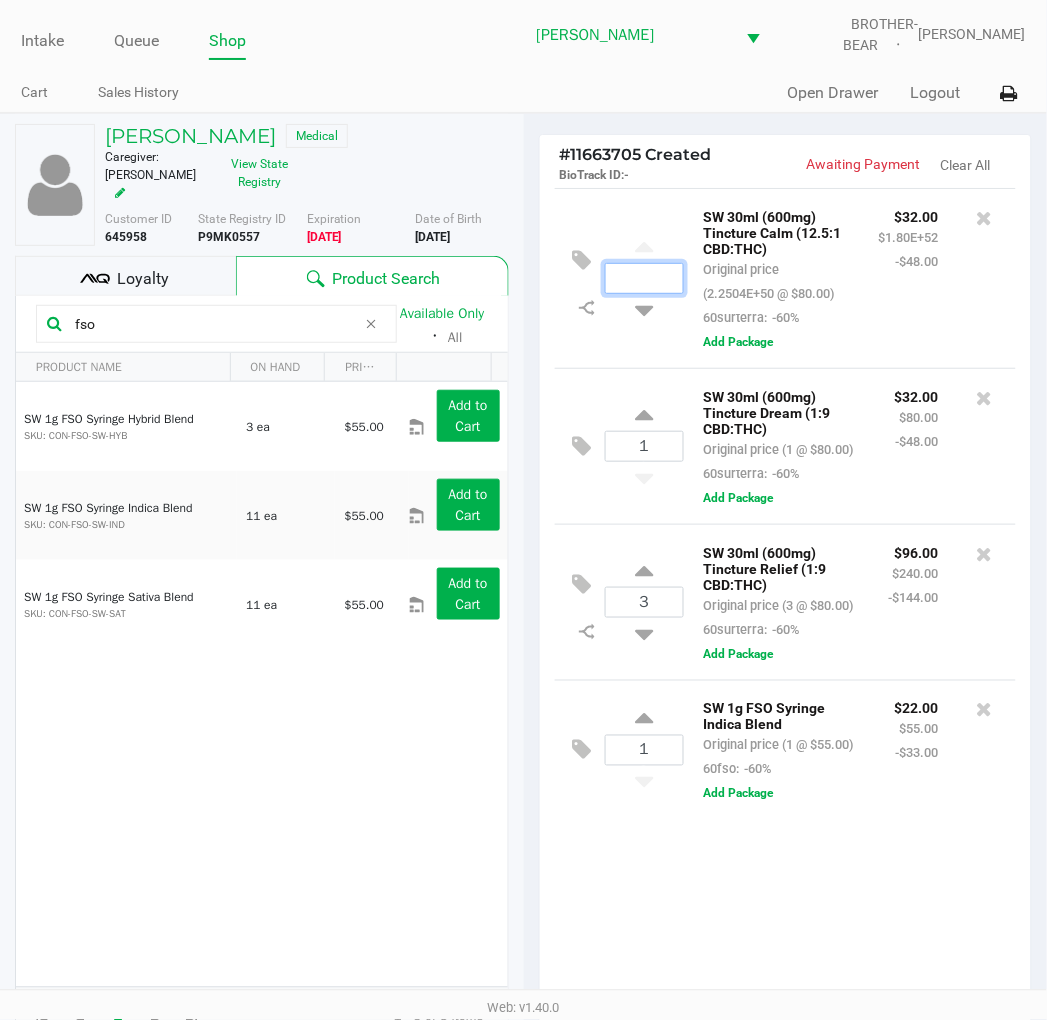 scroll, scrollTop: 0, scrollLeft: 437, axis: horizontal 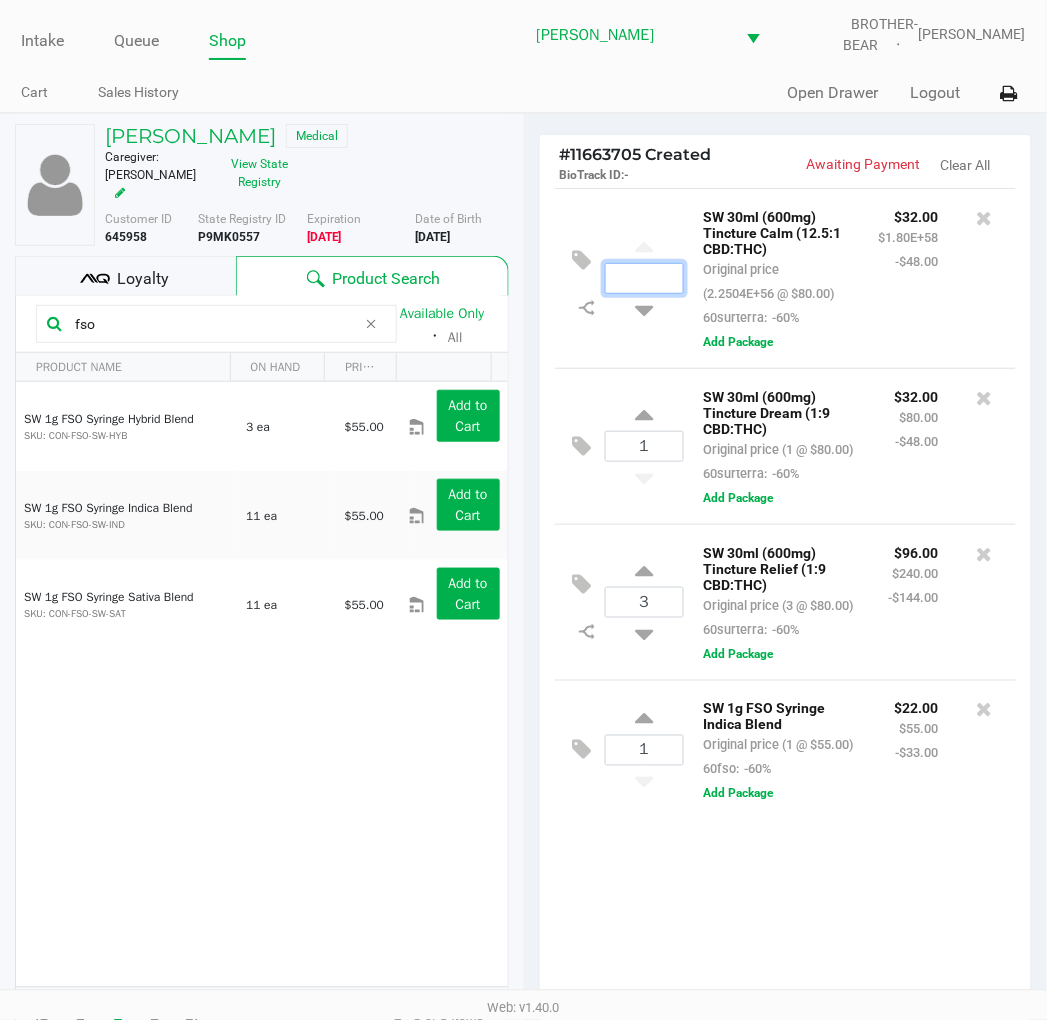 click on "225040528250405082502061825020618250105122501051225010512  SW 30ml (600mg) Tincture Calm (12.5:1 CBD:THC)   Original price (2.2504E+56 @ $80.00)  60surterra:  -60% $32.00 $1.80E+58 -$48.00  Add Package  1  SW 30ml (600mg) Tincture Dream (1:9 CBD:THC)   Original price (1 @ $80.00)  60surterra:  -60% $32.00 $80.00 -$48.00  Add Package
3  SW 30ml (600mg) Tincture Relief (1:9 CBD:THC)   Original price (3 @ $80.00)  60surterra:  -60% $96.00 $240.00 -$144.00  Add Package  1  SW 1g FSO Syringe Indica Blend   Original price (1 @ $55.00)  60fso:  -60% $22.00 $55.00 -$33.00  Add Package" 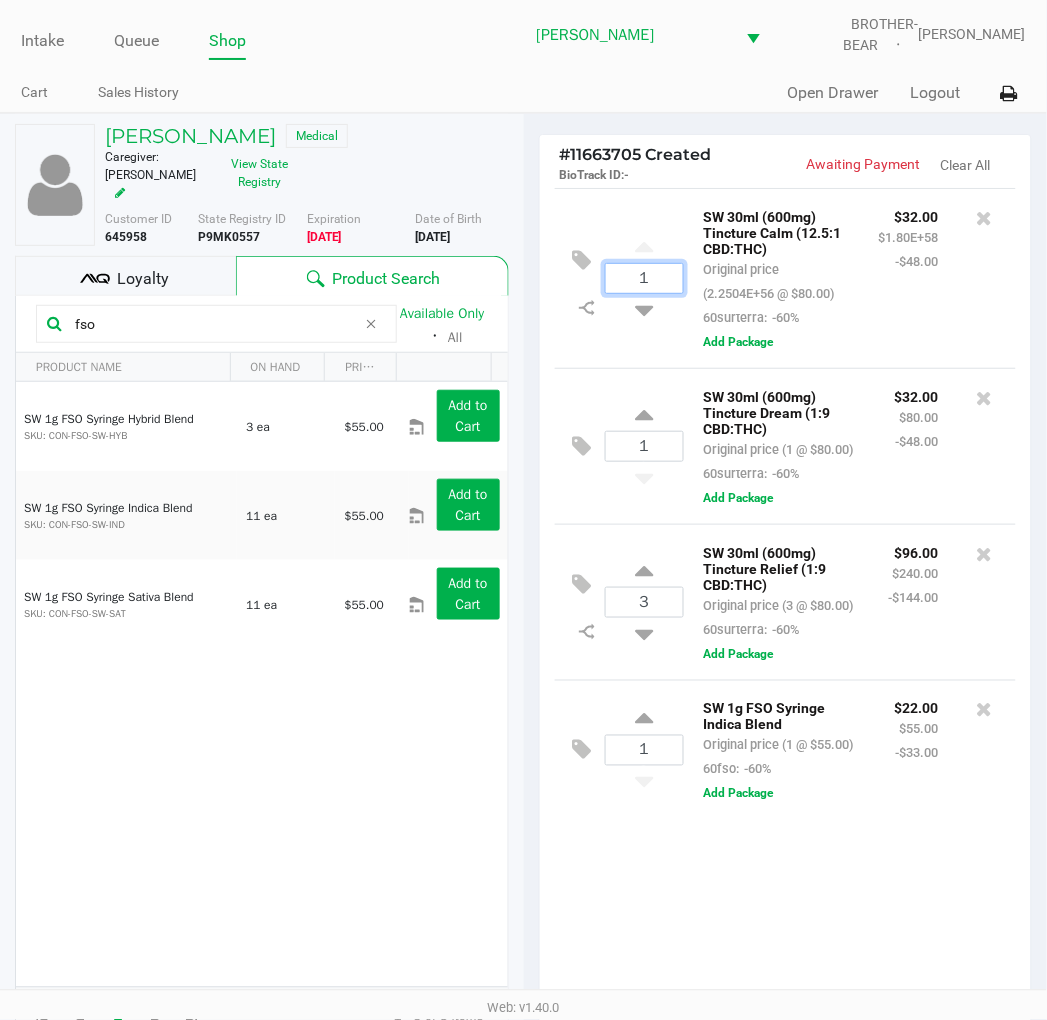 scroll, scrollTop: 0, scrollLeft: 0, axis: both 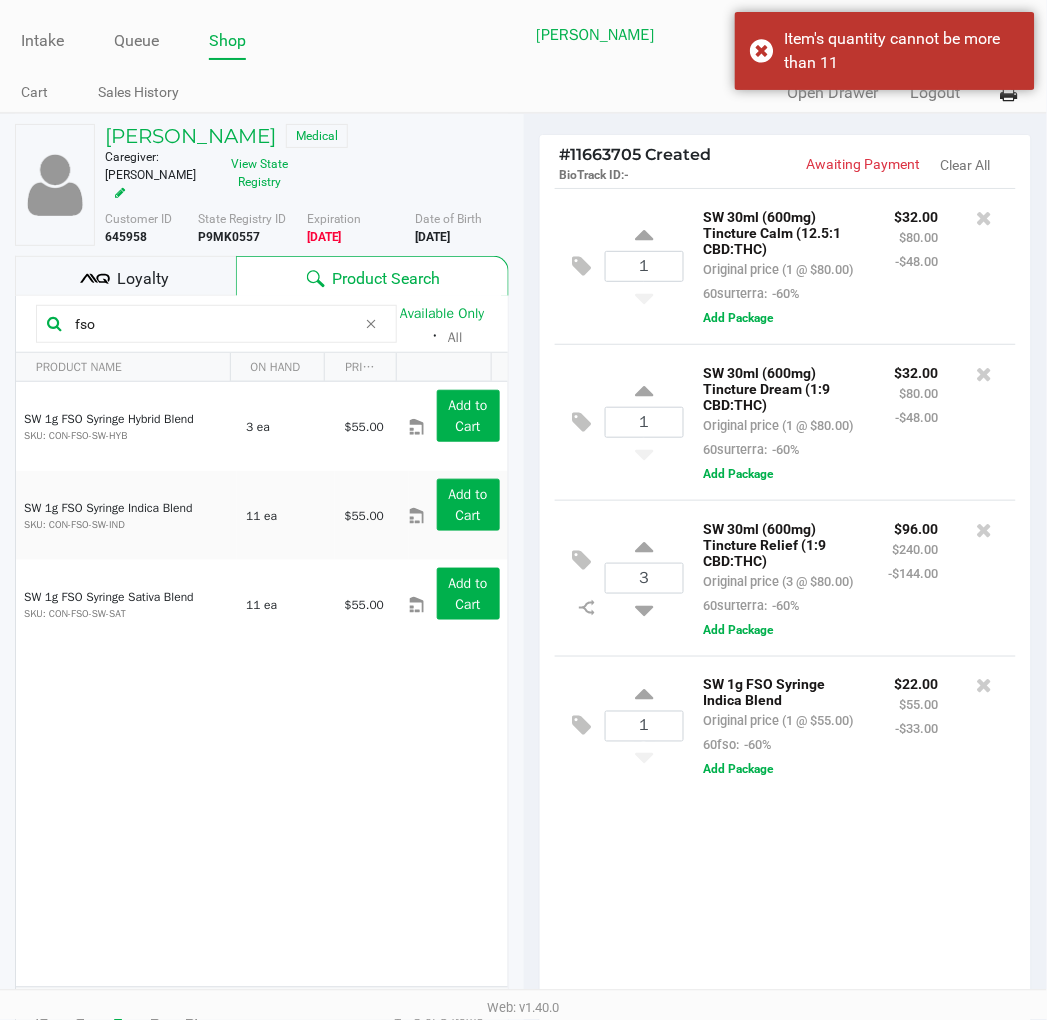 click on "1  SW 30ml (600mg) Tincture Calm (12.5:1 CBD:THC)   Original price (1 @ $80.00)  60surterra:  -60% $32.00 $80.00 -$48.00  Add Package  1  SW 30ml (600mg) Tincture Dream (1:9 CBD:THC)   Original price (1 @ $80.00)  60surterra:  -60% $32.00 $80.00 -$48.00  Add Package
3  SW 30ml (600mg) Tincture Relief (1:9 CBD:THC)   Original price (3 @ $80.00)  60surterra:  -60% $96.00 $240.00 -$144.00  Add Package  1  SW 1g FSO Syringe Indica Blend   Original price (1 @ $55.00)  60fso:  -60% $22.00 $55.00 -$33.00  Add Package" 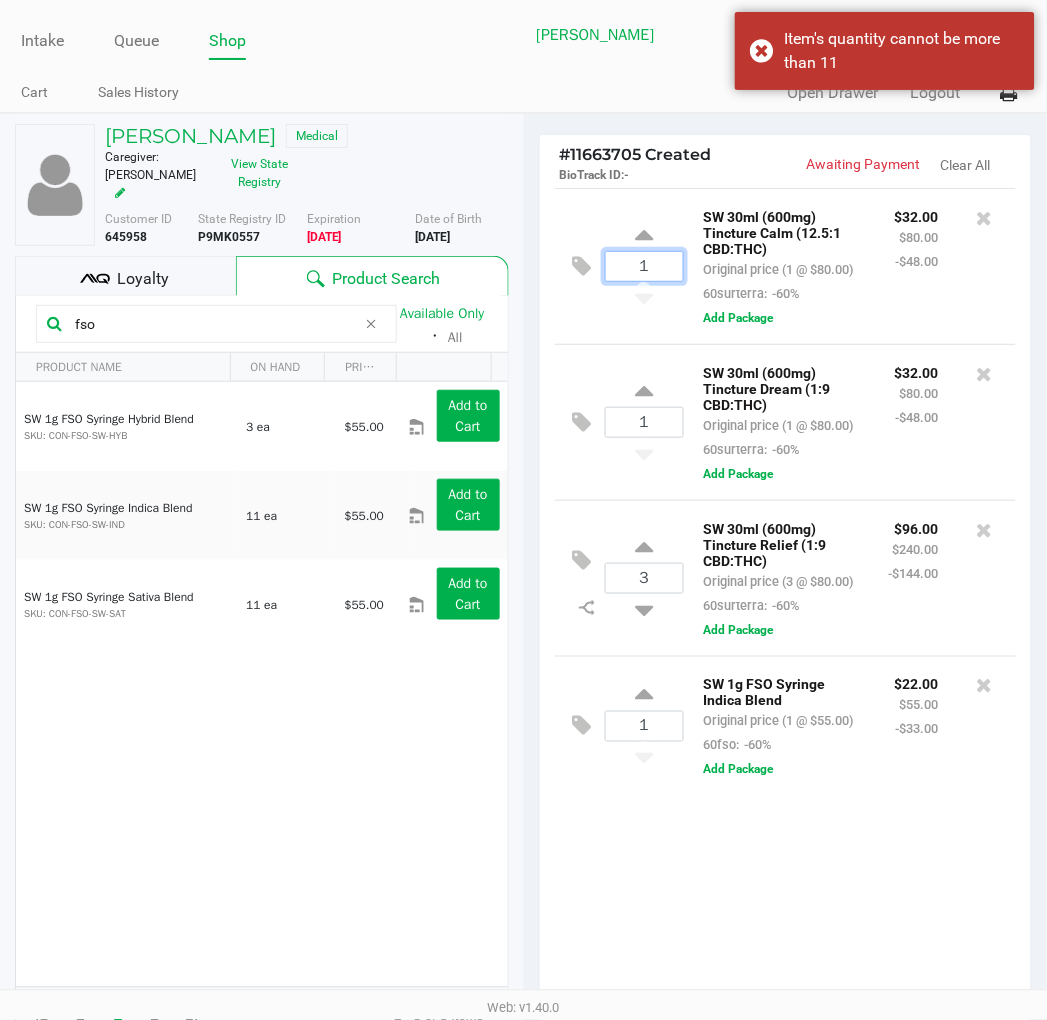 click on "1" at bounding box center (644, 266) 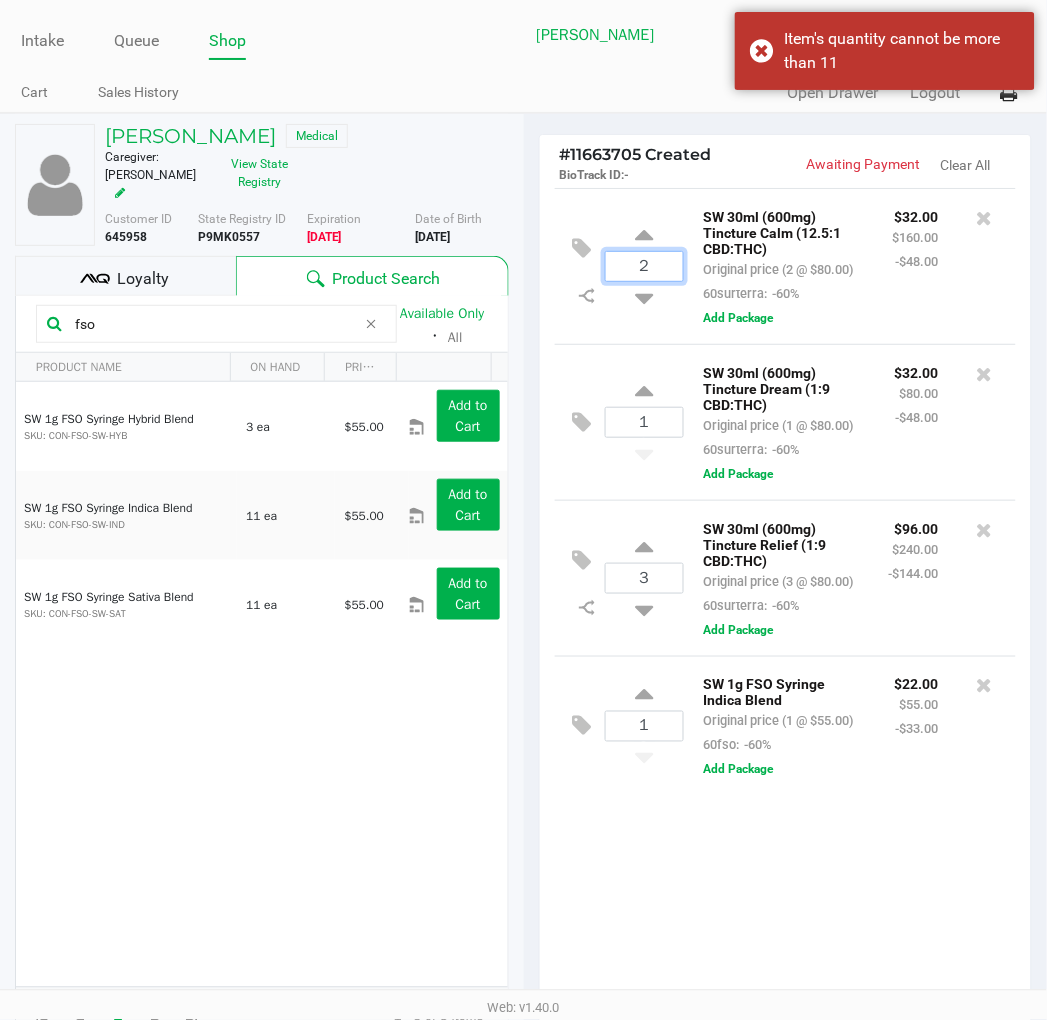 type on "2" 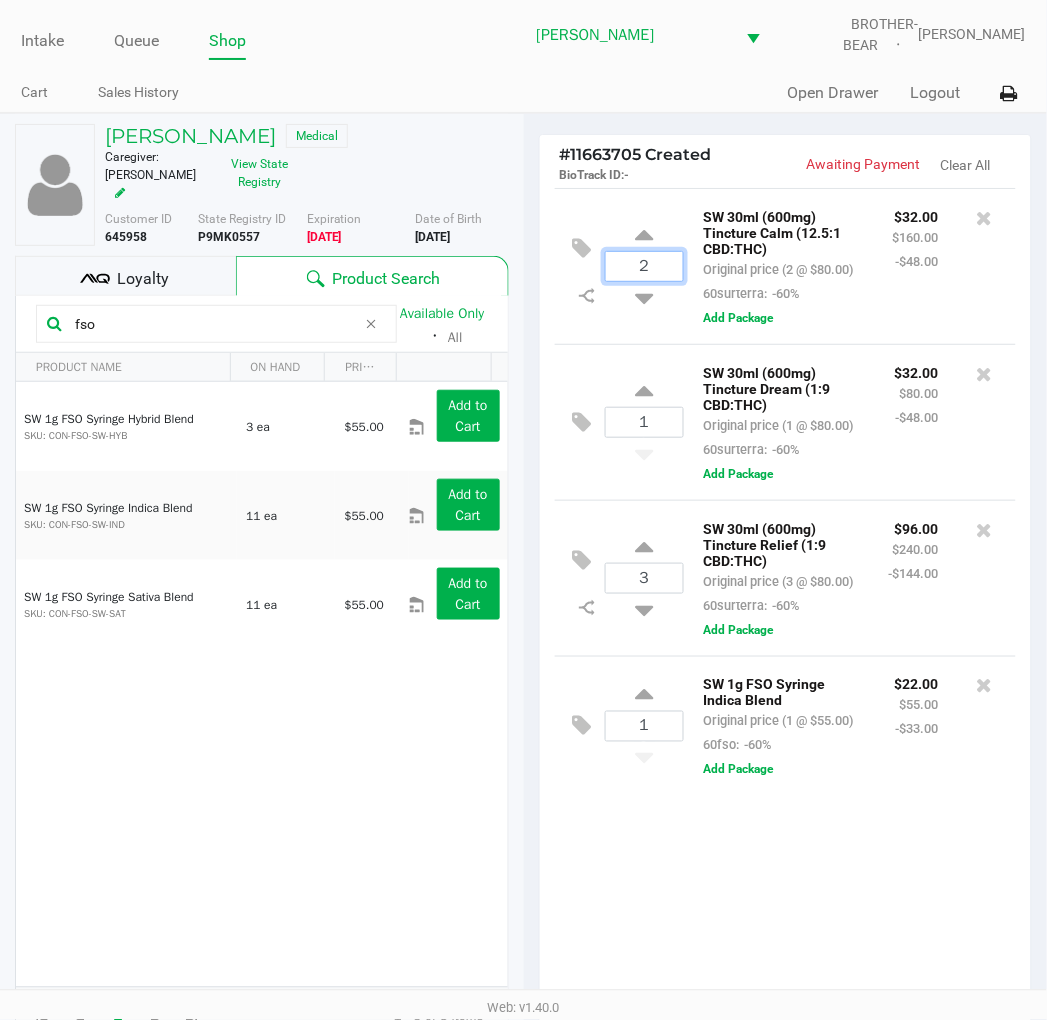 click on "ISAAC Wold   Medical   Caregiver: KATHRYN WOLD   View State Registry   Customer ID   645958  State Registry ID  P9MK0557   Expiration   06/13/2025  More  Date of Birth   2/19/2013
Loyalty
Product Search  fso  Available Only  ᛫  All   PRODUCT NAME  ON HAND PRICE  SW 1g FSO Syringe Hybrid Blend  SKU: CON-FSO-SW-HYB  3 ea   $55.00  Add to Cart  SW 1g FSO Syringe Indica Blend  SKU: CON-FSO-SW-IND  11 ea   $55.00  Add to Cart  SW 1g FSO Syringe Sativa Blend  SKU: CON-FSO-SW-SAT  11 ea   $55.00  Add to Cart  1   1  1 - 3 of 3 items #  11663705 Created   BioTrack ID:   -   Awaiting Payment   Clear All
2  SW 30ml (600mg) Tincture Calm (12.5:1 CBD:THC)   Original price (2 @ $80.00)  60surterra:  -60% $32.00 $160.00 -$48.00  Add Package  1  SW 30ml (600mg) Tincture Dream (1:9 CBD:THC)   Original price (1 @ $80.00)  60surterra:  -60% $32.00 $80.00 -$48.00  Add Package  3" 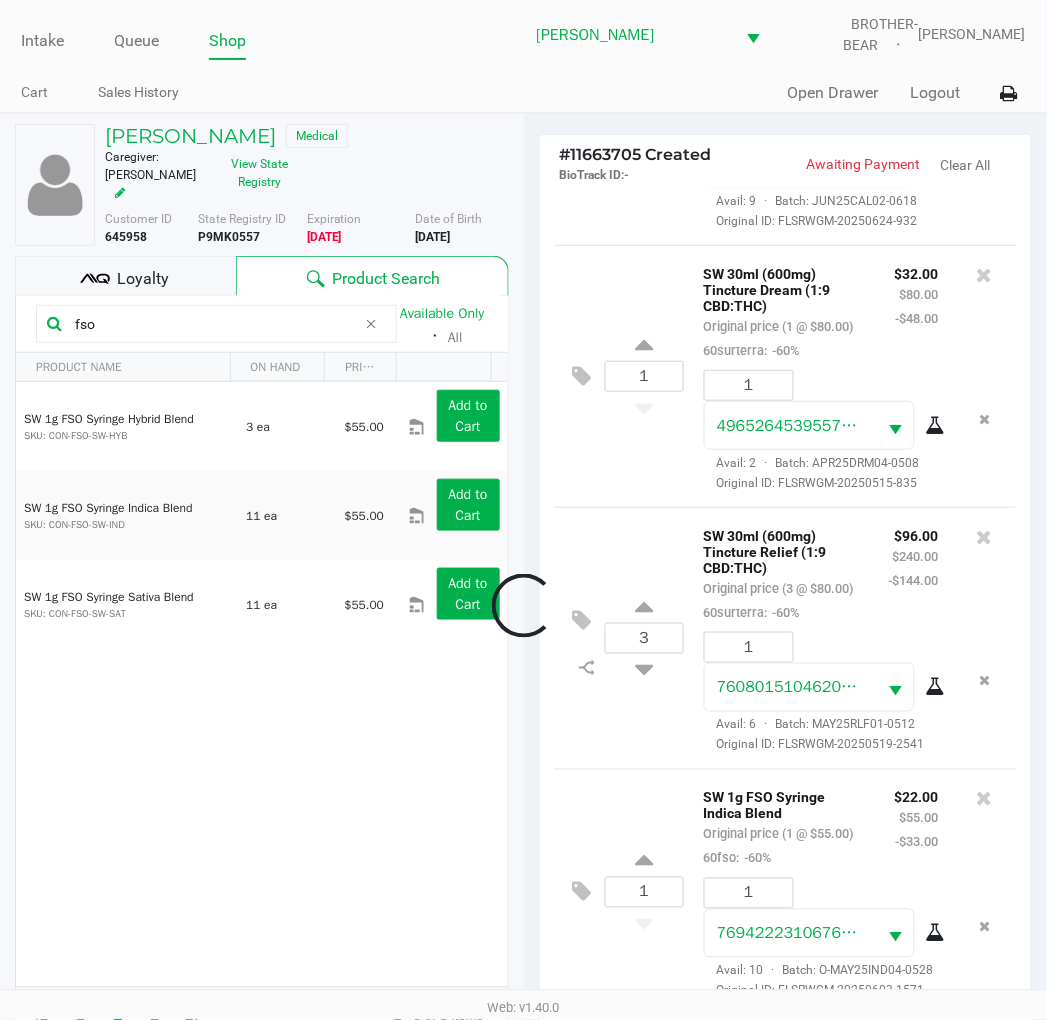 scroll, scrollTop: 334, scrollLeft: 0, axis: vertical 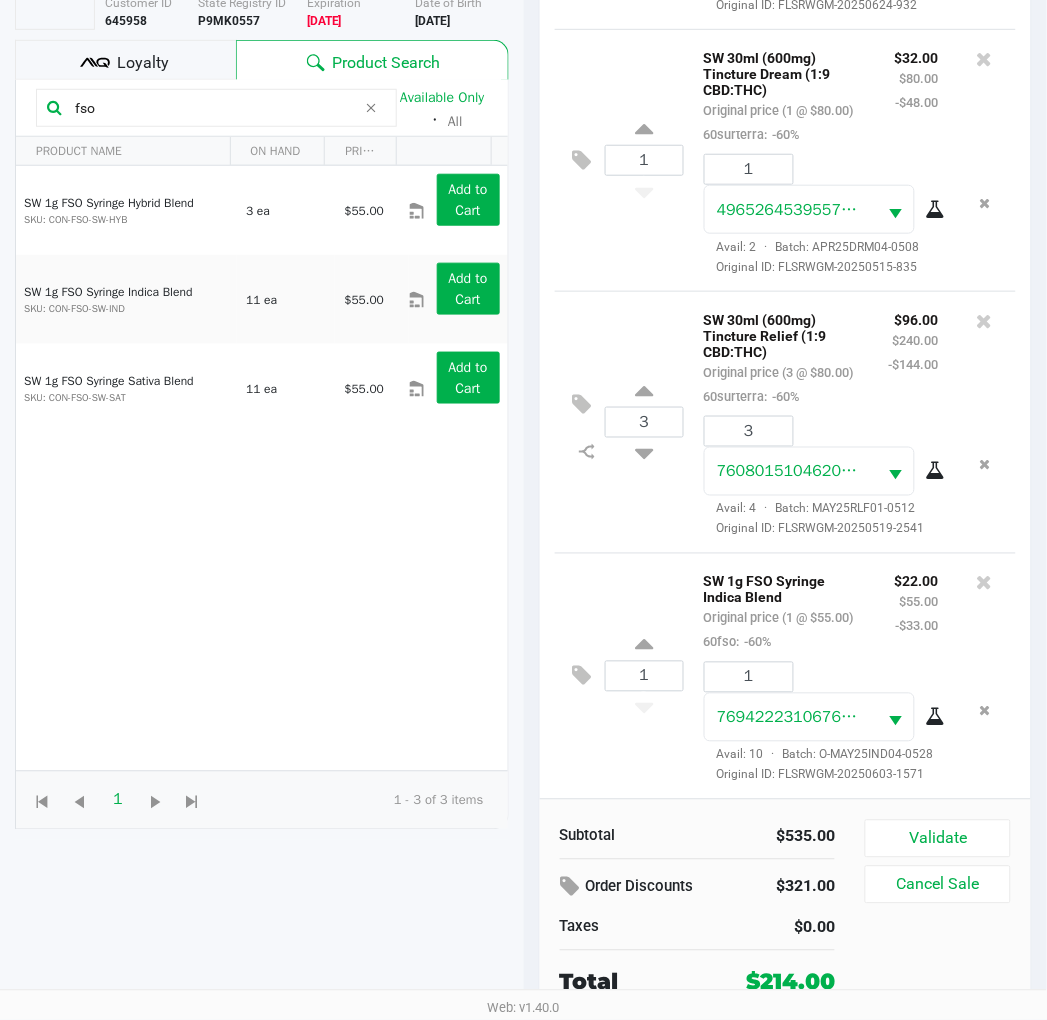 click on "Validate" 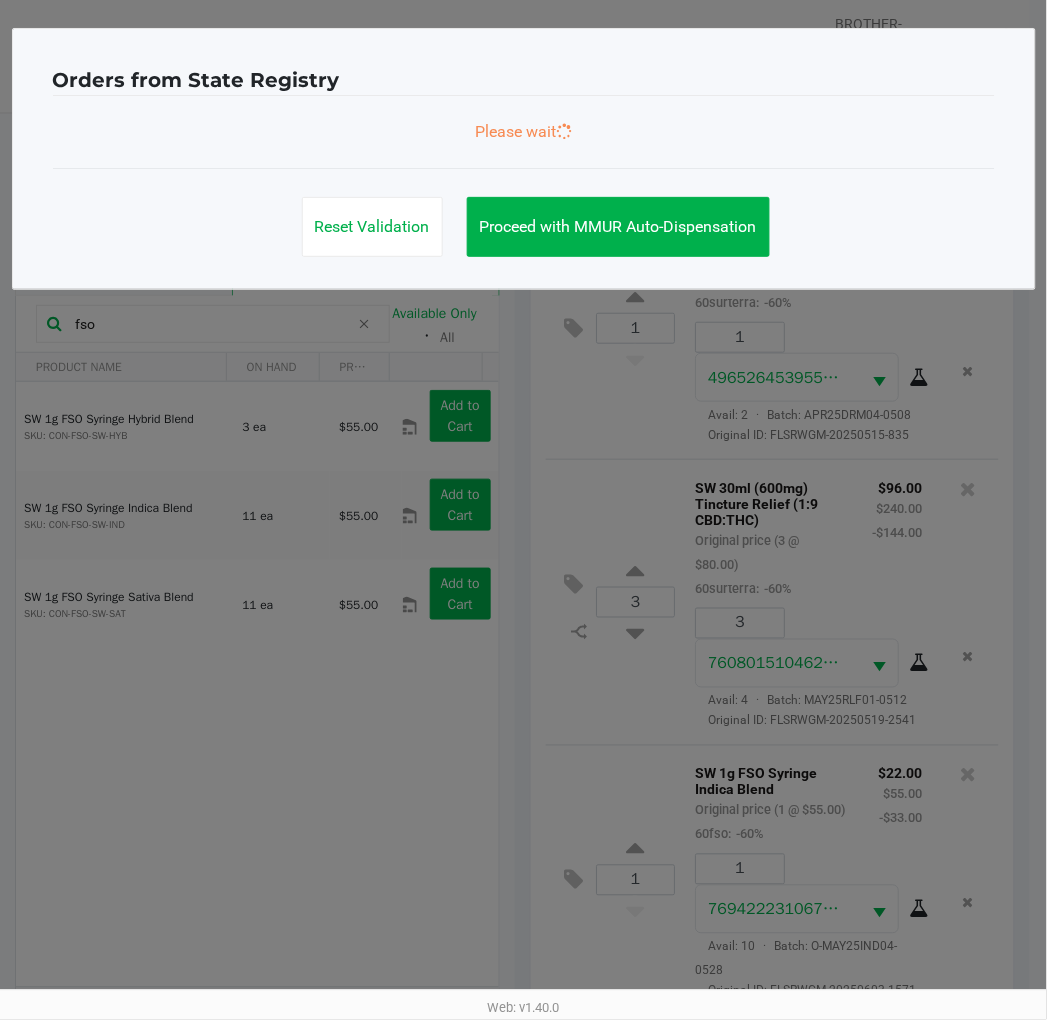 scroll, scrollTop: 0, scrollLeft: 0, axis: both 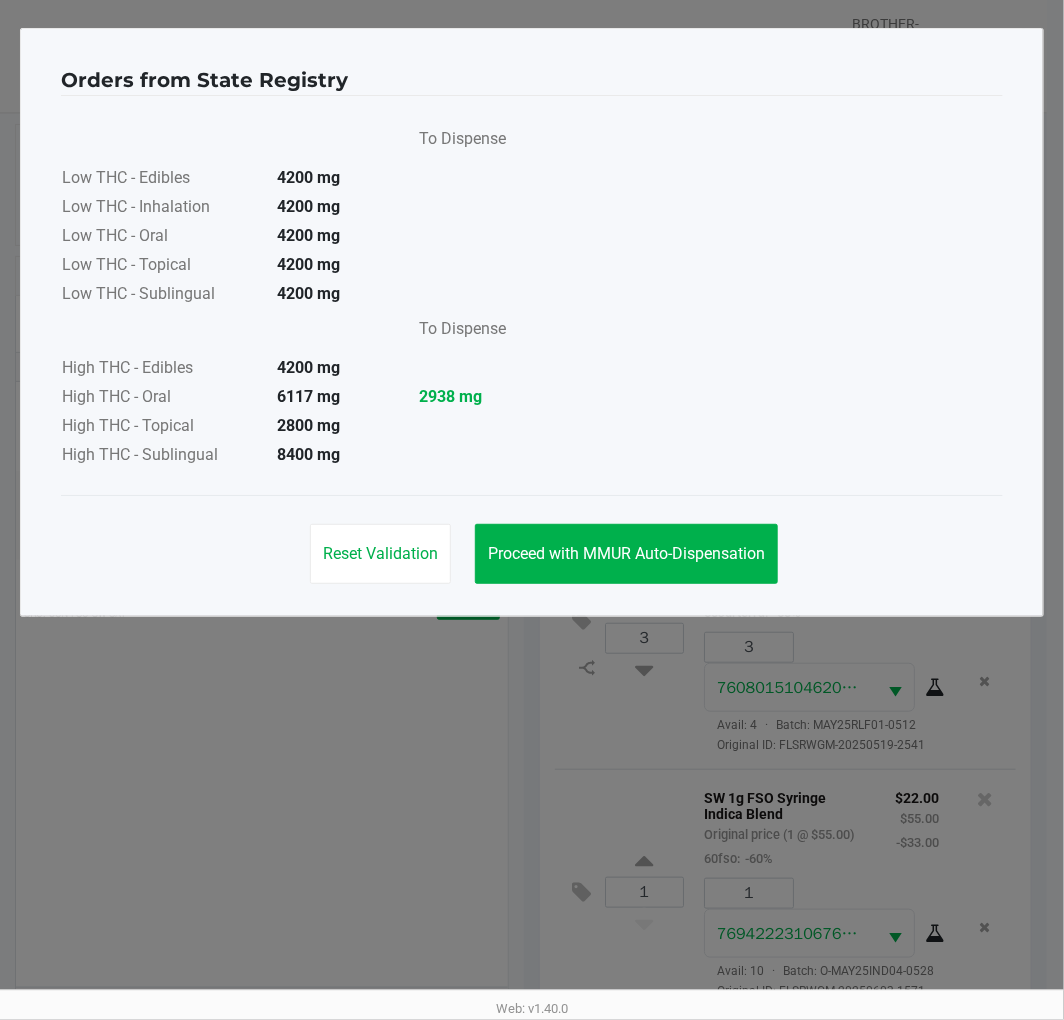 click on "Proceed with MMUR Auto-Dispensation" 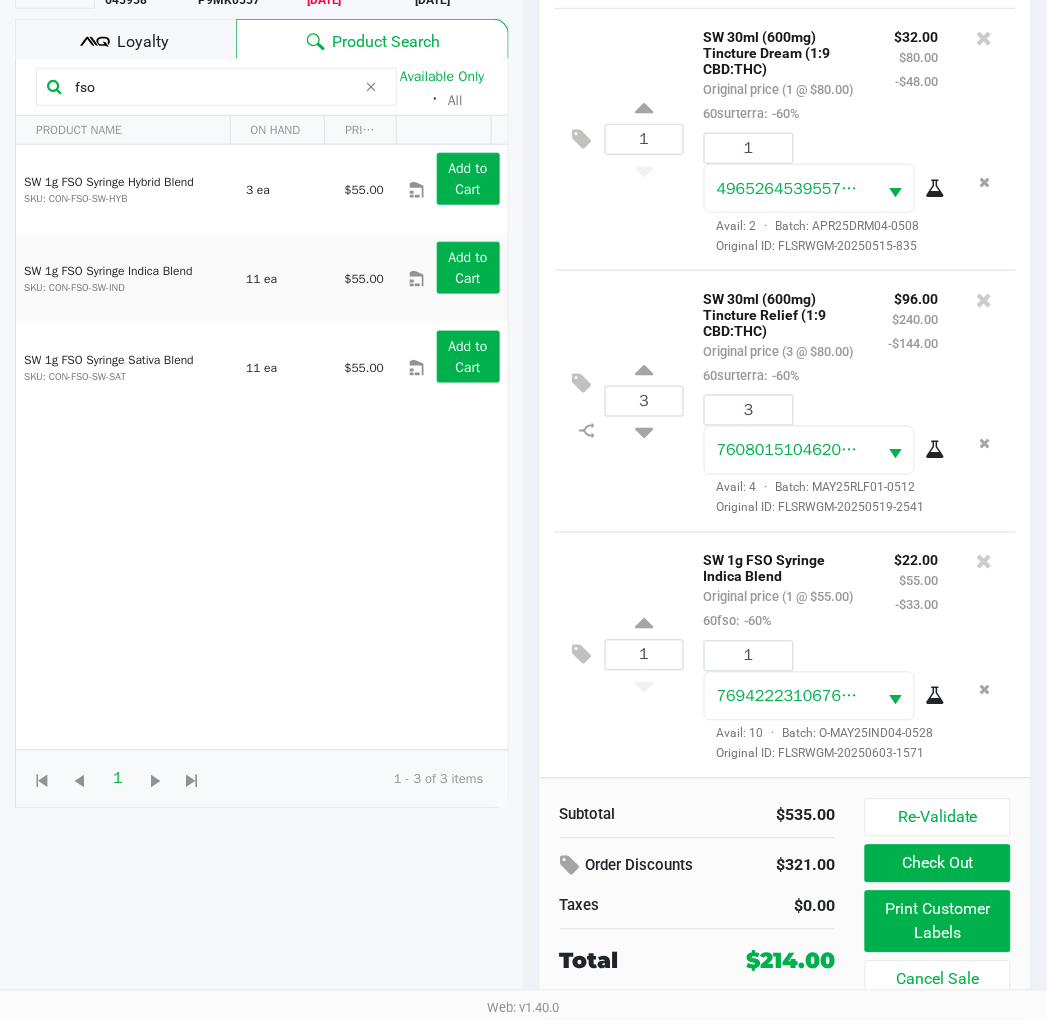 scroll, scrollTop: 237, scrollLeft: 0, axis: vertical 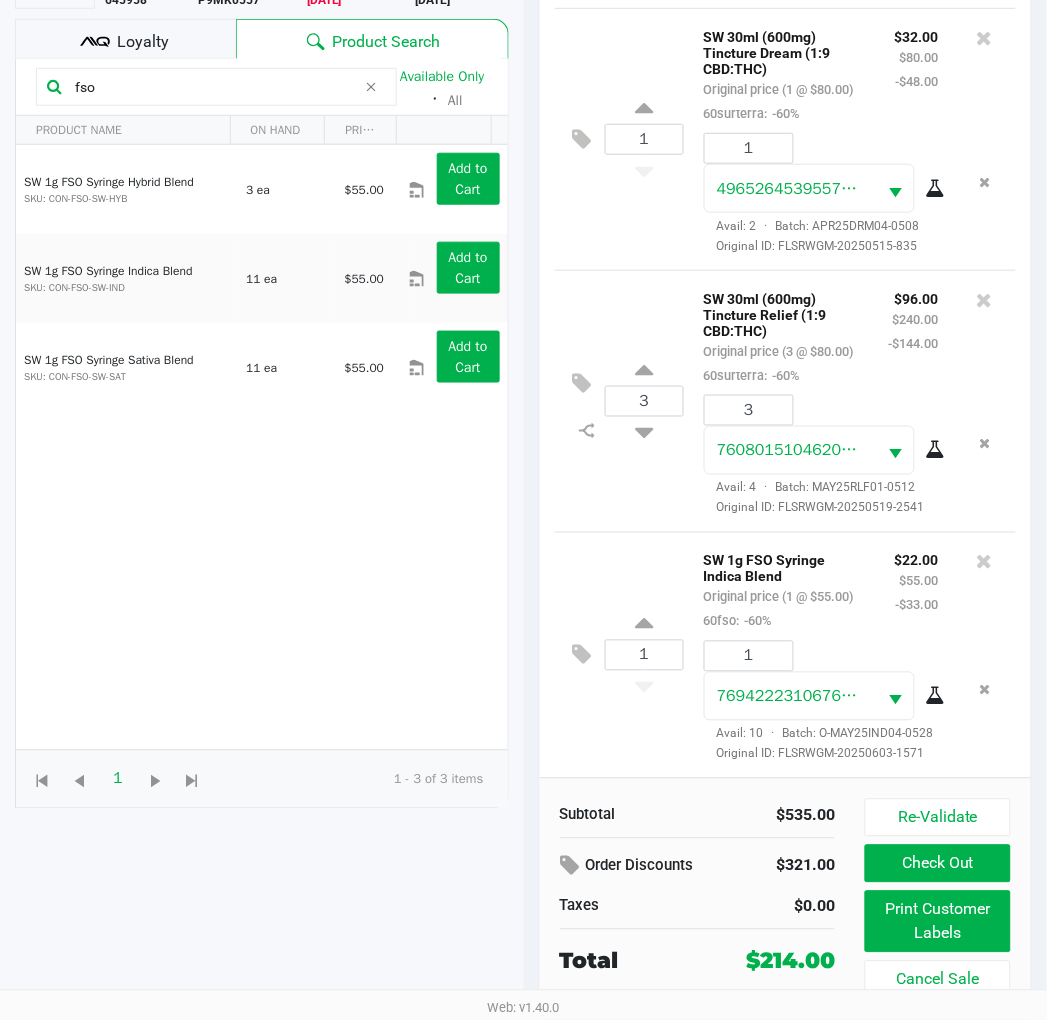 click on "Loyalty" 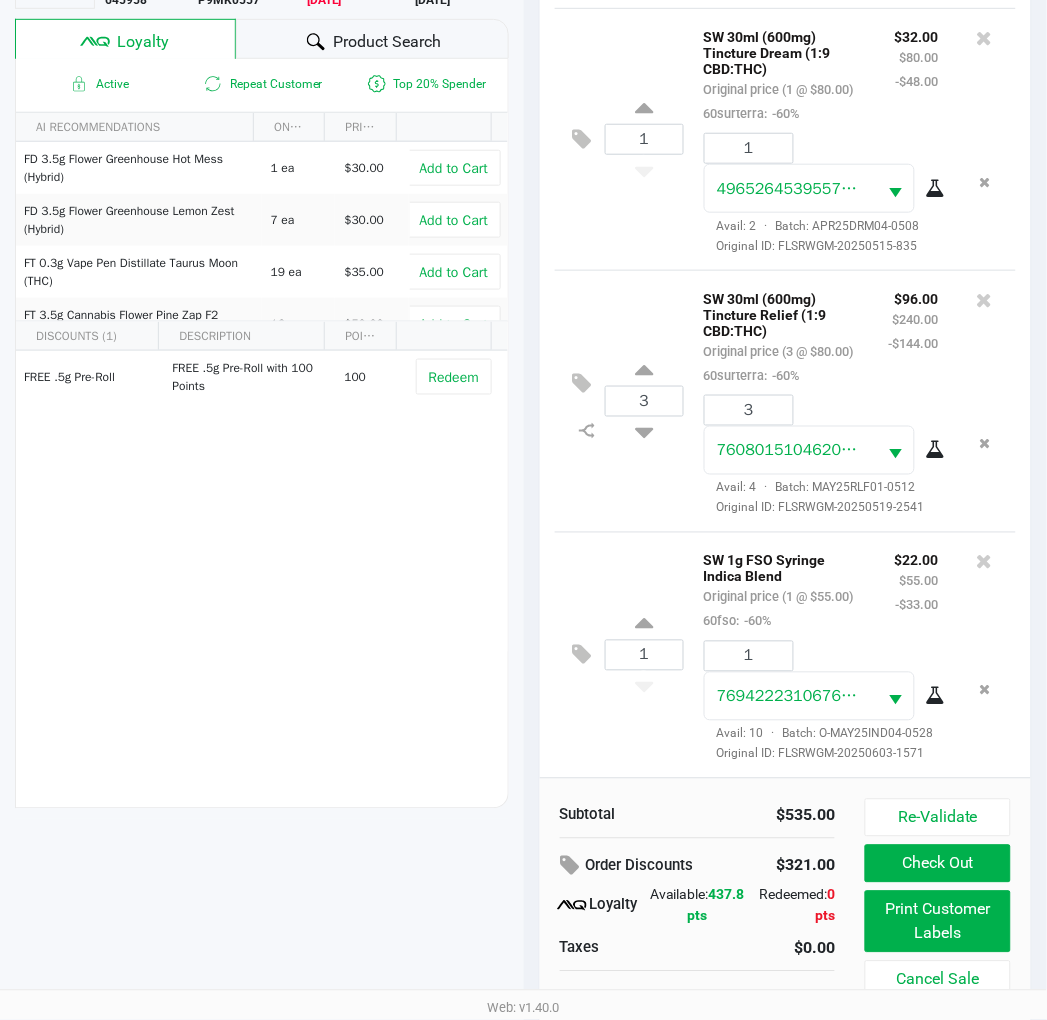 scroll, scrollTop: 258, scrollLeft: 0, axis: vertical 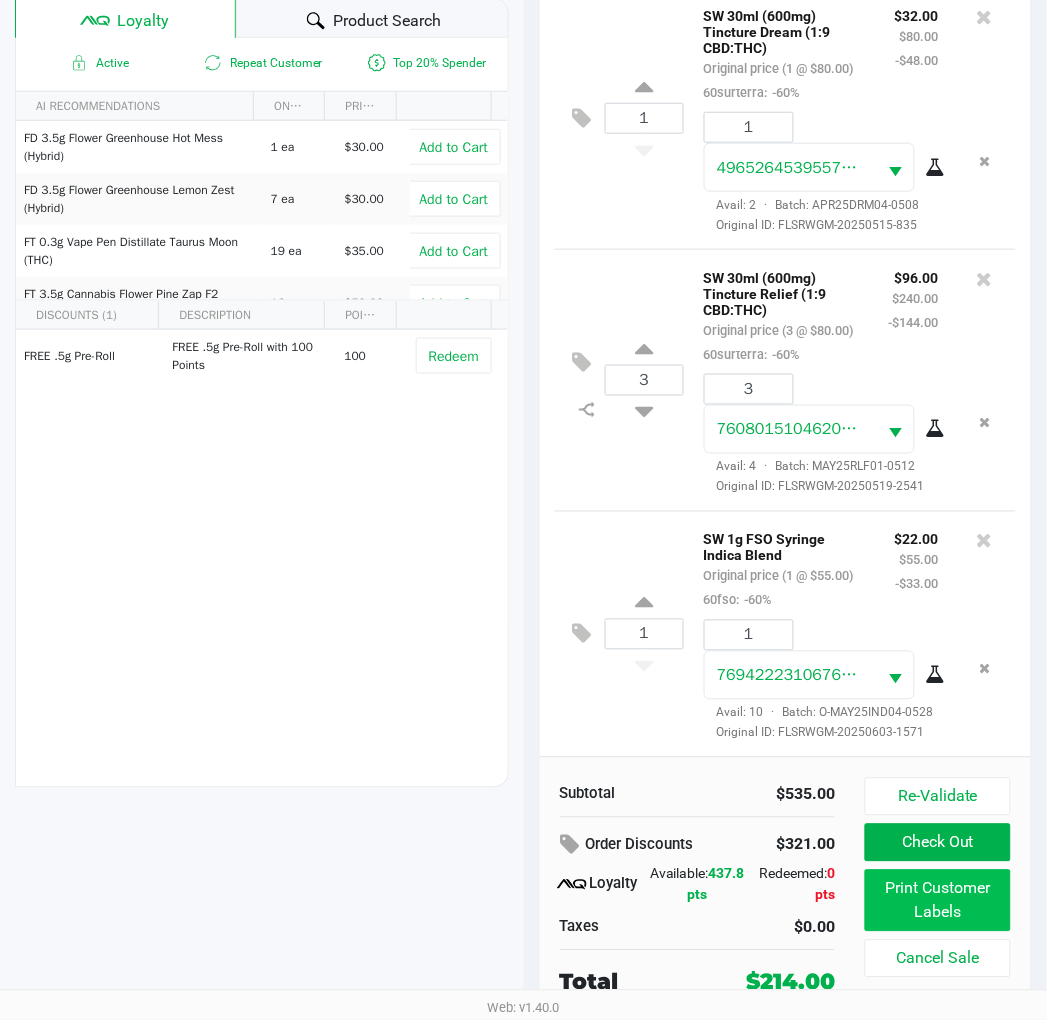 click on "Print Customer Labels" 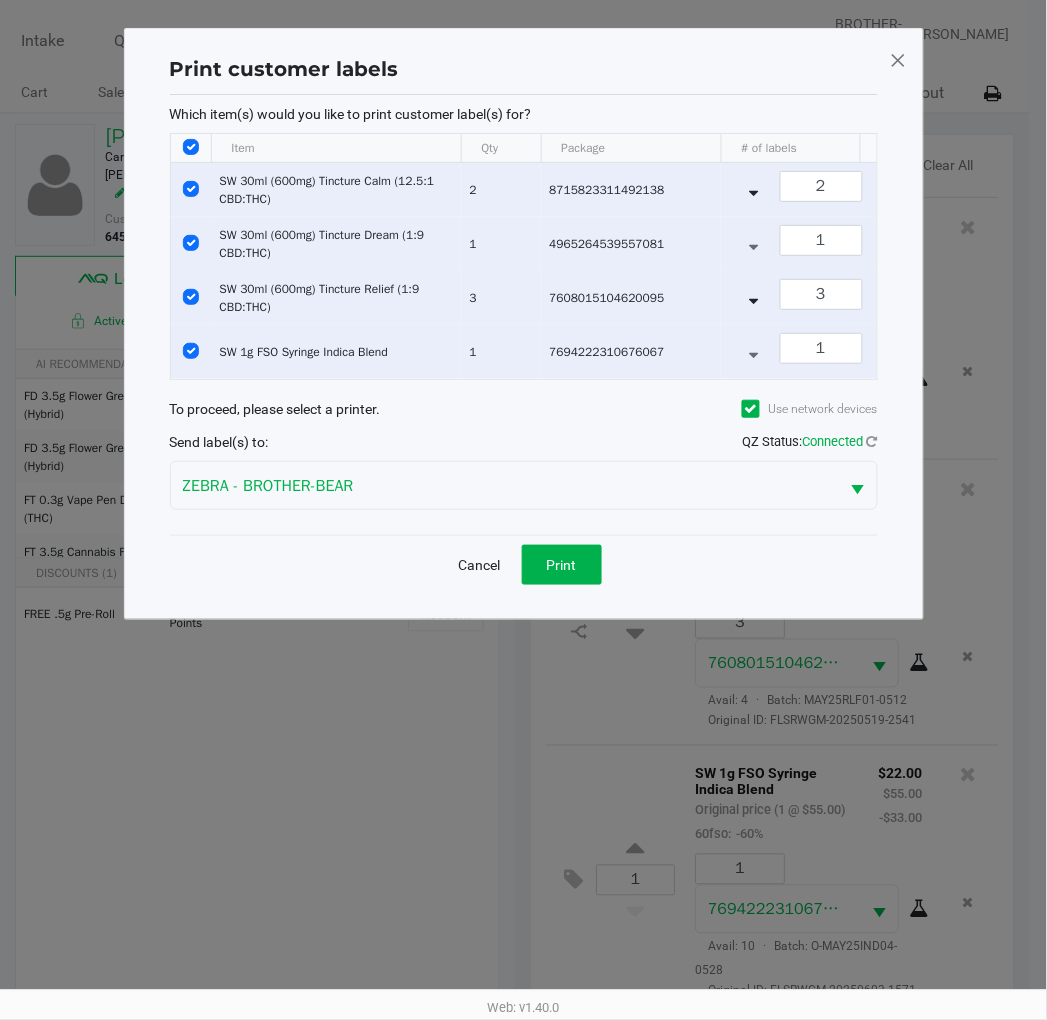 scroll, scrollTop: 0, scrollLeft: 0, axis: both 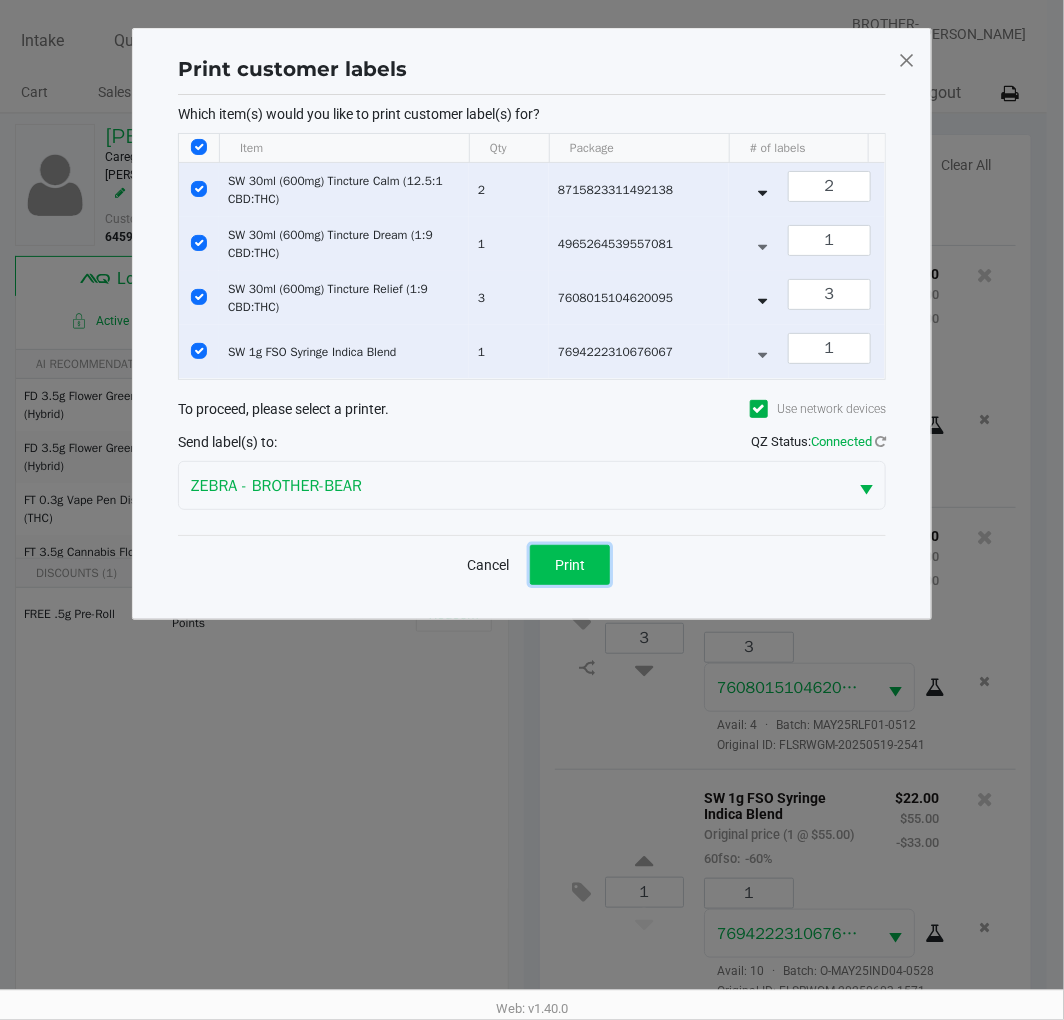 click on "Print" 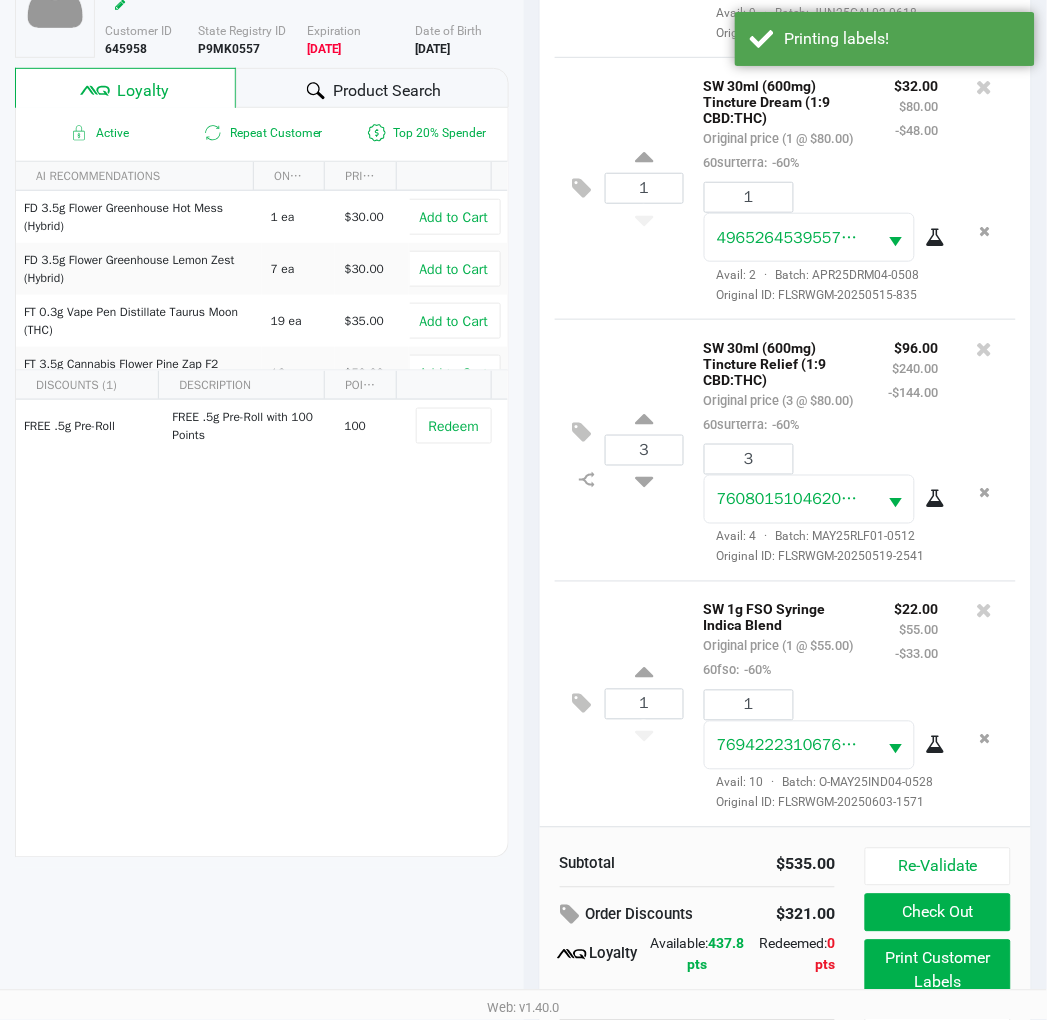scroll, scrollTop: 258, scrollLeft: 0, axis: vertical 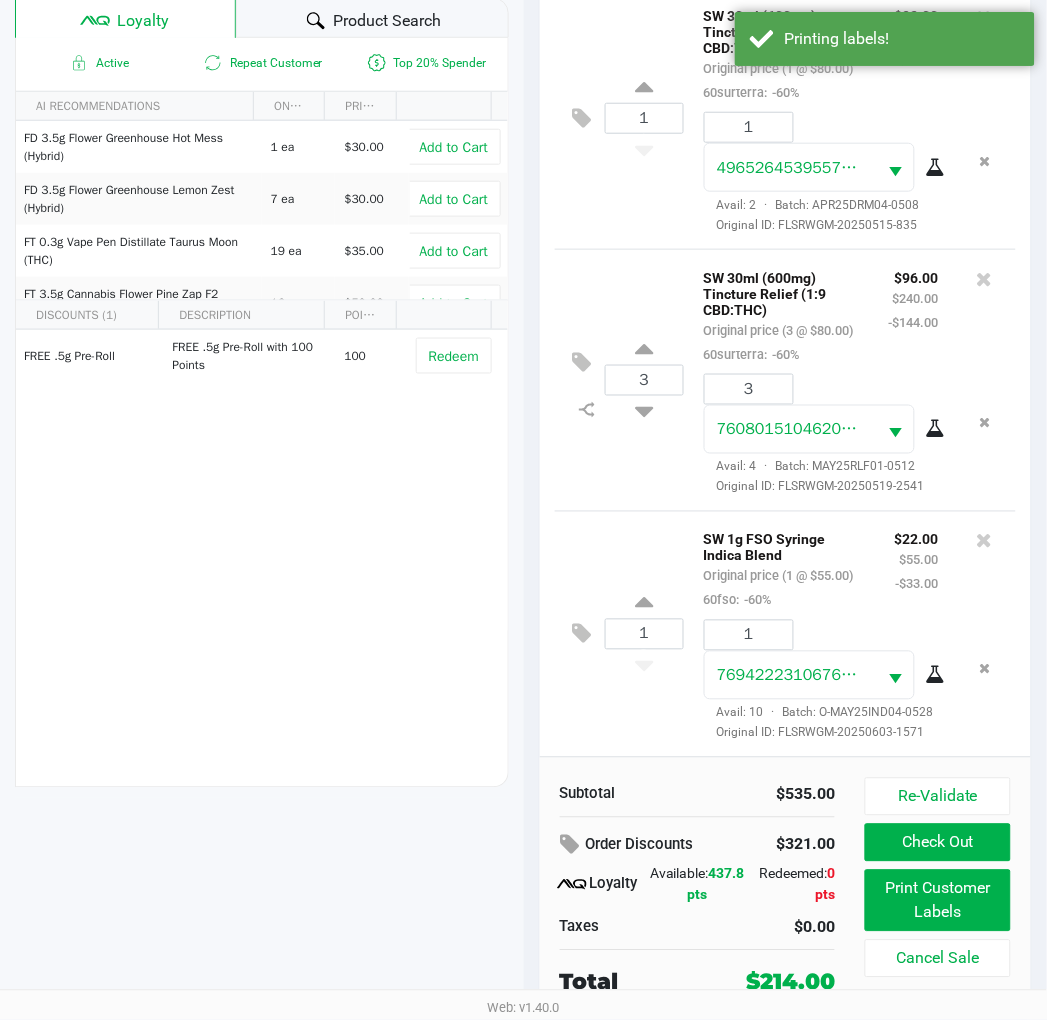 click on "Check Out" 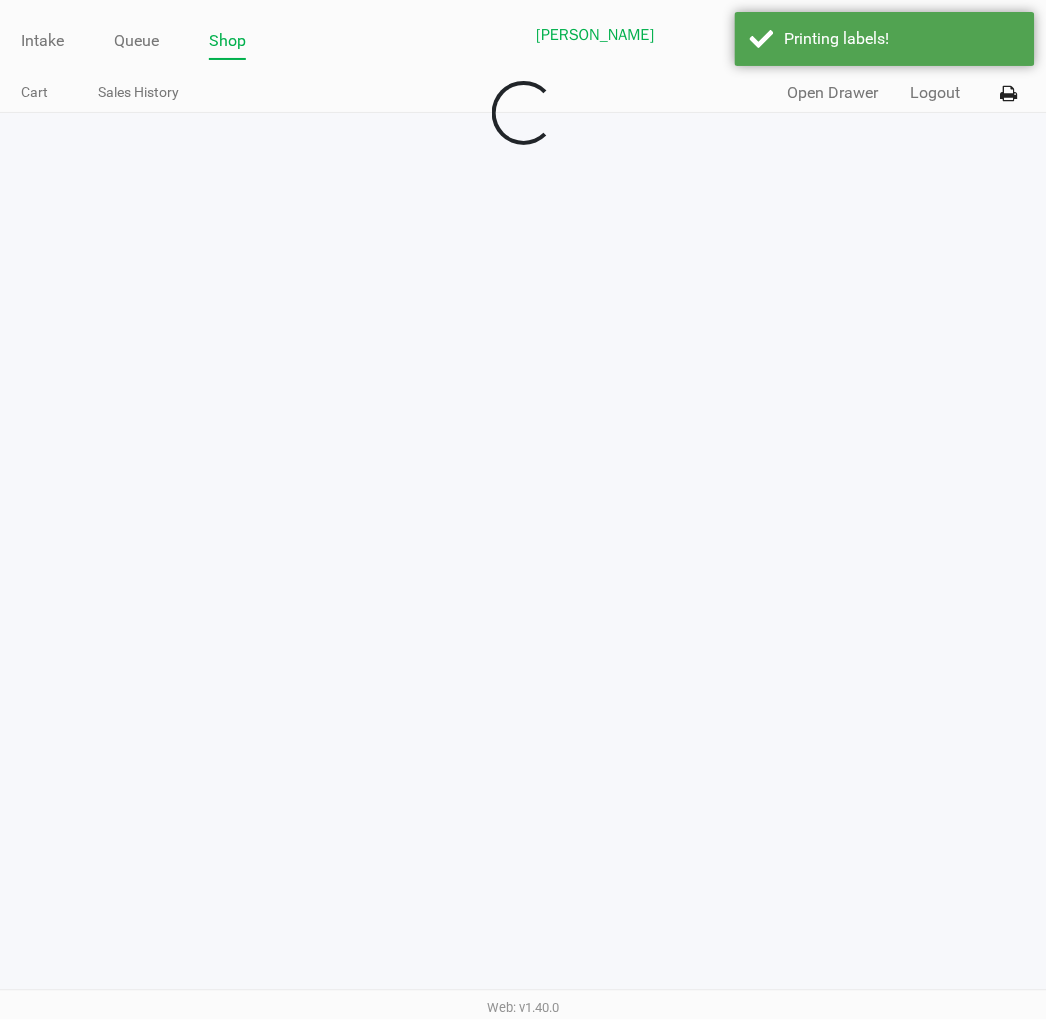 scroll, scrollTop: 0, scrollLeft: 0, axis: both 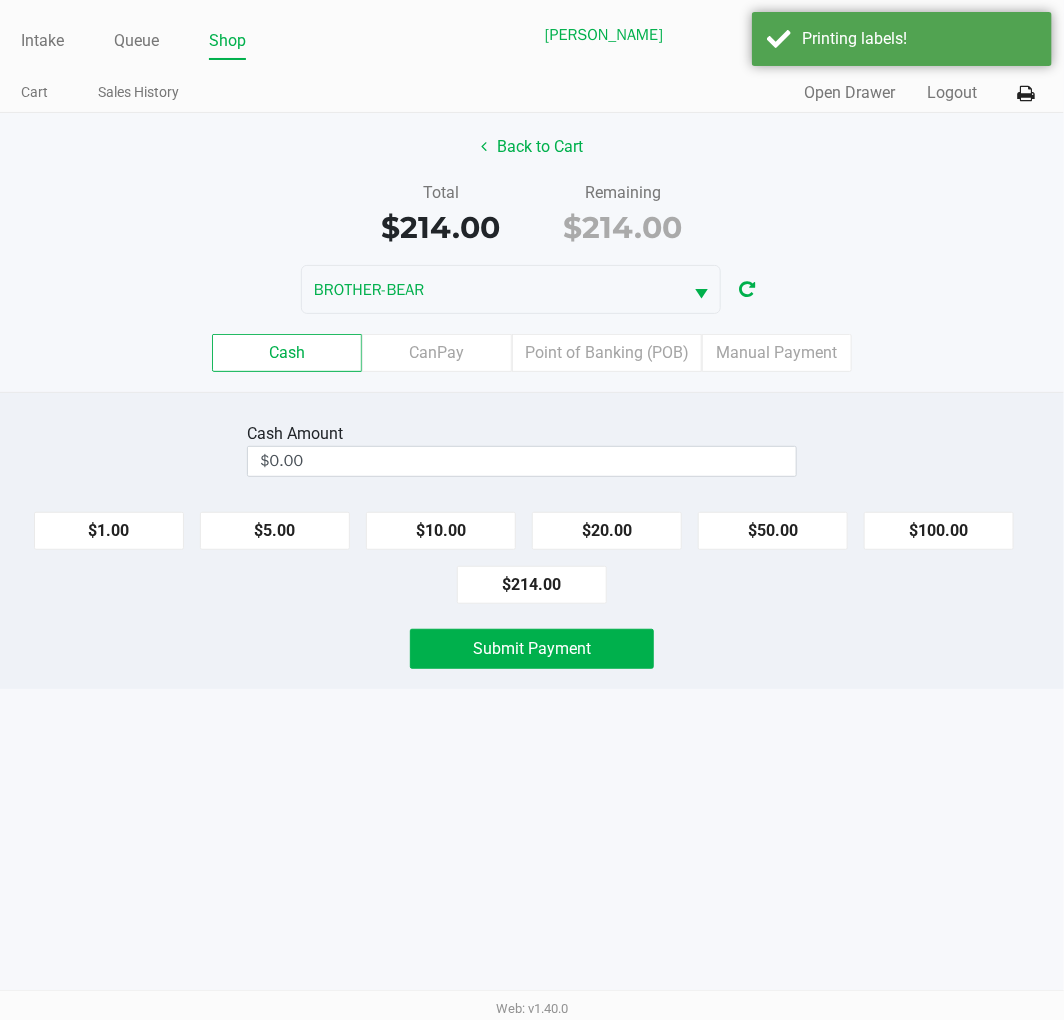 click on "Cash   CanPay   Point of Banking (POB)   Manual Payment" 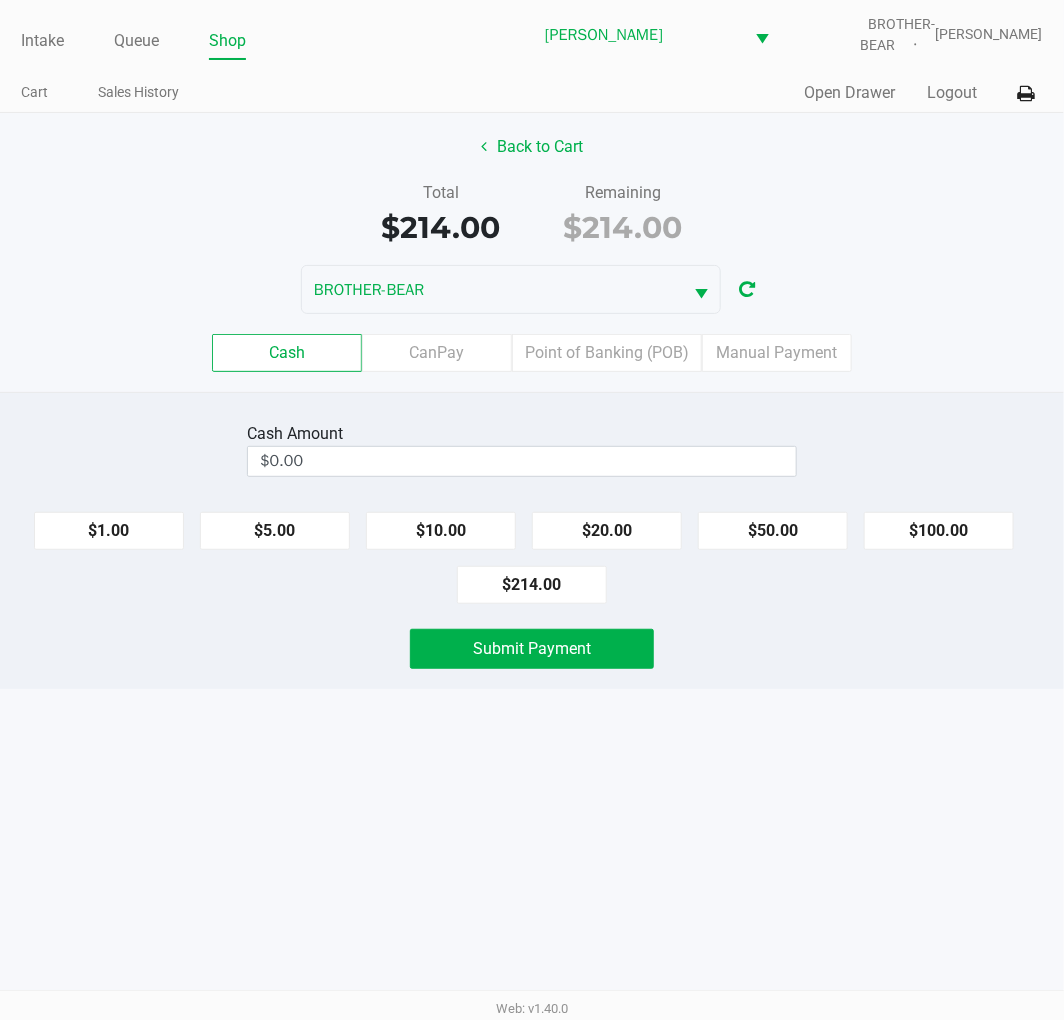 click on "Back to Cart" 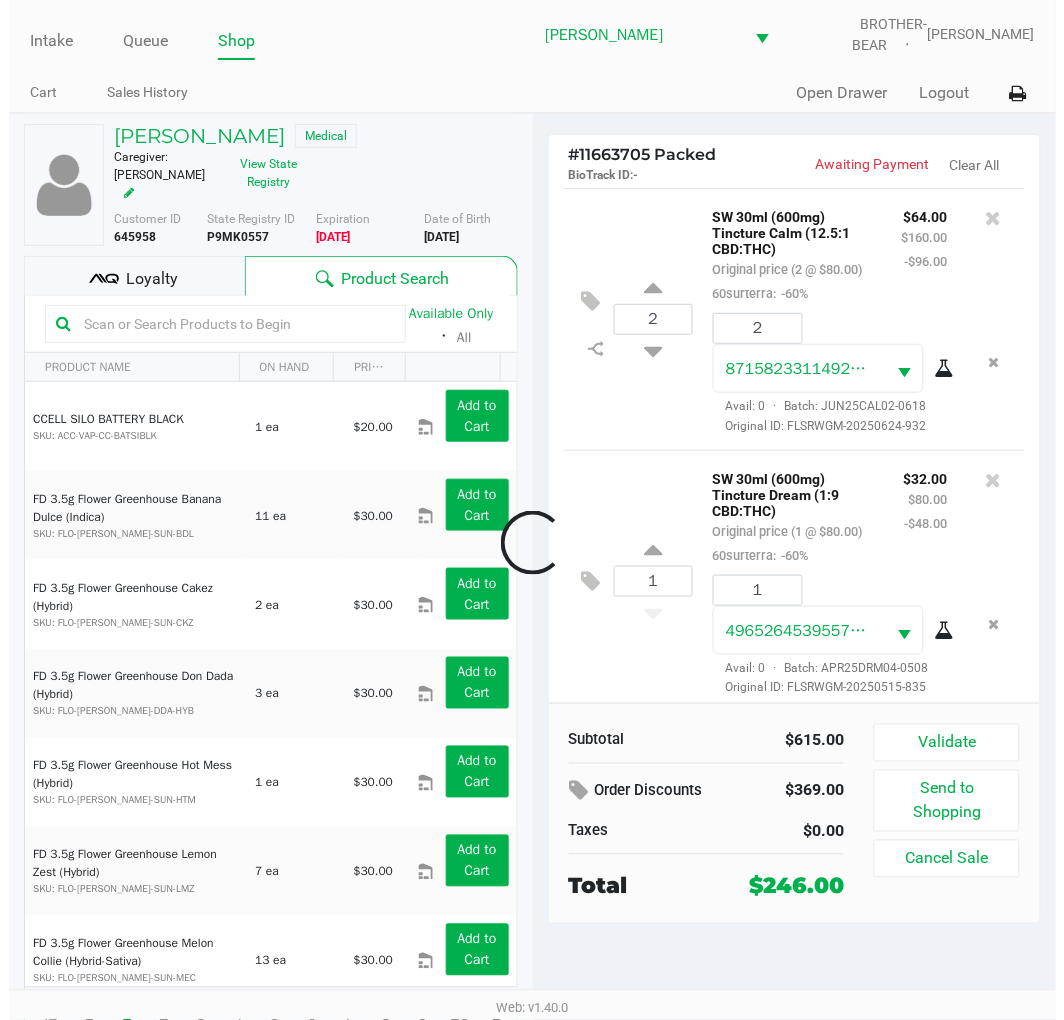 scroll, scrollTop: 645, scrollLeft: 0, axis: vertical 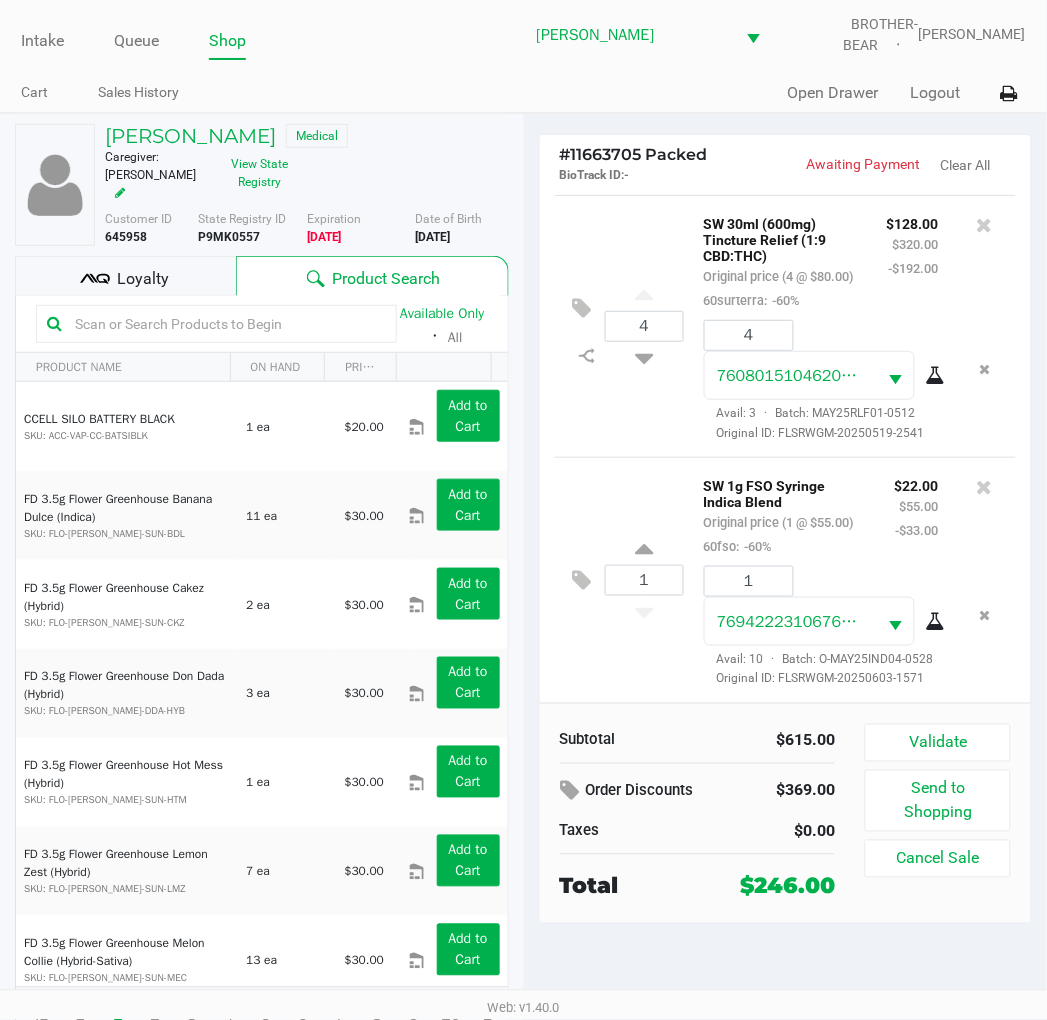 click on "Validate" 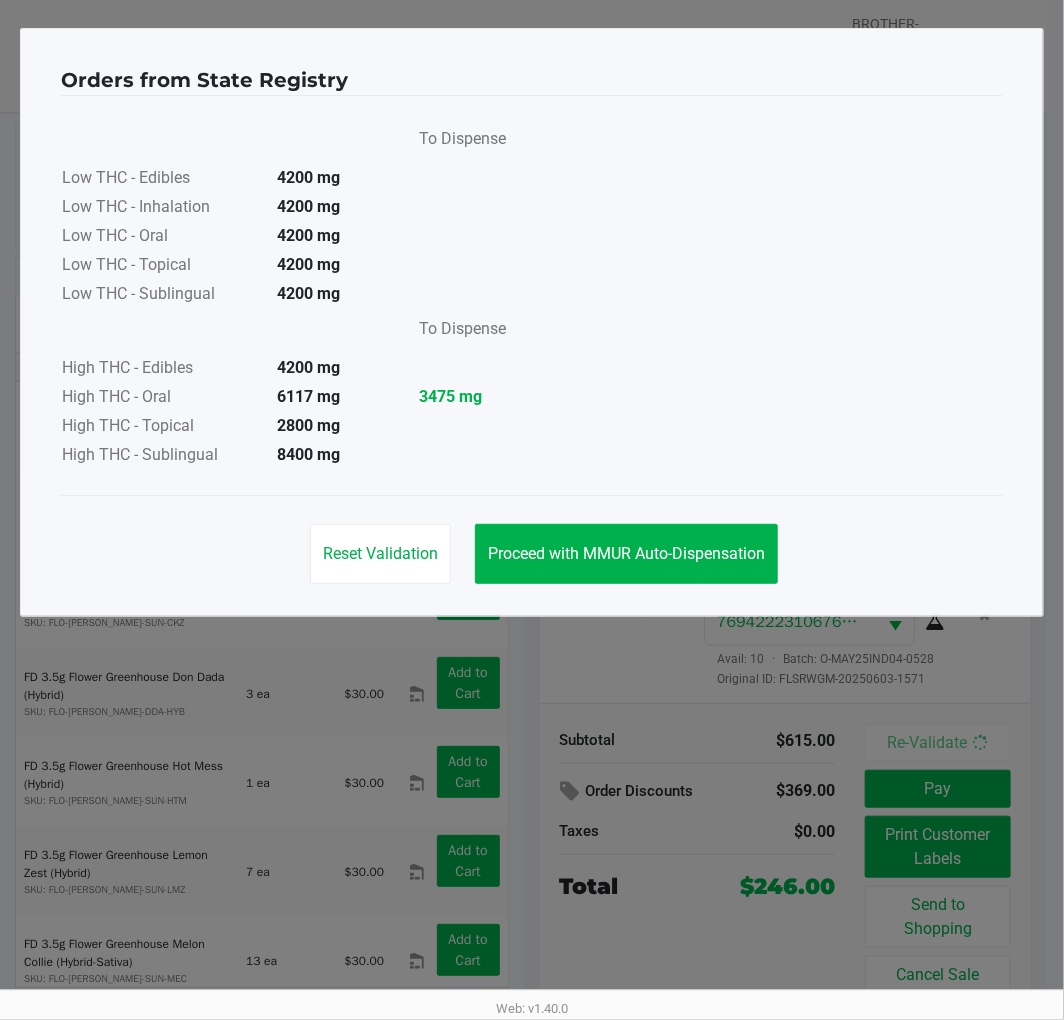 click on "Proceed with MMUR Auto-Dispensation" 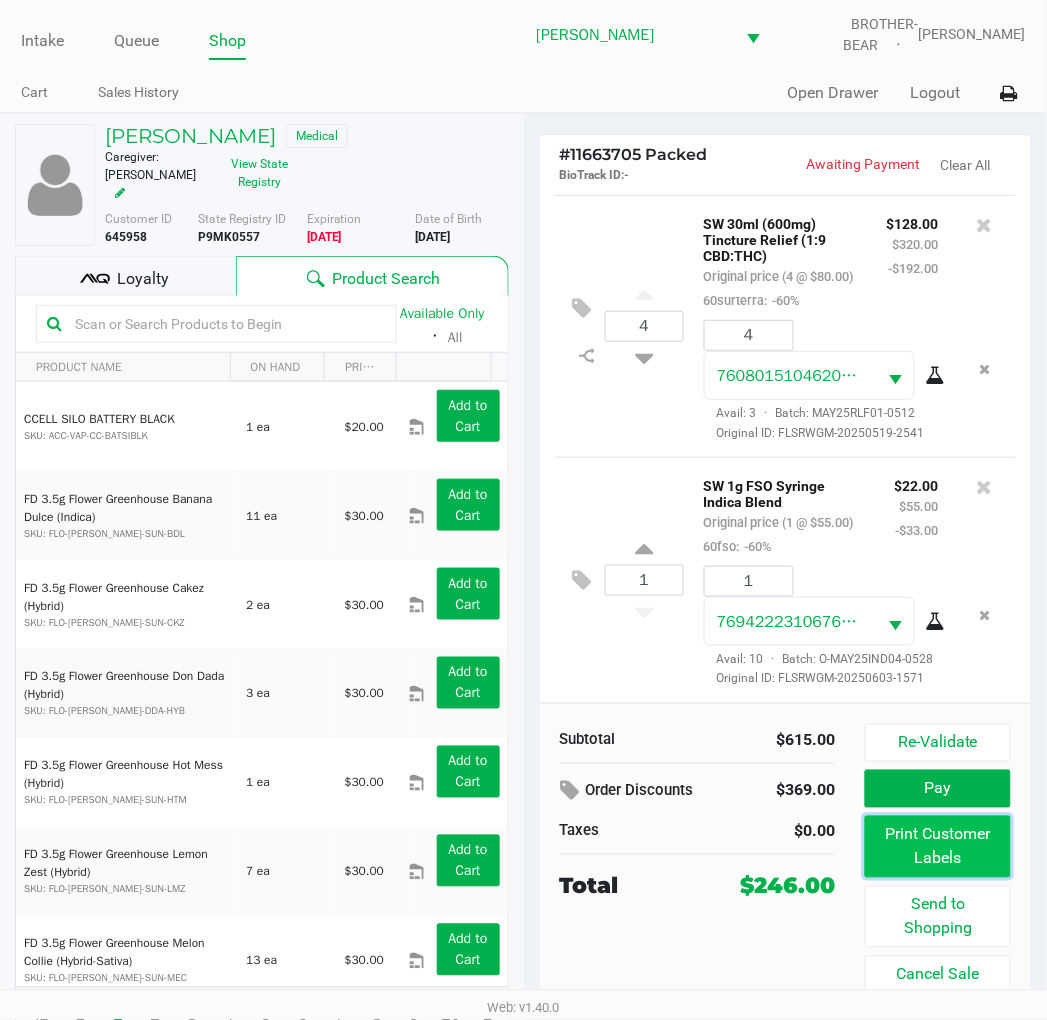 click on "Print Customer Labels" 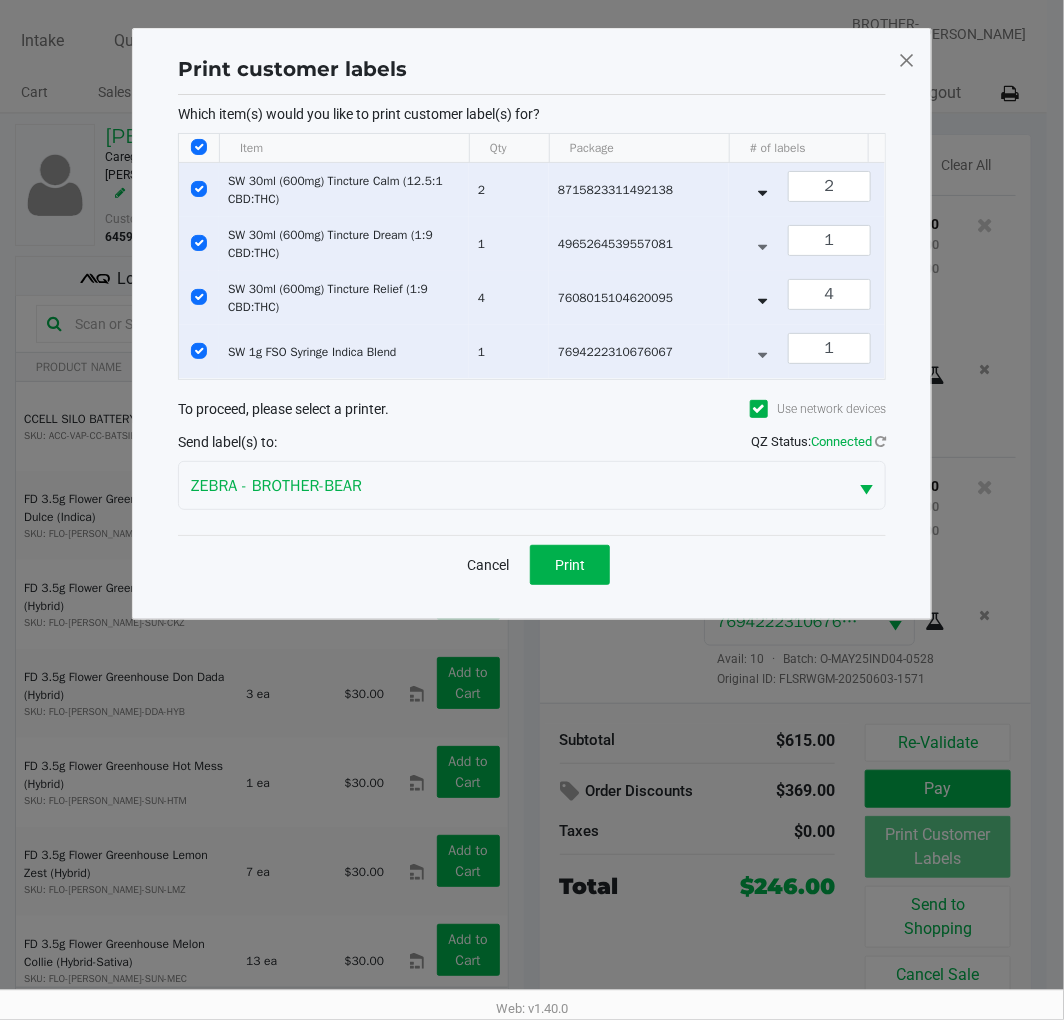 click 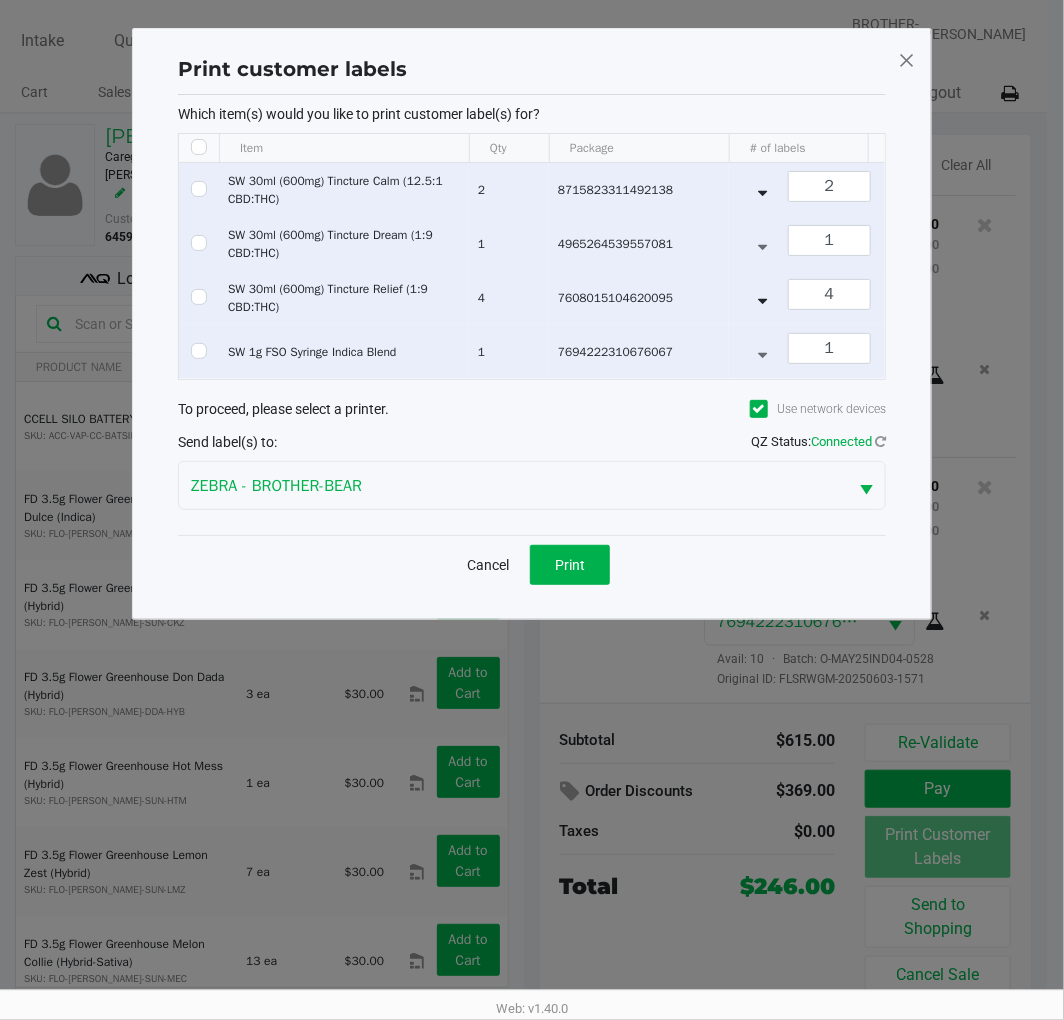 checkbox on "false" 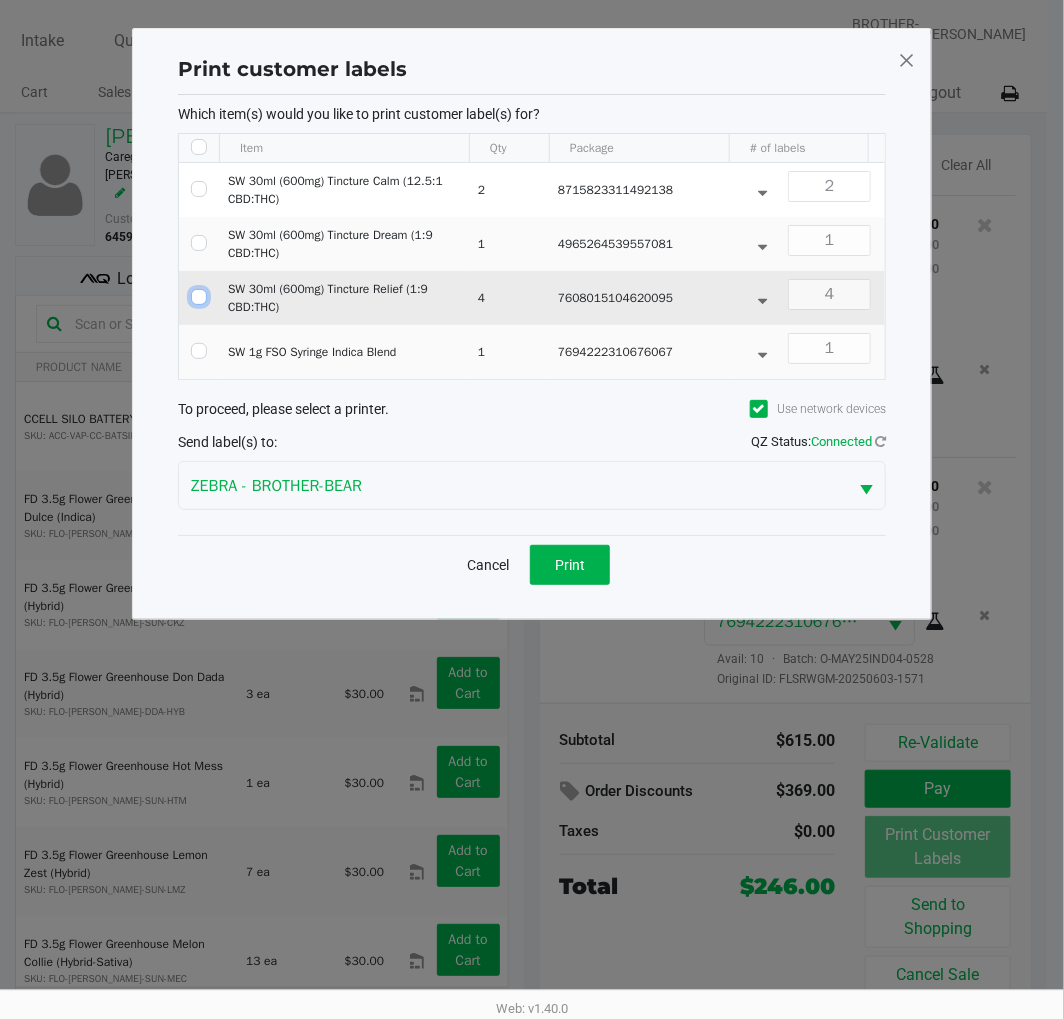 click at bounding box center (199, 297) 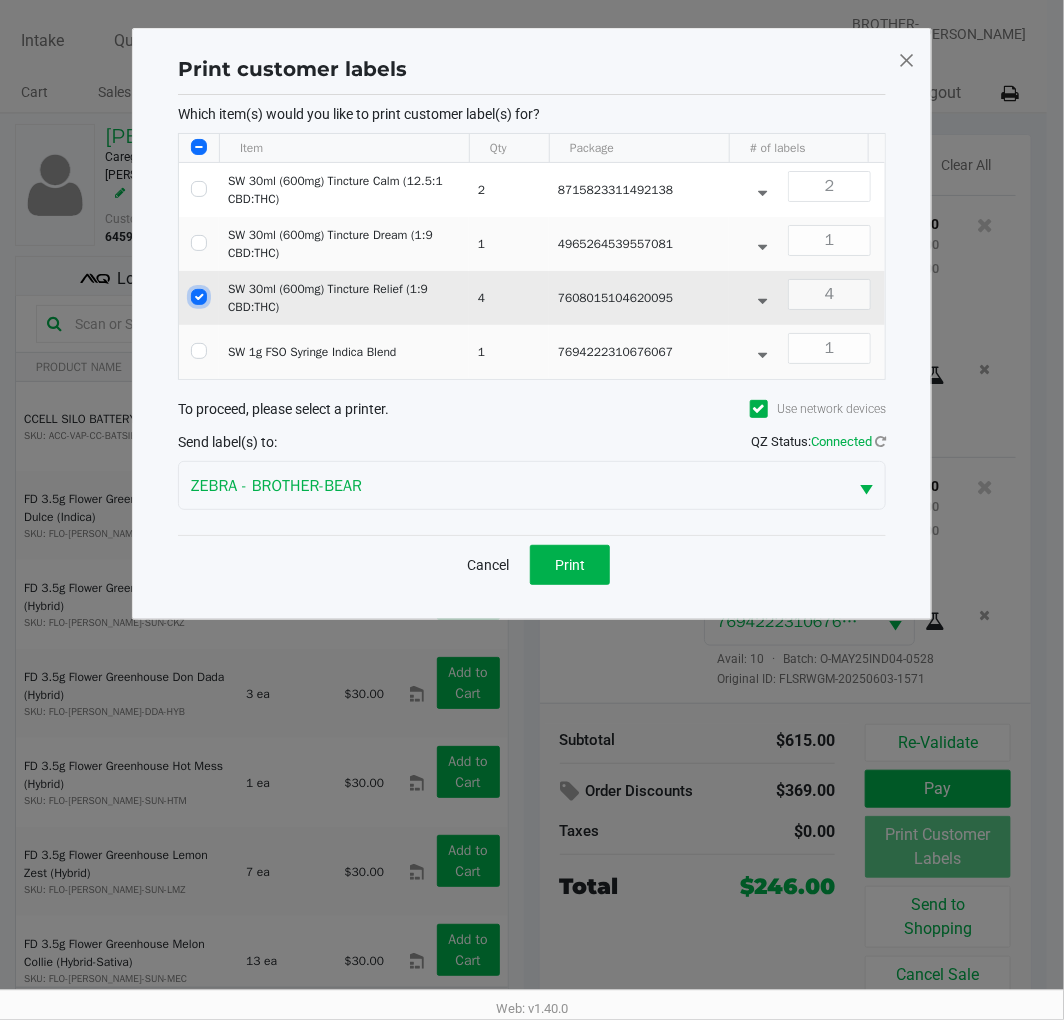 checkbox on "true" 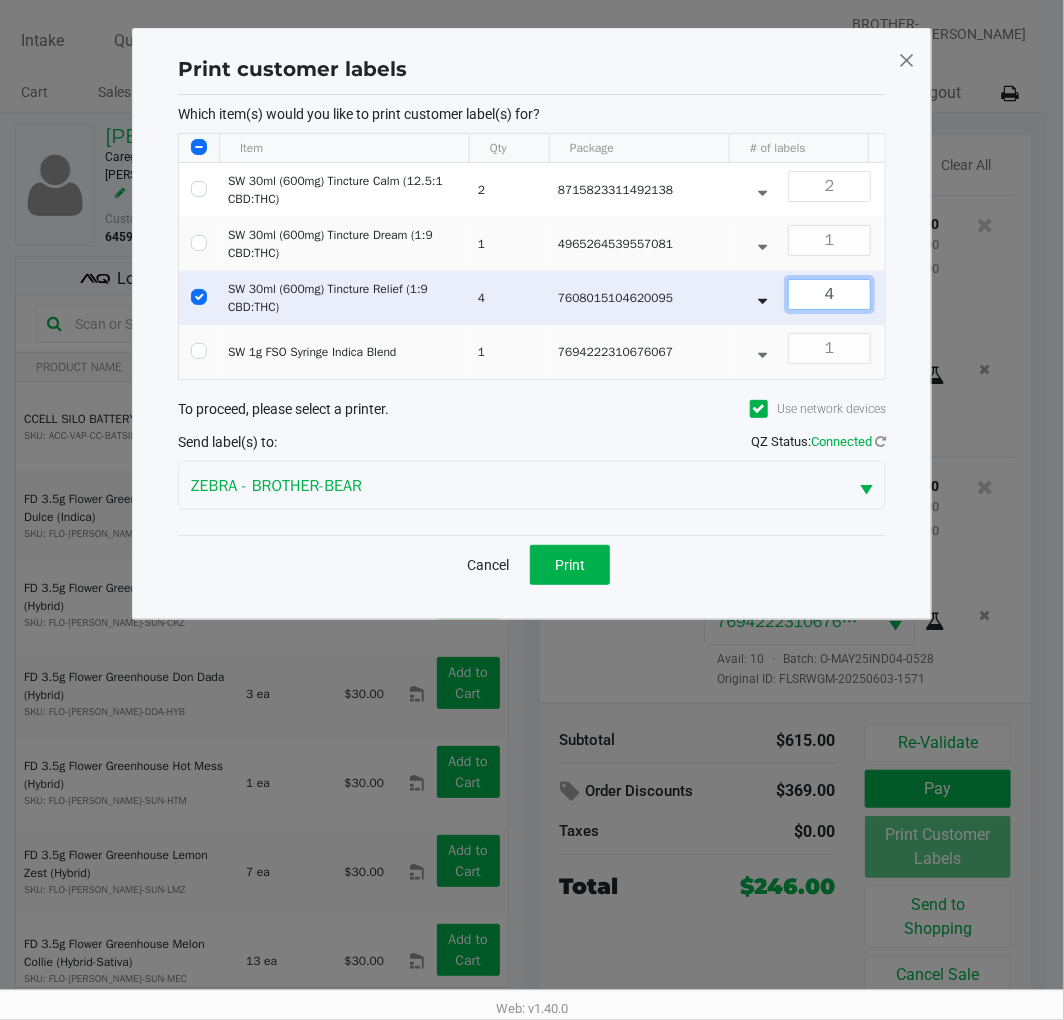 click on "4" at bounding box center (829, 294) 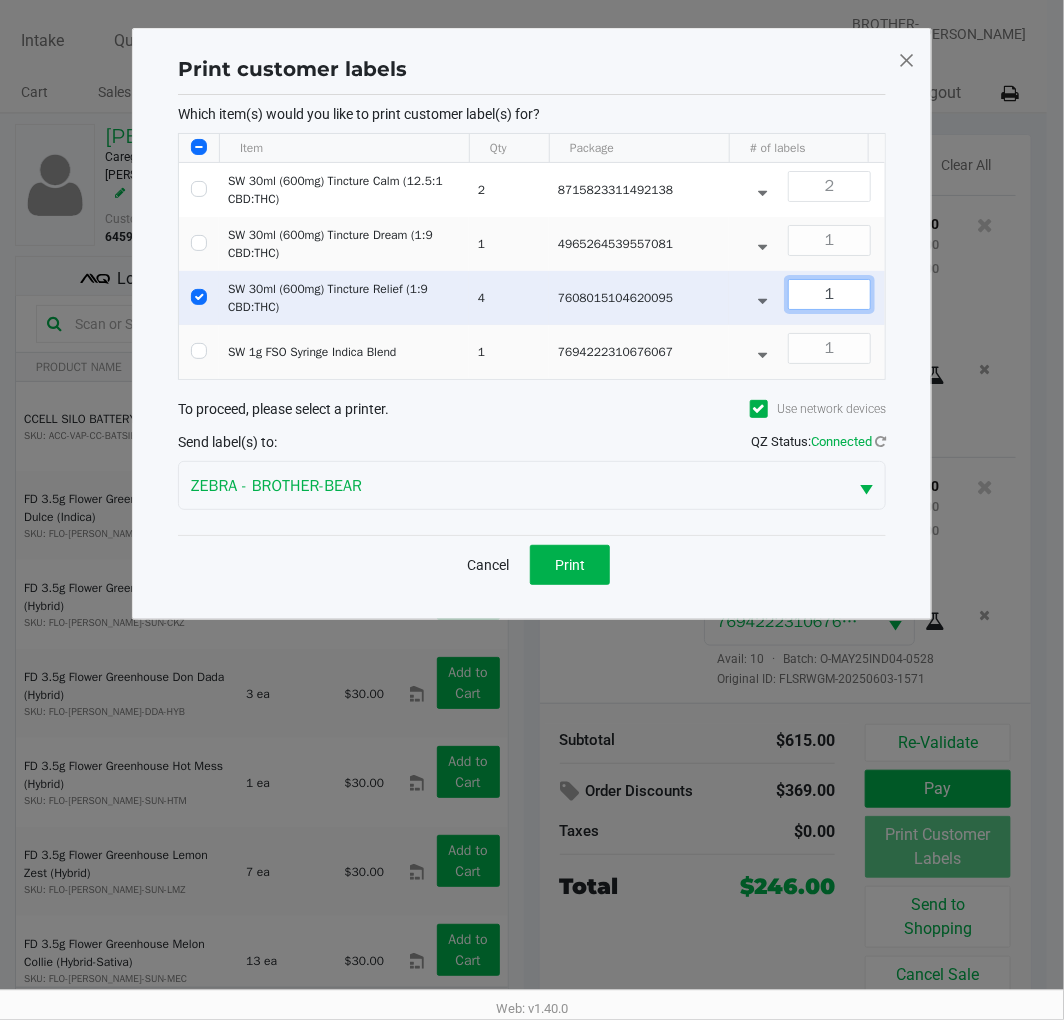 type on "1" 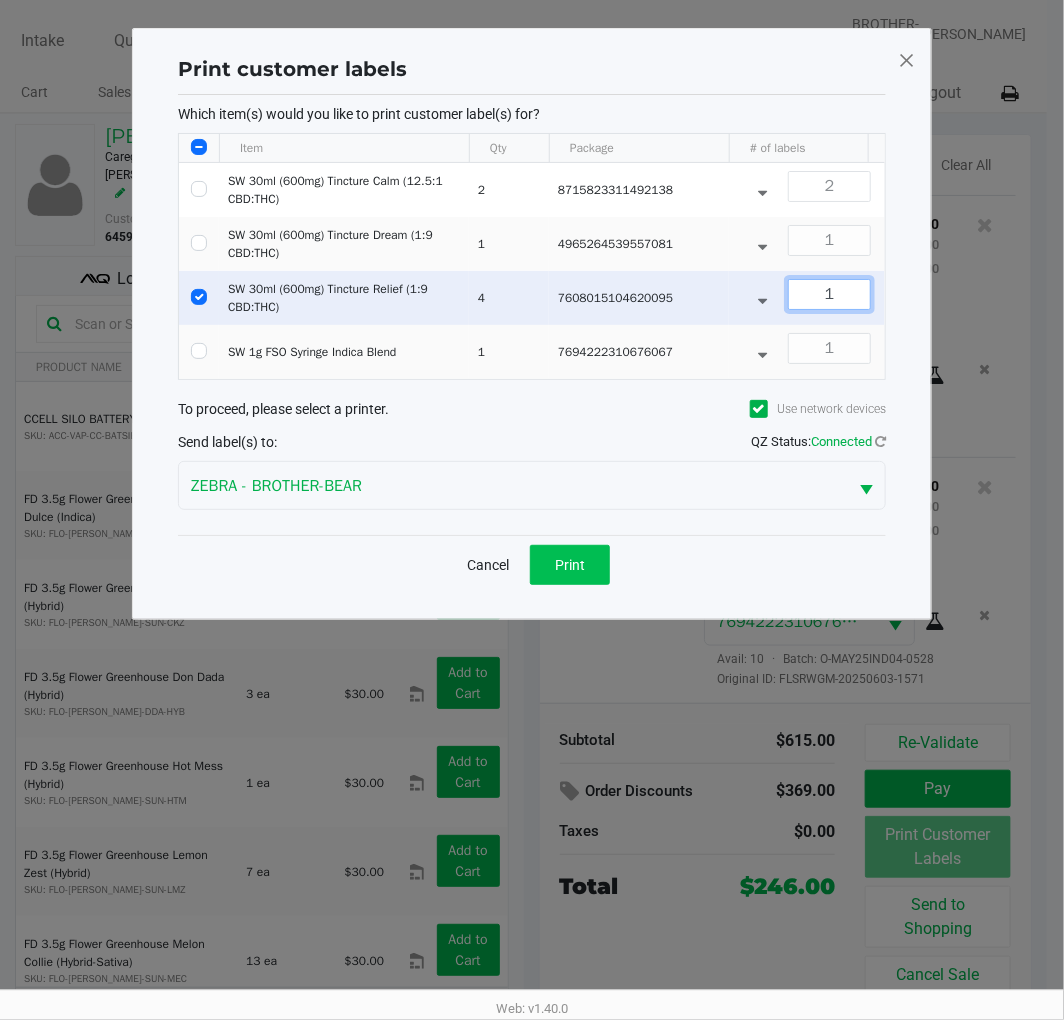 click on "Print" 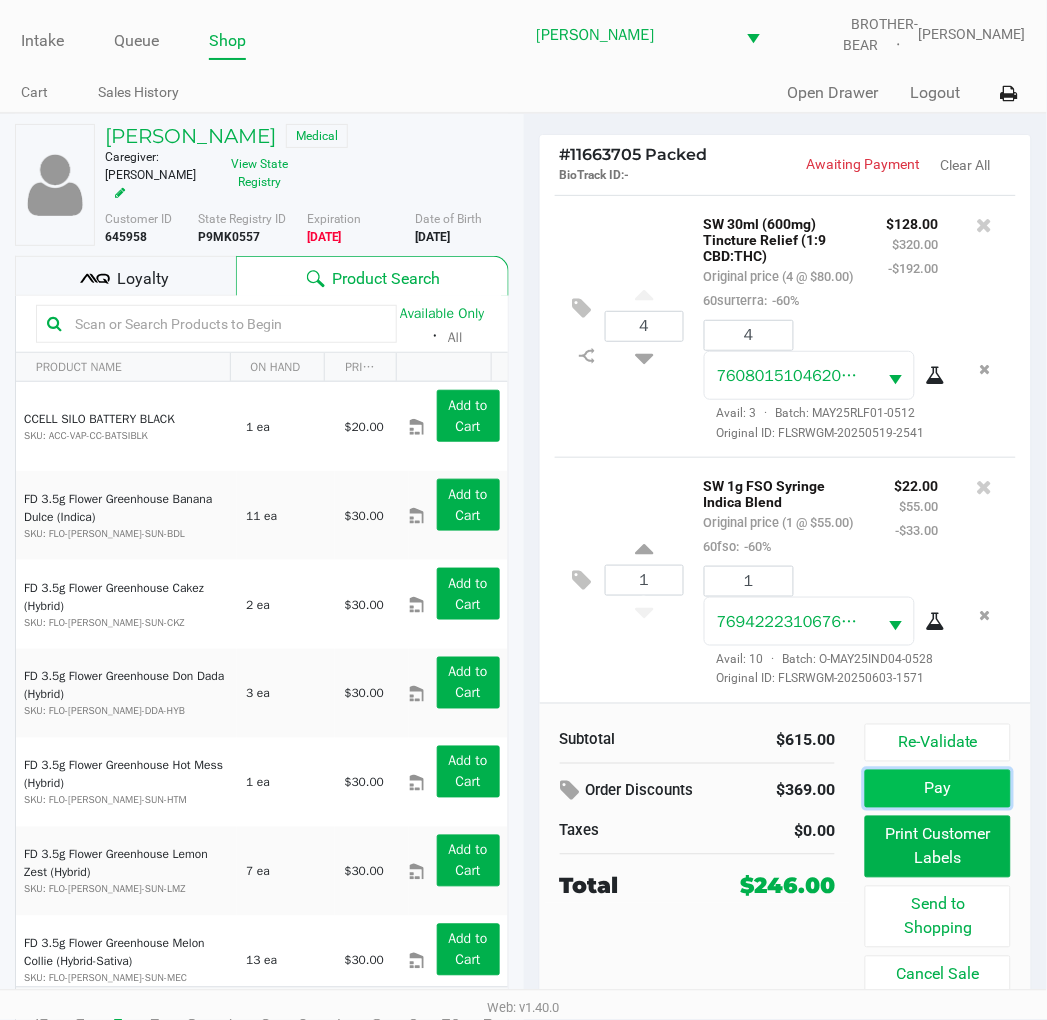 click on "Pay" 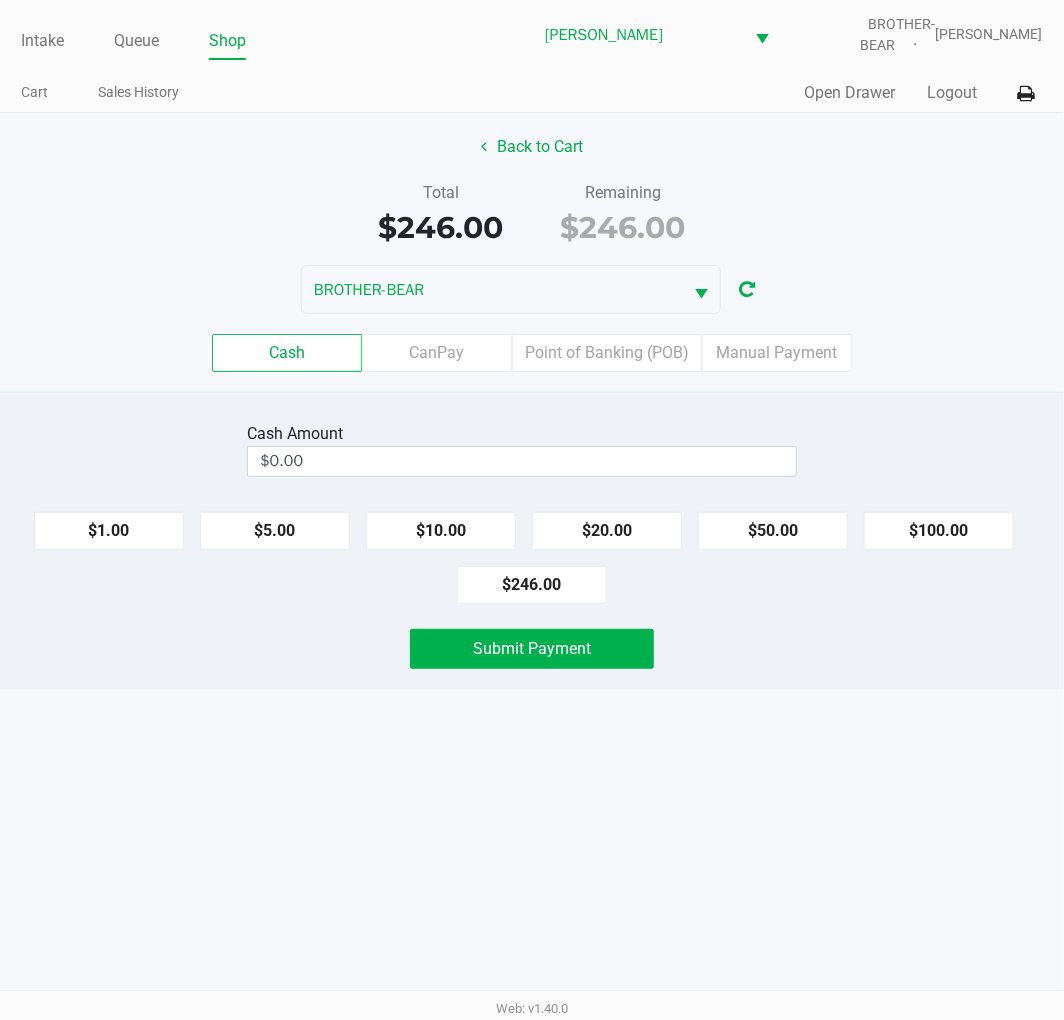 click on "BROTHER-BEAR" 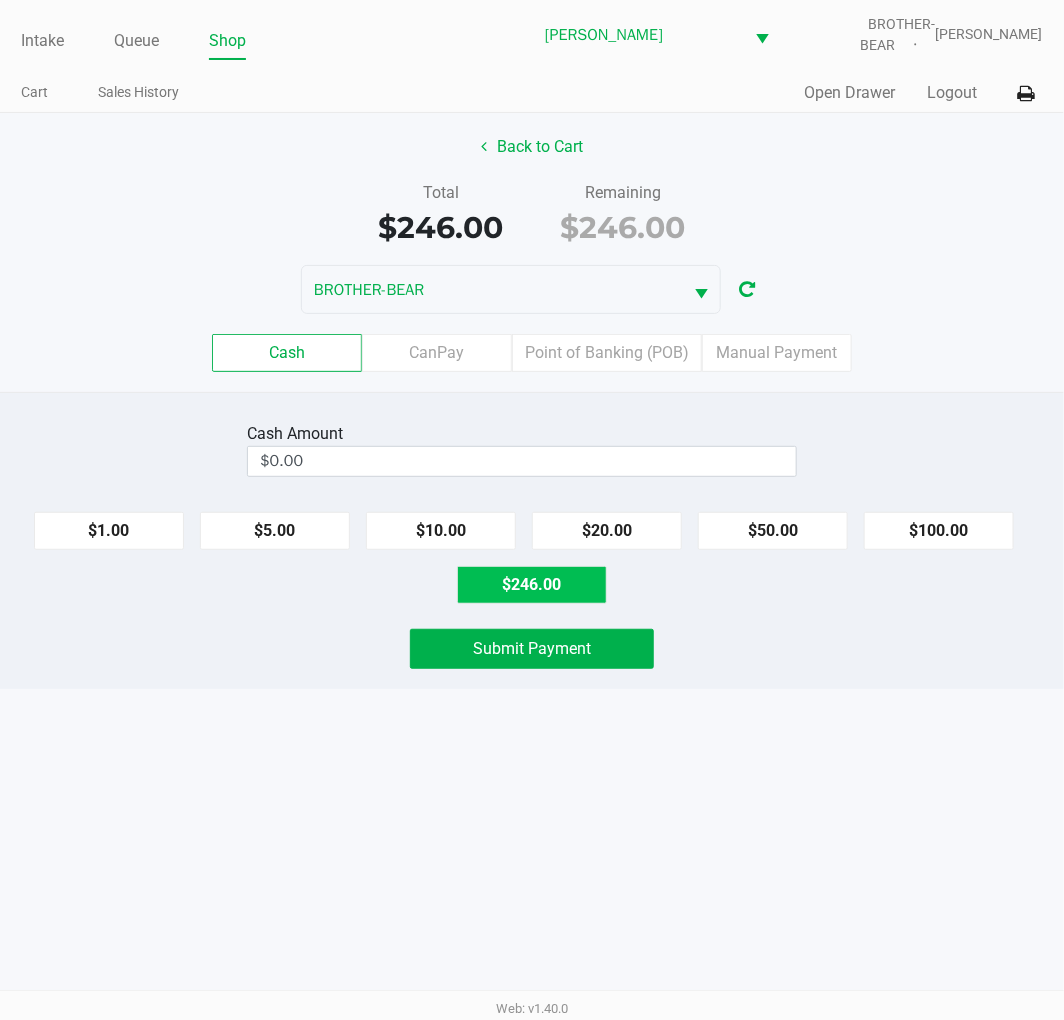 click on "$246.00" 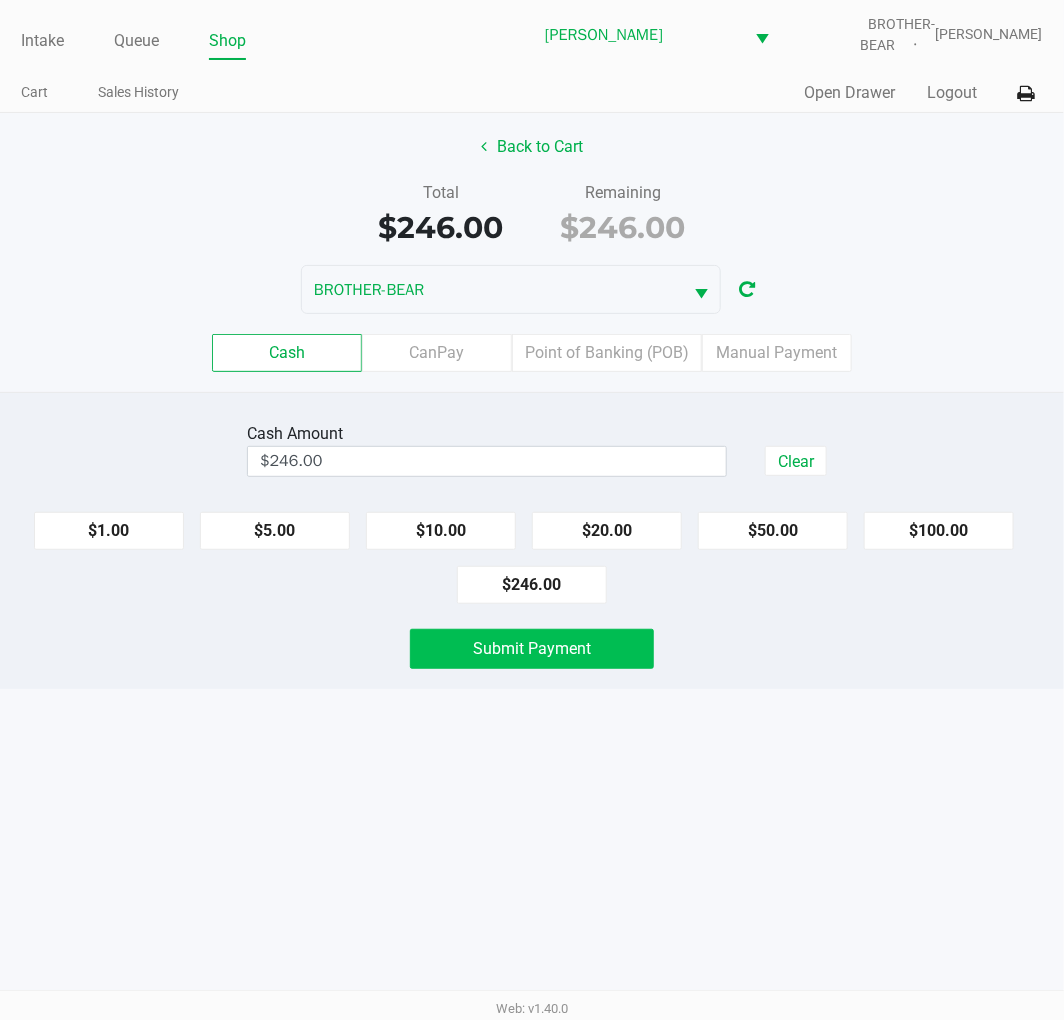 click on "Submit Payment" 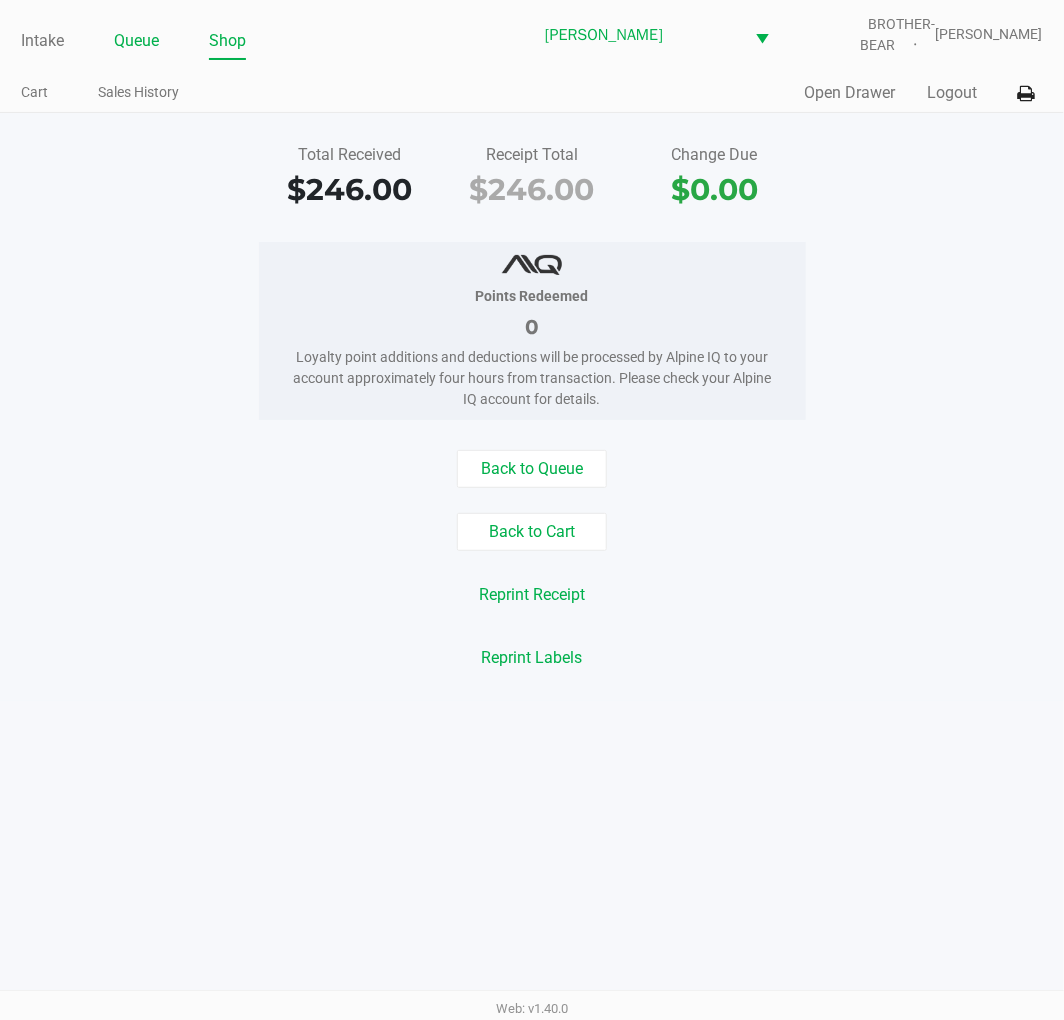 click on "Queue" 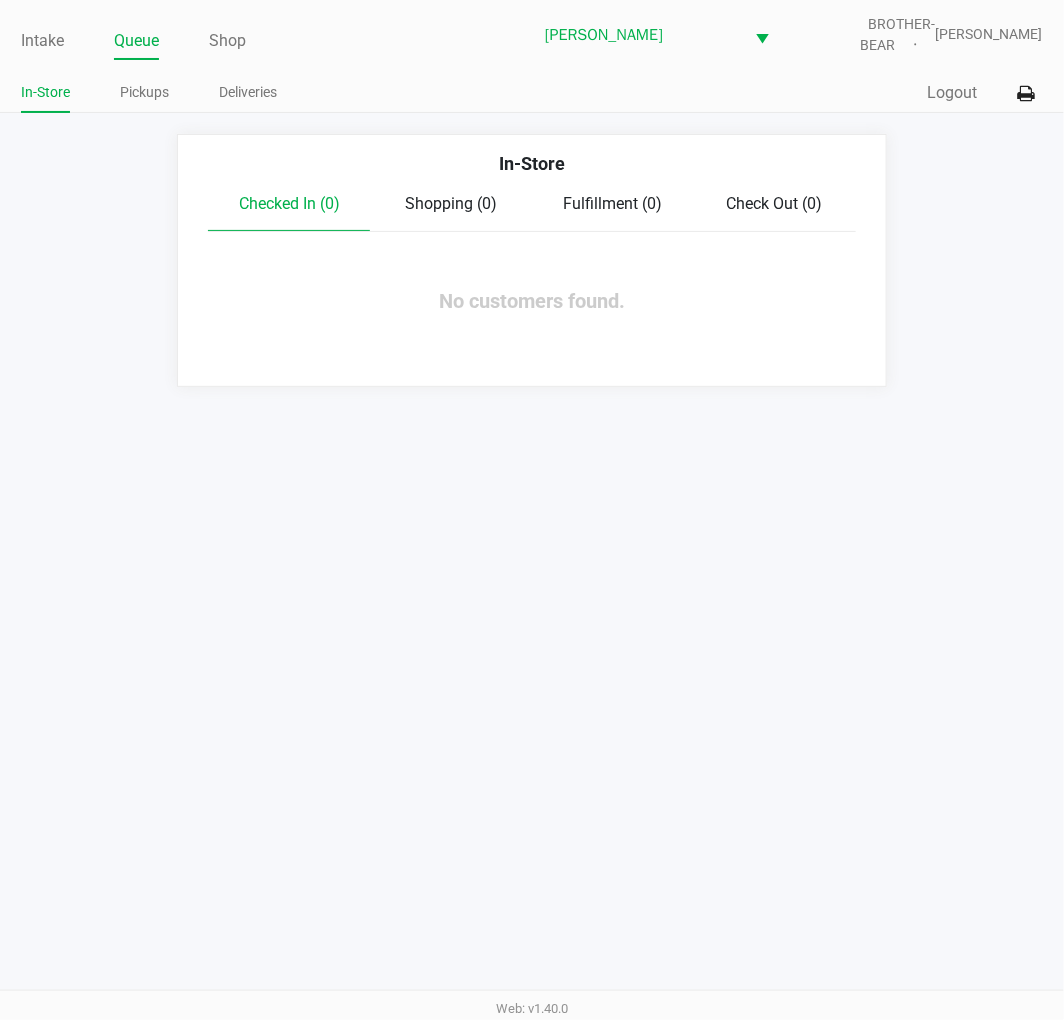 click on "In-Store   Checked In (0)   Shopping (0)   Fulfillment (0)   Check Out (0)  No customers found." 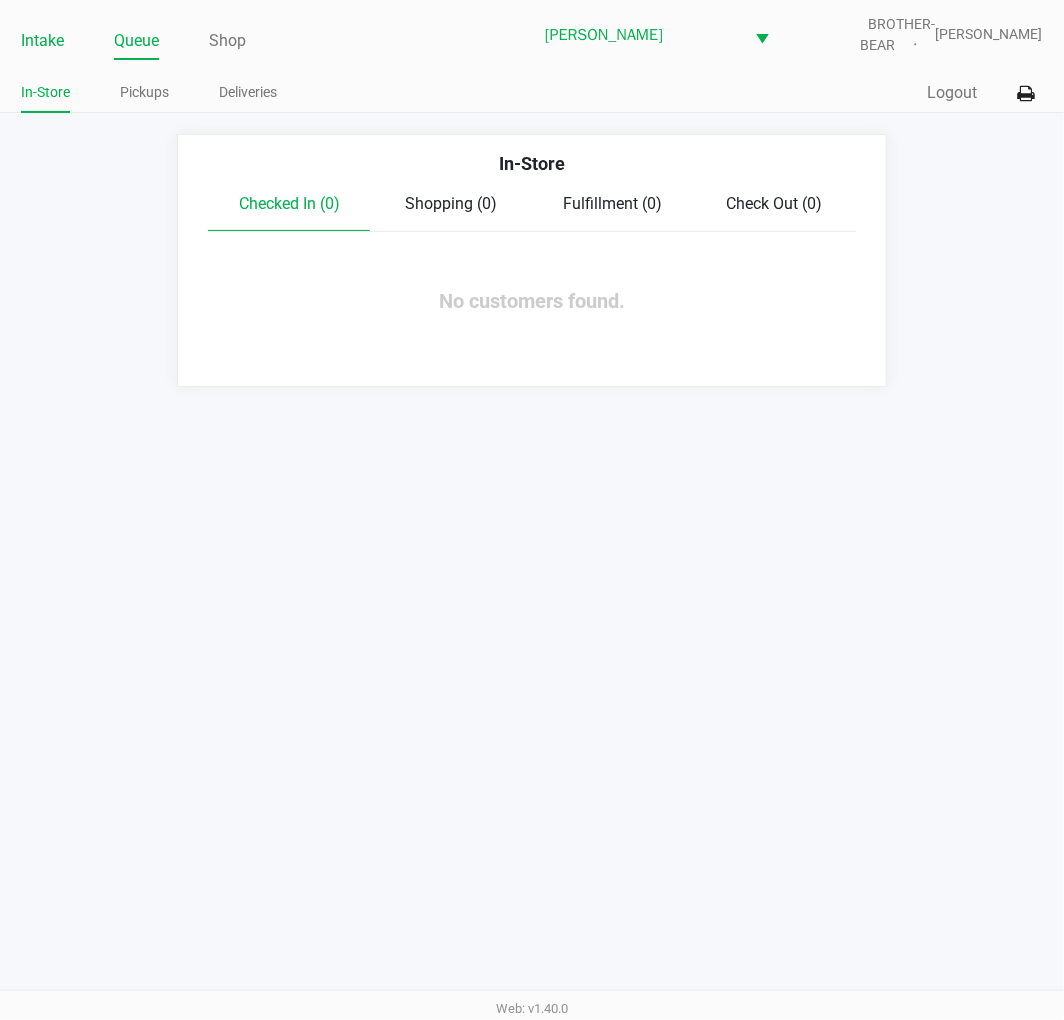 click on "Intake" 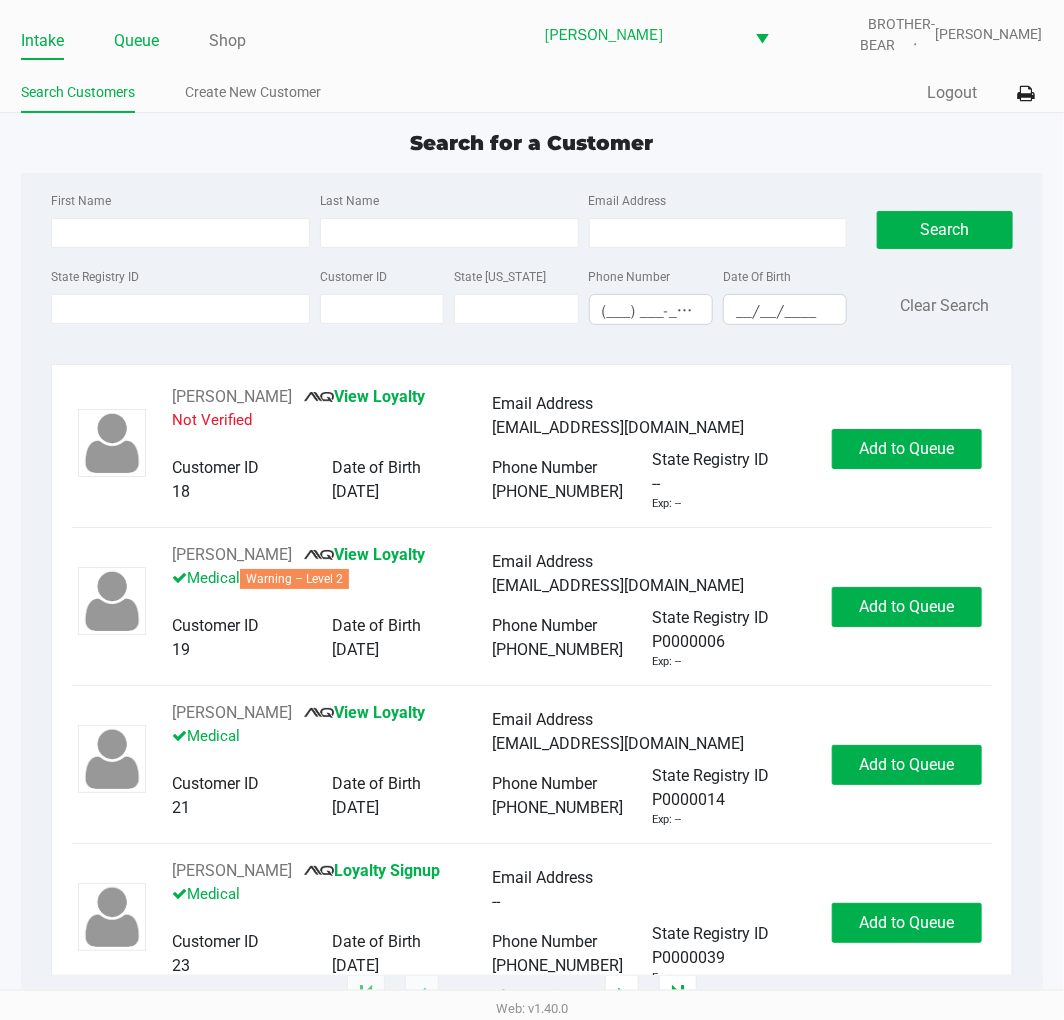 click on "Queue" 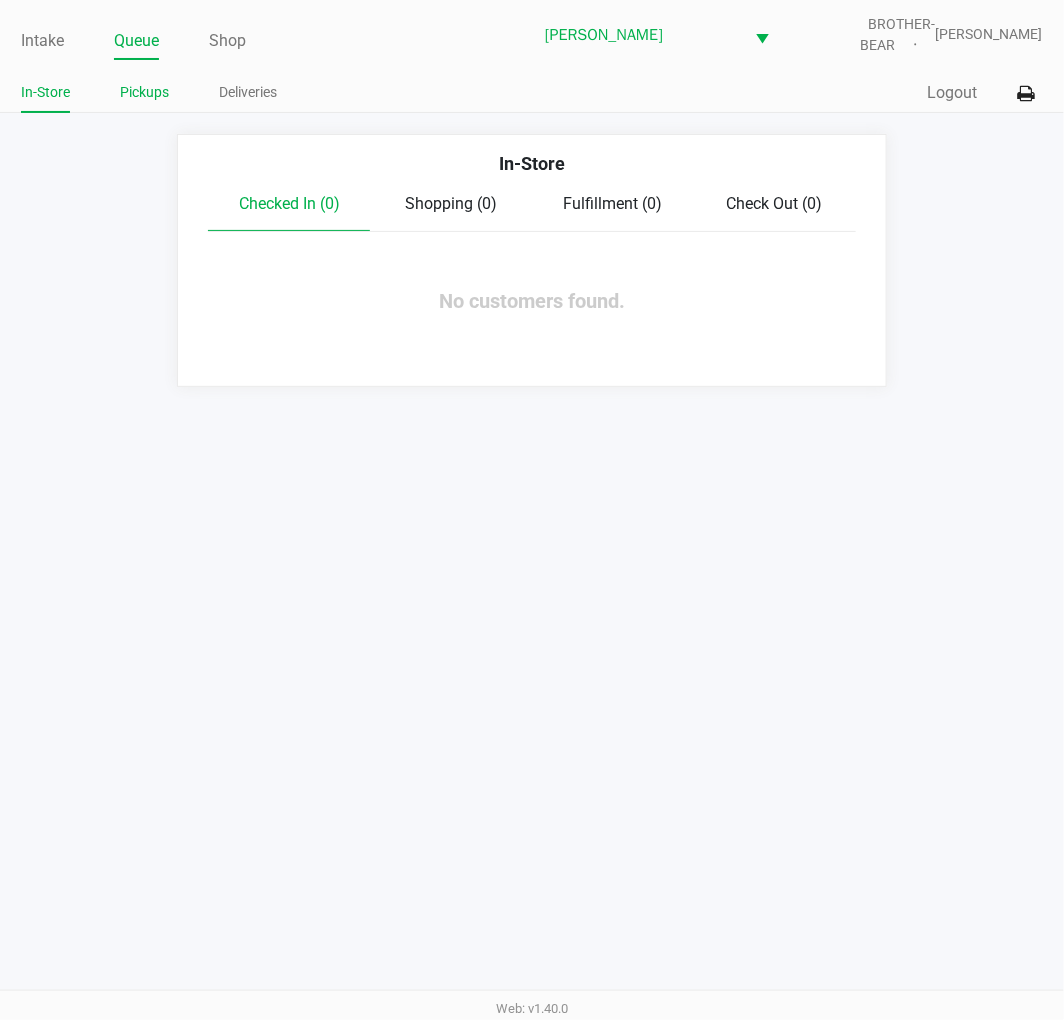 click on "Pickups" 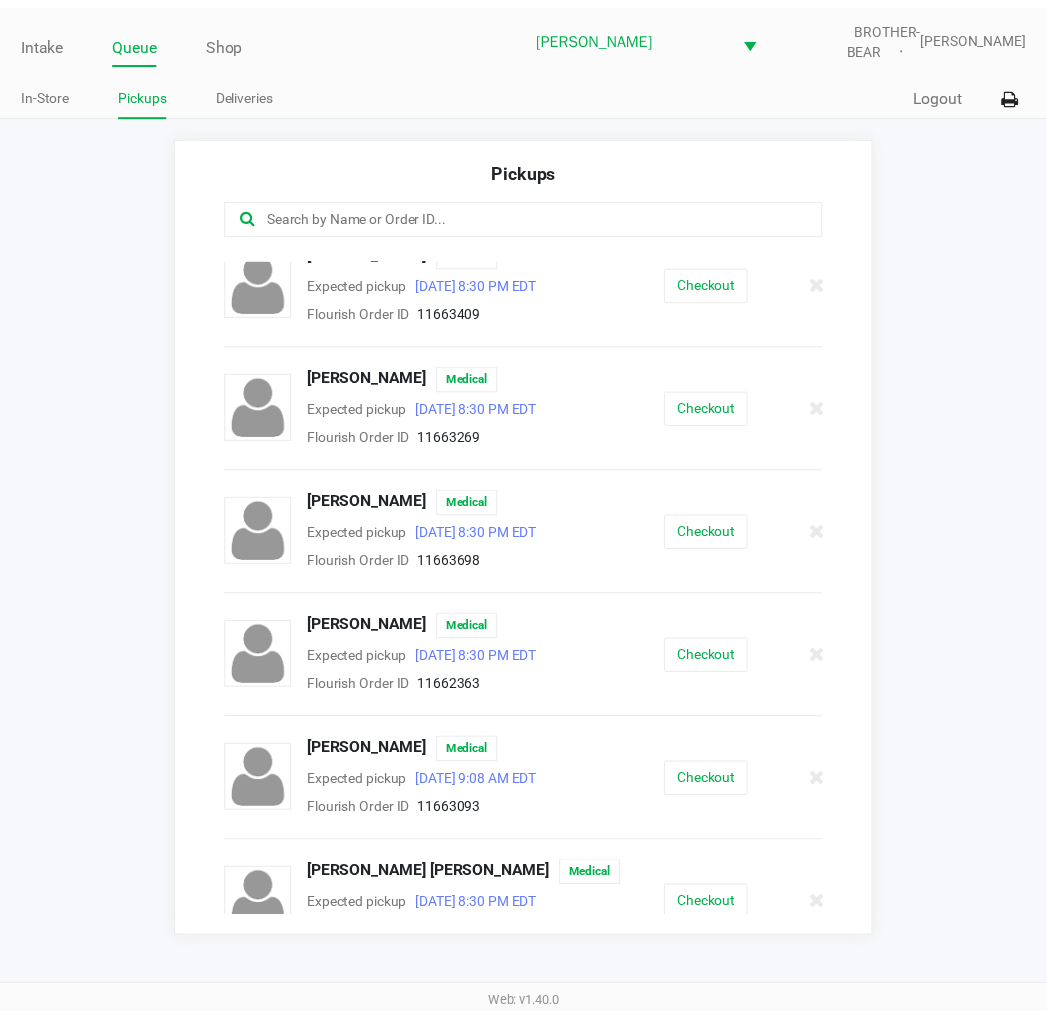 scroll, scrollTop: 888, scrollLeft: 0, axis: vertical 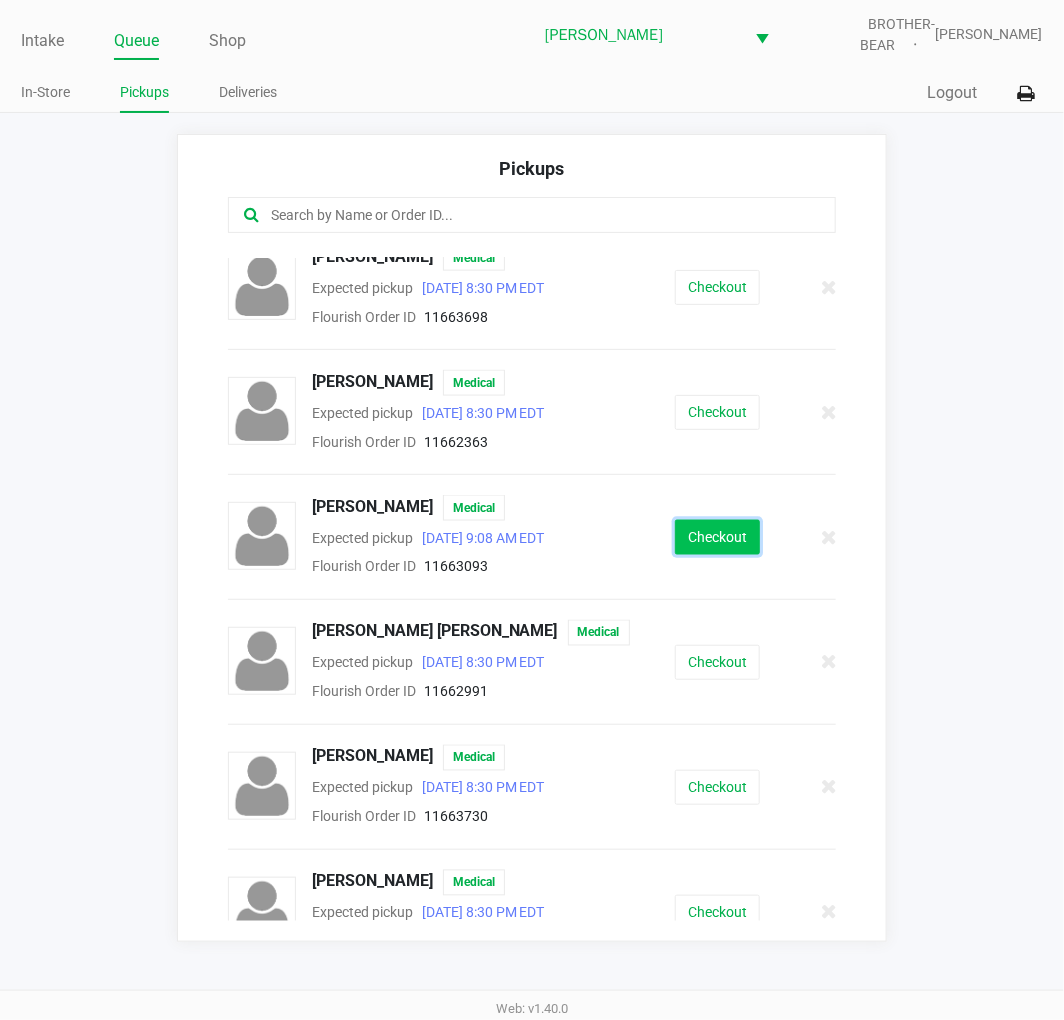 click on "Checkout" 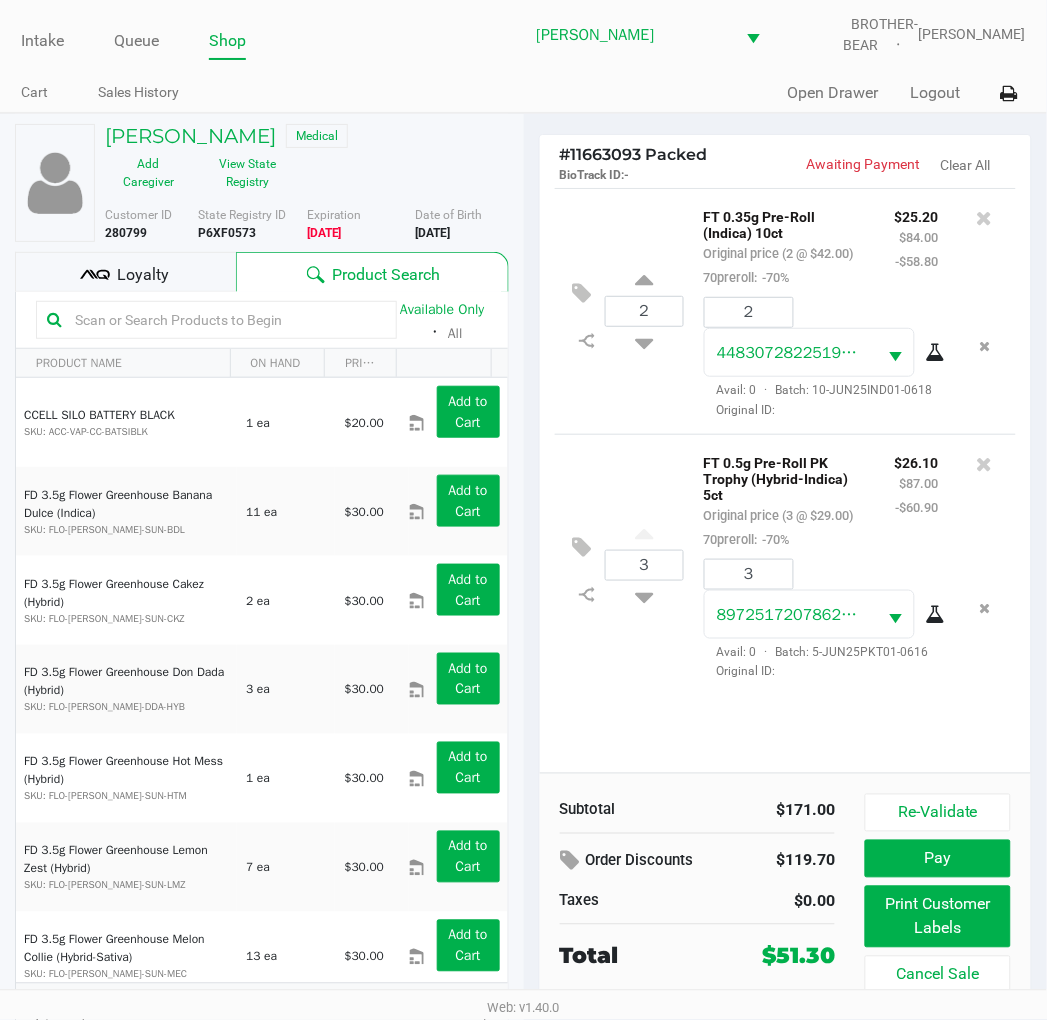 scroll, scrollTop: 32, scrollLeft: 0, axis: vertical 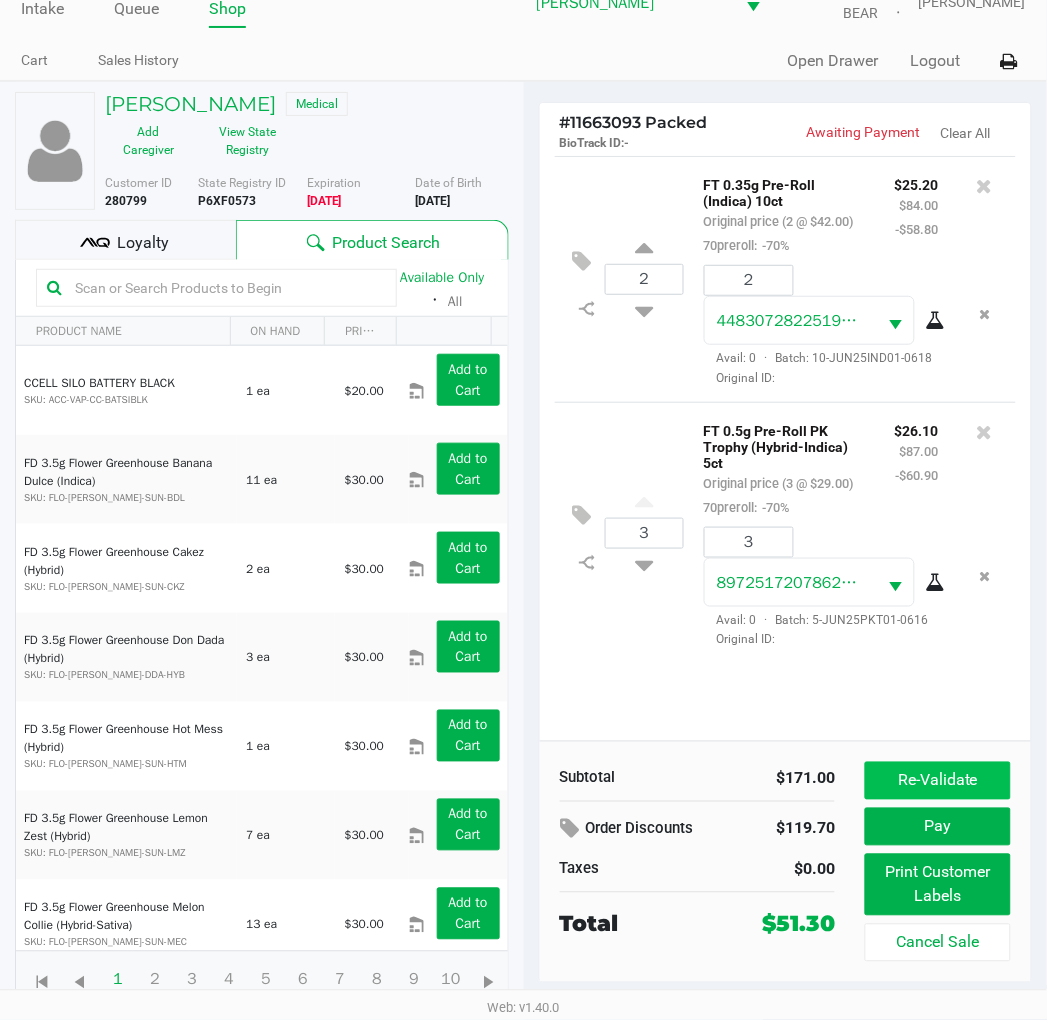 click on "Re-Validate" 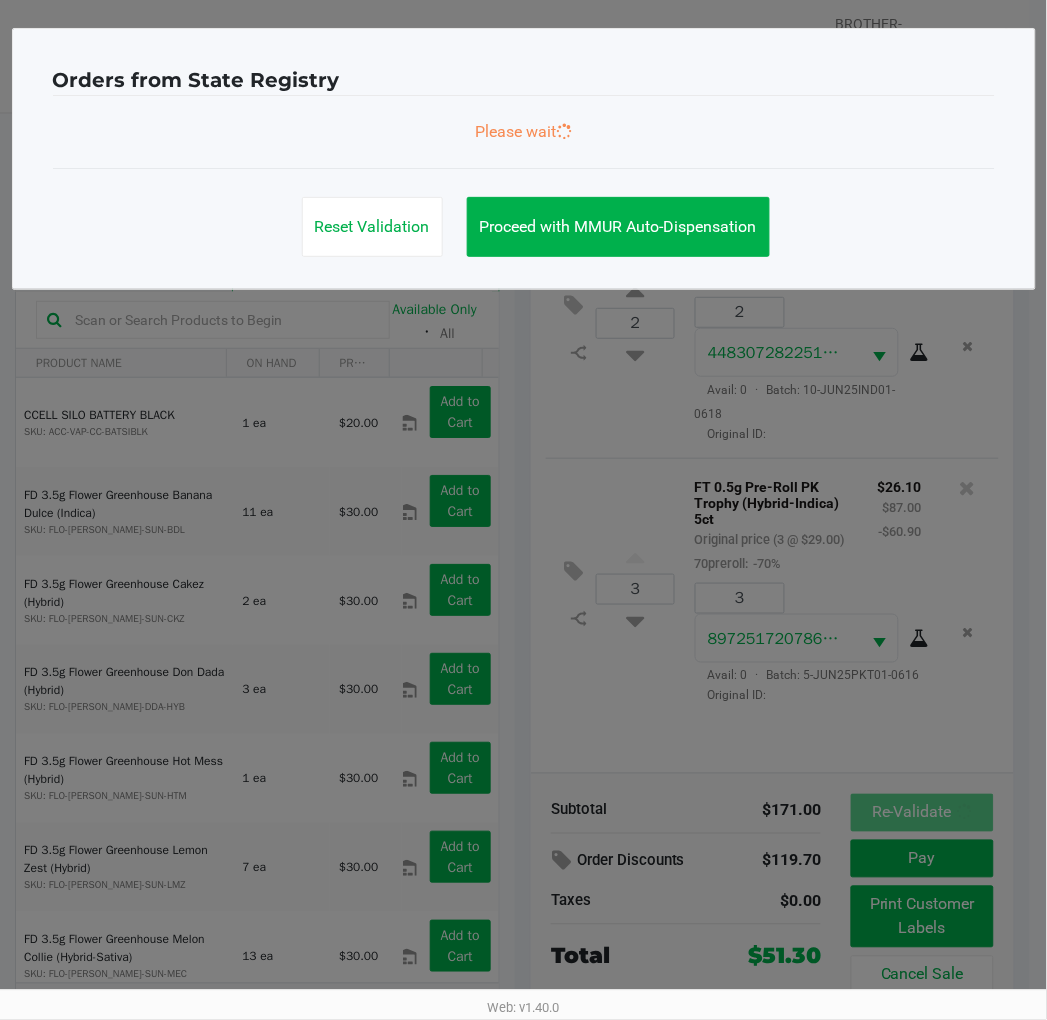 scroll, scrollTop: 0, scrollLeft: 0, axis: both 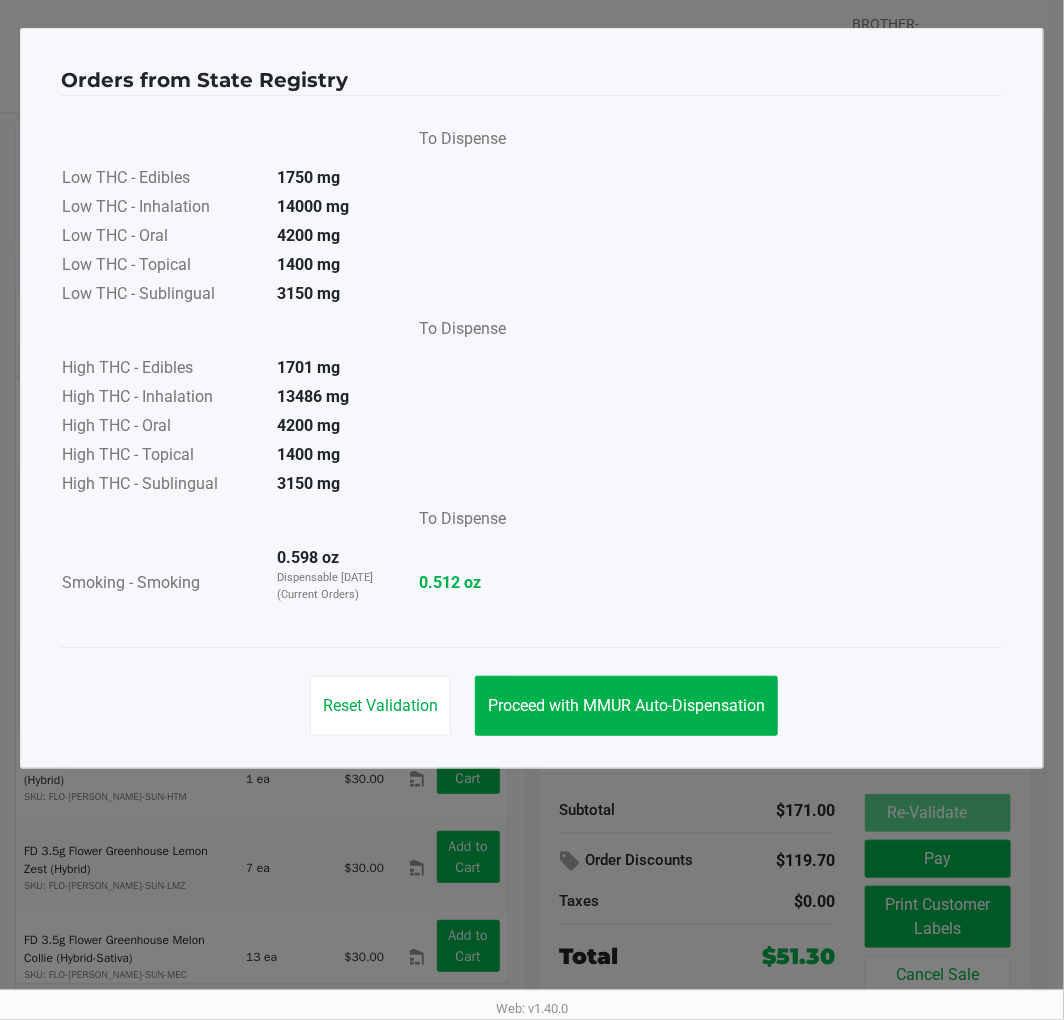 click on "Proceed with MMUR Auto-Dispensation" 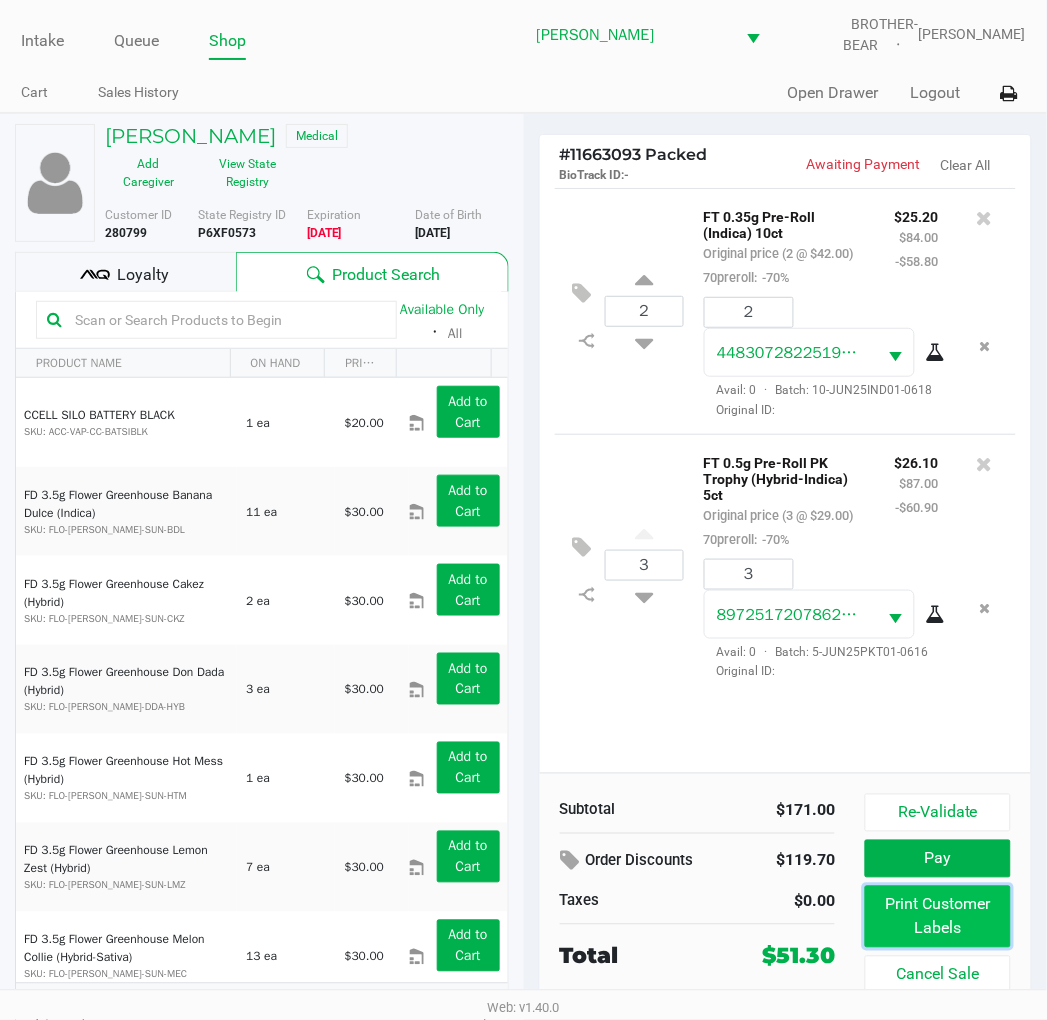 click on "Print Customer Labels" 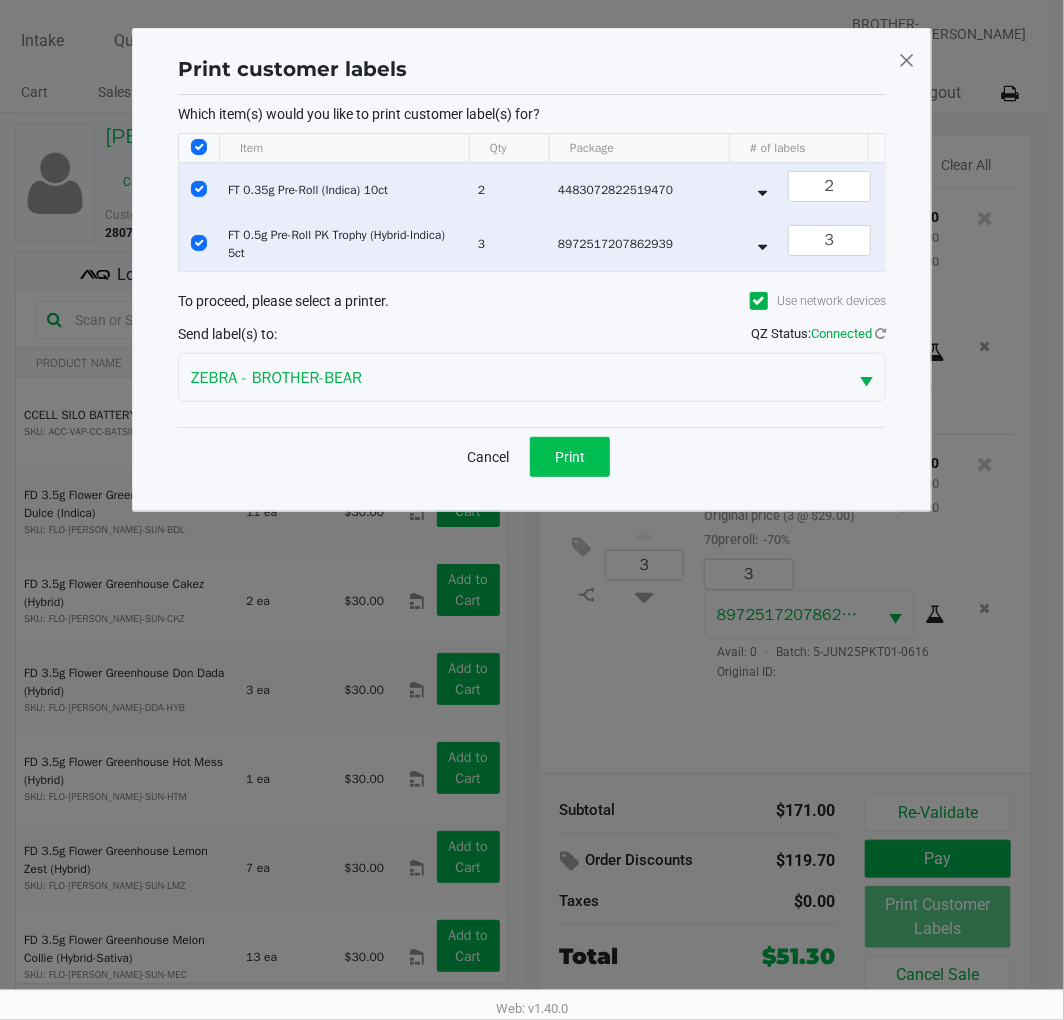 click on "Print" 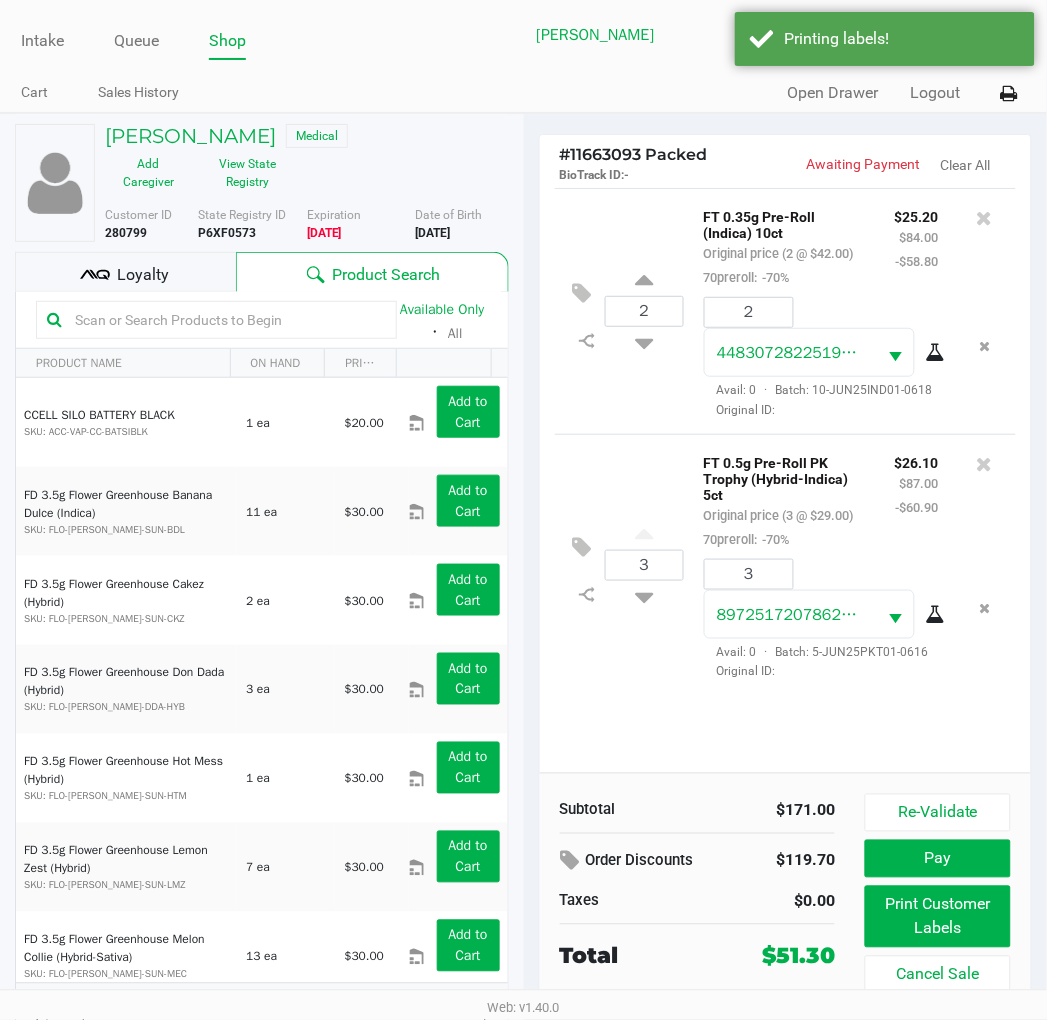 click on "Loyalty" 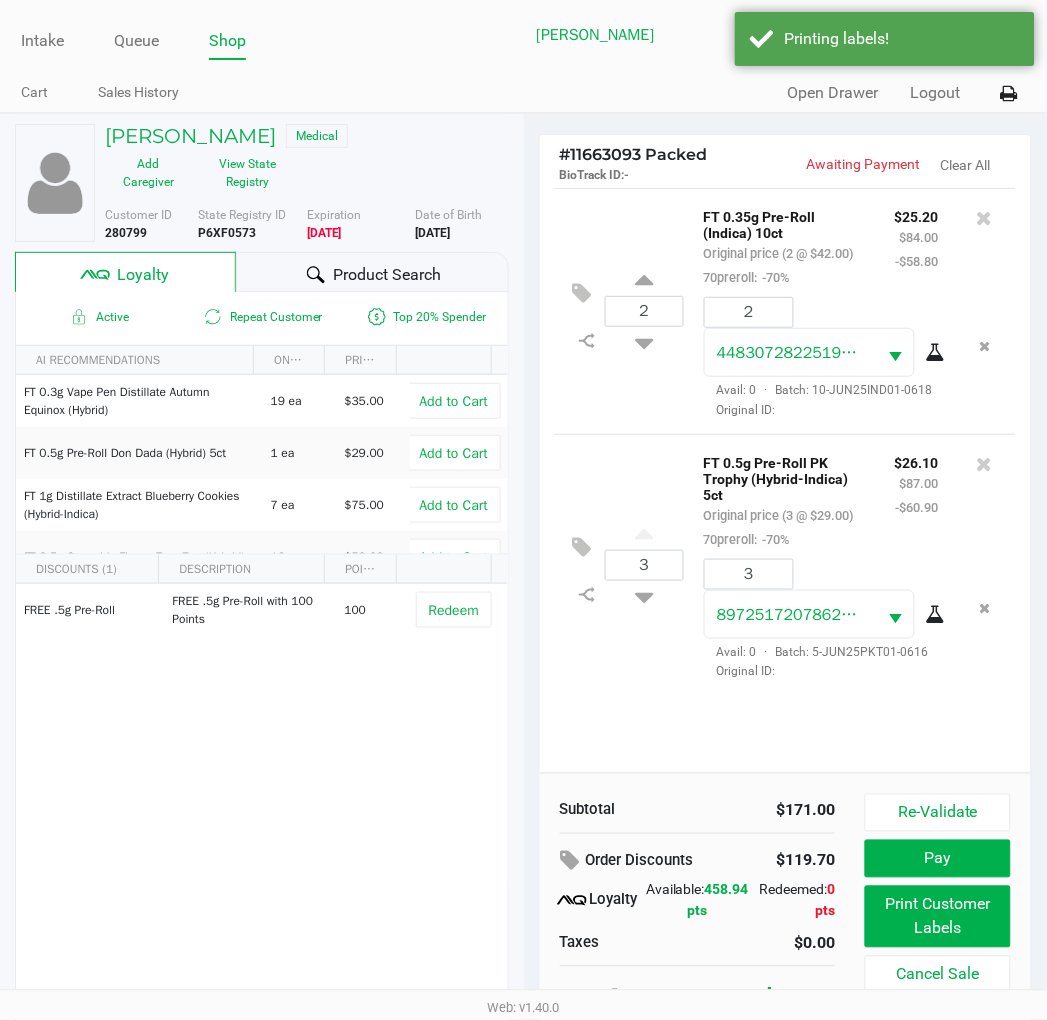 scroll, scrollTop: 32, scrollLeft: 0, axis: vertical 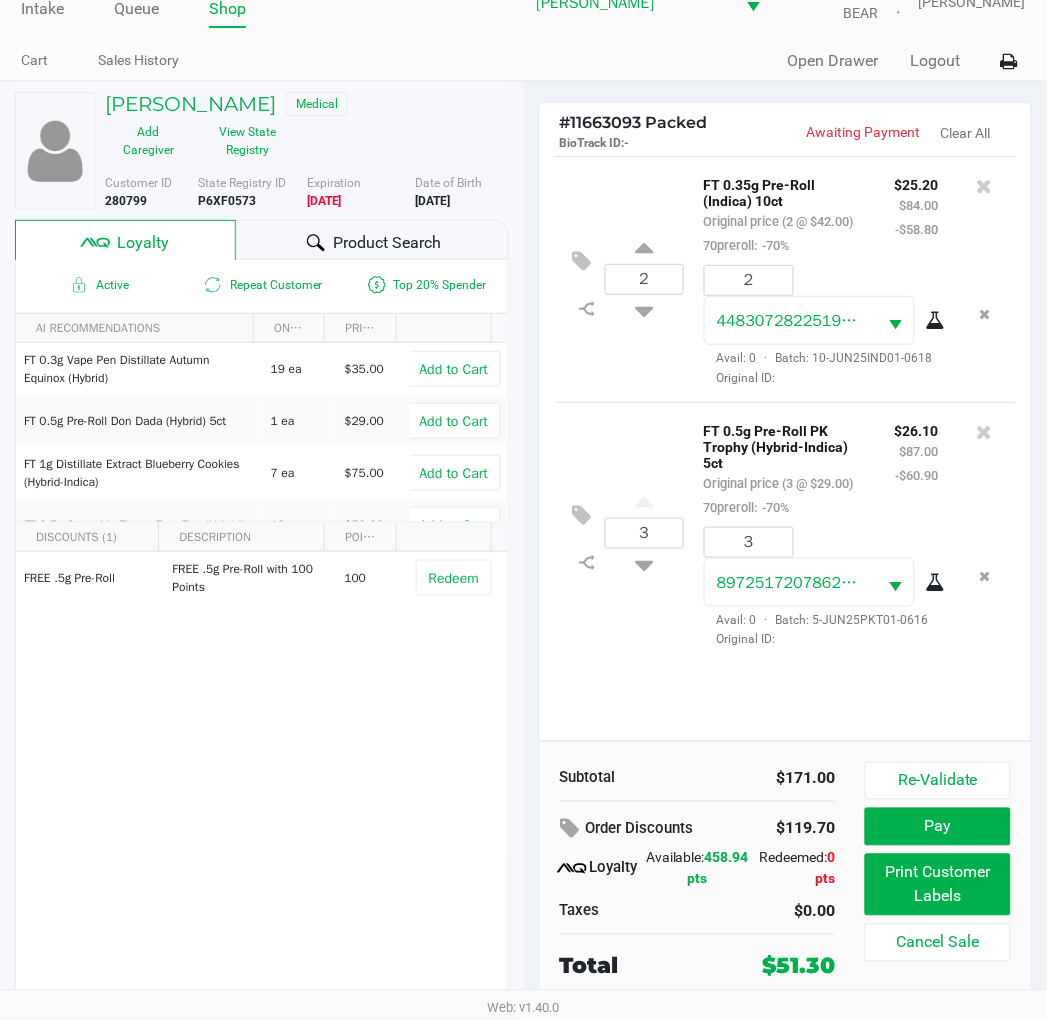 click on "Pay" 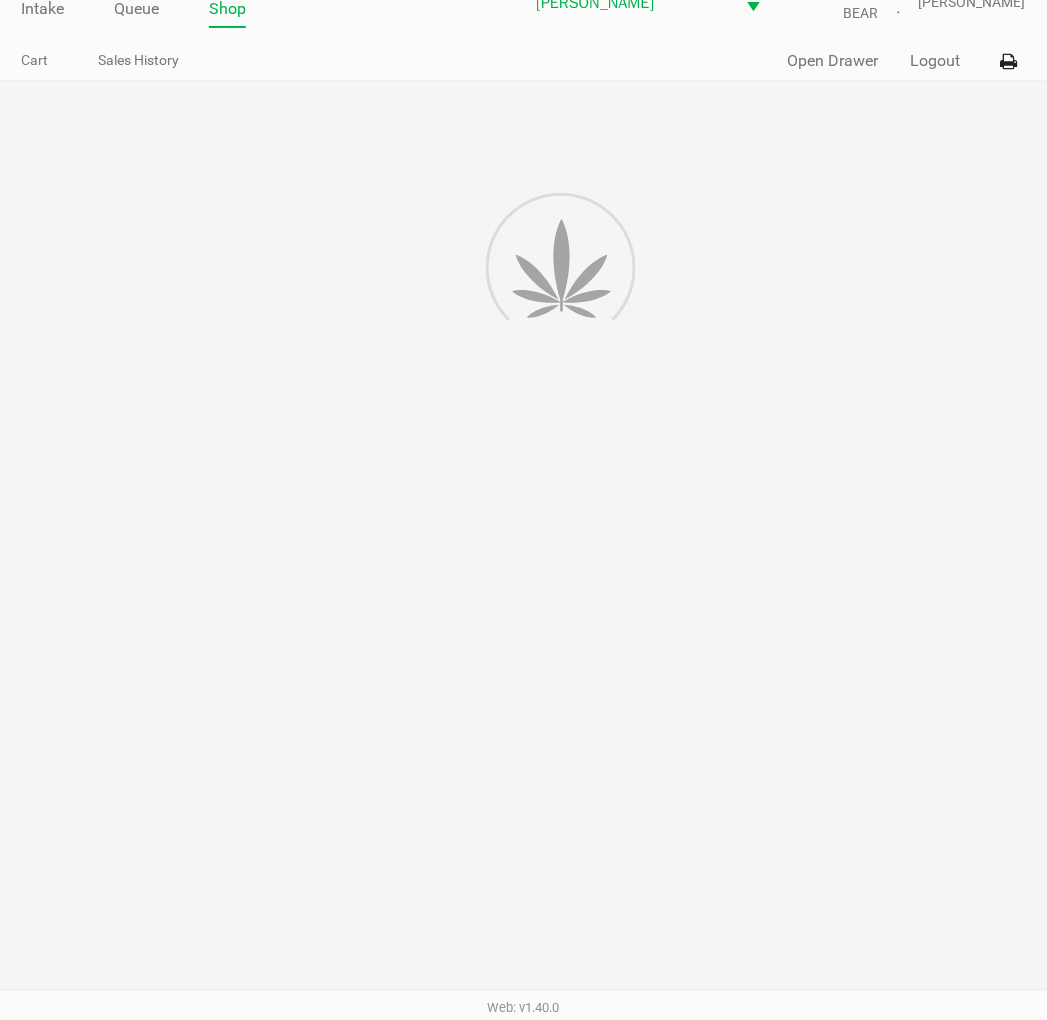 scroll, scrollTop: 0, scrollLeft: 0, axis: both 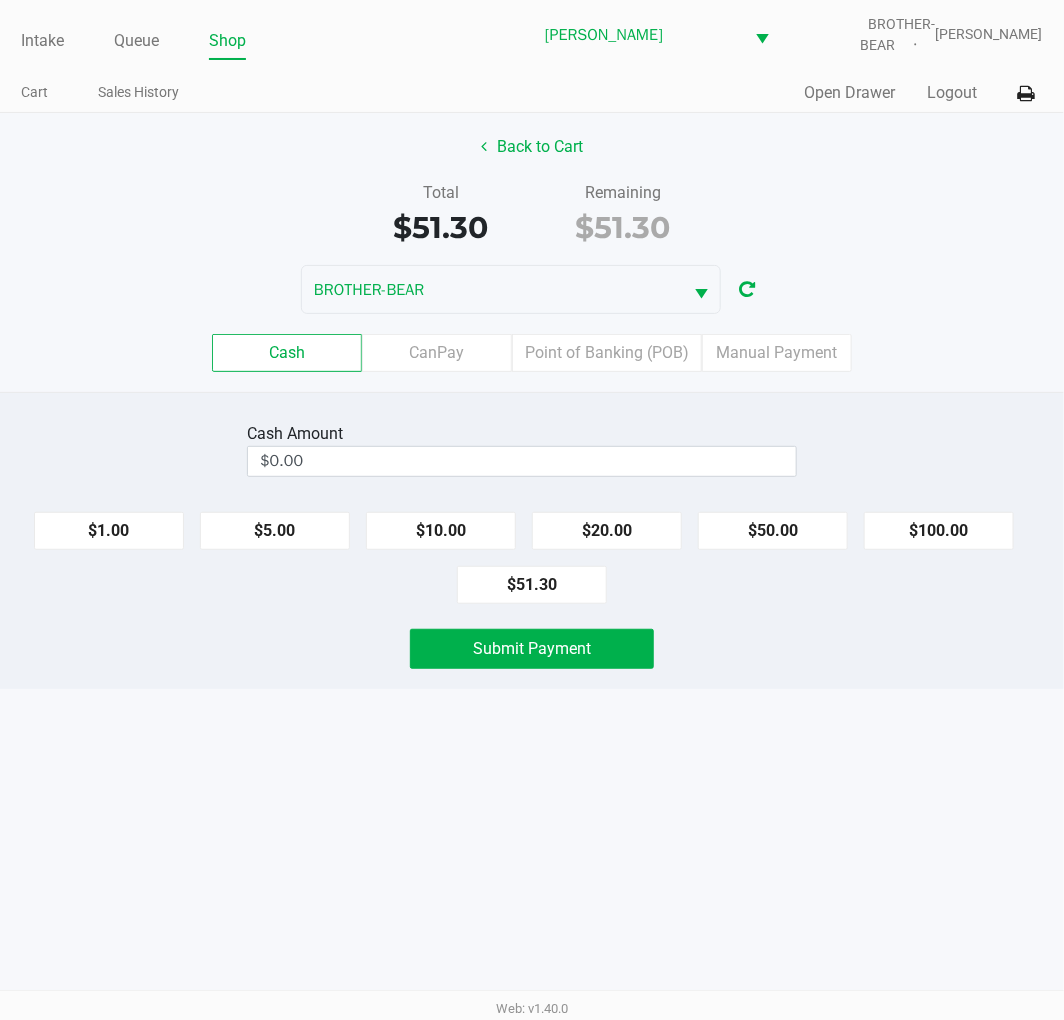 click on "Total   $51.30   Remaining   $51.30" 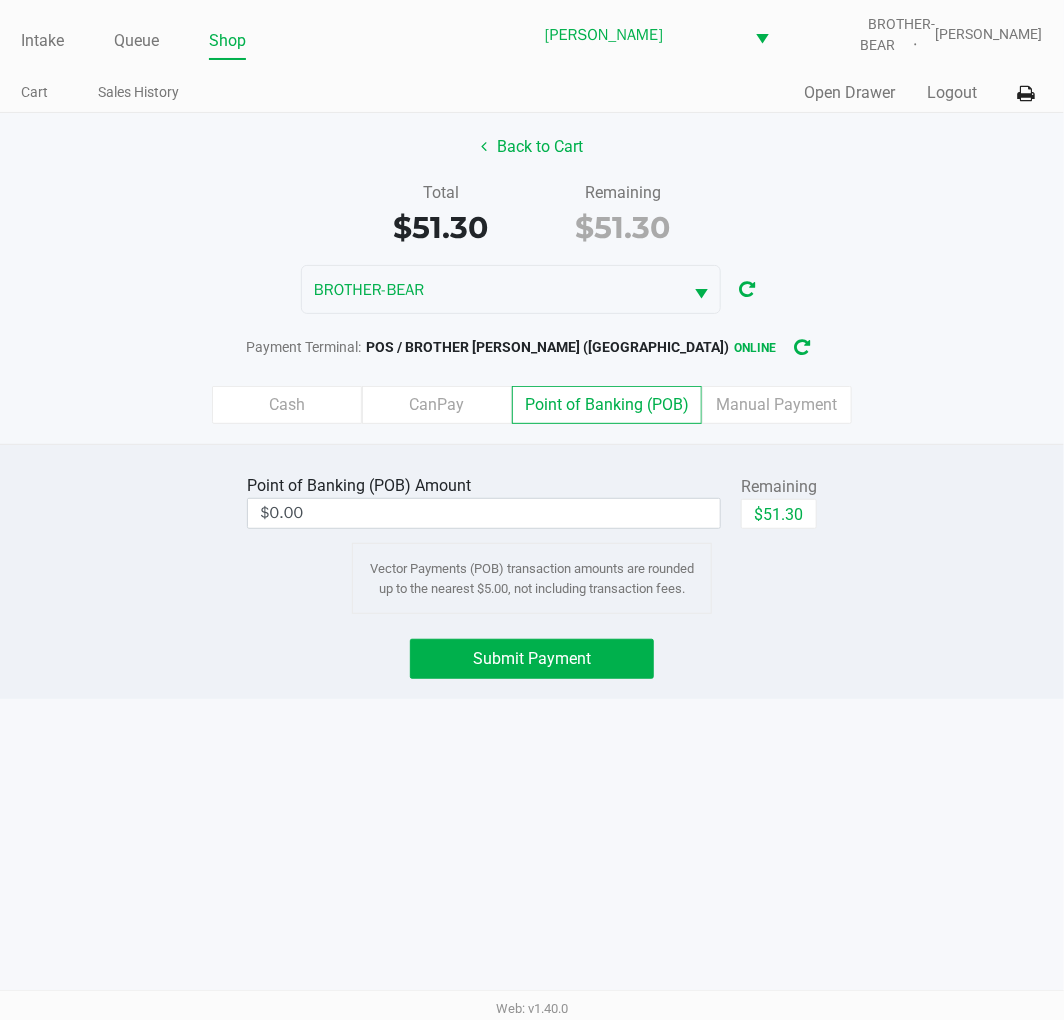 click on "$51.30" 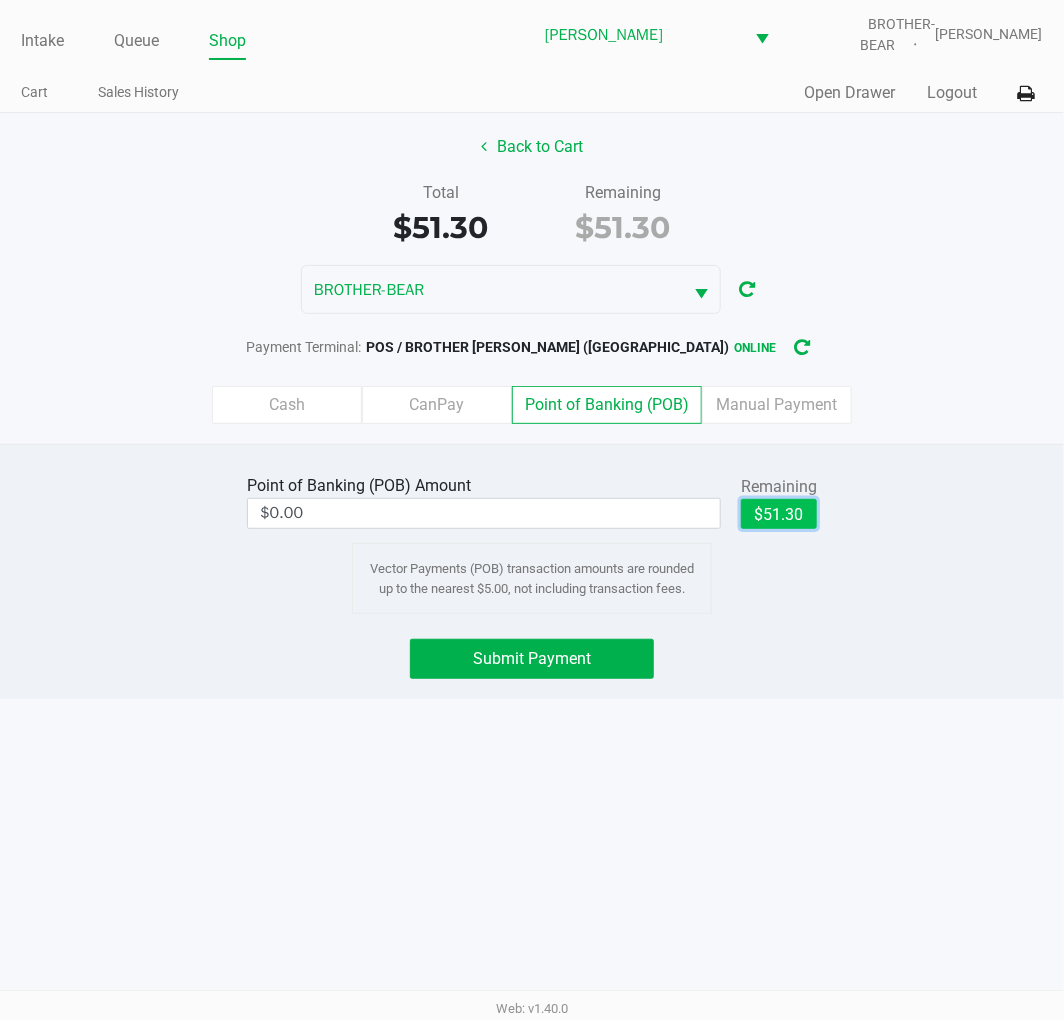 type on "$51.30" 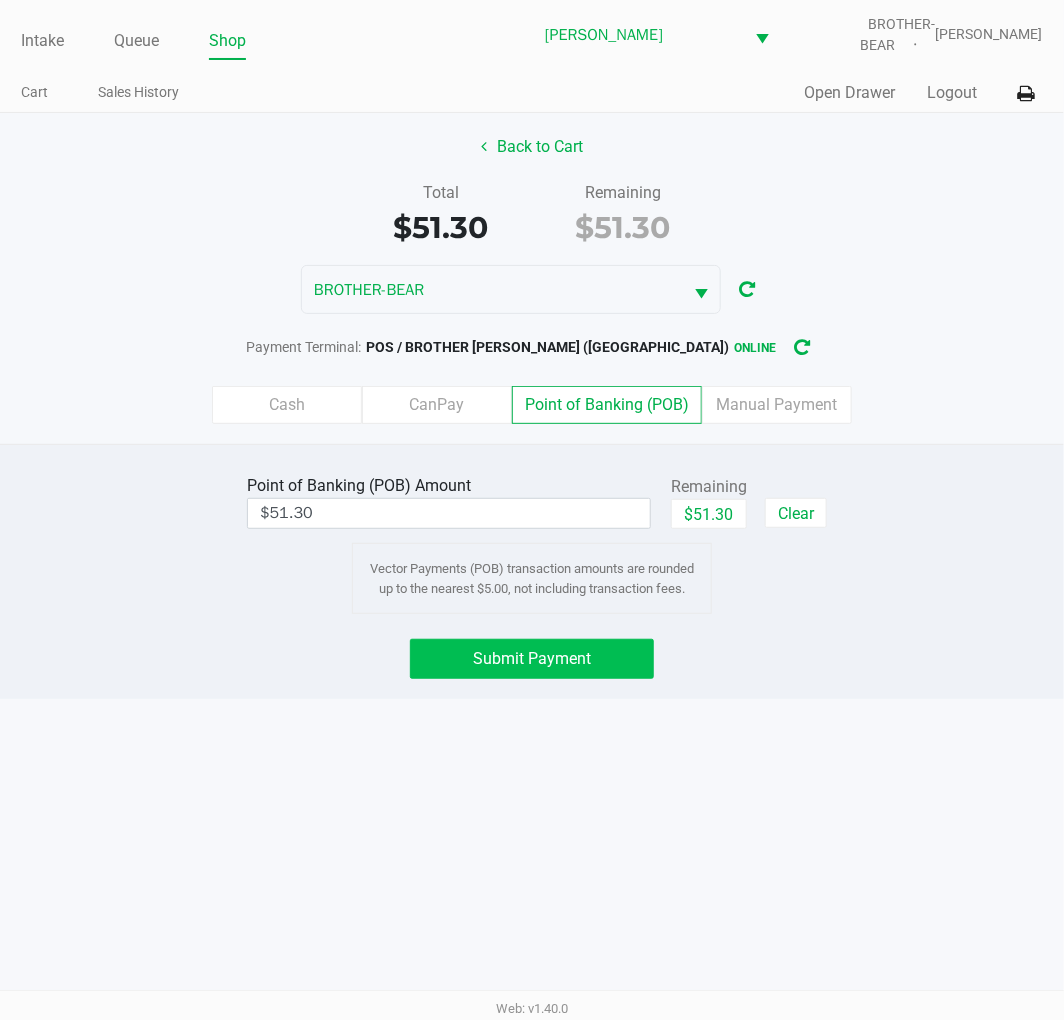 click on "Submit Payment" 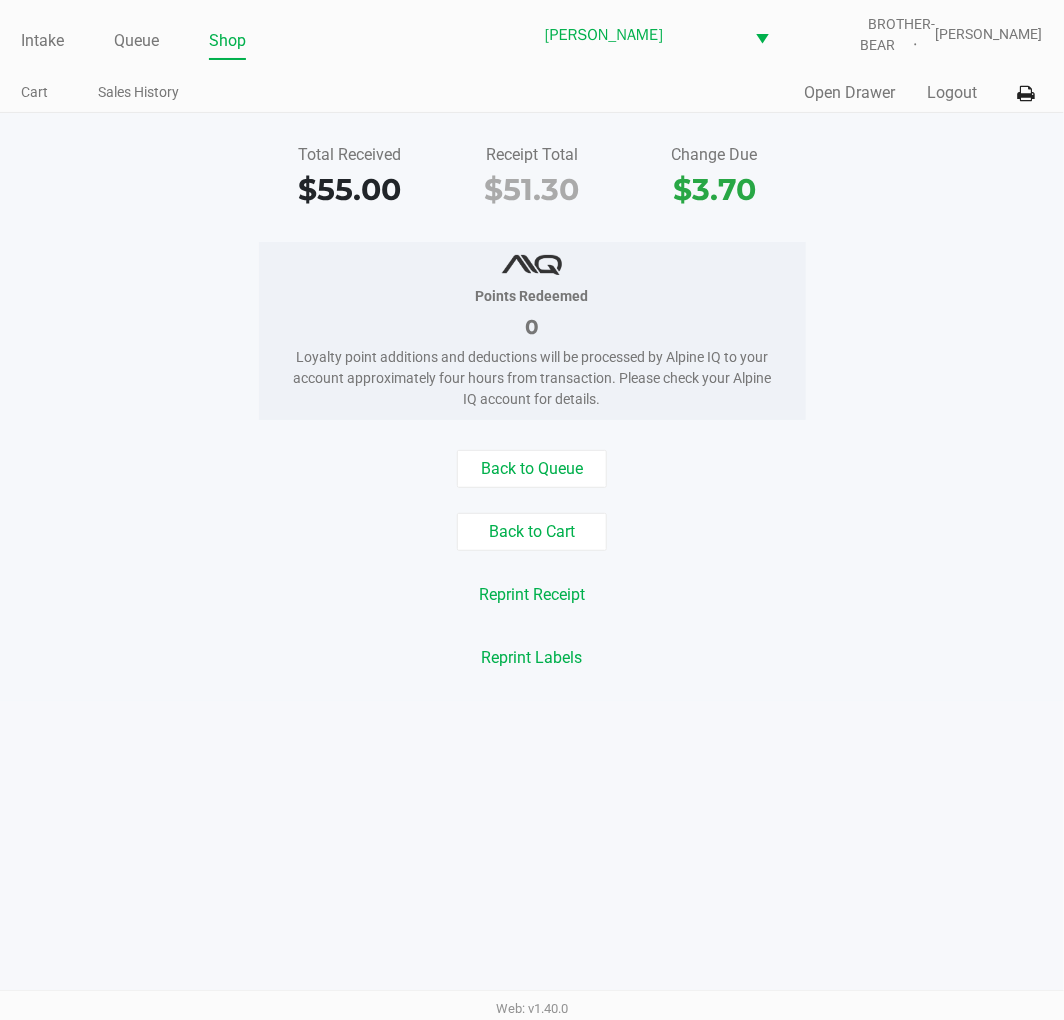 click on "Back to Queue" 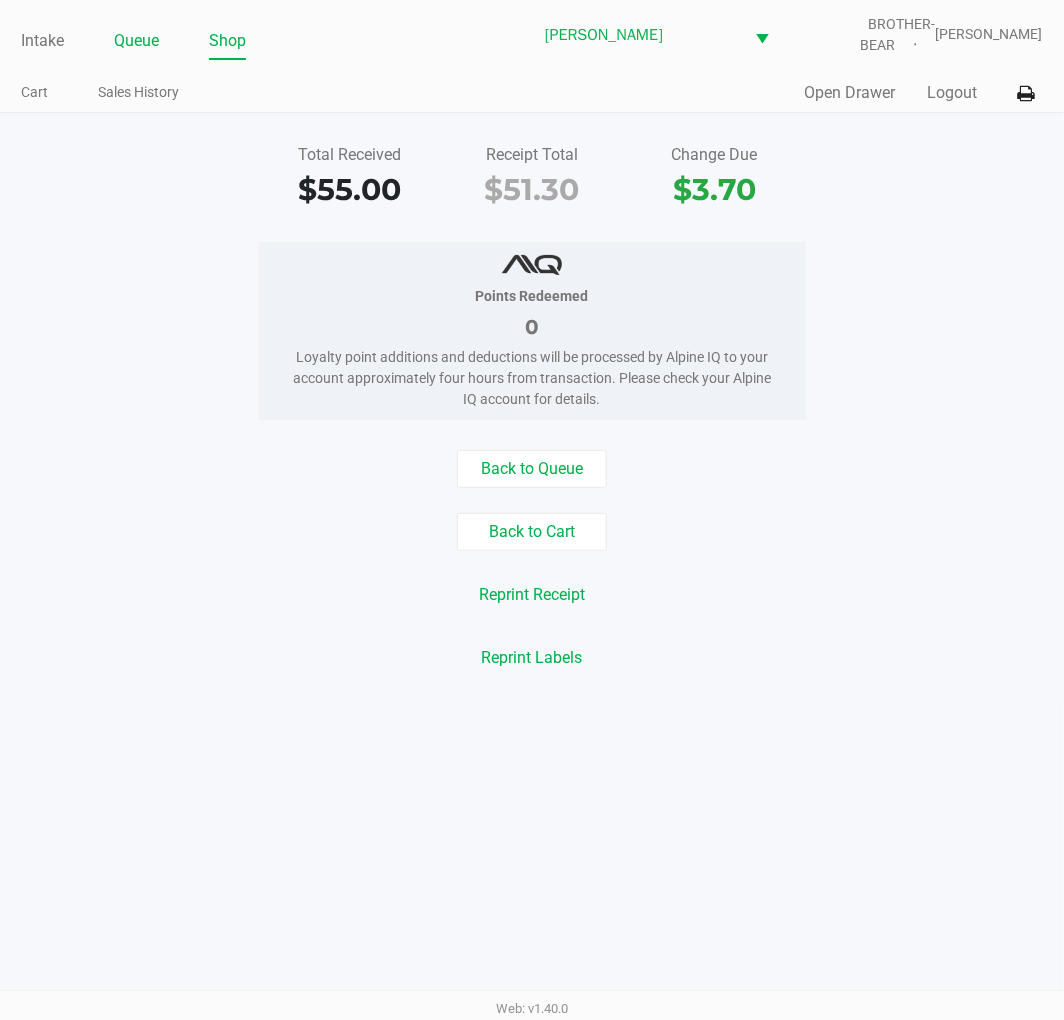 click on "Queue" 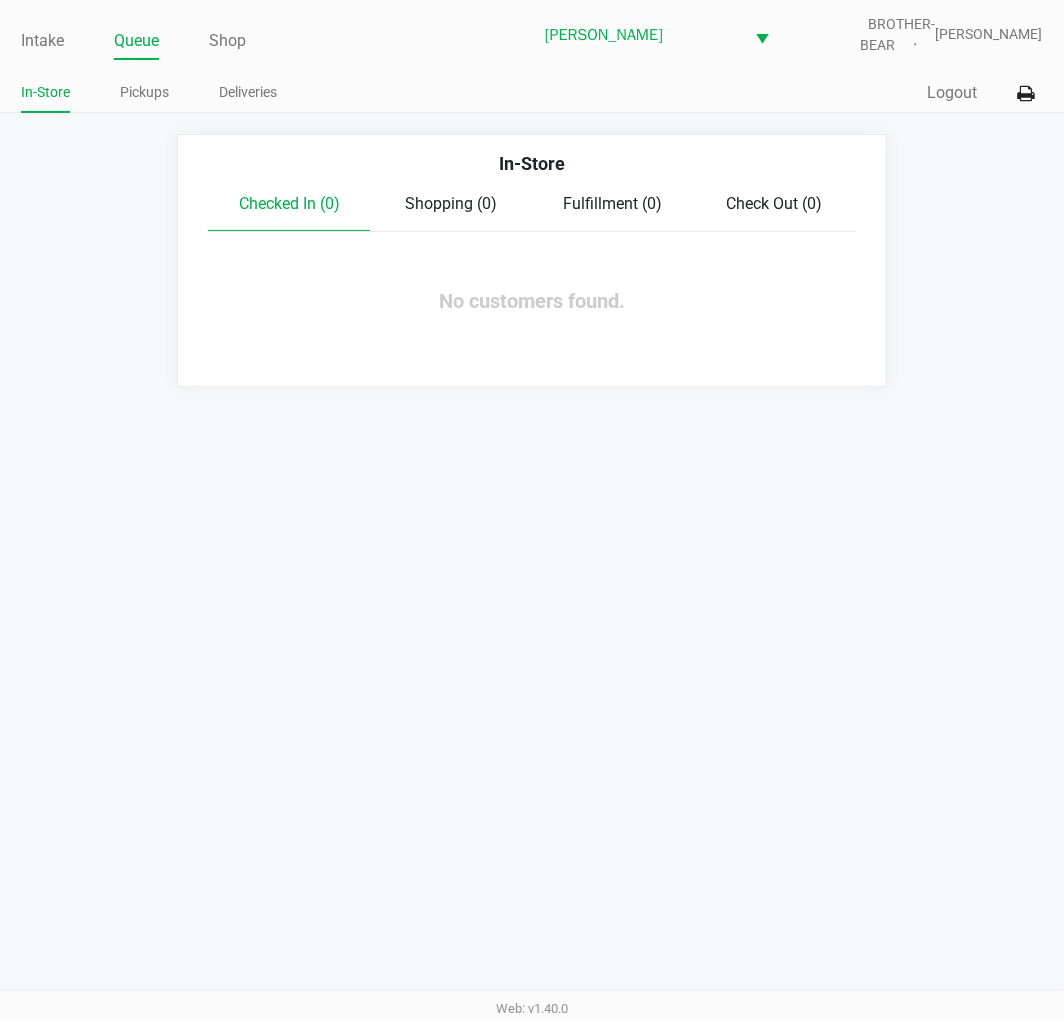 click on "In-Store   Checked In (0)   Shopping (0)   Fulfillment (0)   Check Out (0)  No customers found." 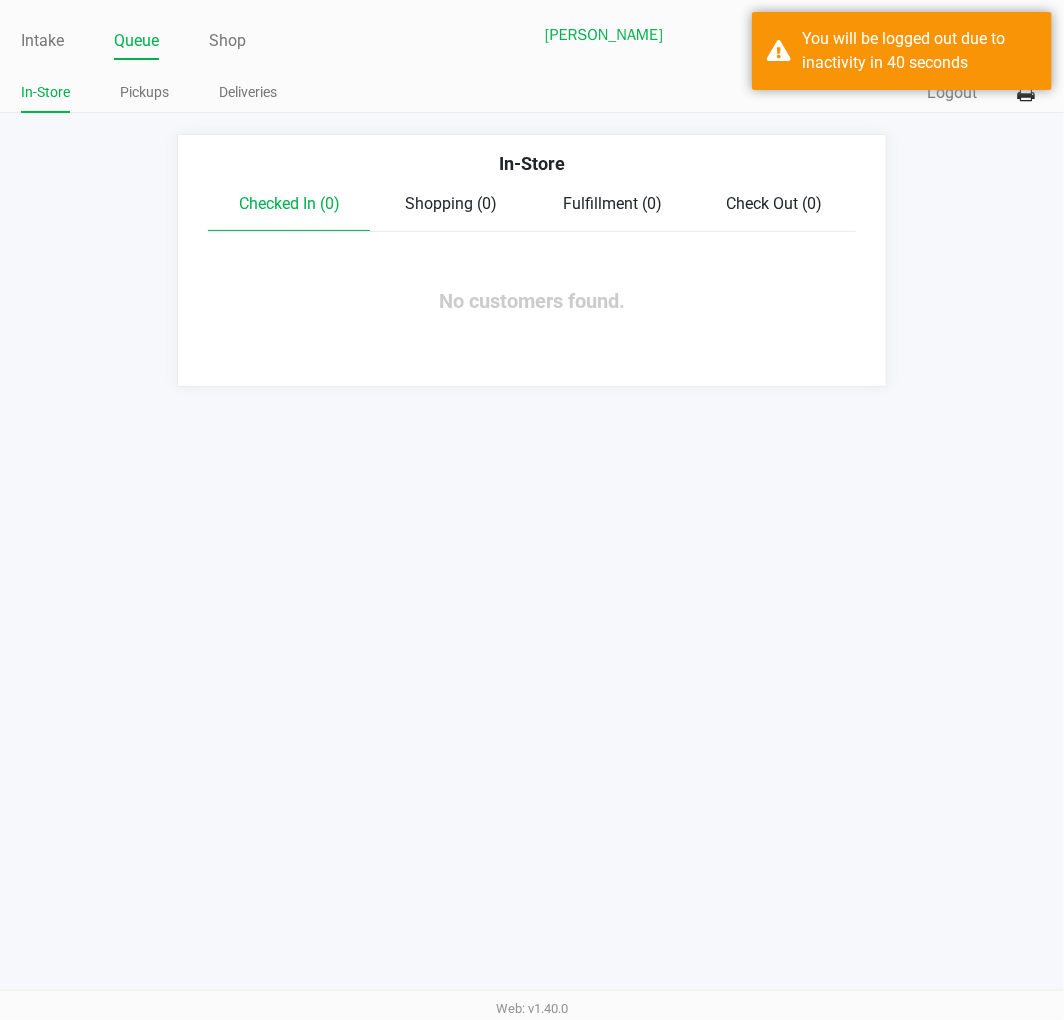click on "Intake Queue Shop Clermont WC  BROTHER-BEAR   Sharlene Amadio  In-Store Pickups Deliveries  Quick Sale   Logout   In-Store   Checked In (0)   Shopping (0)   Fulfillment (0)   Check Out (0)  No customers found.  Web: v1.40.0" at bounding box center [532, 510] 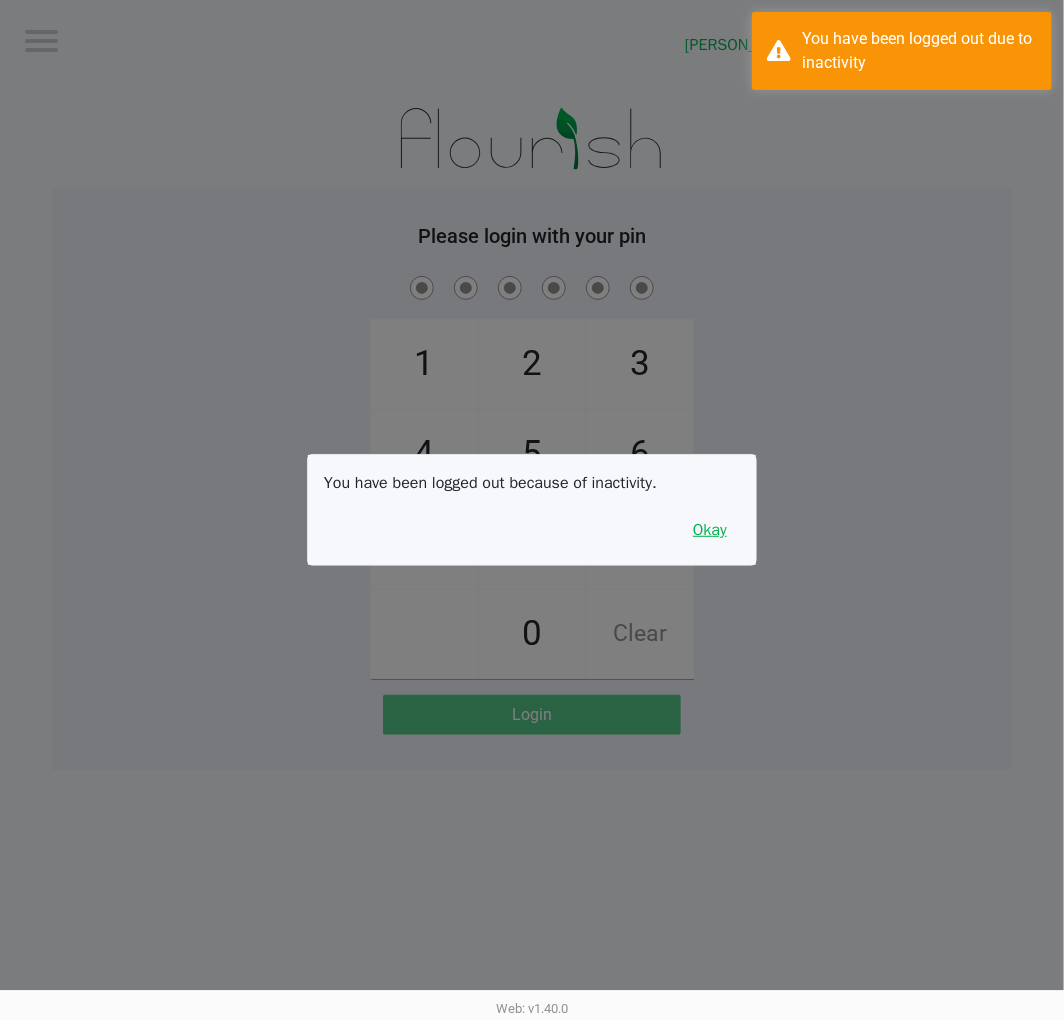 click on "Okay" at bounding box center (710, 530) 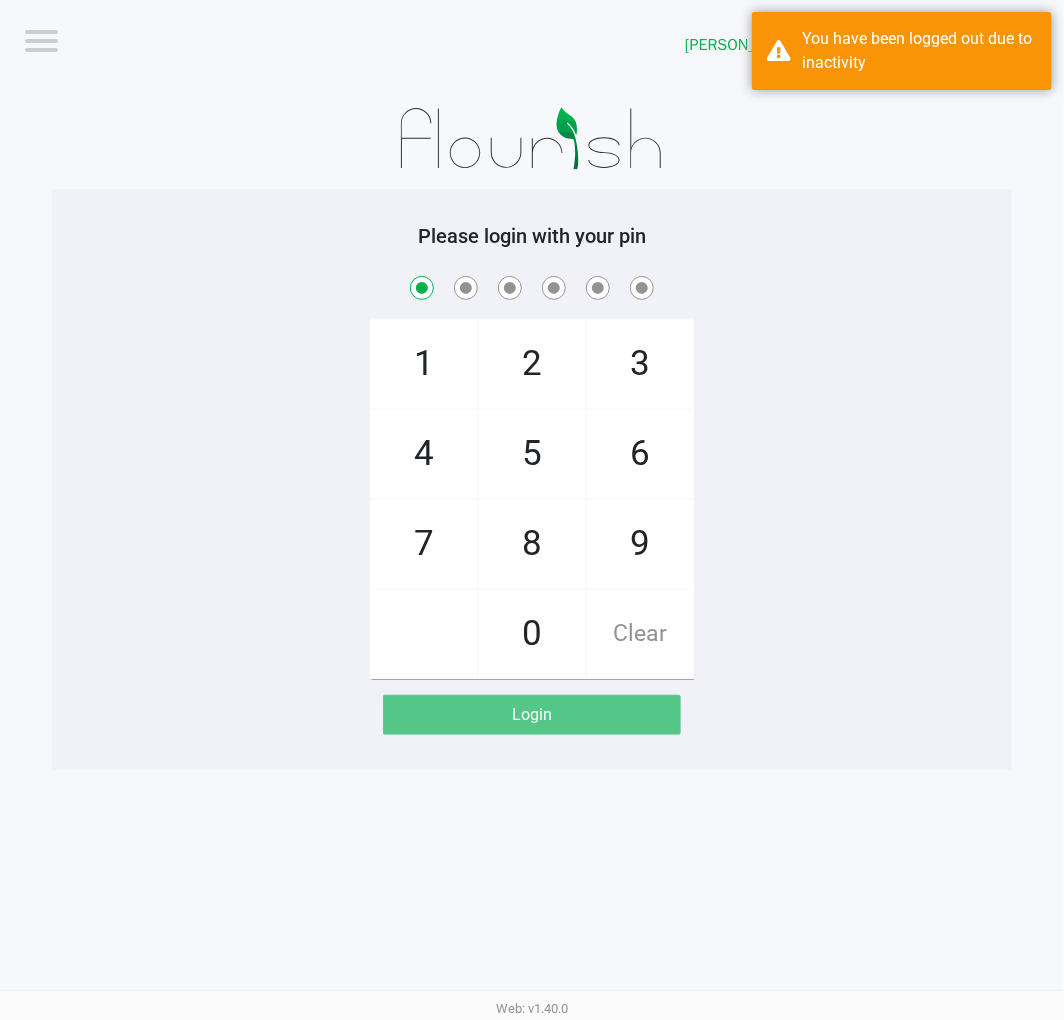 checkbox on "true" 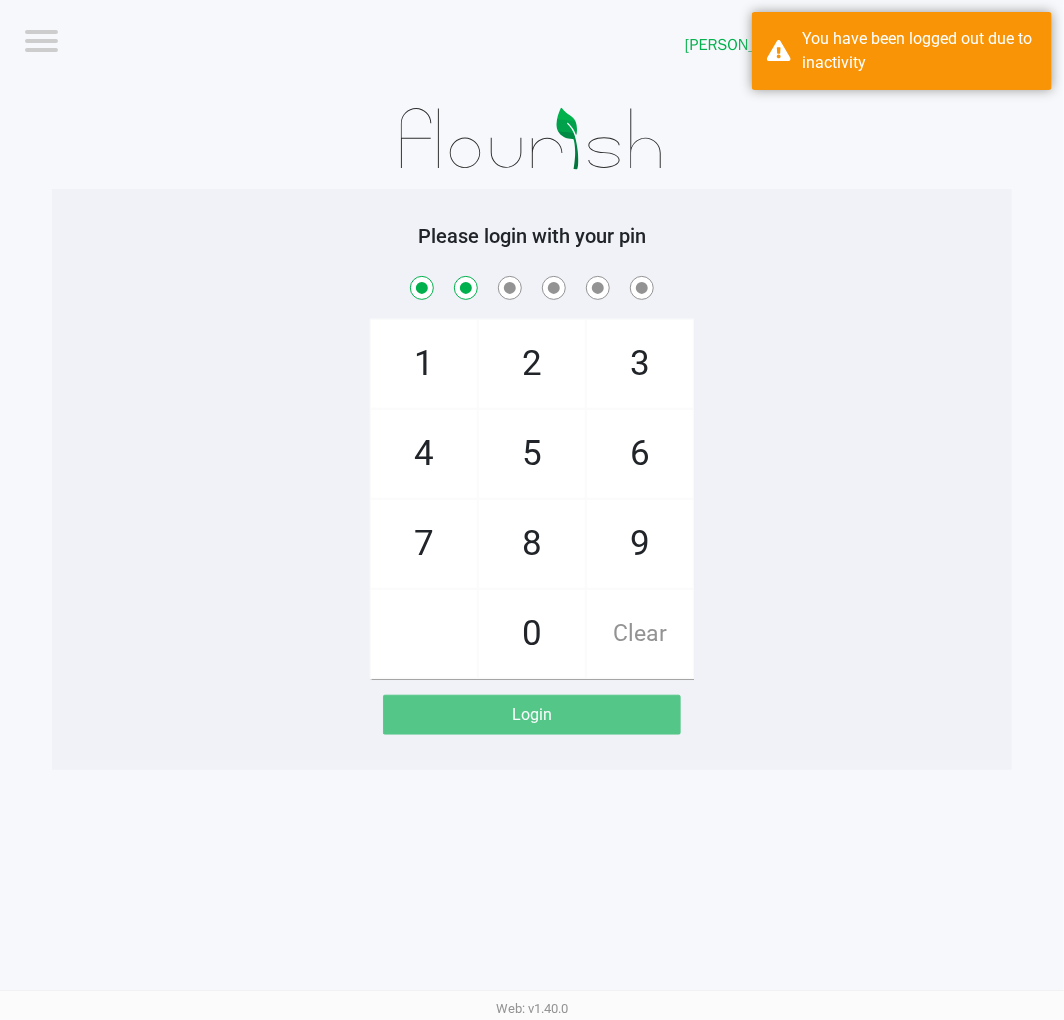 checkbox on "true" 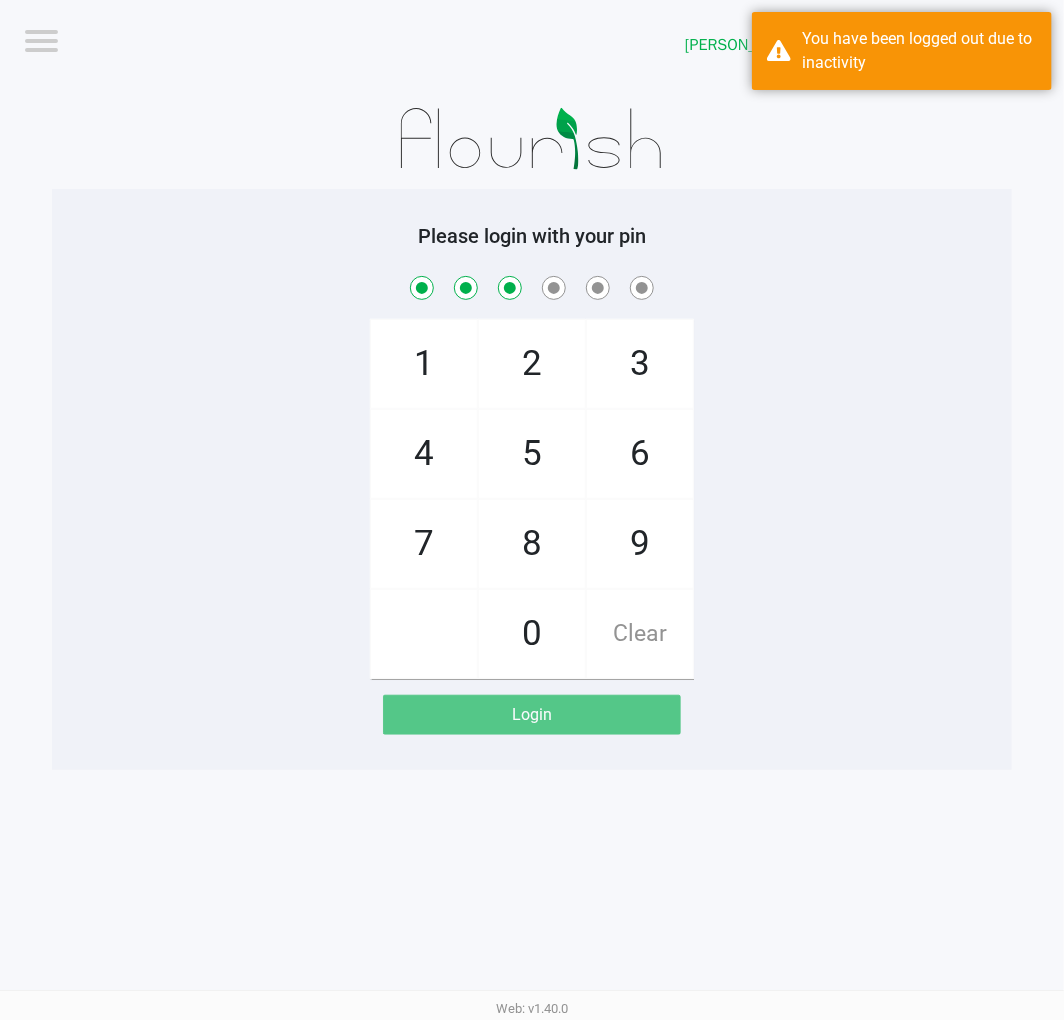checkbox on "true" 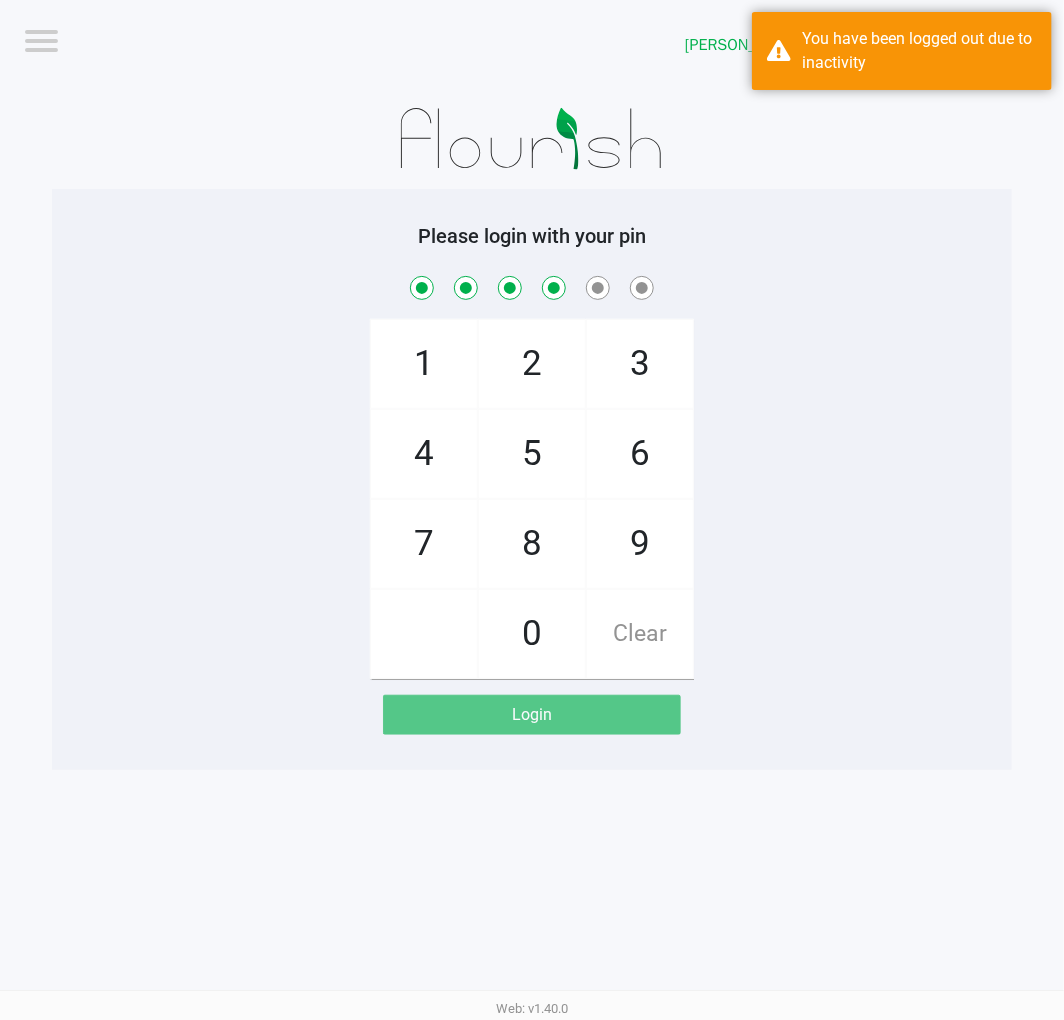 checkbox on "true" 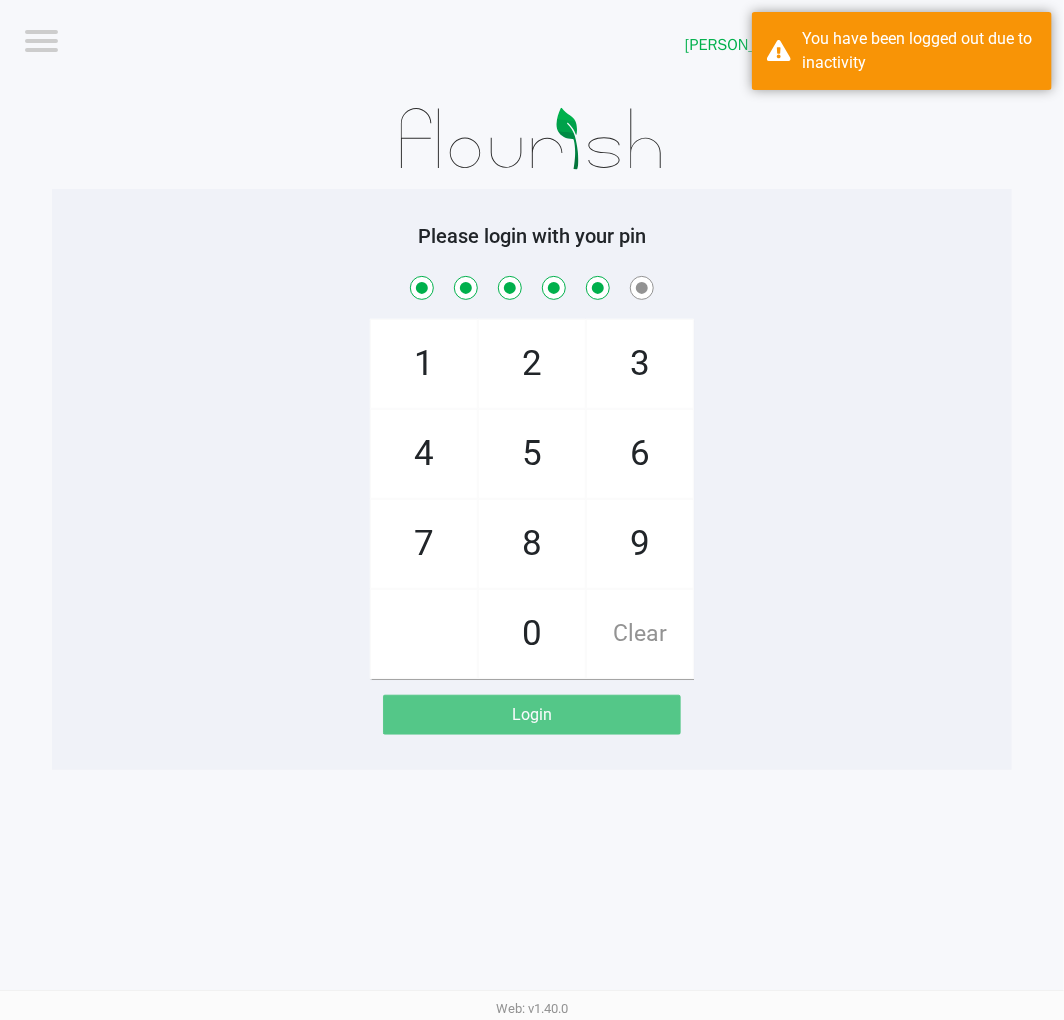 checkbox on "true" 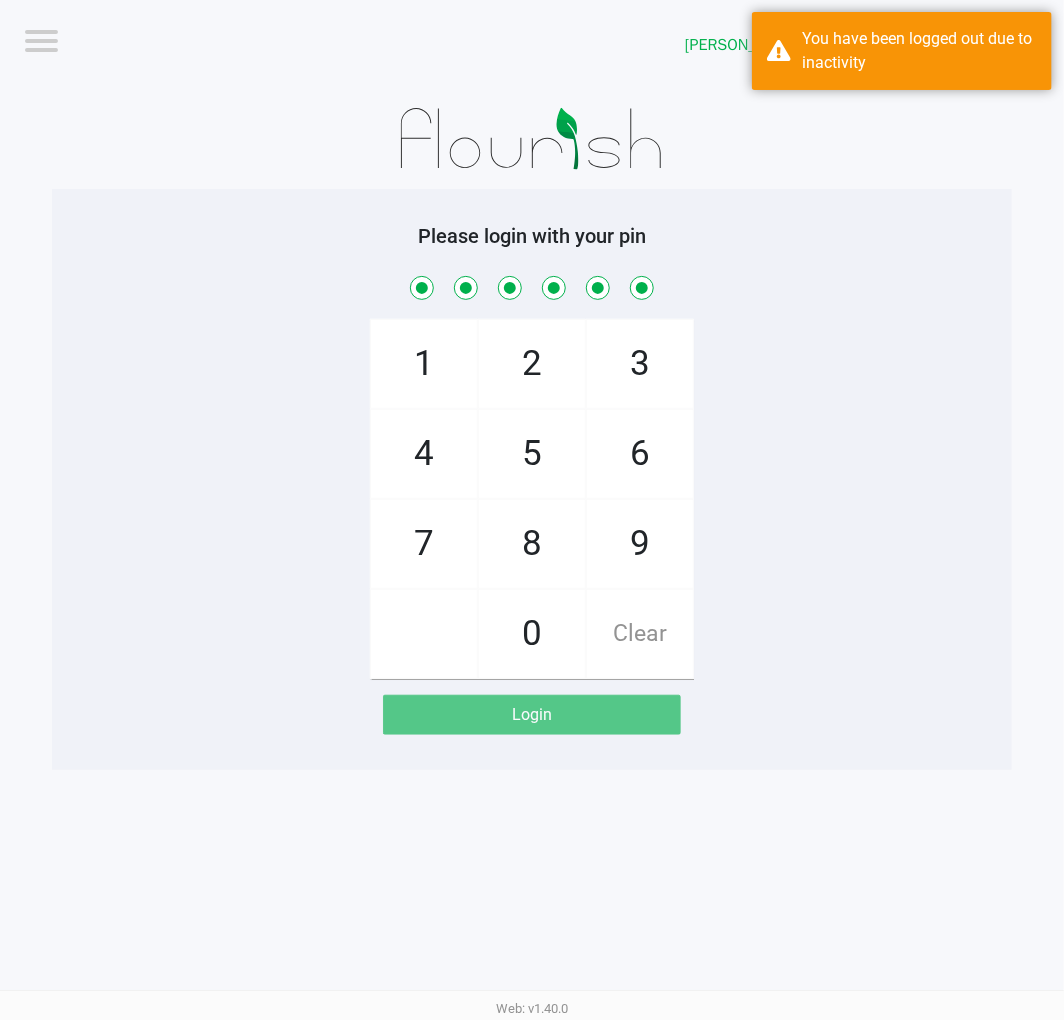checkbox on "true" 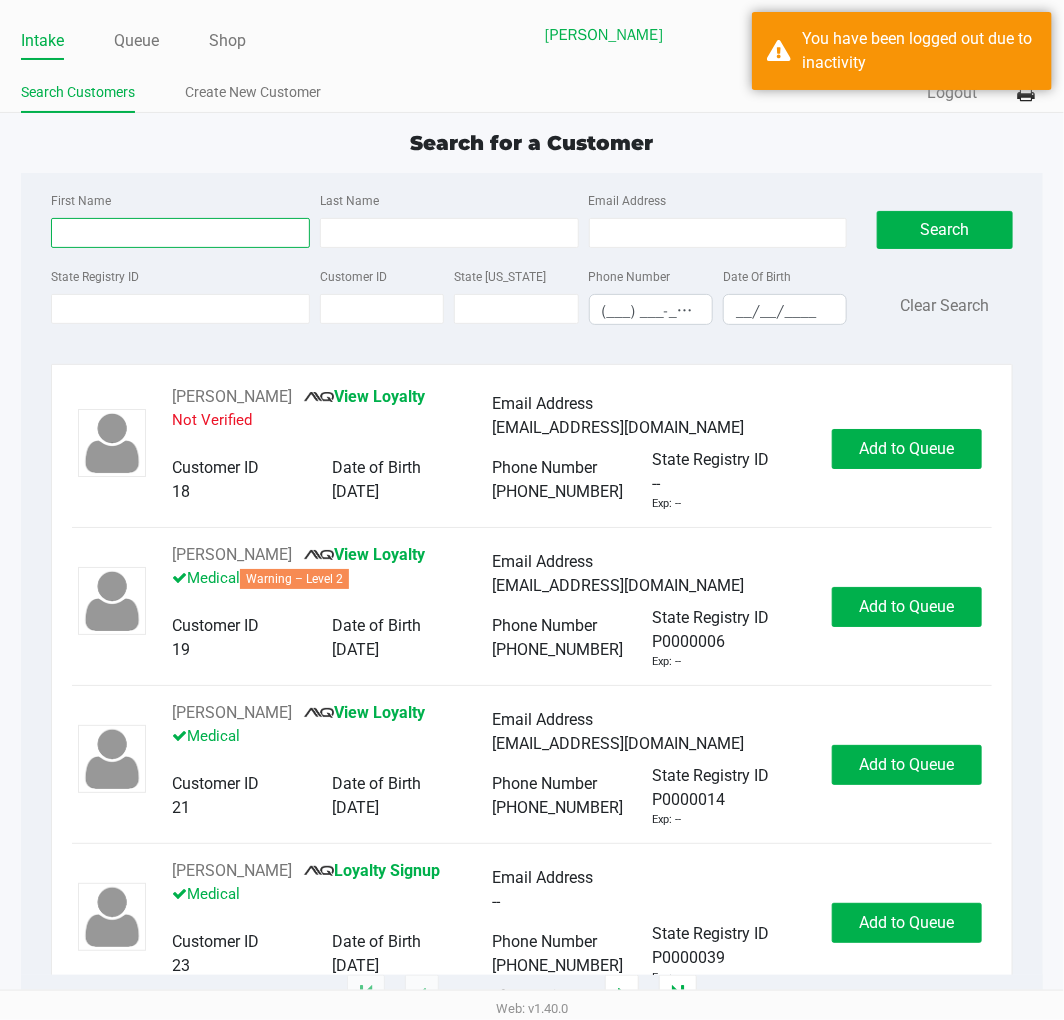 click on "First Name" at bounding box center (180, 233) 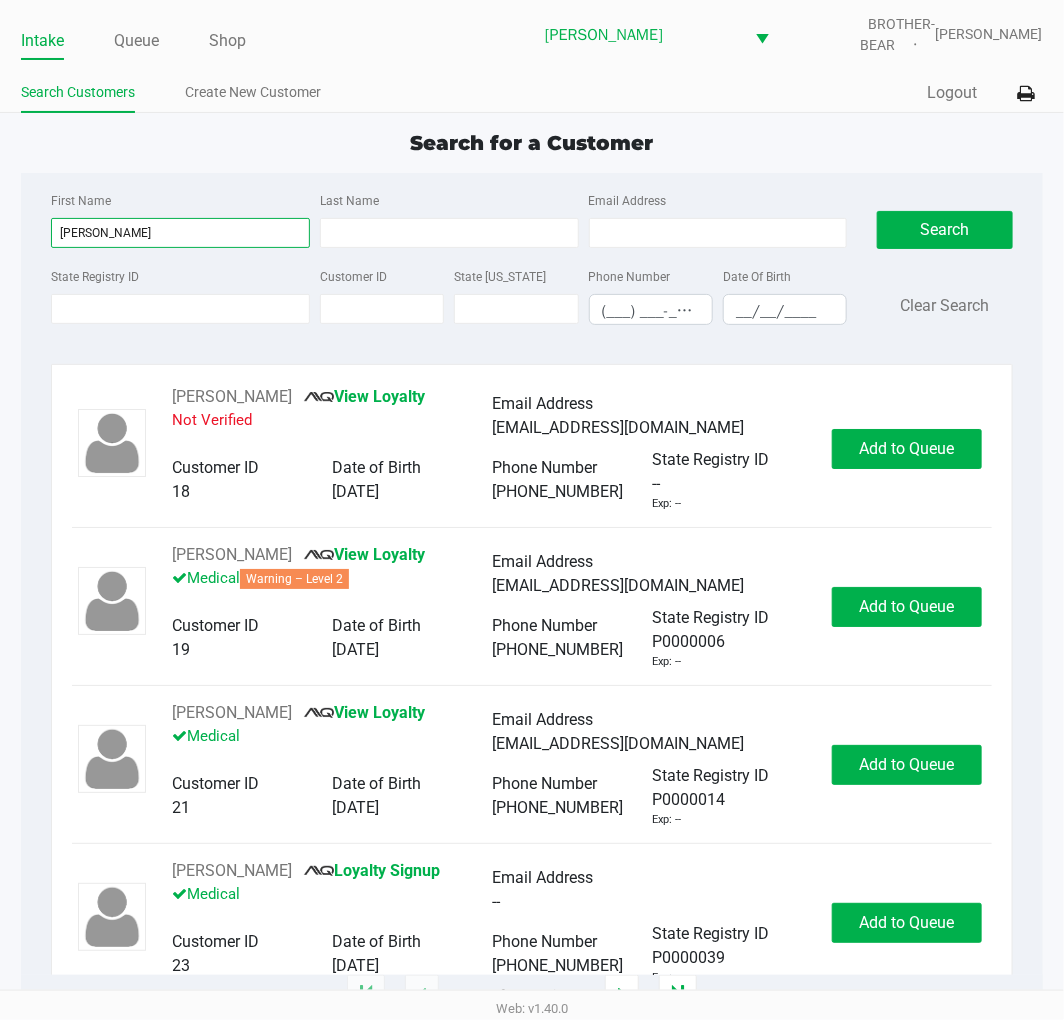 type on "nathan" 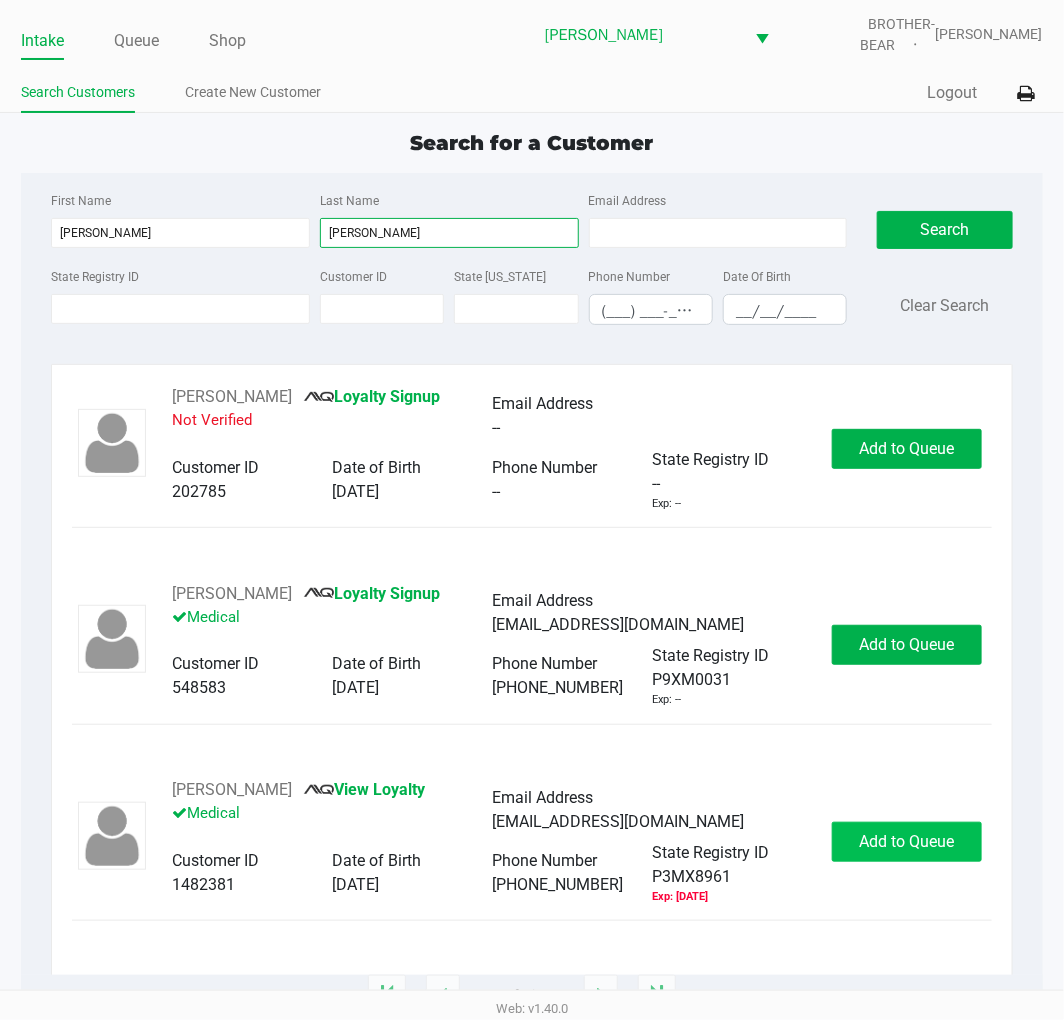 type on "neal" 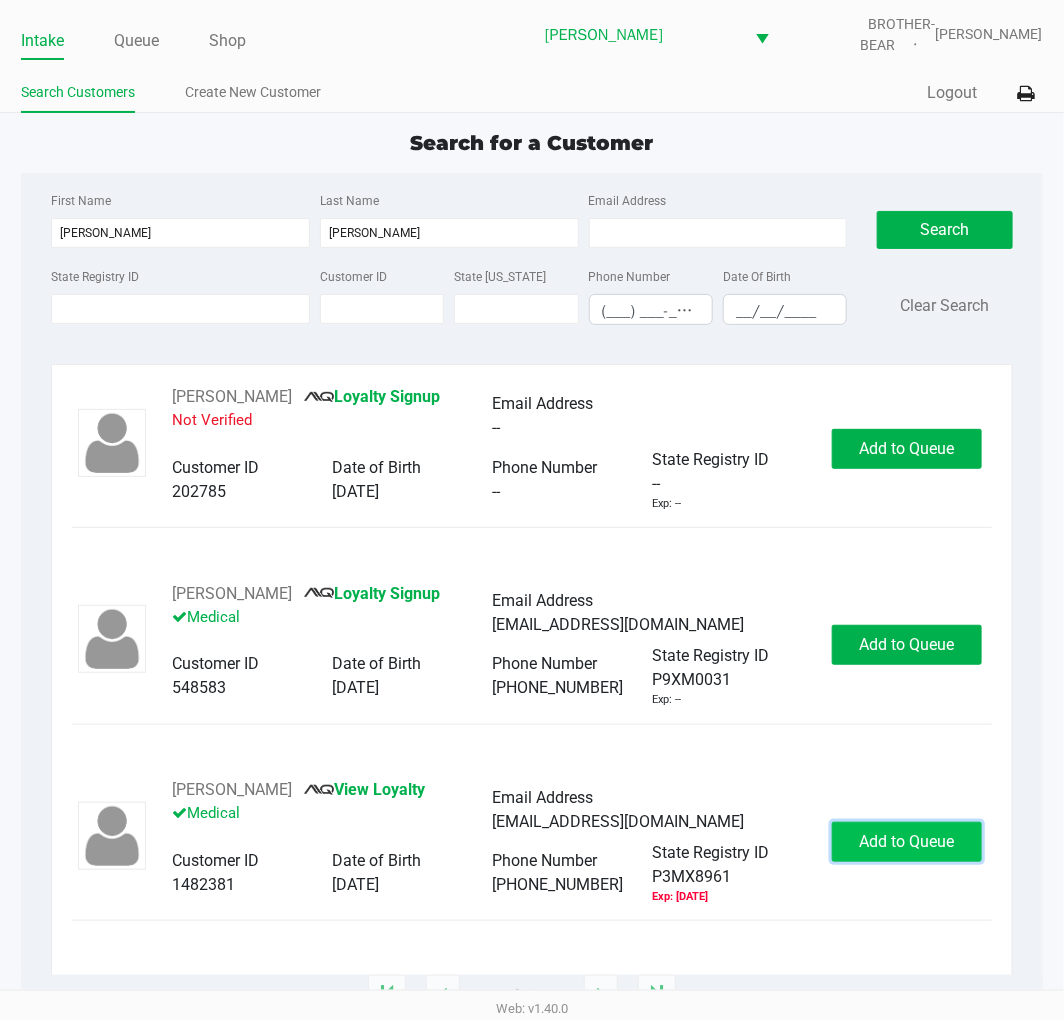 click on "Add to Queue" 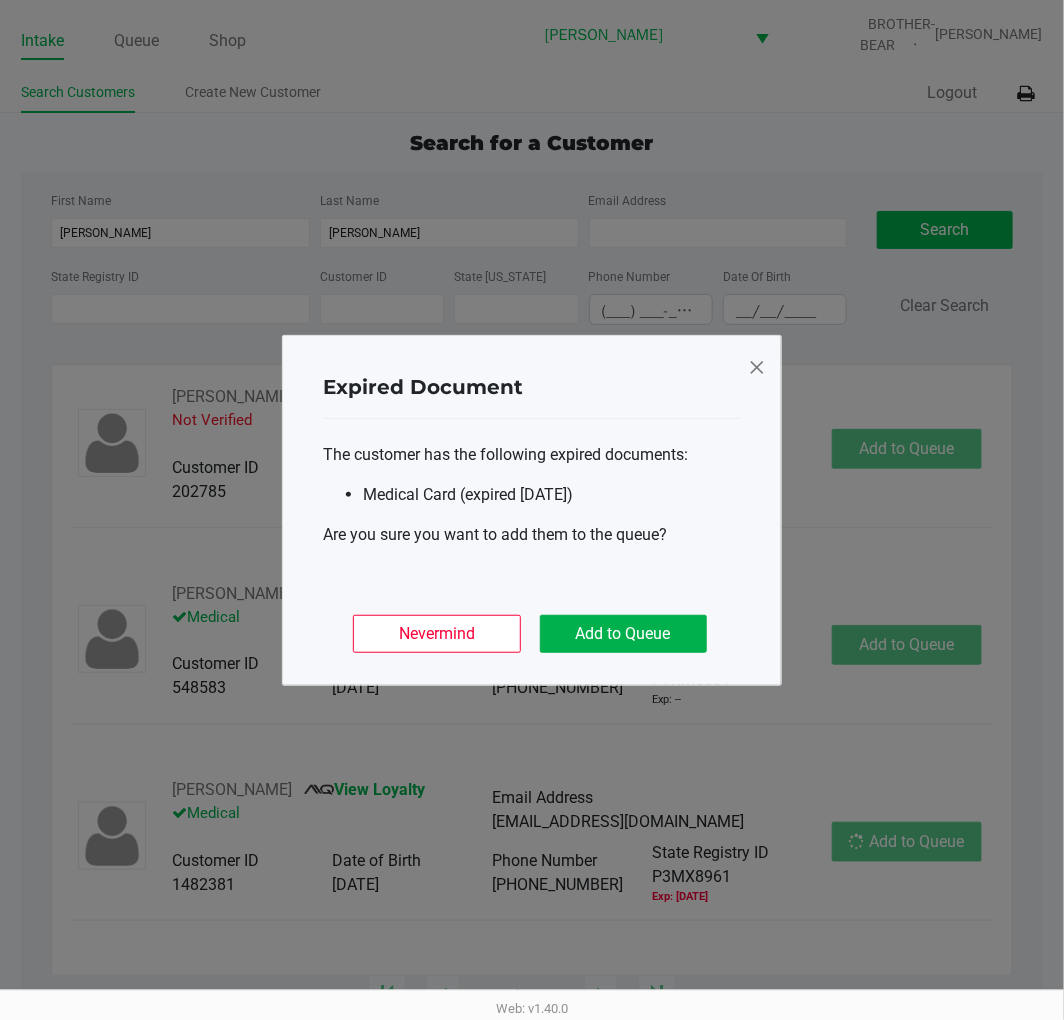 click on "Add to Queue" 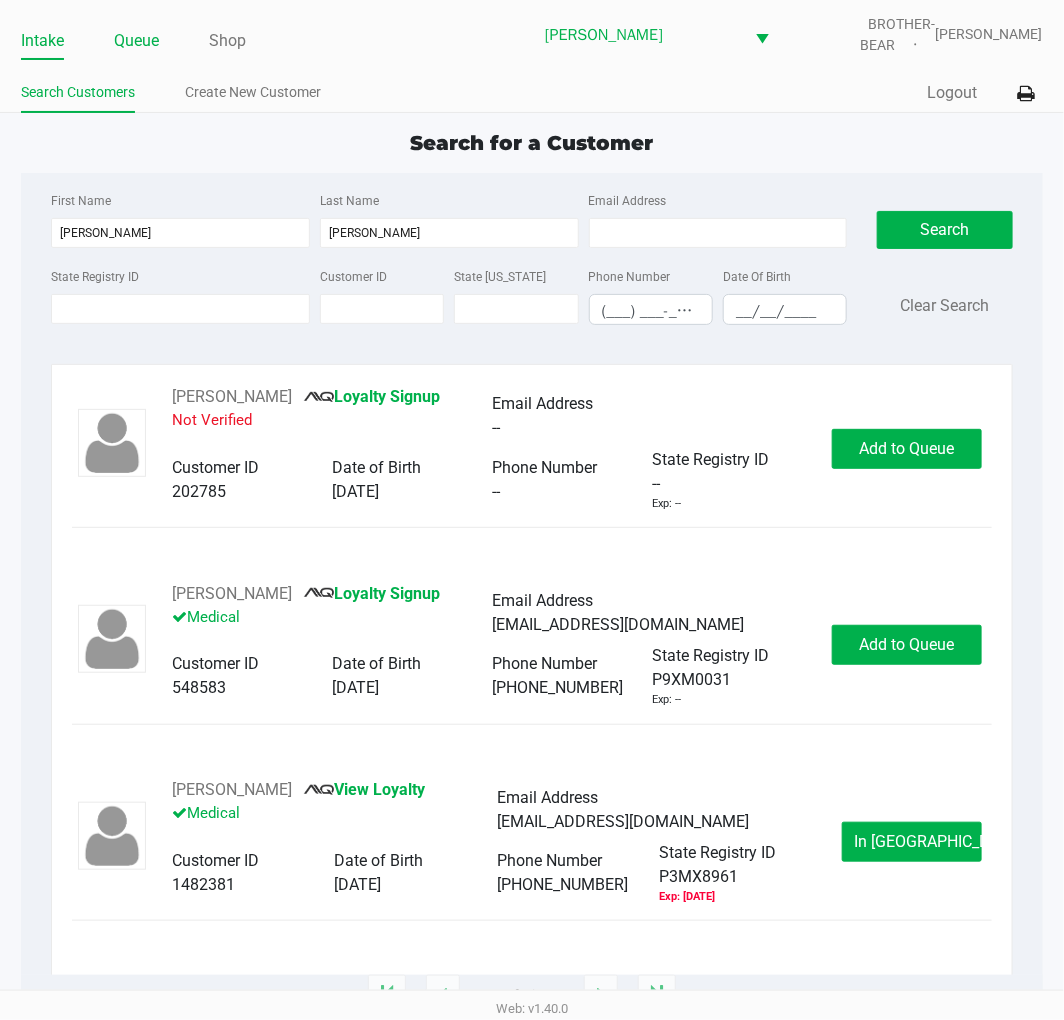 click on "Queue" 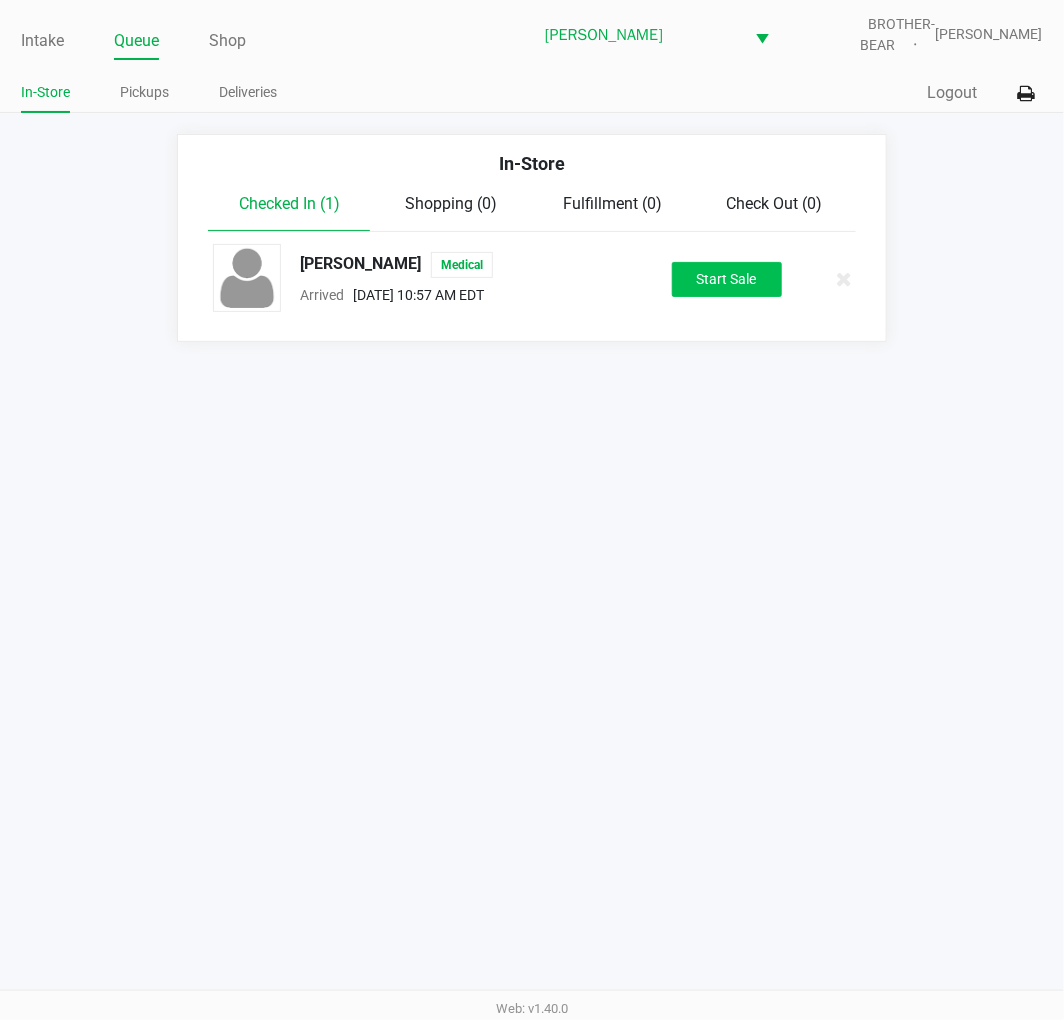 click on "Start Sale" 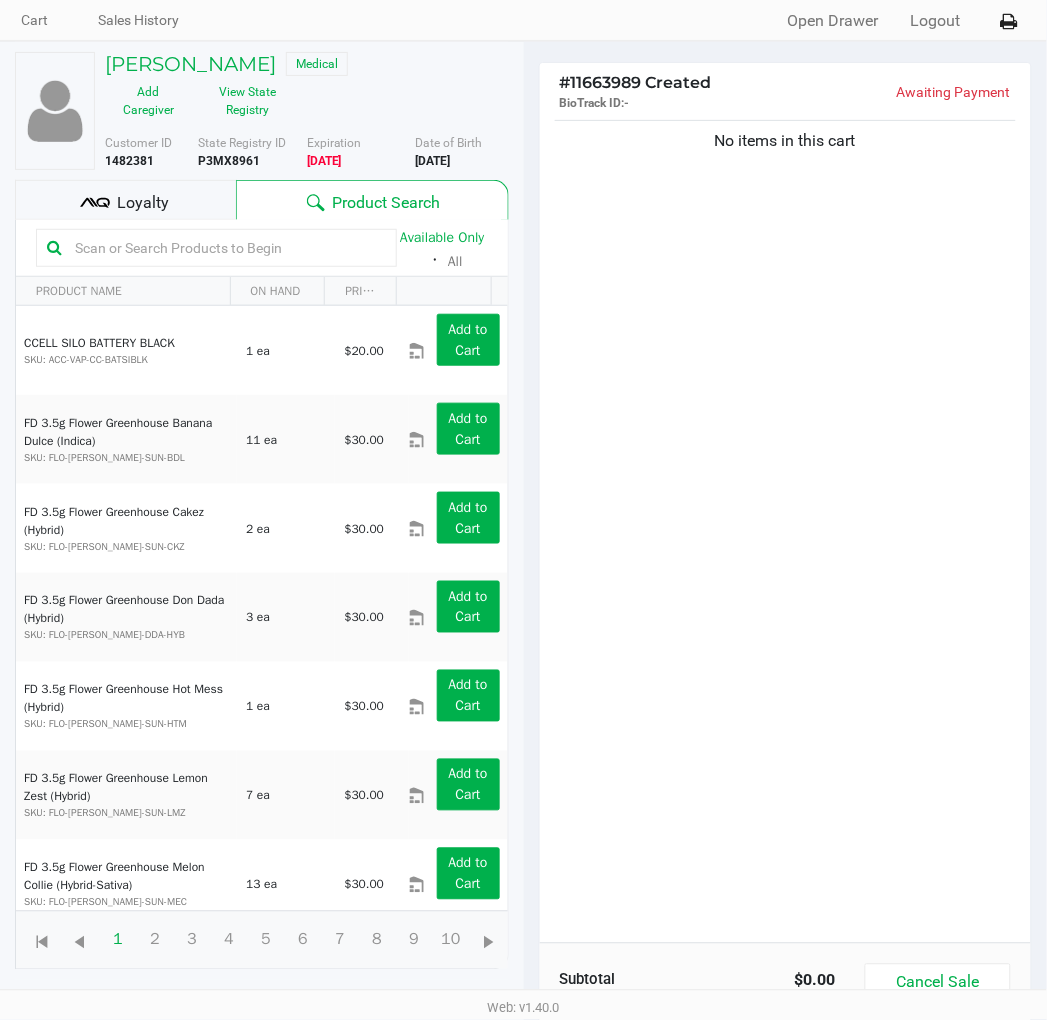 scroll, scrollTop: 78, scrollLeft: 0, axis: vertical 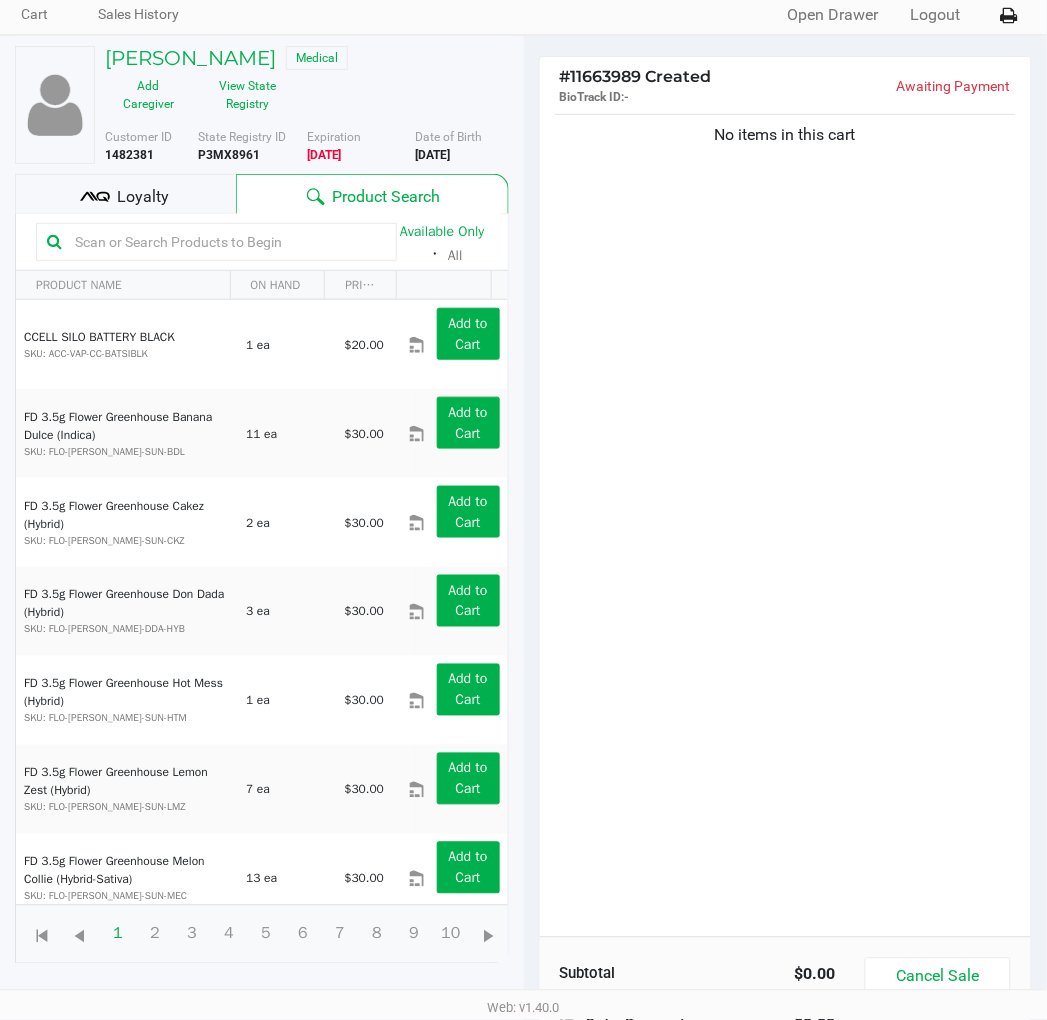 click 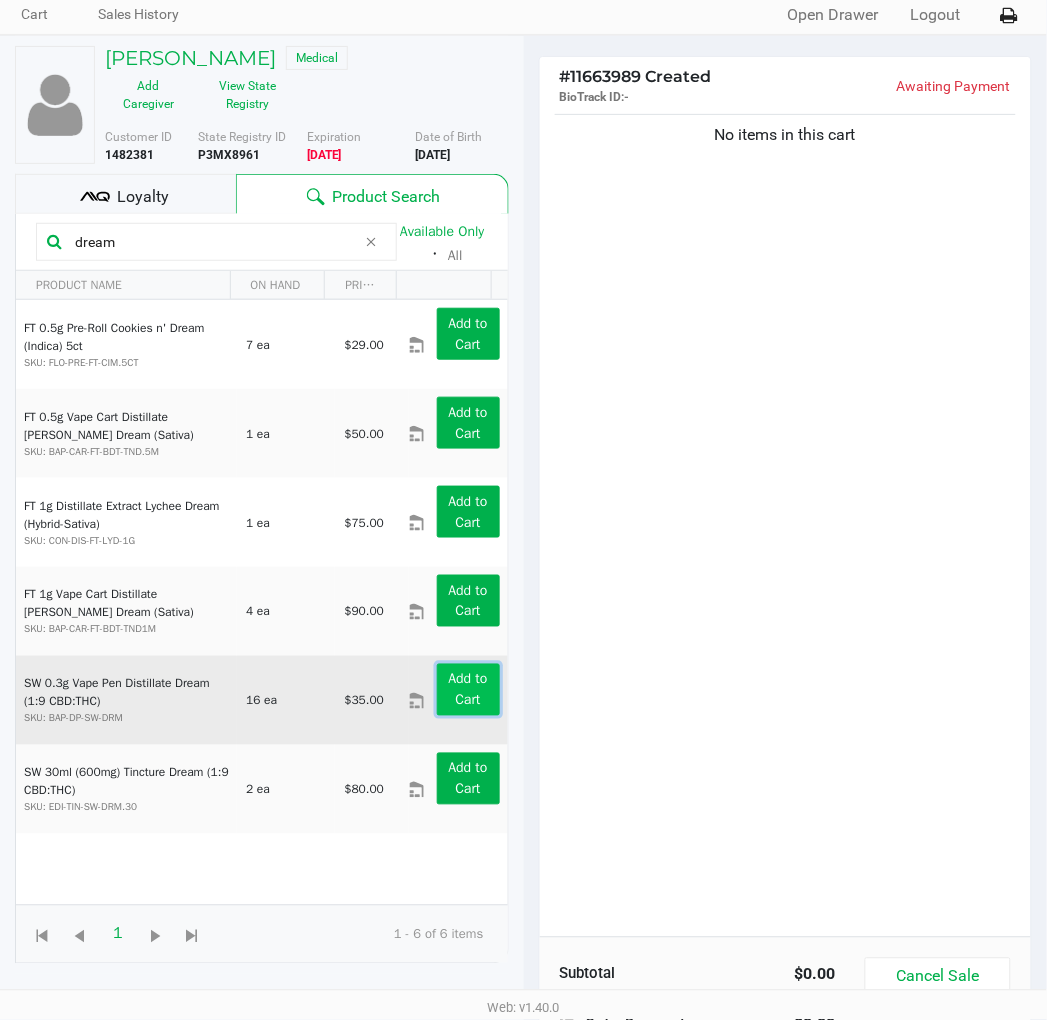 click on "Add to Cart" 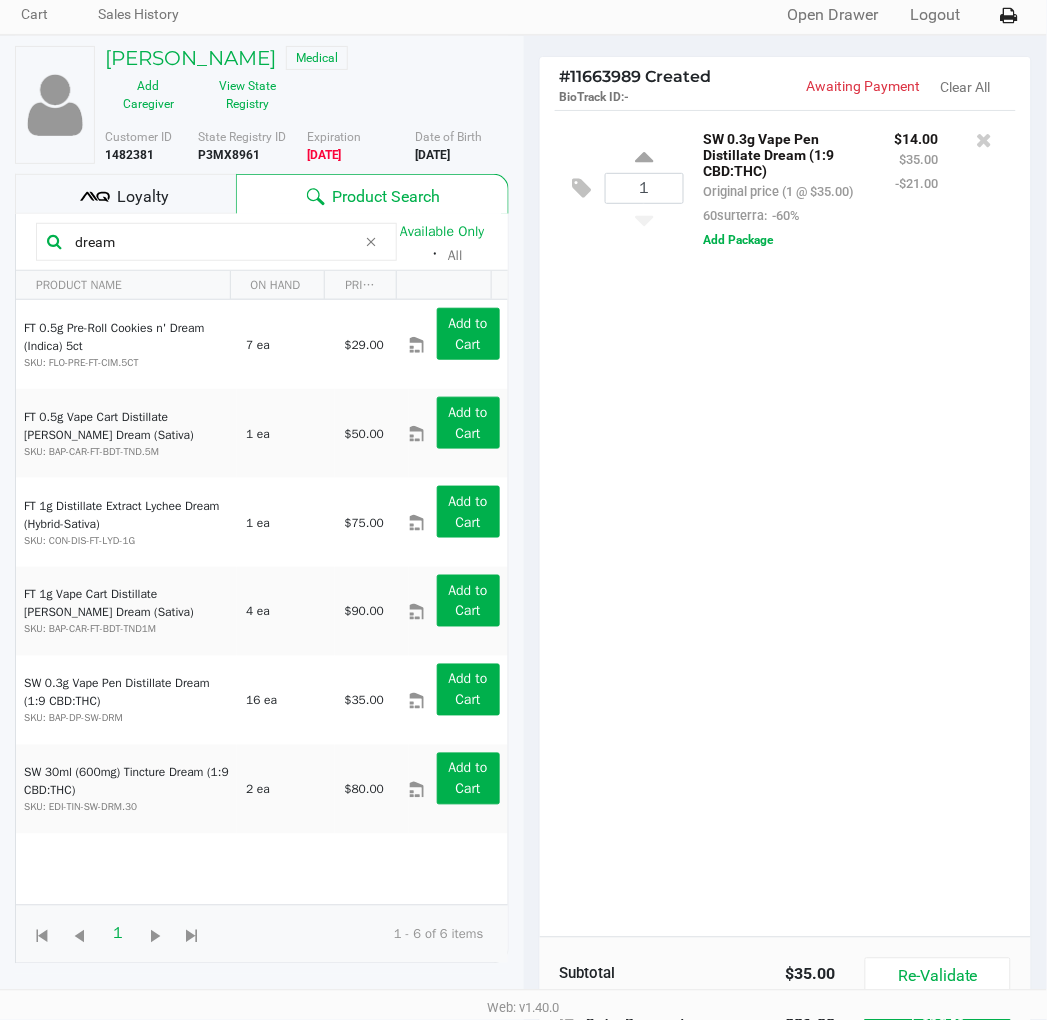click on "dream" 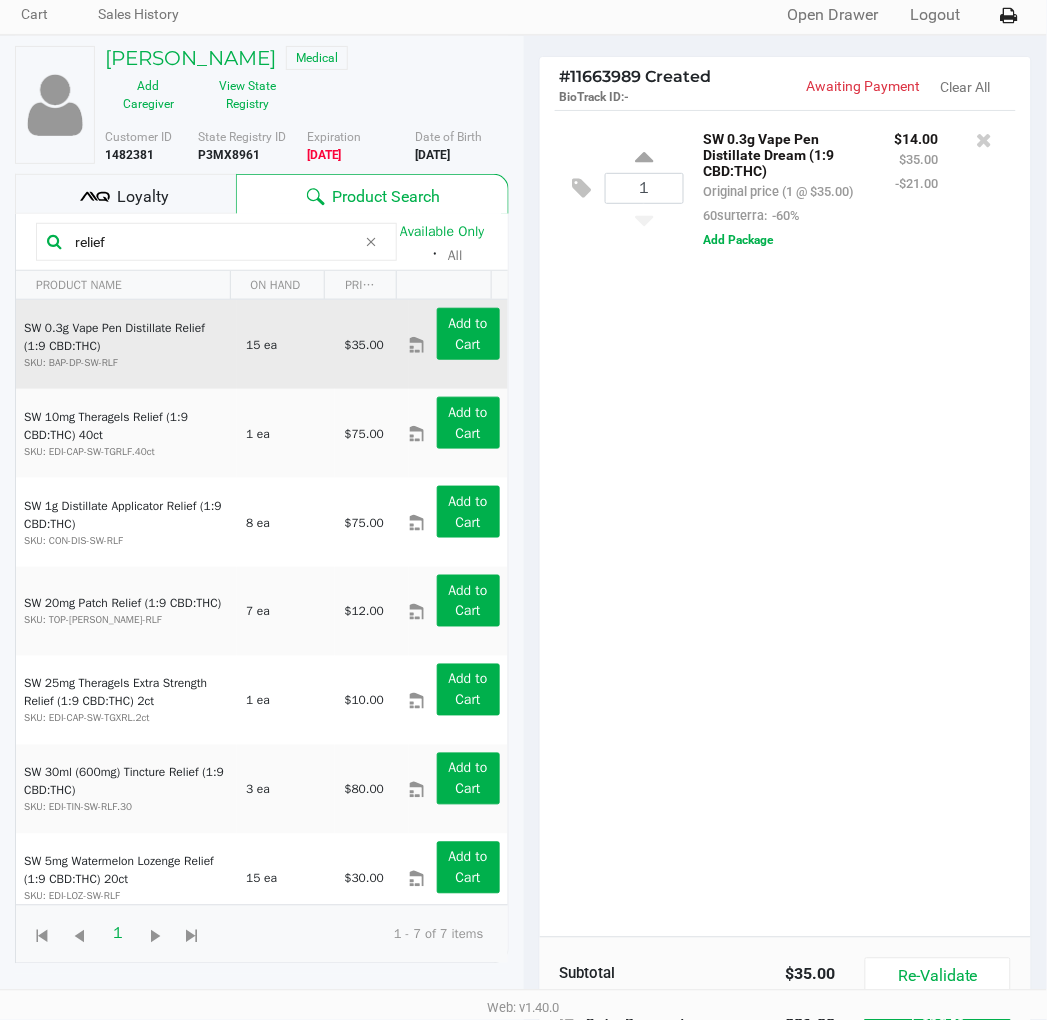 type on "relief" 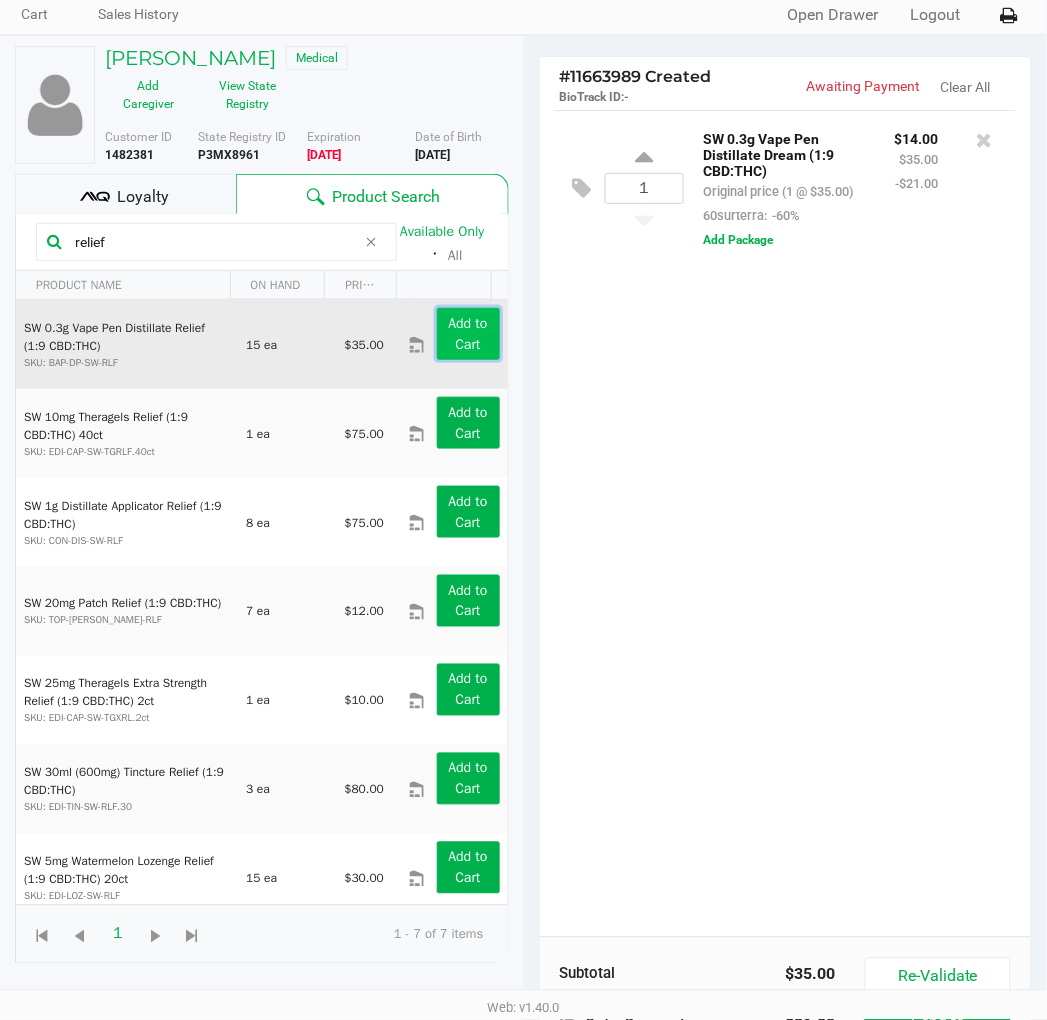 click on "Add to Cart" 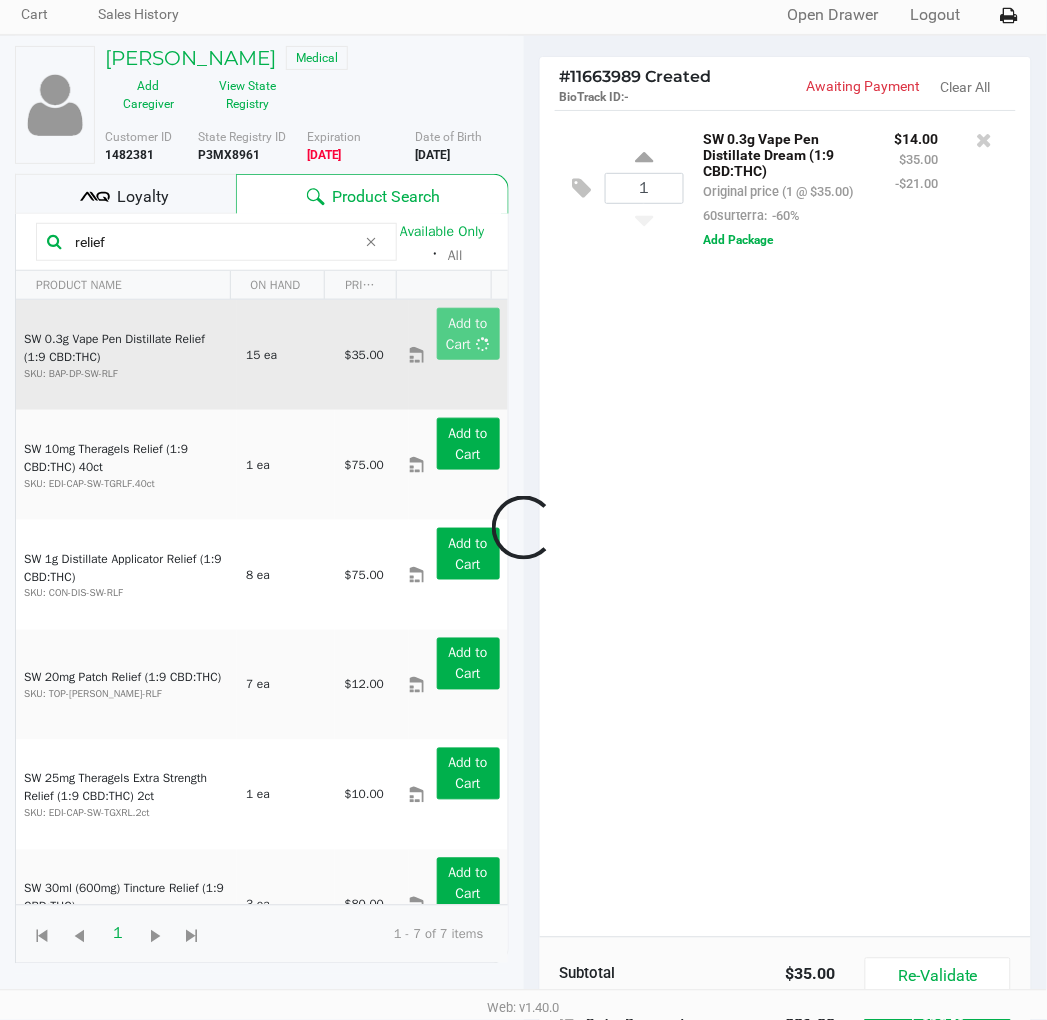 click 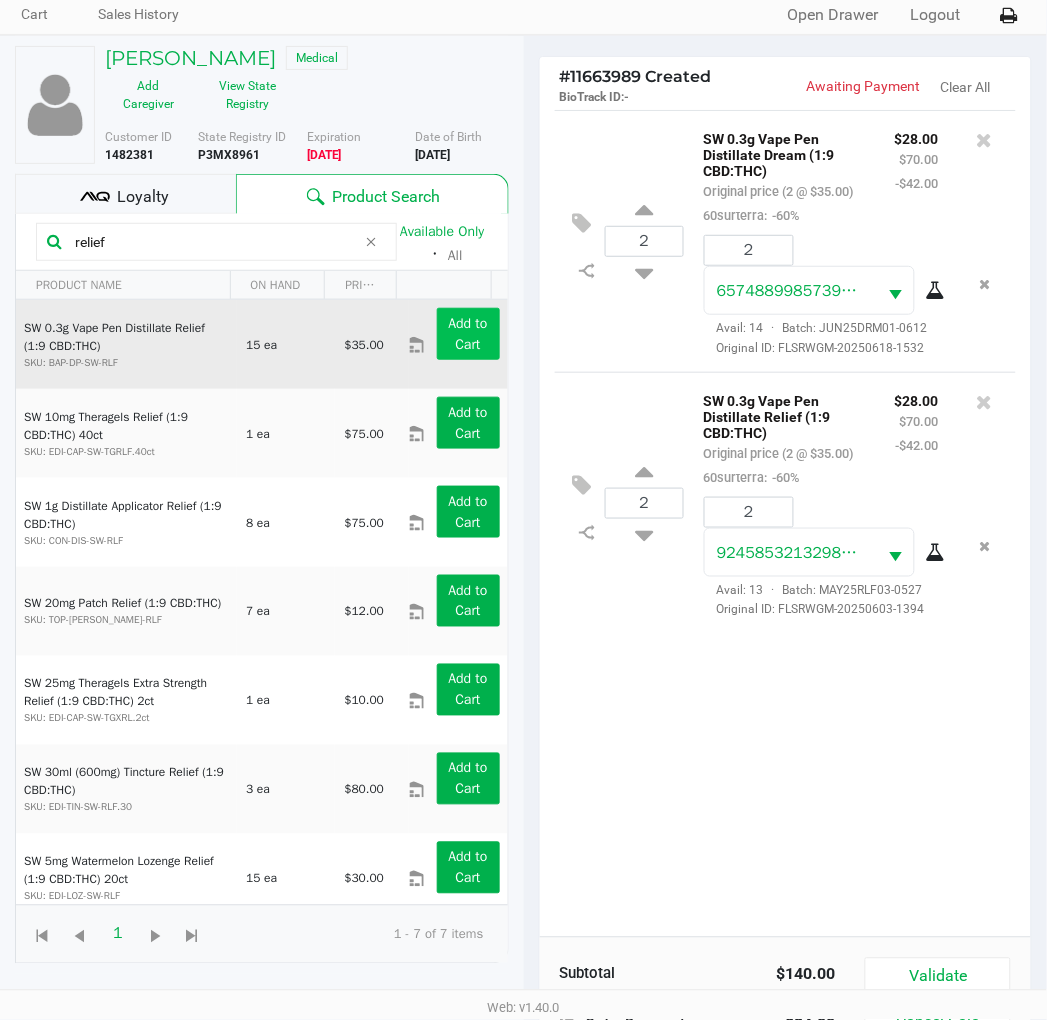 click on "2  SW 0.3g Vape Pen Distillate Dream (1:9 CBD:THC)   Original price (2 @ $35.00)  60surterra:  -60% $28.00 $70.00 -$42.00 2 6574889985739575  Avail: 14  ·  Batch: JUN25DRM01-0612   Original ID: FLSRWGM-20250618-1532
2  SW 0.3g Vape Pen Distillate Relief (1:9 CBD:THC)   Original price (2 @ $35.00)  60surterra:  -60% $28.00 $70.00 -$42.00 2 9245853213298404  Avail: 13  ·  Batch: MAY25RLF03-0527   Original ID: FLSRWGM-20250603-1394" 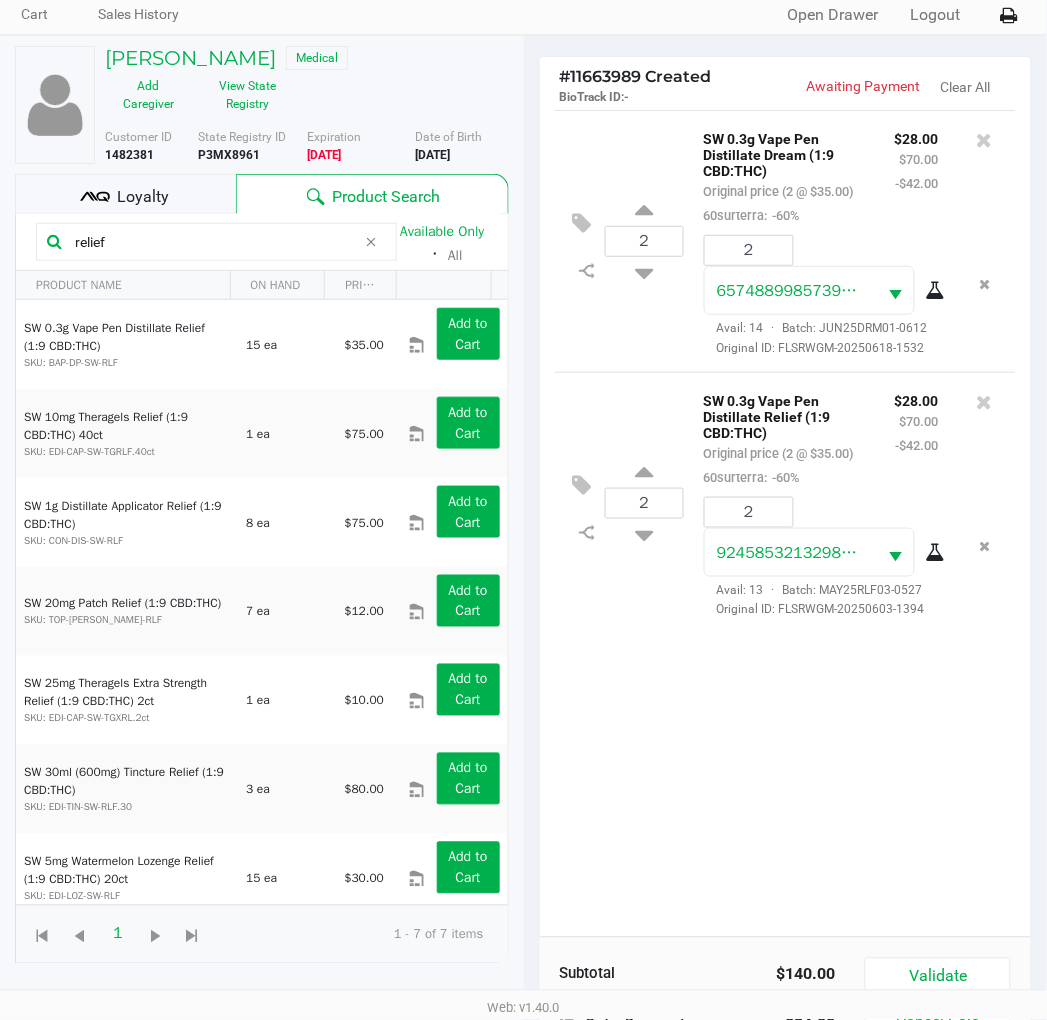 click on "2  SW 0.3g Vape Pen Distillate Dream (1:9 CBD:THC)   Original price (2 @ $35.00)  60surterra:  -60% $28.00 $70.00 -$42.00 2 6574889985739575  Avail: 14  ·  Batch: JUN25DRM01-0612   Original ID: FLSRWGM-20250618-1532
2  SW 0.3g Vape Pen Distillate Relief (1:9 CBD:THC)   Original price (2 @ $35.00)  60surterra:  -60% $28.00 $70.00 -$42.00 2 9245853213298404  Avail: 13  ·  Batch: MAY25RLF03-0527   Original ID: FLSRWGM-20250603-1394" 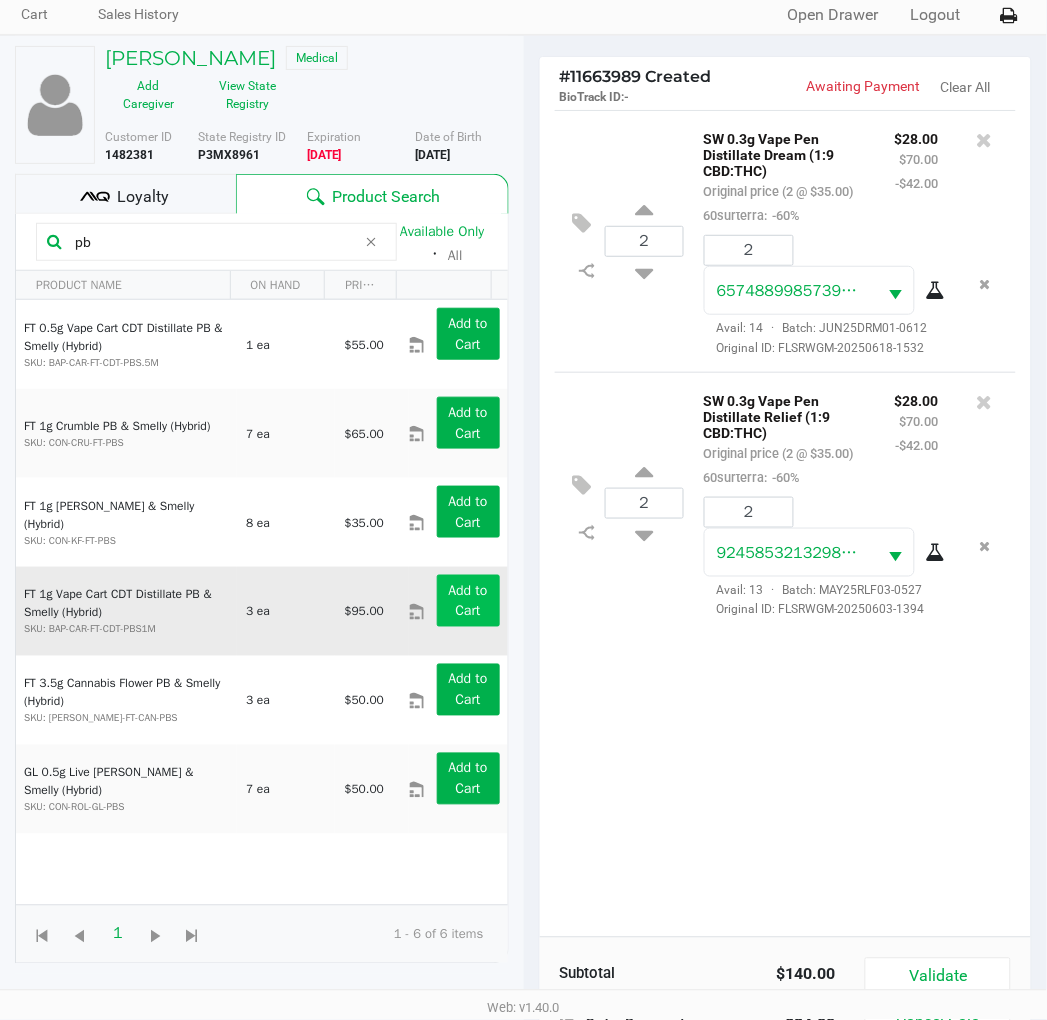 type on "pb" 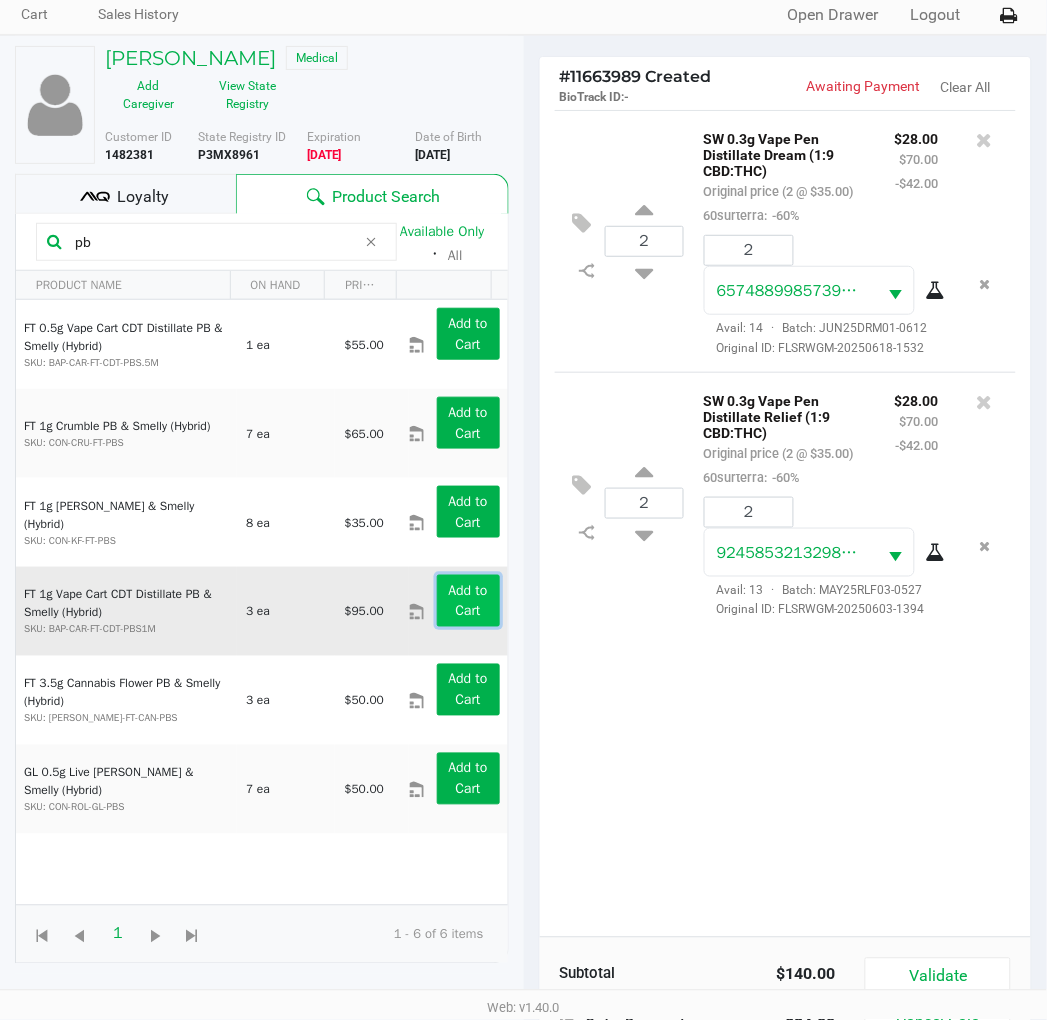 click on "Add to Cart" 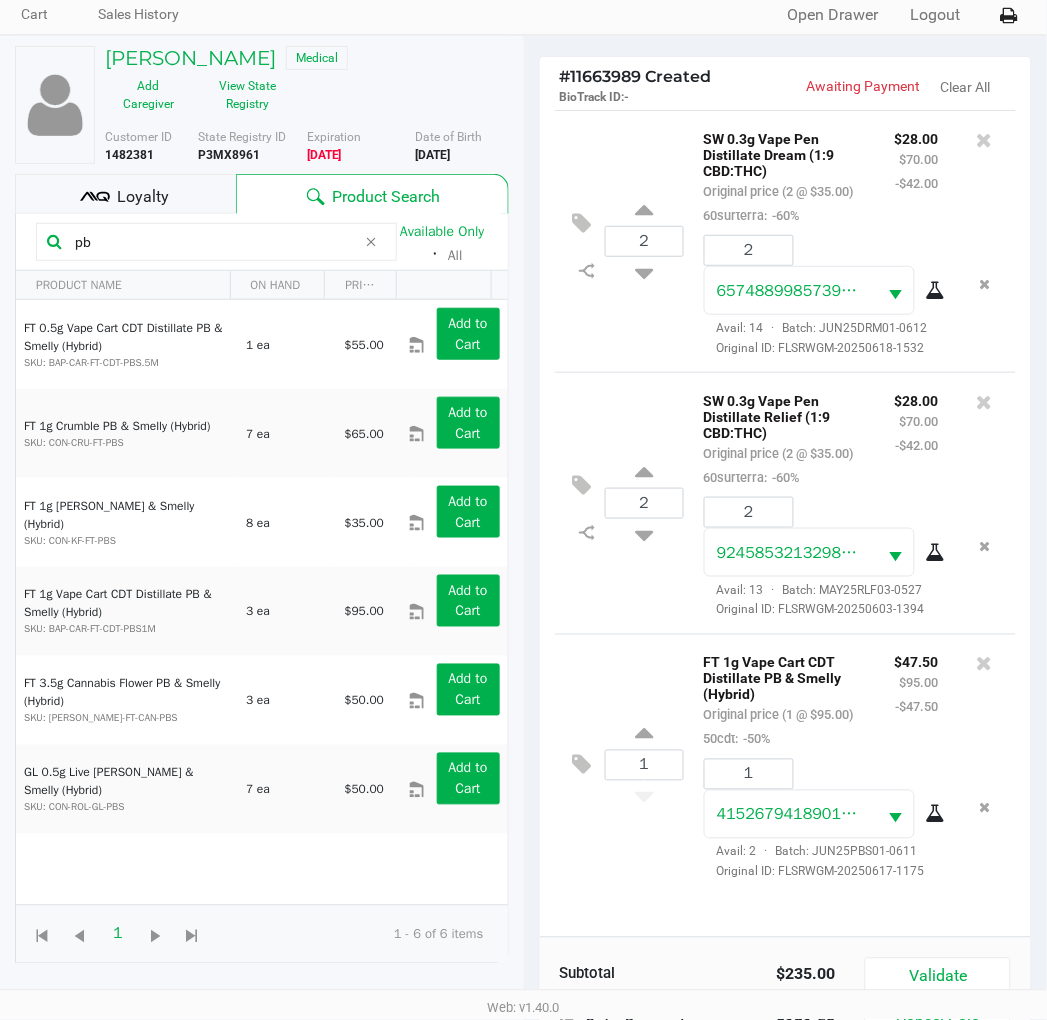 click 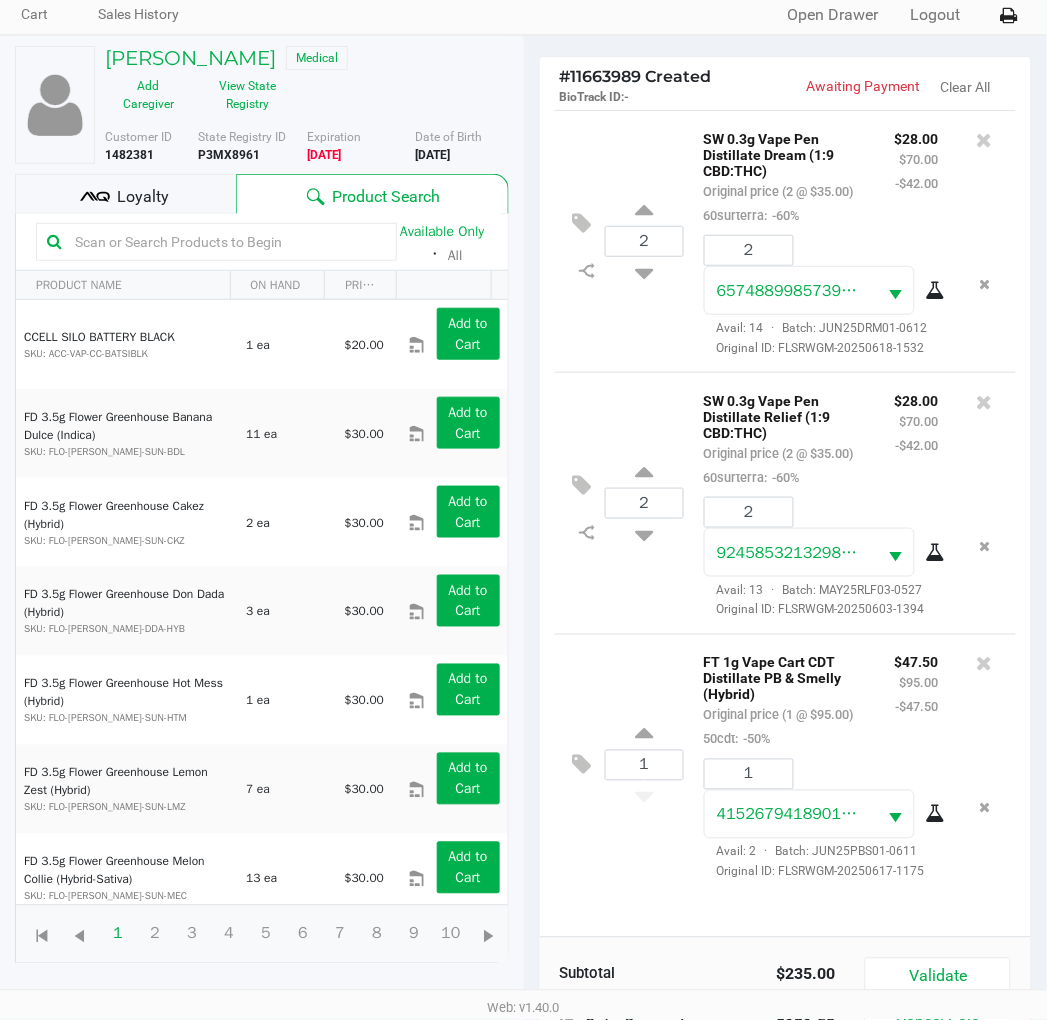 click 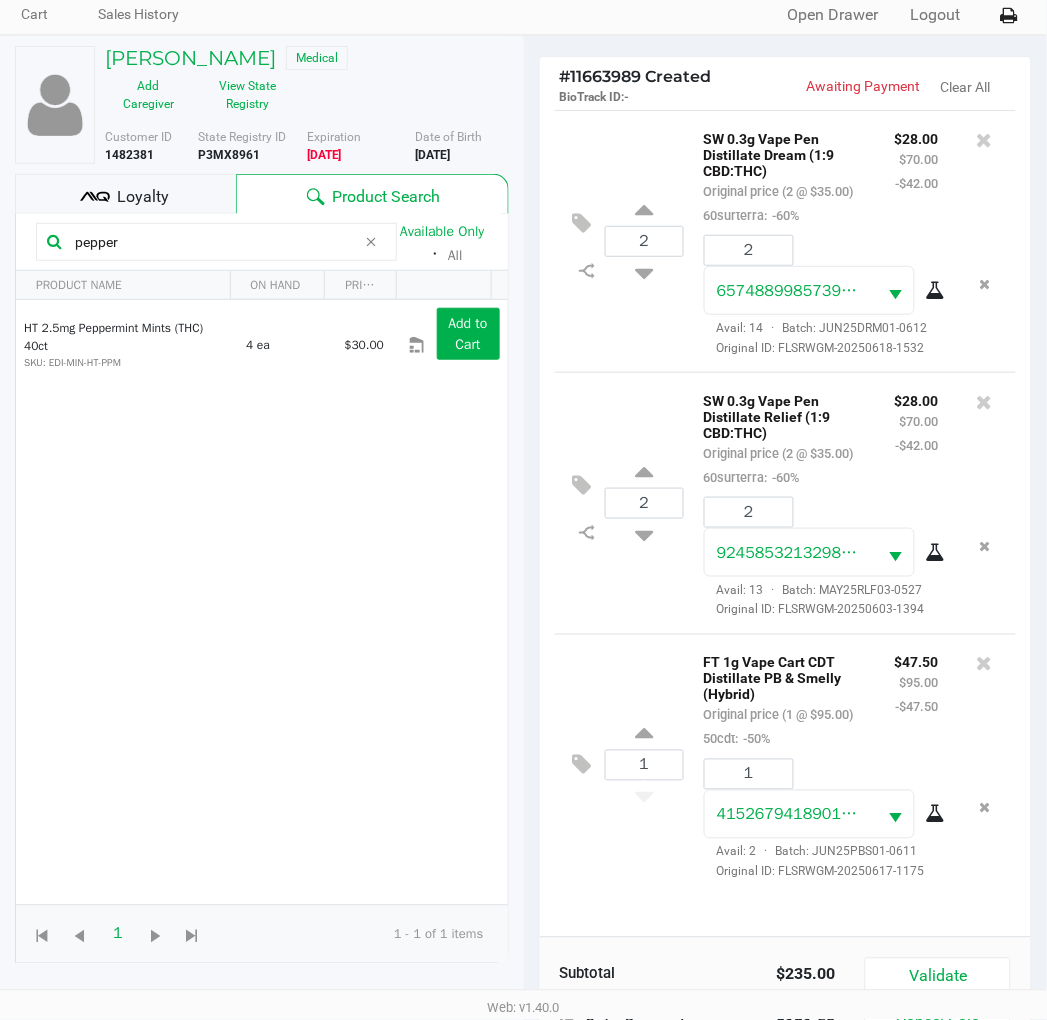 type on "pepper" 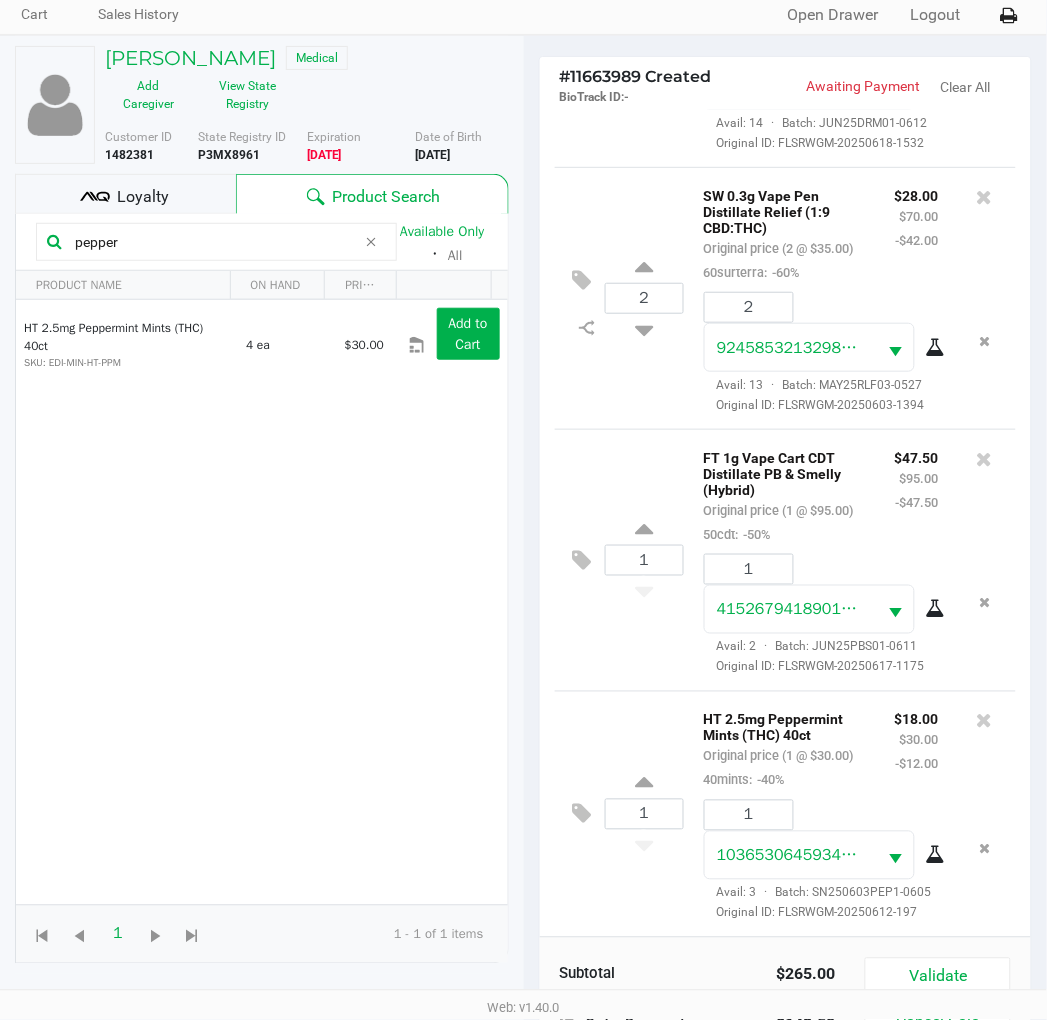scroll, scrollTop: 382, scrollLeft: 0, axis: vertical 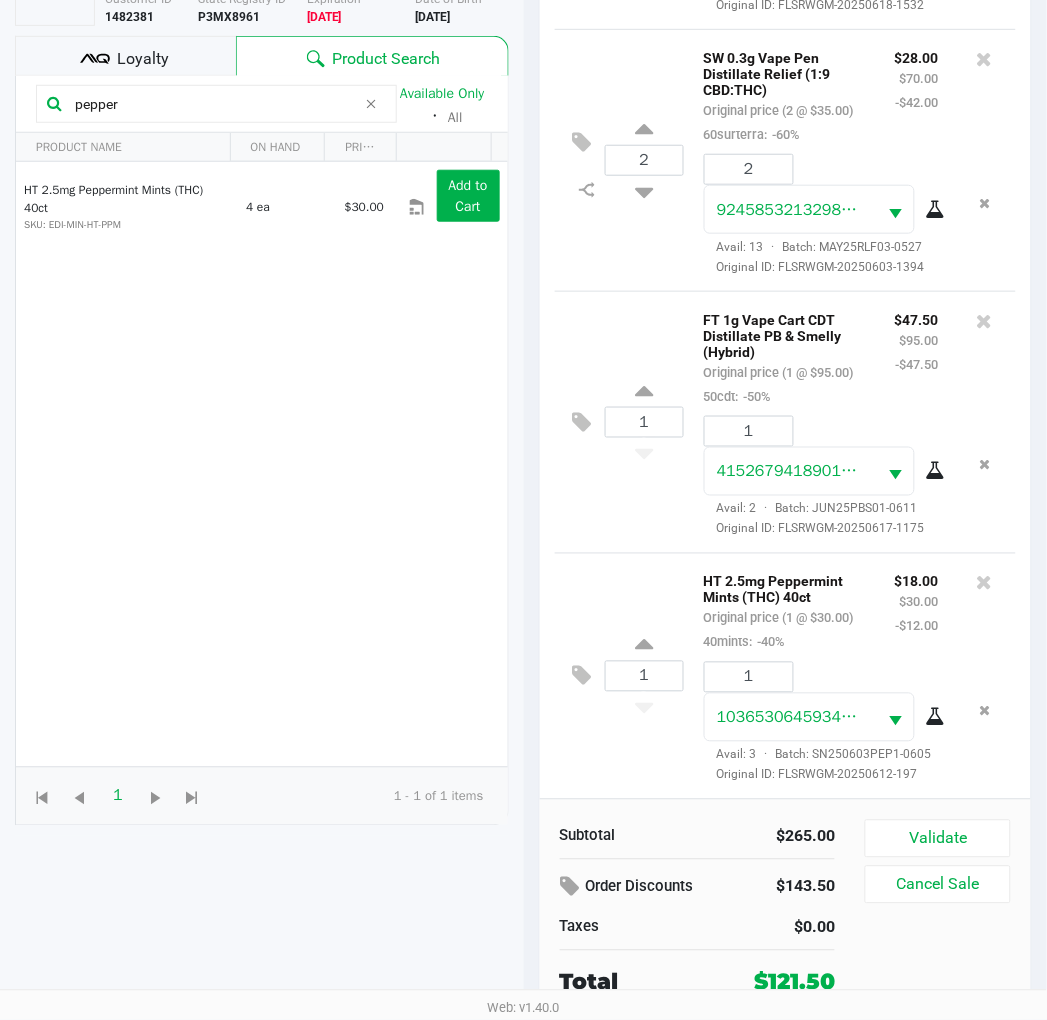 click on "Loyalty" 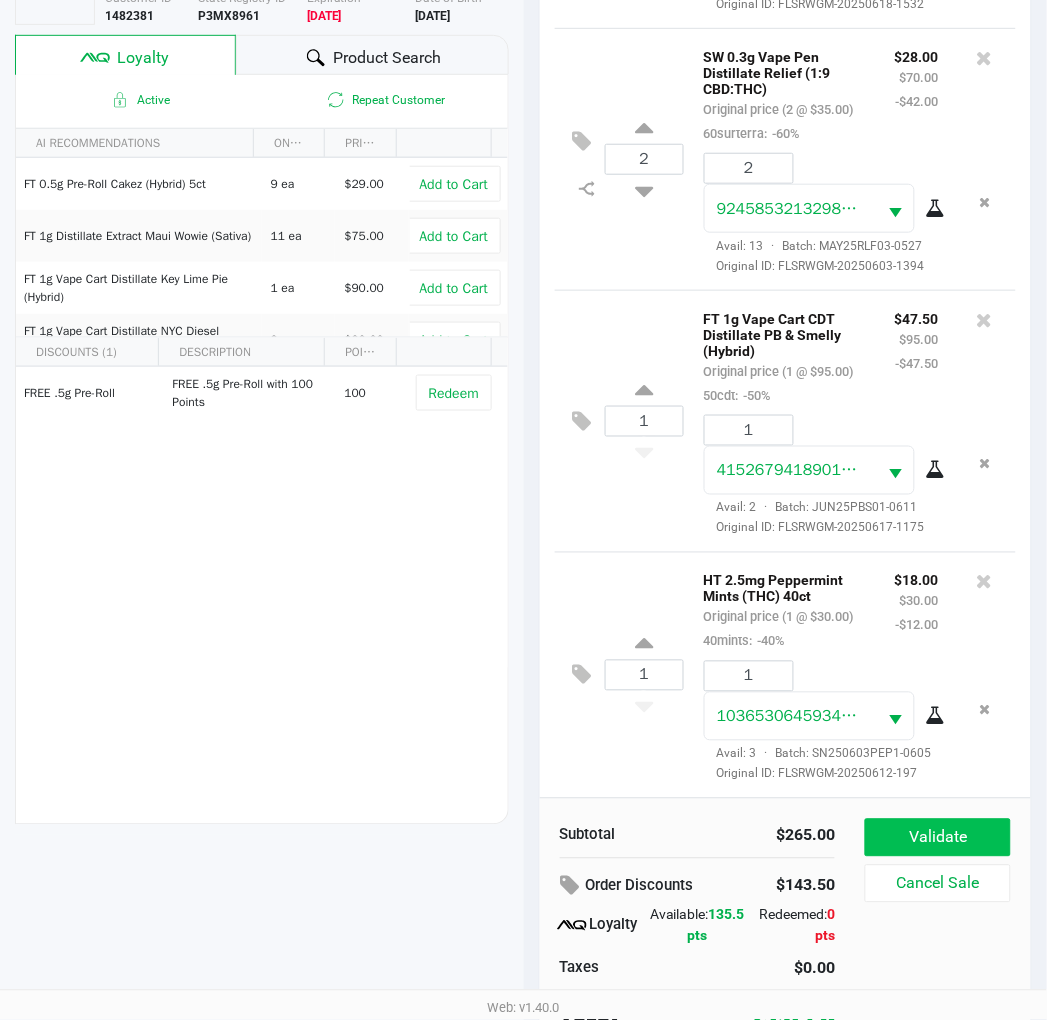 click on "Validate" 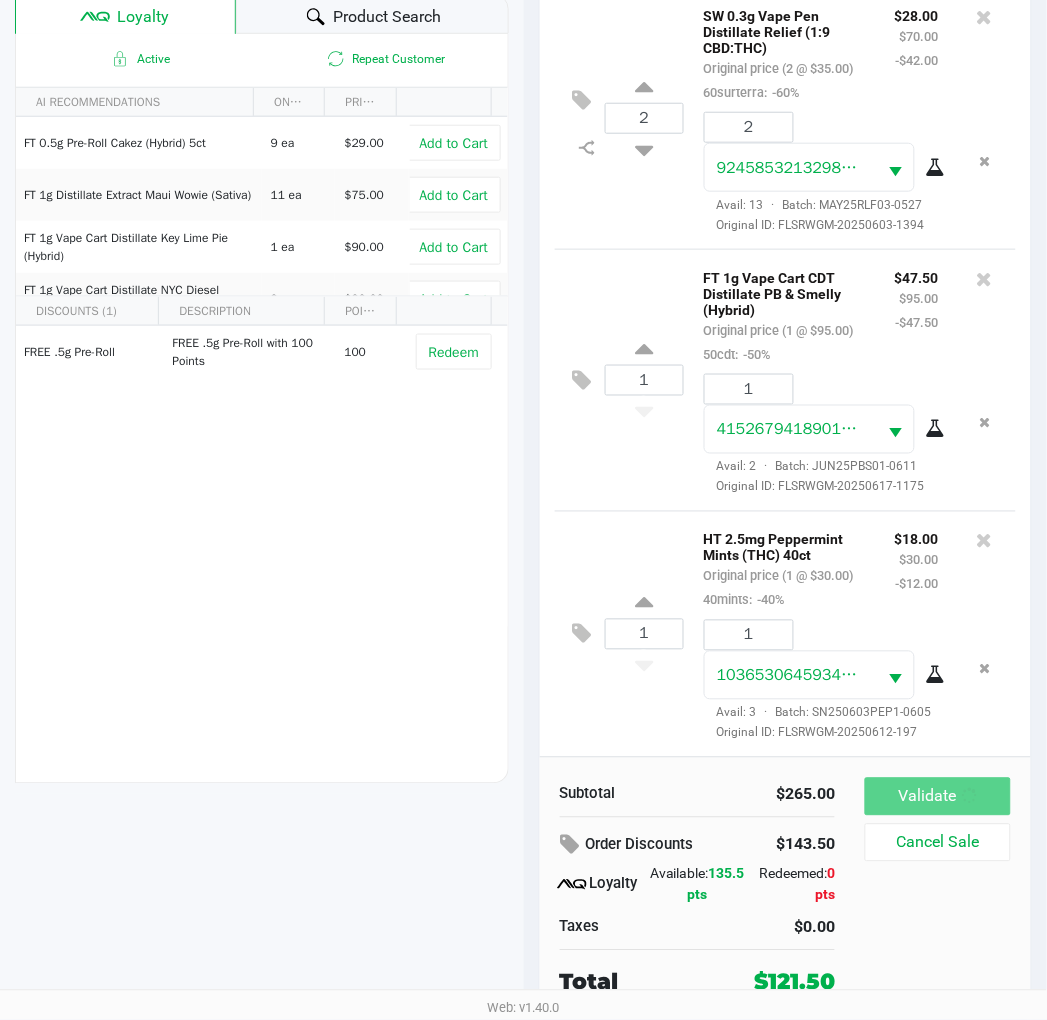 scroll, scrollTop: 0, scrollLeft: 0, axis: both 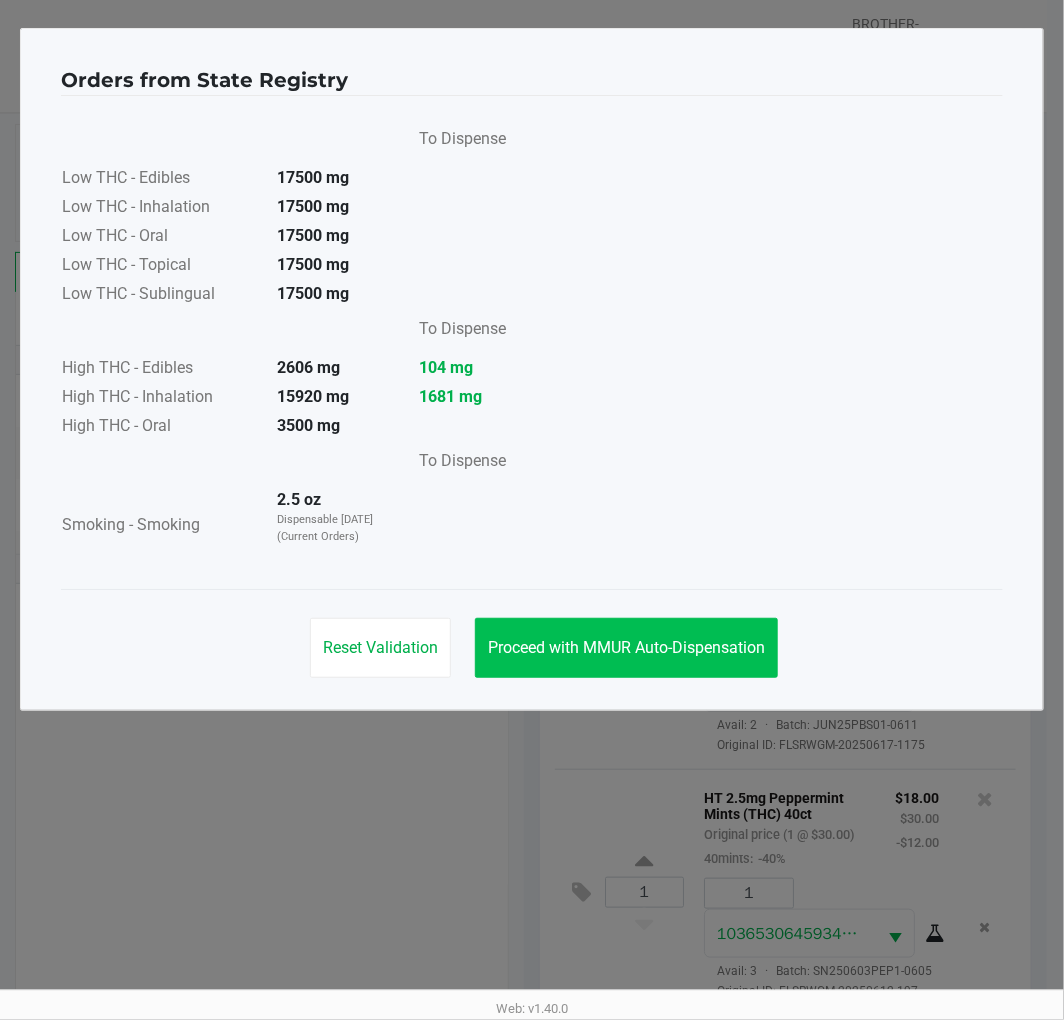 click on "Proceed with MMUR Auto-Dispensation" 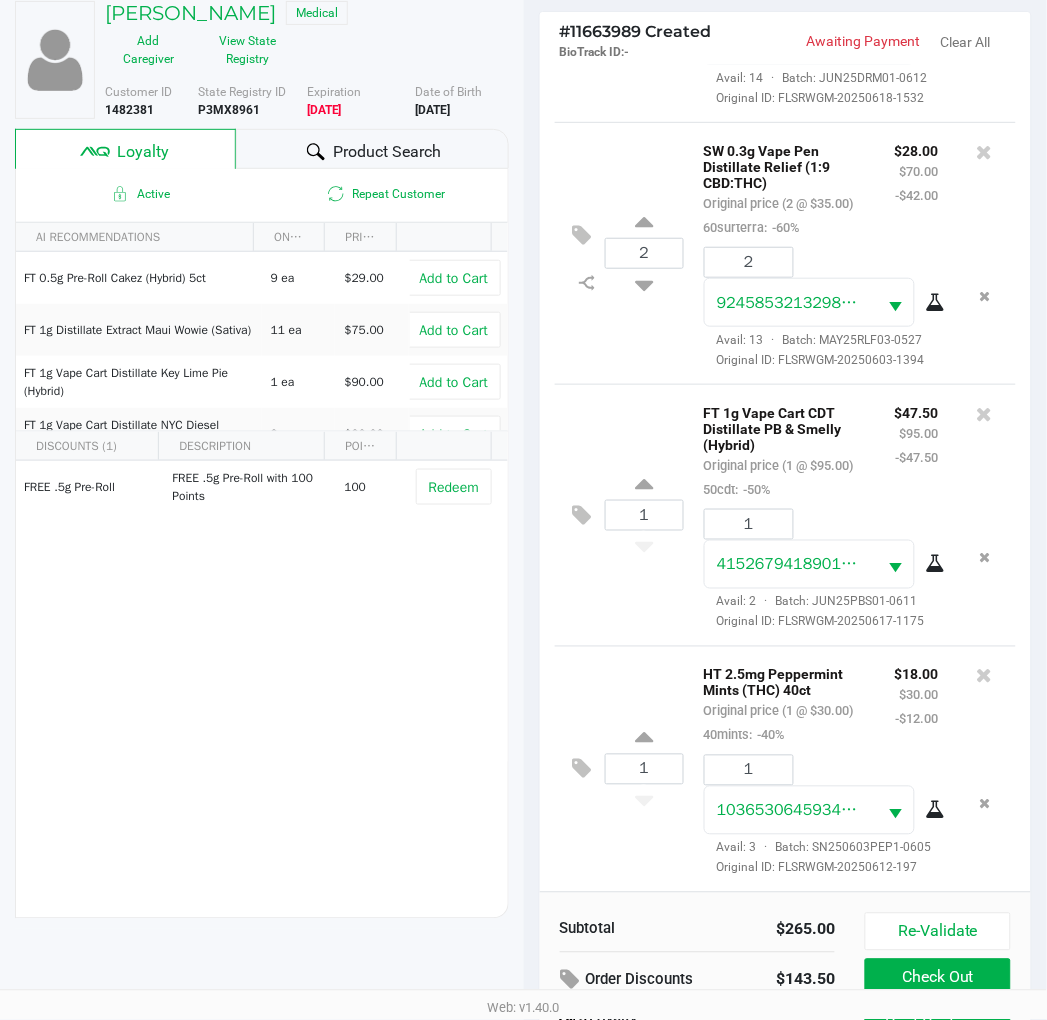 scroll, scrollTop: 258, scrollLeft: 0, axis: vertical 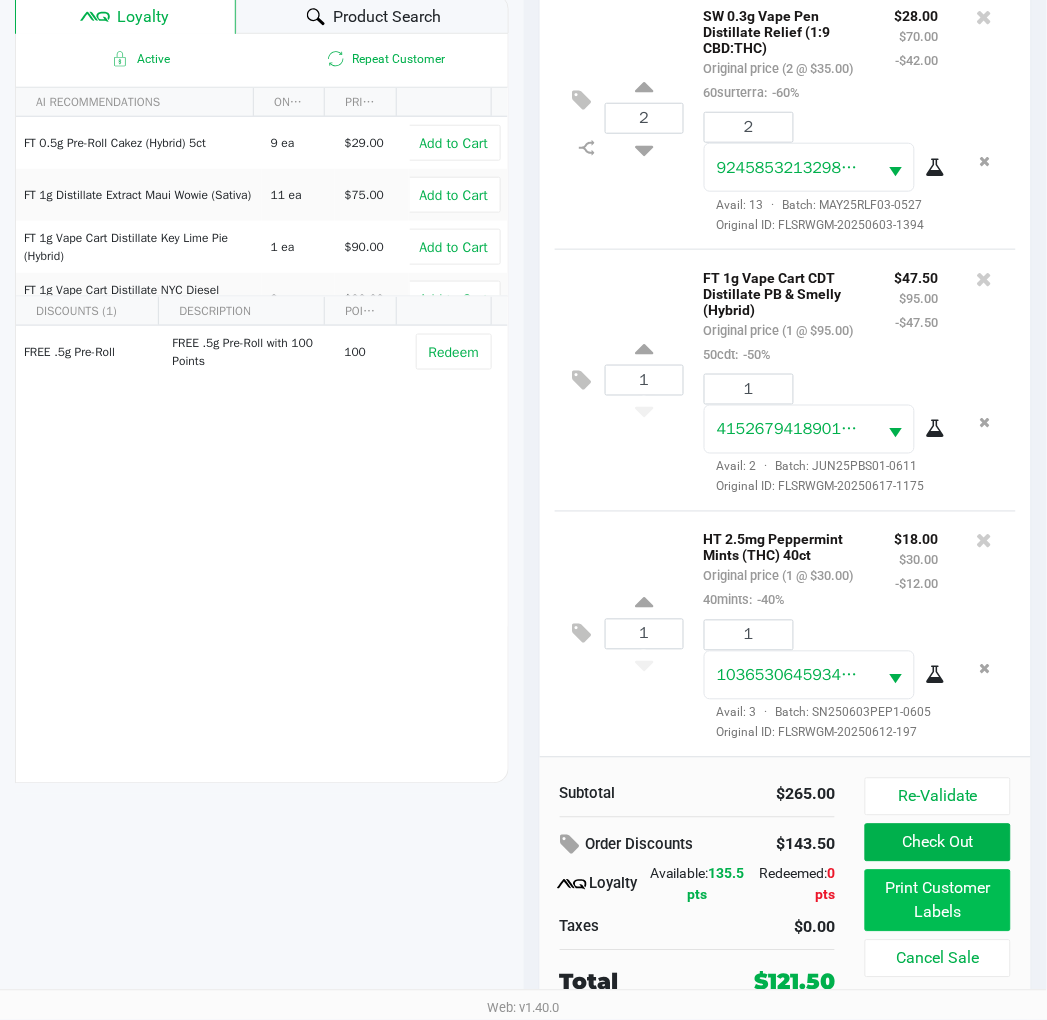 click on "Print Customer Labels" 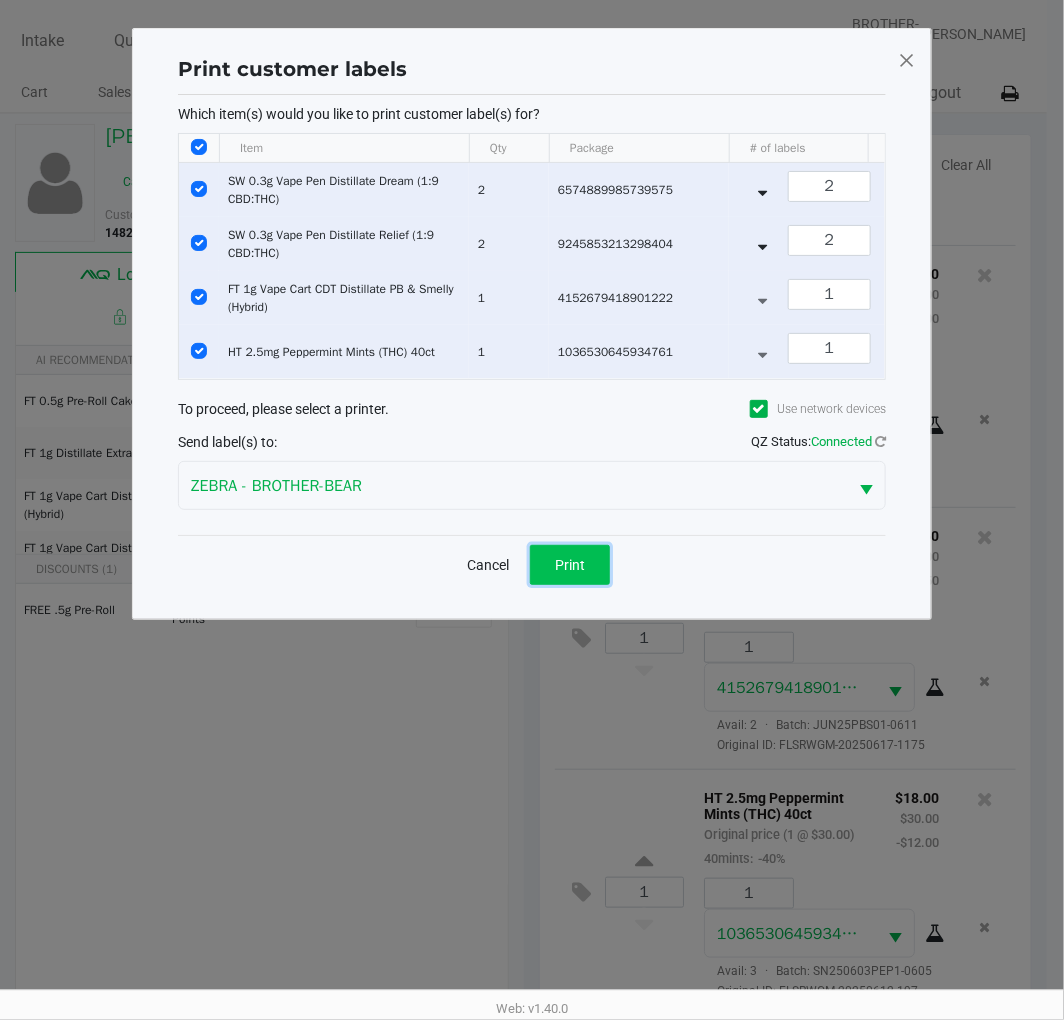 click on "Print" 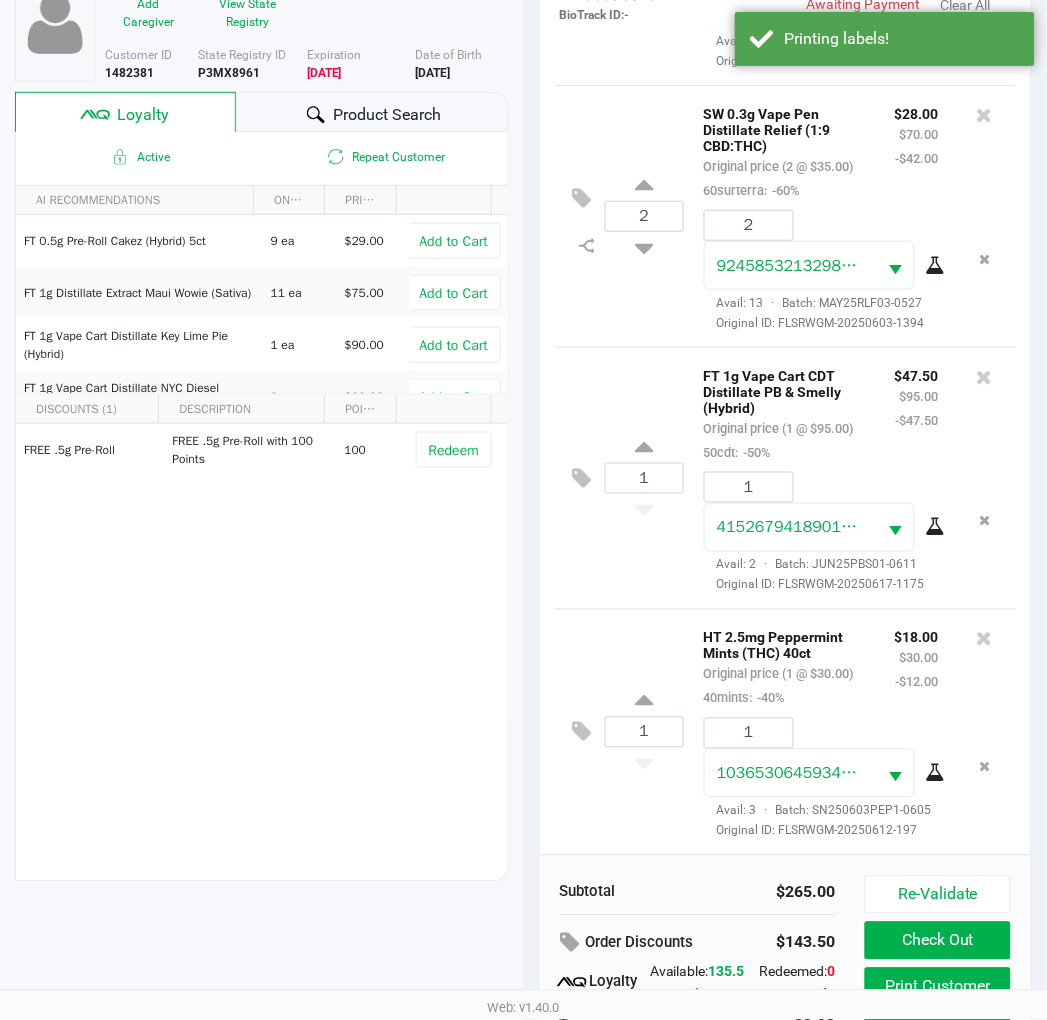 scroll, scrollTop: 258, scrollLeft: 0, axis: vertical 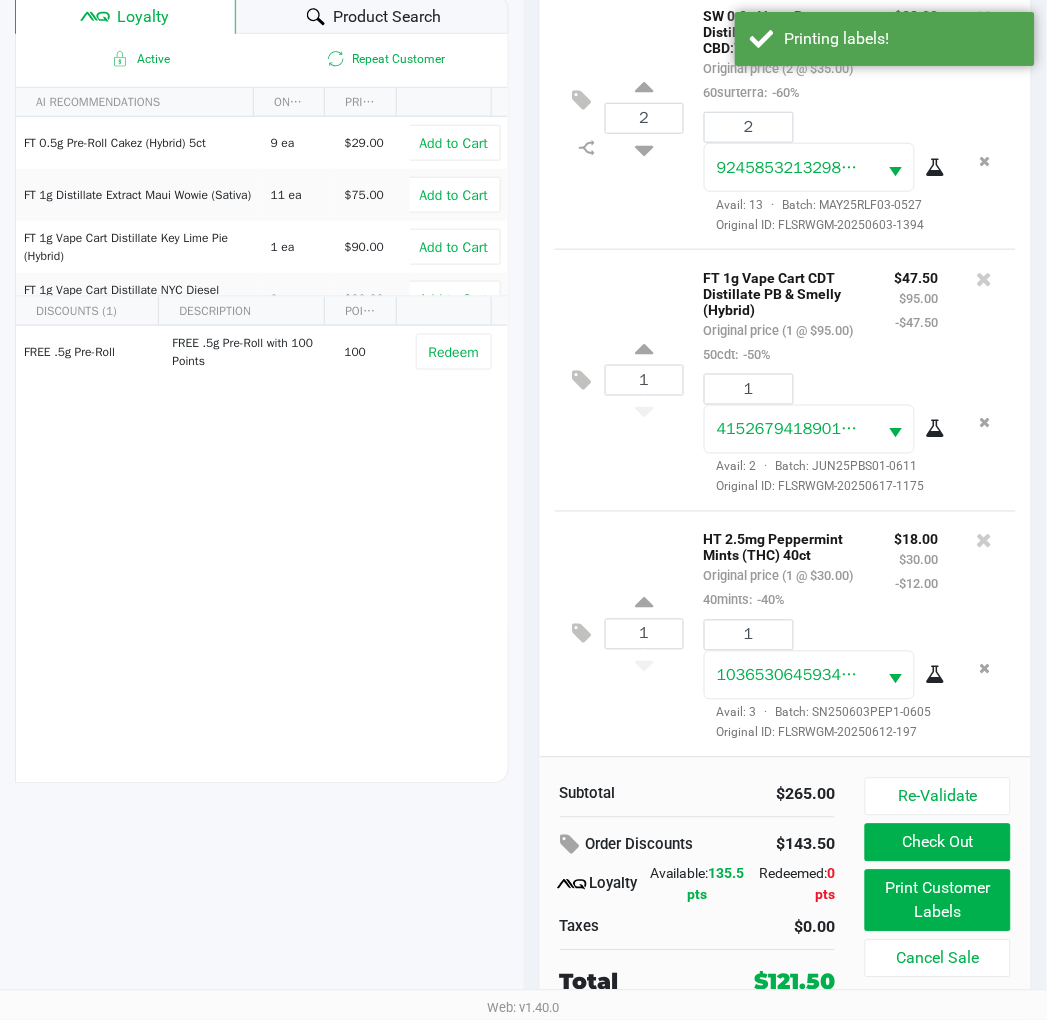 click on "Check Out" 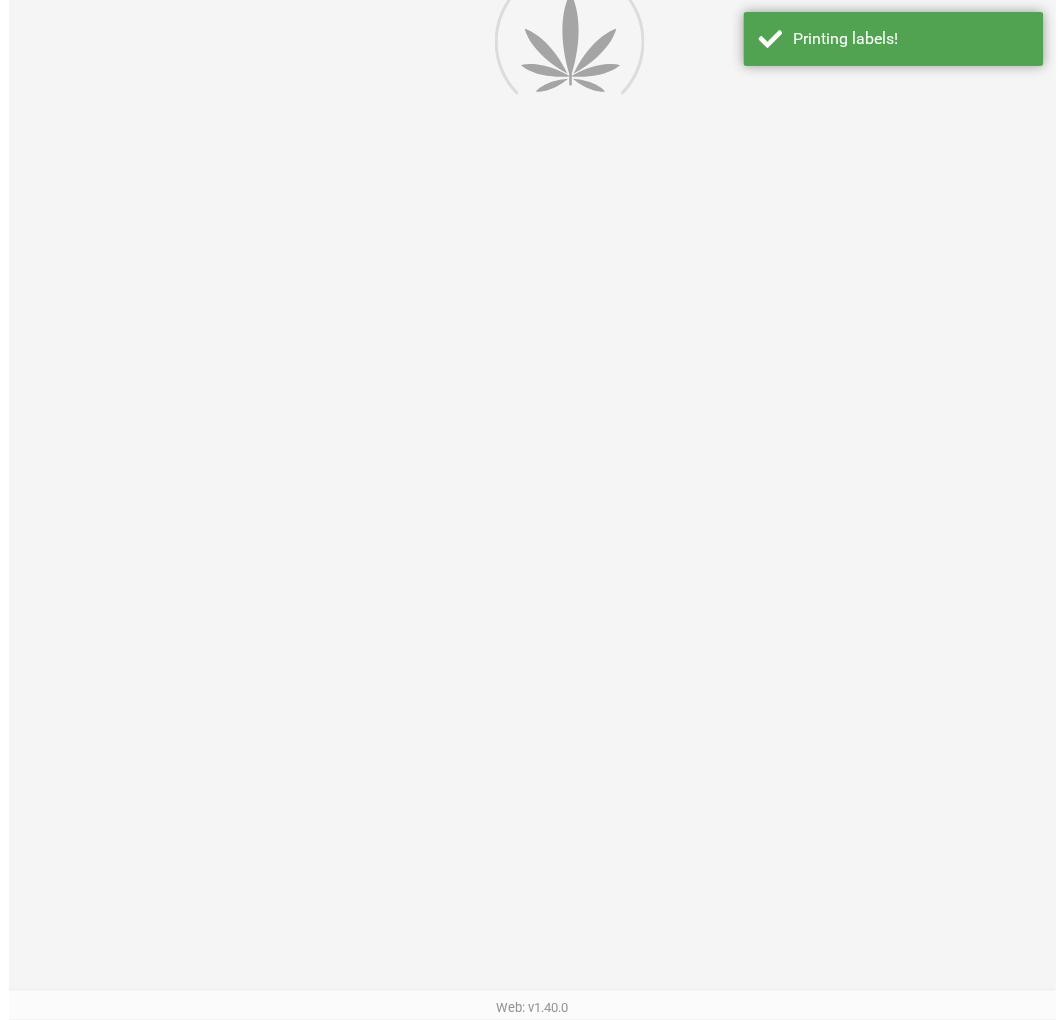 scroll, scrollTop: 0, scrollLeft: 0, axis: both 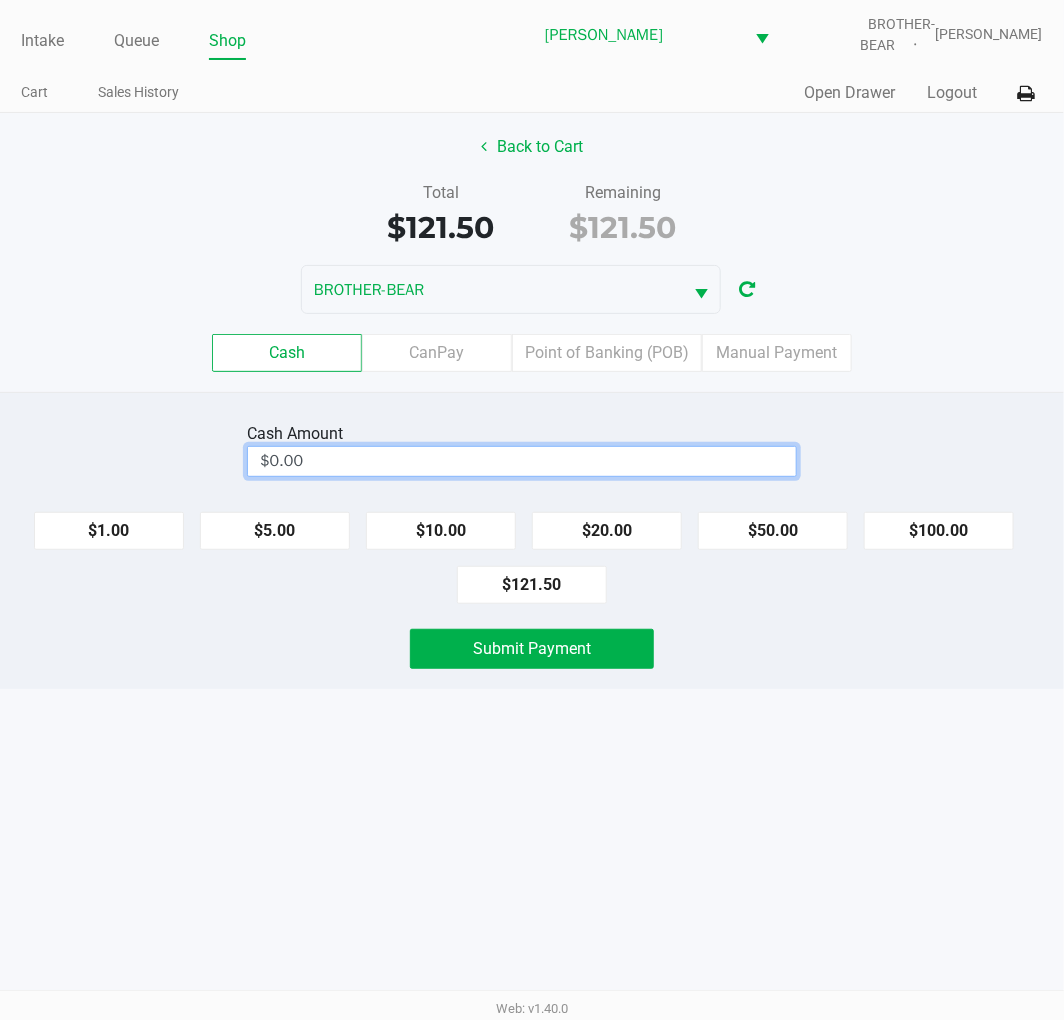click on "$0.00" at bounding box center (522, 461) 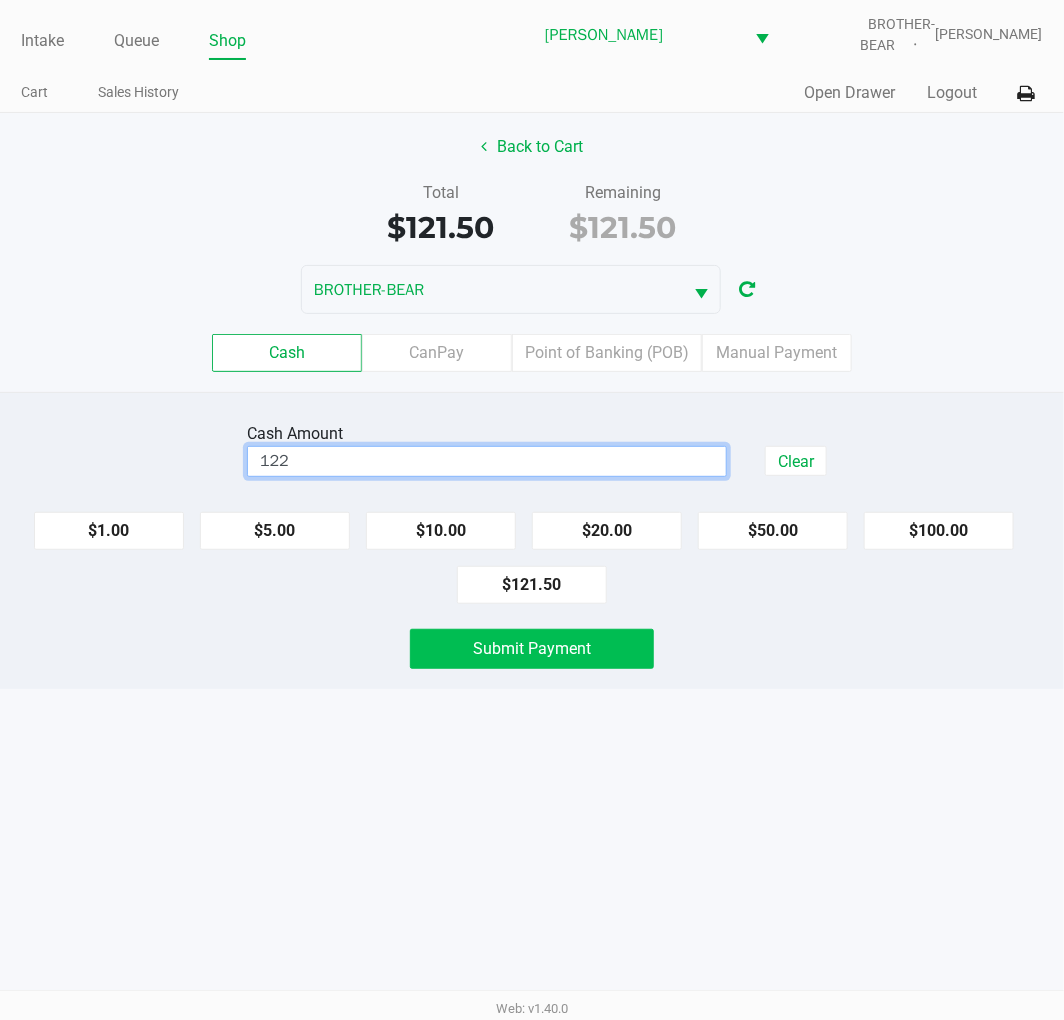 click on "Submit Payment" 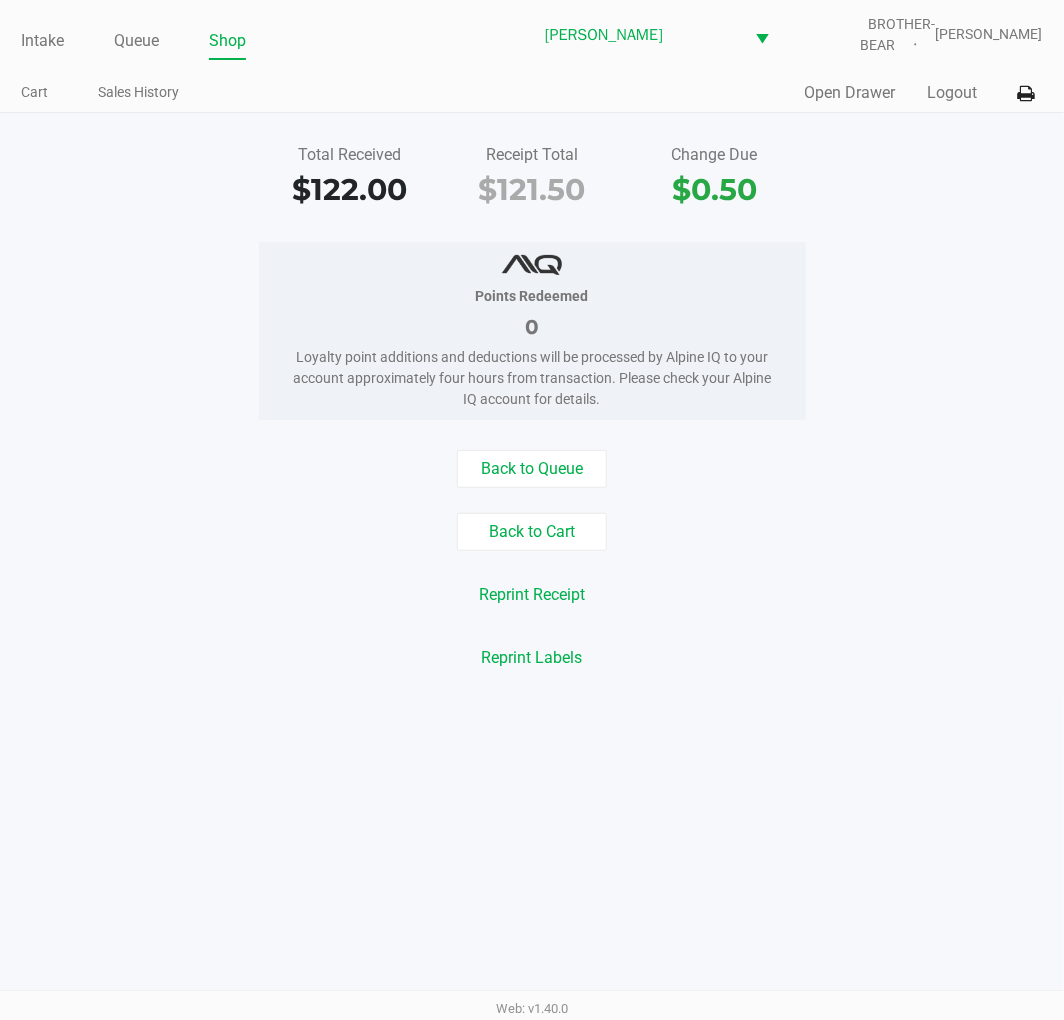 click on "Back to Queue   Back to Cart   Reprint Receipt   Reprint Labels" 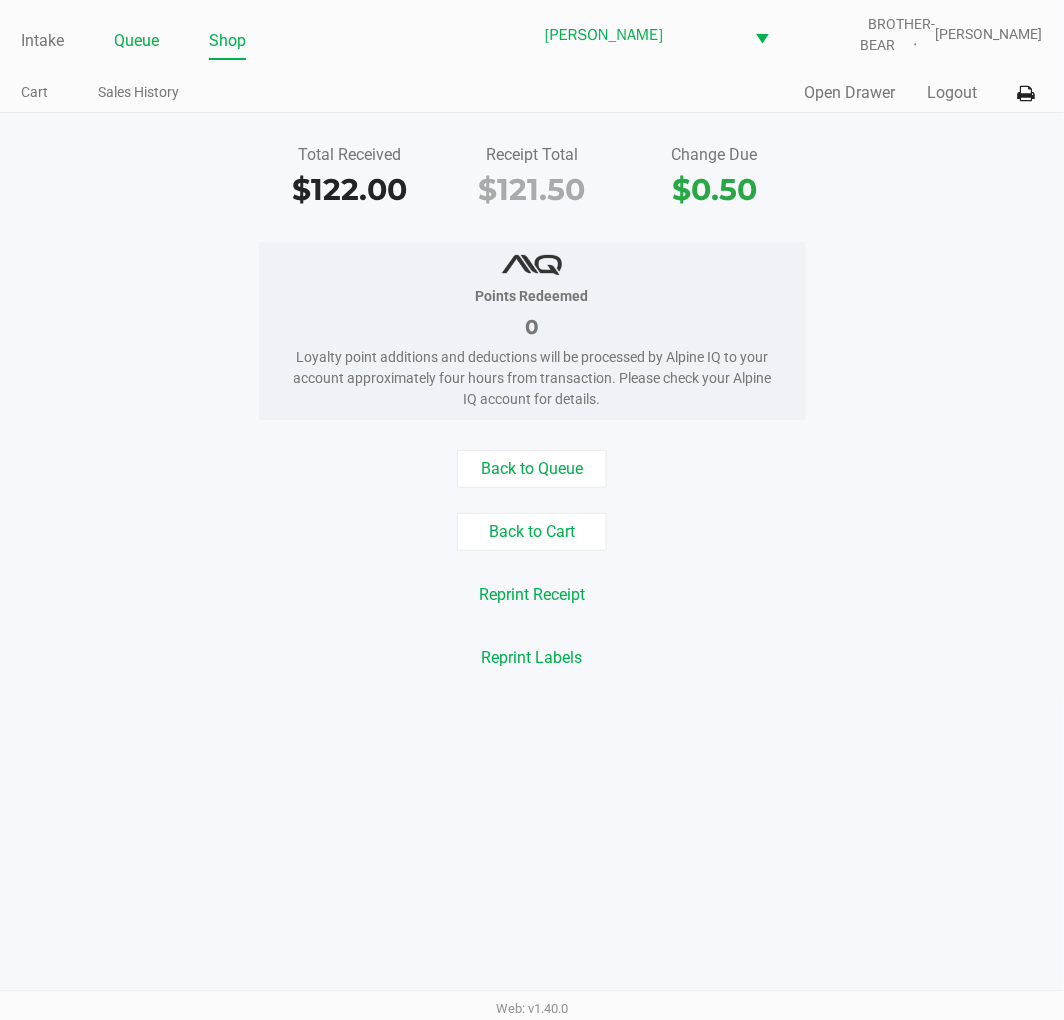 click on "Queue" 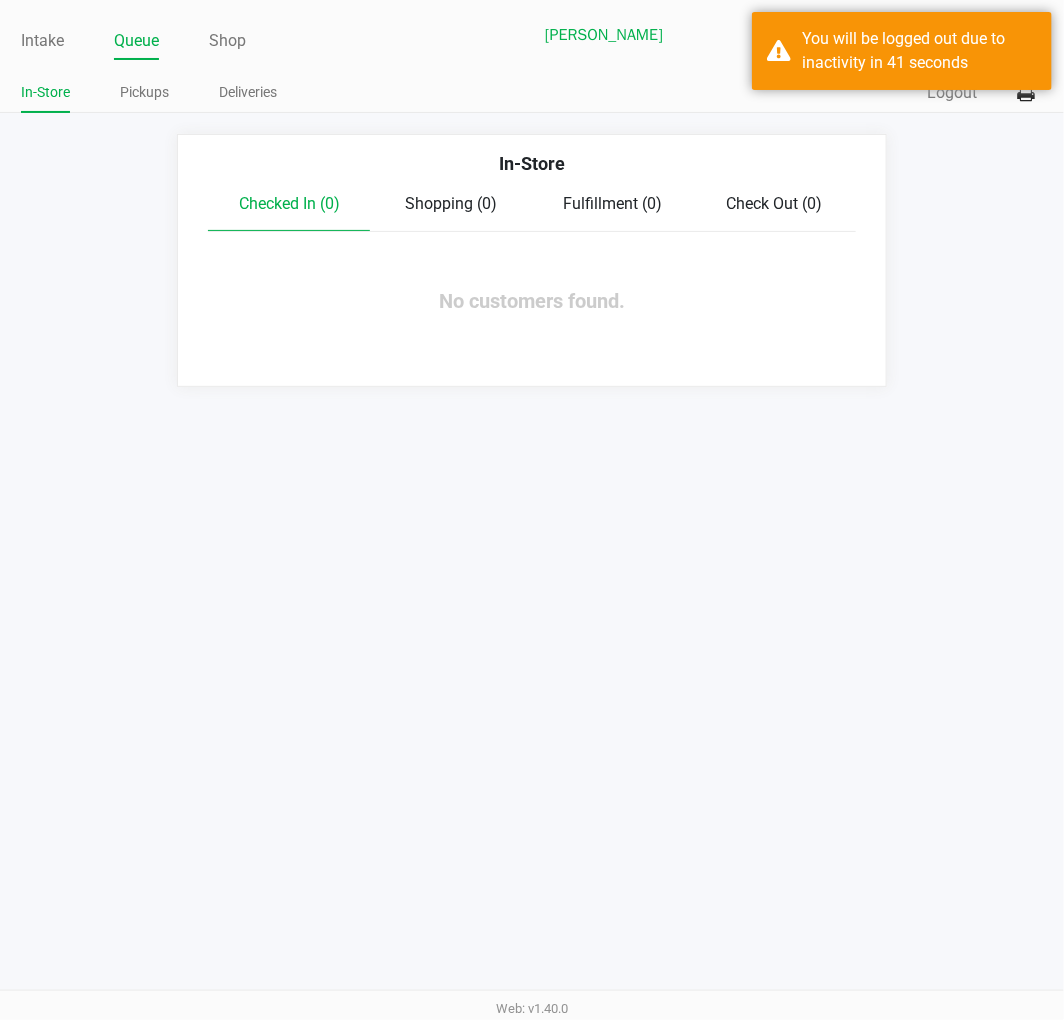 click on "Intake Queue Shop Clermont WC  BROTHER-BEAR   Sharlene Amadio  In-Store Pickups Deliveries  Quick Sale   Logout   In-Store   Checked In (0)   Shopping (0)   Fulfillment (0)   Check Out (0)  No customers found.  Web: v1.40.0" at bounding box center [532, 510] 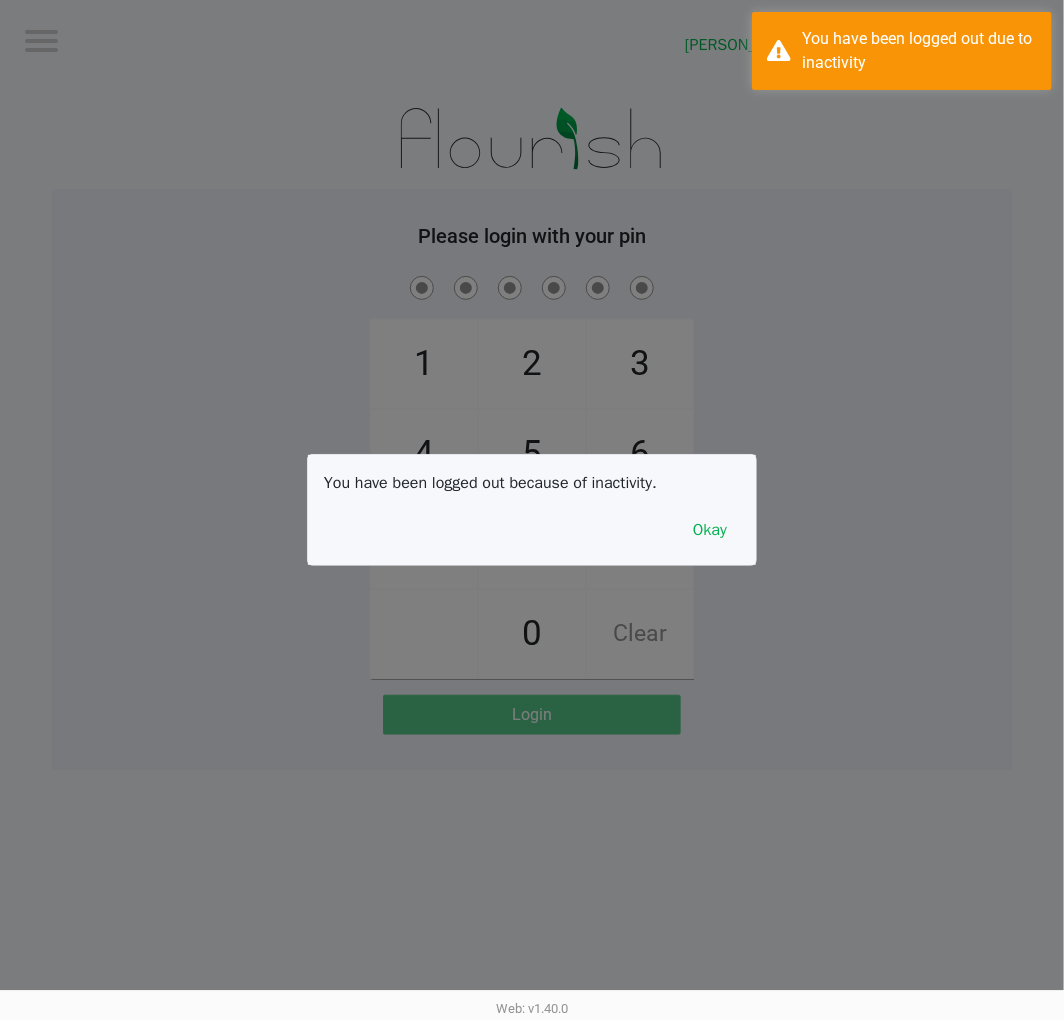 click on "Okay" at bounding box center [710, 530] 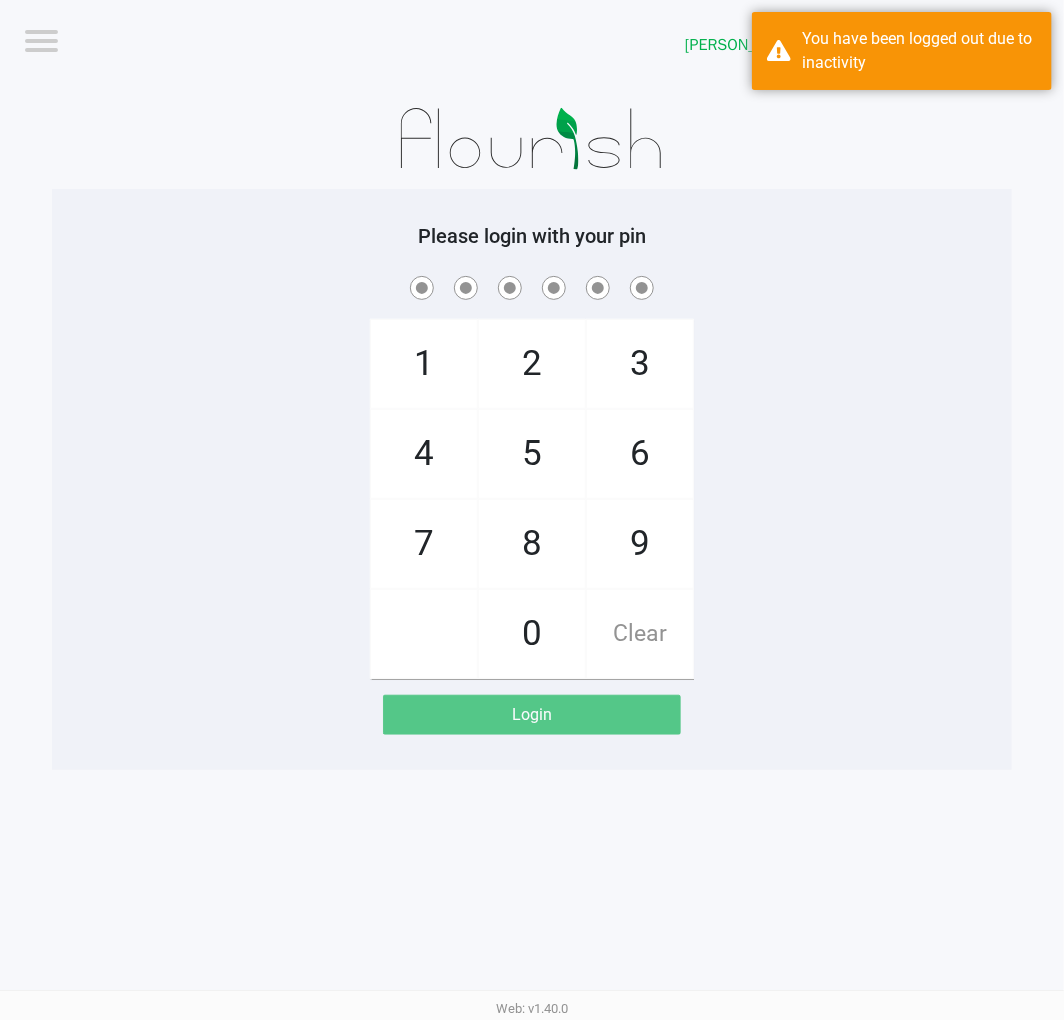 click on "Please login with your pin  1   4   7       2   5   8   0   3   6   9   Clear   Login" 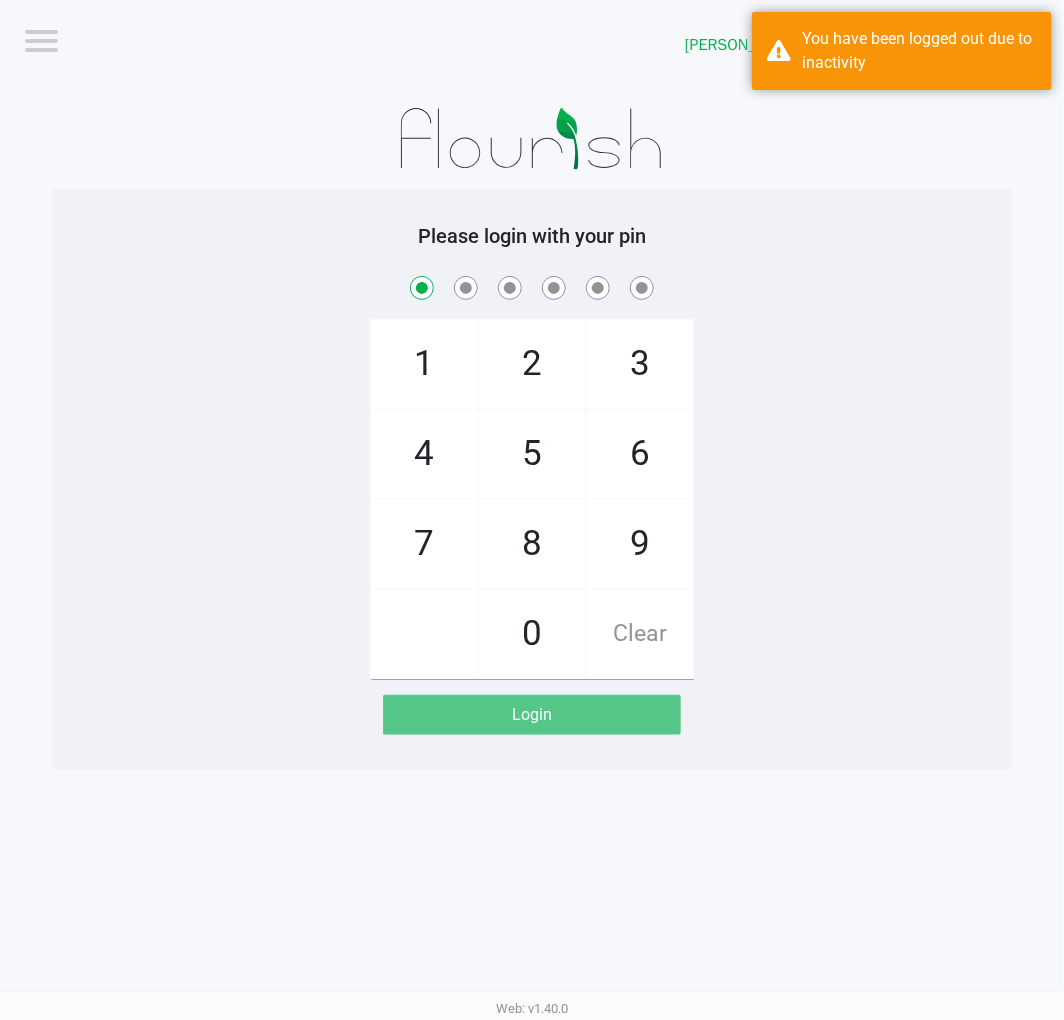 checkbox on "true" 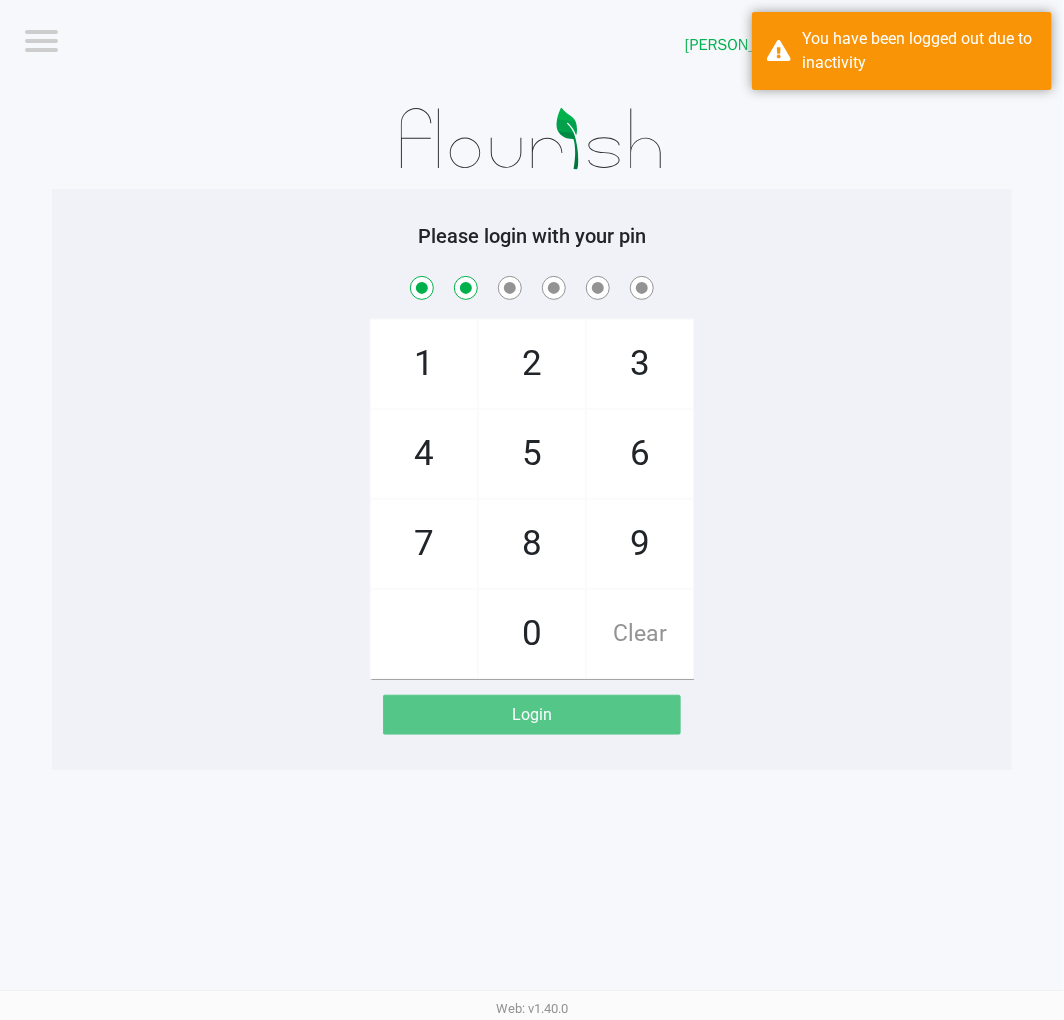 checkbox on "true" 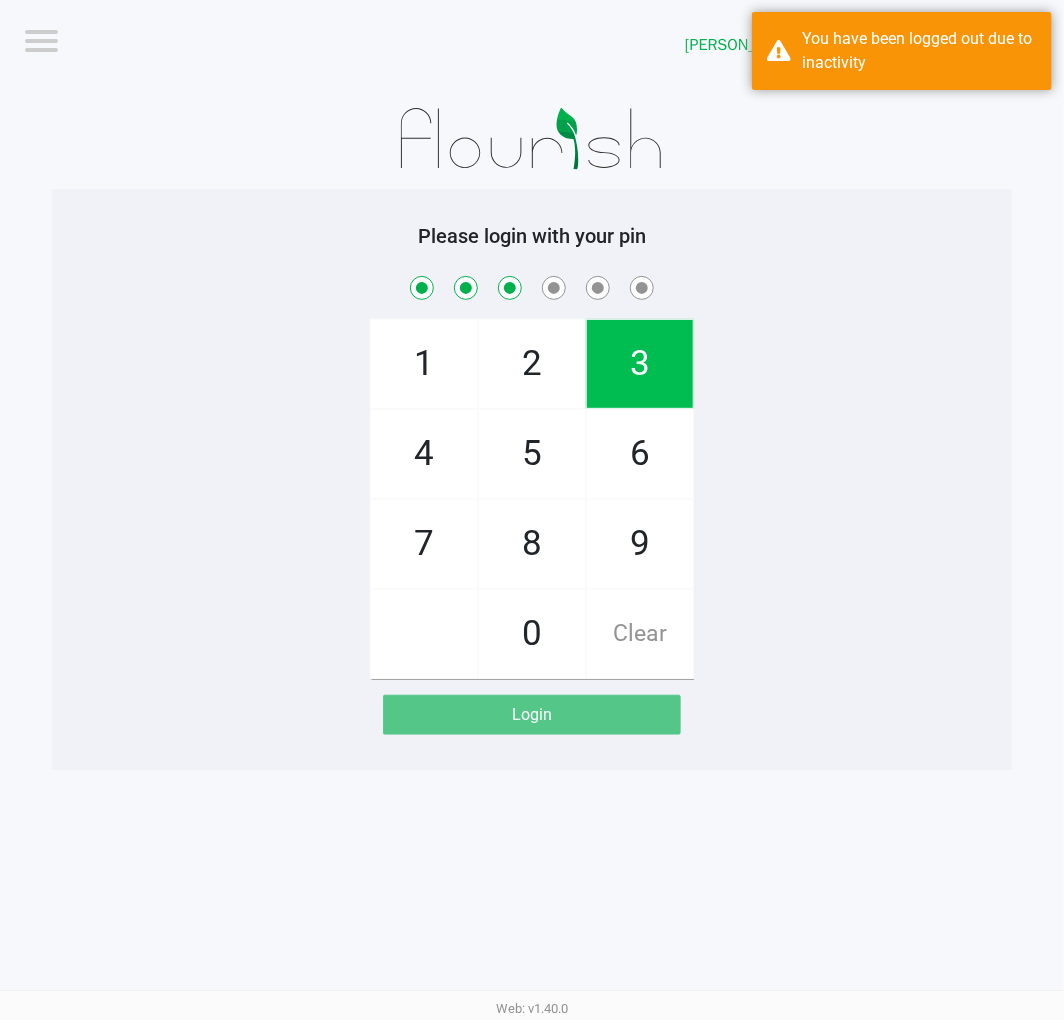 checkbox on "true" 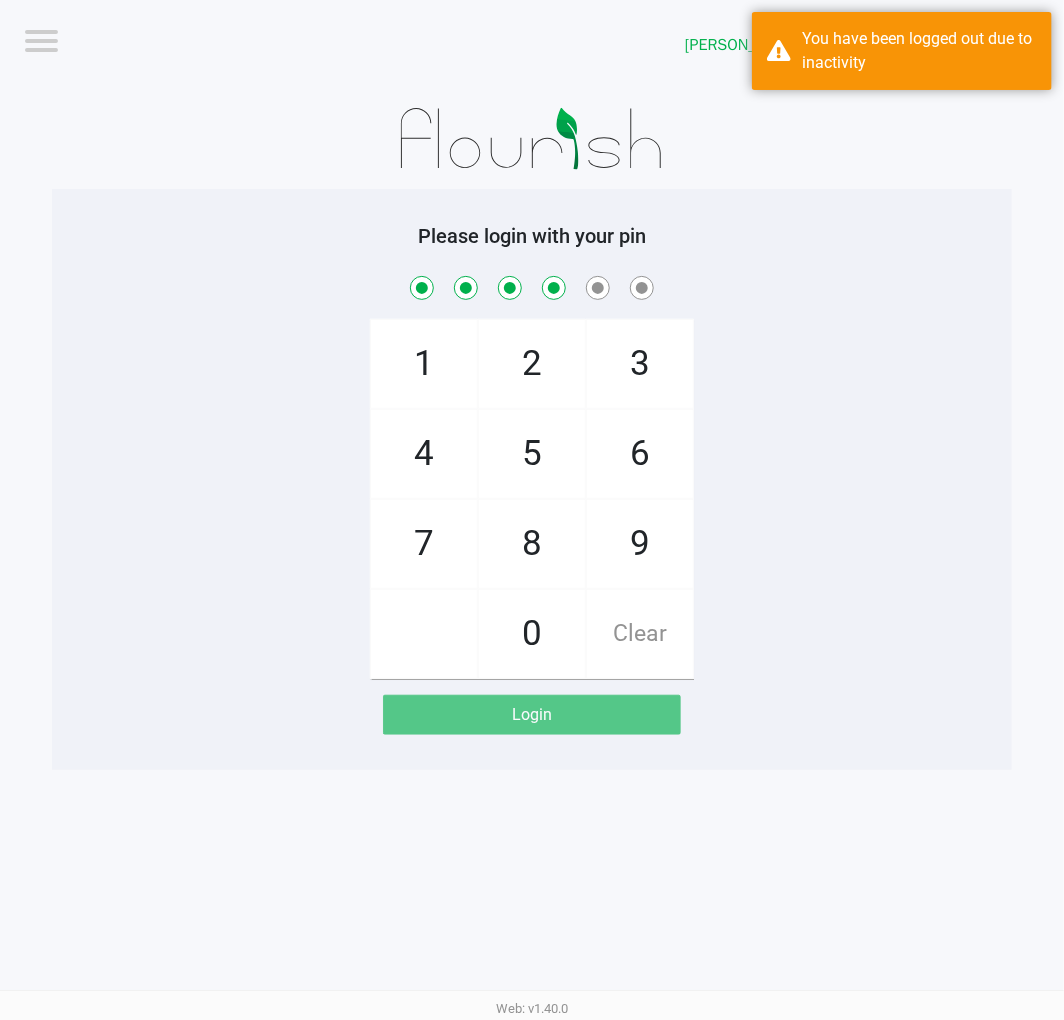 checkbox on "true" 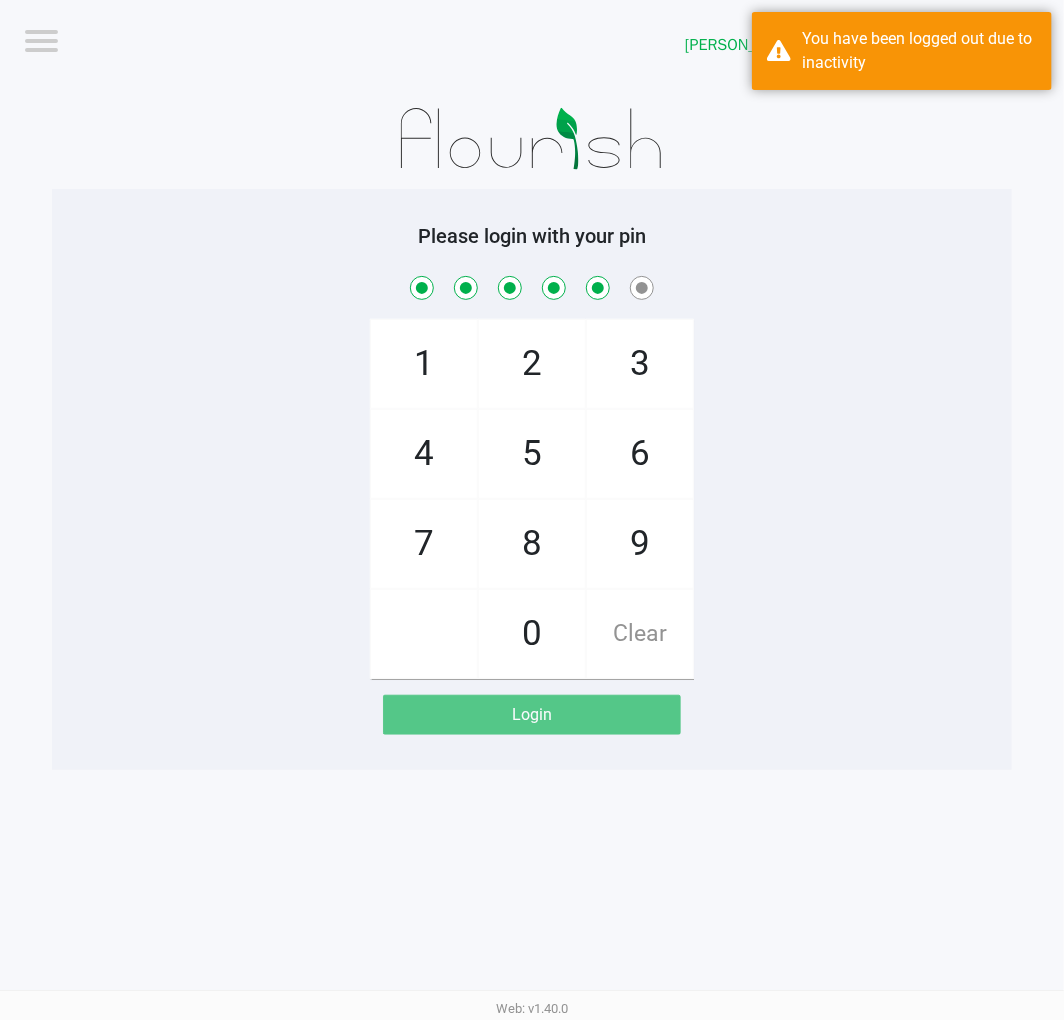 checkbox on "true" 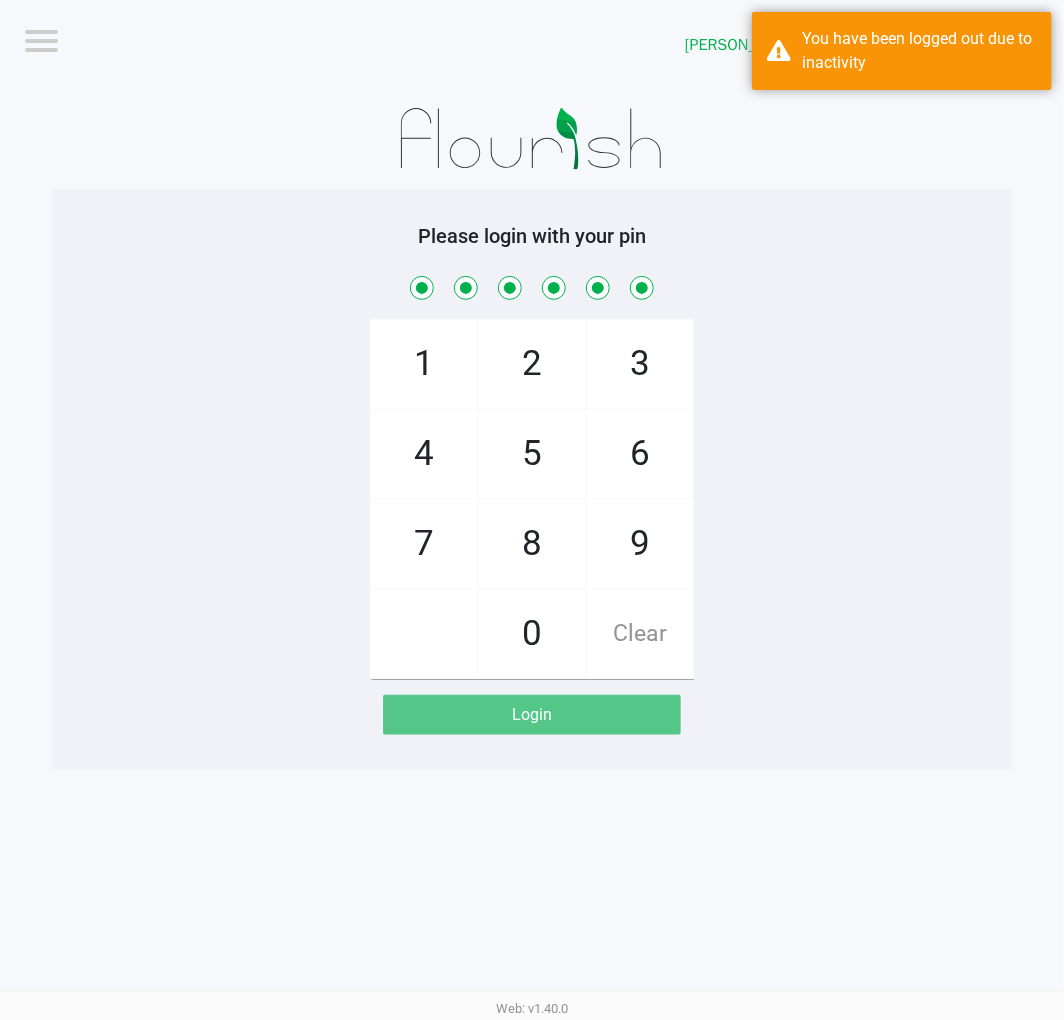 checkbox on "true" 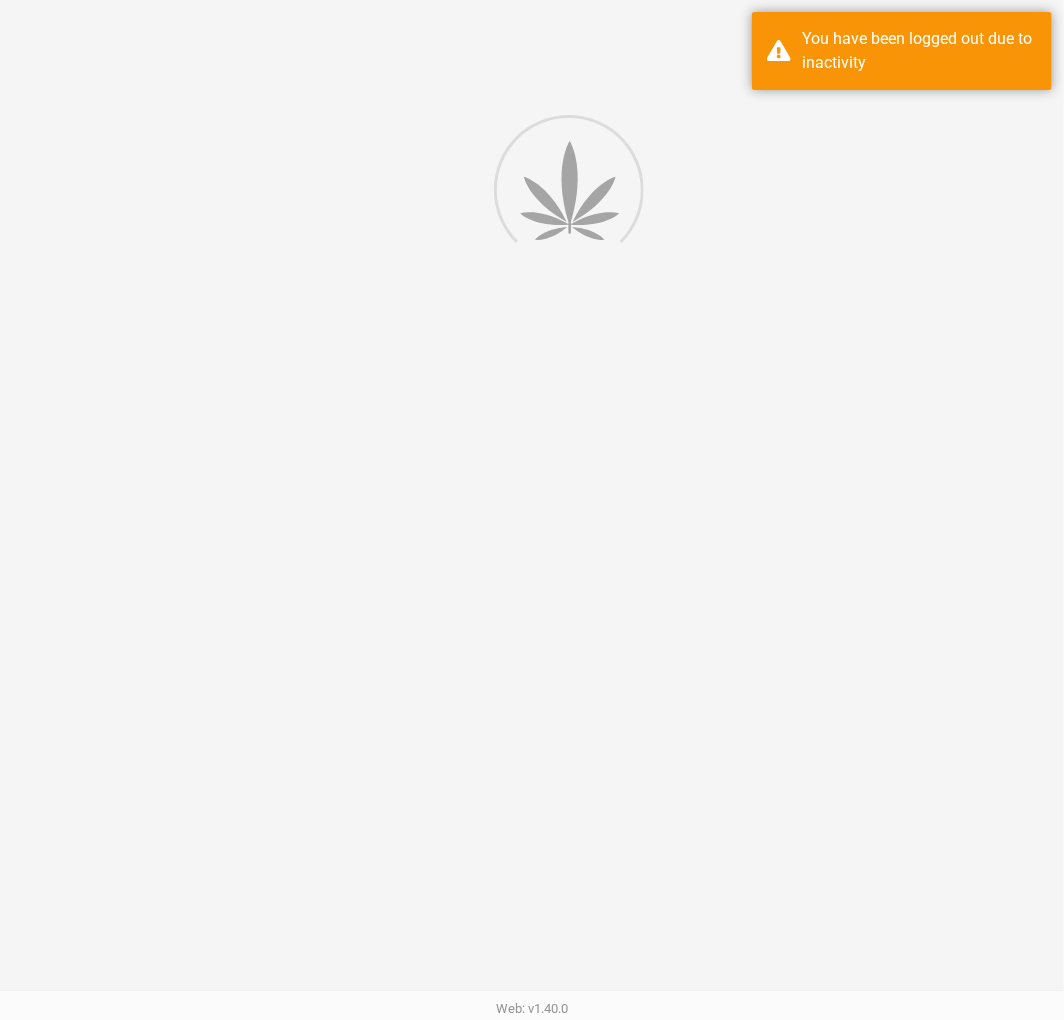 click on "Logout  Clermont WC  BROTHER-BEAR  Please login with your pin  1   4   7       2   5   8   0   3   6   9   Clear   Login   Web: v1.40.0" at bounding box center (532, 510) 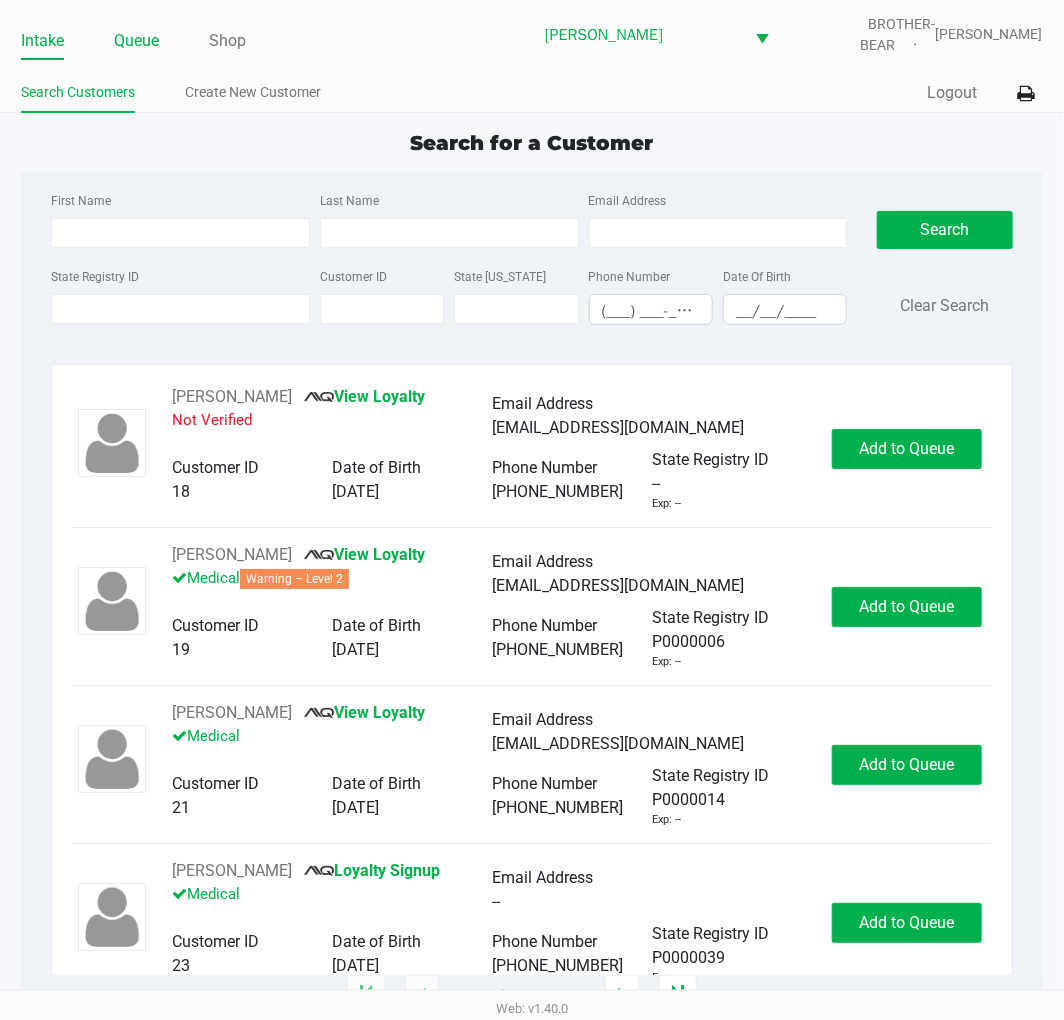 click on "Queue" 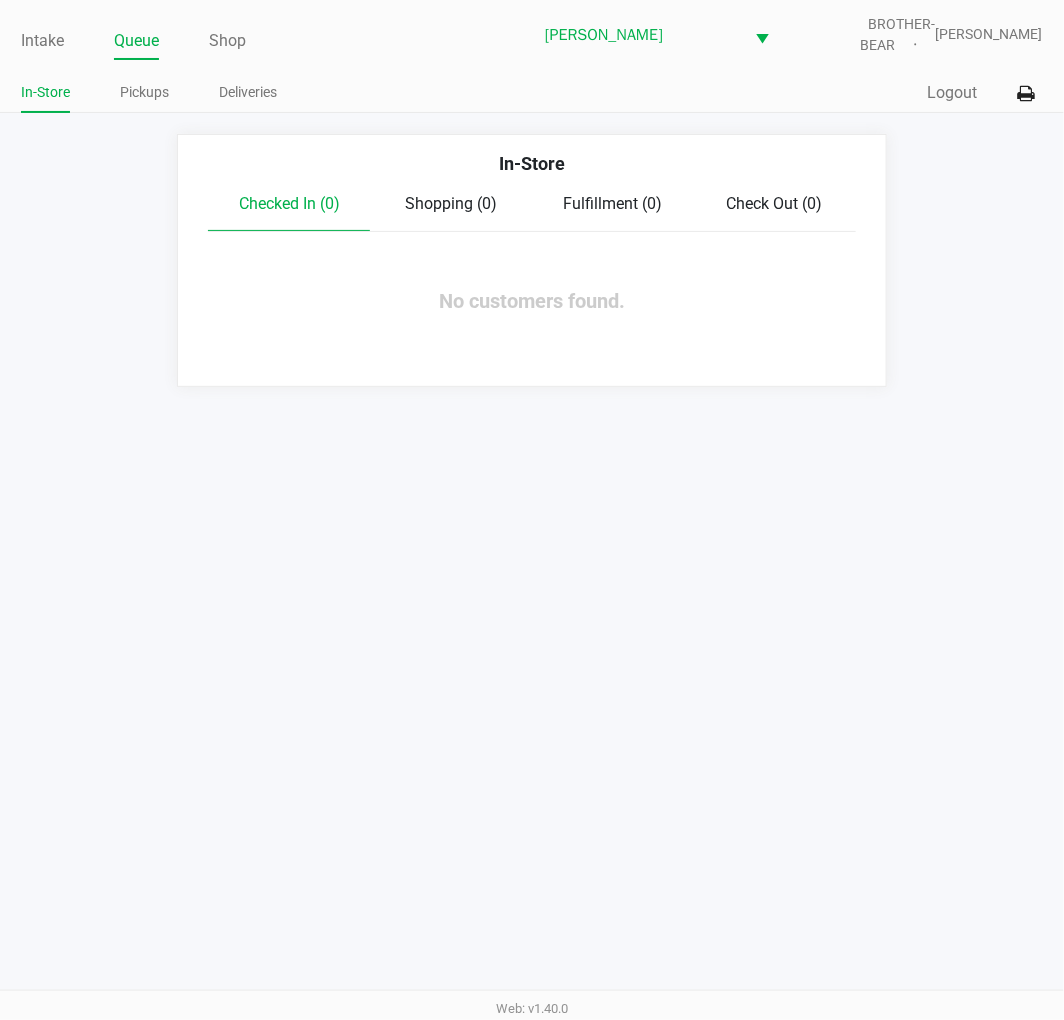 click on "Pickups" 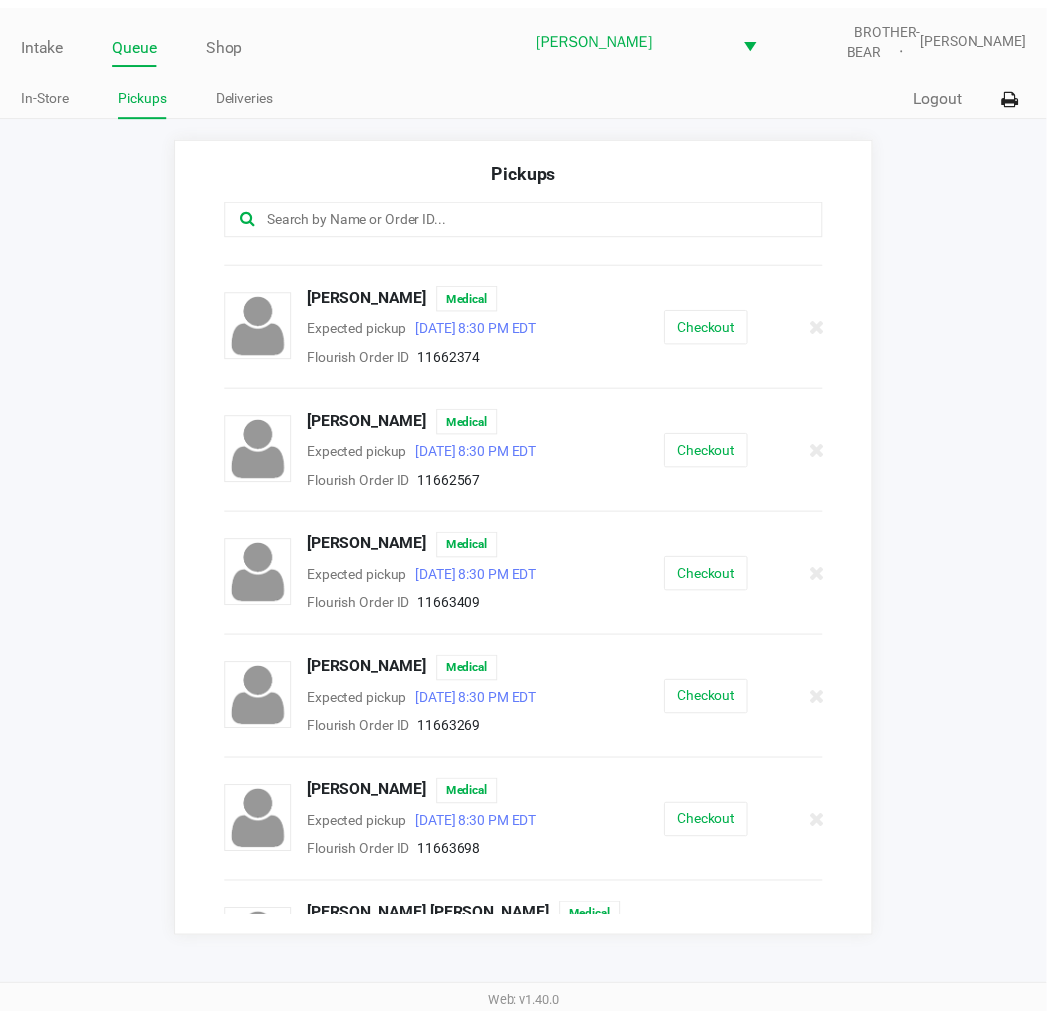 scroll, scrollTop: 433, scrollLeft: 0, axis: vertical 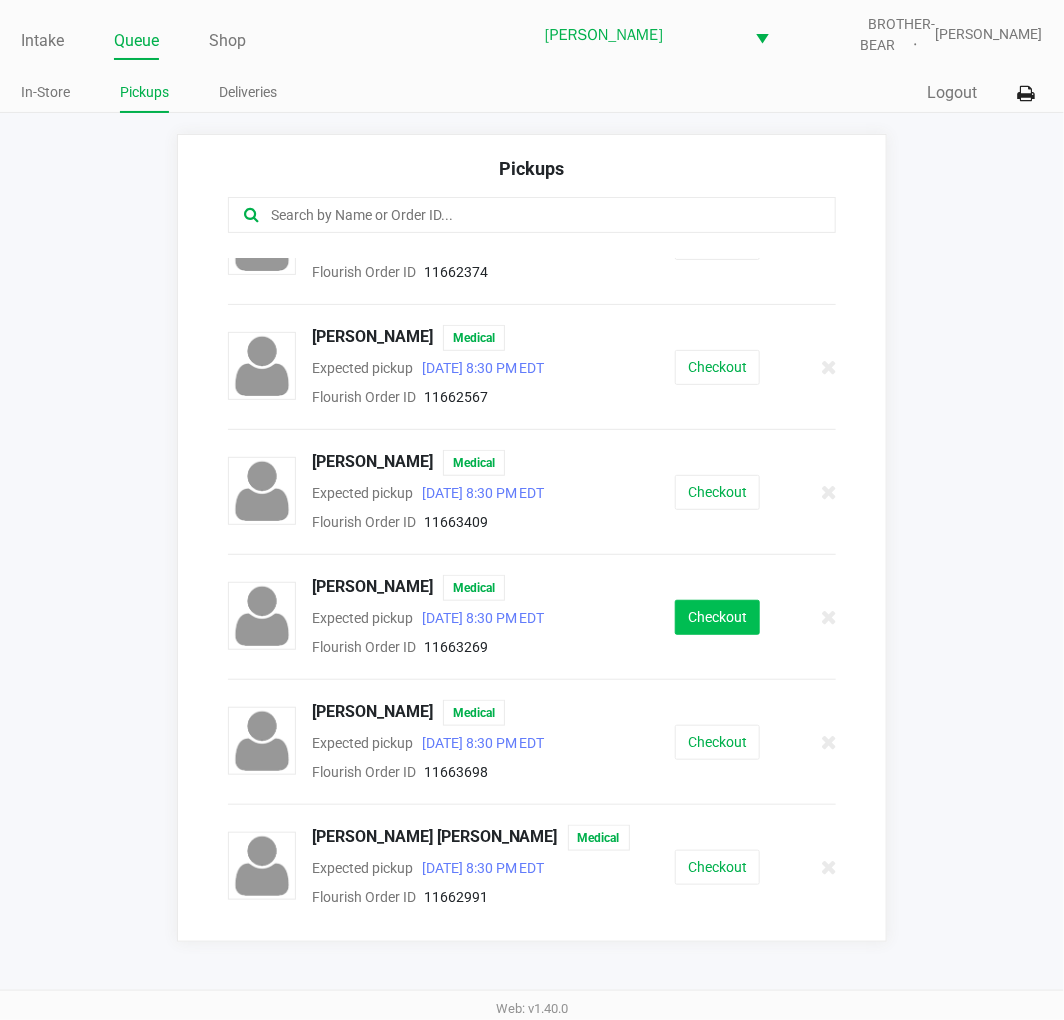 click on "Checkout" 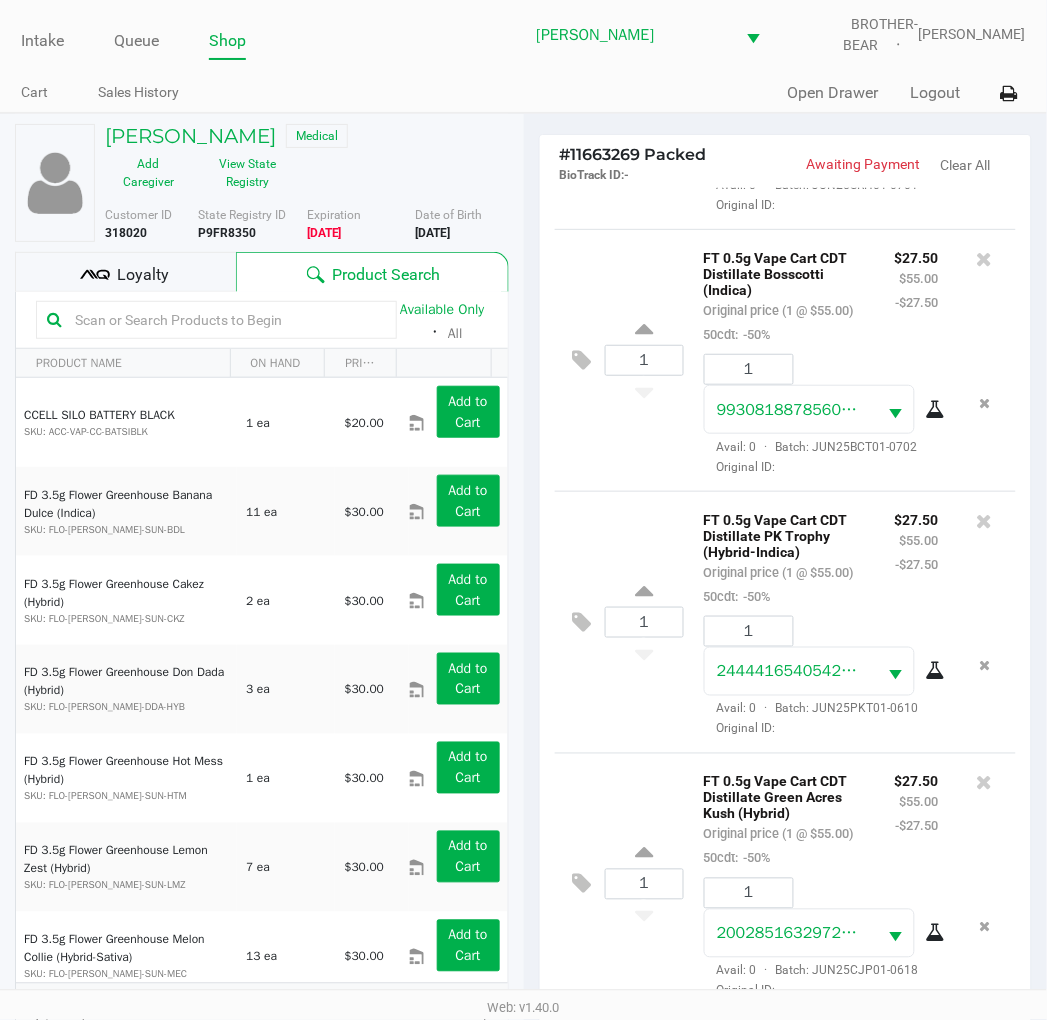 scroll, scrollTop: 326, scrollLeft: 0, axis: vertical 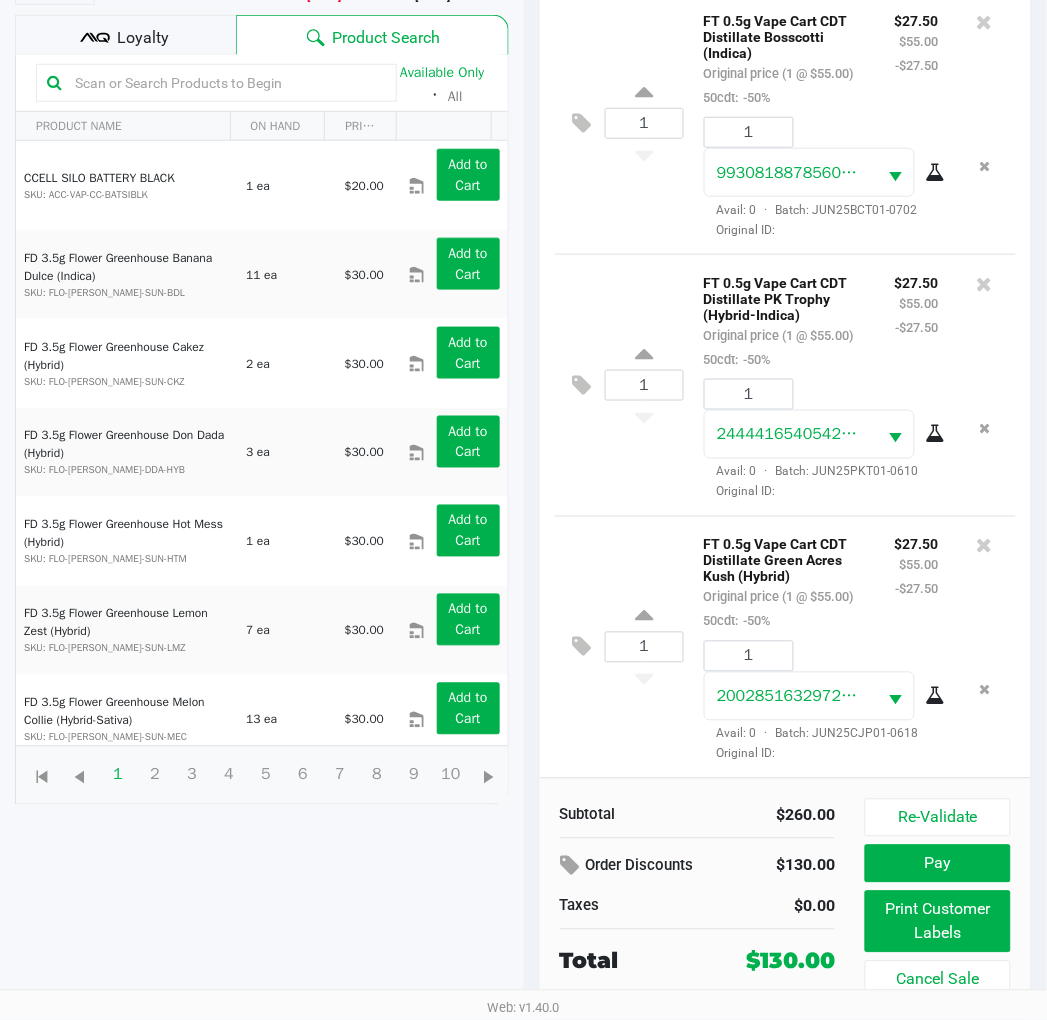click on "Loyalty" 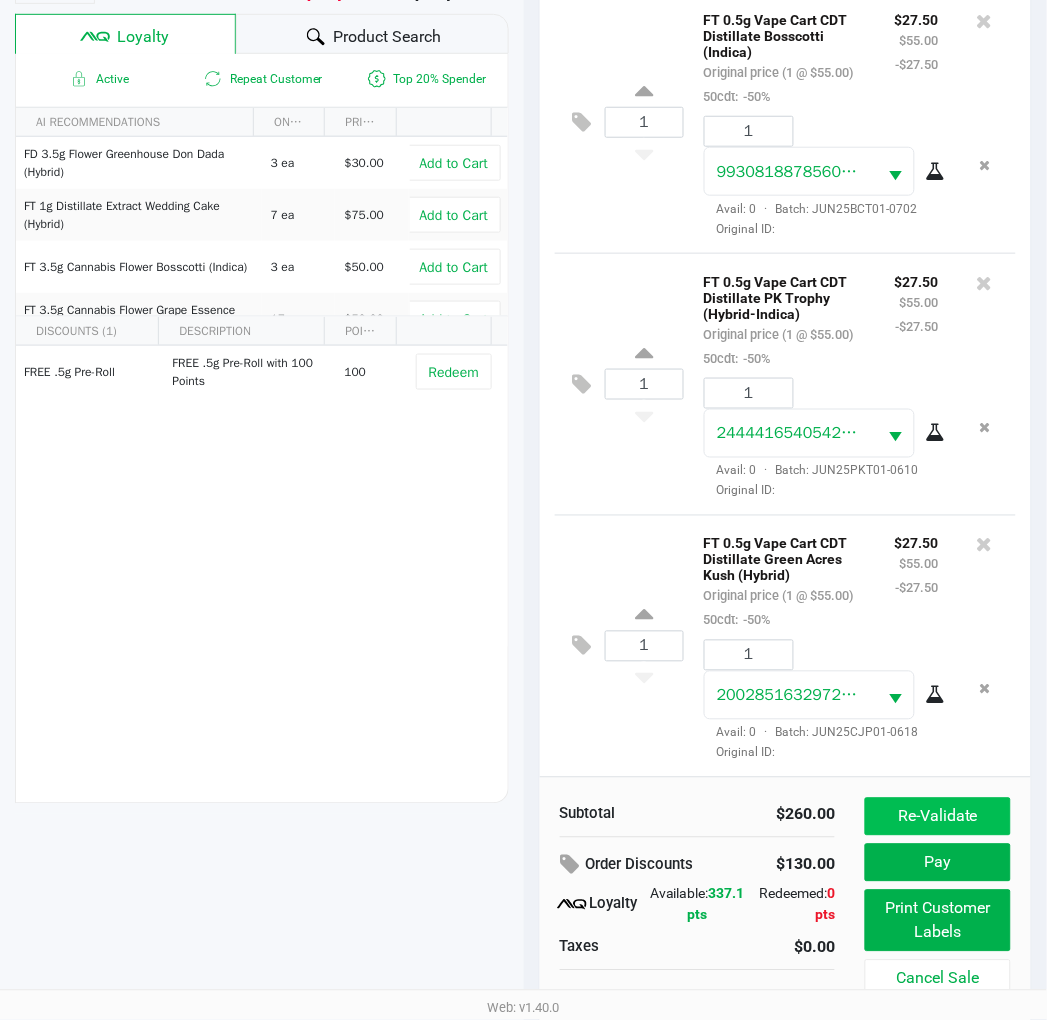 click on "Re-Validate" 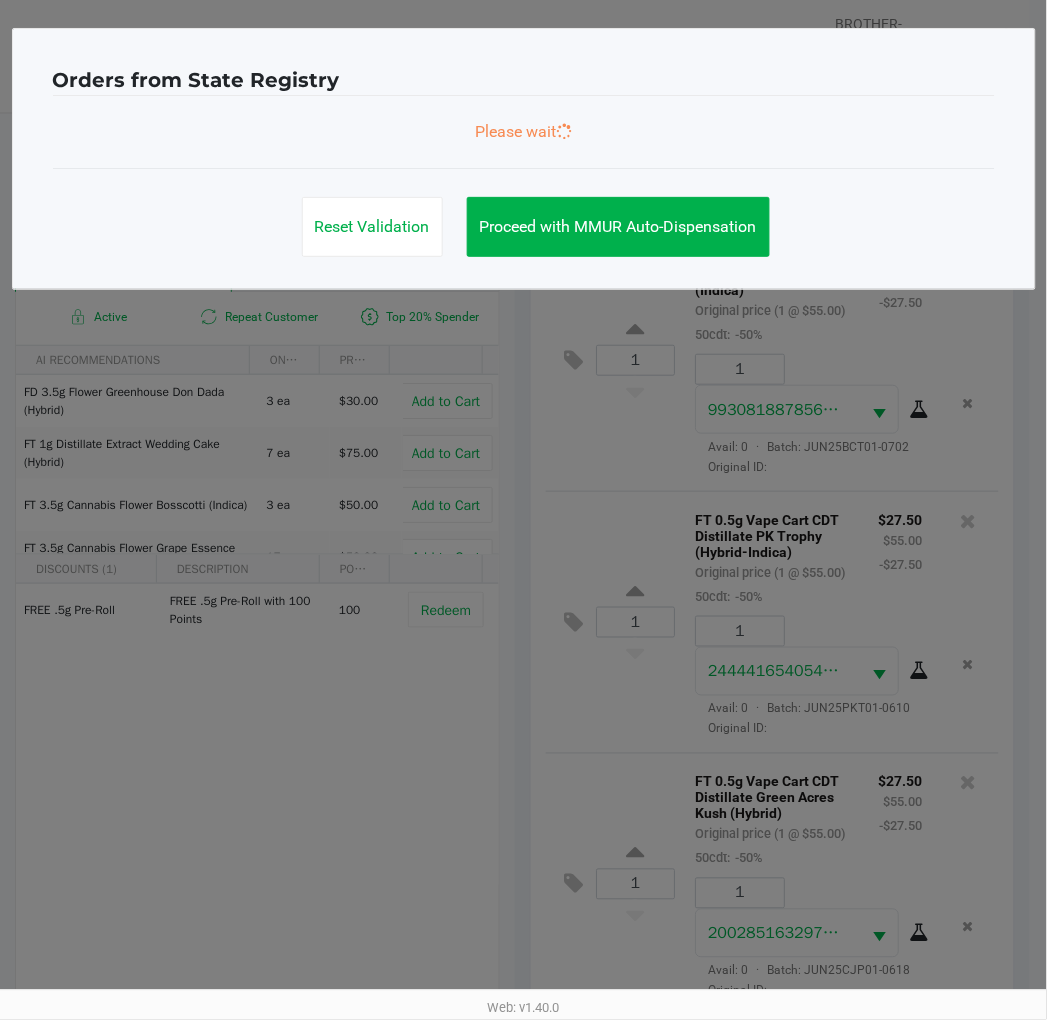 scroll, scrollTop: 0, scrollLeft: 0, axis: both 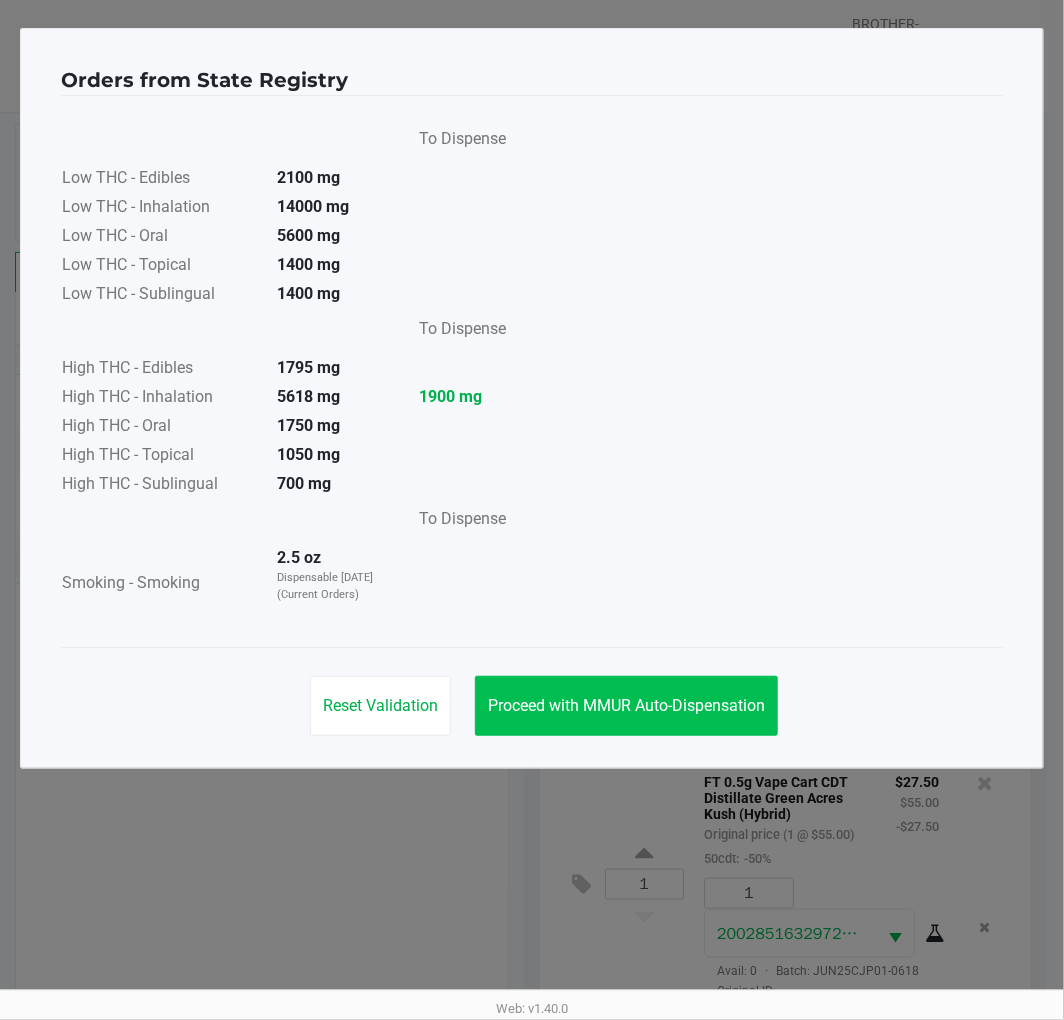 click on "Proceed with MMUR Auto-Dispensation" 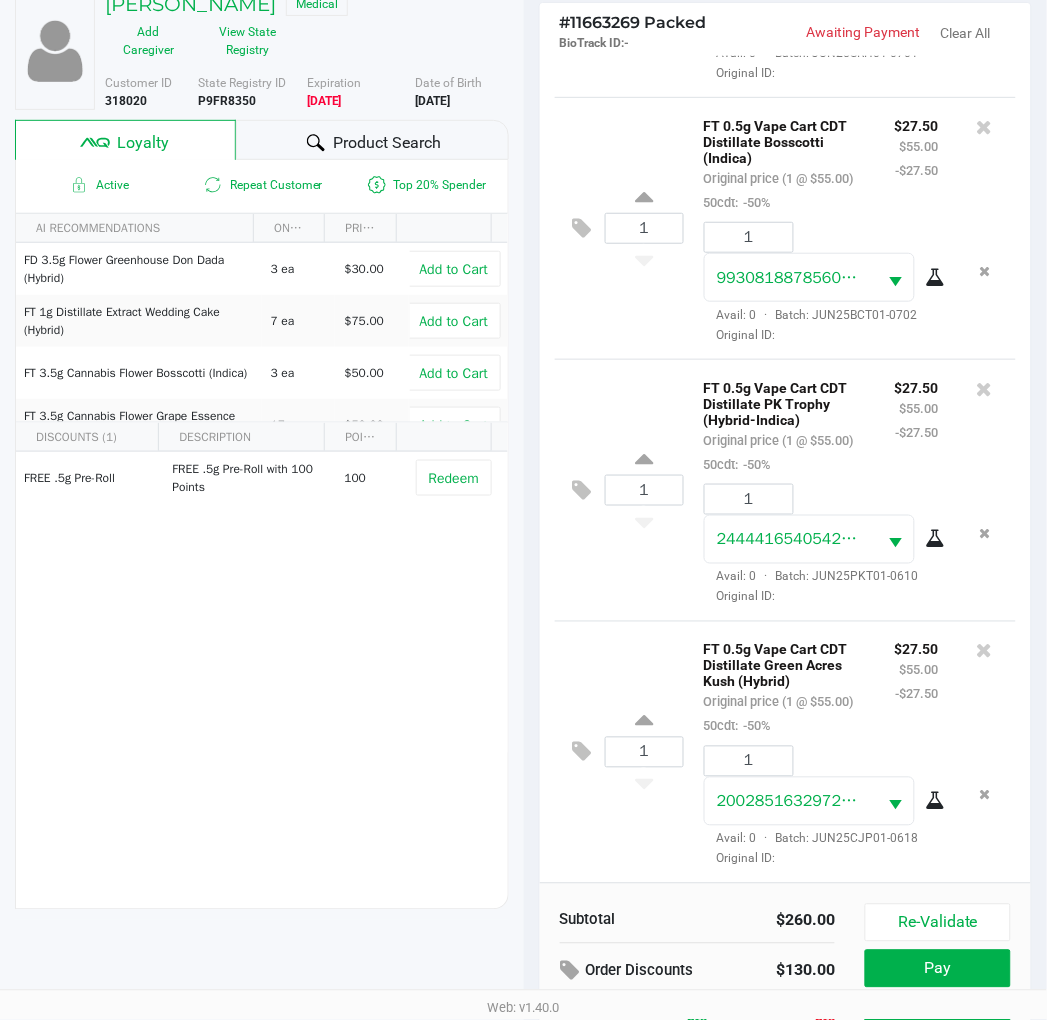 scroll, scrollTop: 258, scrollLeft: 0, axis: vertical 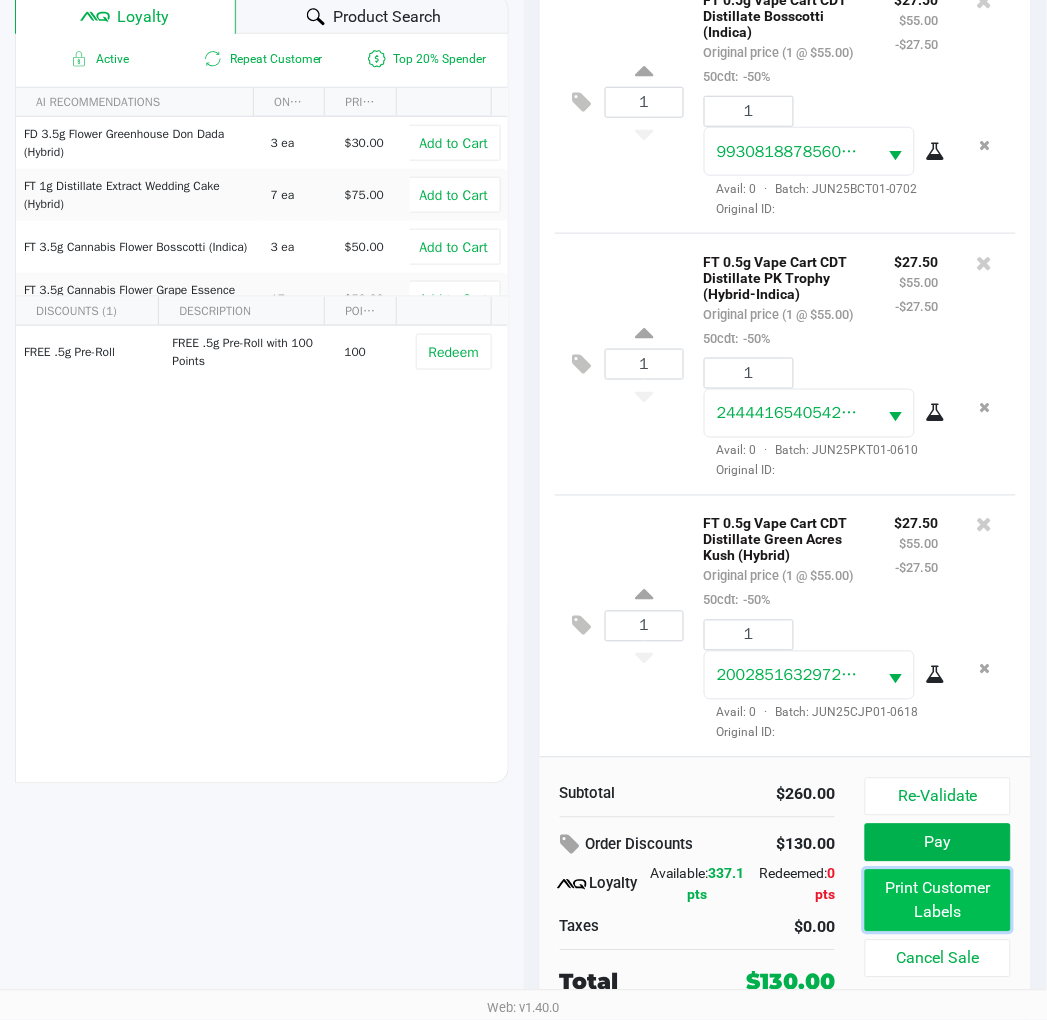 click on "Print Customer Labels" 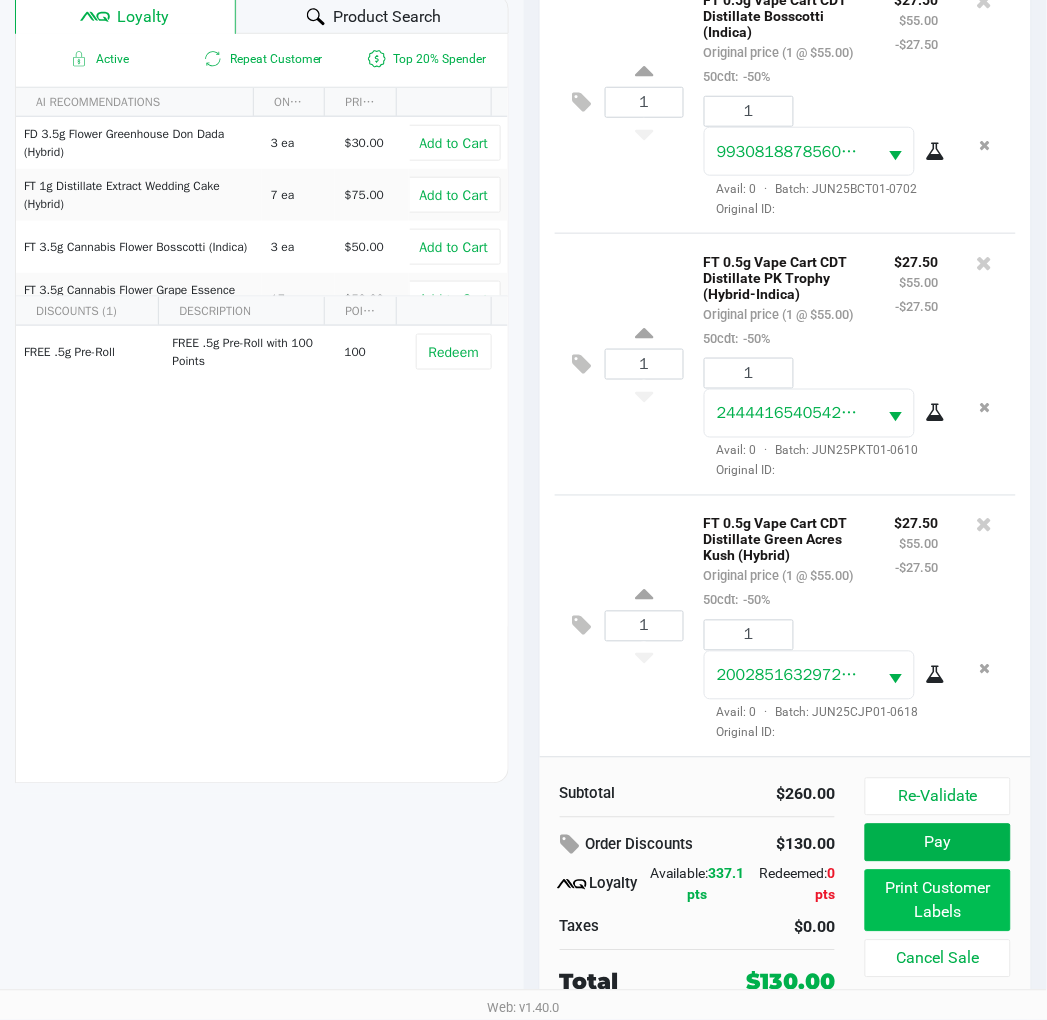 scroll, scrollTop: 0, scrollLeft: 0, axis: both 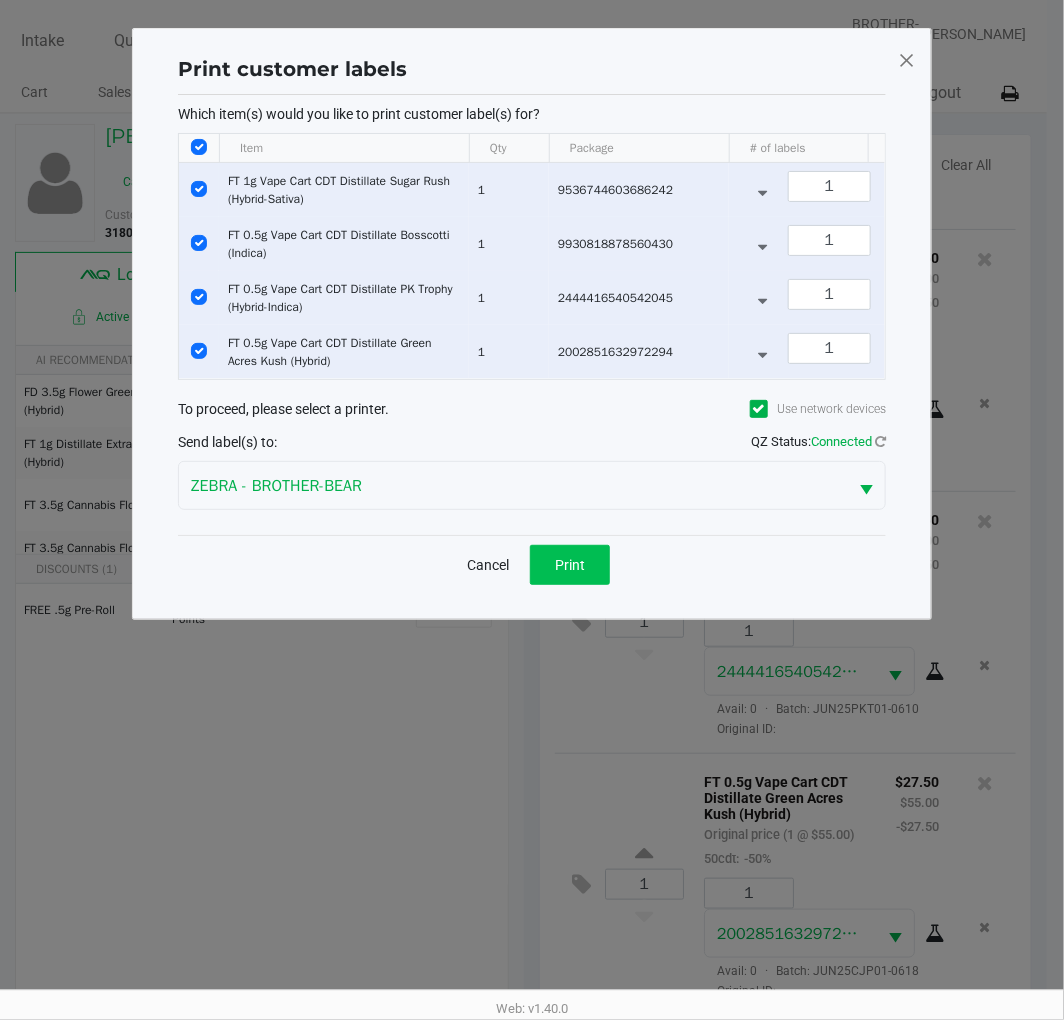 click on "Print" 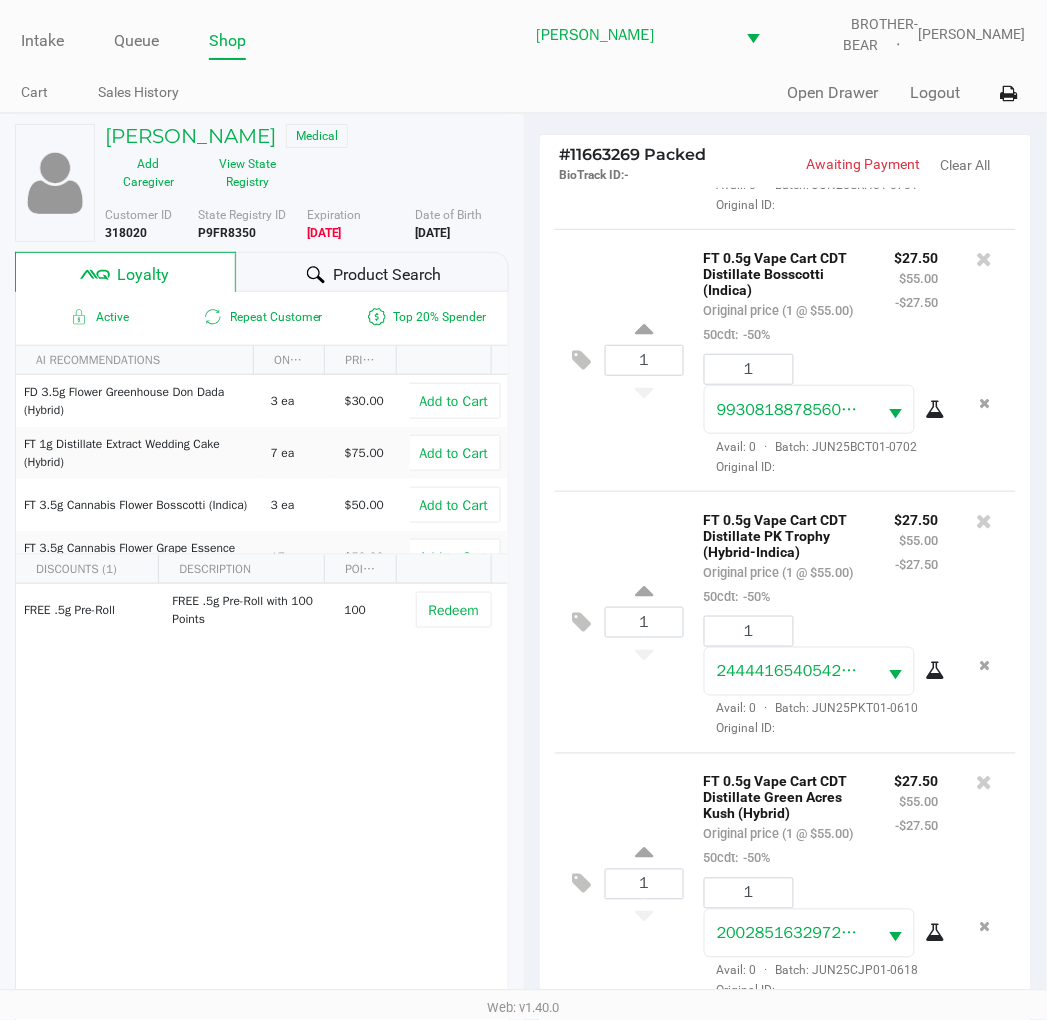 click on "1 9930818878560430  Avail: 0  ·  Batch: JUN25BCT01-0702   Original ID:" 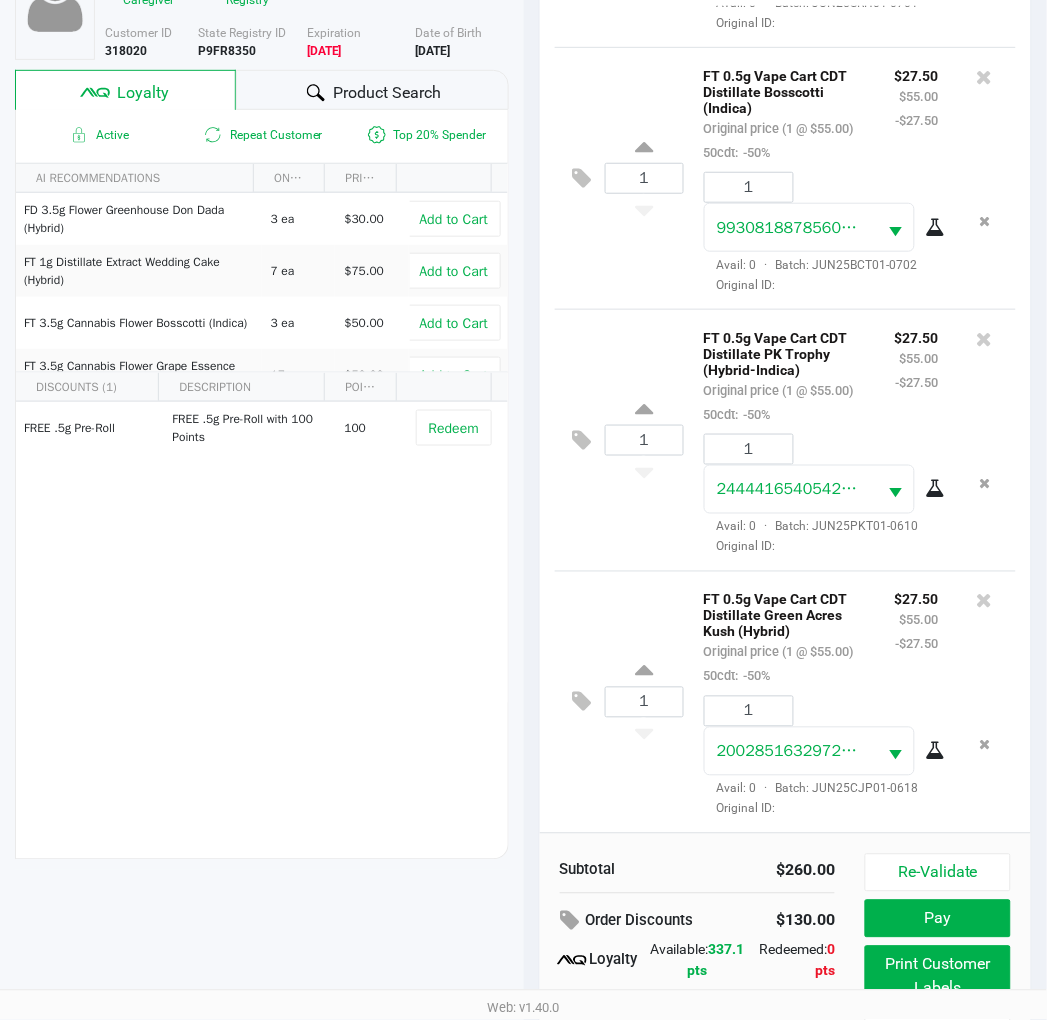 scroll, scrollTop: 258, scrollLeft: 0, axis: vertical 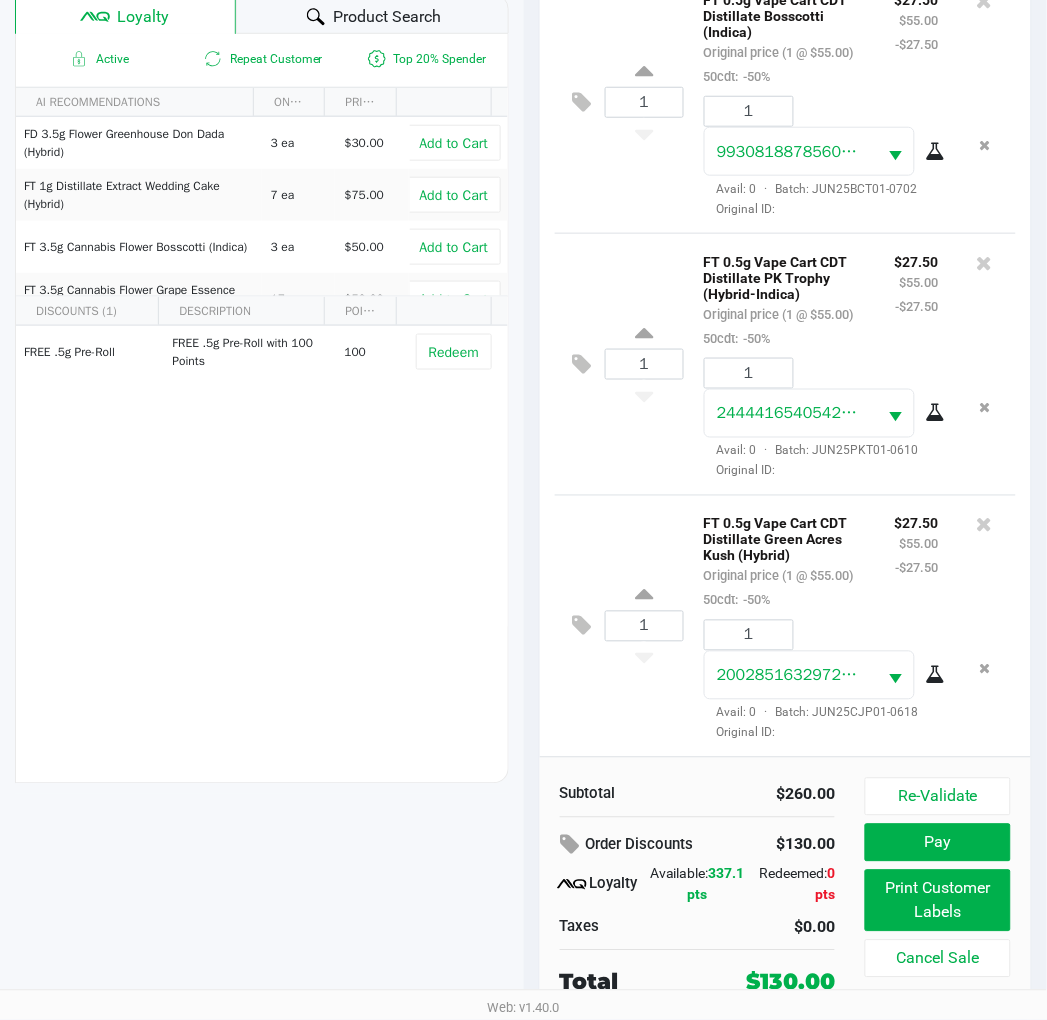 click on "Pay" 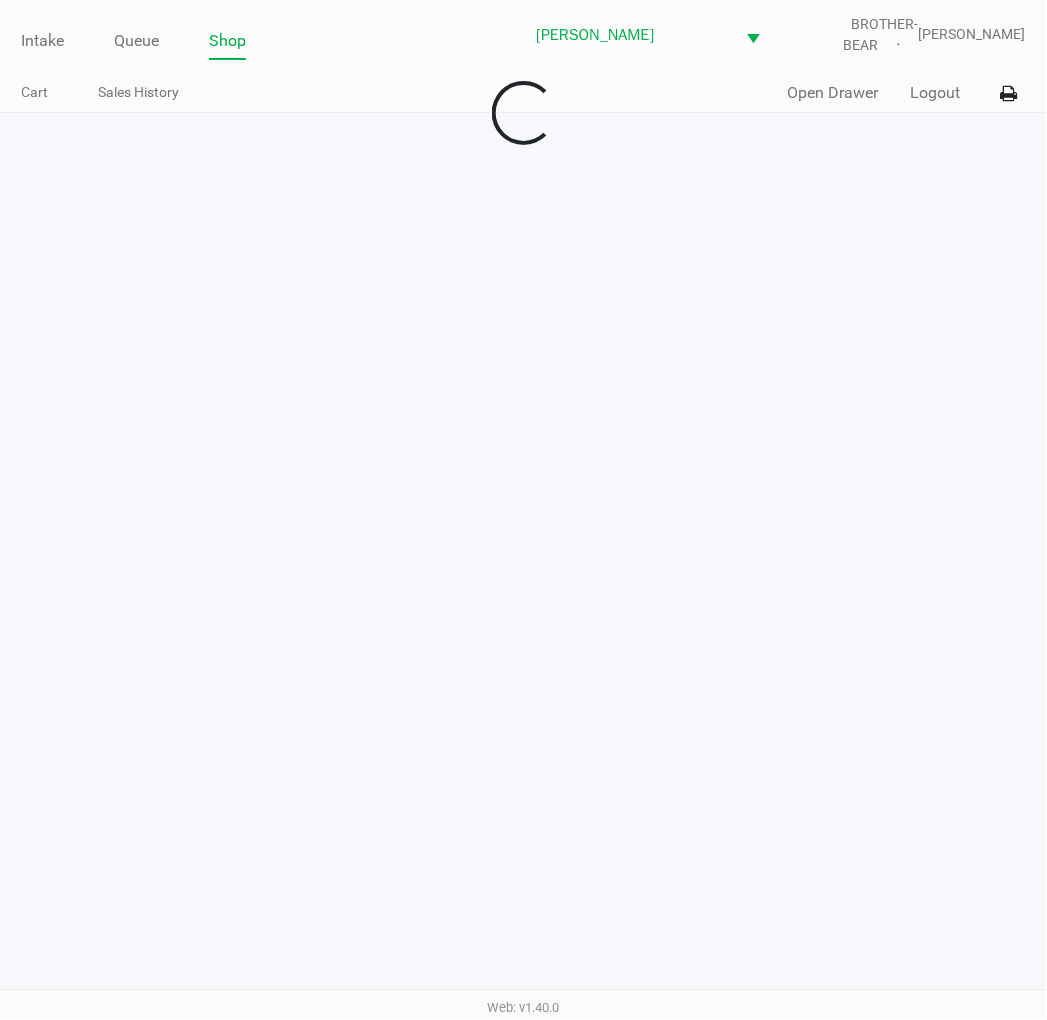 scroll, scrollTop: 0, scrollLeft: 0, axis: both 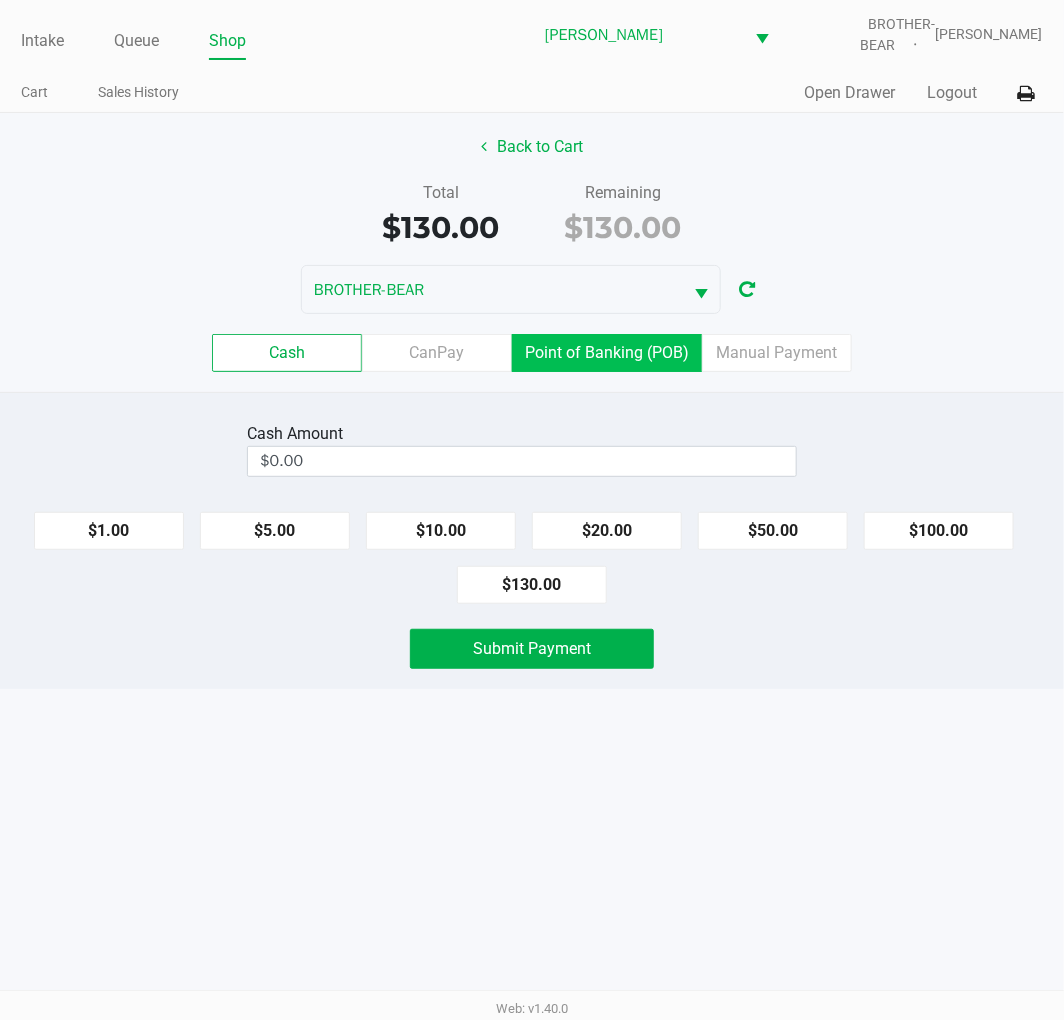 click on "Point of Banking (POB)" 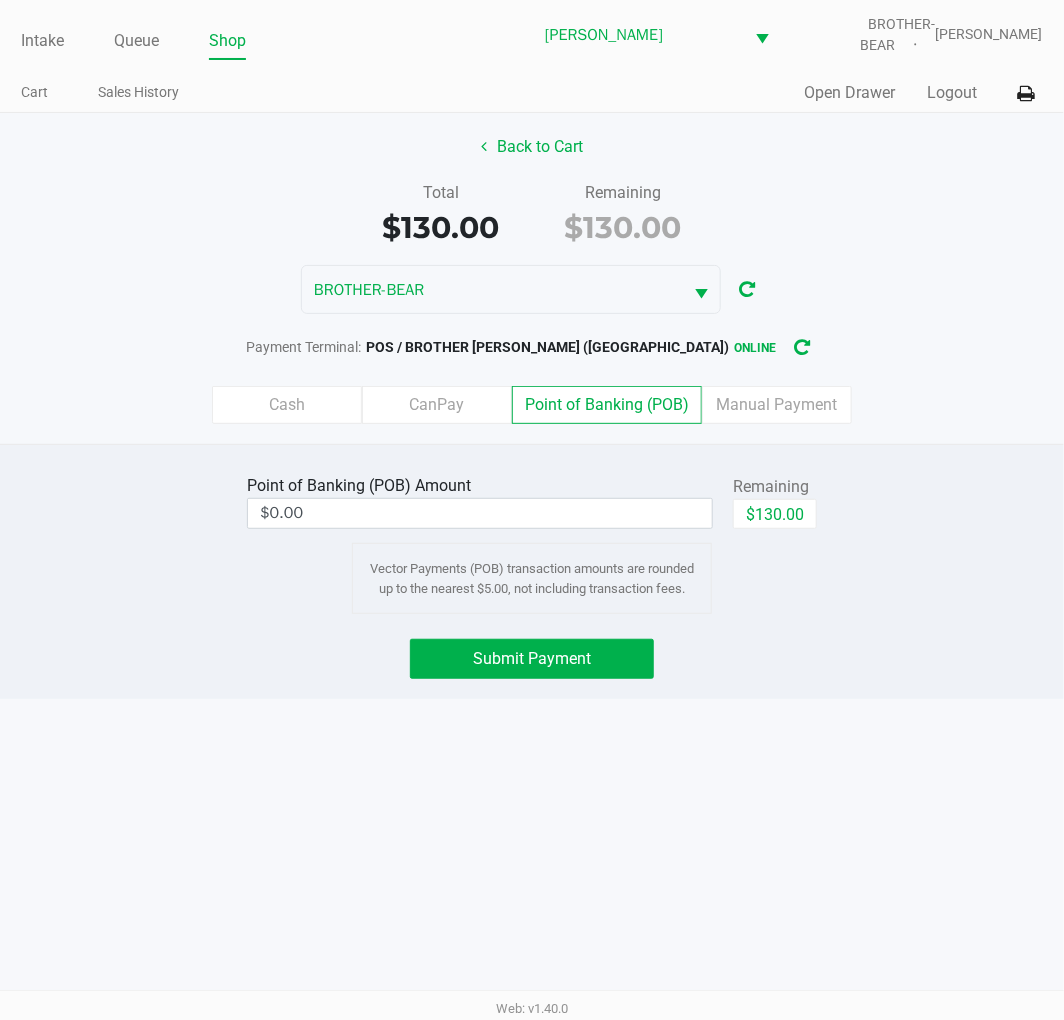 click on "Point of Banking (POB)  Amount  $0.00  Remaining   $130.00  Vector Payments (POB) transaction amounts are rounded up to the nearest $5.00, not including transaction fees." 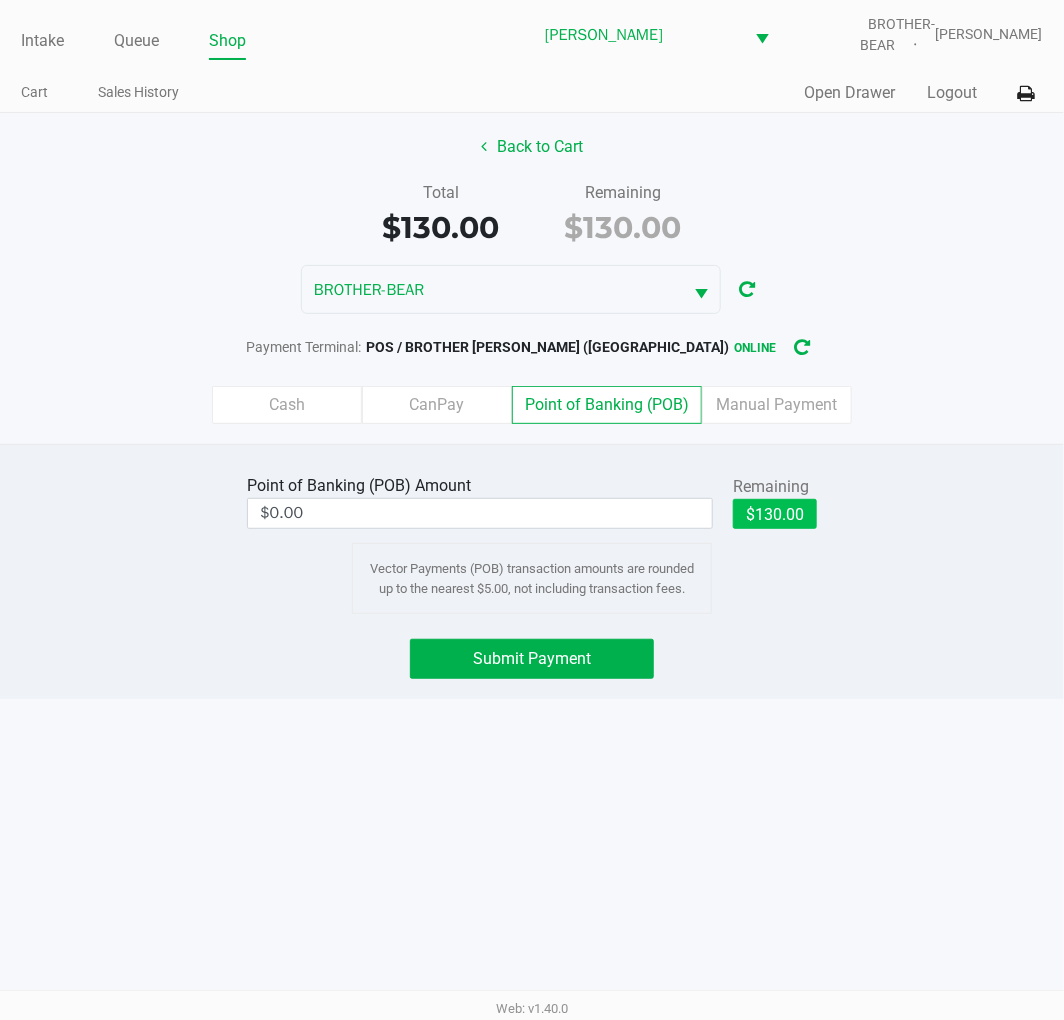 click on "$130.00" 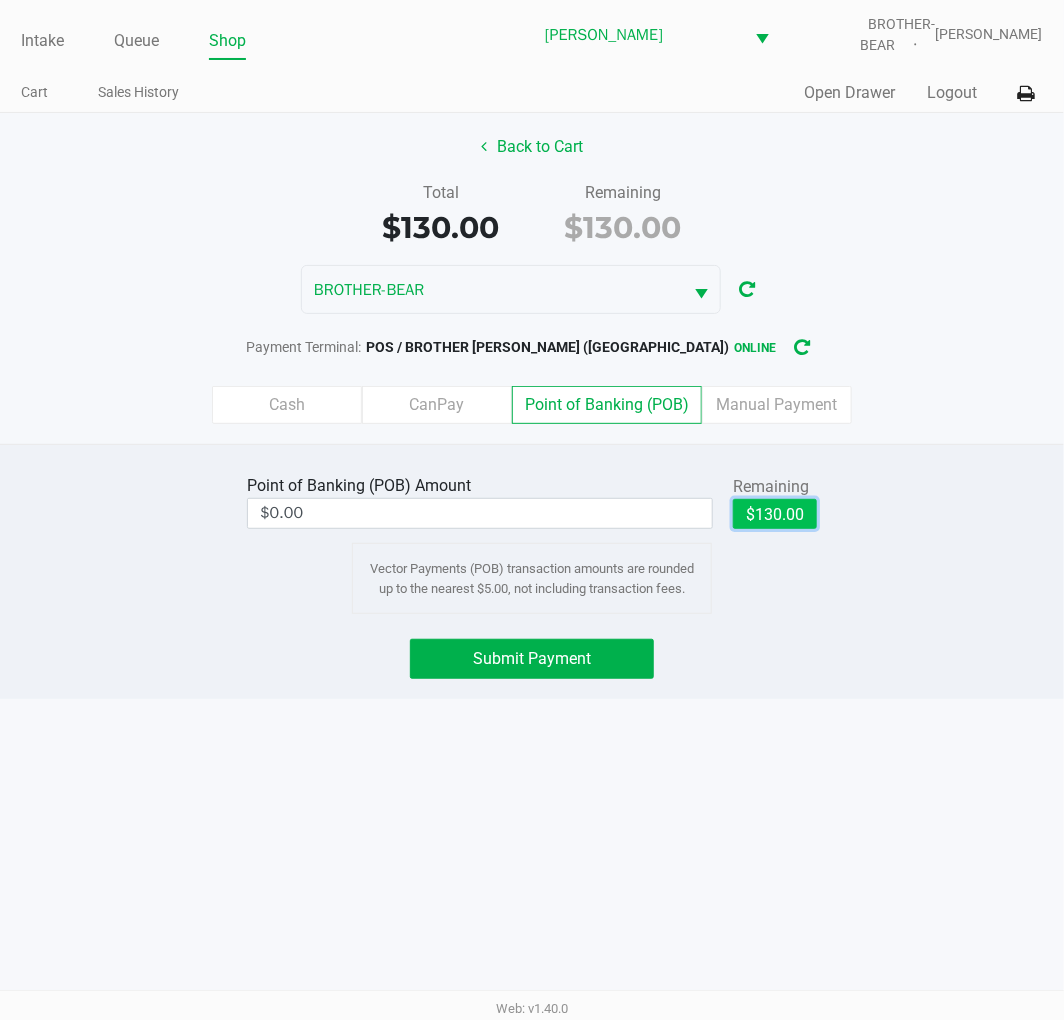 type on "$130.00" 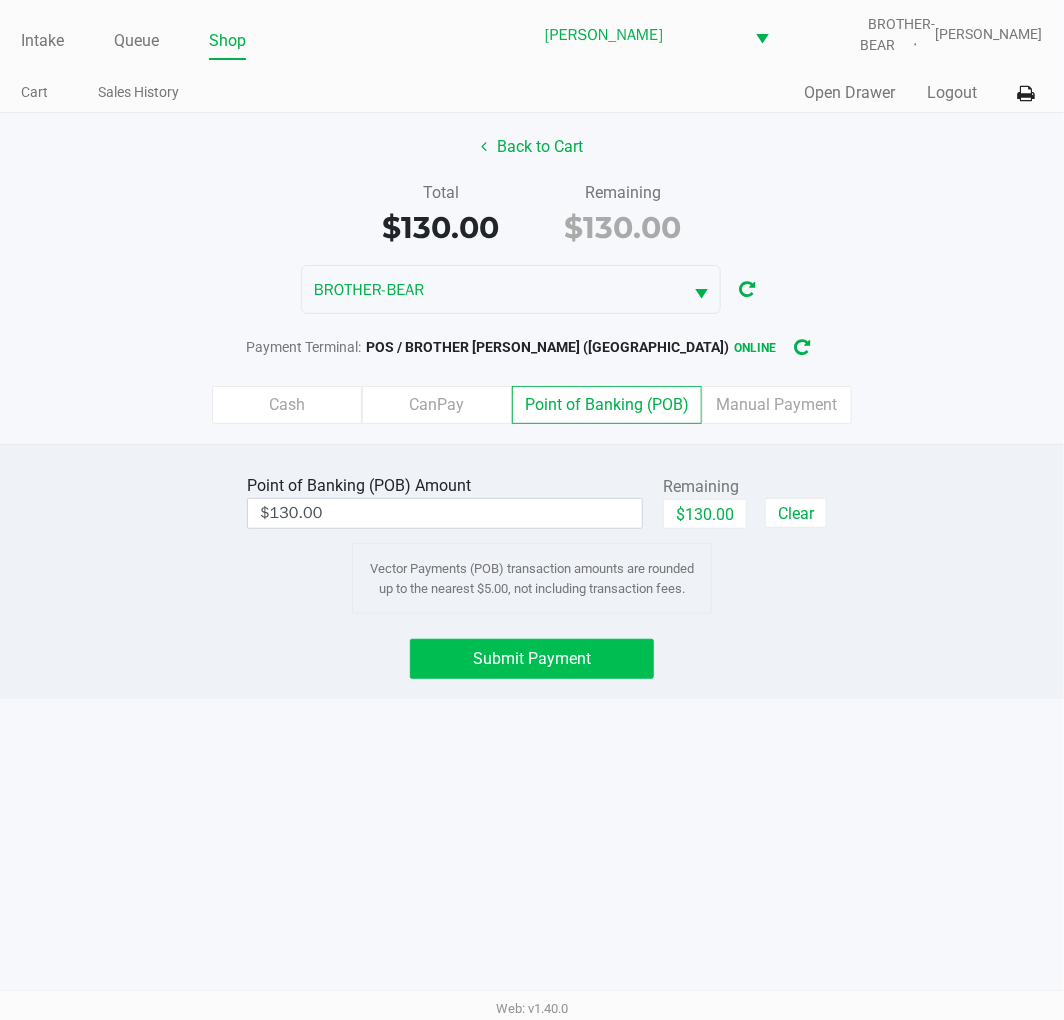 click on "Submit Payment" 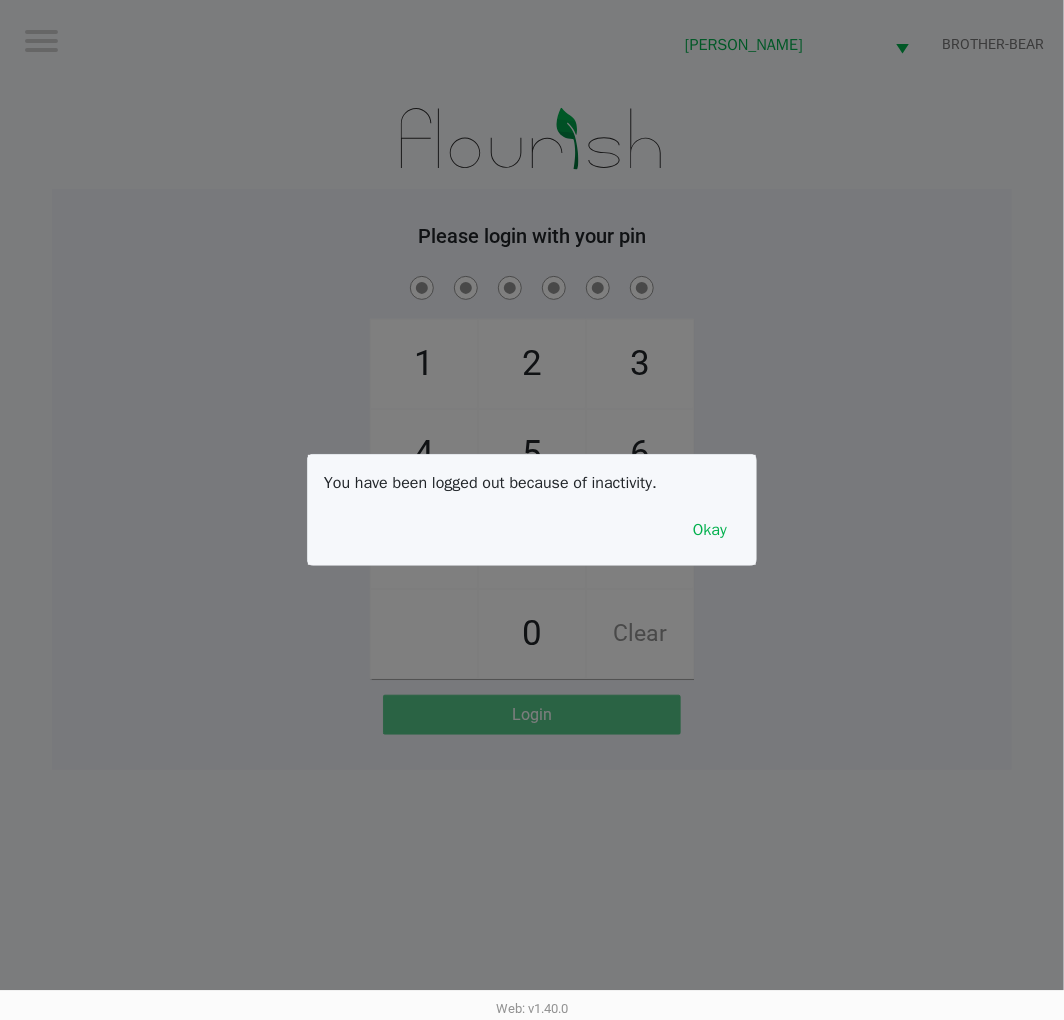 click on "Okay" at bounding box center [710, 530] 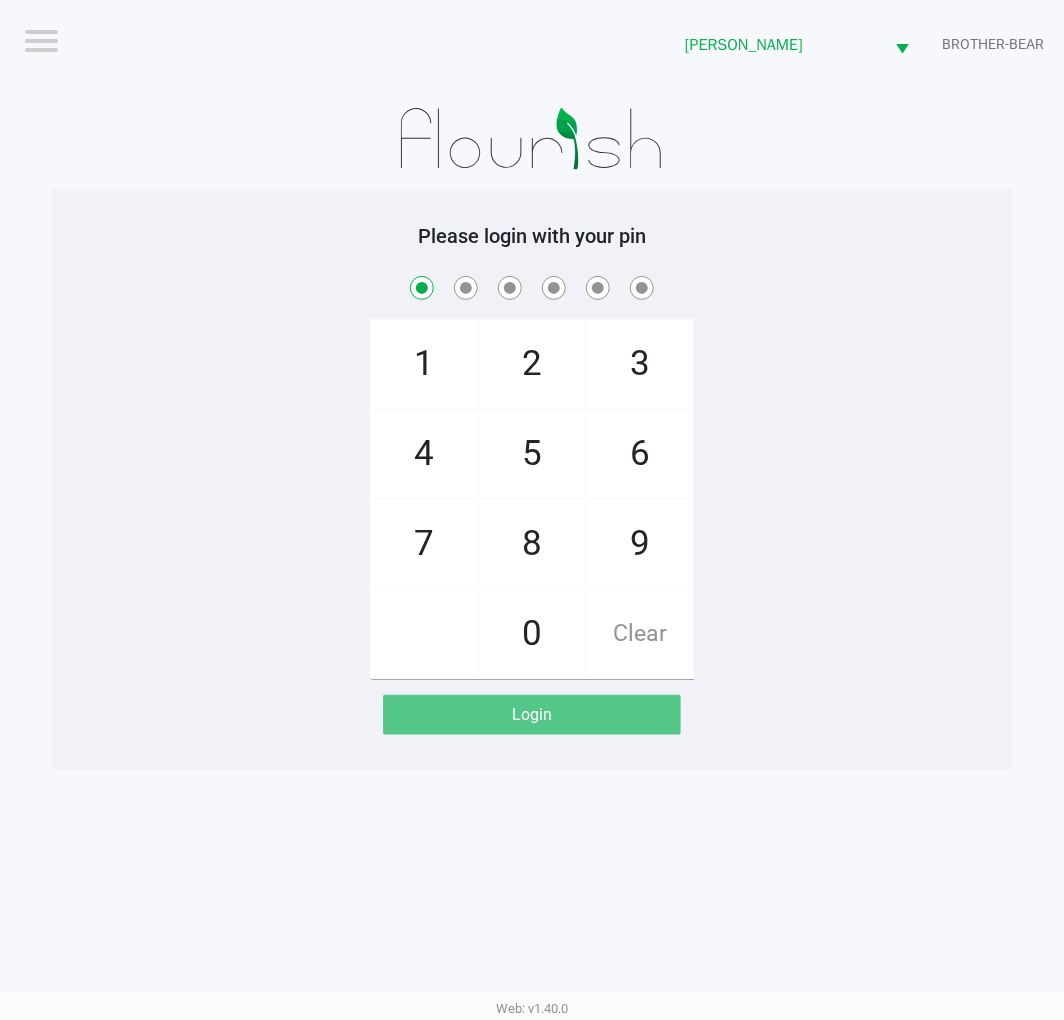 checkbox on "true" 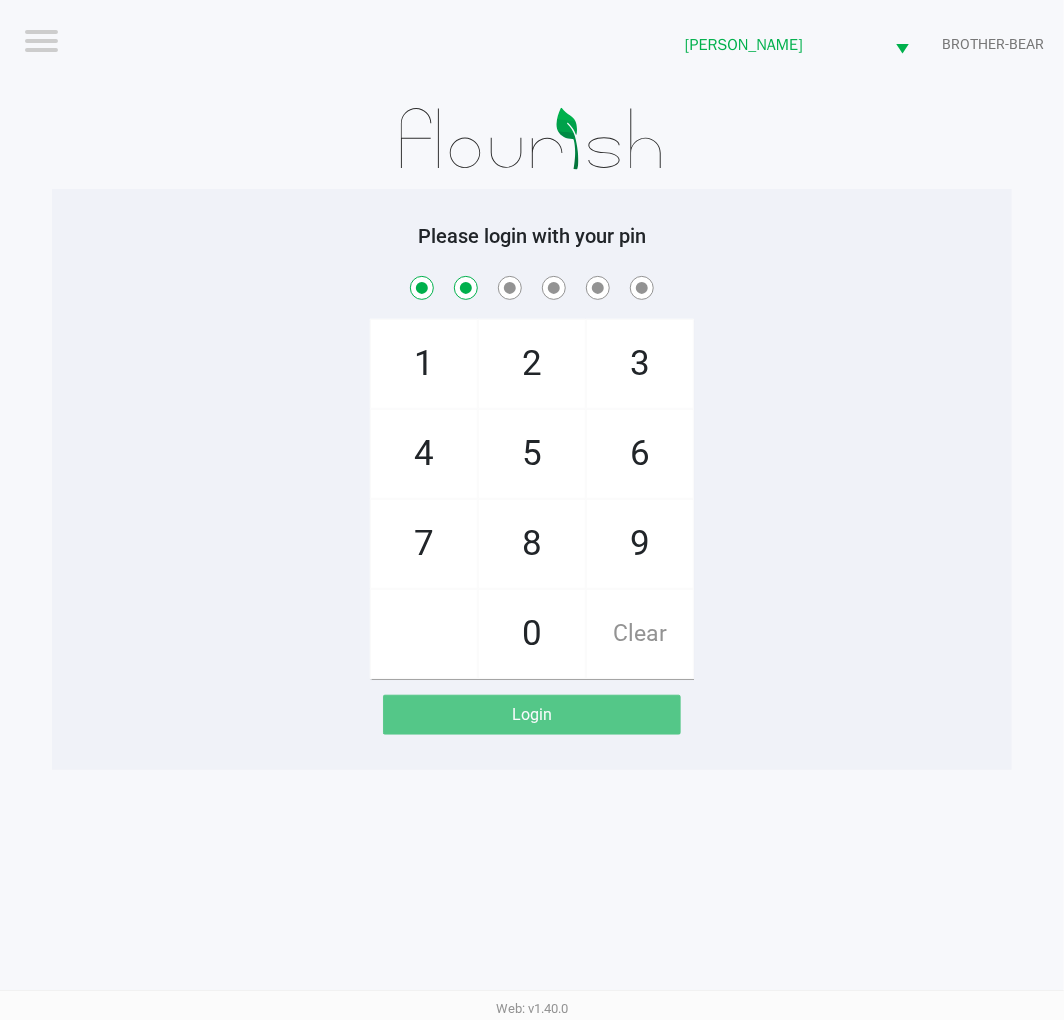 checkbox on "true" 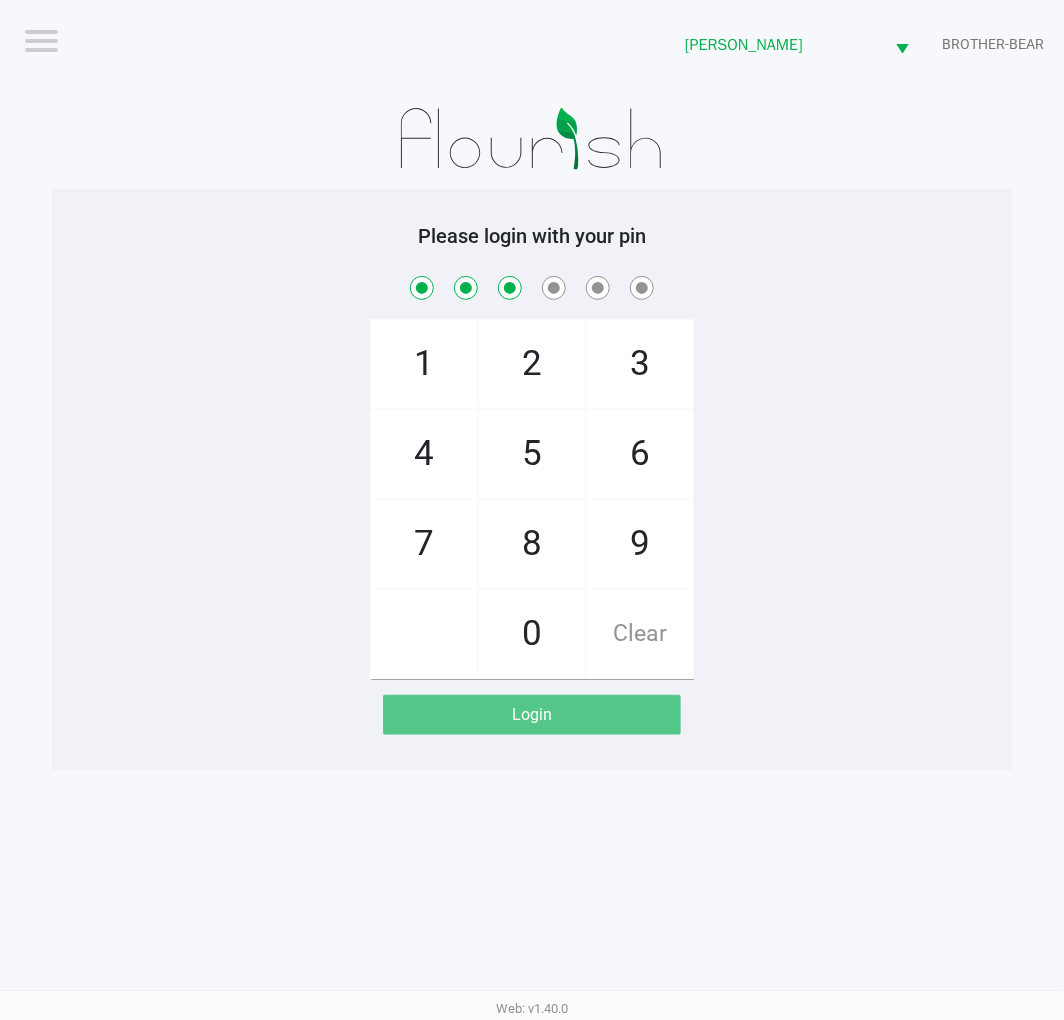 checkbox on "true" 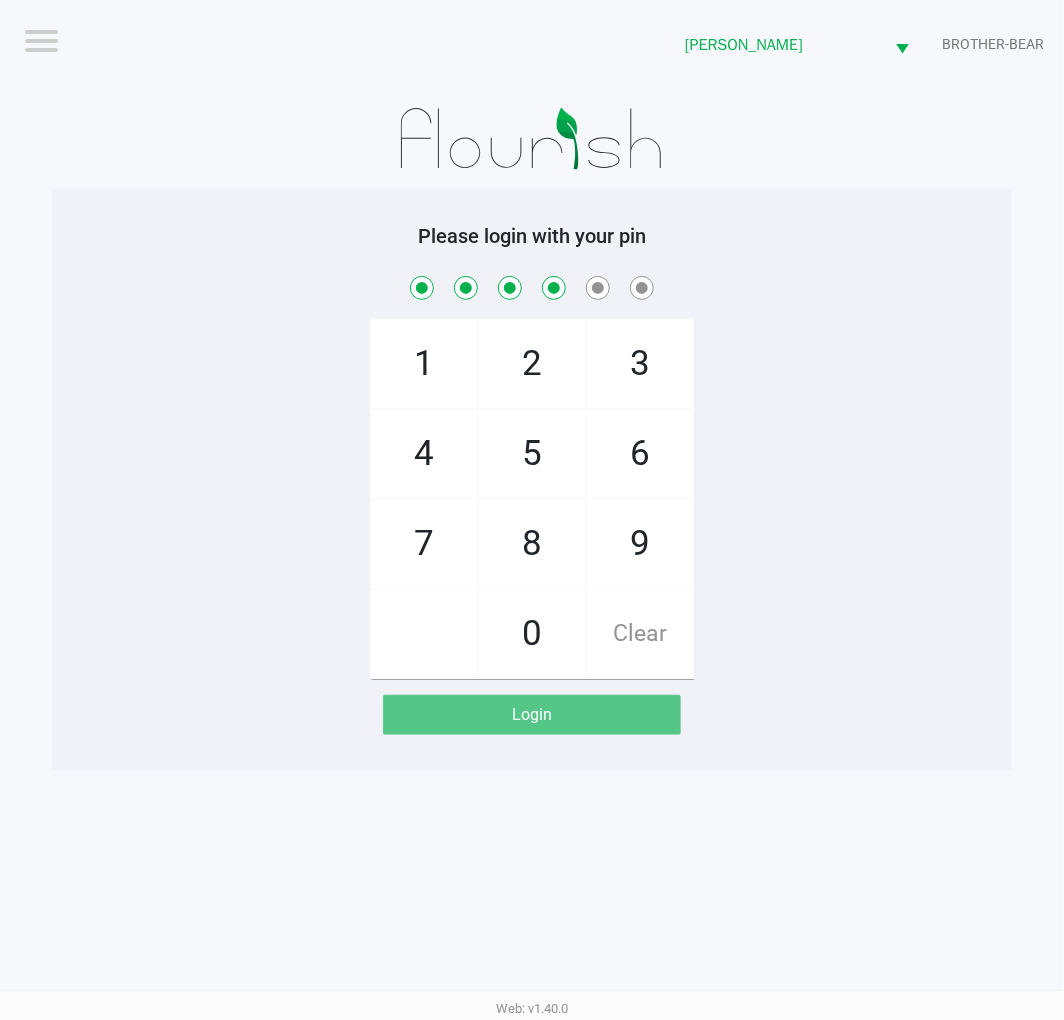 checkbox on "true" 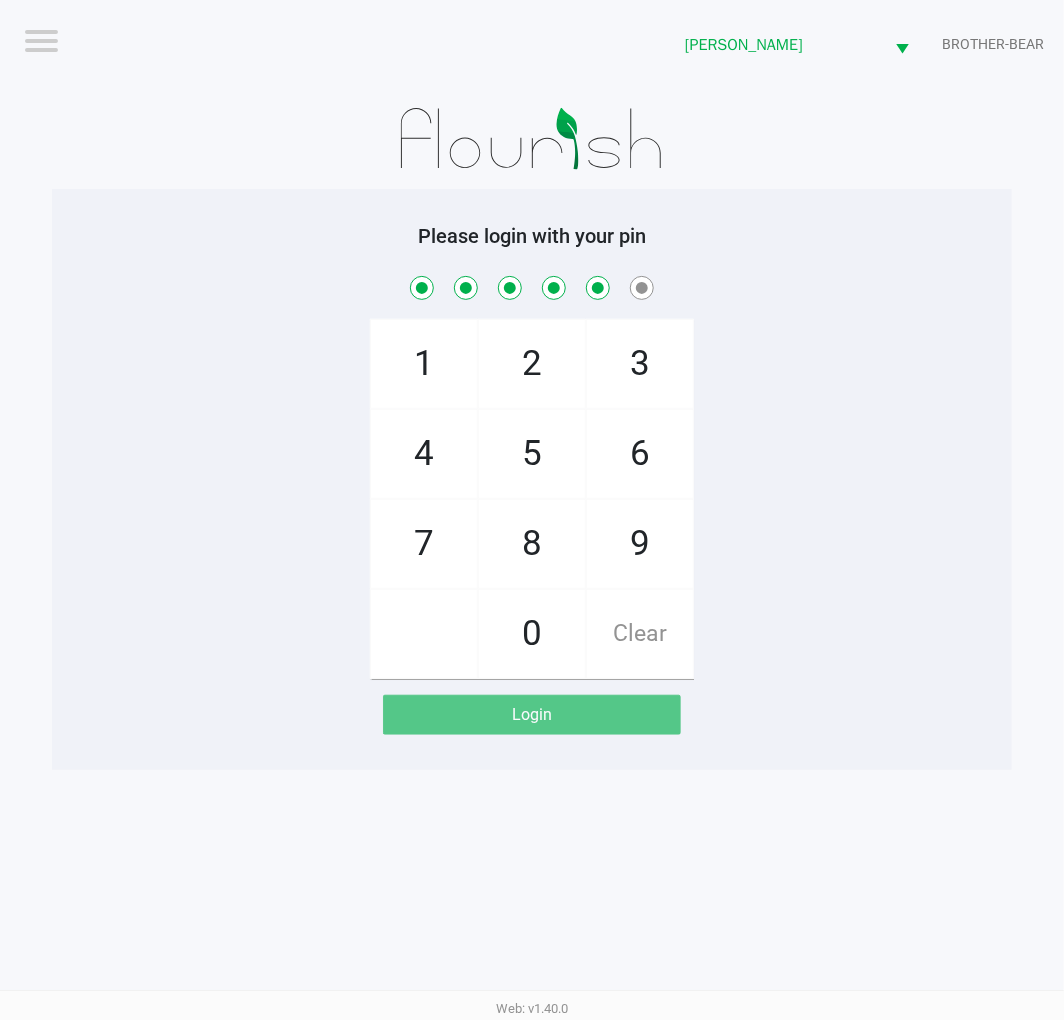 checkbox on "true" 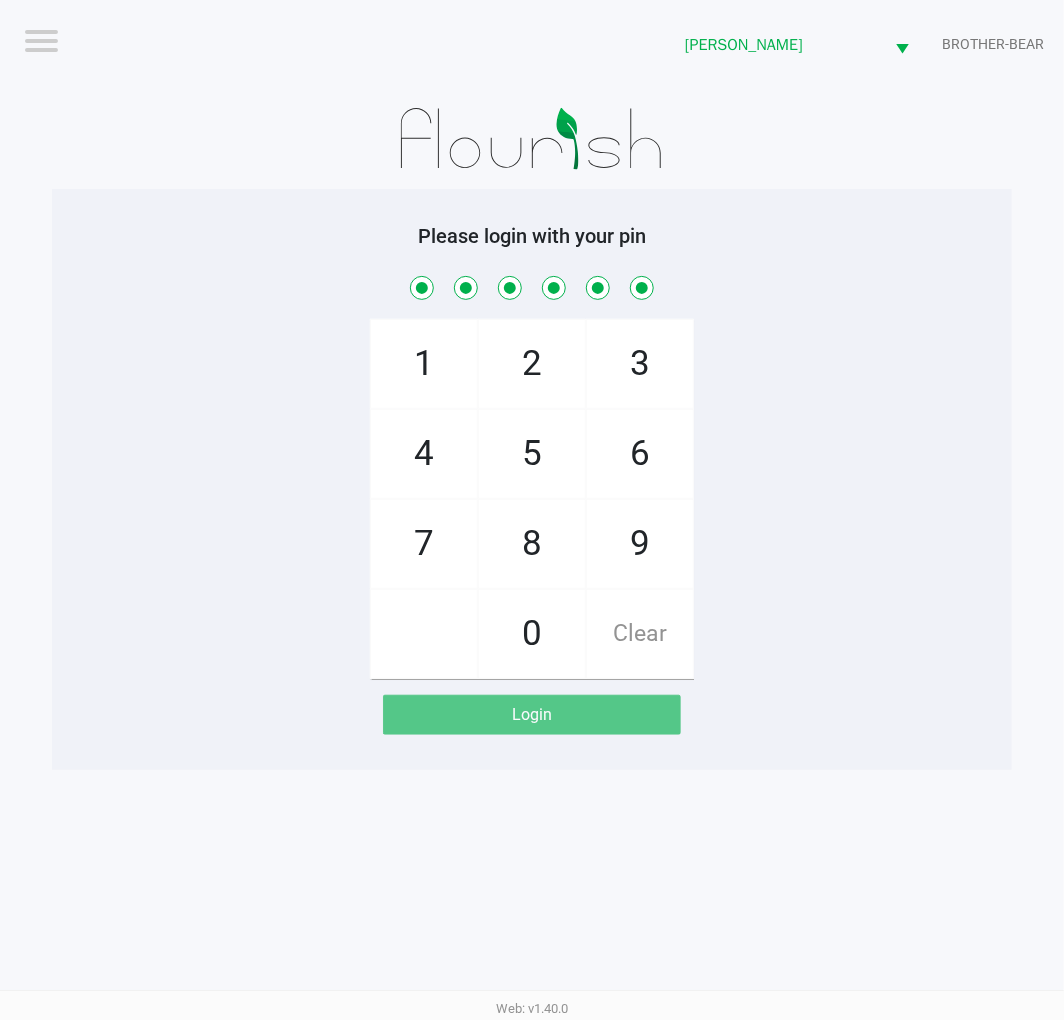 checkbox on "true" 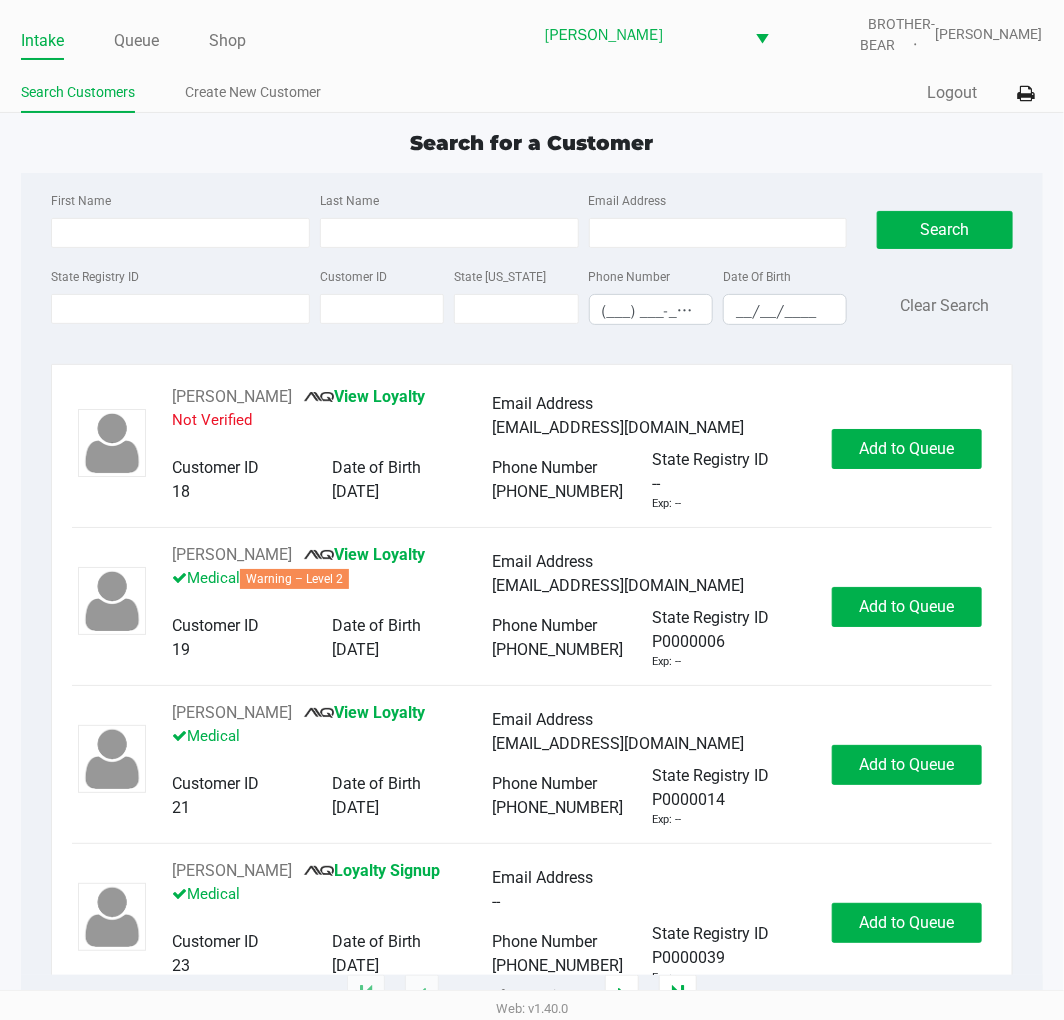 click on "Intake" 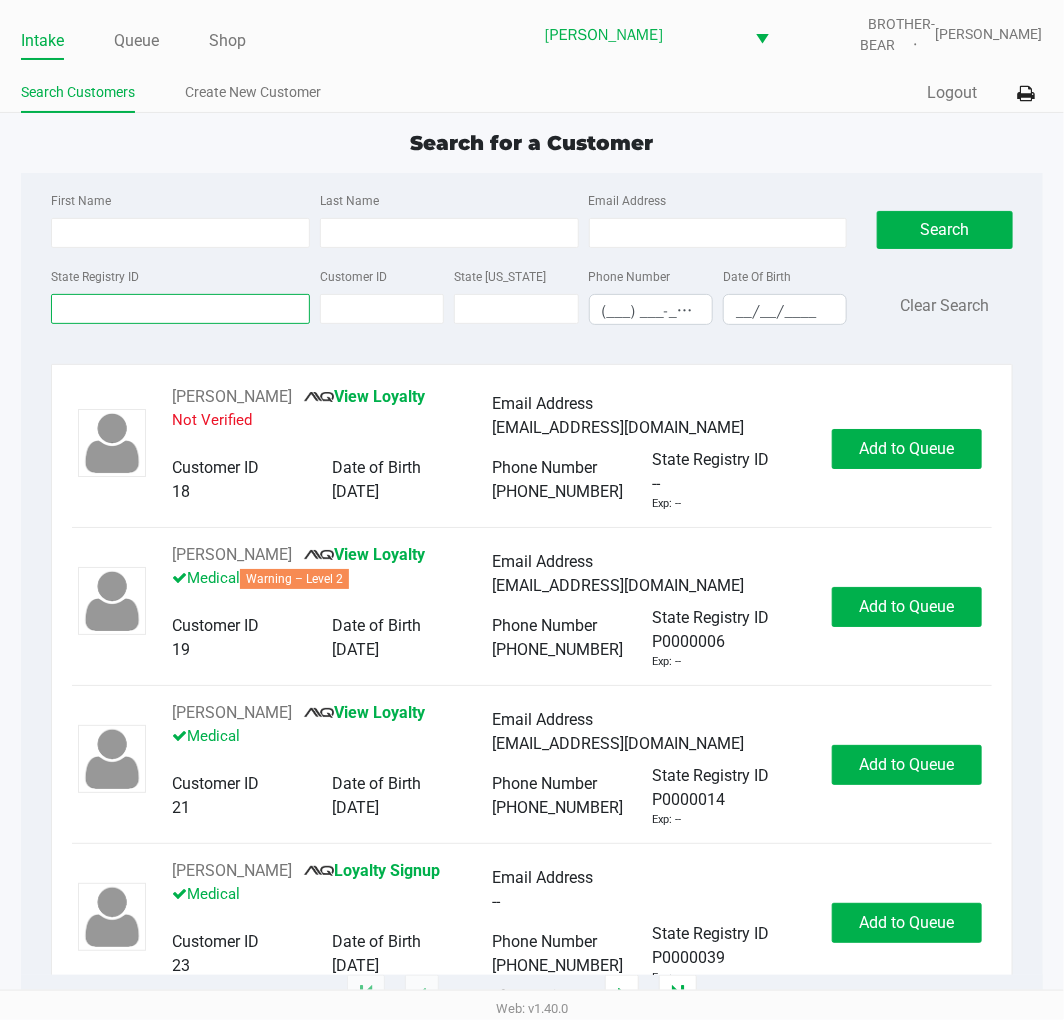 click on "State Registry ID" at bounding box center (180, 309) 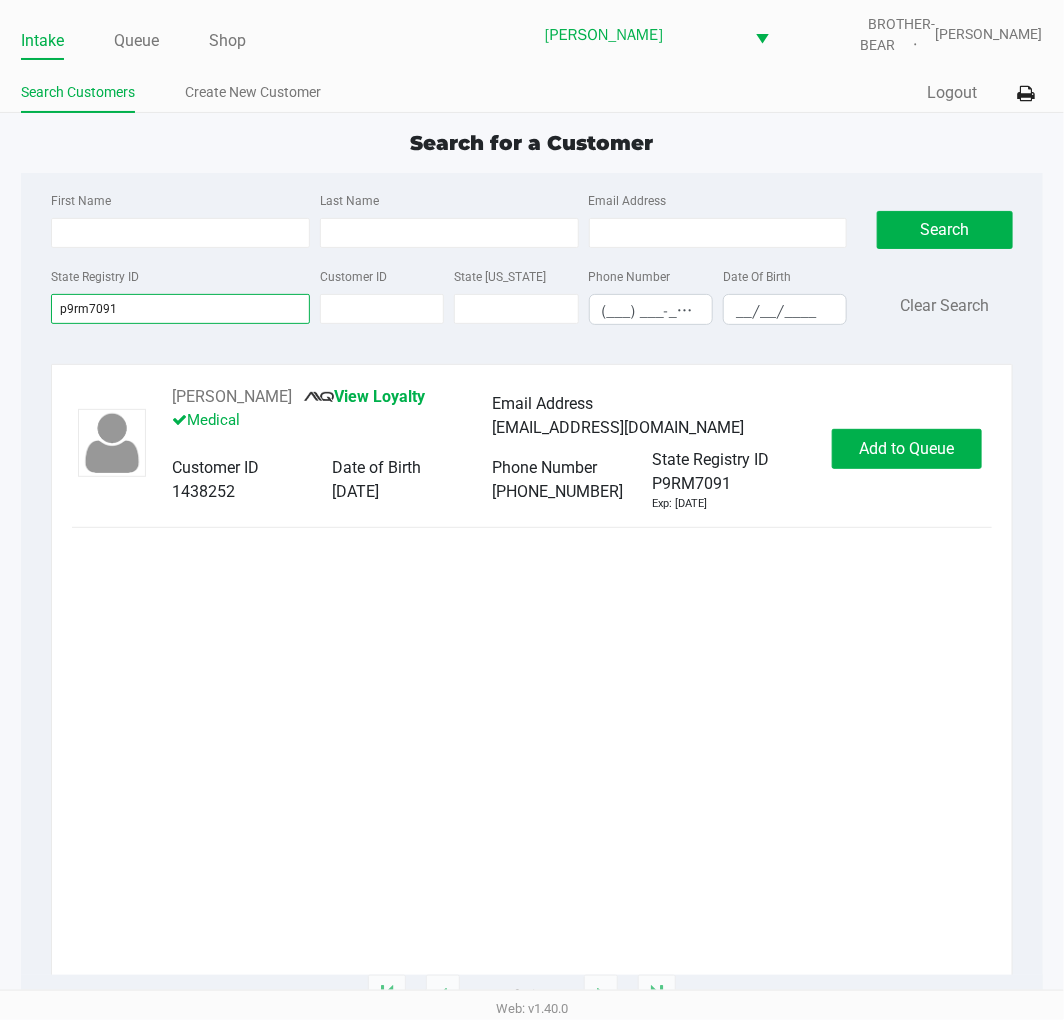 type on "p9rm7091" 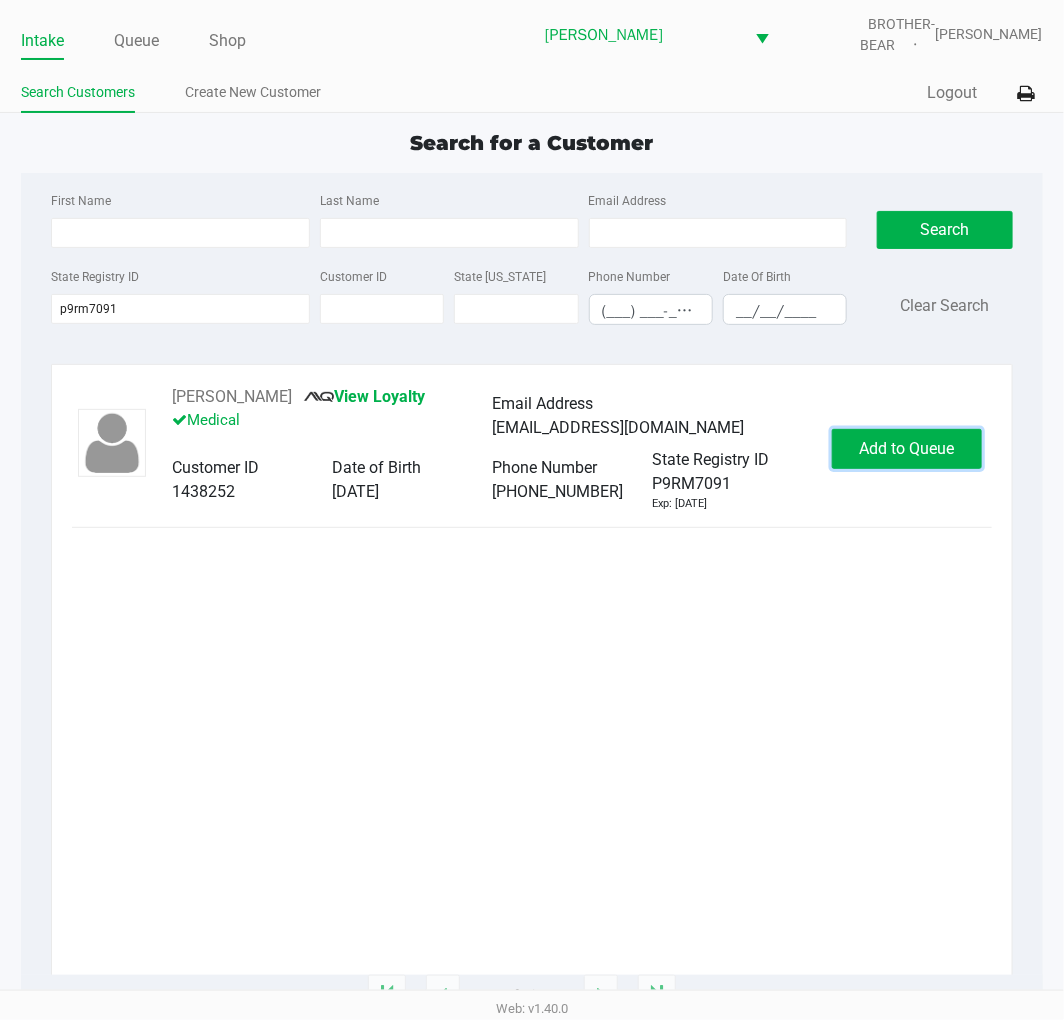 click on "Add to Queue" 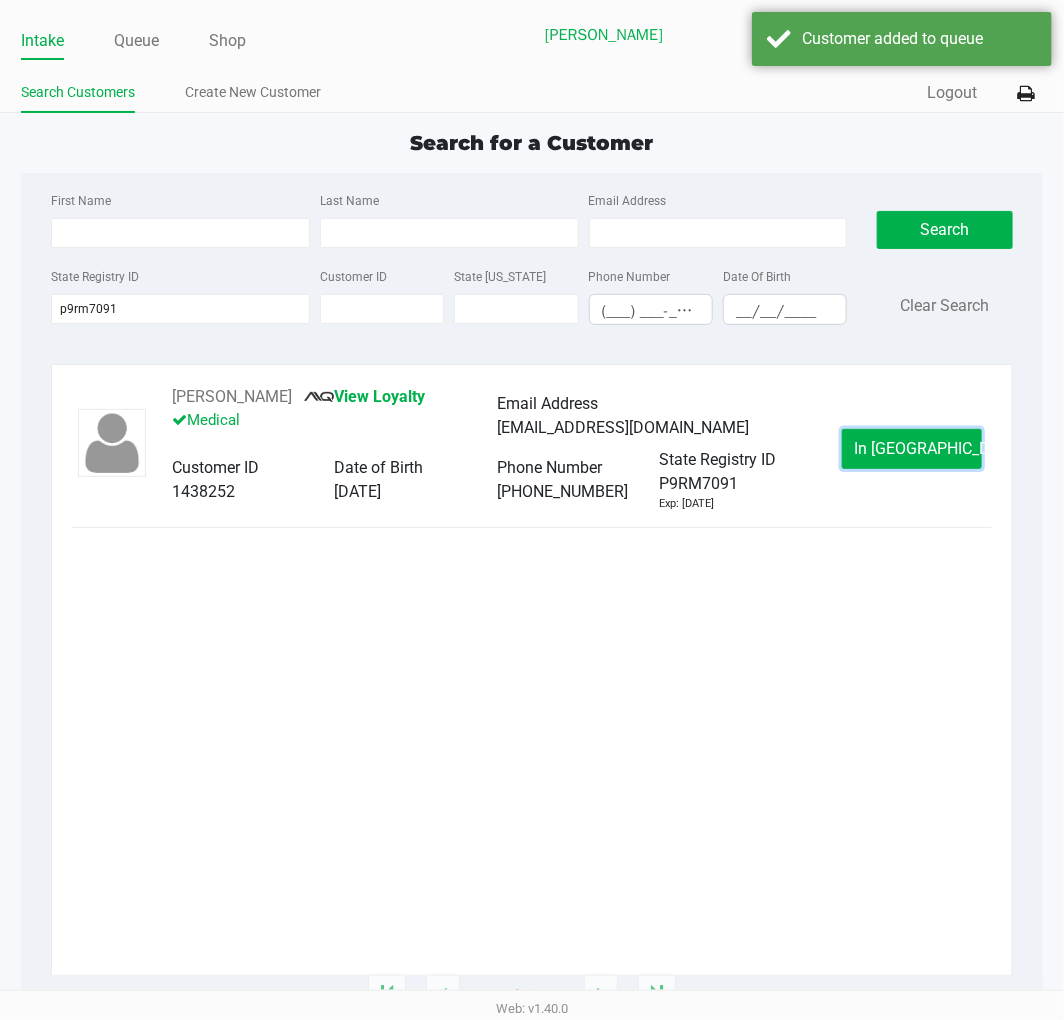 click on "In Queue" 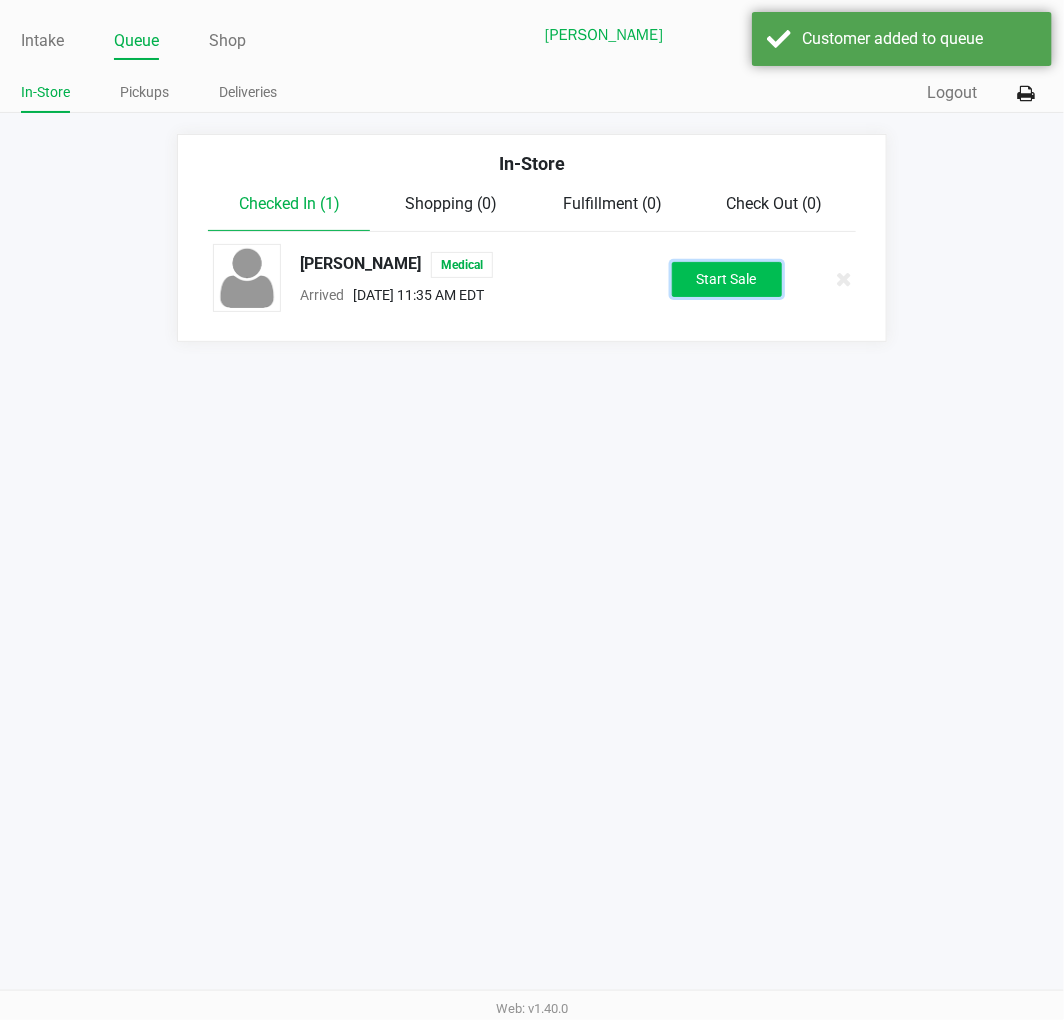 click on "Start Sale" 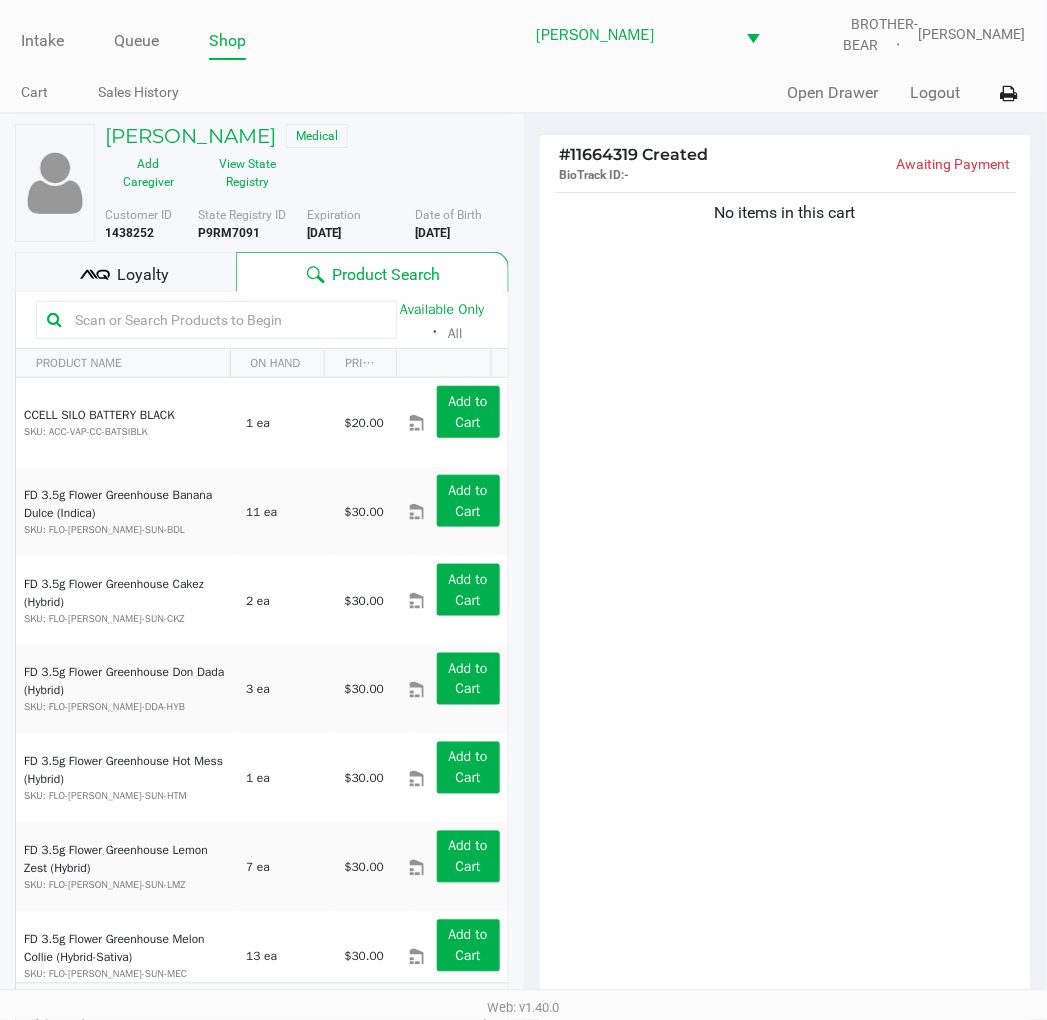click on "No items in this cart" 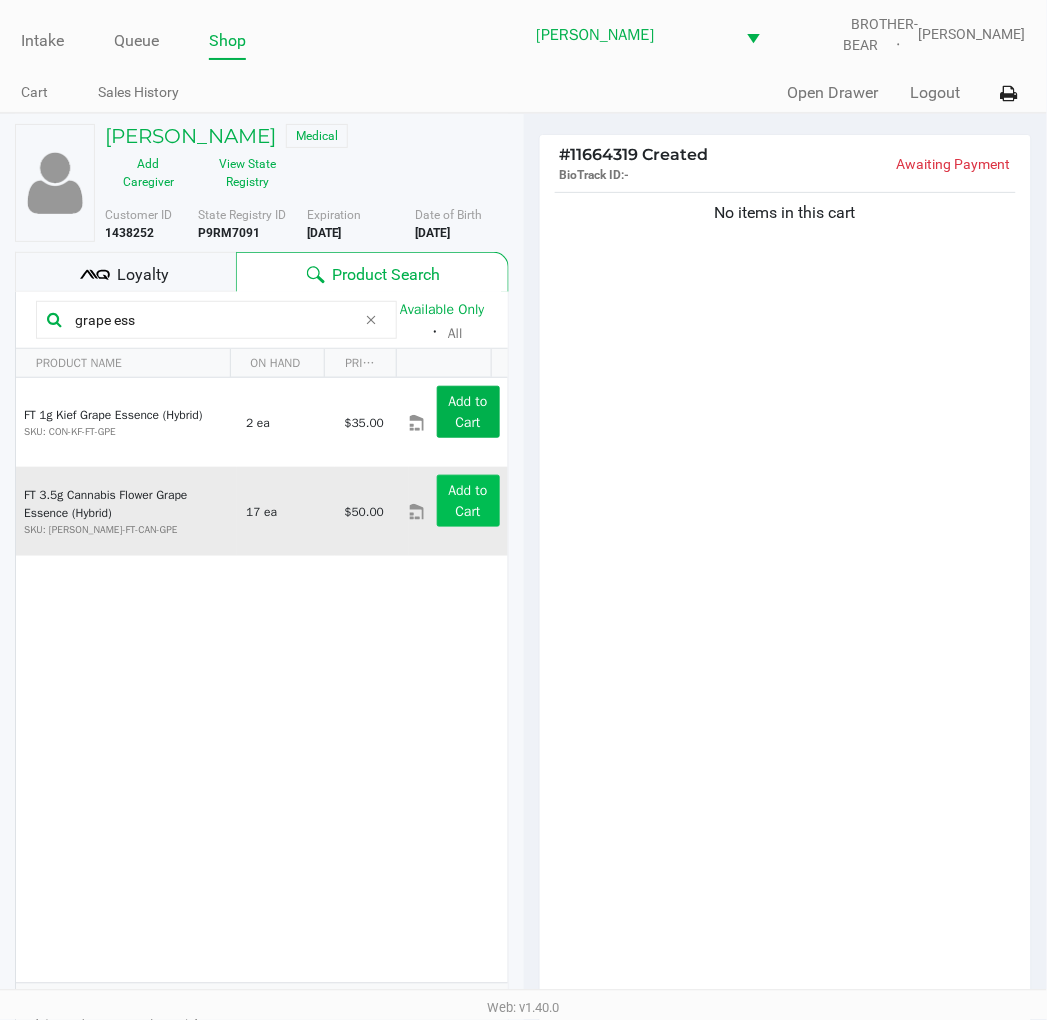 type on "grape ess" 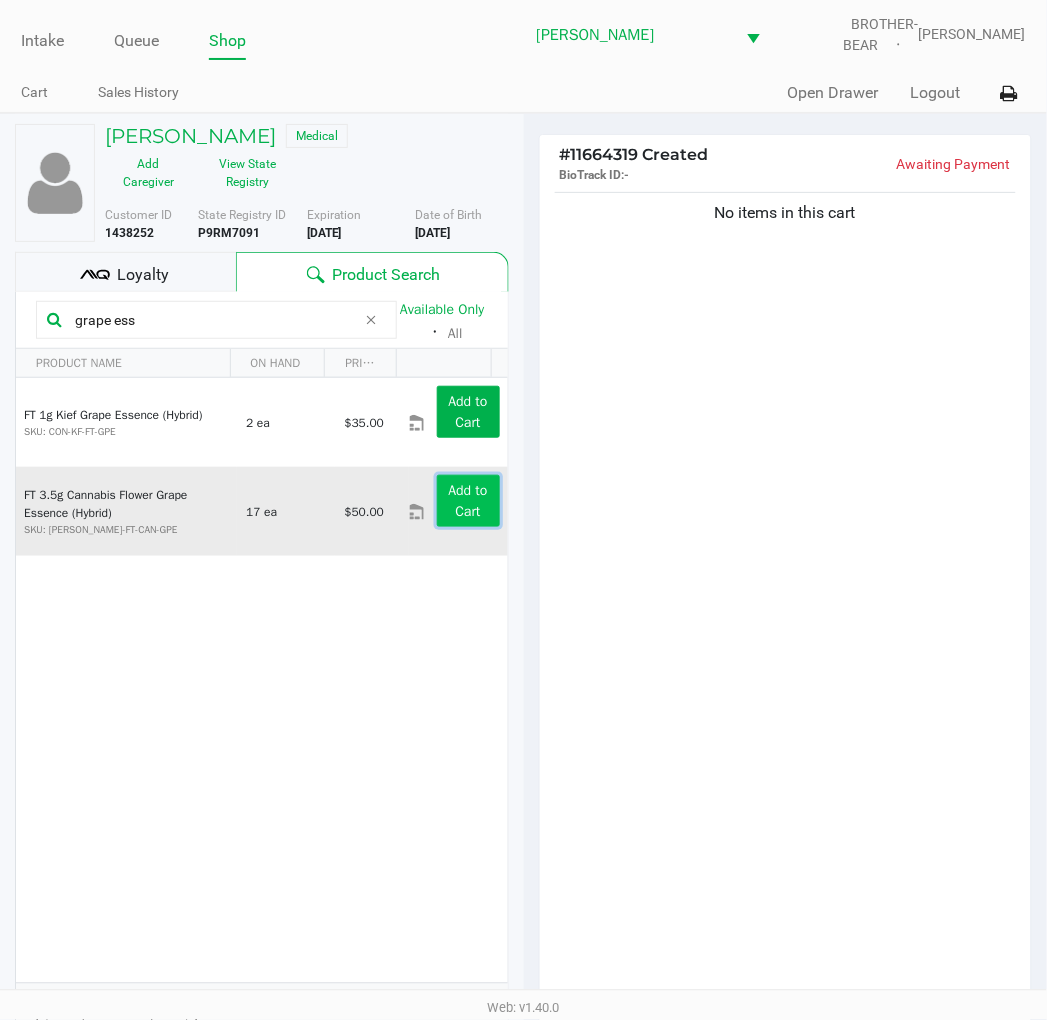 click on "Add to Cart" 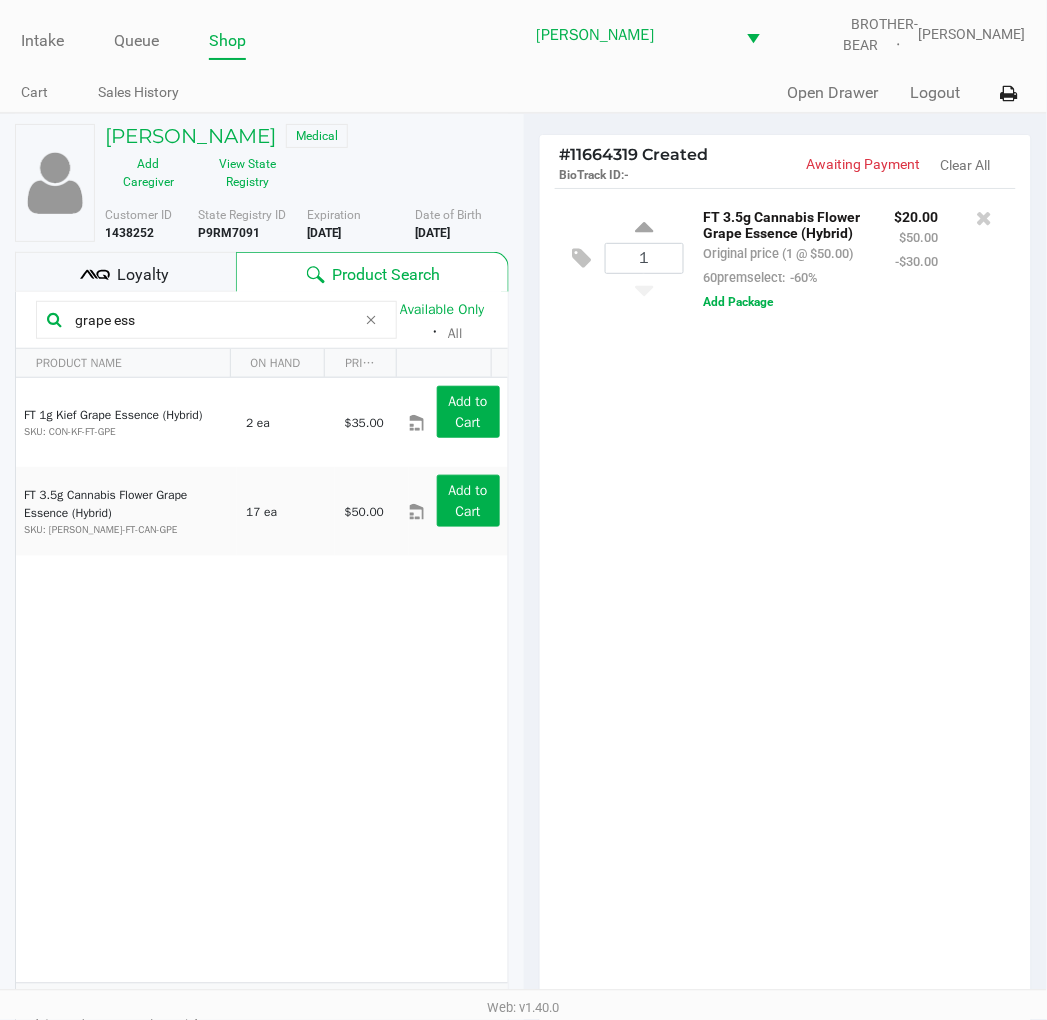 click on "1  FT 3.5g Cannabis Flower Grape Essence (Hybrid)   Original price (1 @ $50.00)  60premselect:  -60% $20.00 $50.00 -$30.00  Add Package" 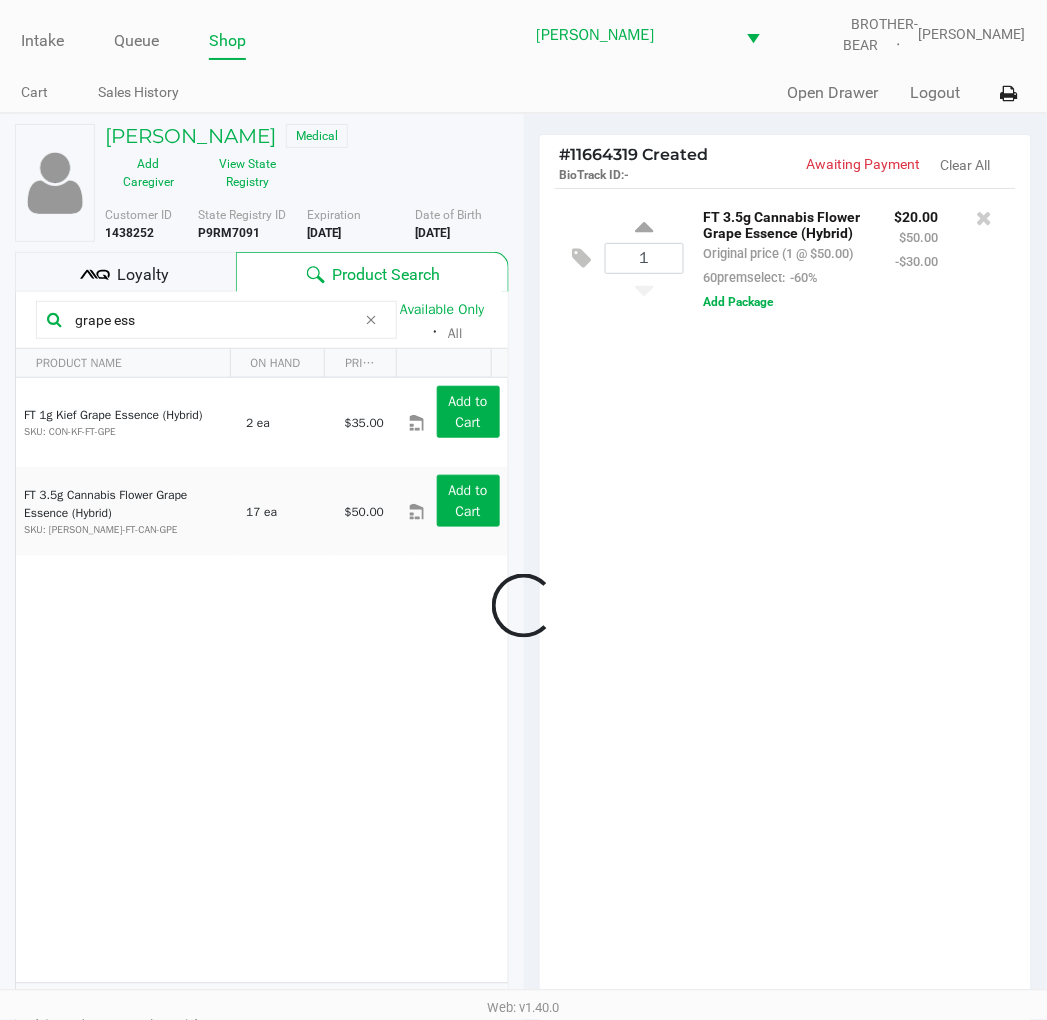 scroll, scrollTop: 217, scrollLeft: 0, axis: vertical 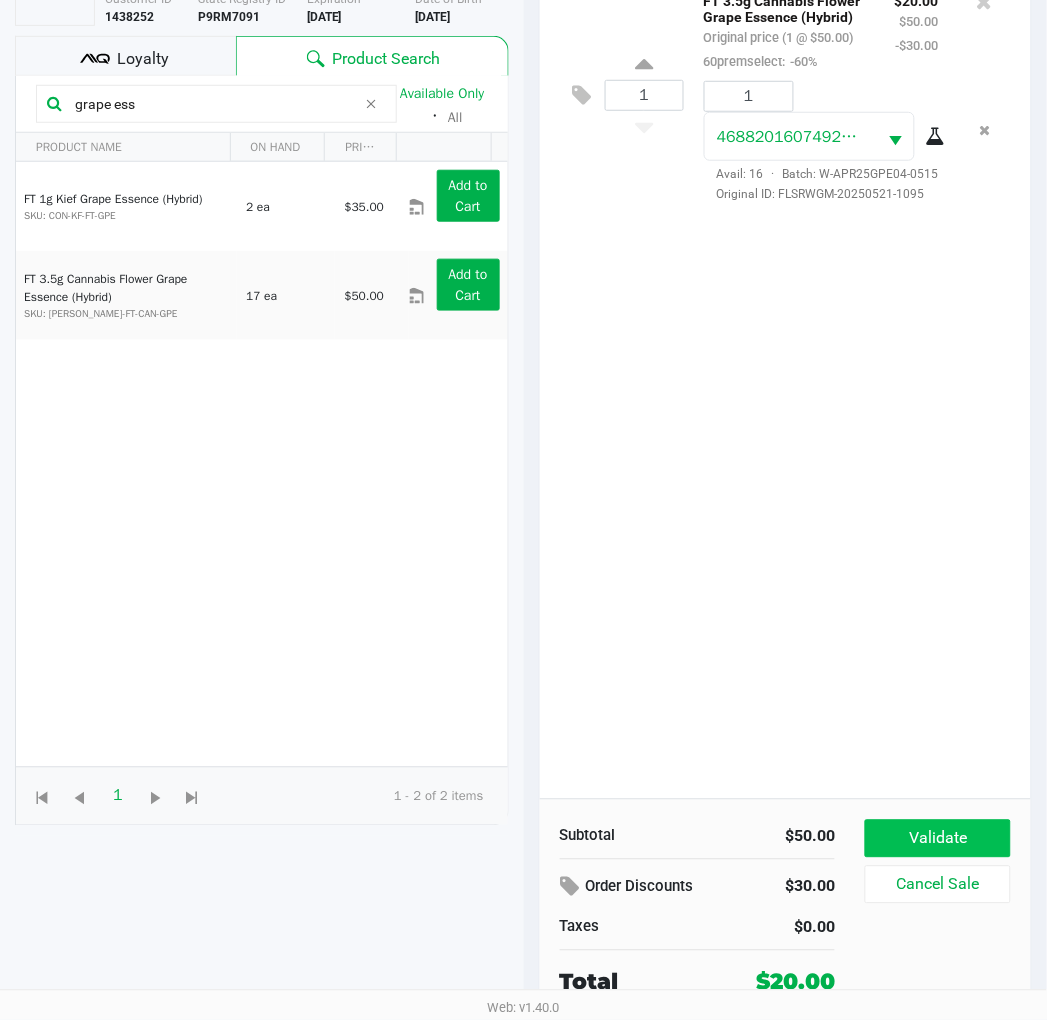 click on "Validate" 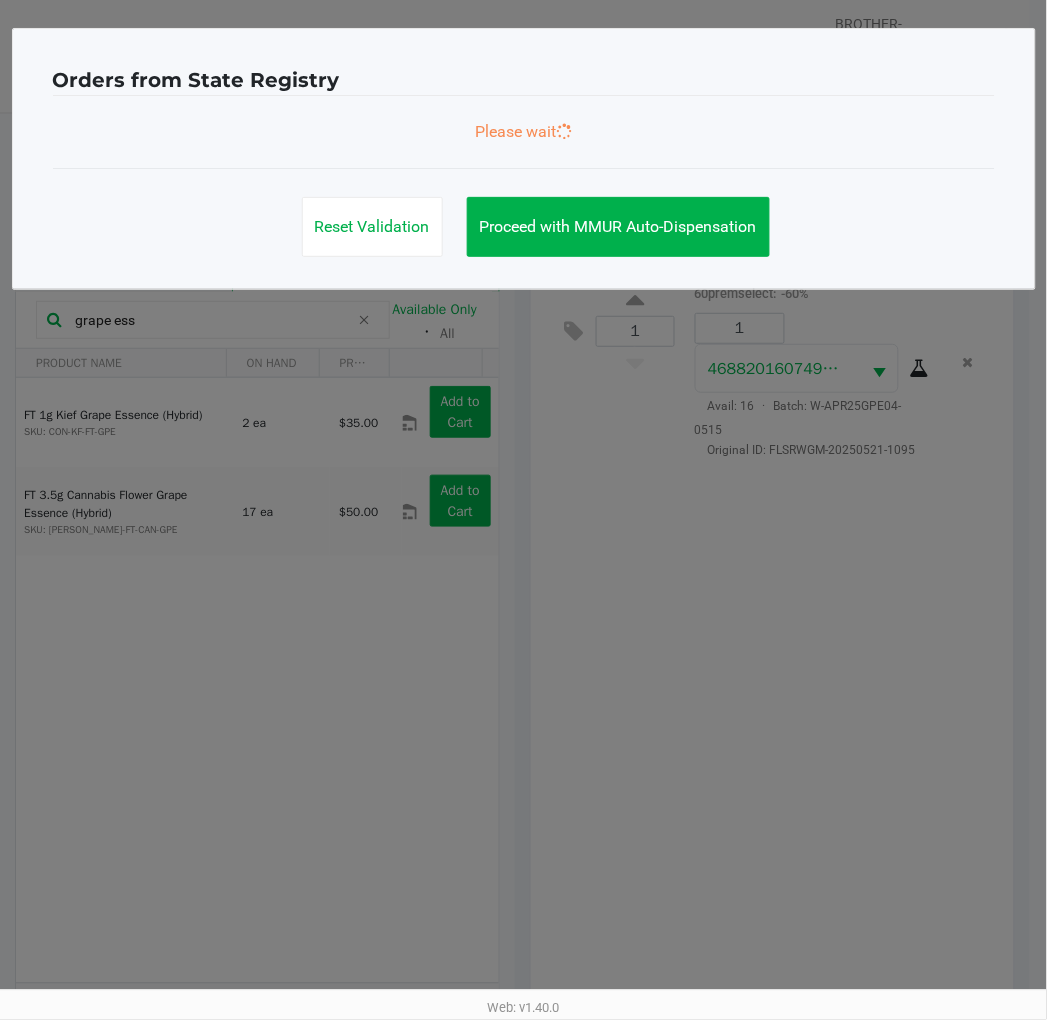scroll, scrollTop: 0, scrollLeft: 0, axis: both 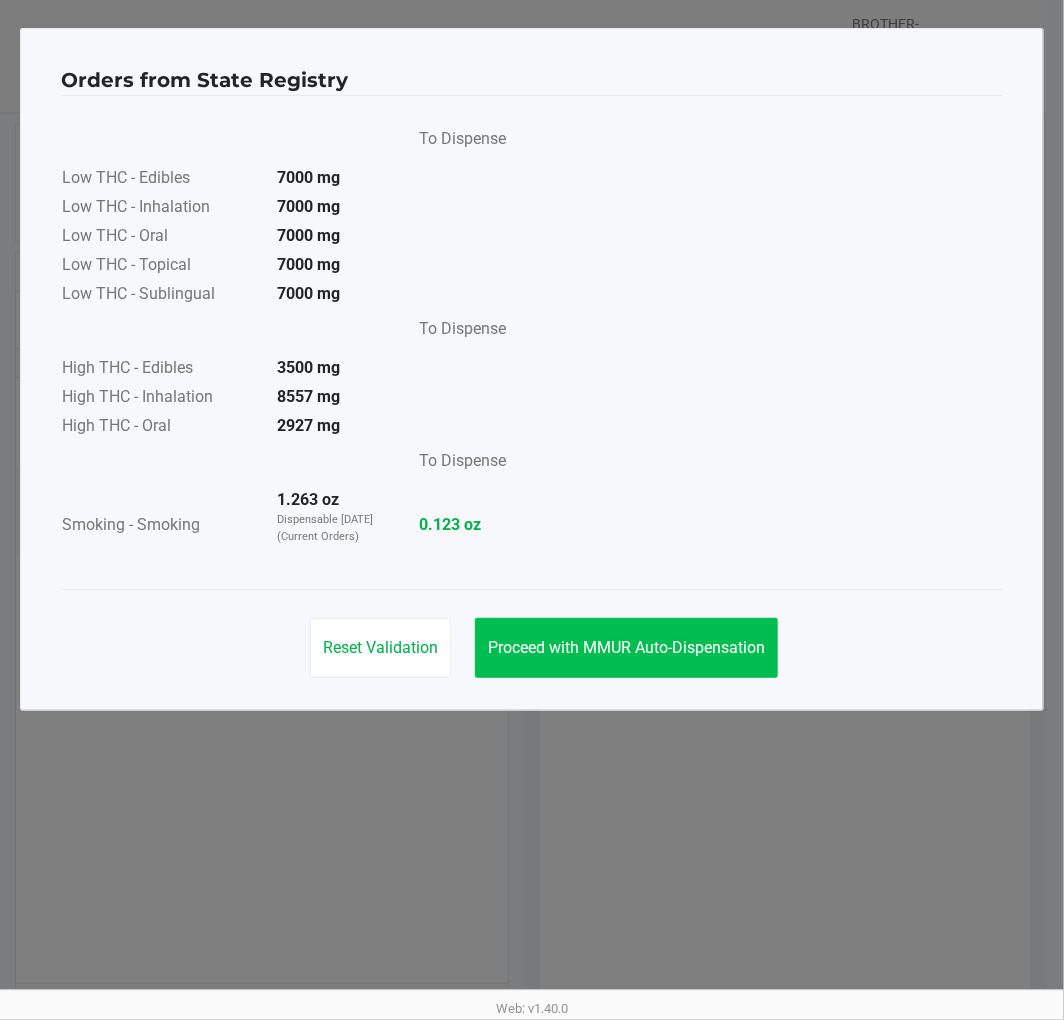 click on "Proceed with MMUR Auto-Dispensation" 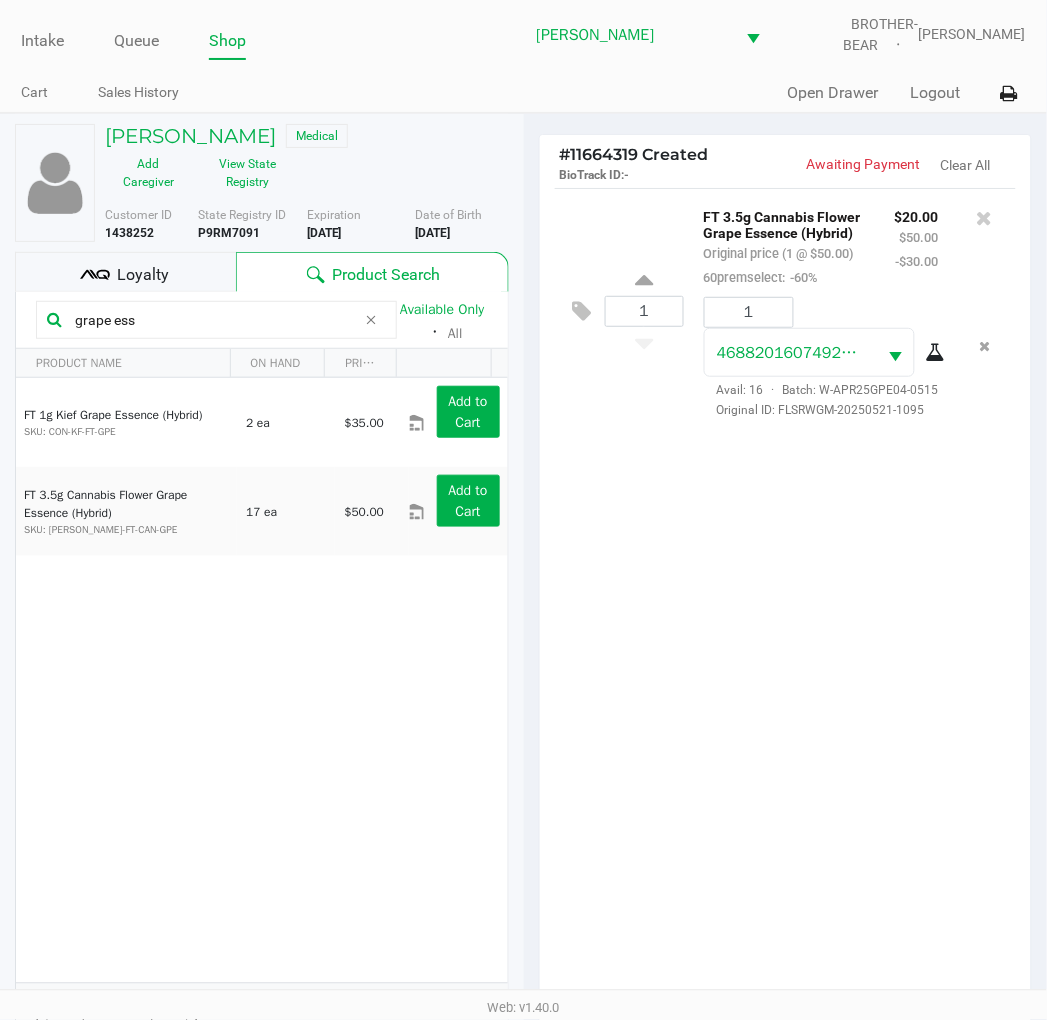 scroll, scrollTop: 238, scrollLeft: 0, axis: vertical 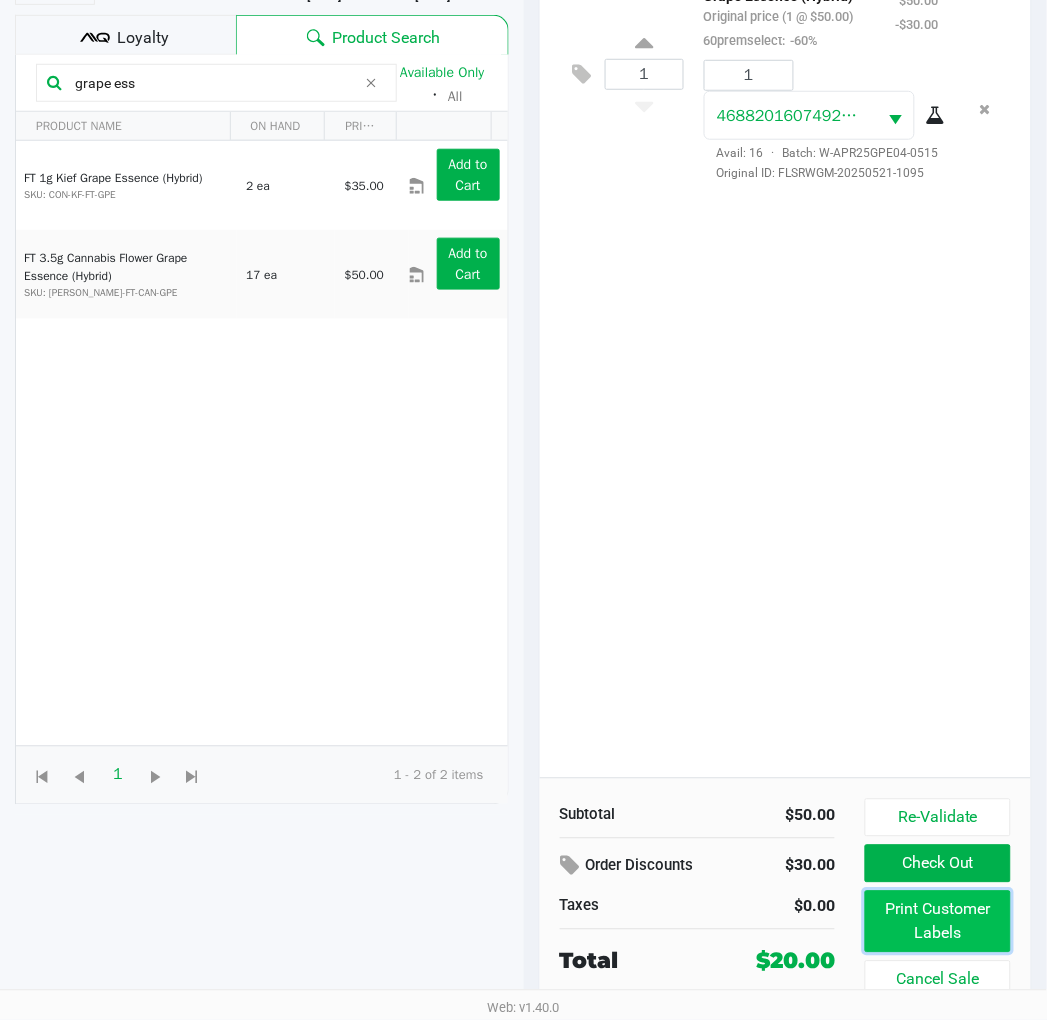 click on "Print Customer Labels" 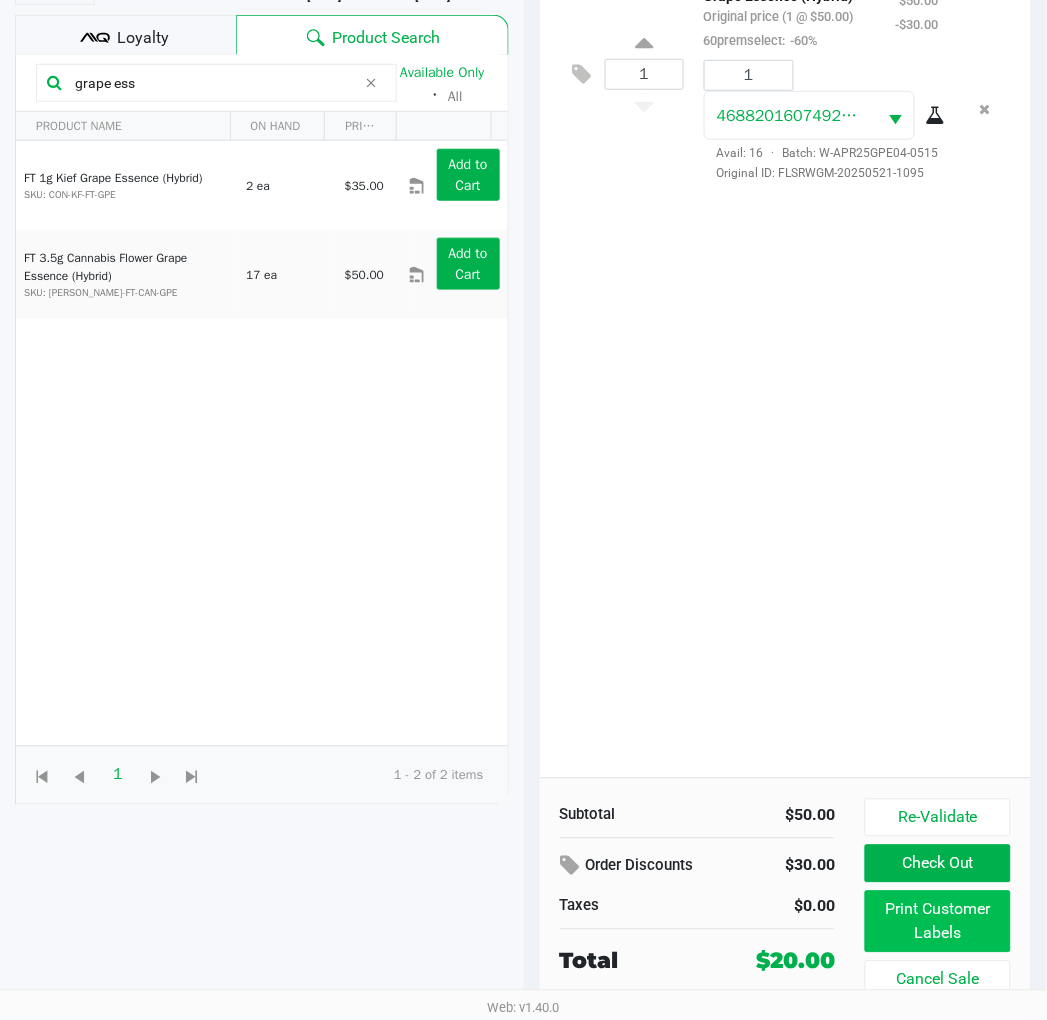 scroll, scrollTop: 0, scrollLeft: 0, axis: both 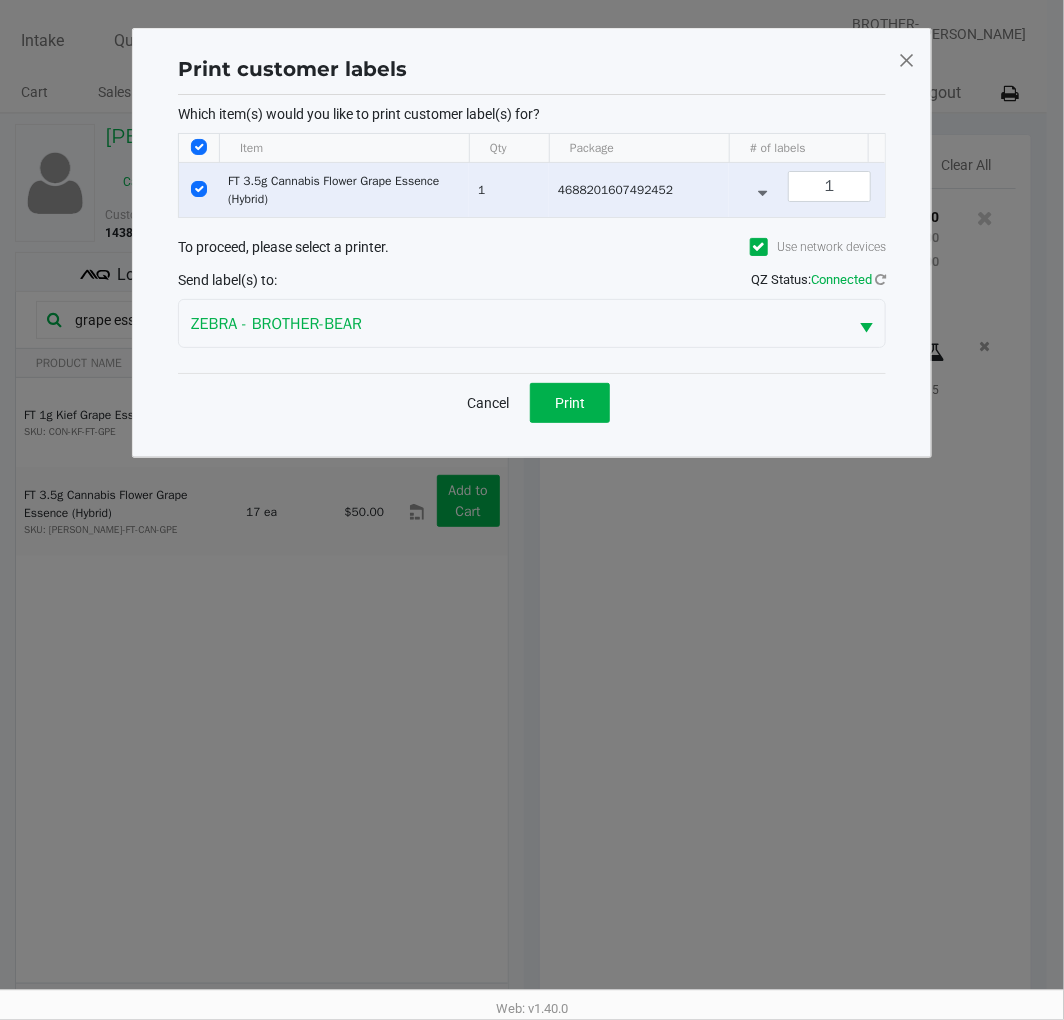 click on "Print" 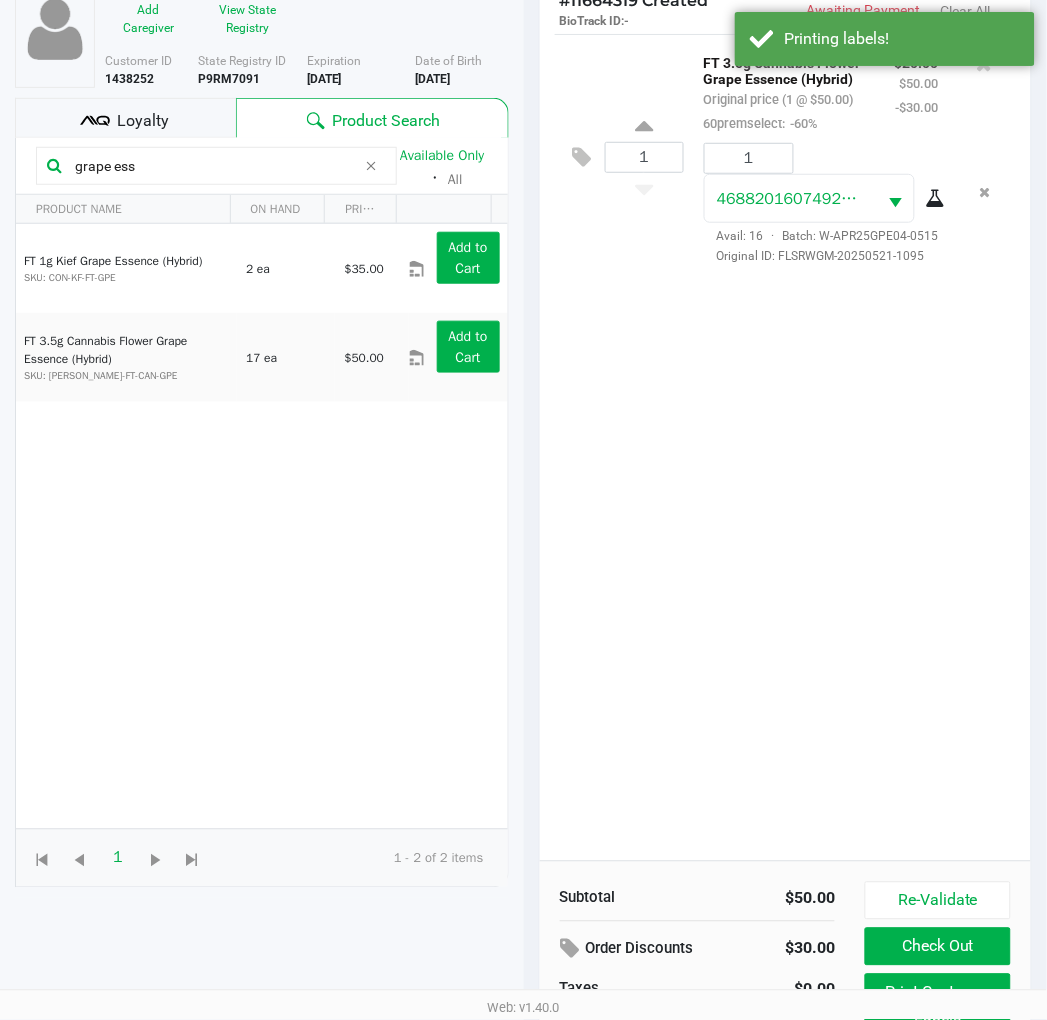scroll, scrollTop: 238, scrollLeft: 0, axis: vertical 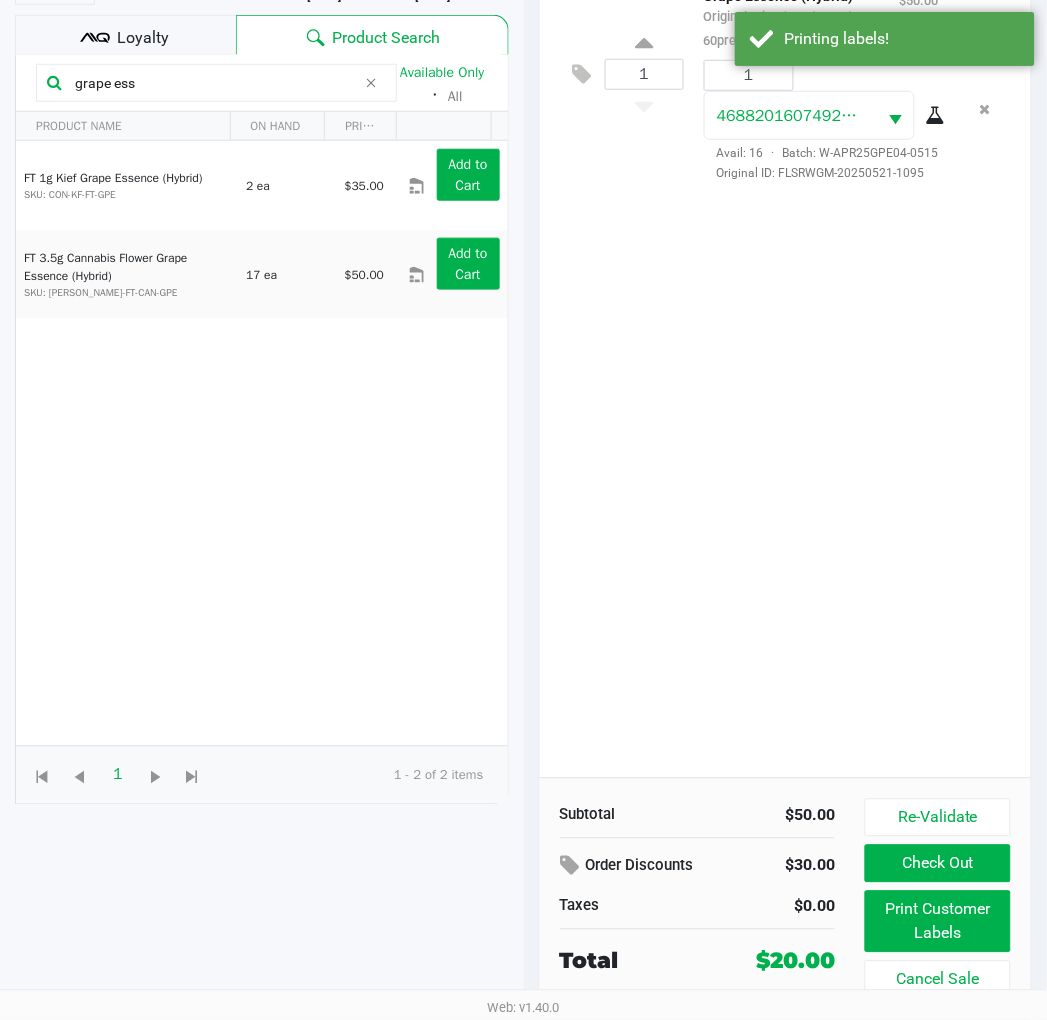 click on "Check Out" 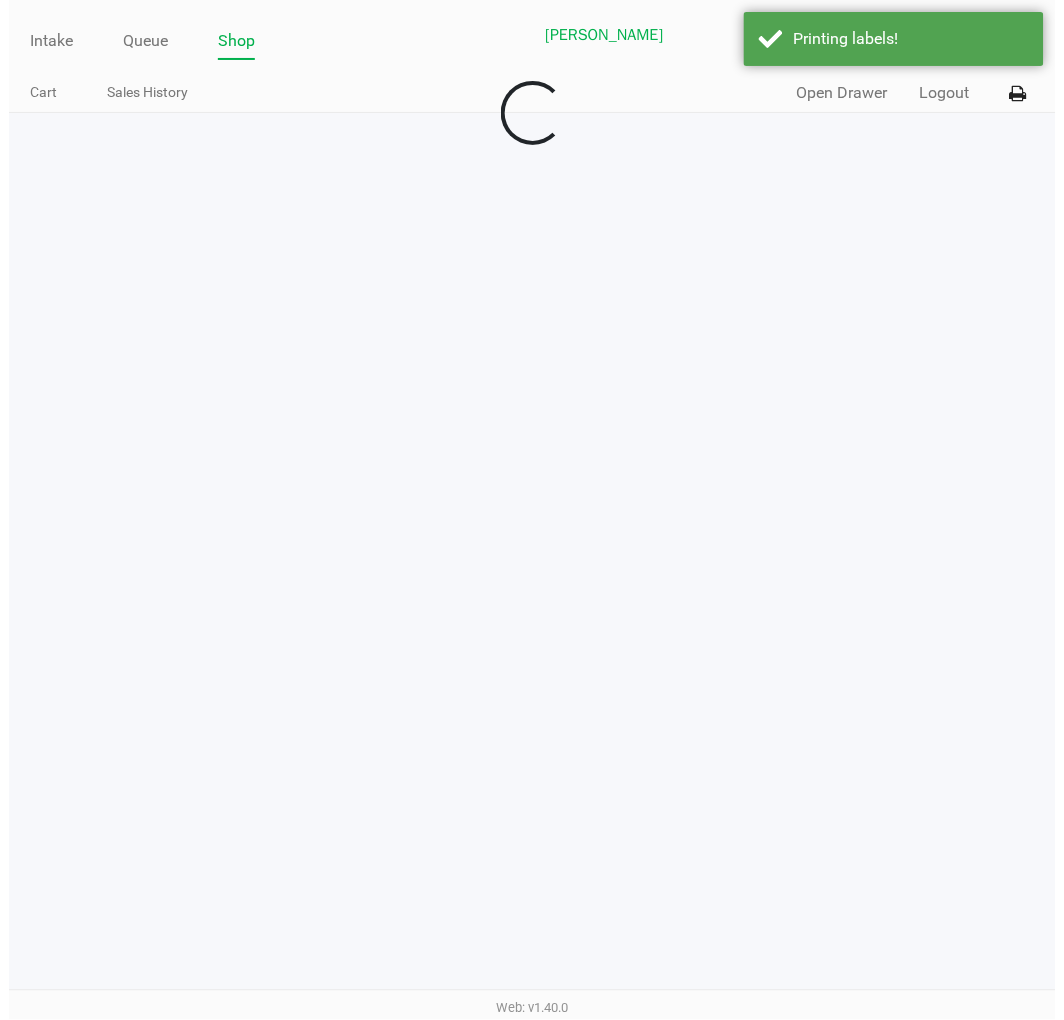 scroll, scrollTop: 0, scrollLeft: 0, axis: both 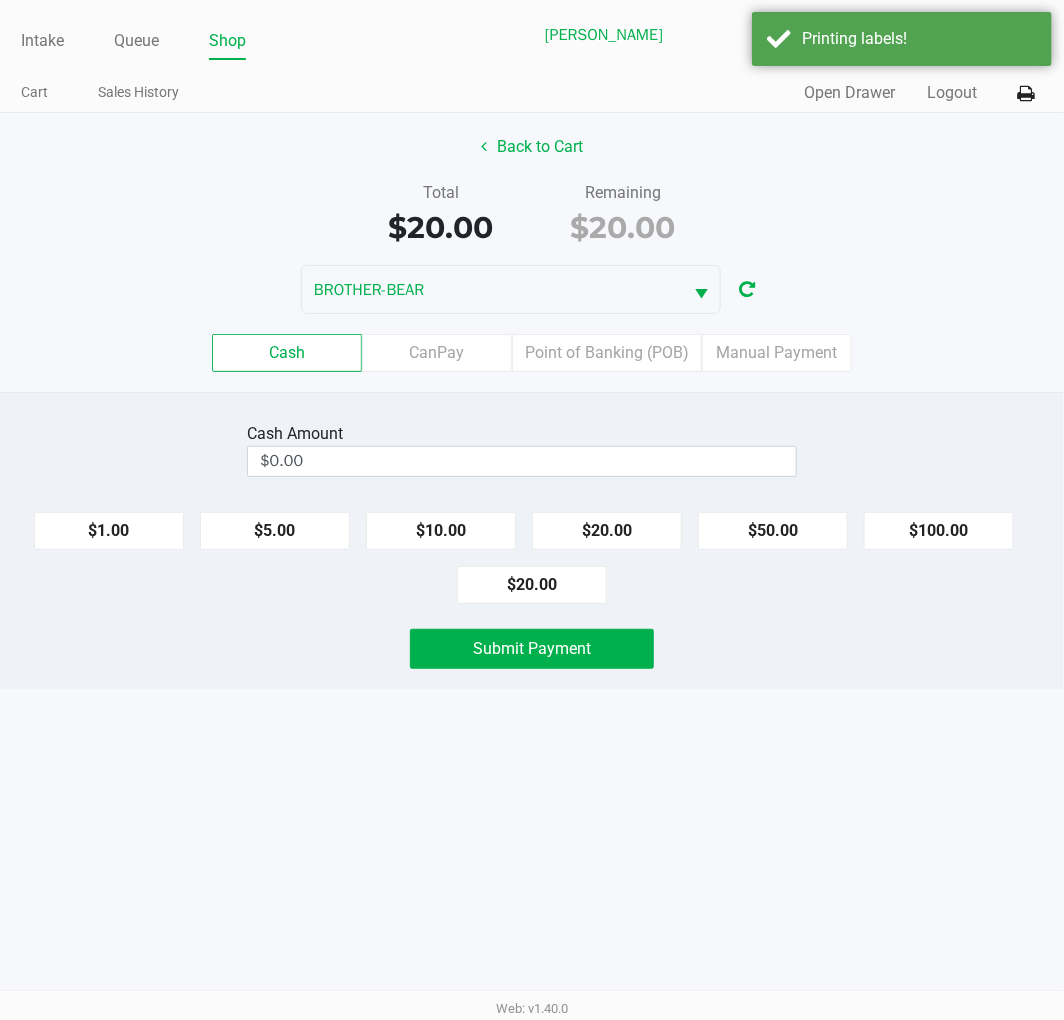 click on "Point of Banking (POB)" 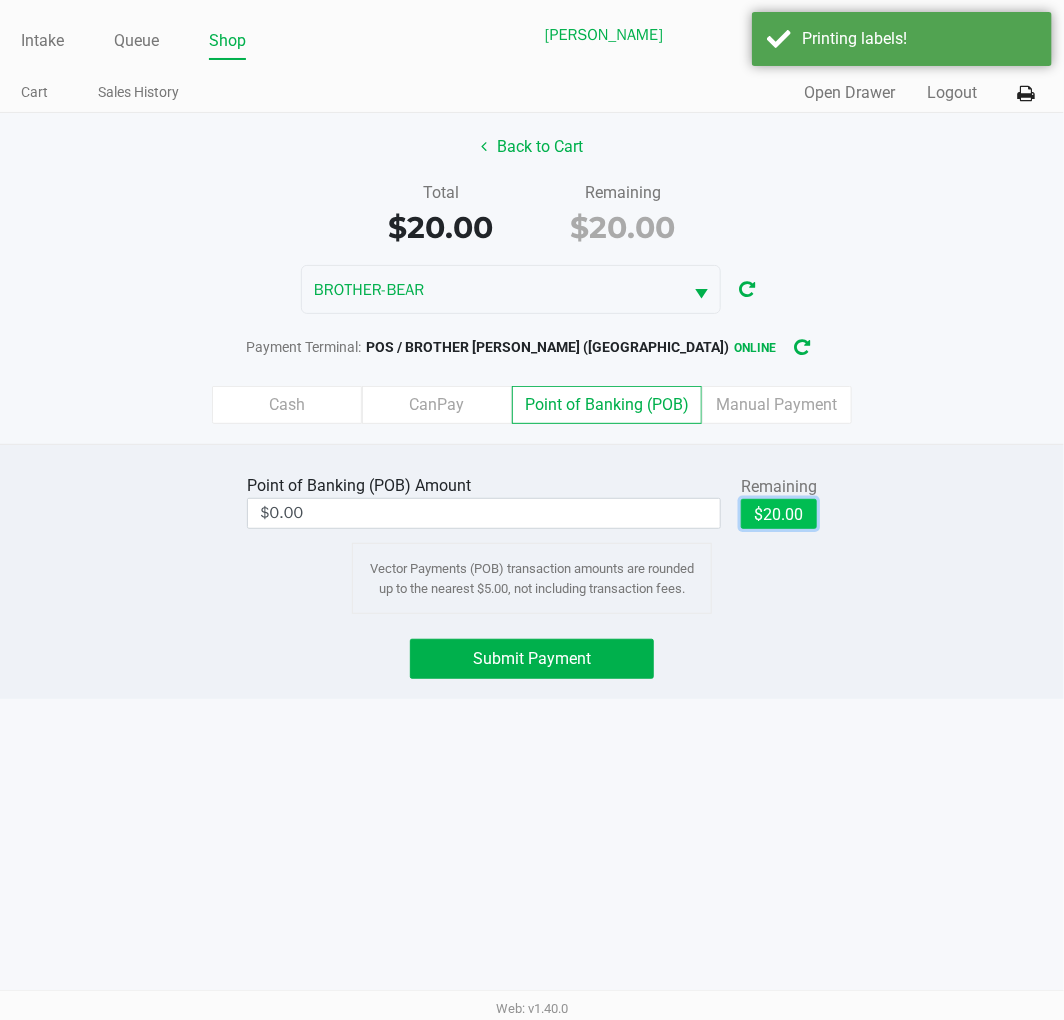 click on "$20.00" 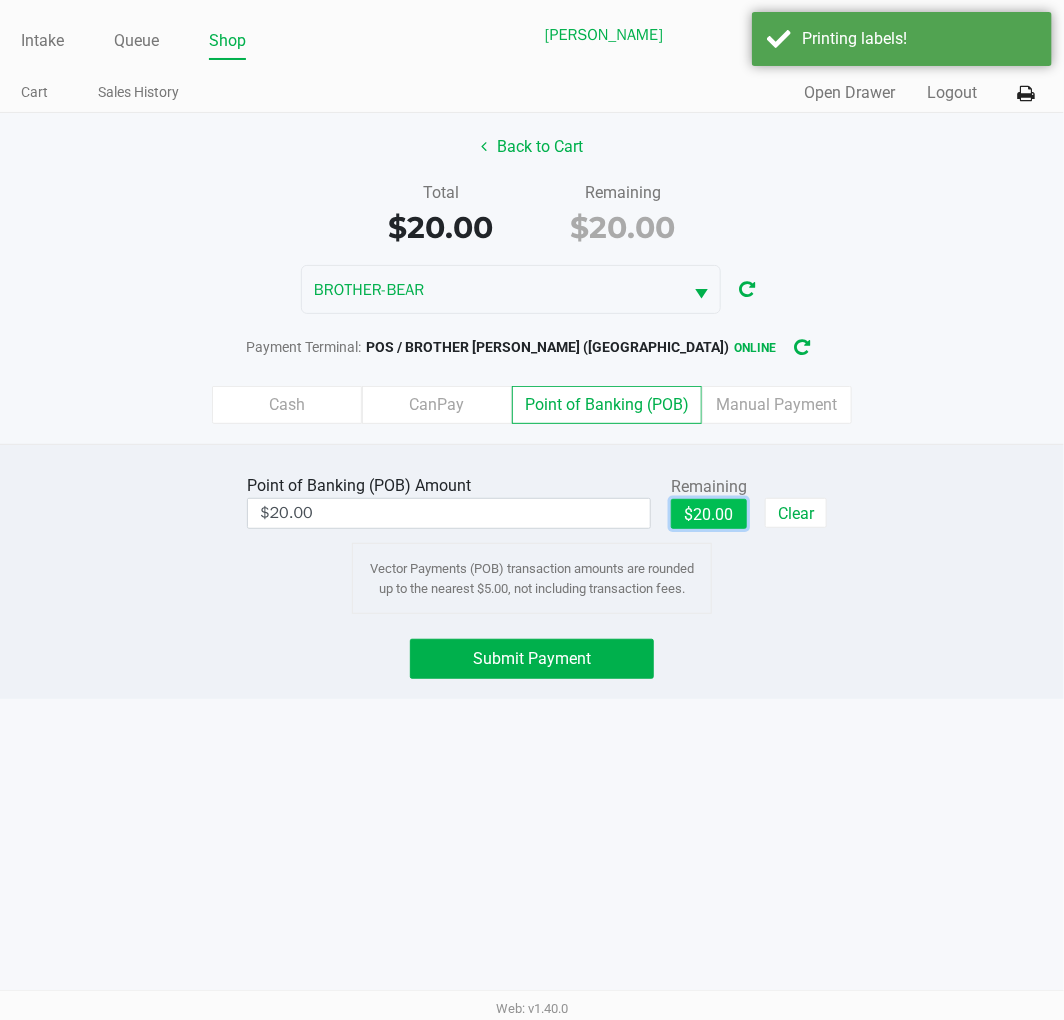 click on "Submit Payment" 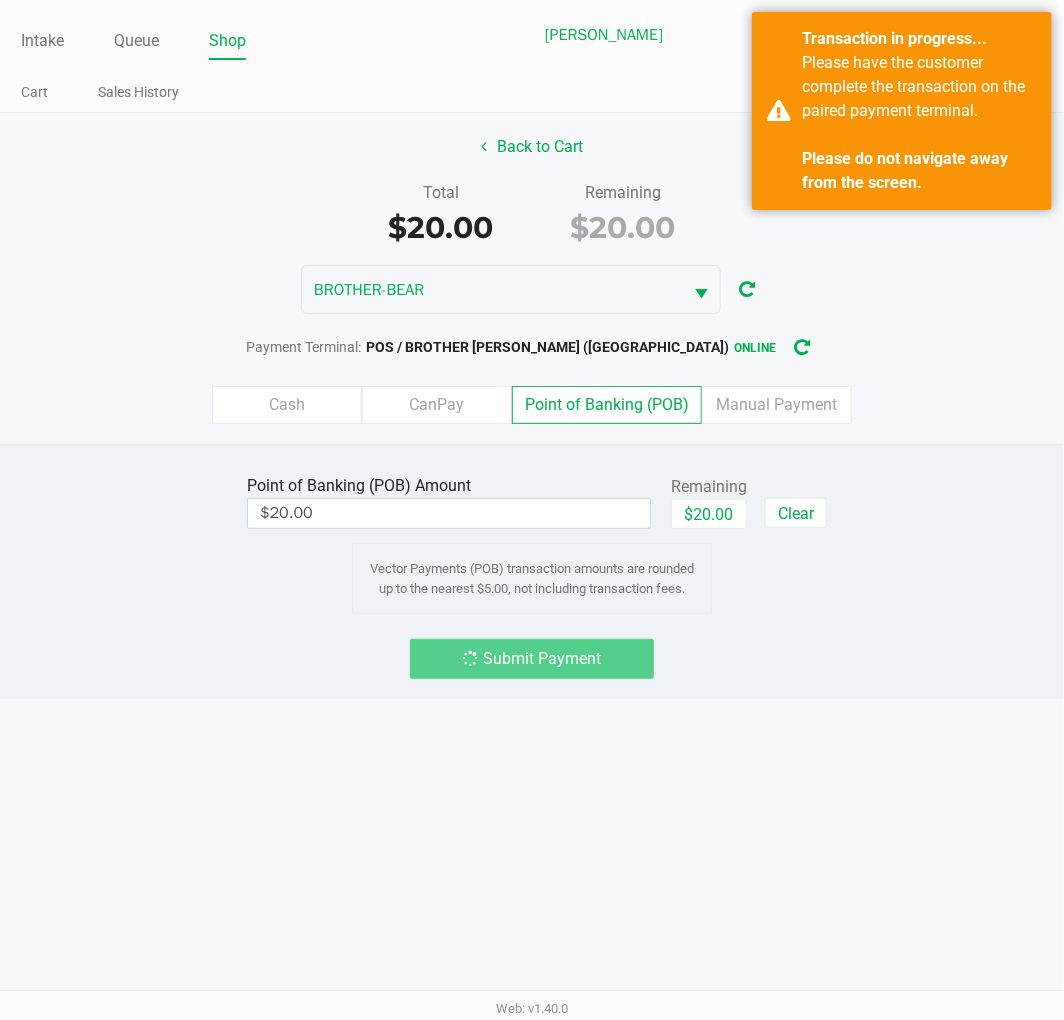click on "Cash   CanPay   Point of Banking (POB)   Manual Payment" 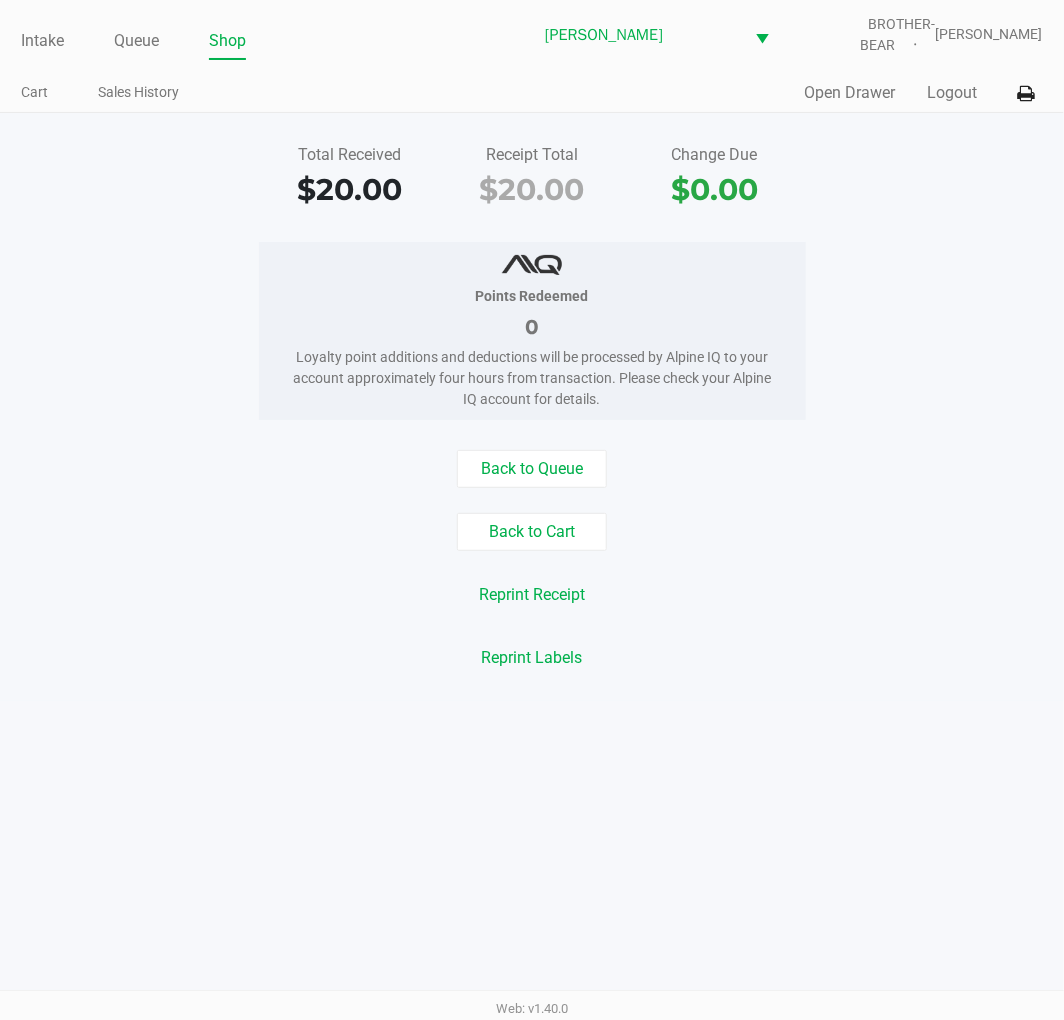 click on "Intake Queue Shop Clermont WC  BROTHER-BEAR   Sharlene Amadio" 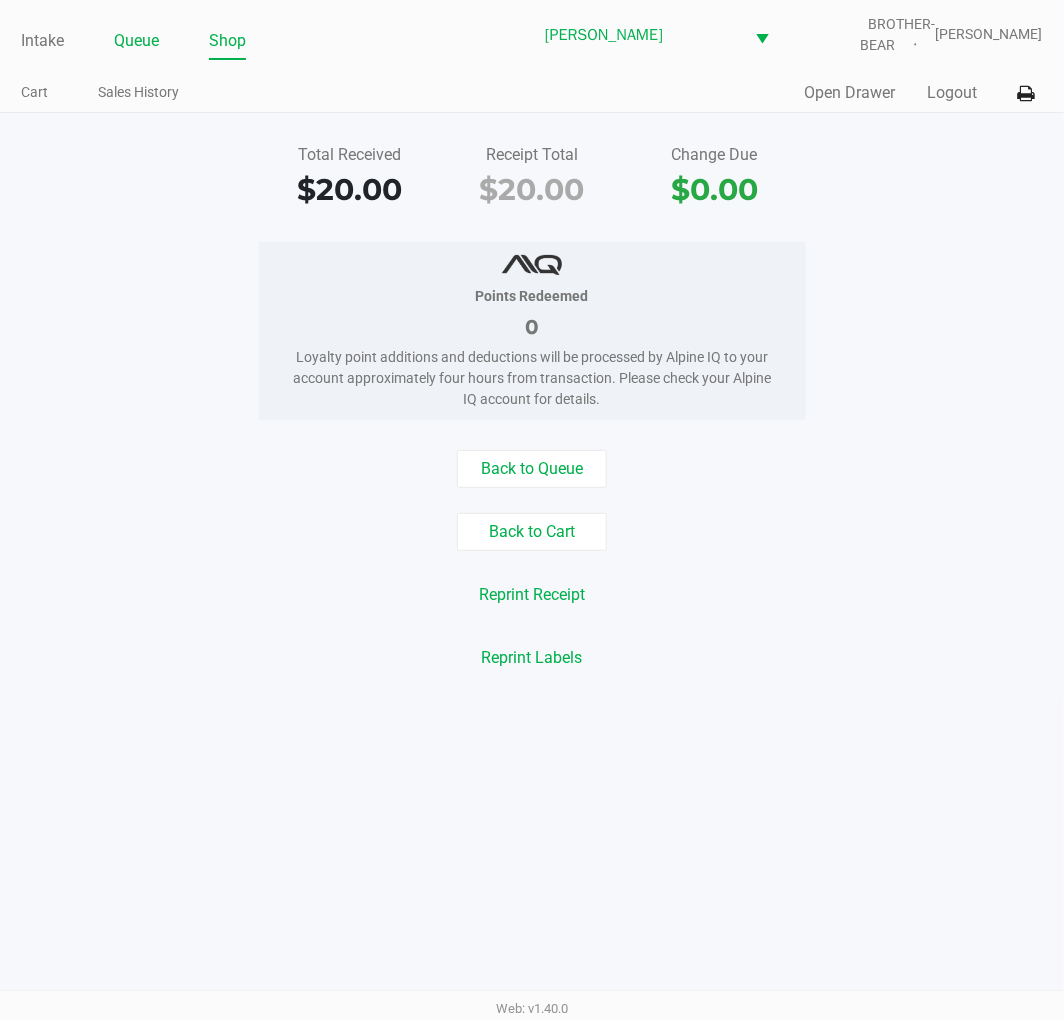 click on "Queue" 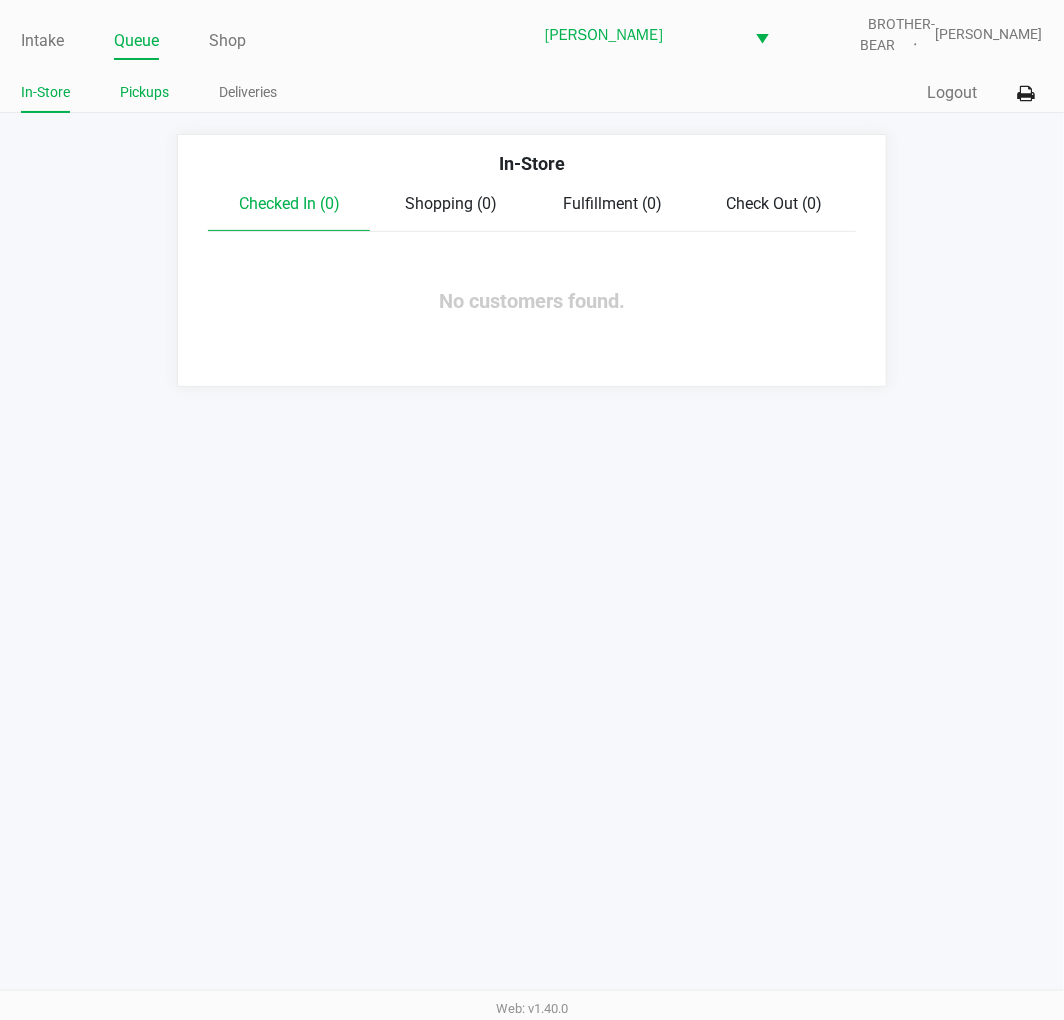 click on "Pickups" 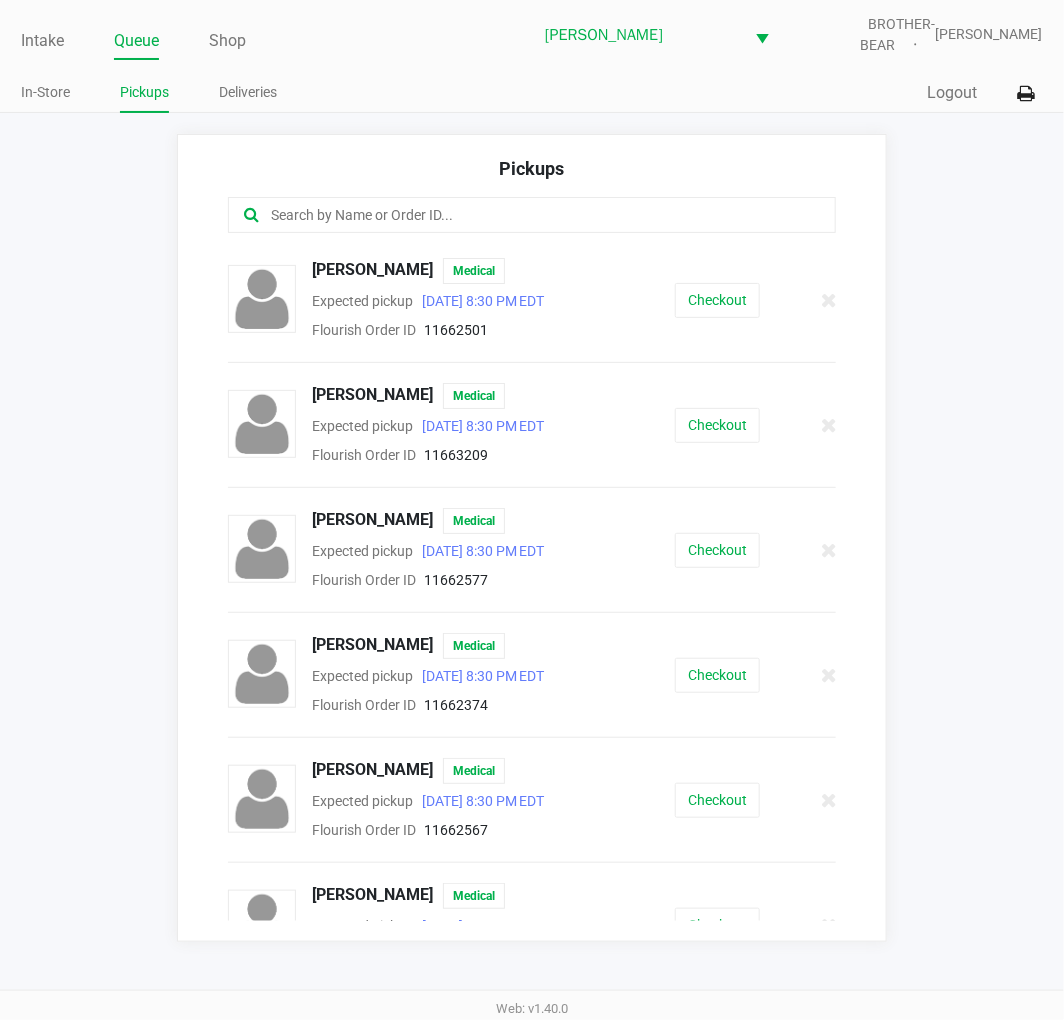 click 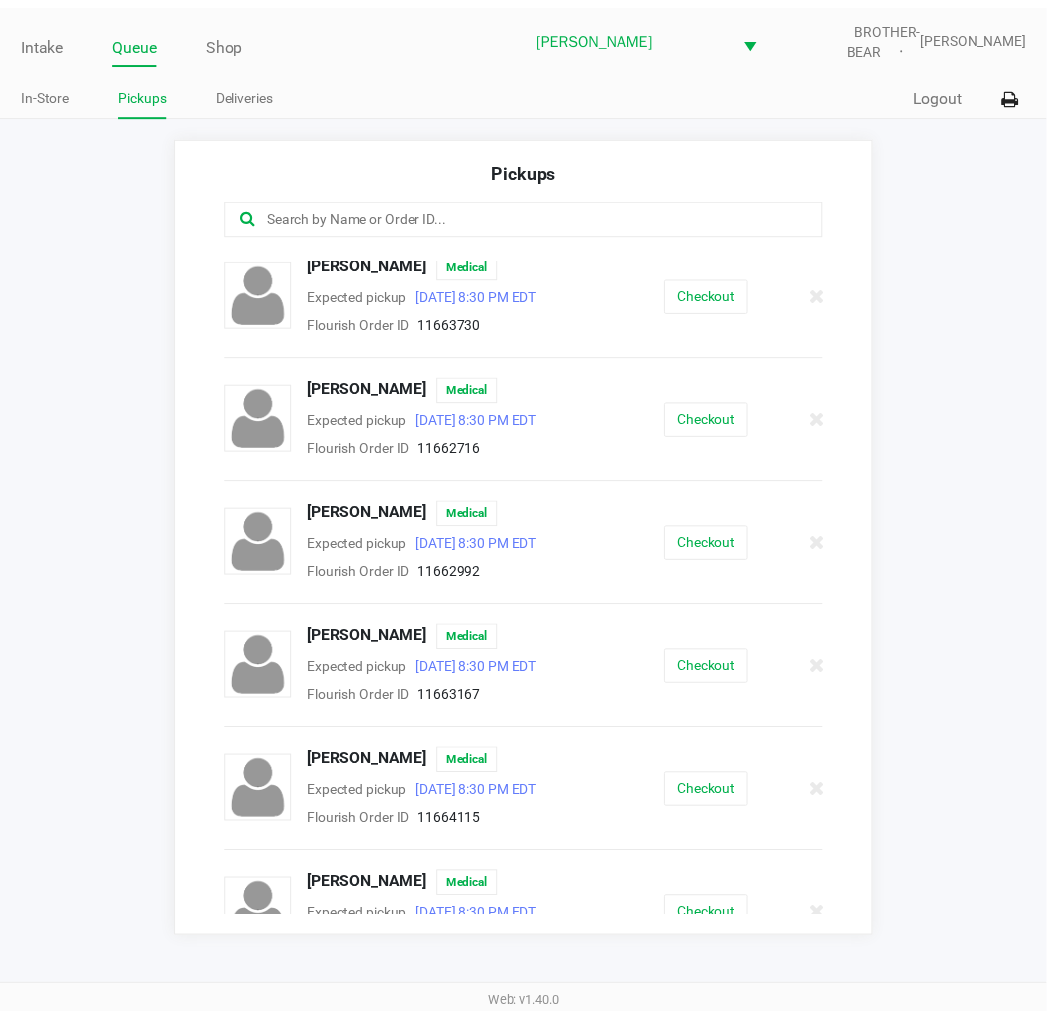 scroll, scrollTop: 1008, scrollLeft: 0, axis: vertical 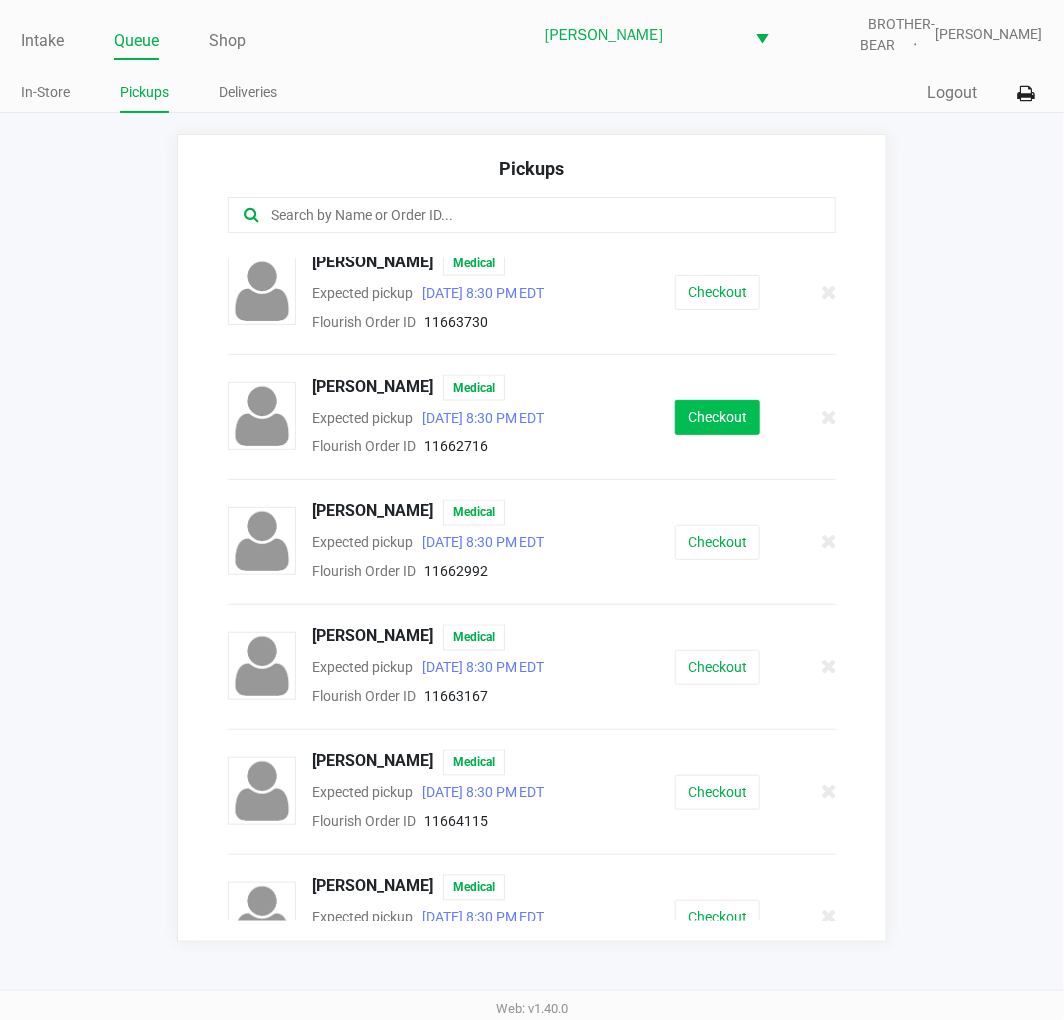 click on "Checkout" 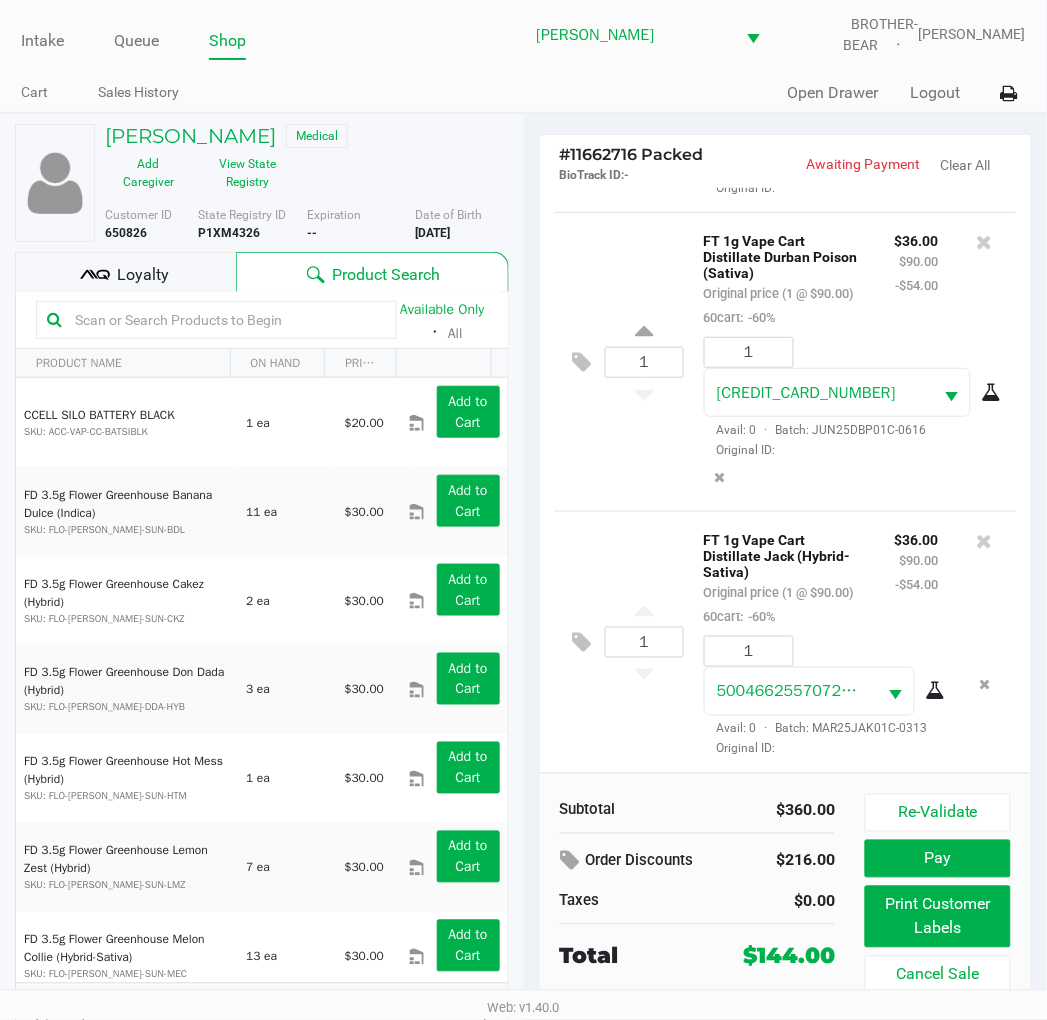 scroll, scrollTop: 640, scrollLeft: 0, axis: vertical 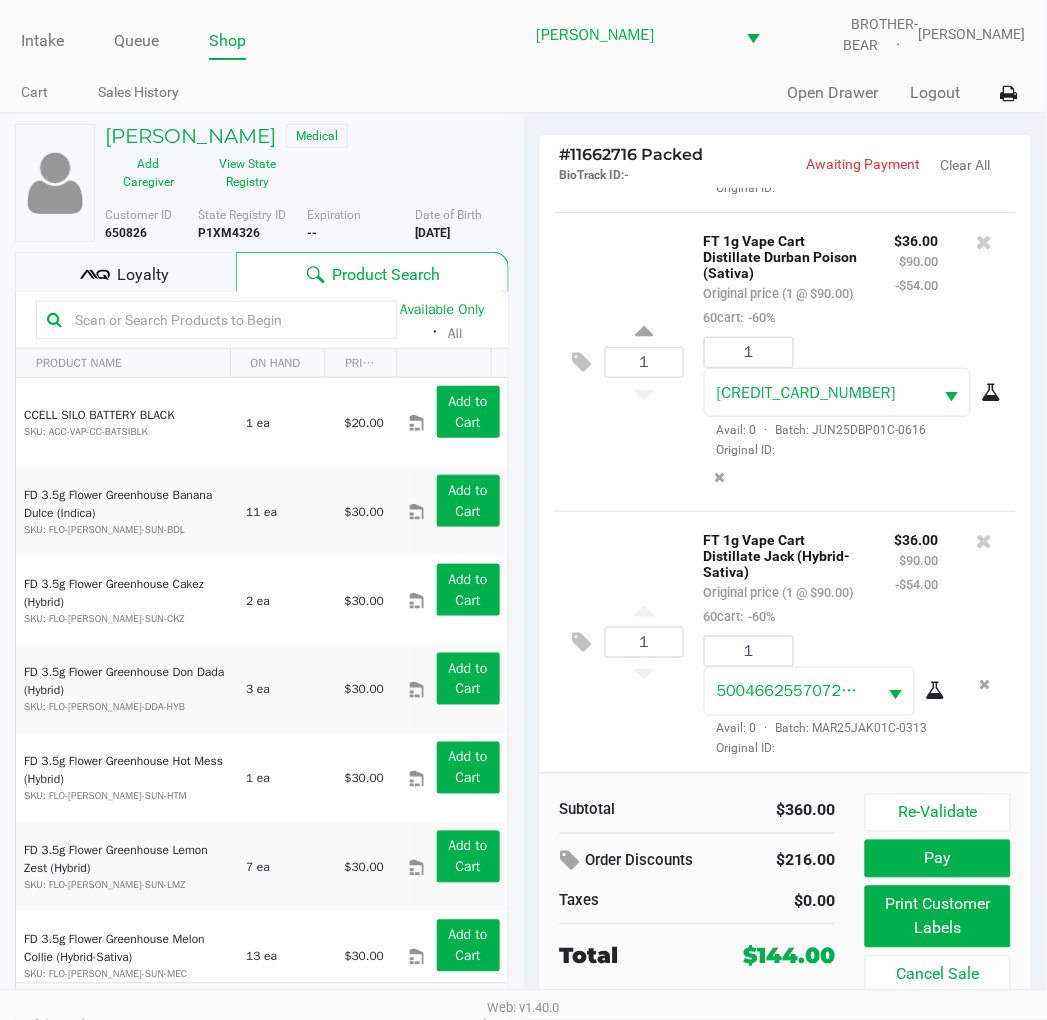 click on "Loyalty" 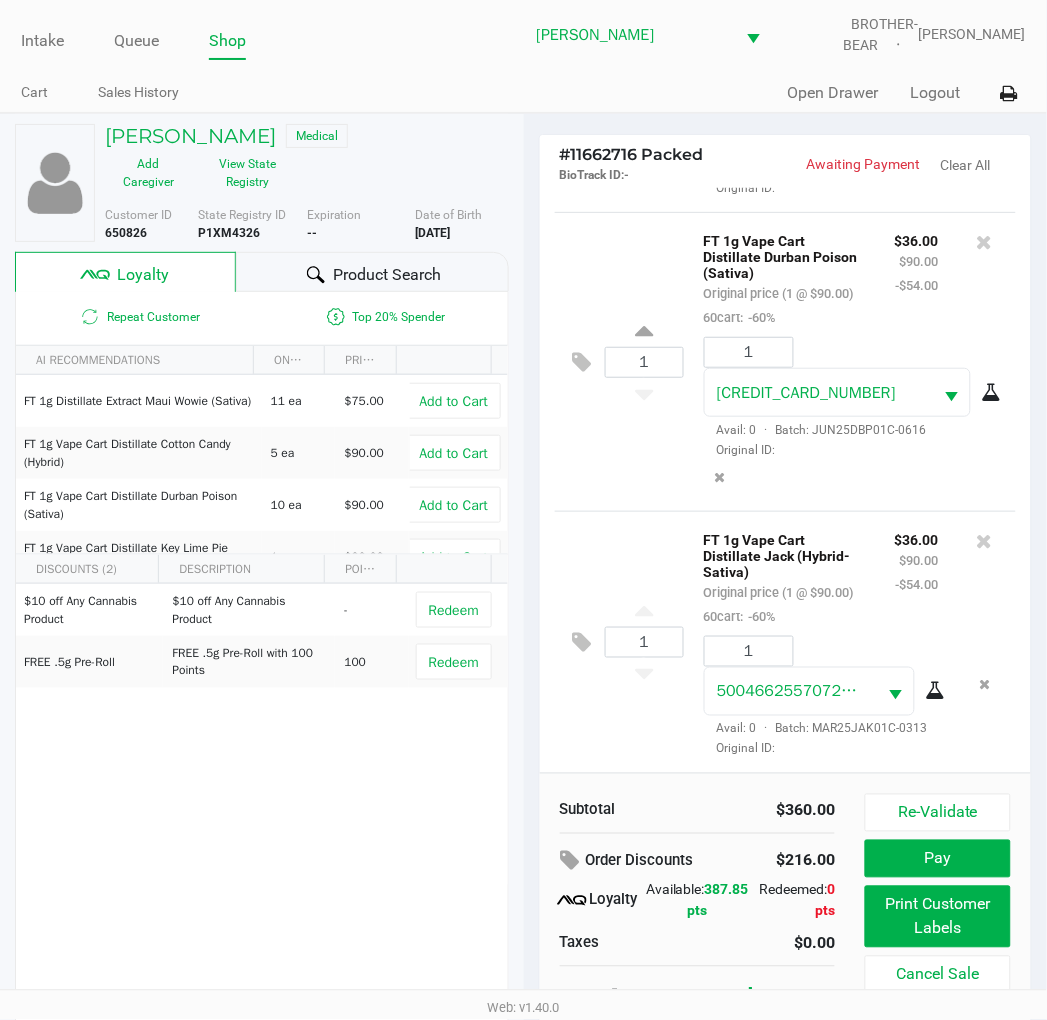 scroll, scrollTop: 32, scrollLeft: 0, axis: vertical 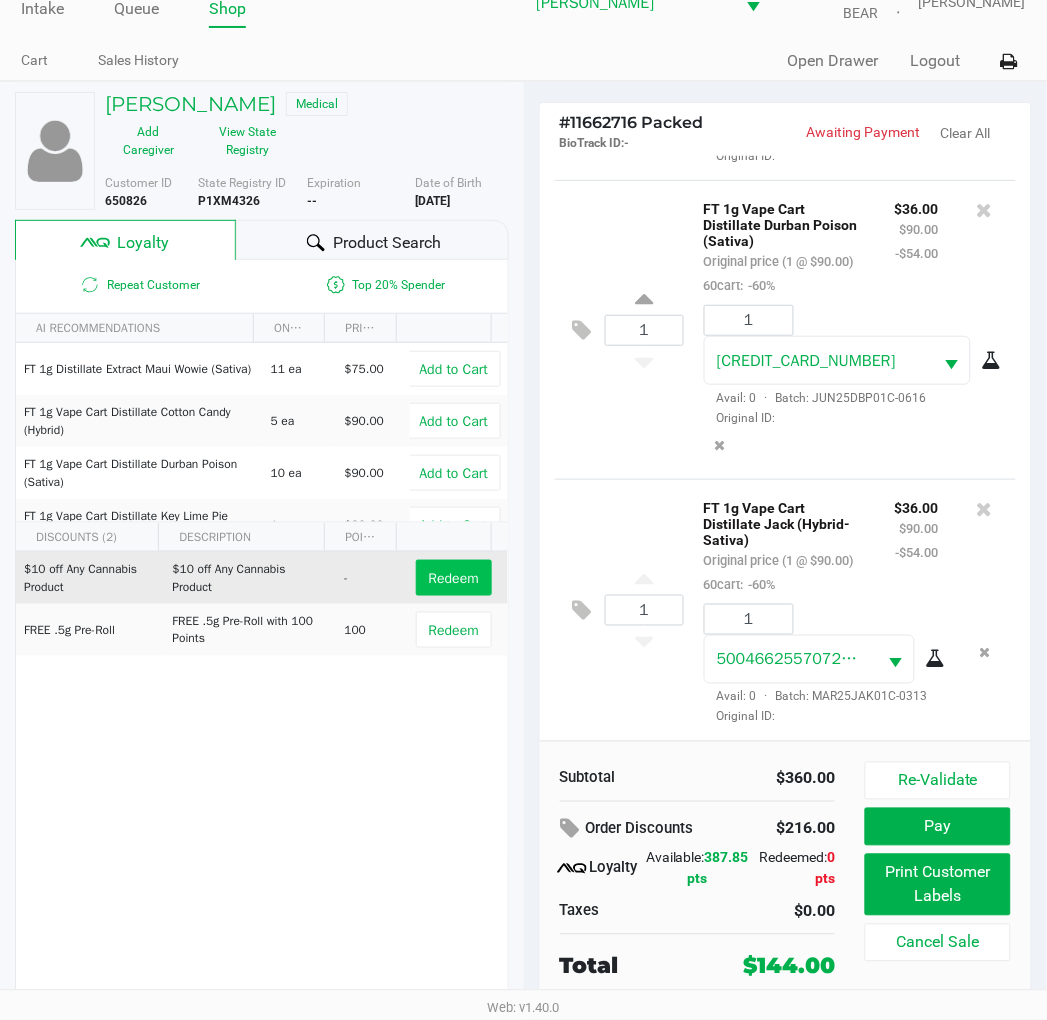 click on "Redeem" 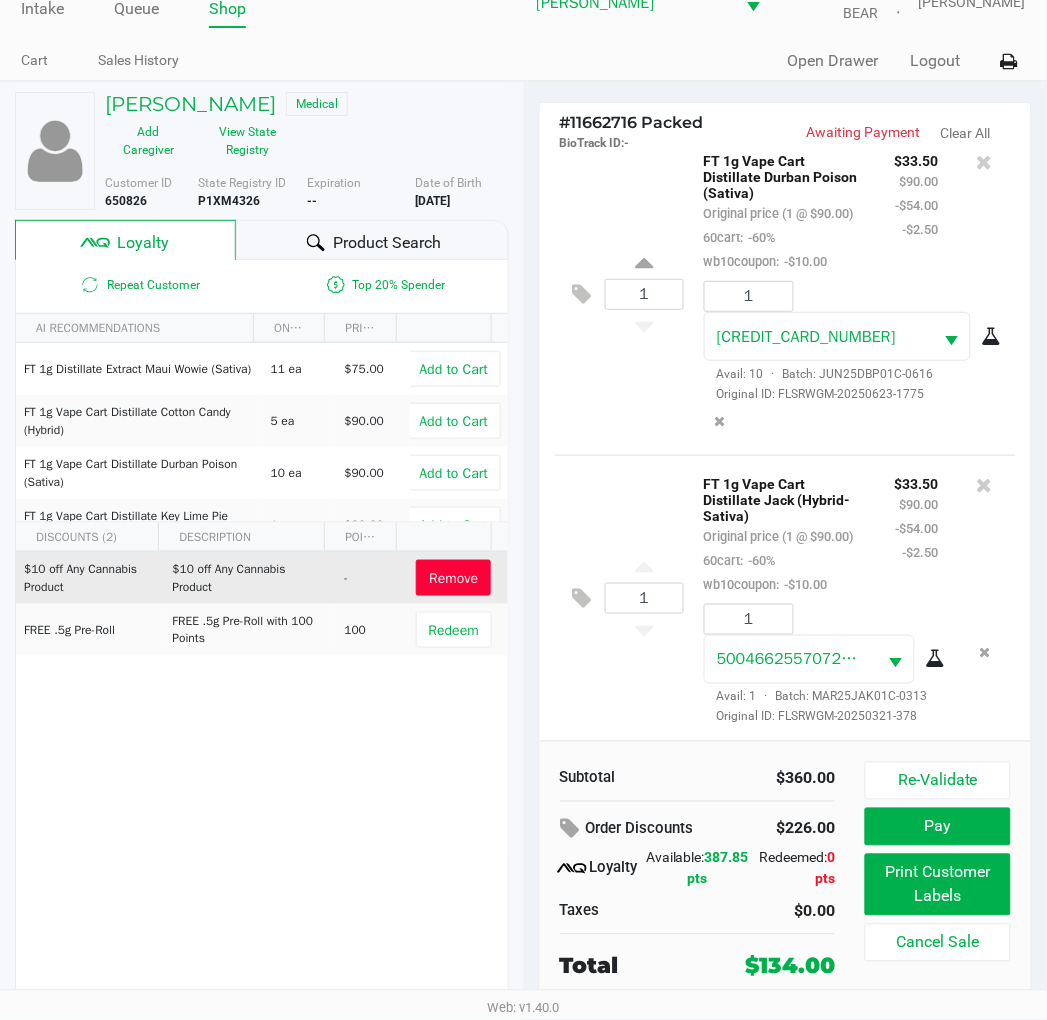 scroll, scrollTop: 735, scrollLeft: 0, axis: vertical 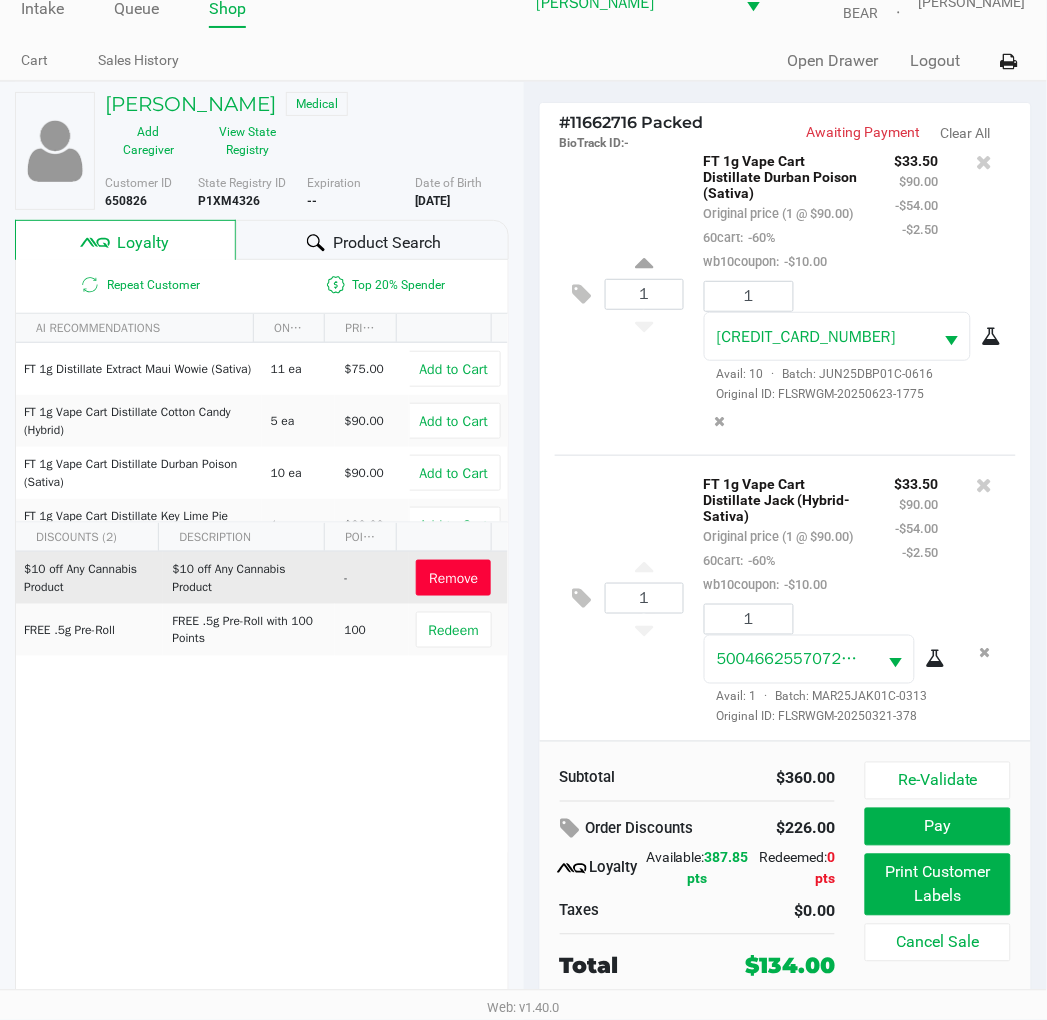 click on "Re-Validate" 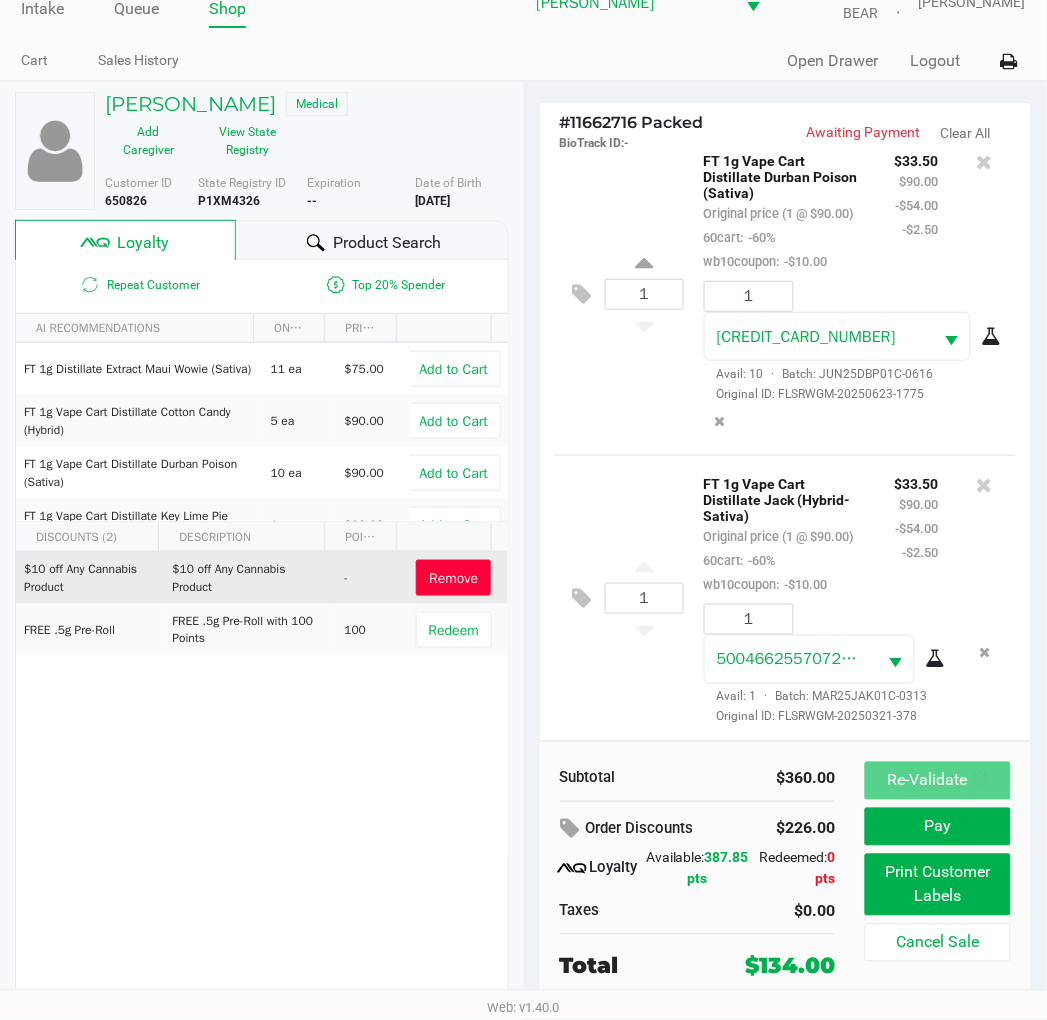 scroll, scrollTop: 0, scrollLeft: 0, axis: both 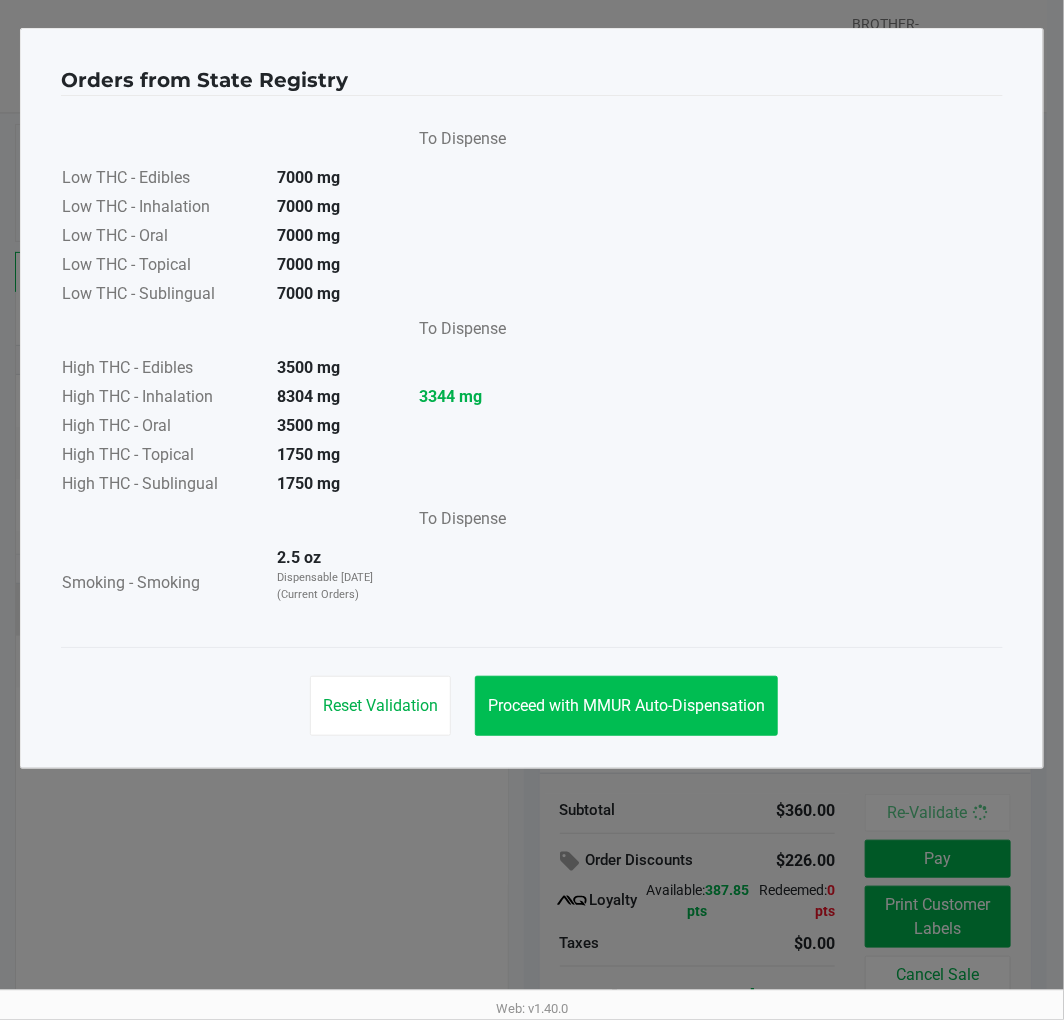 click on "Proceed with MMUR Auto-Dispensation" 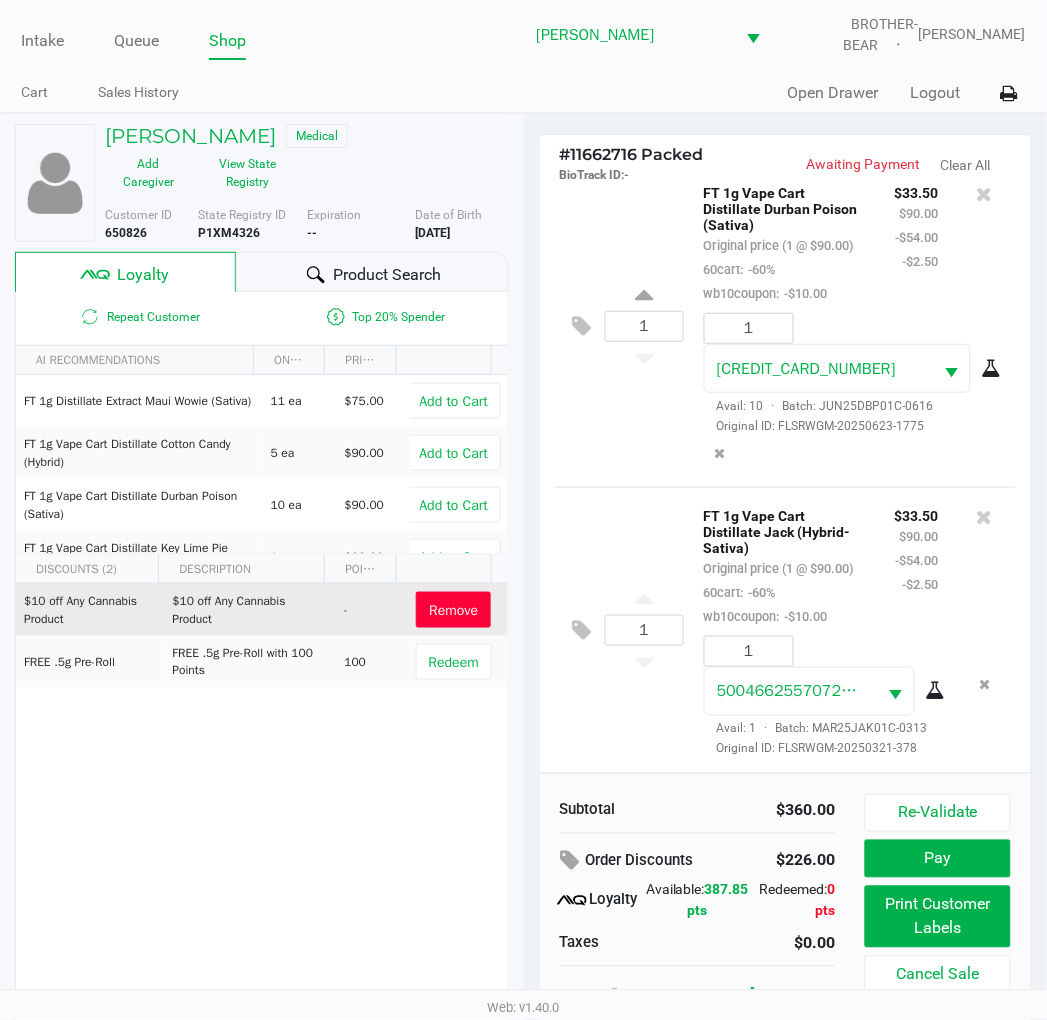click on "Print Customer Labels" 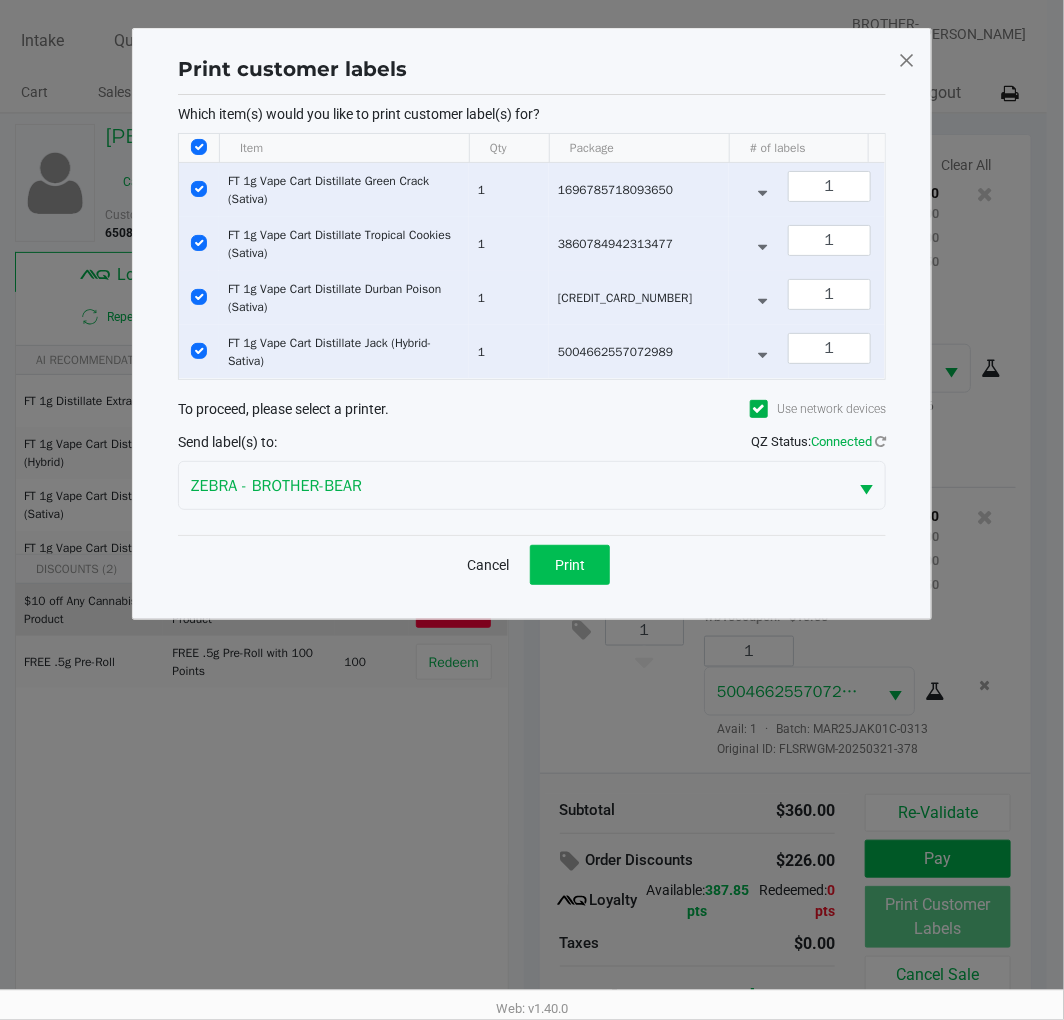 click on "Print" 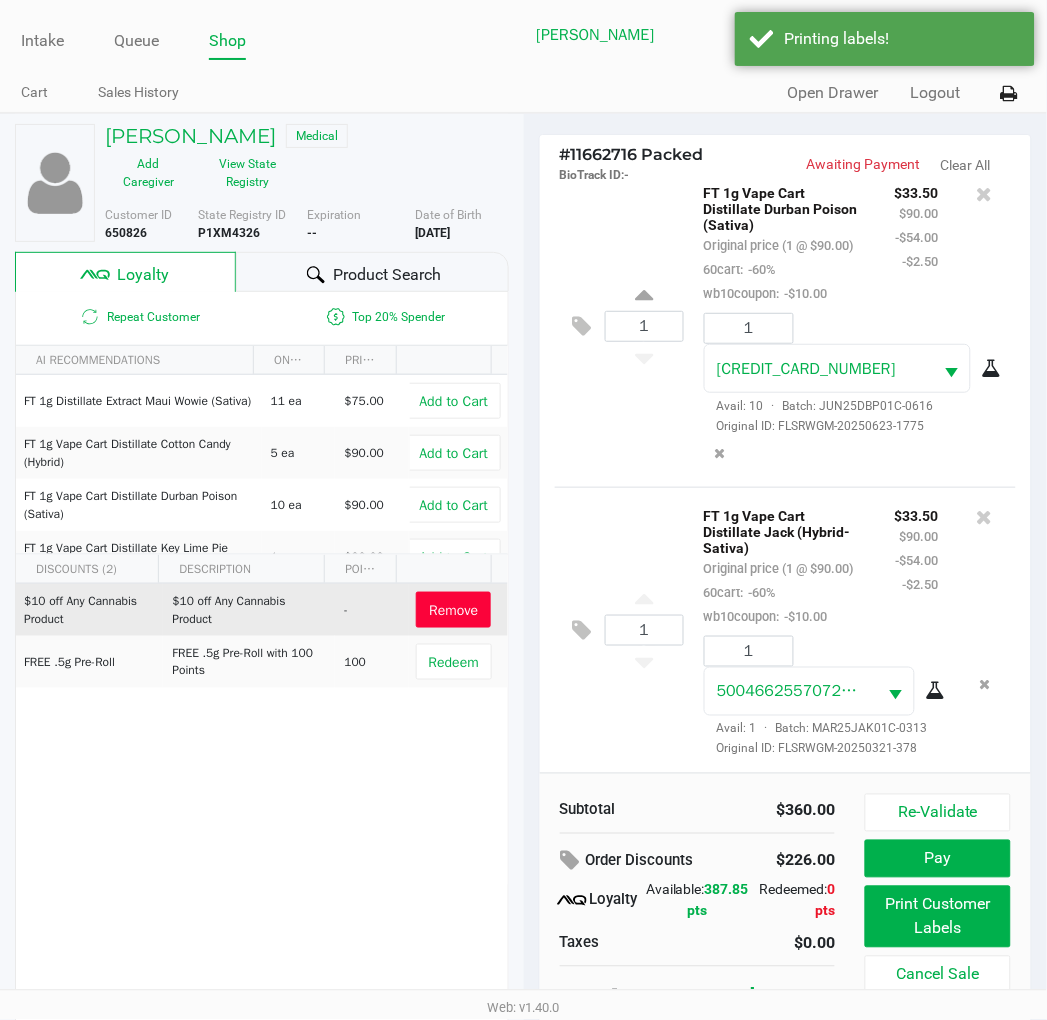 click on "Pay" 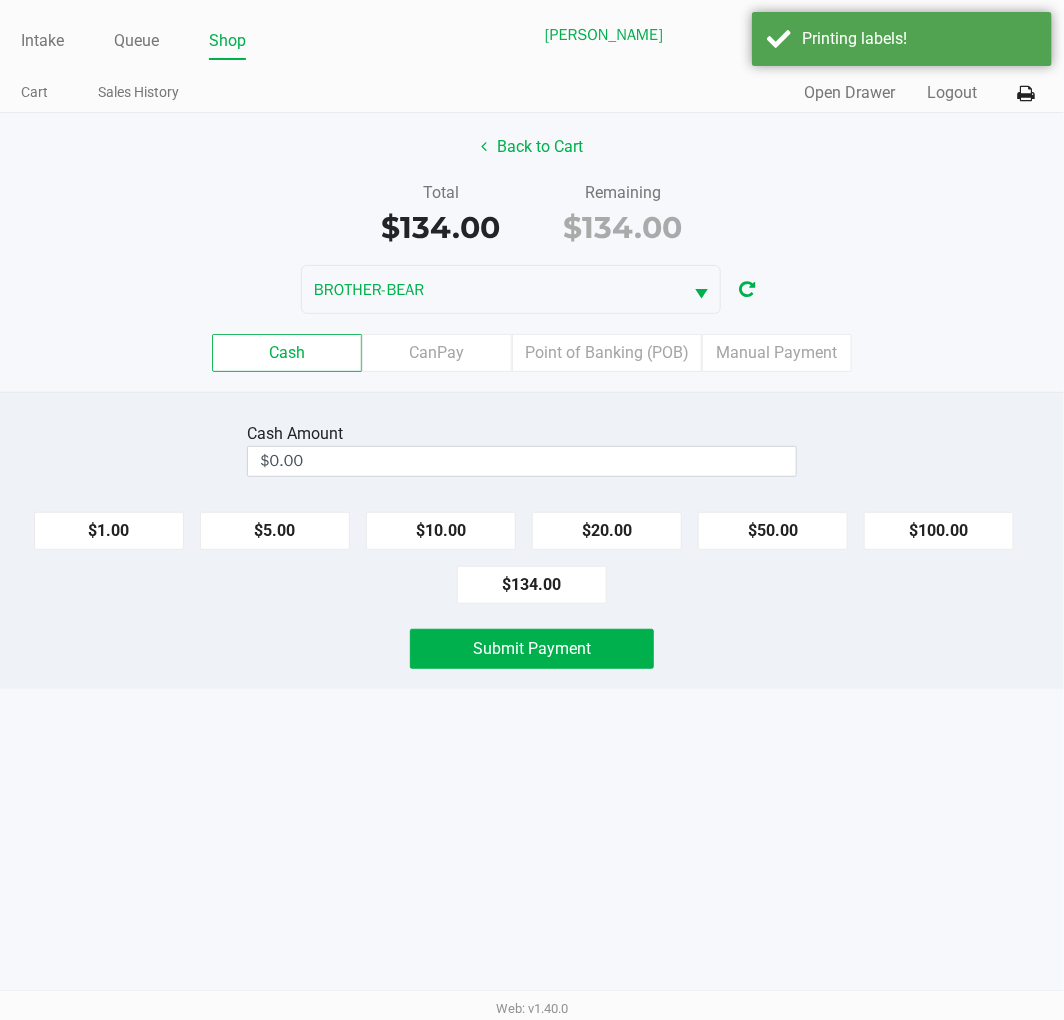 click on "Point of Banking (POB)" 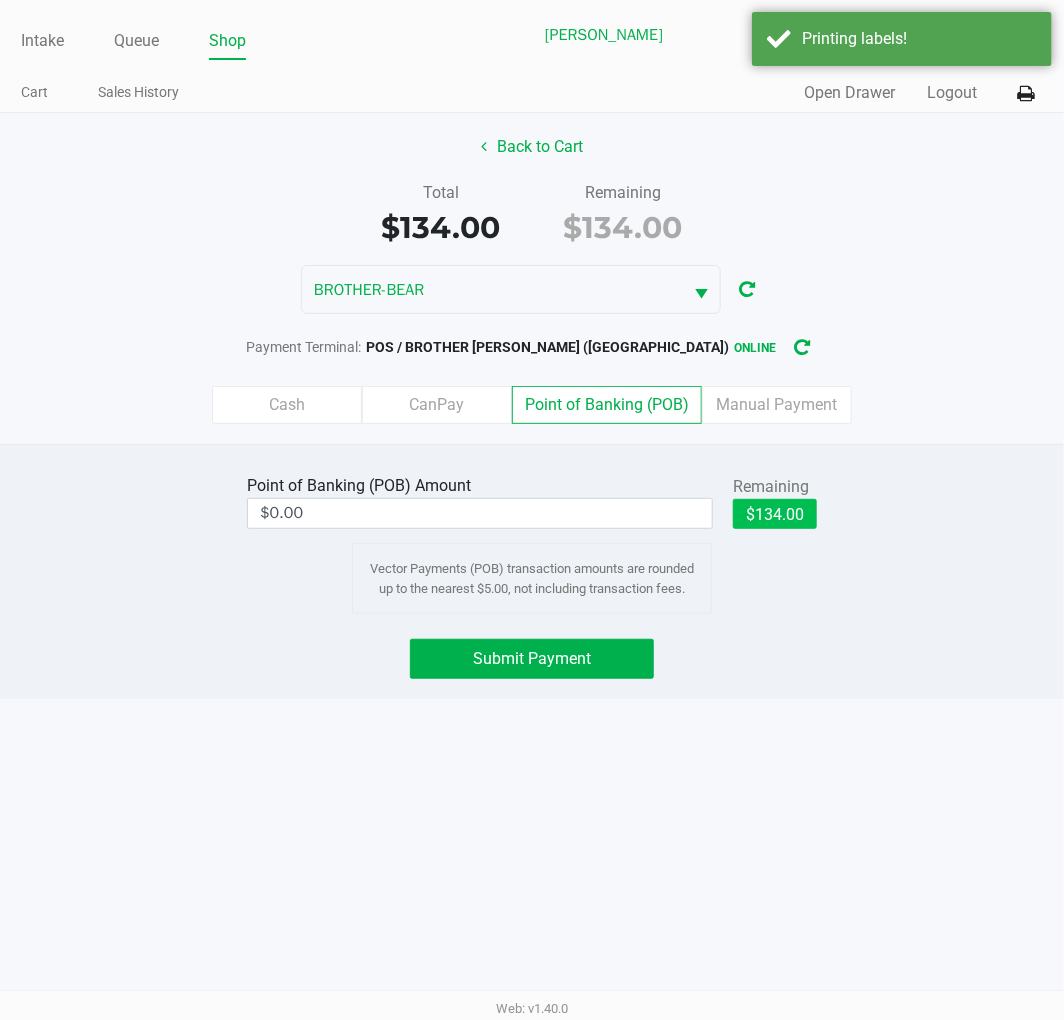 click on "$134.00" 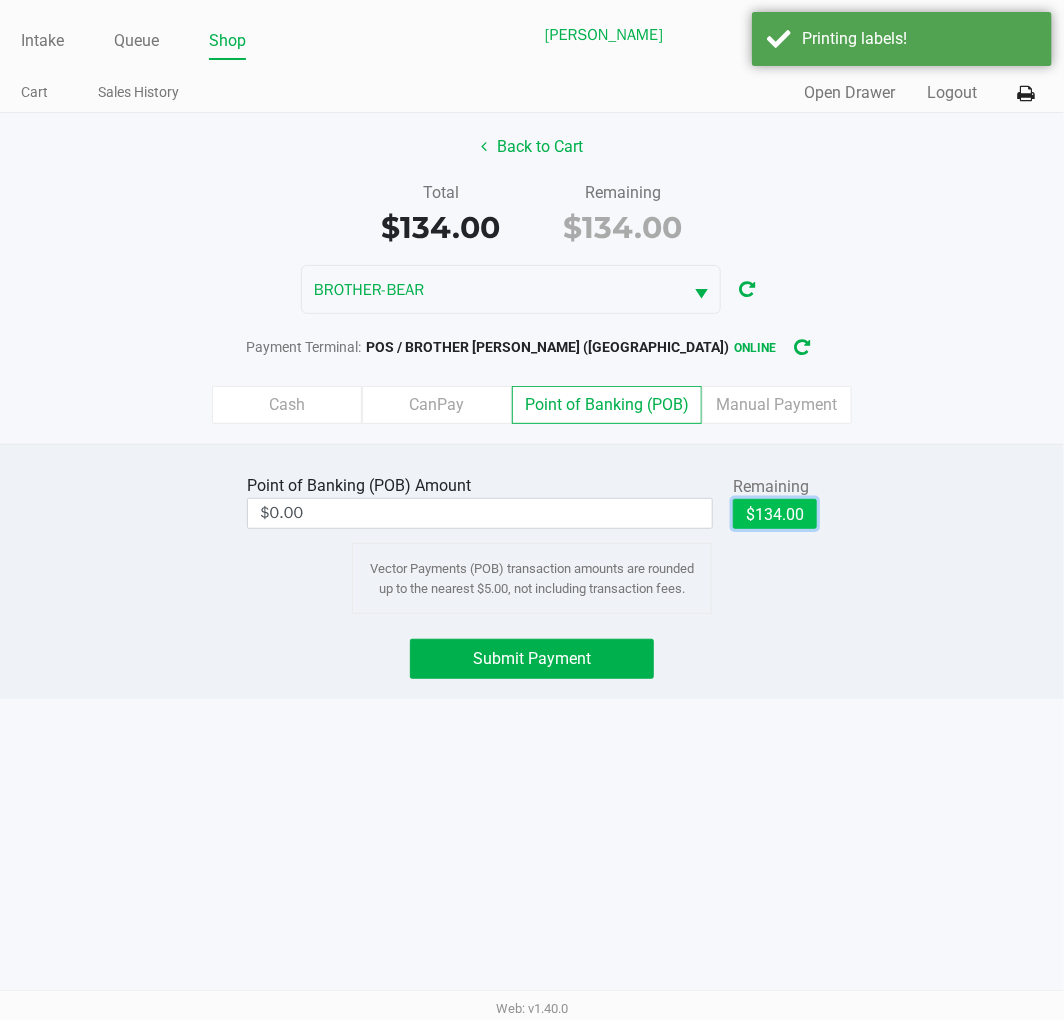type on "$134.00" 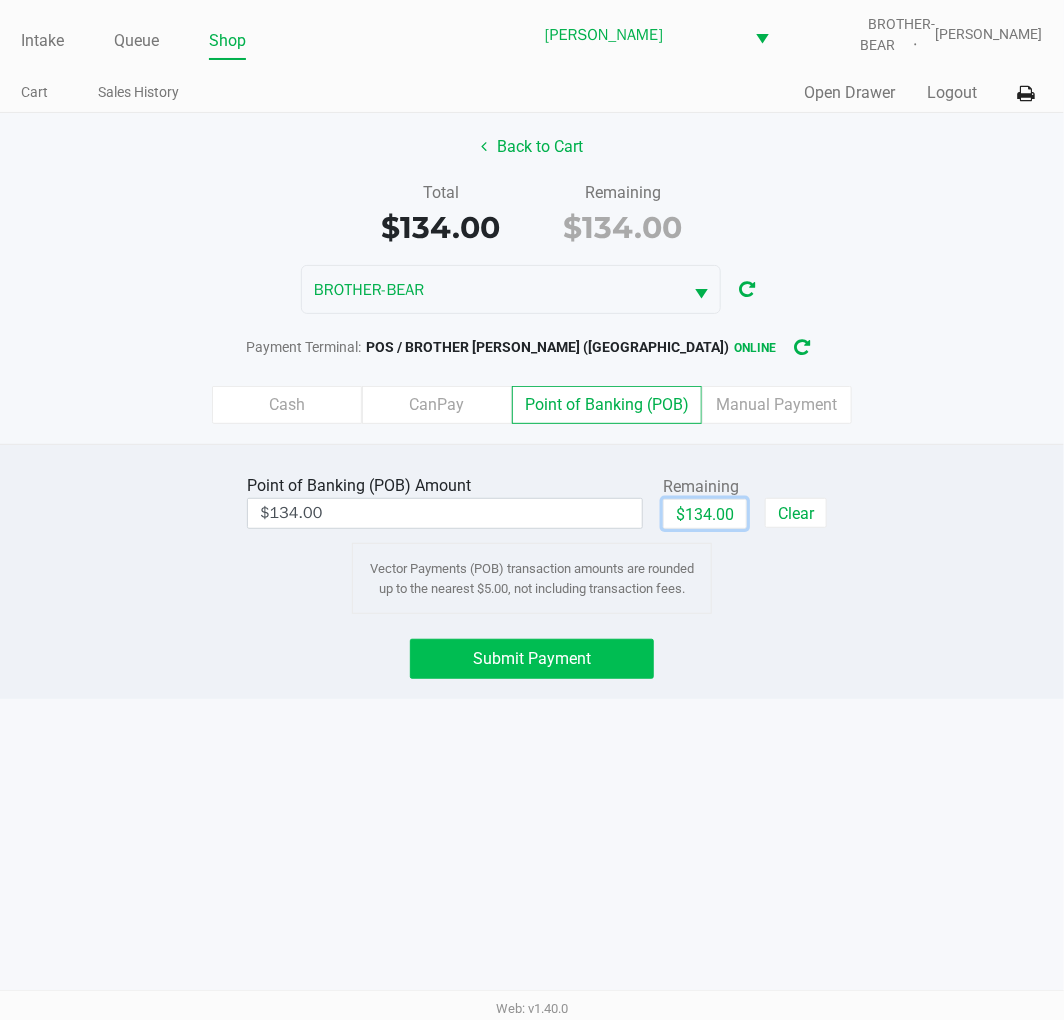 click on "Submit Payment" 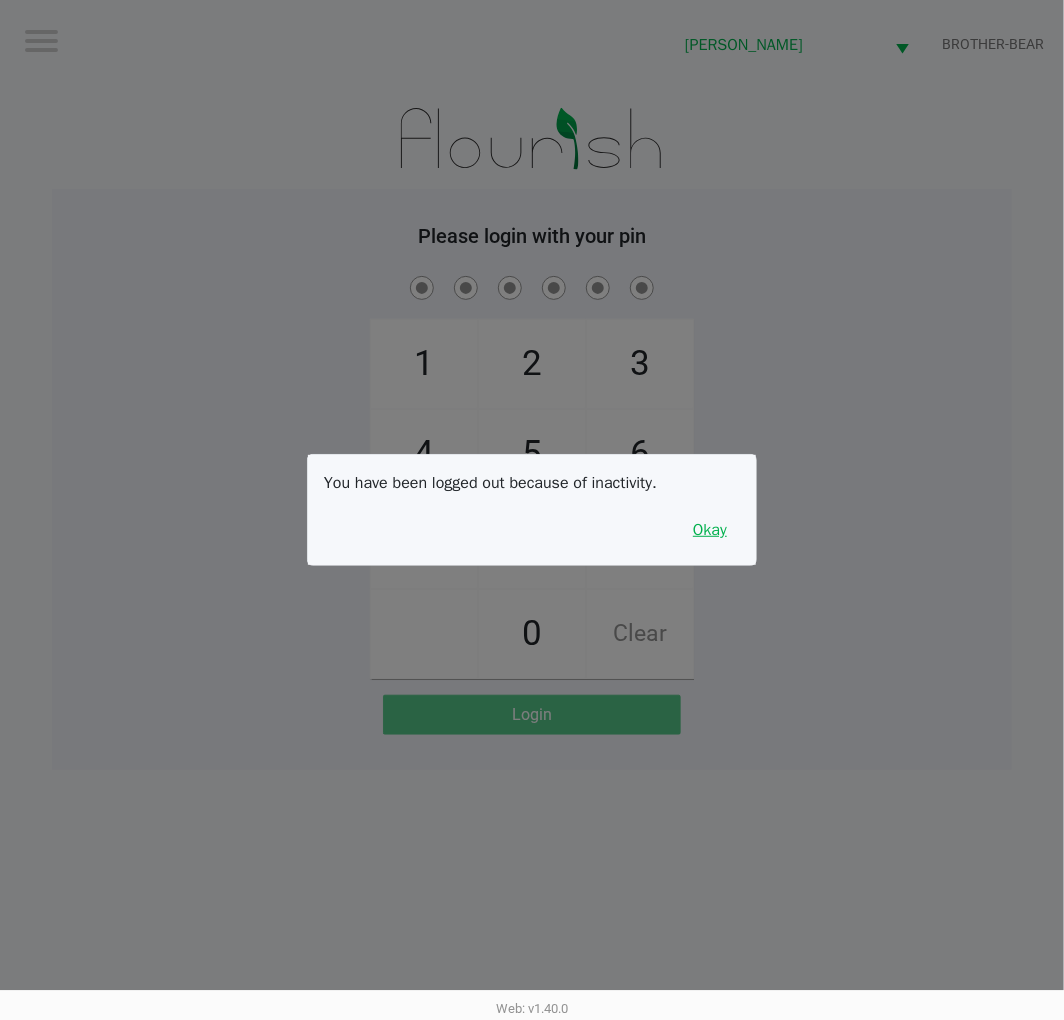 click on "Okay" at bounding box center [710, 530] 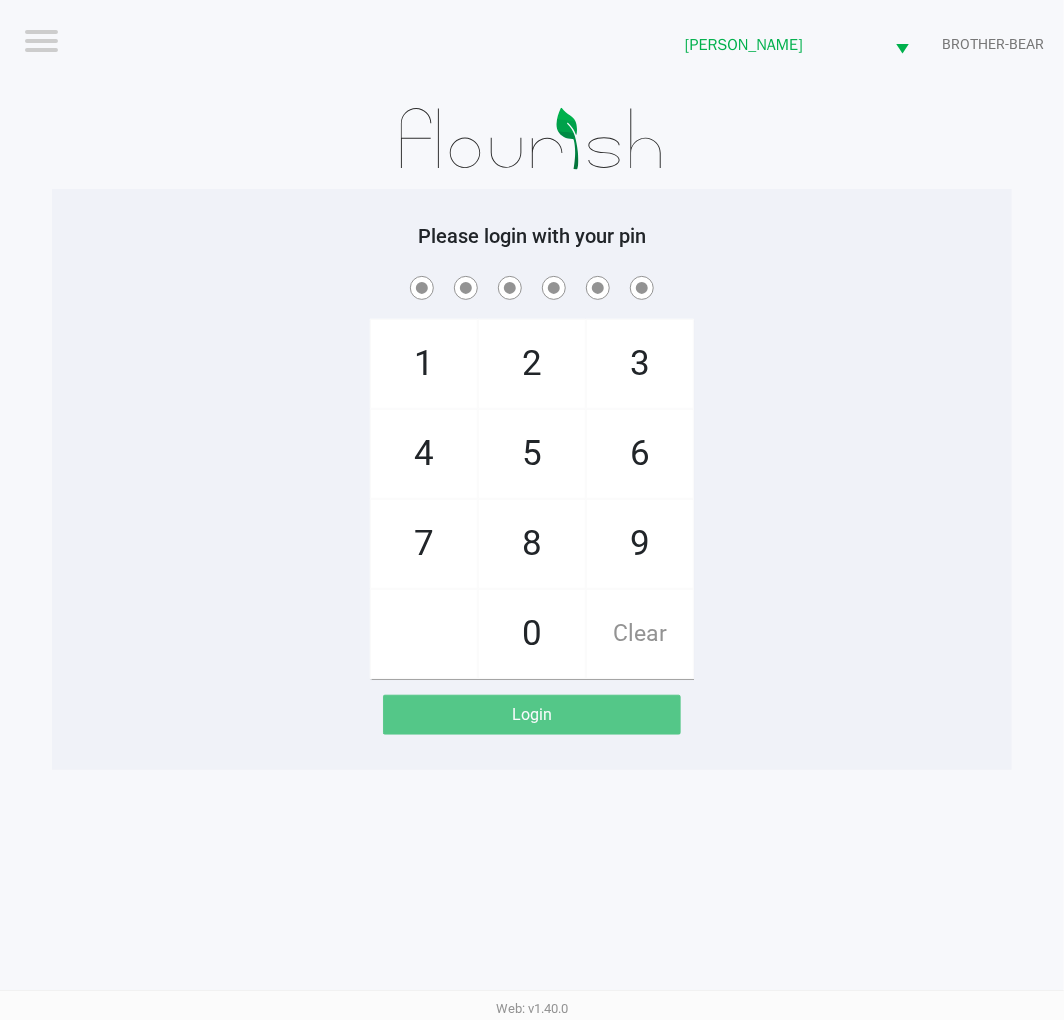 click on "1   4   7       2   5   8   0   3   6   9   Clear" 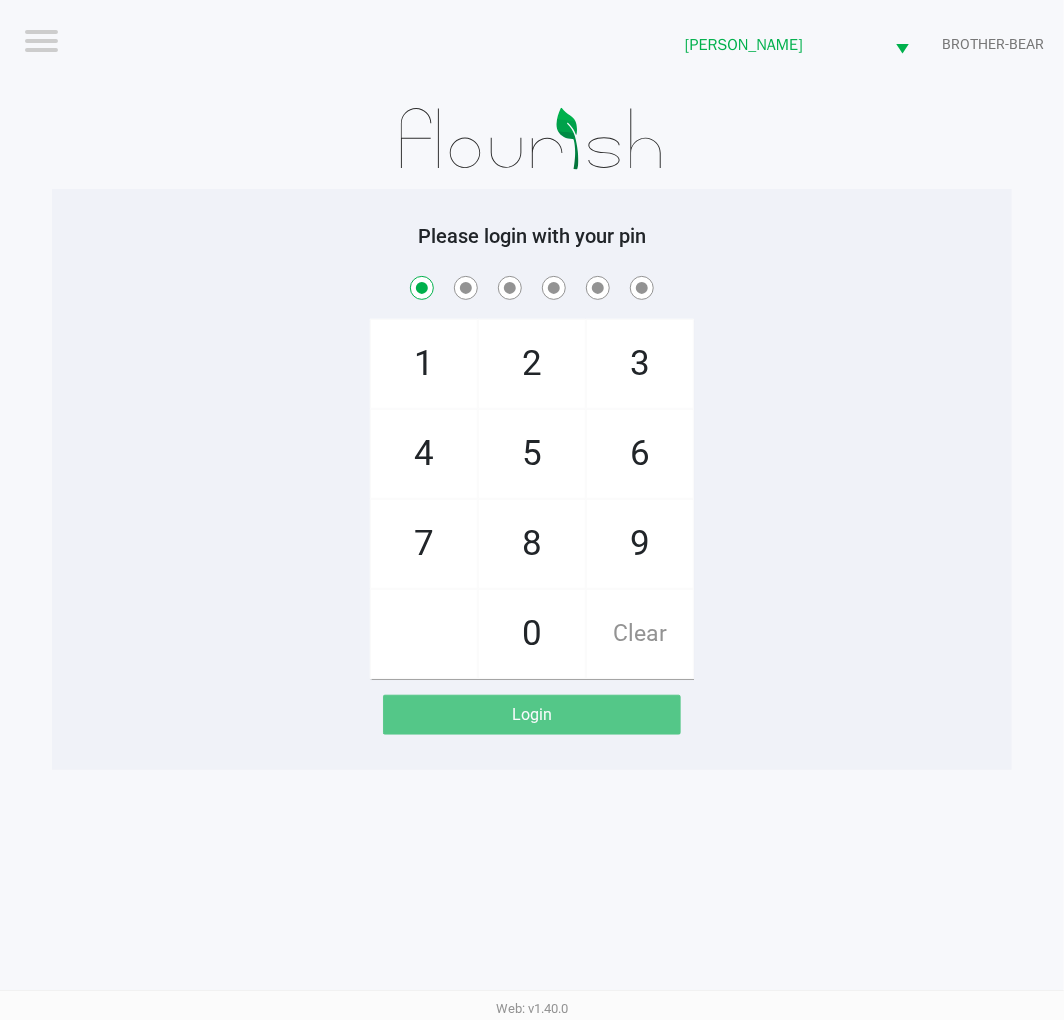 checkbox on "true" 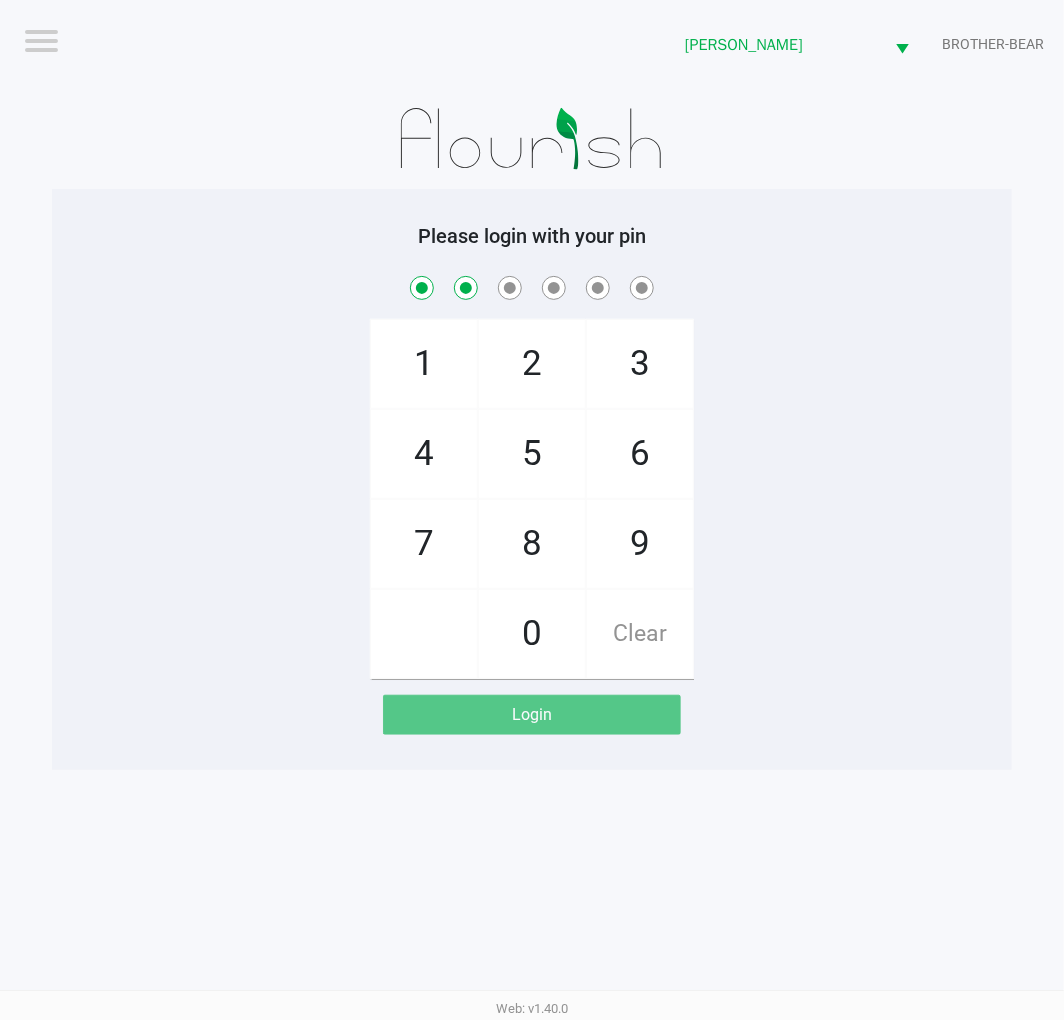 checkbox on "true" 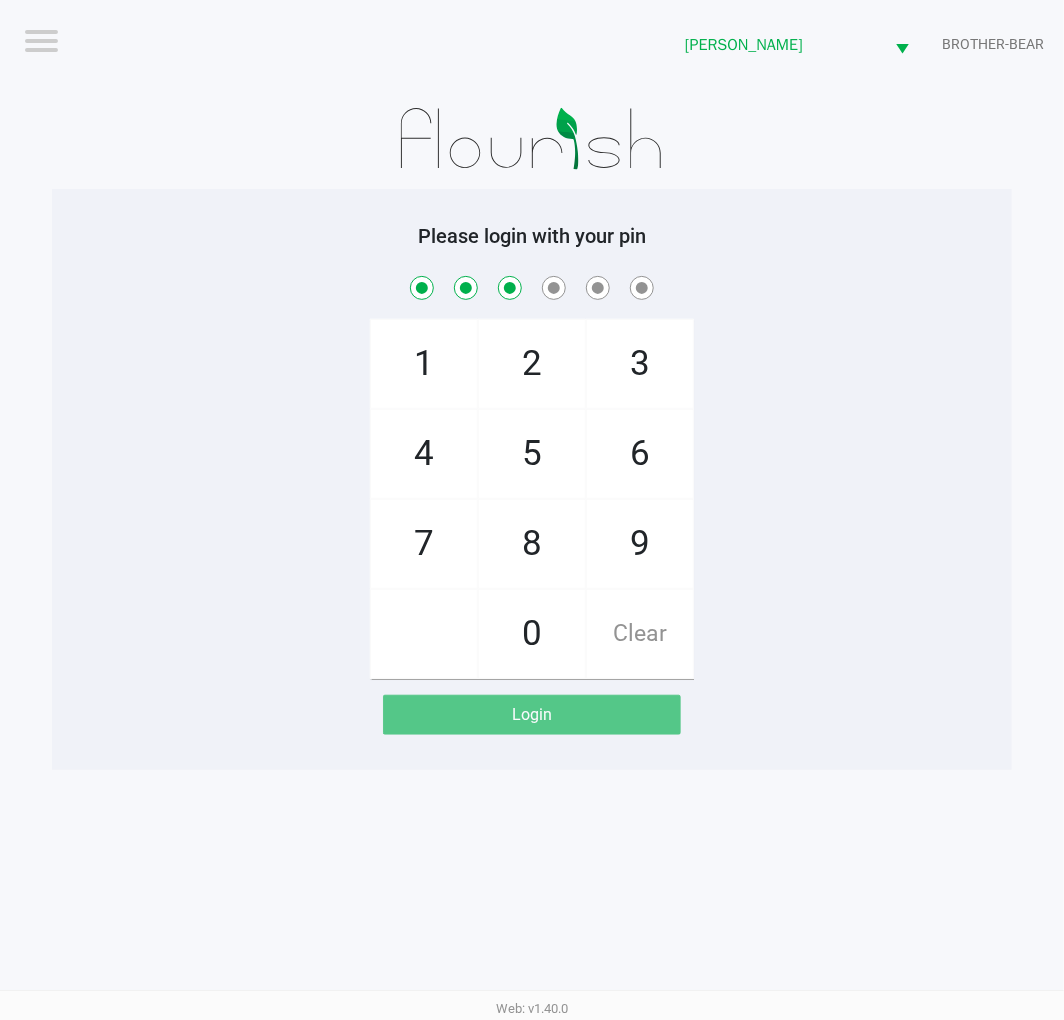 checkbox on "true" 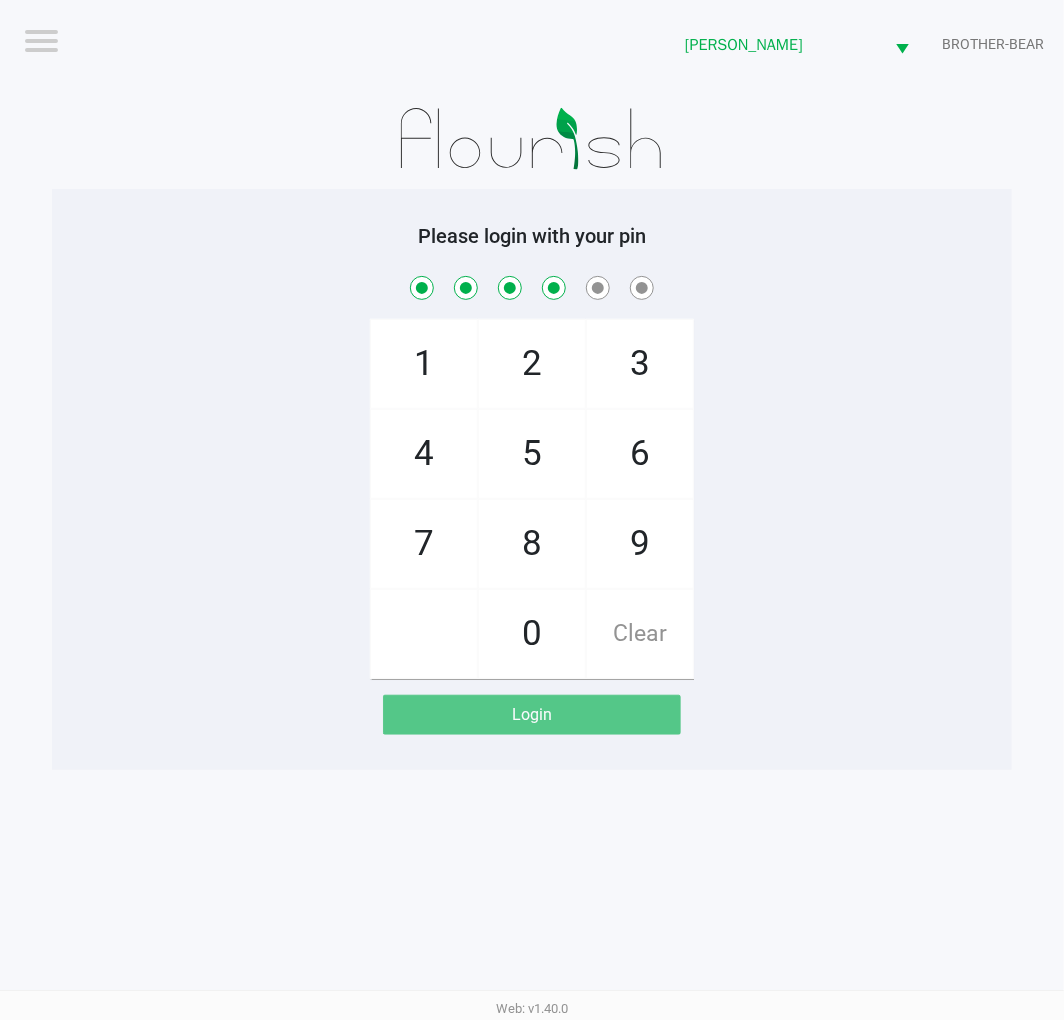 checkbox on "true" 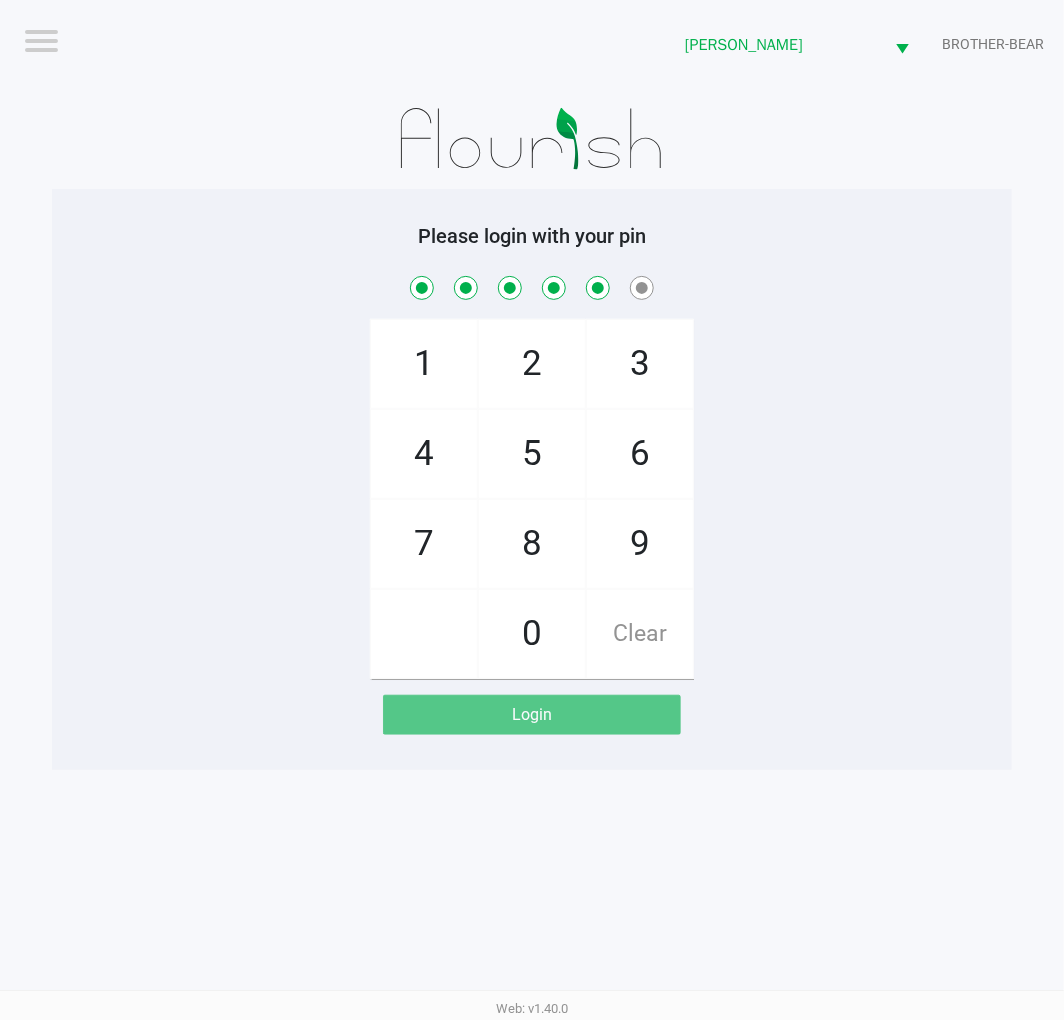 checkbox on "true" 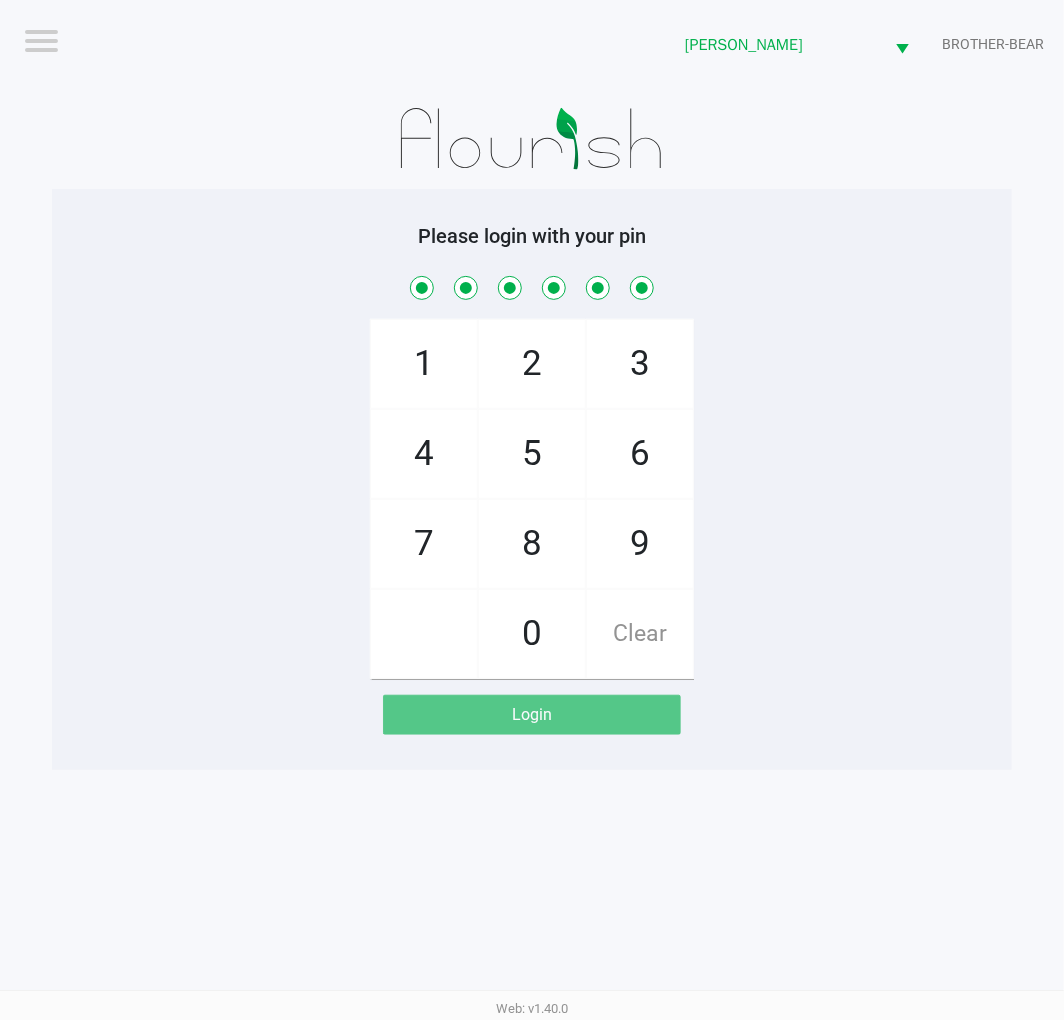 checkbox on "true" 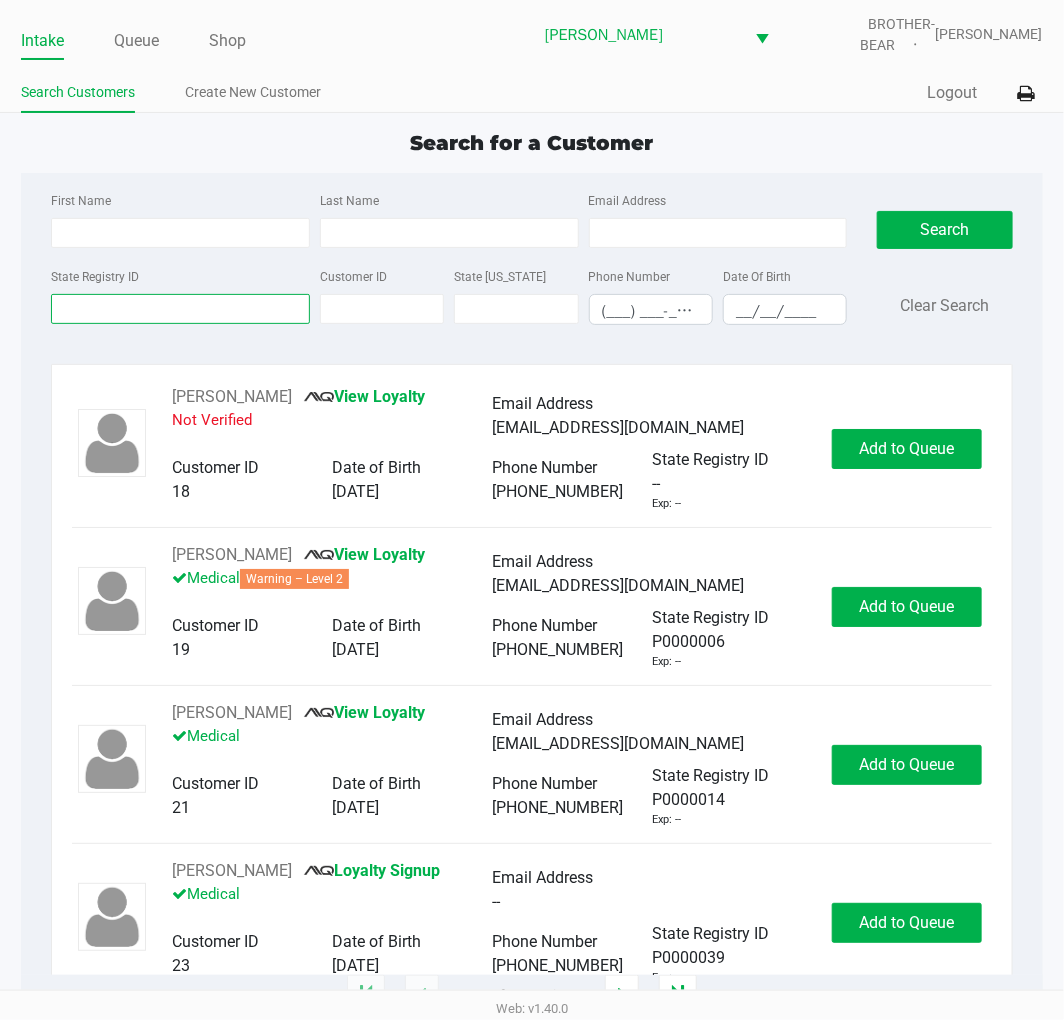 click on "State Registry ID" at bounding box center [180, 309] 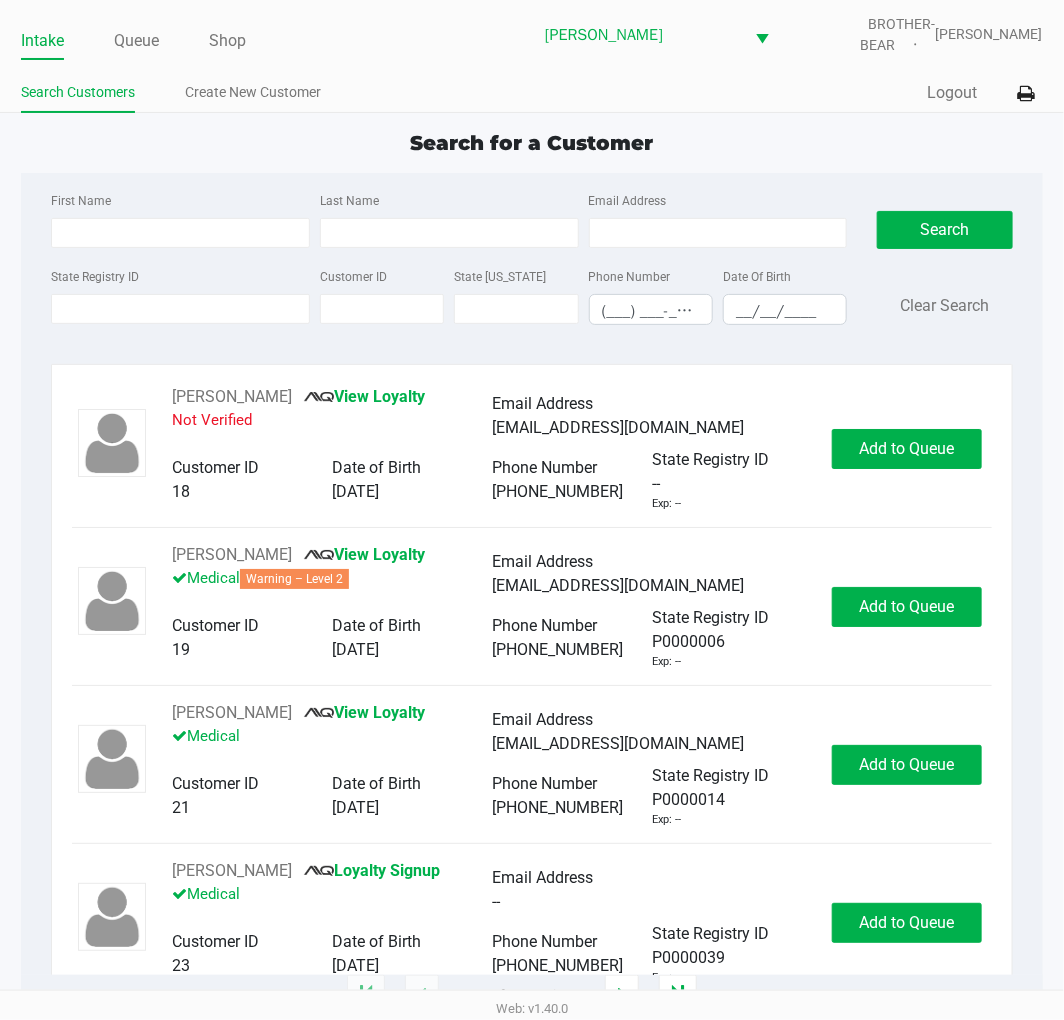 click on "1 - 20 of 890057 items" 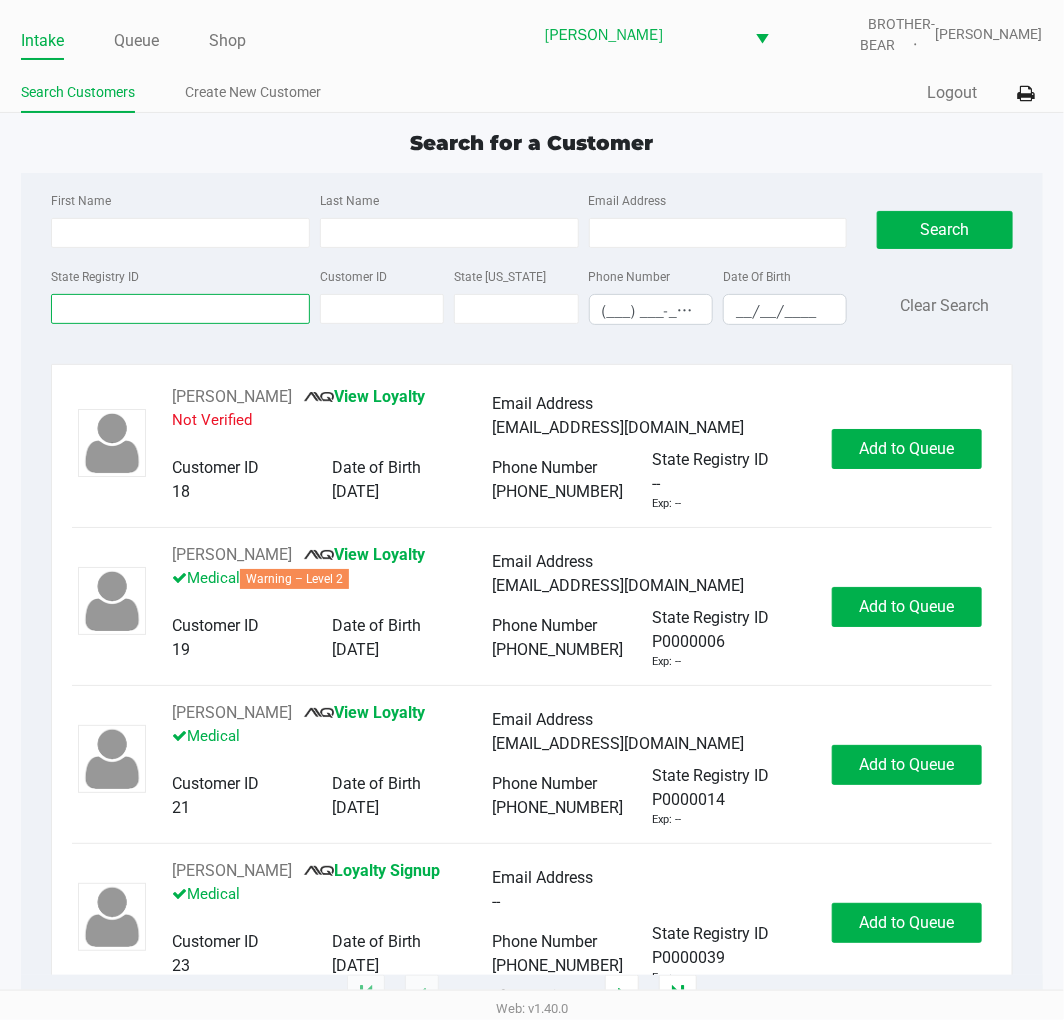 click on "State Registry ID" at bounding box center [180, 309] 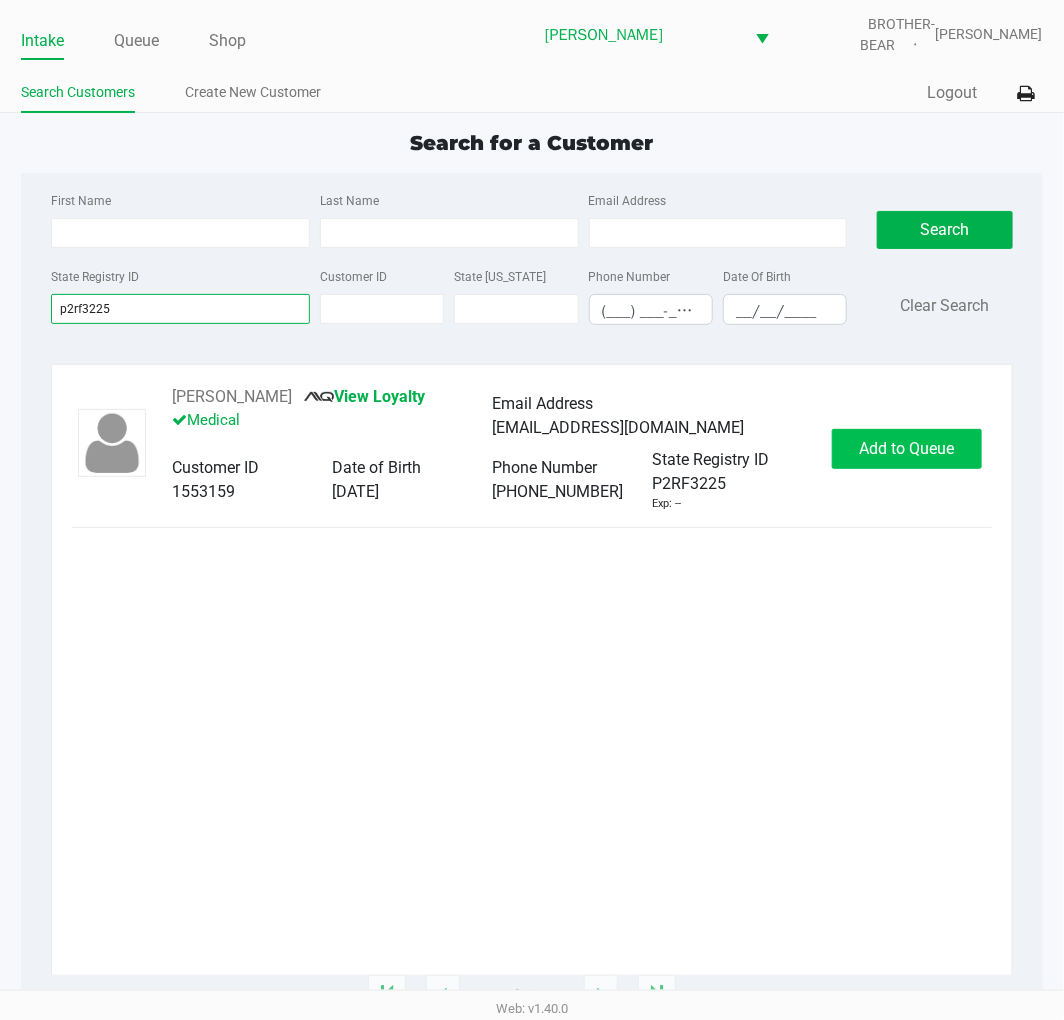 type on "p2rf3225" 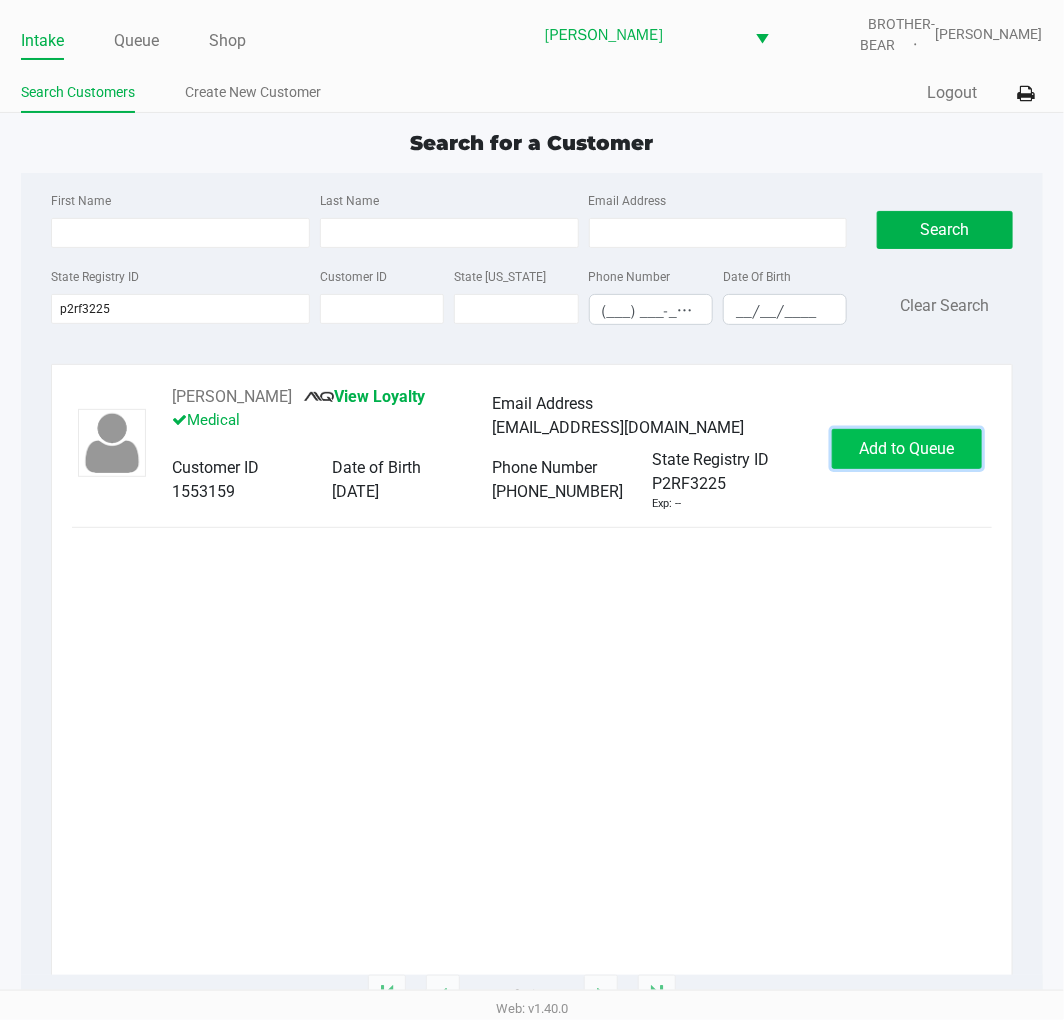 click on "Add to Queue" 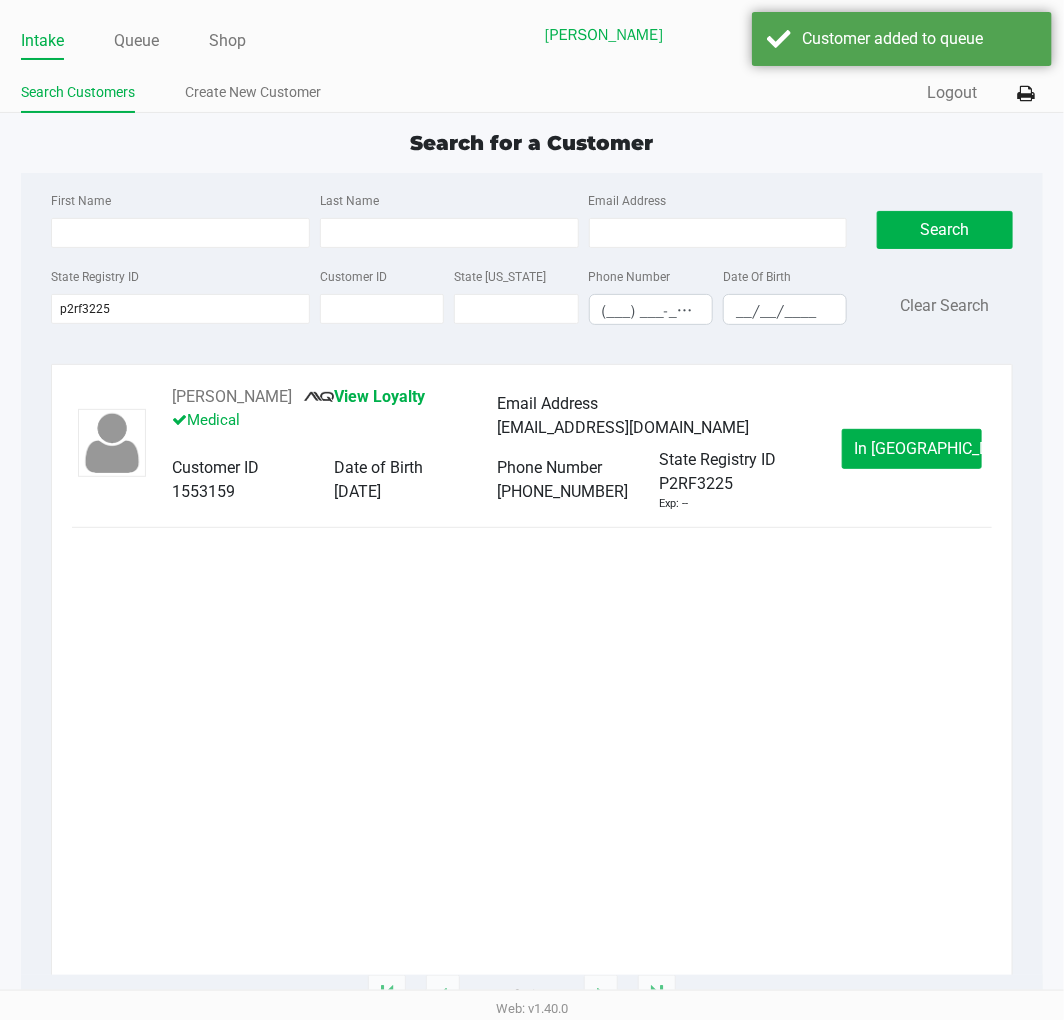 click on "In Queue" 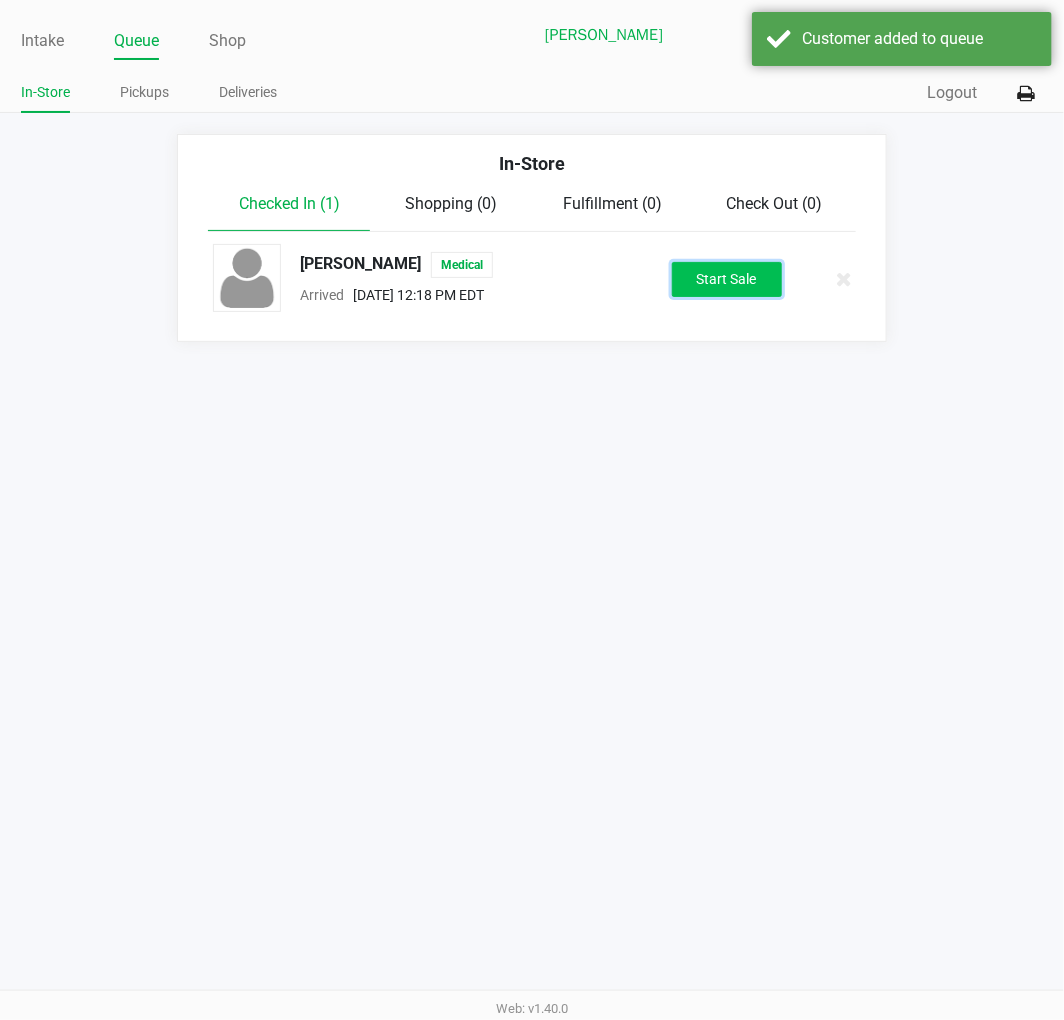 click on "Start Sale" 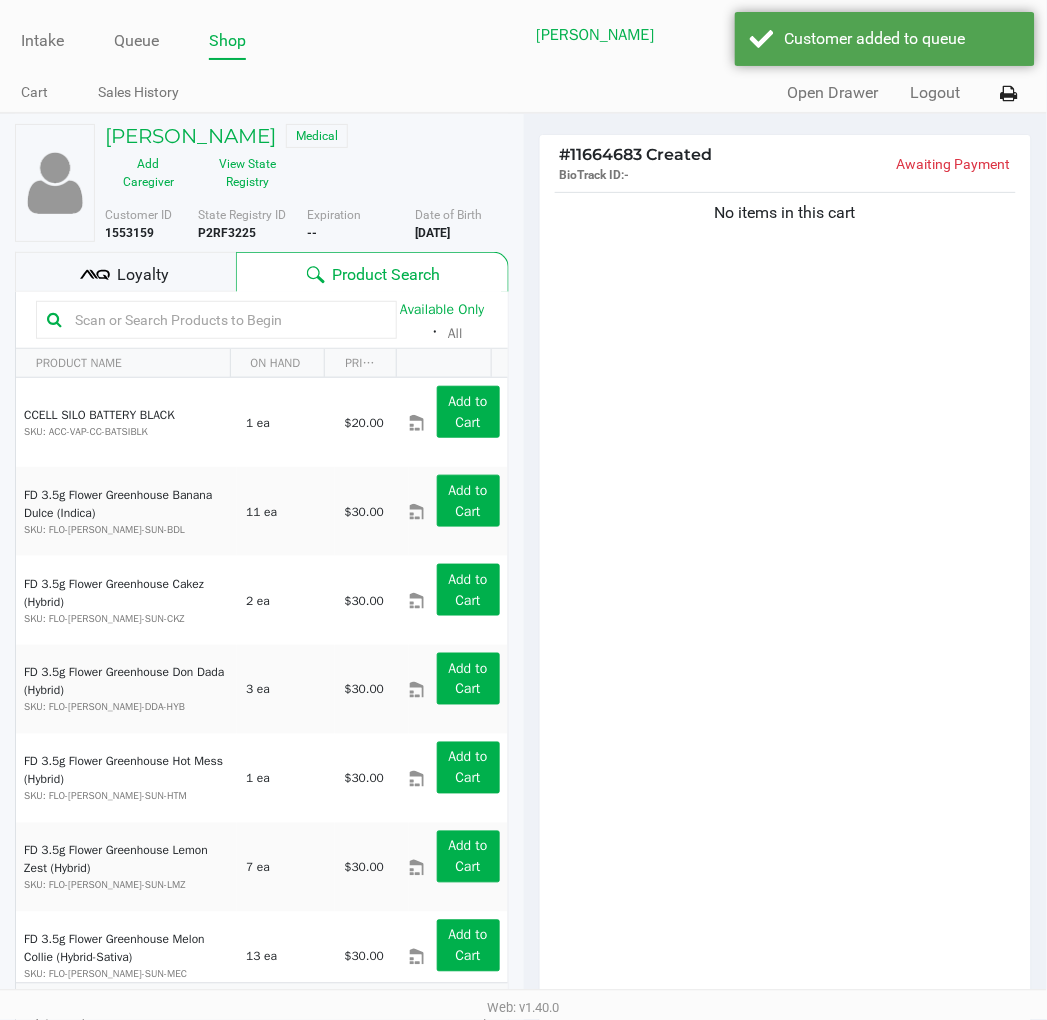 click on "No items in this cart" 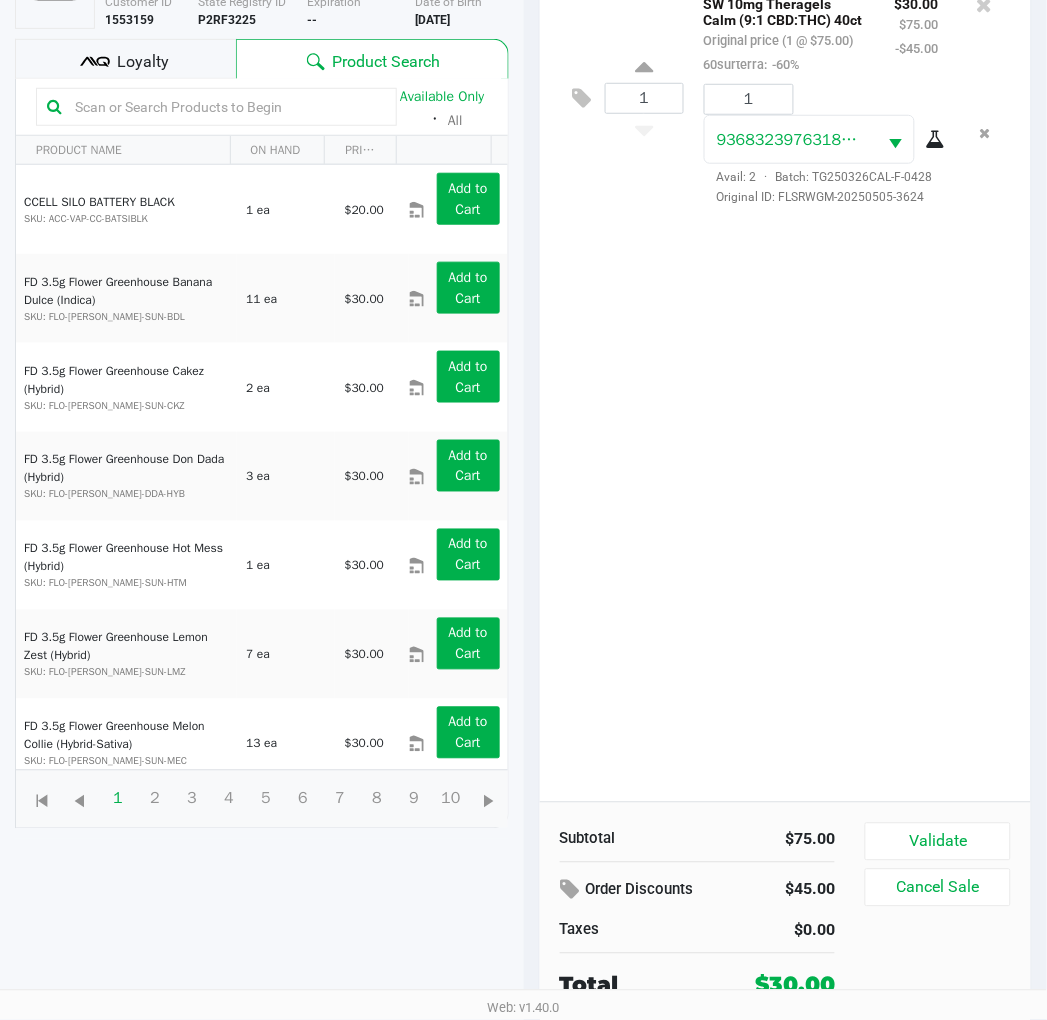 scroll, scrollTop: 217, scrollLeft: 0, axis: vertical 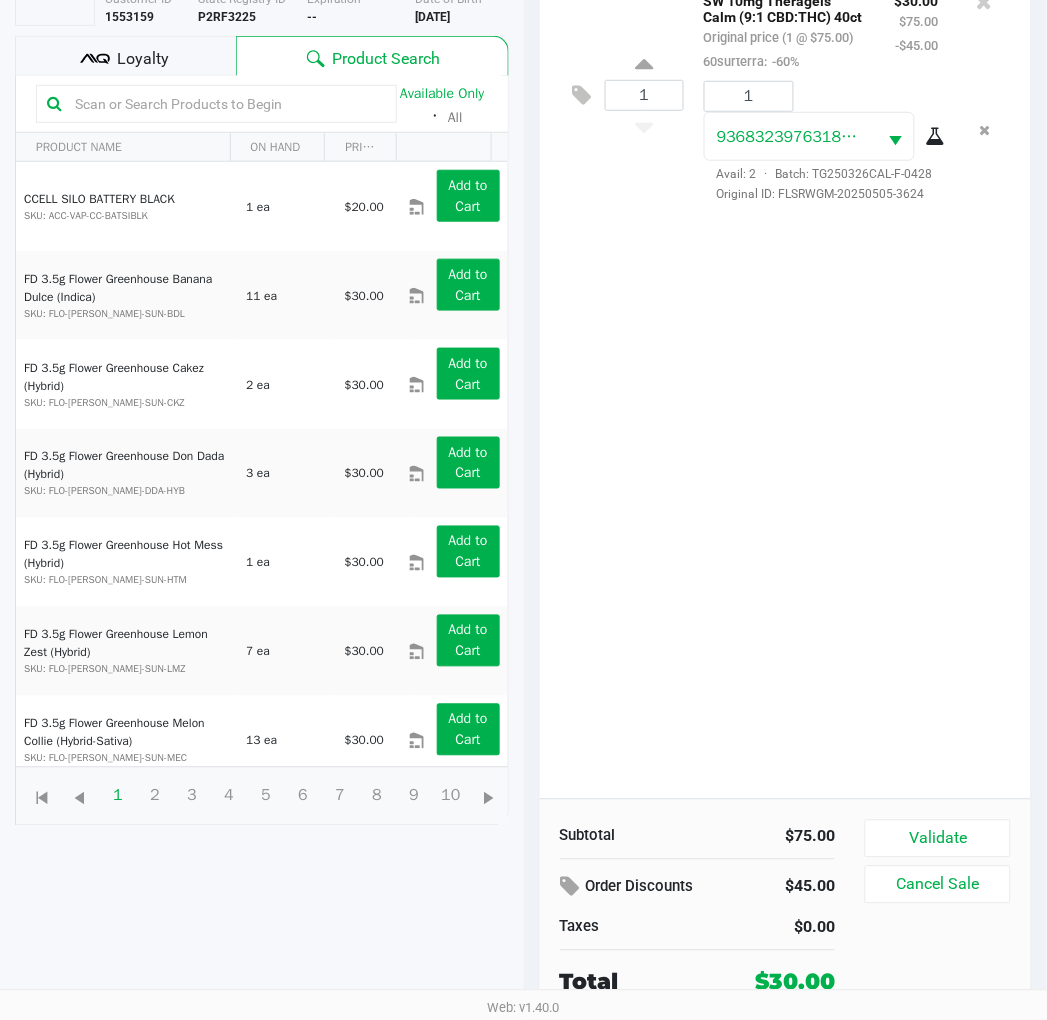 click on "Validate" 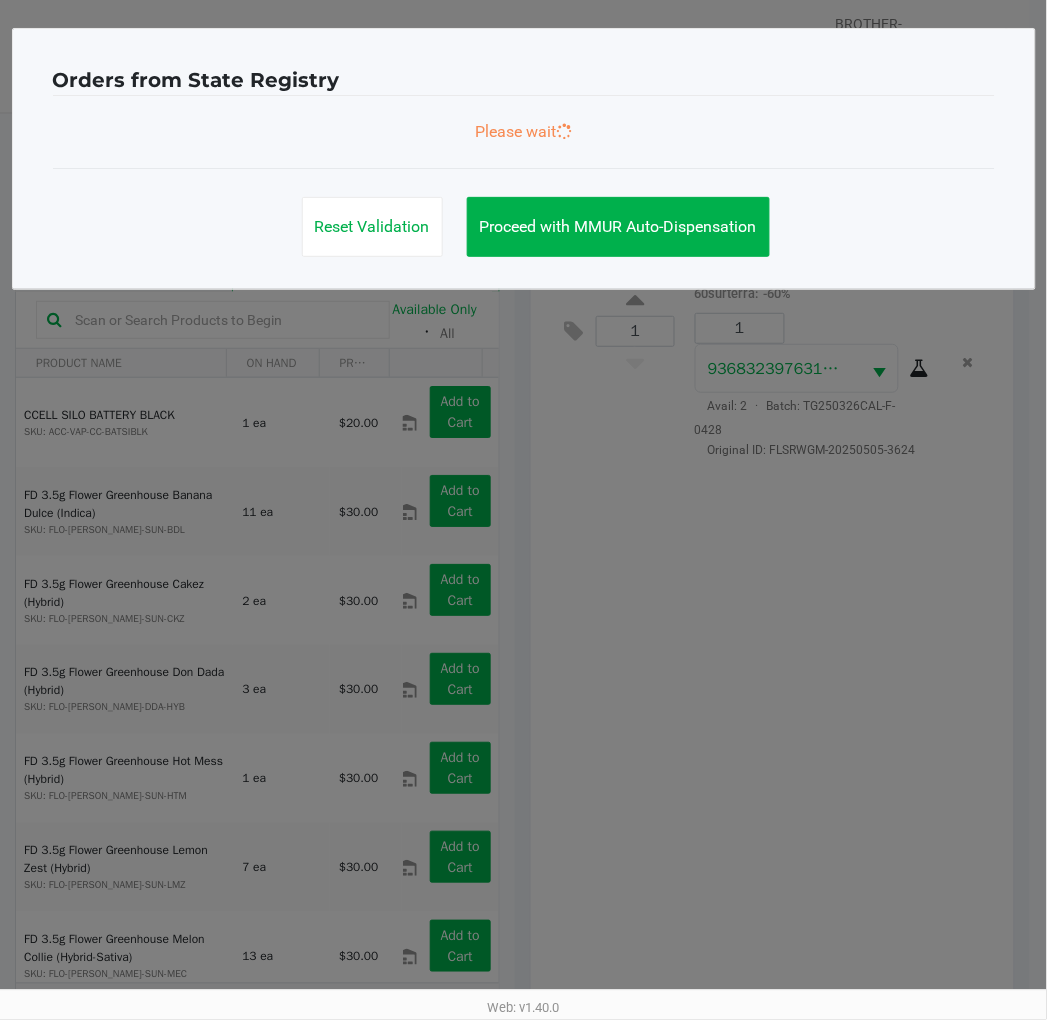 scroll, scrollTop: 0, scrollLeft: 0, axis: both 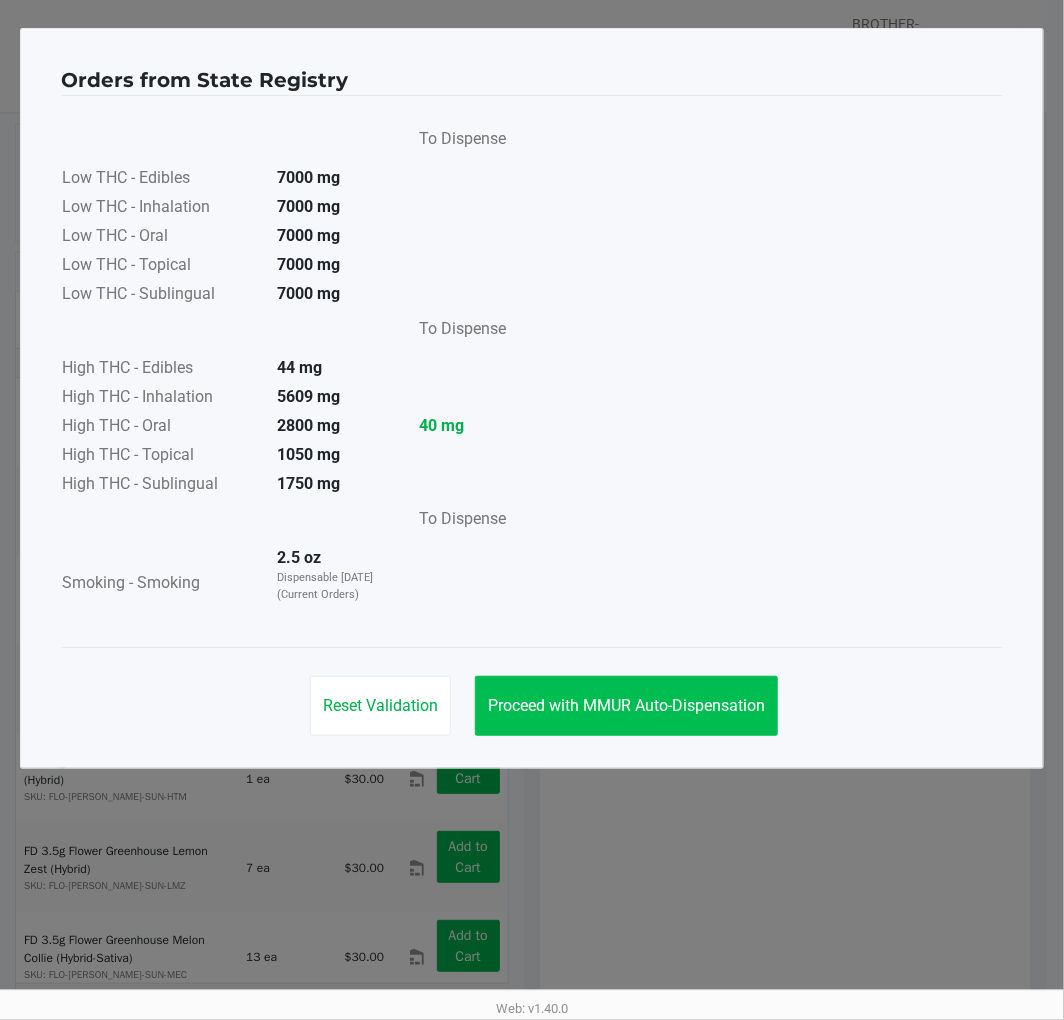 click on "Proceed with MMUR Auto-Dispensation" 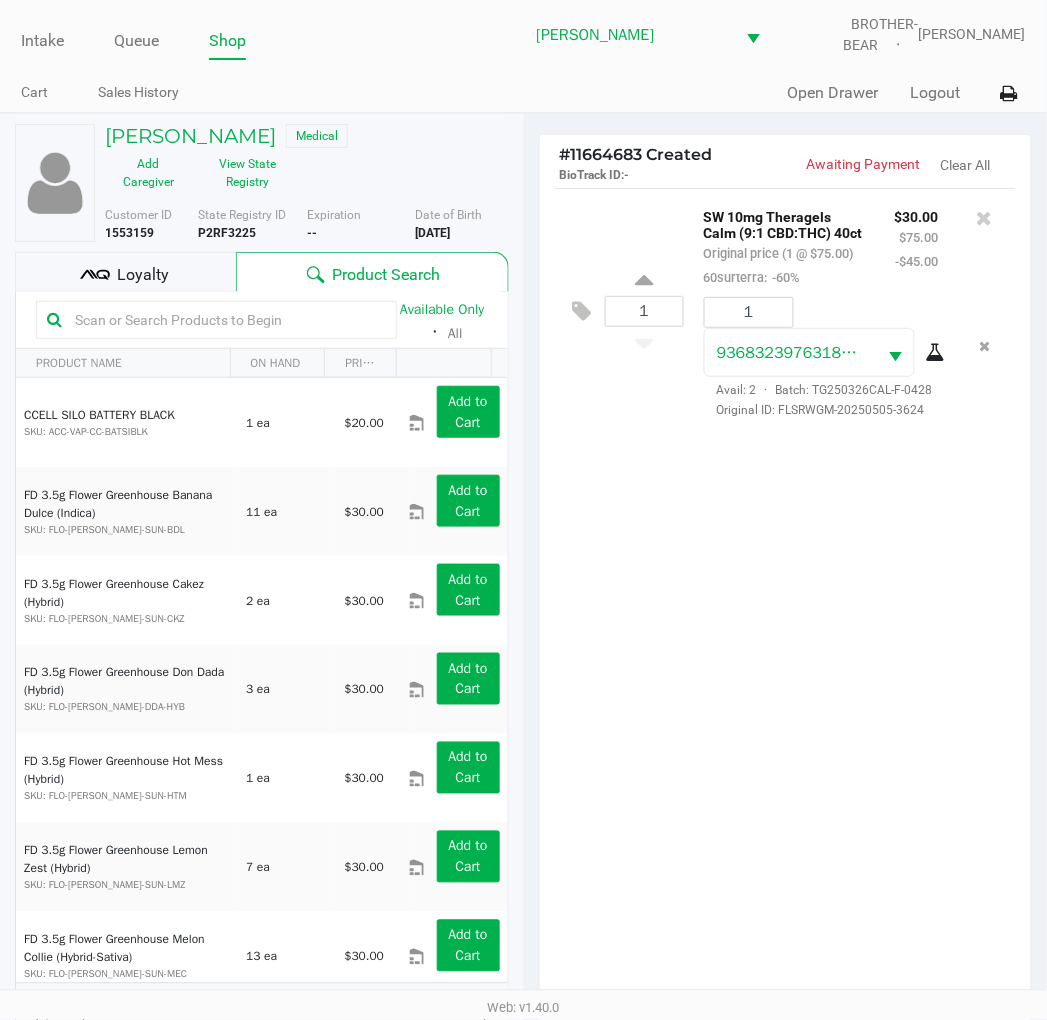 click on "1  SW 10mg Theragels Calm (9:1 CBD:THC) 40ct   Original price (1 @ $75.00)  60surterra:  -60% $30.00 $75.00 -$45.00 1 9368323976318249  Avail: 2  ·  Batch: TG250326CAL-F-0428   Original ID: FLSRWGM-20250505-3624" 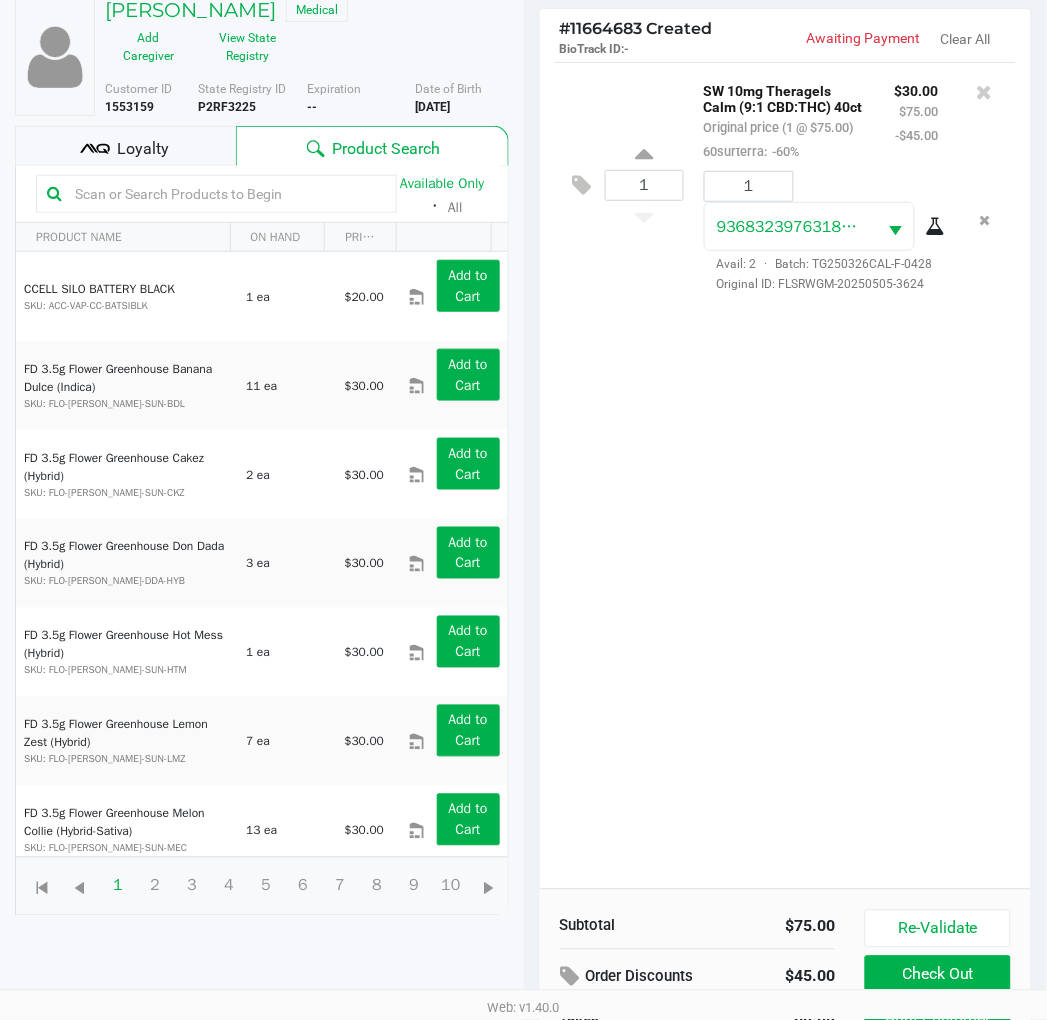 scroll, scrollTop: 238, scrollLeft: 0, axis: vertical 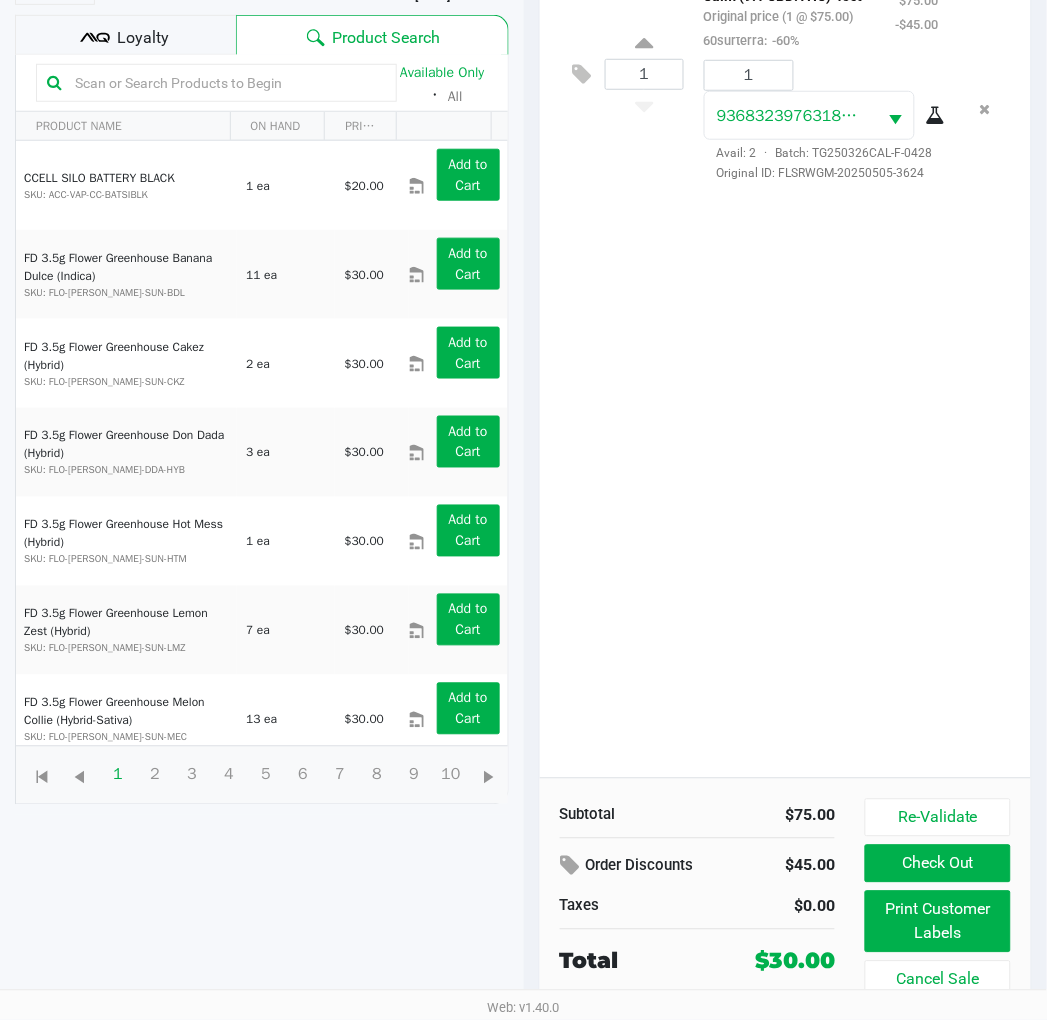 click on "Loyalty" 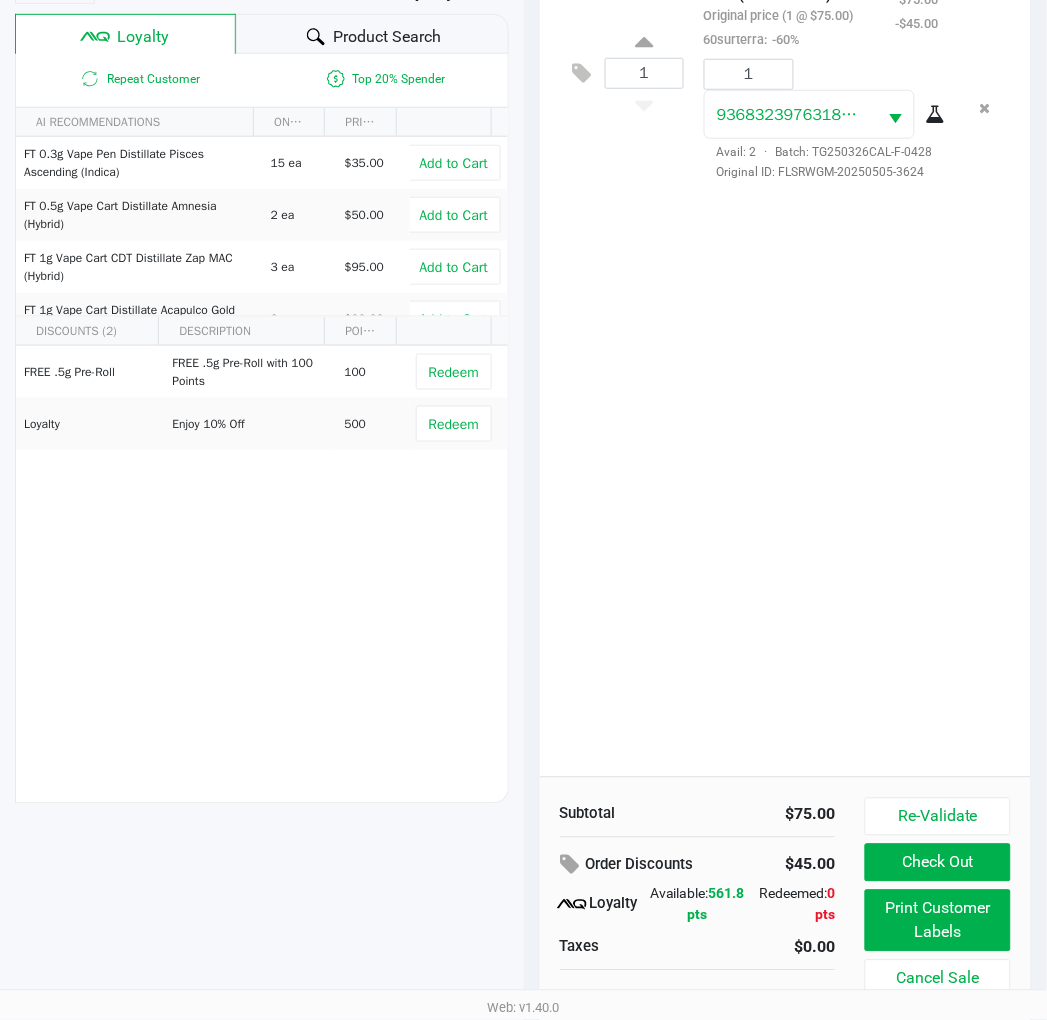 scroll, scrollTop: 258, scrollLeft: 0, axis: vertical 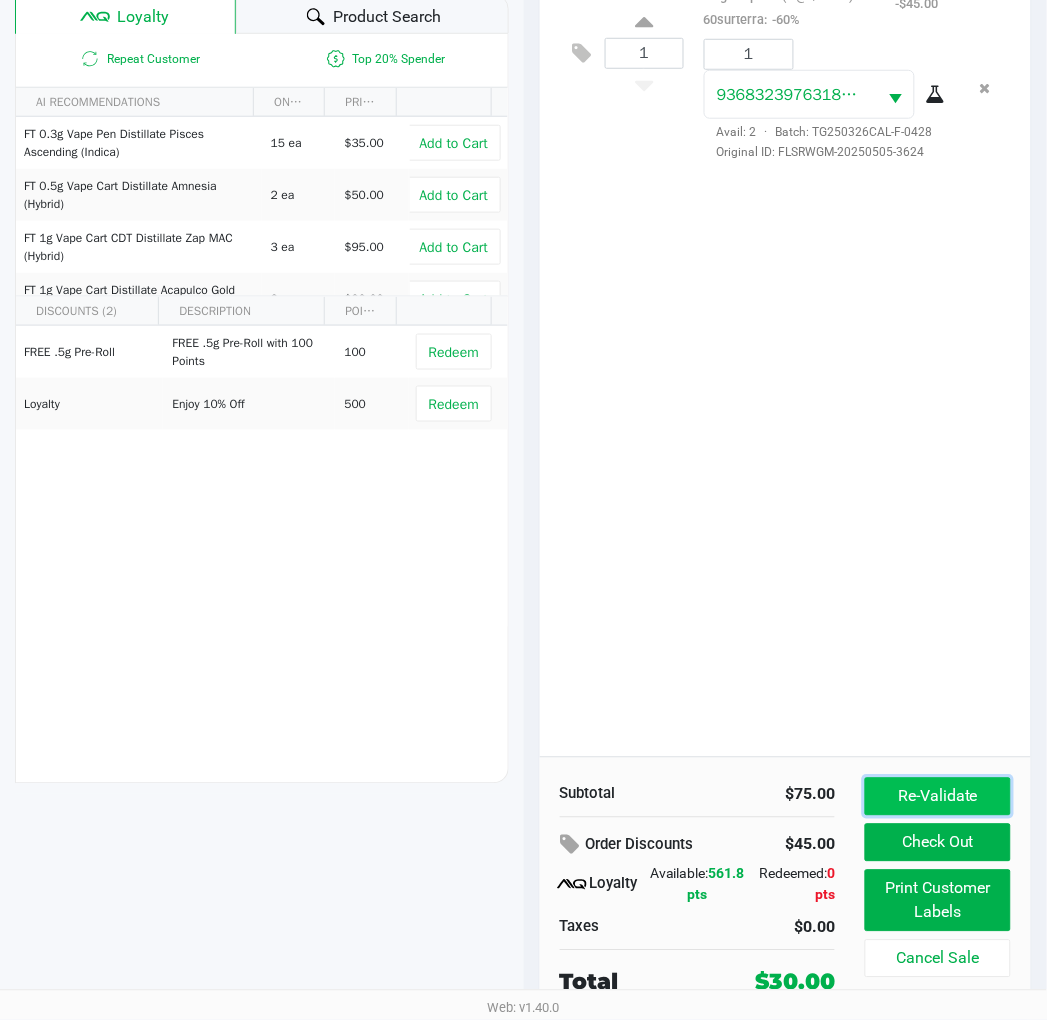 click on "Re-Validate" 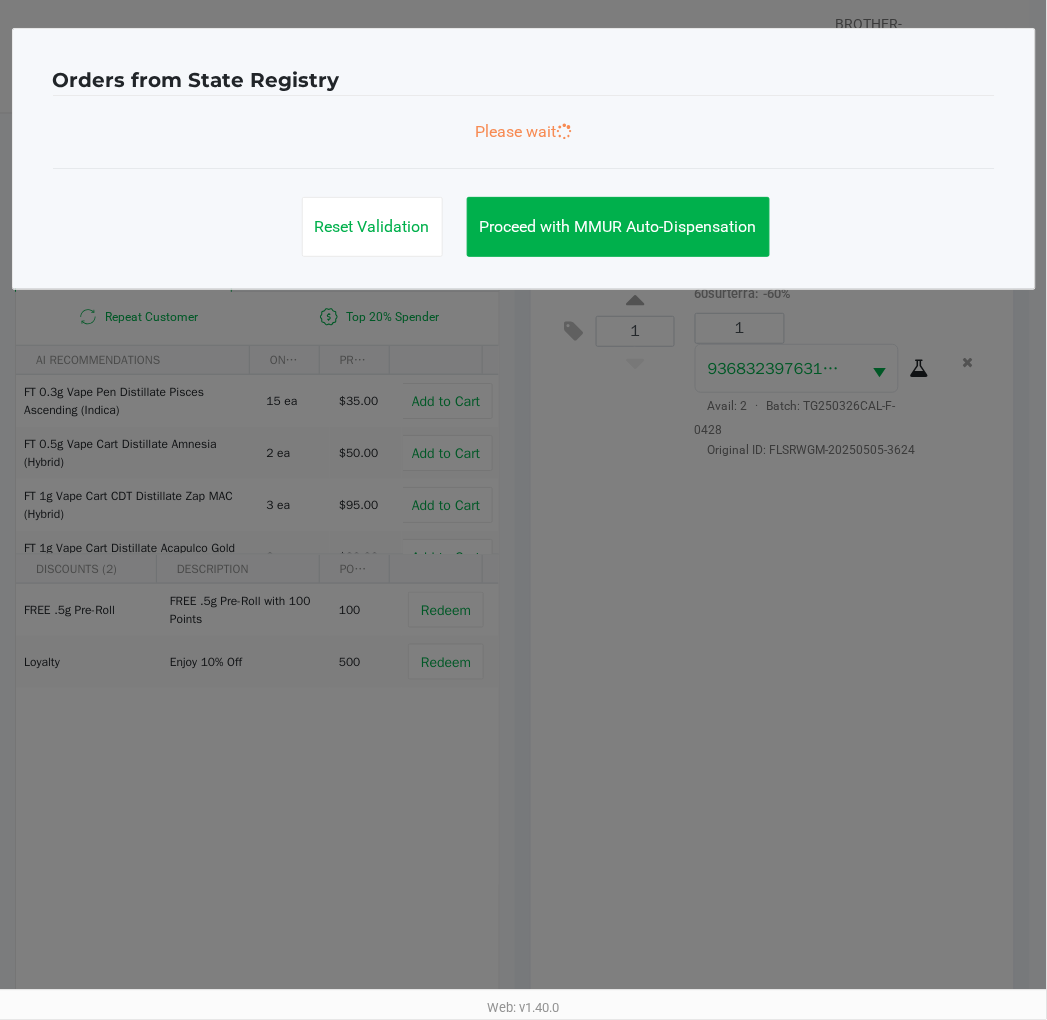 scroll, scrollTop: 0, scrollLeft: 0, axis: both 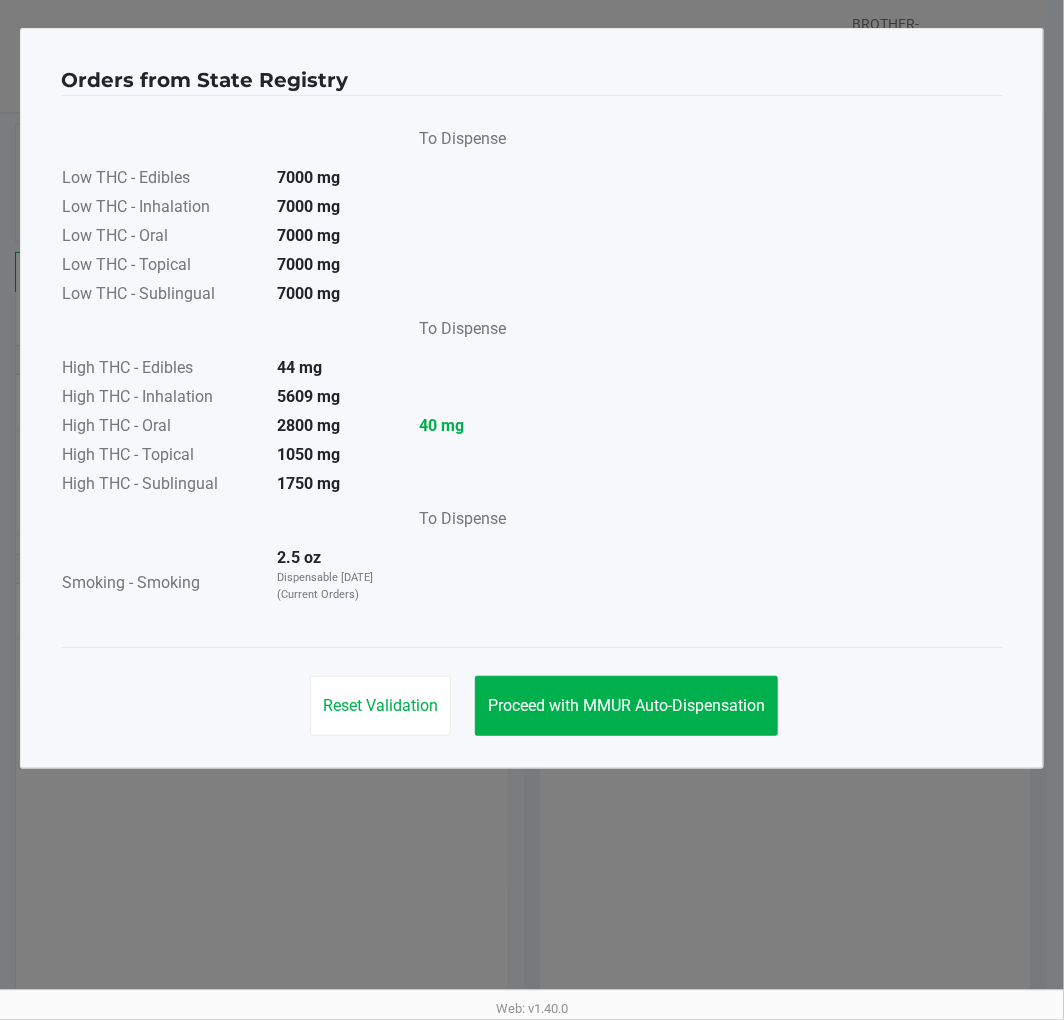 click on "Proceed with MMUR Auto-Dispensation" 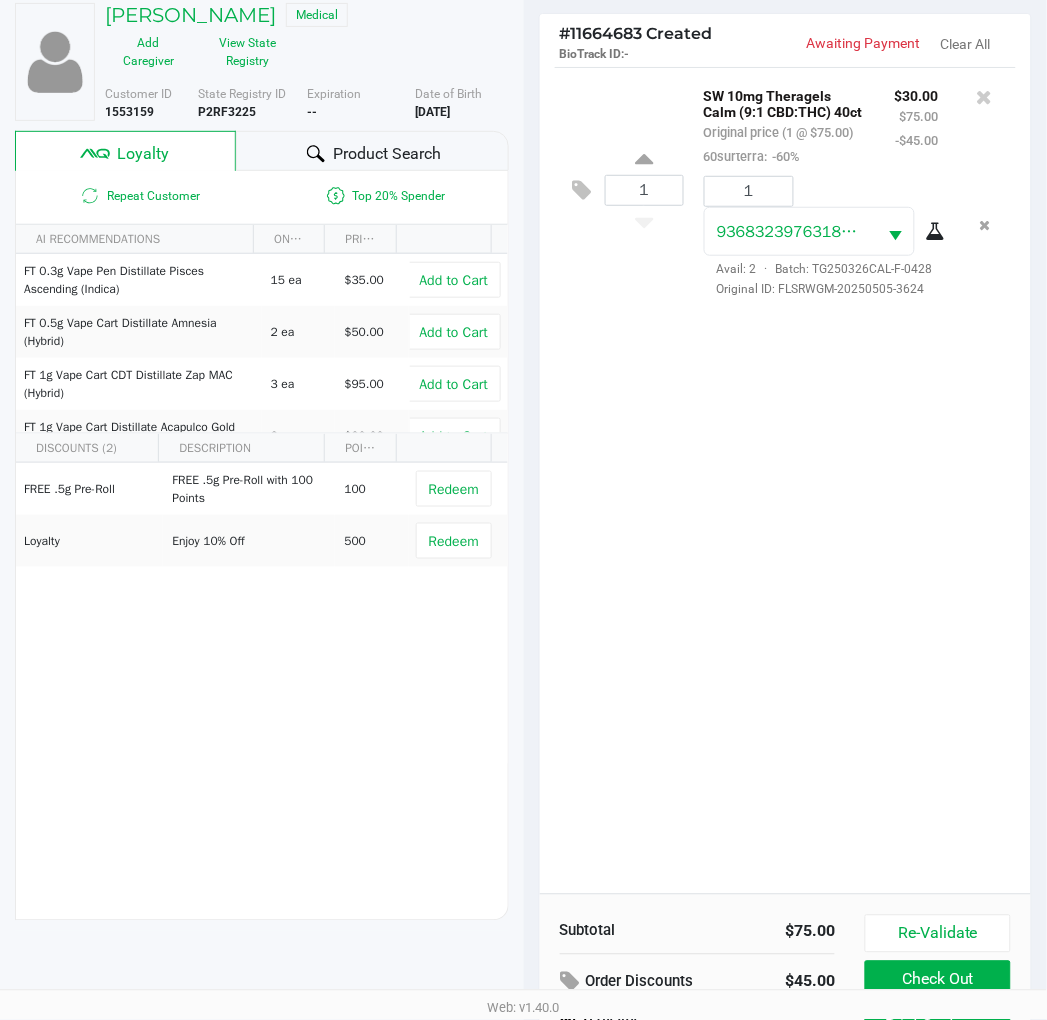 scroll, scrollTop: 258, scrollLeft: 0, axis: vertical 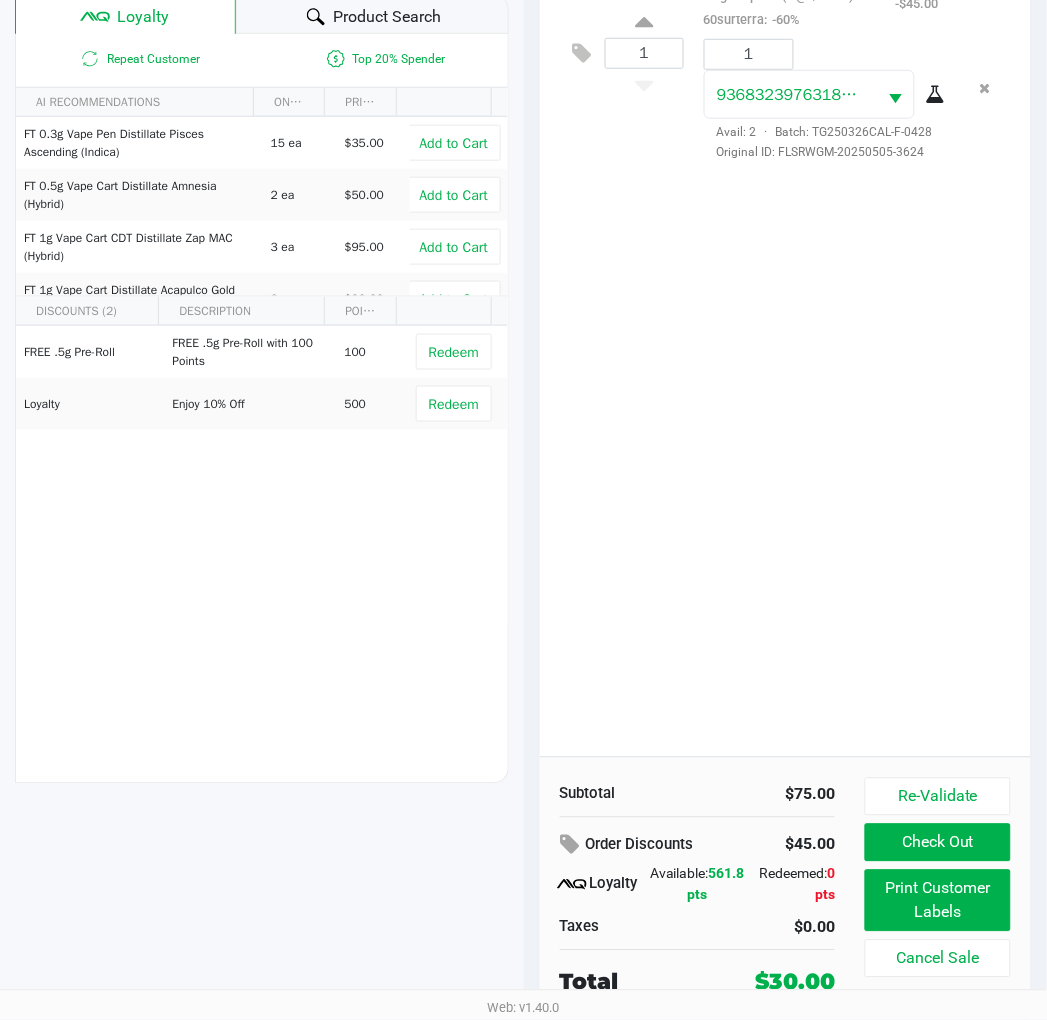 click on "Print Customer Labels" 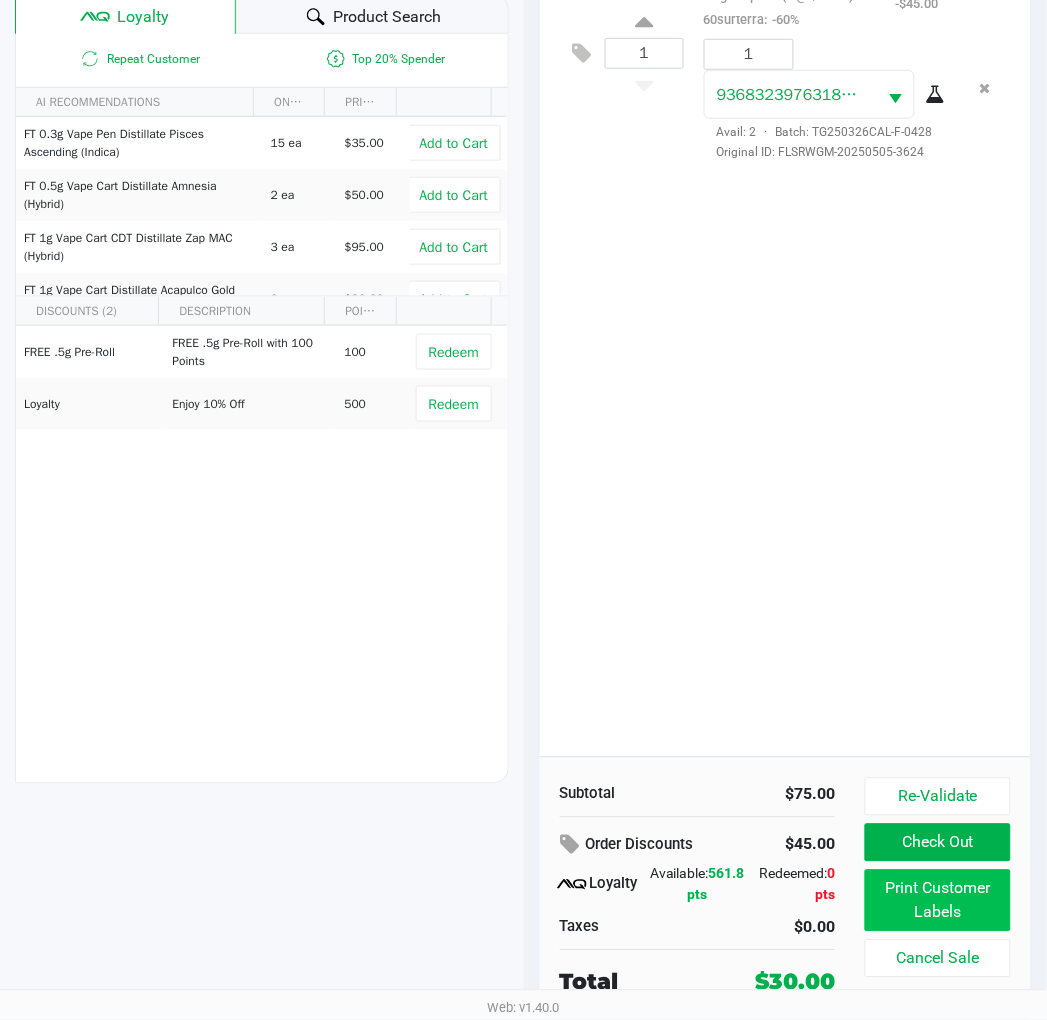 scroll, scrollTop: 0, scrollLeft: 0, axis: both 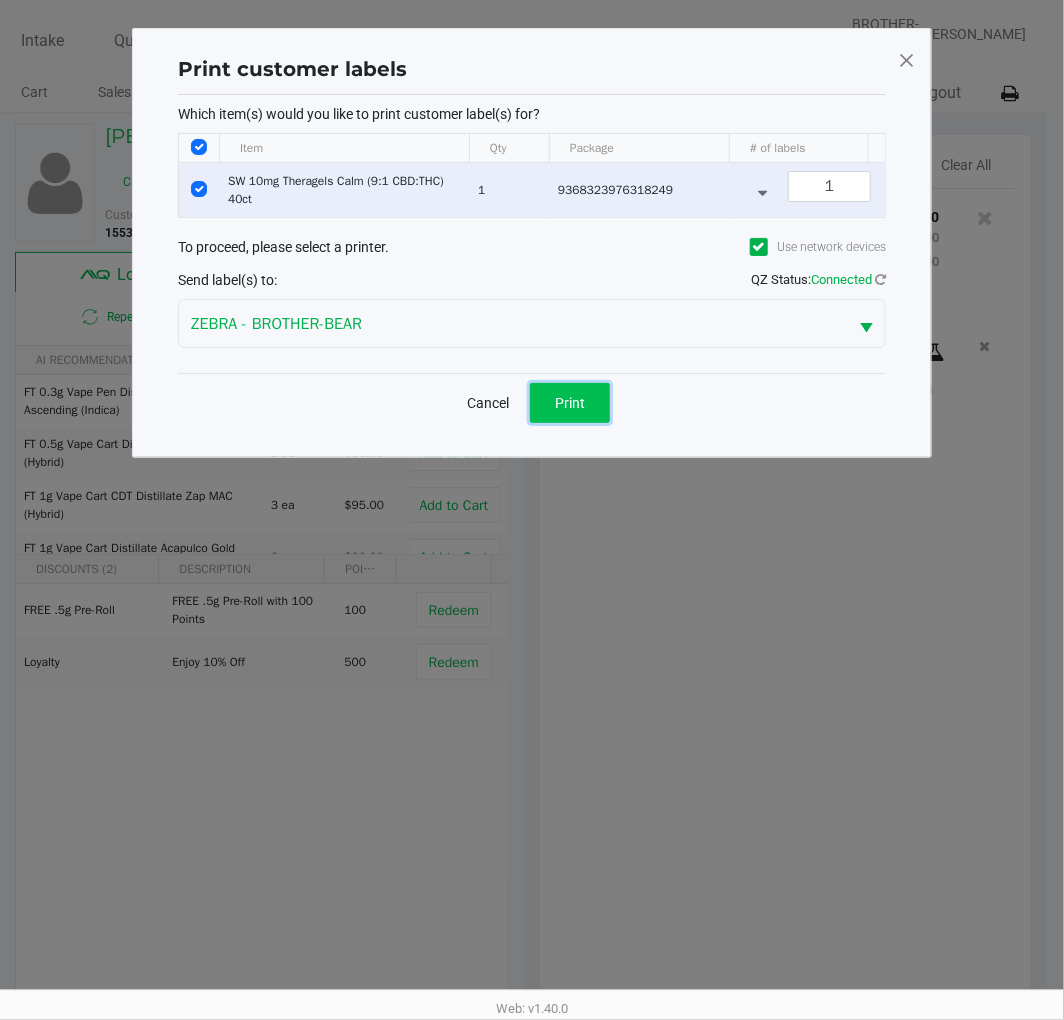 click on "Print" 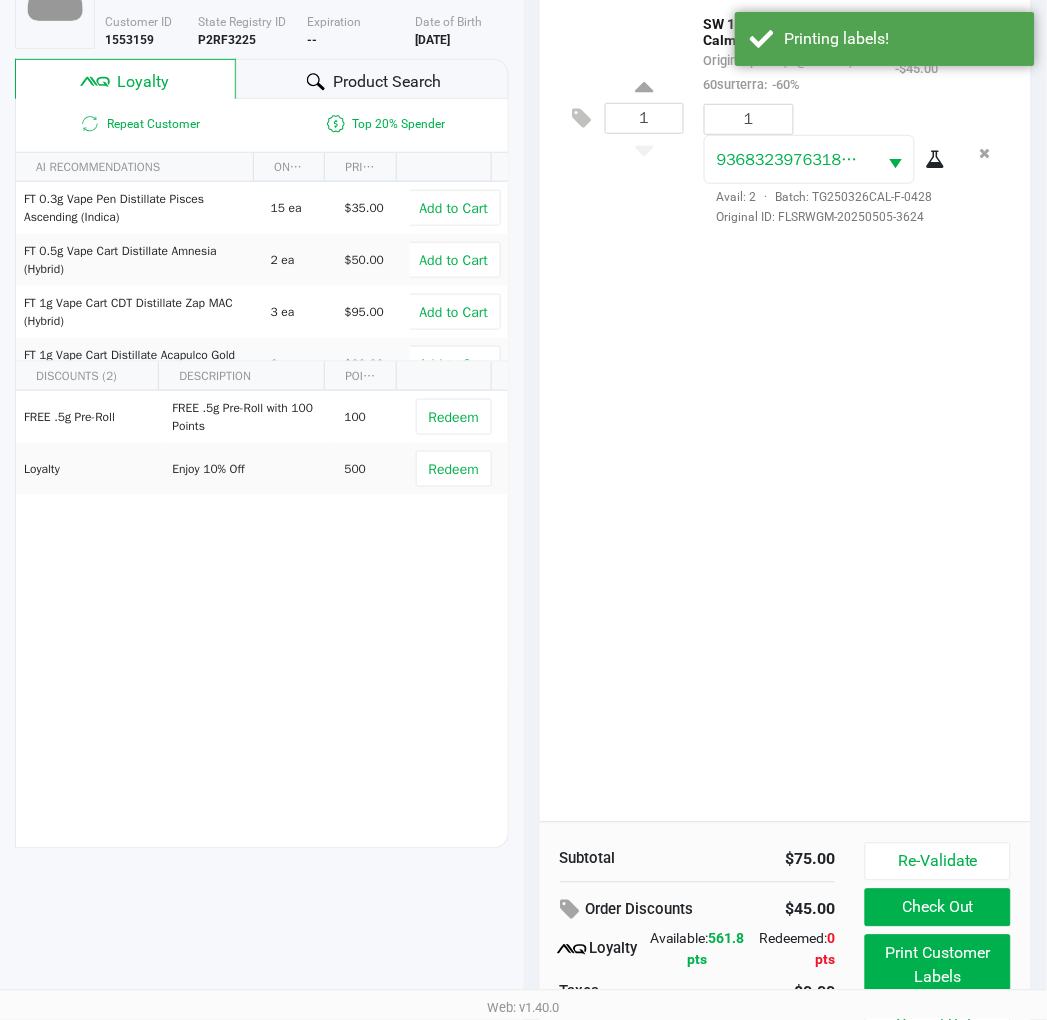 scroll, scrollTop: 258, scrollLeft: 0, axis: vertical 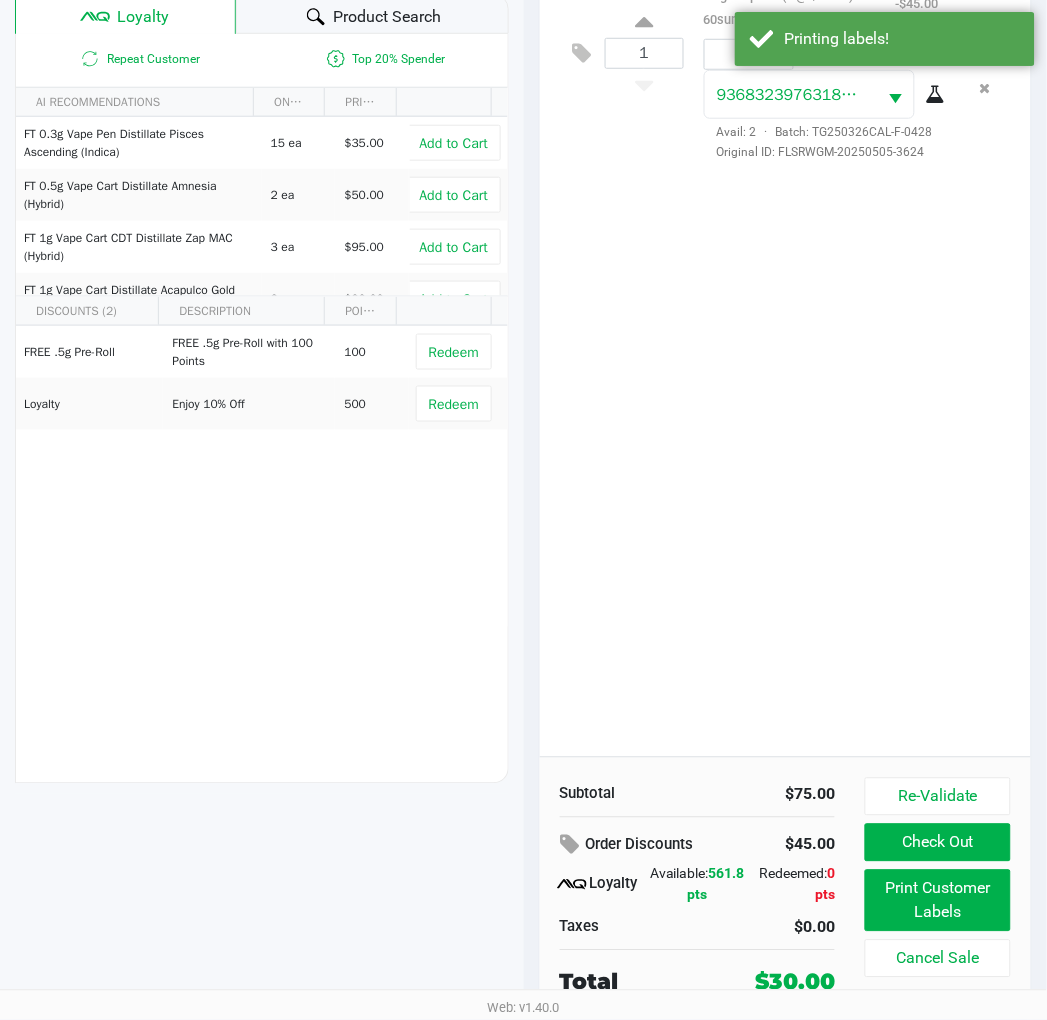 click on "Check Out" 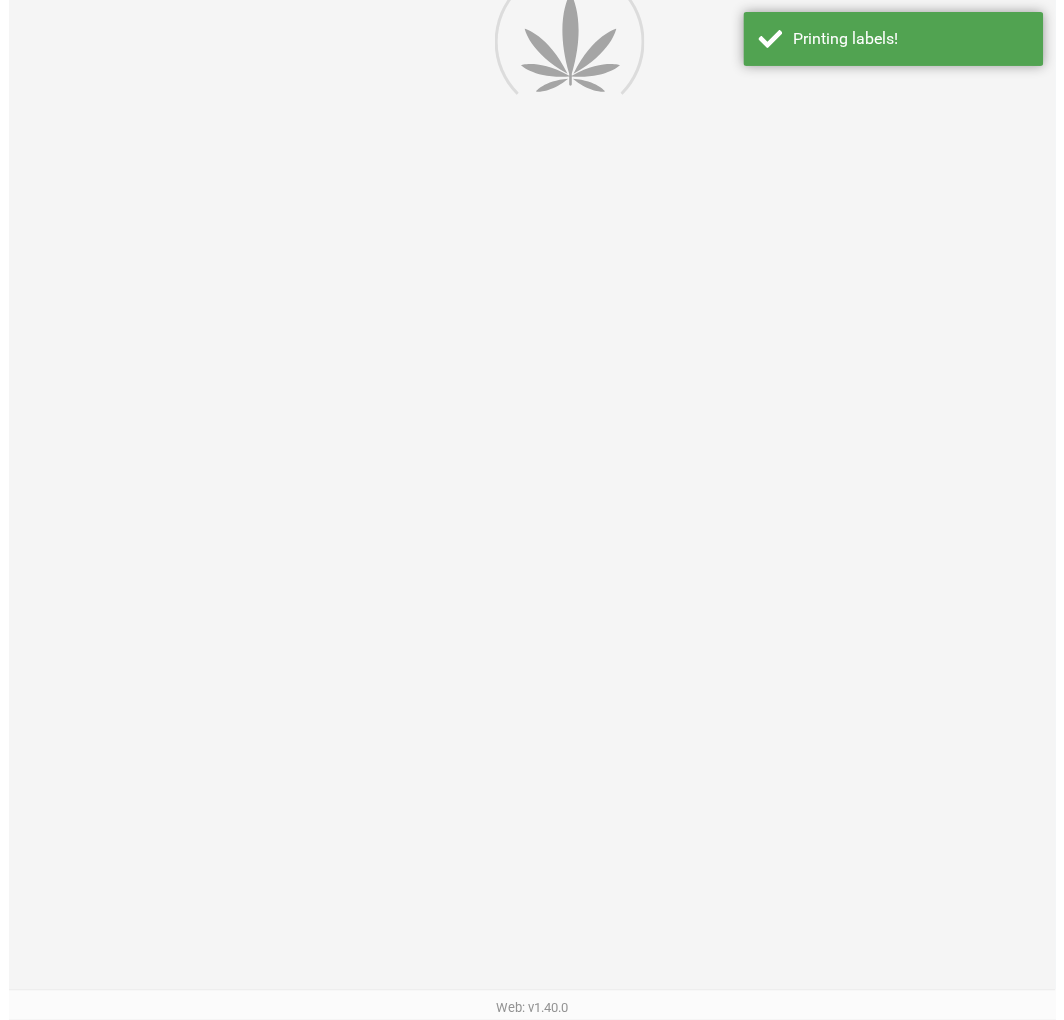 scroll, scrollTop: 0, scrollLeft: 0, axis: both 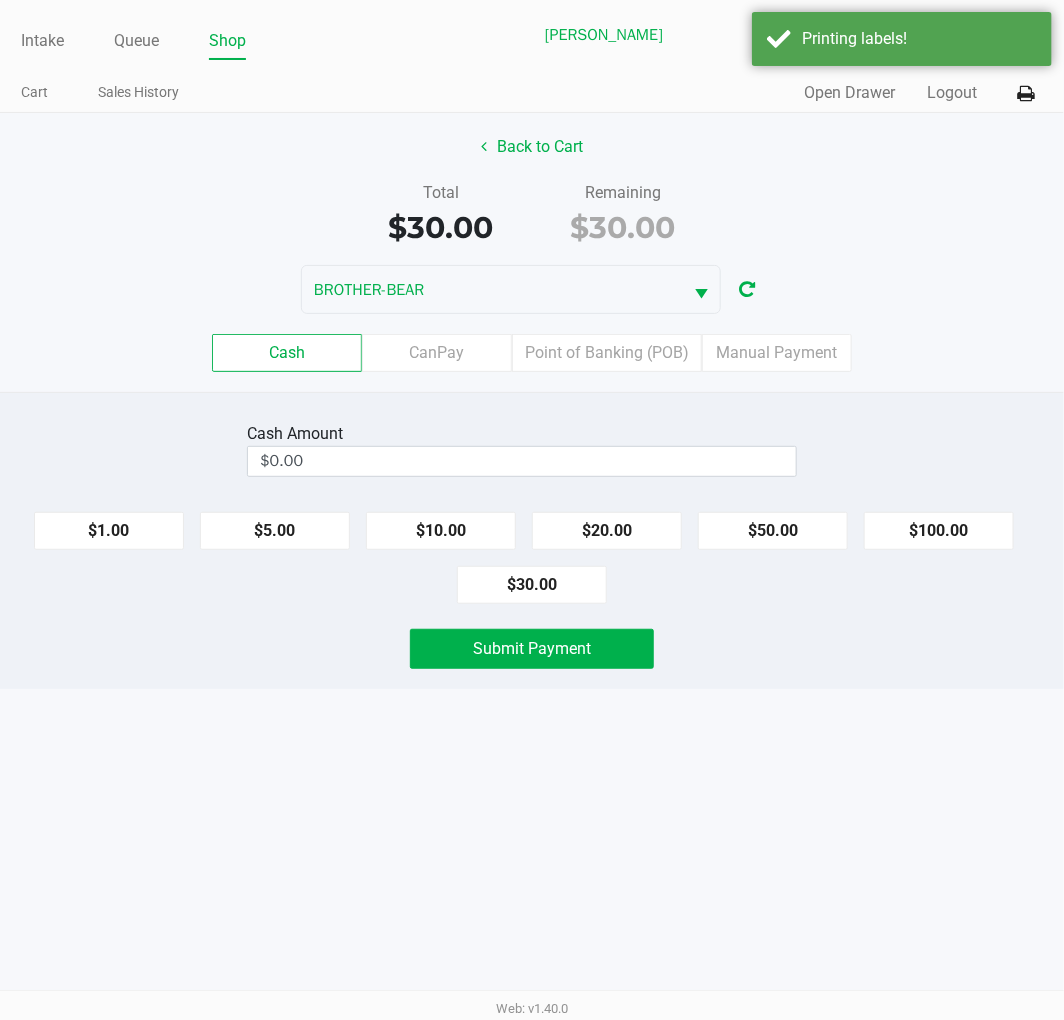 click on "Point of Banking (POB)" 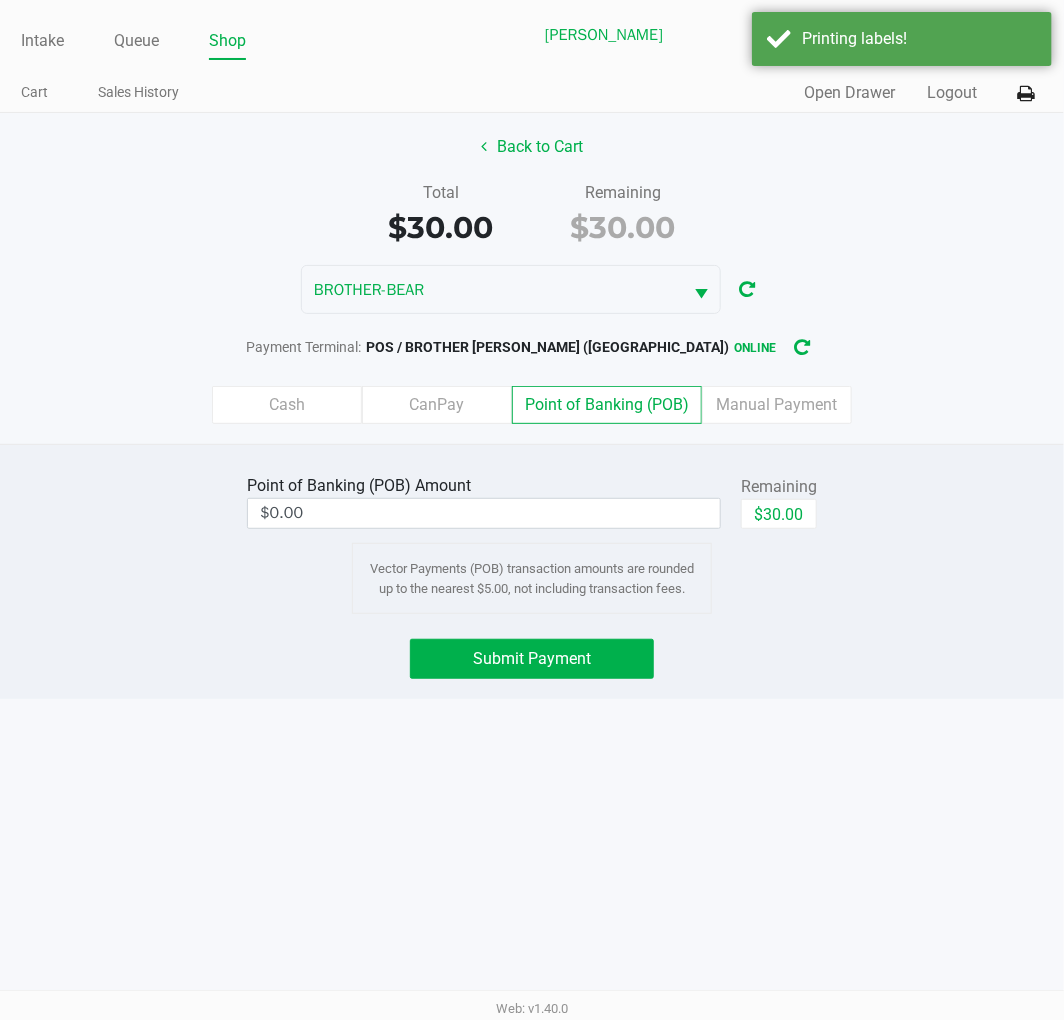 click on "$30.00" 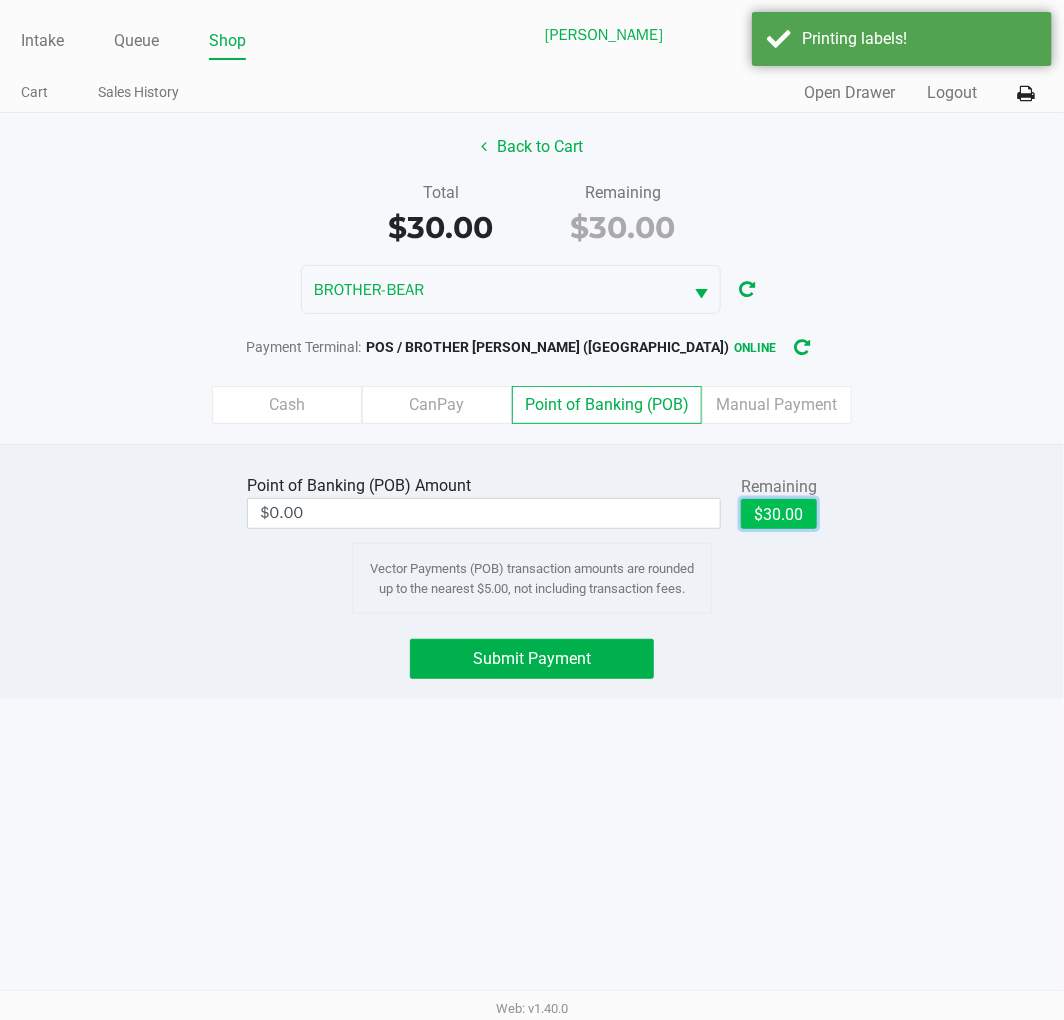 type on "$30.00" 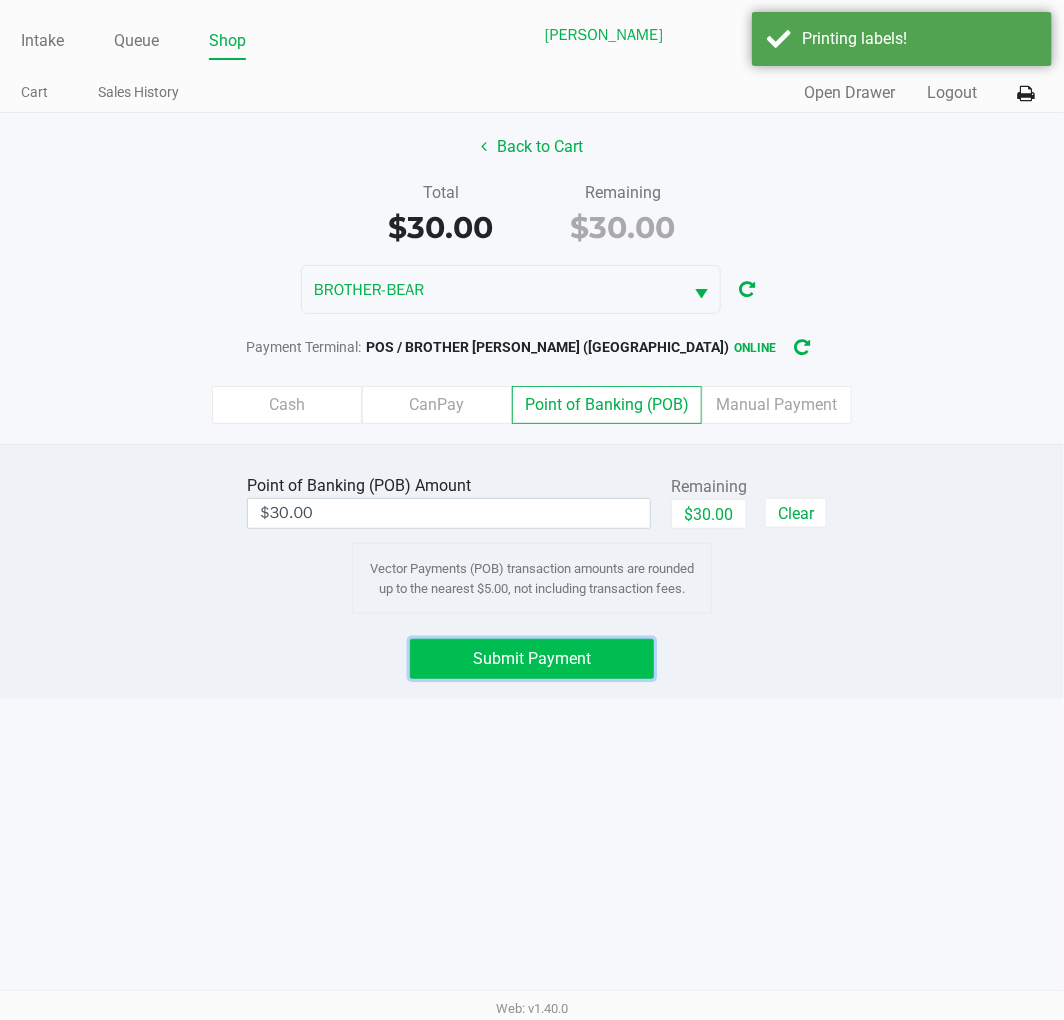 click on "Submit Payment" 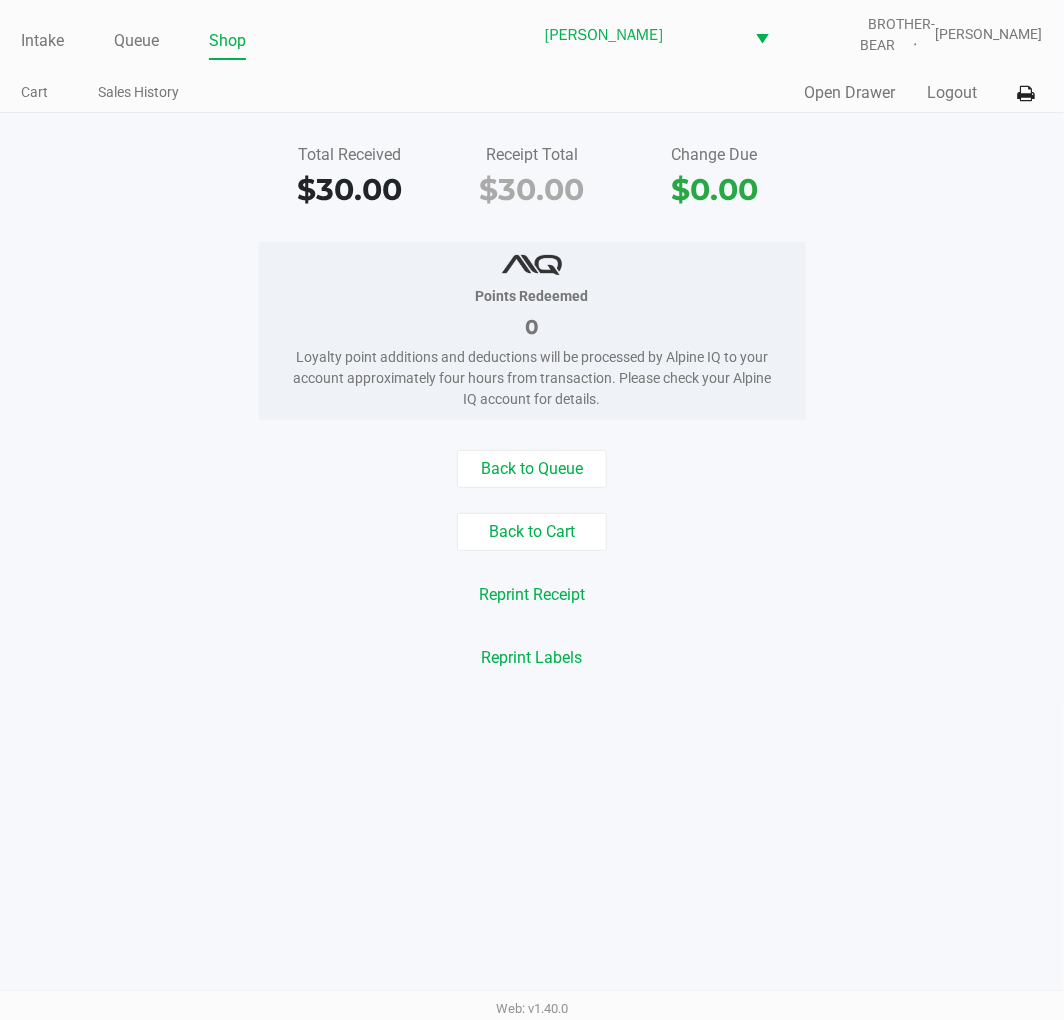 click on "Points Redeemed   0   Loyalty point additions and deductions will be processed by Alpine IQ to your account approximately four hours from transaction. Please check your Alpine IQ account for details." 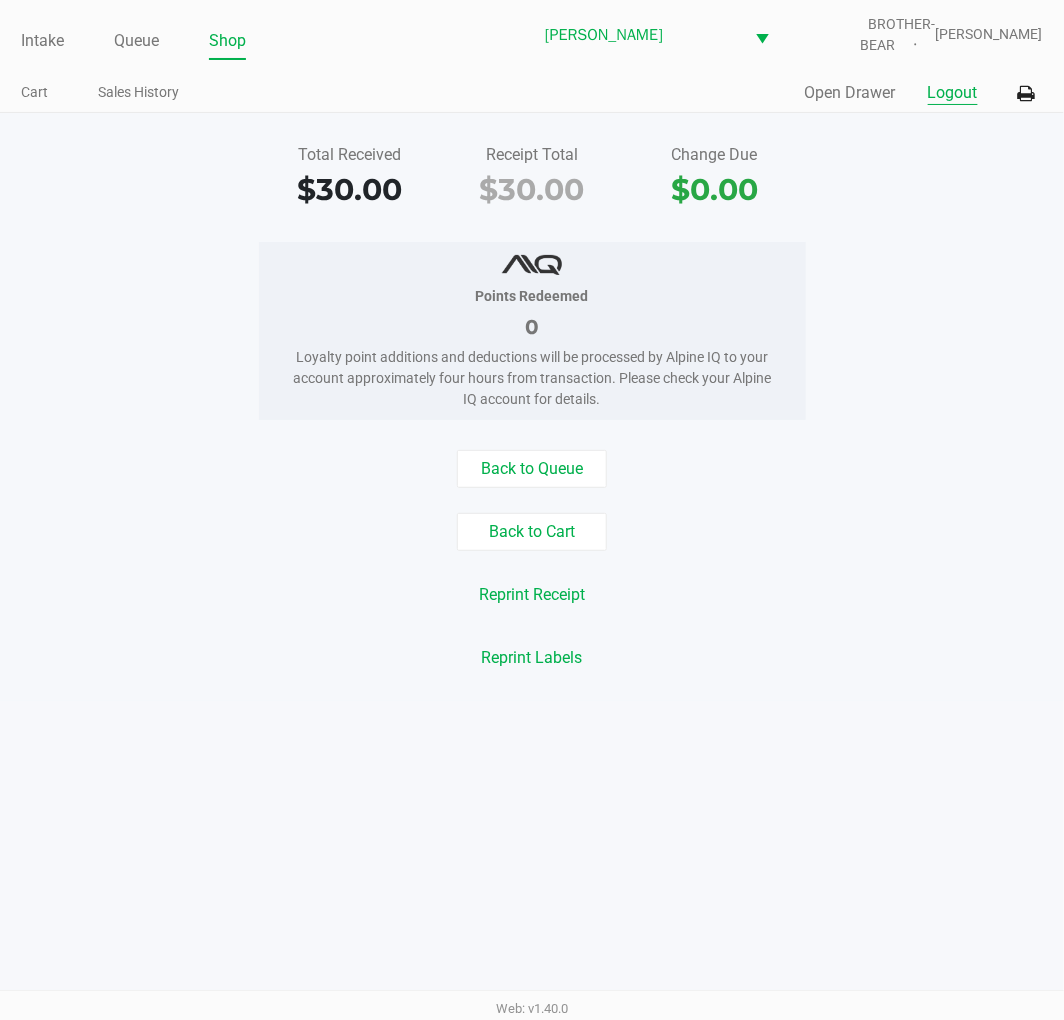 click on "Logout" 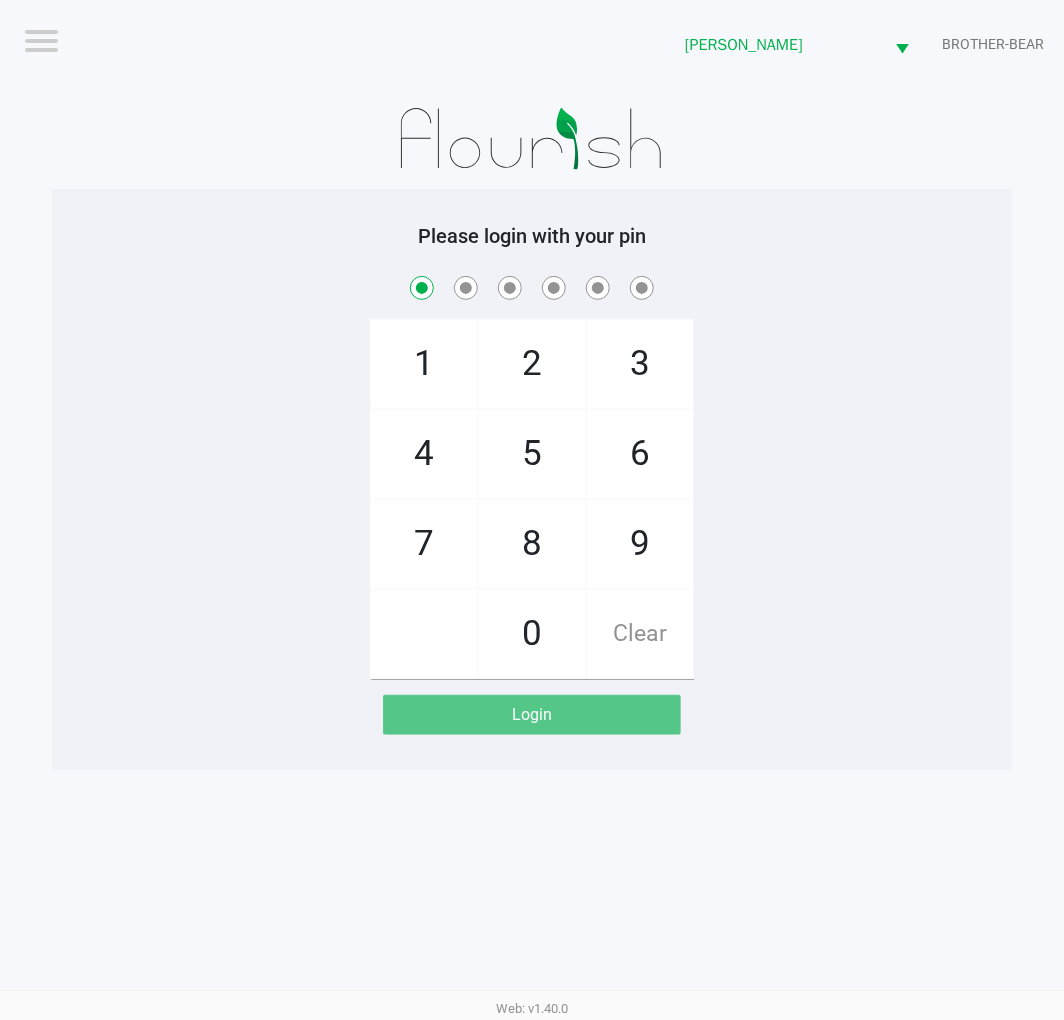 checkbox on "true" 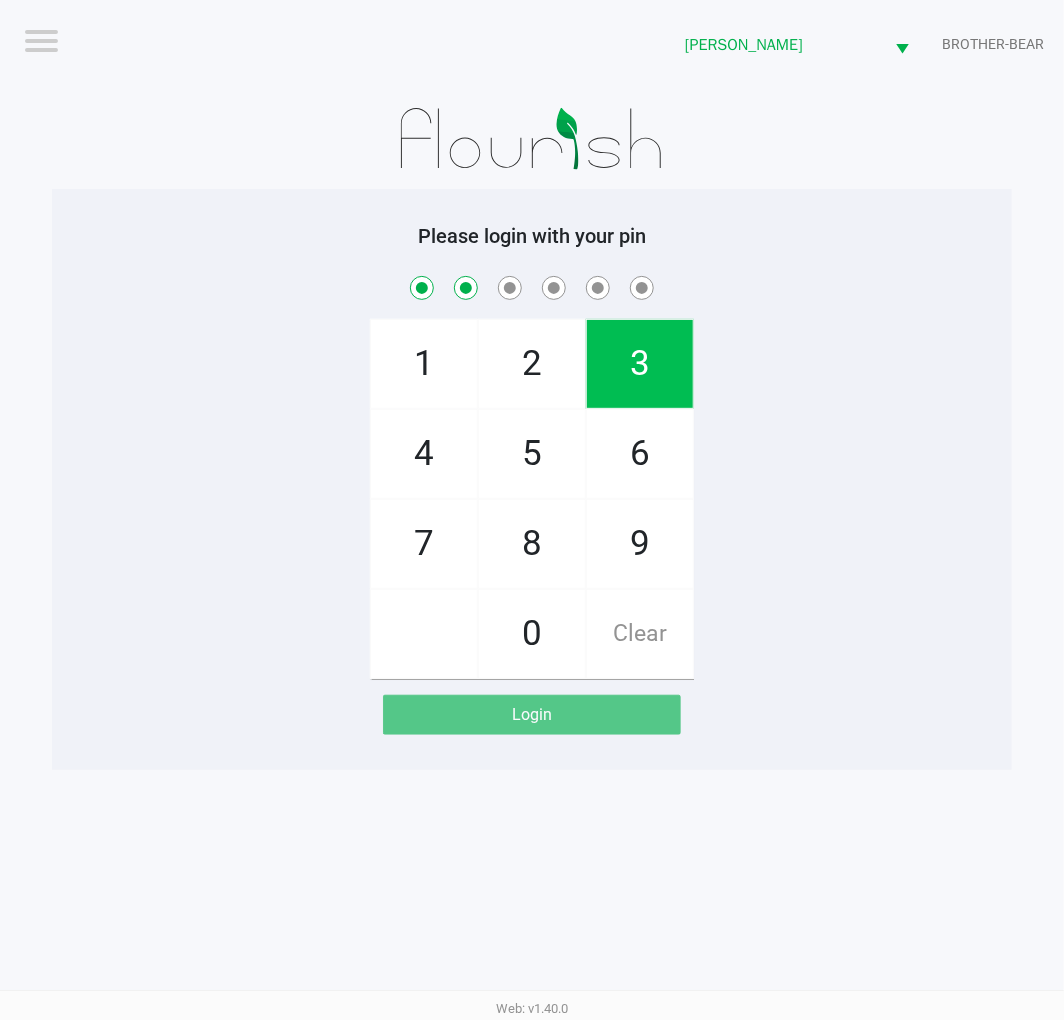 checkbox on "true" 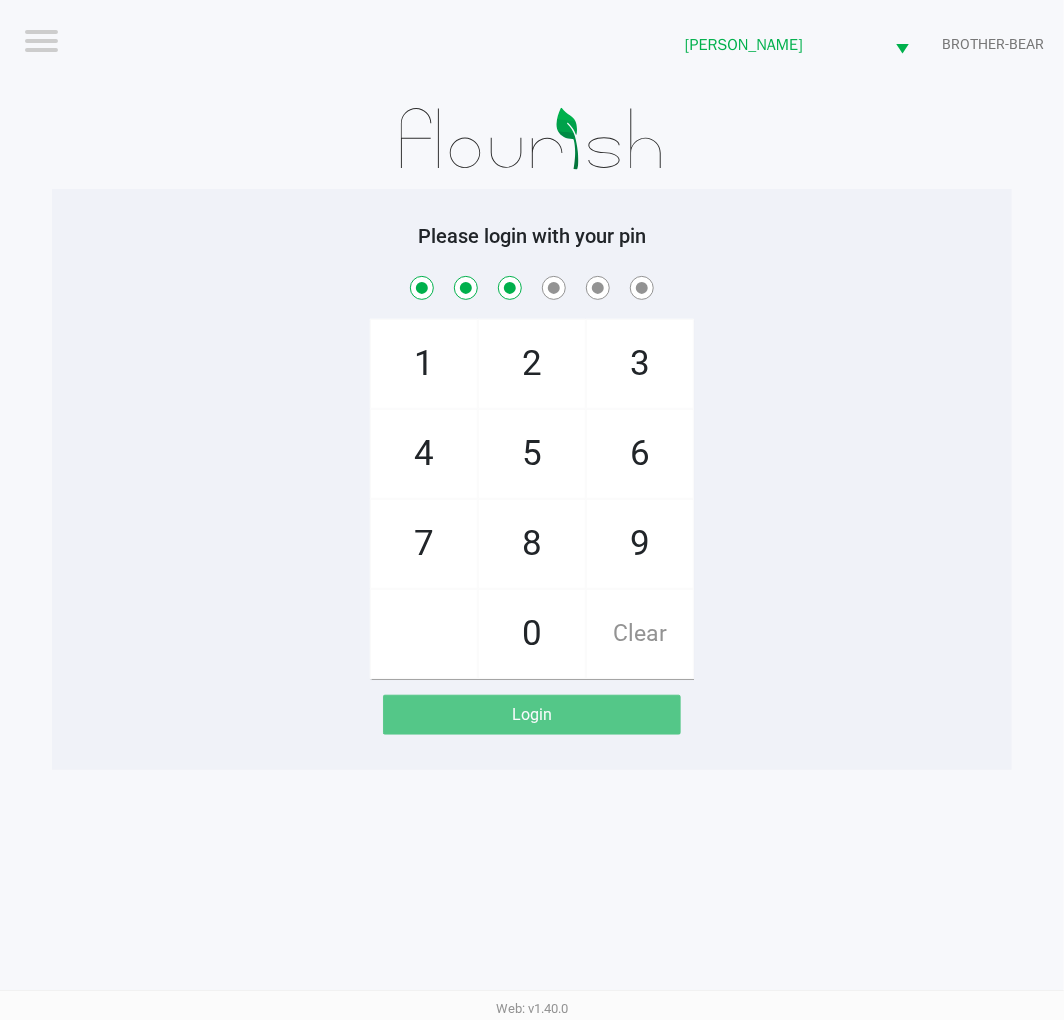 checkbox on "true" 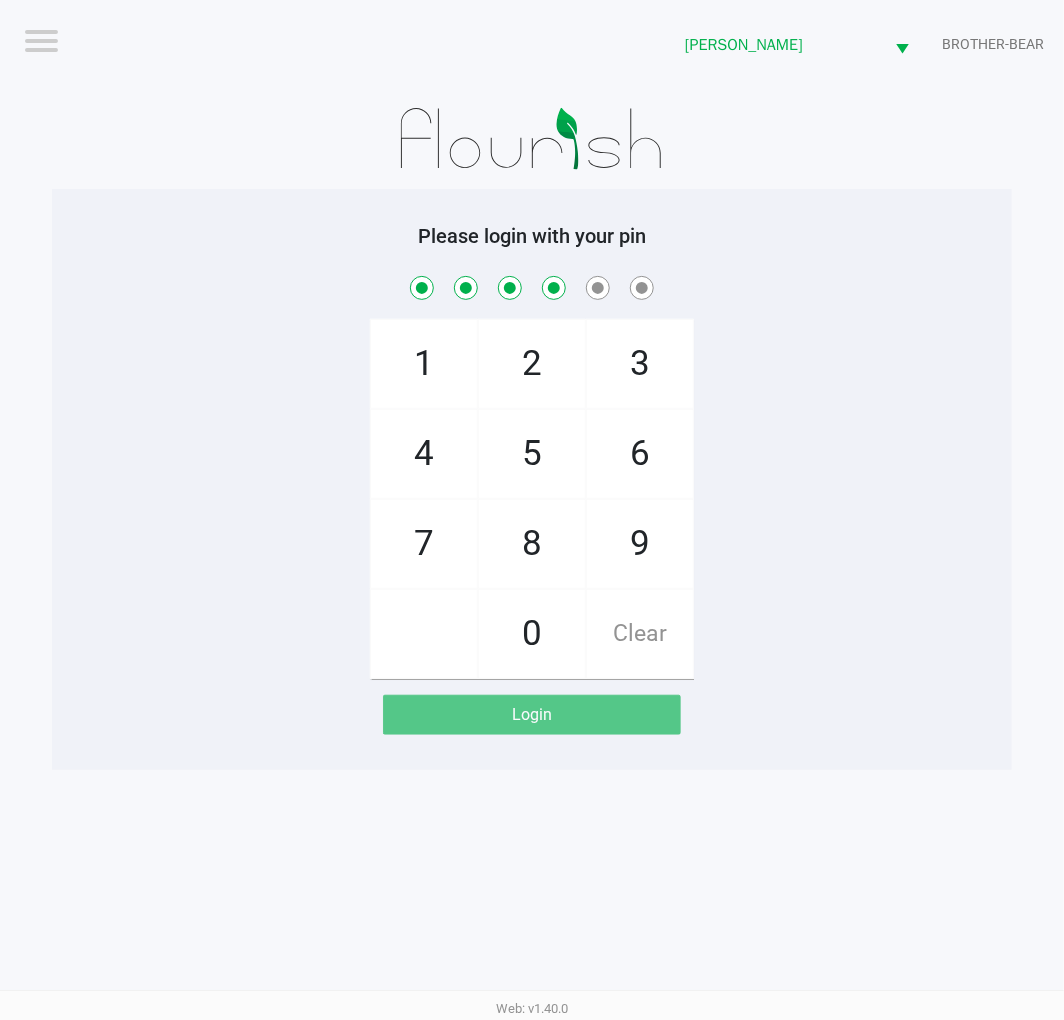 checkbox on "true" 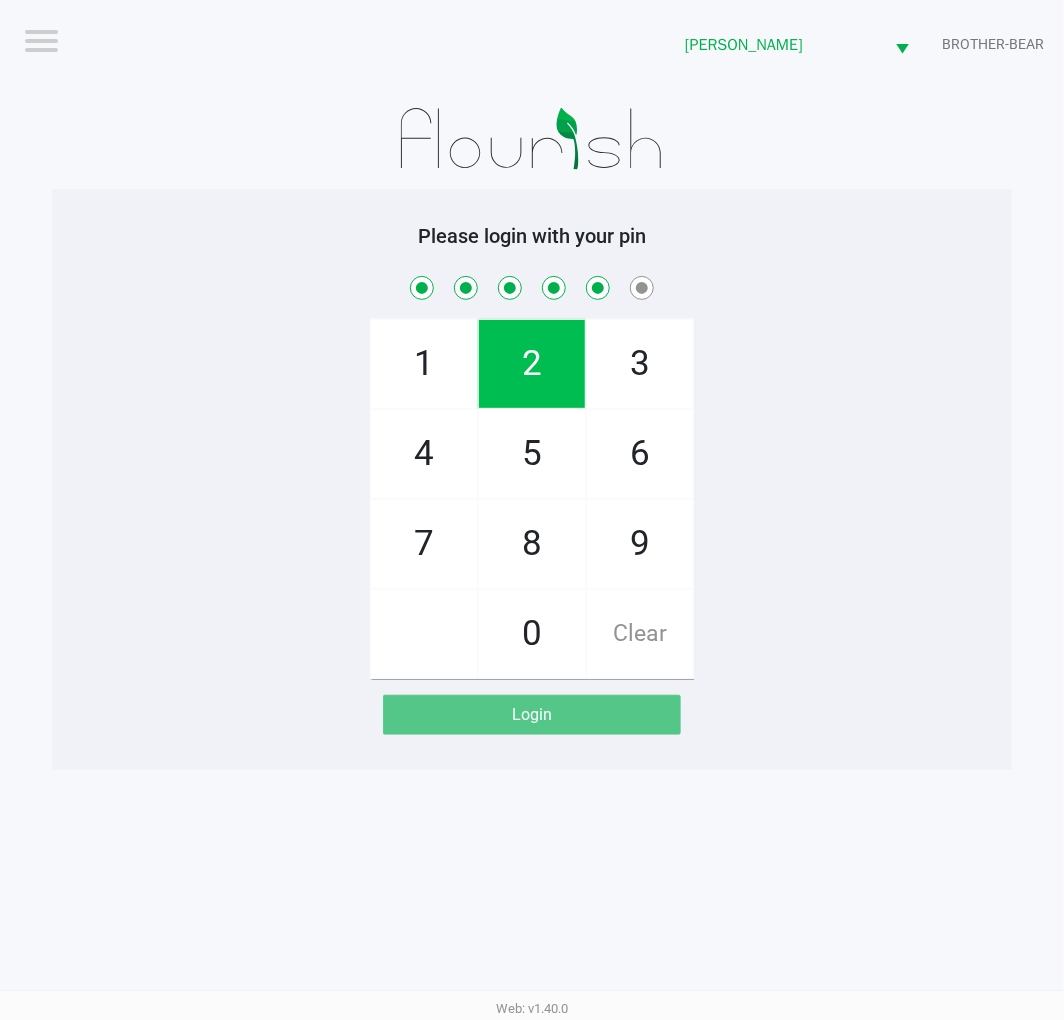 checkbox on "true" 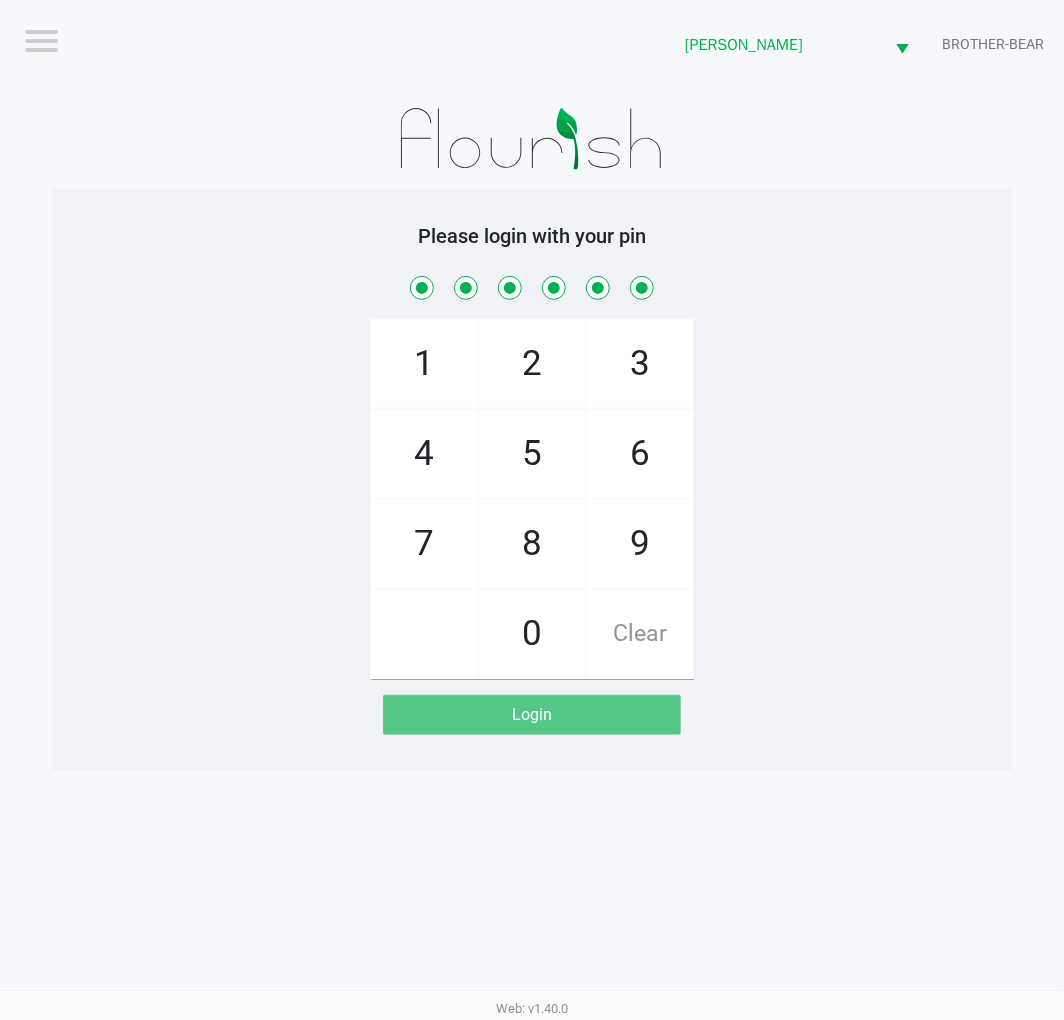 checkbox on "true" 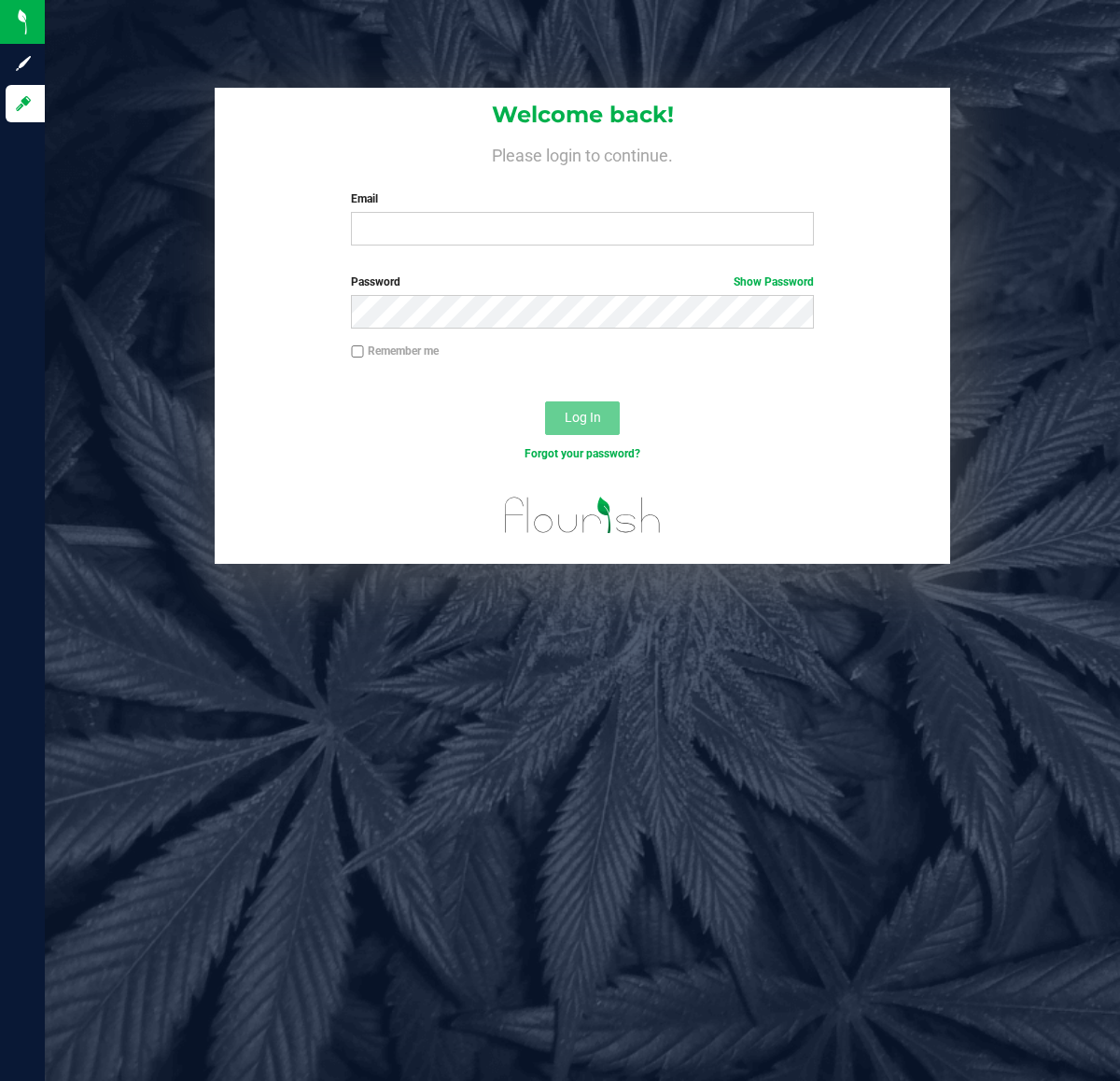 scroll, scrollTop: 0, scrollLeft: 0, axis: both 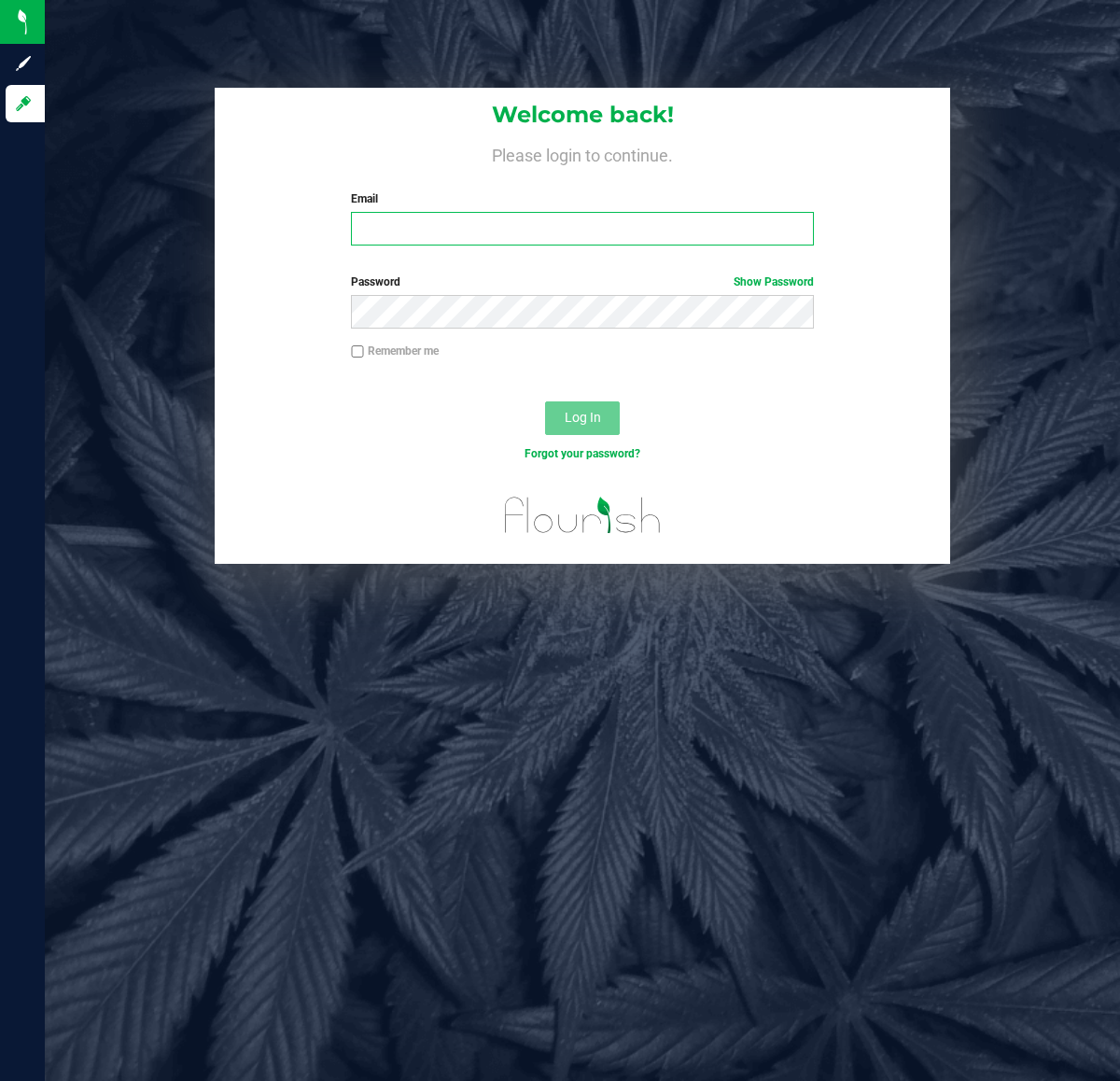 click on "Email" at bounding box center [581, 229] 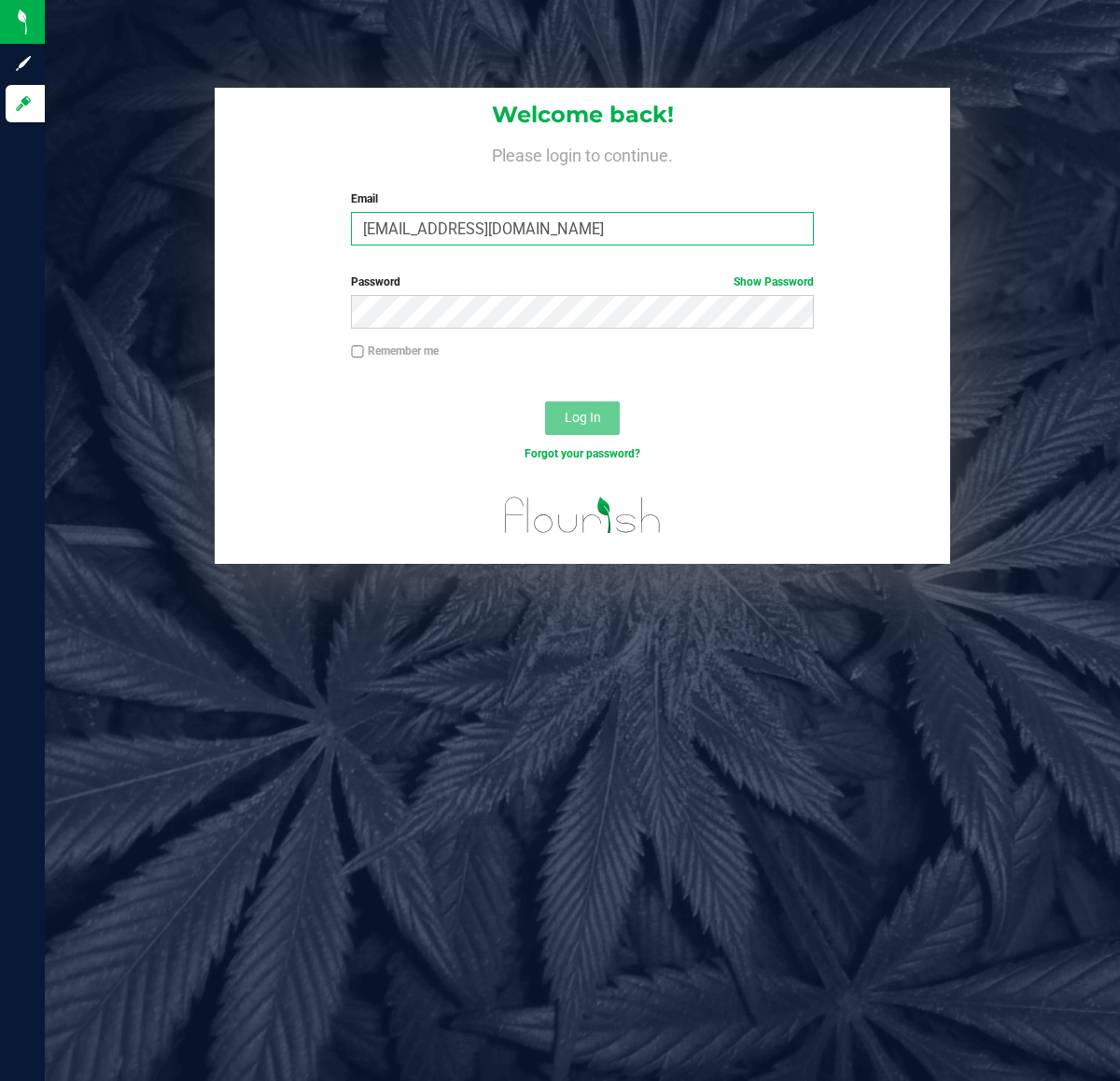 type on "[EMAIL_ADDRESS][DOMAIN_NAME]" 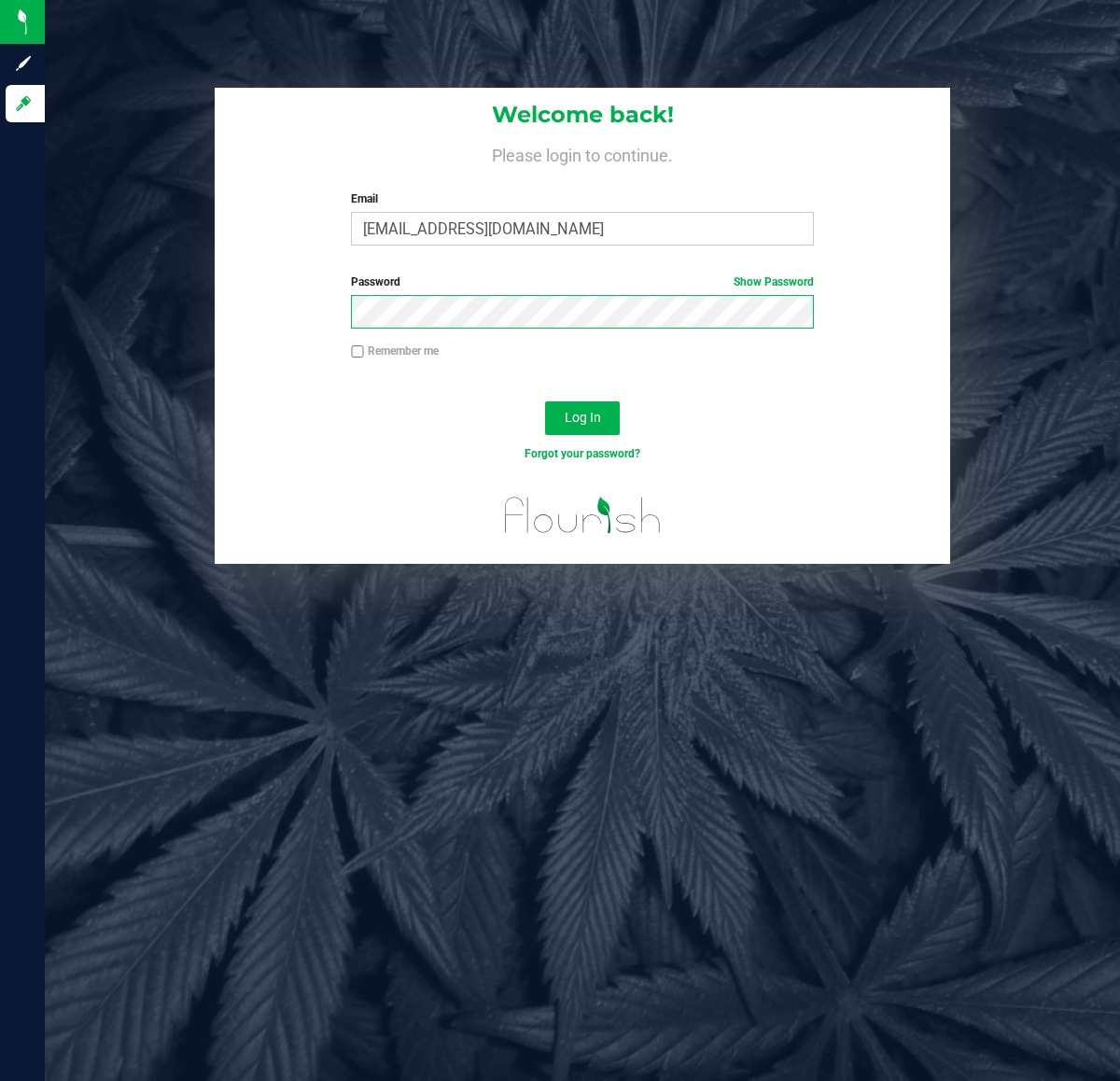 click on "Log In" at bounding box center [582, 418] 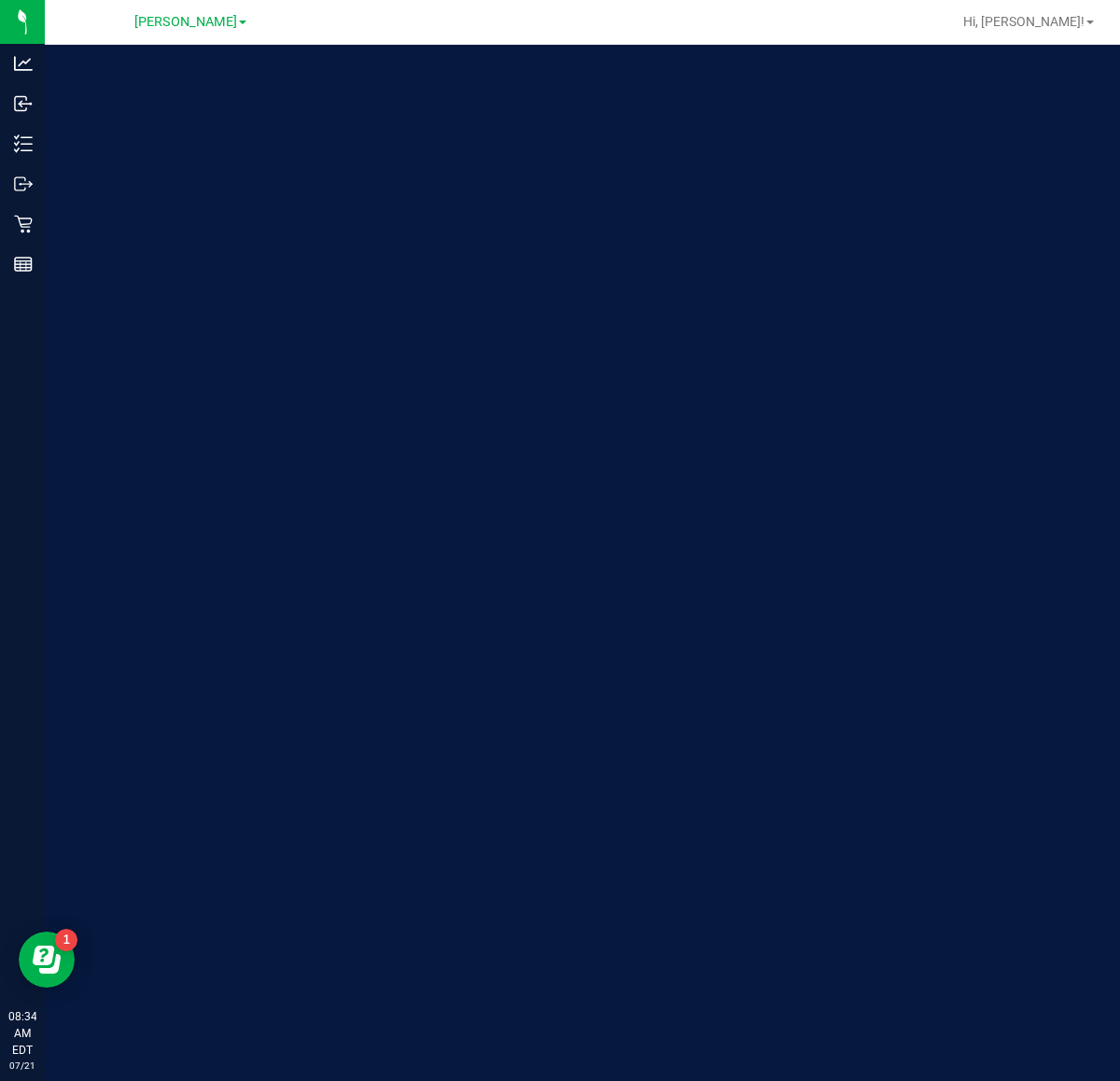 scroll, scrollTop: 0, scrollLeft: 0, axis: both 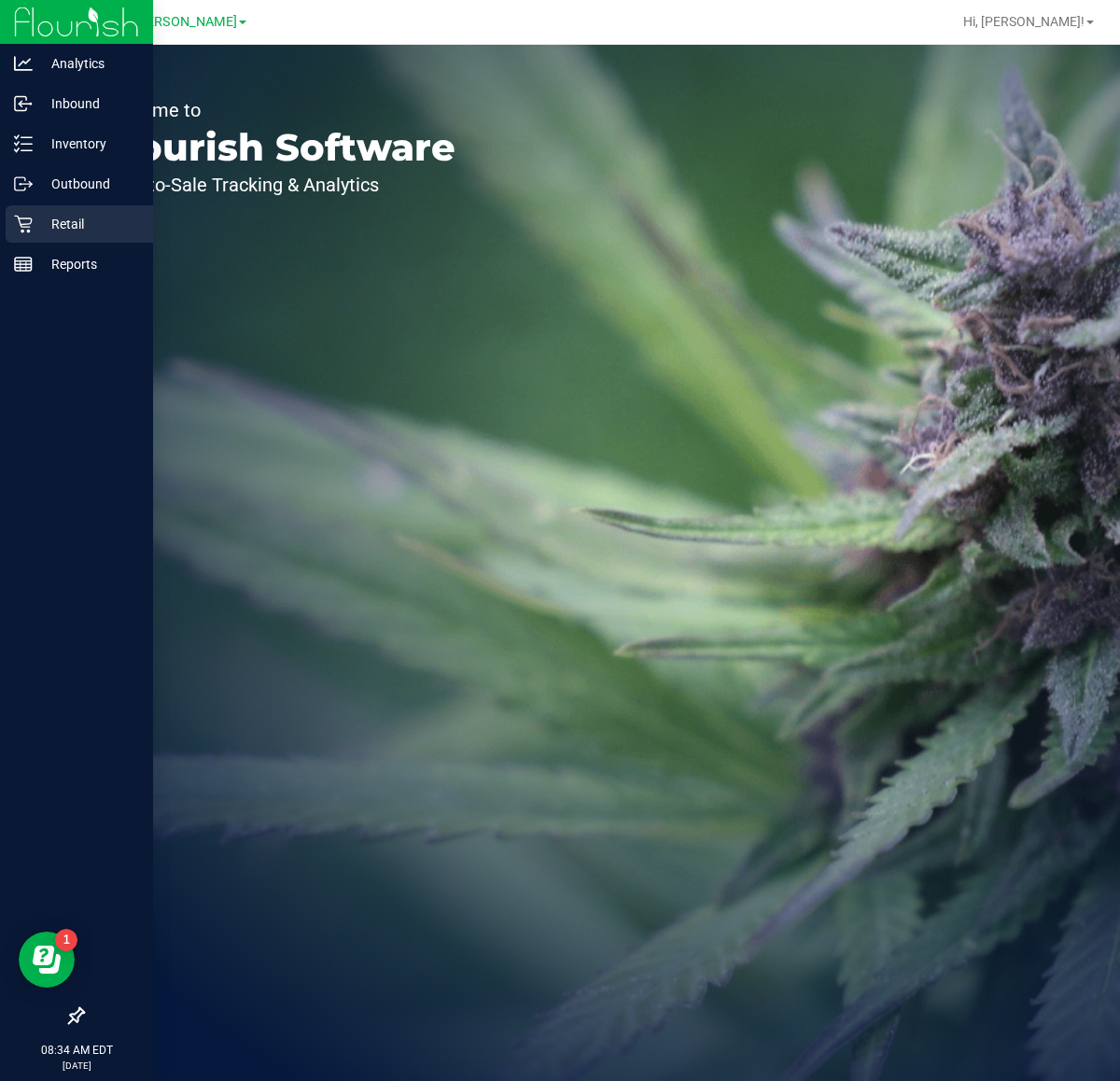 click 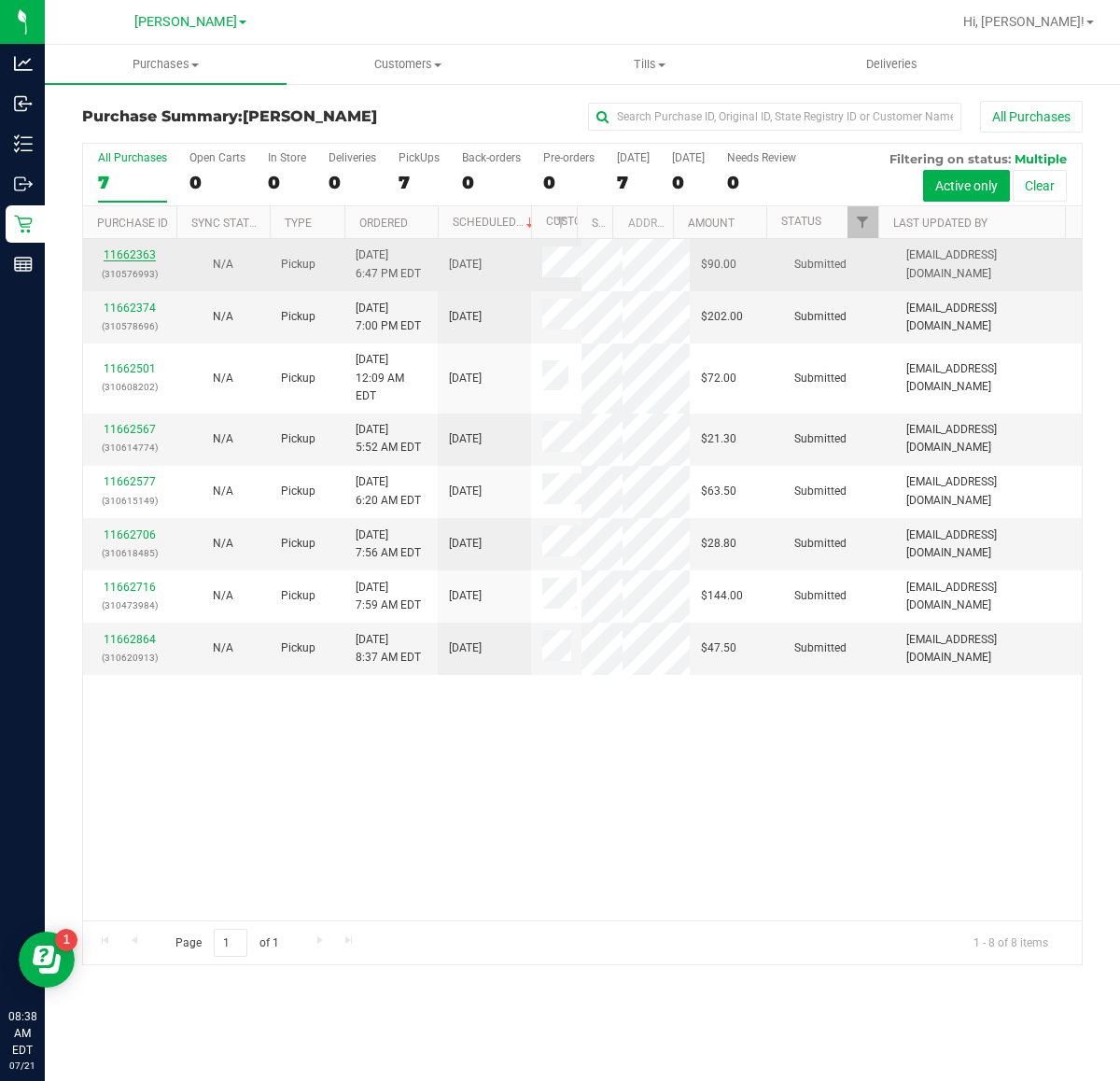 click on "11662363" at bounding box center (130, 255) 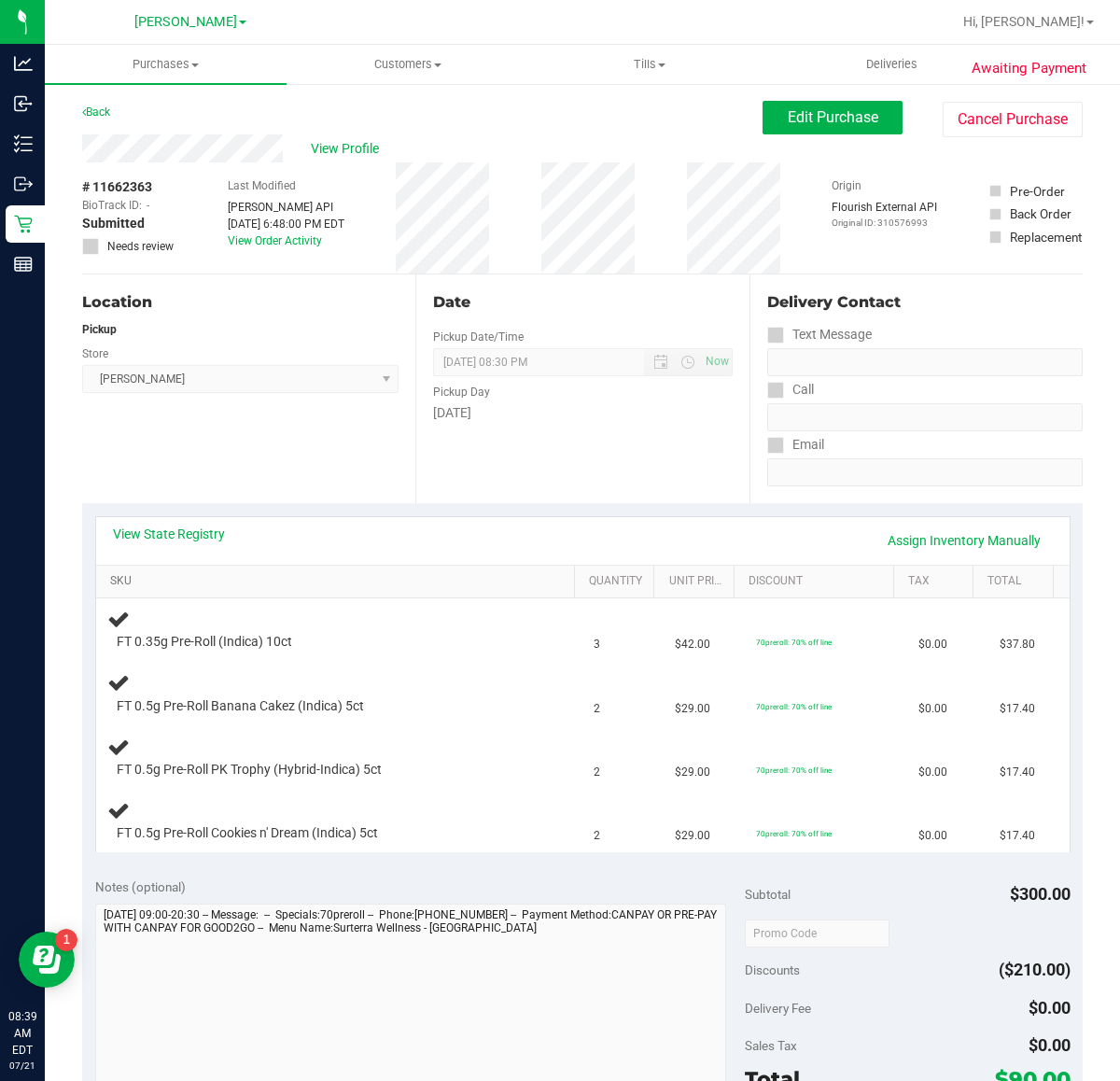 click on "SKU" at bounding box center [339, 582] 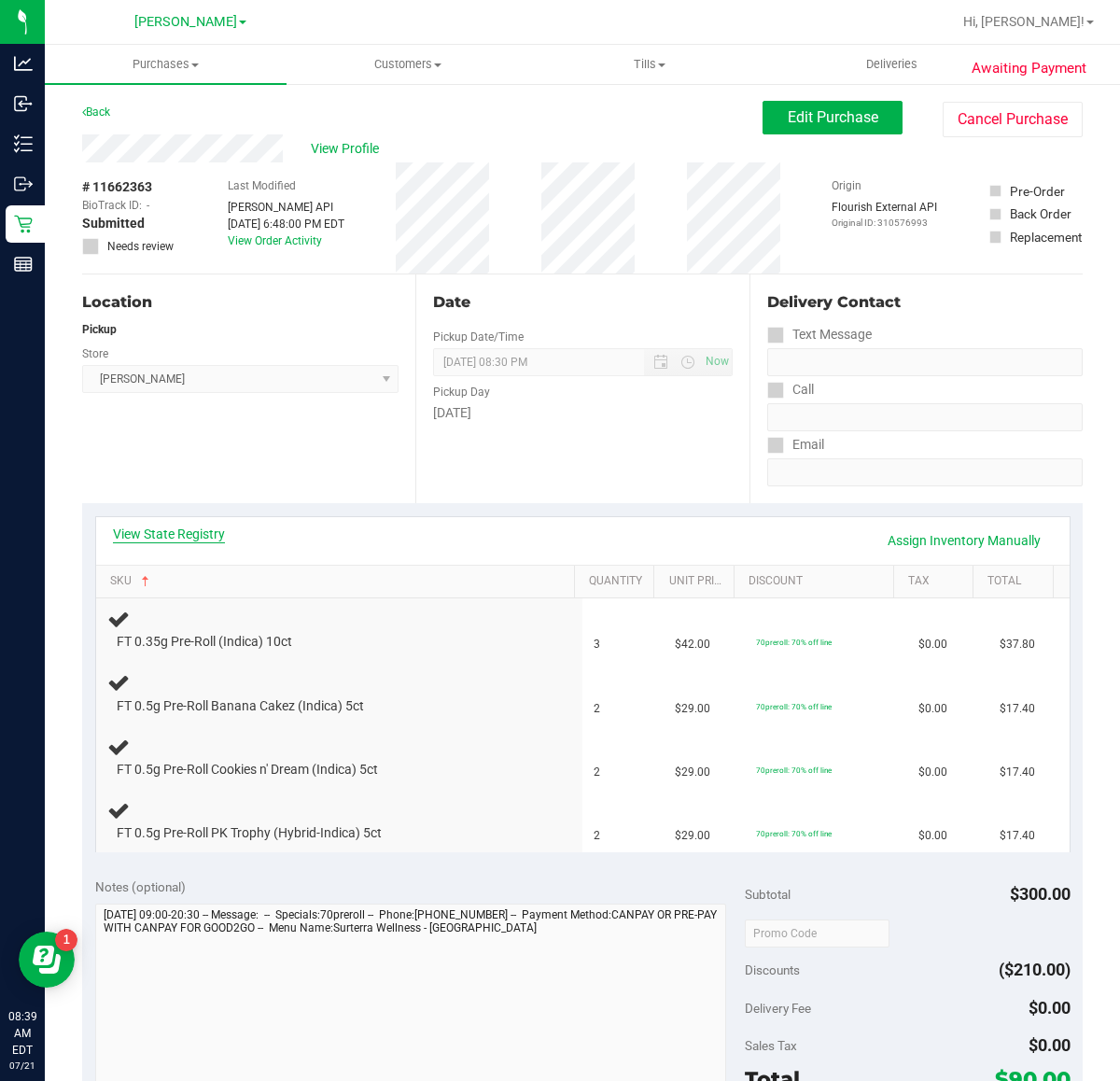 click on "View State Registry" at bounding box center [169, 534] 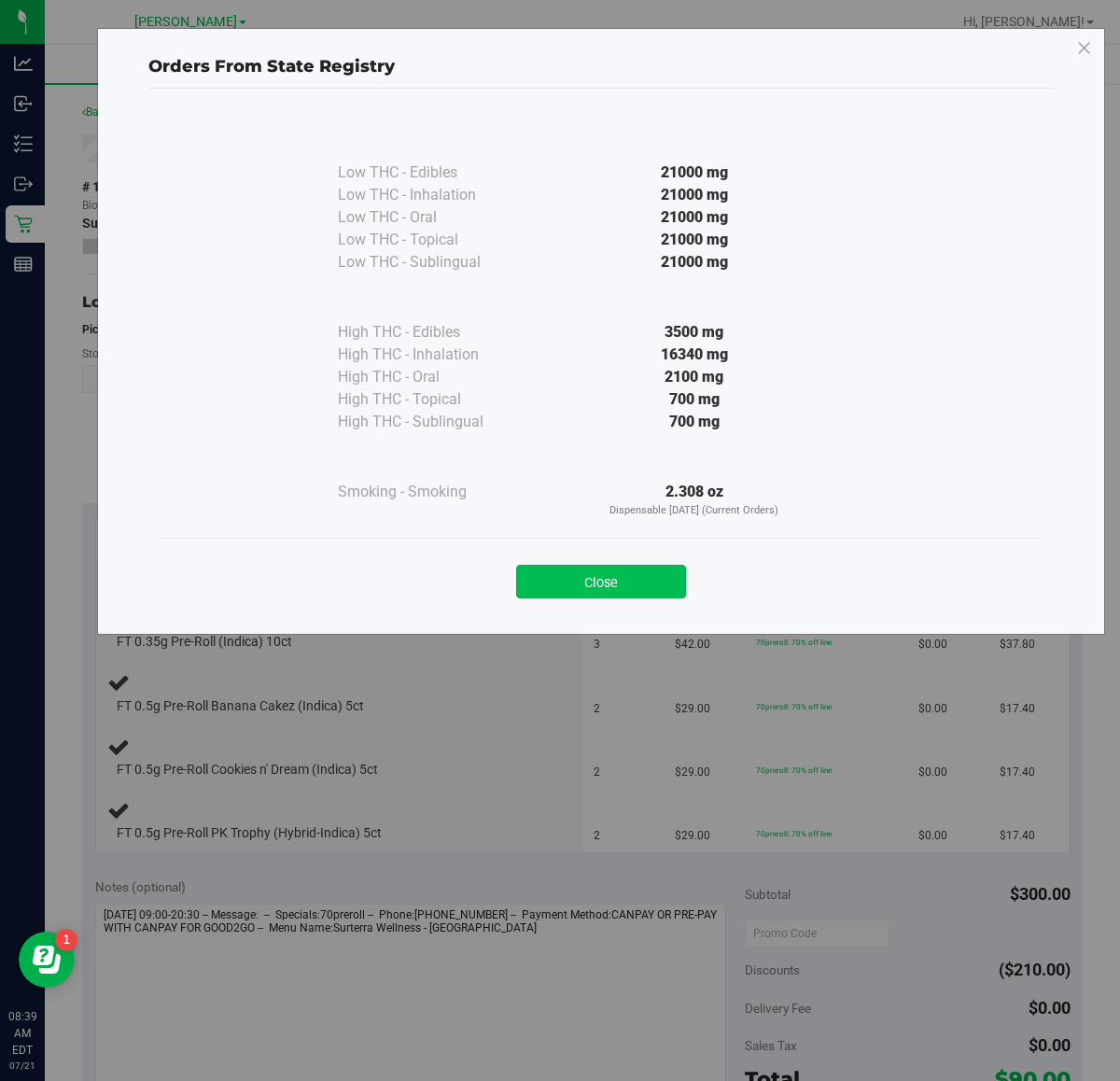 click on "Close" at bounding box center (601, 582) 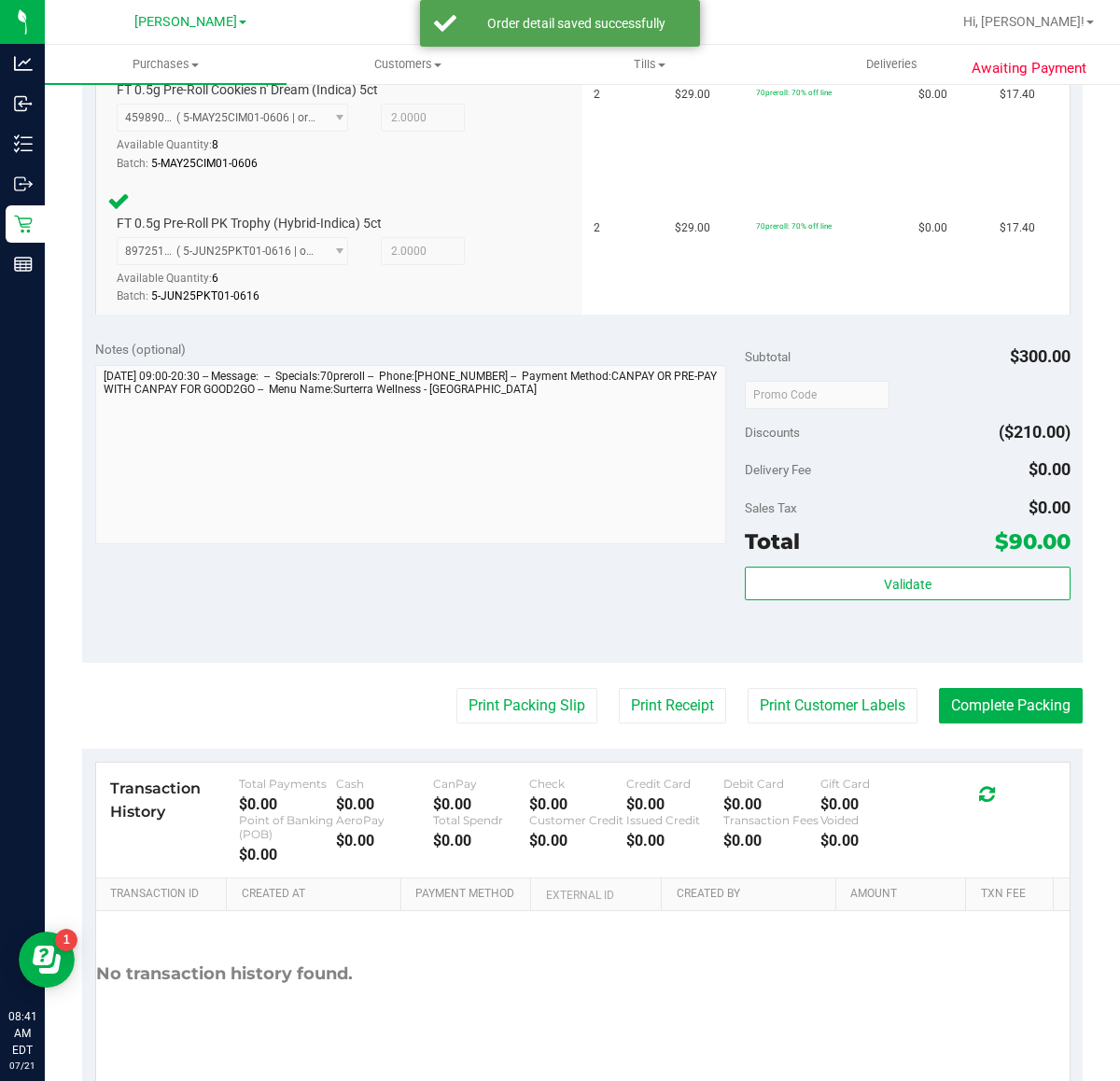 scroll, scrollTop: 824, scrollLeft: 0, axis: vertical 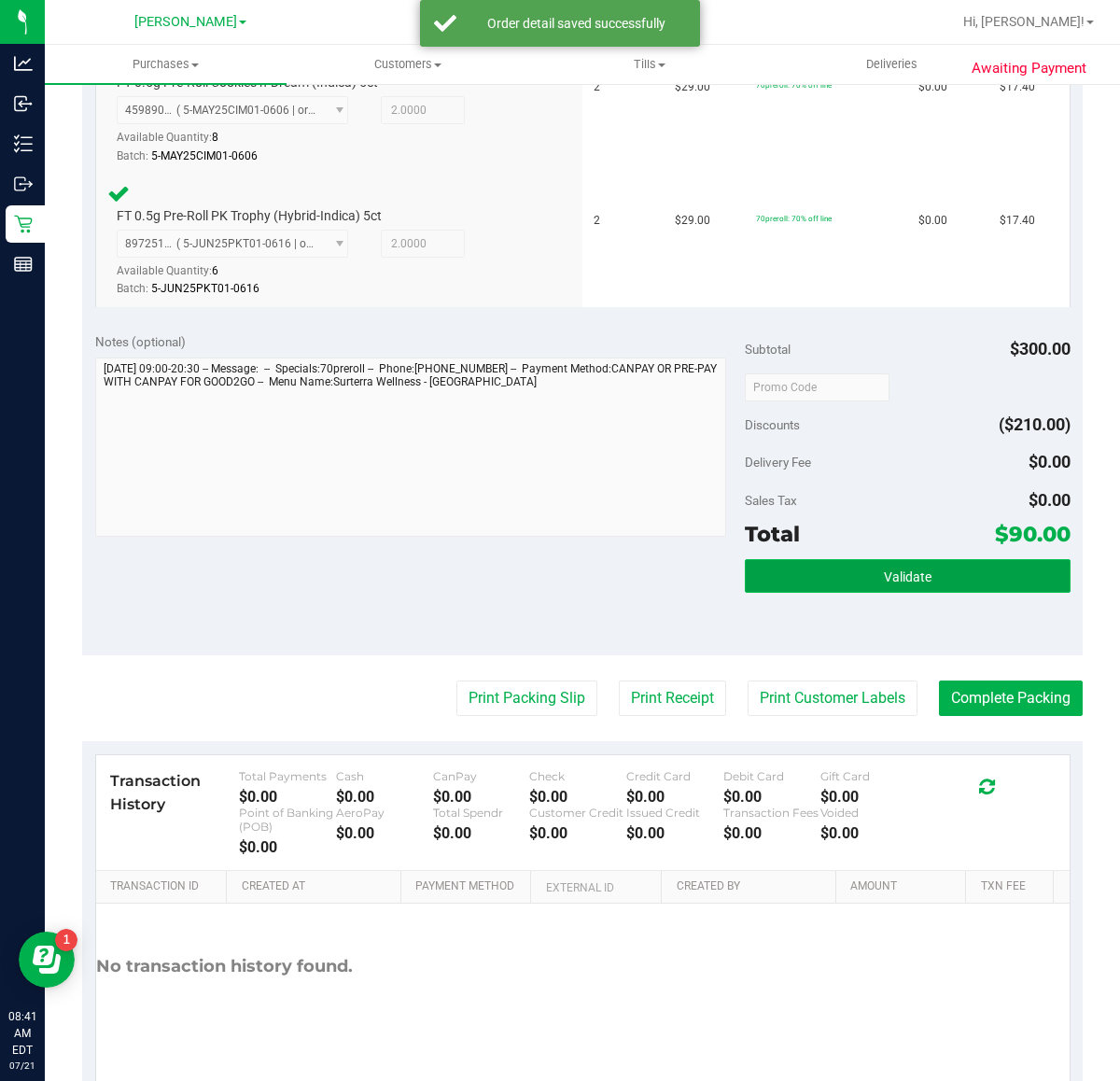 click on "Validate" at bounding box center (907, 577) 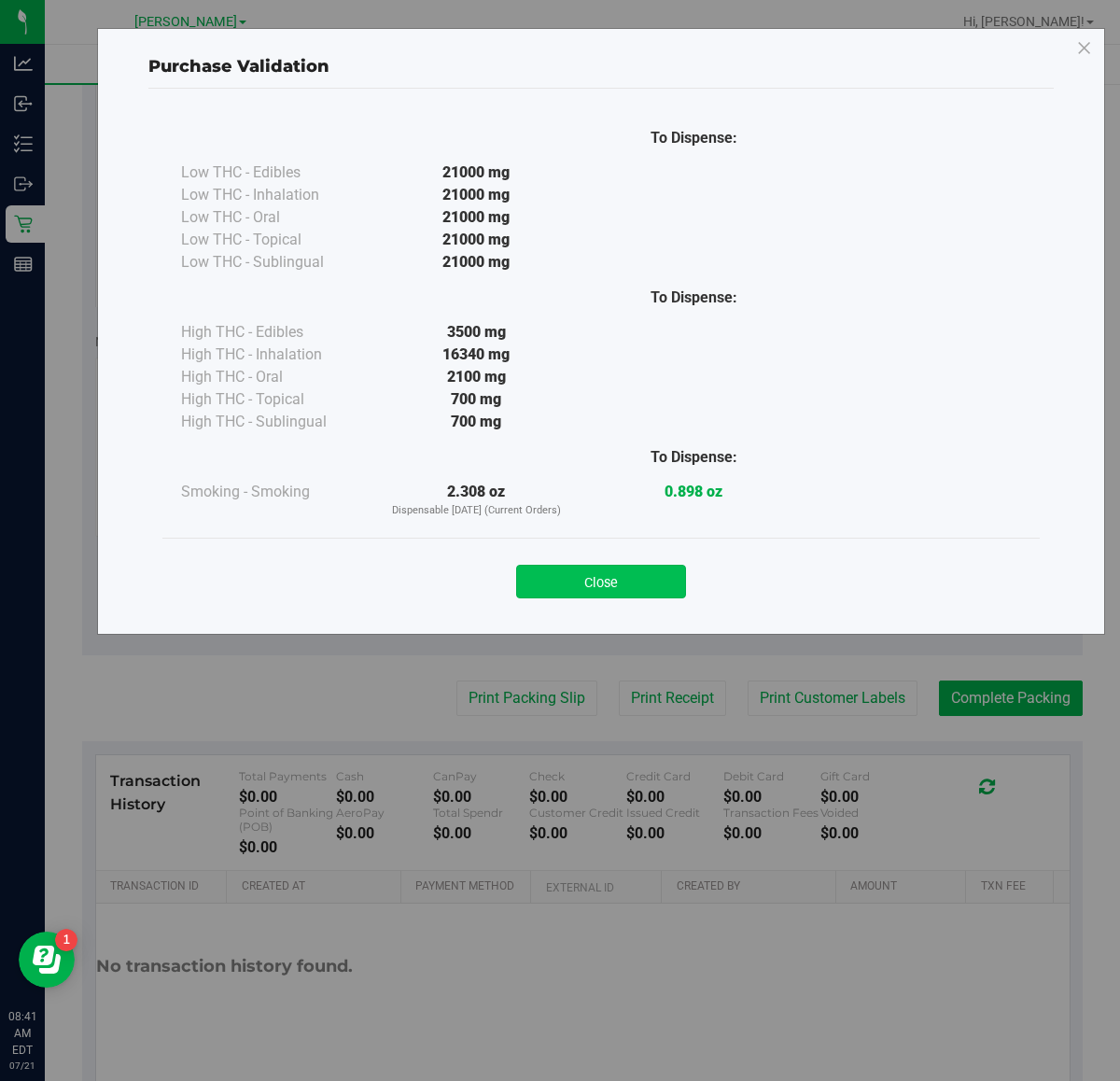 click on "Close" at bounding box center [601, 582] 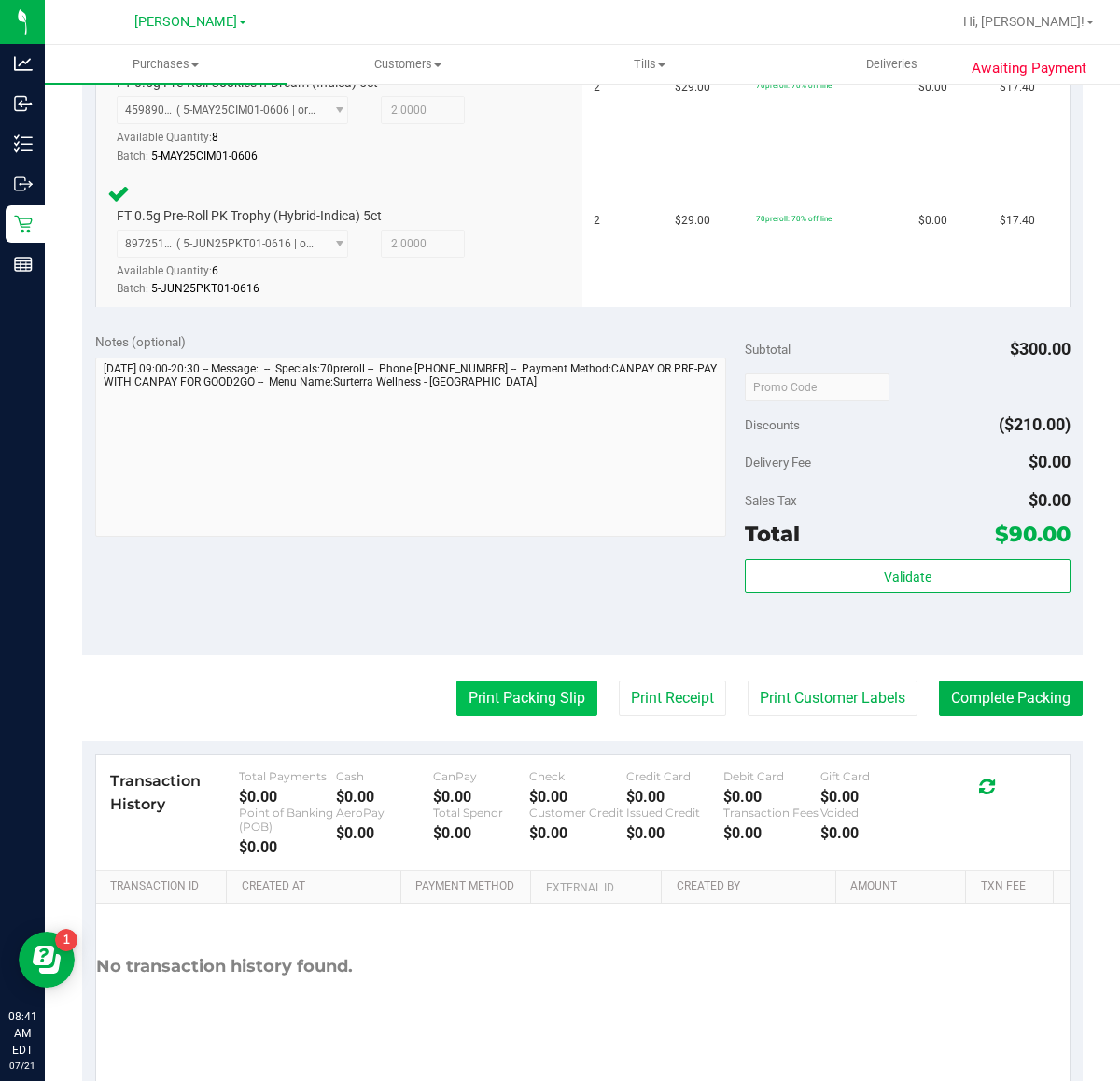 click on "Print Packing Slip" at bounding box center (526, 698) 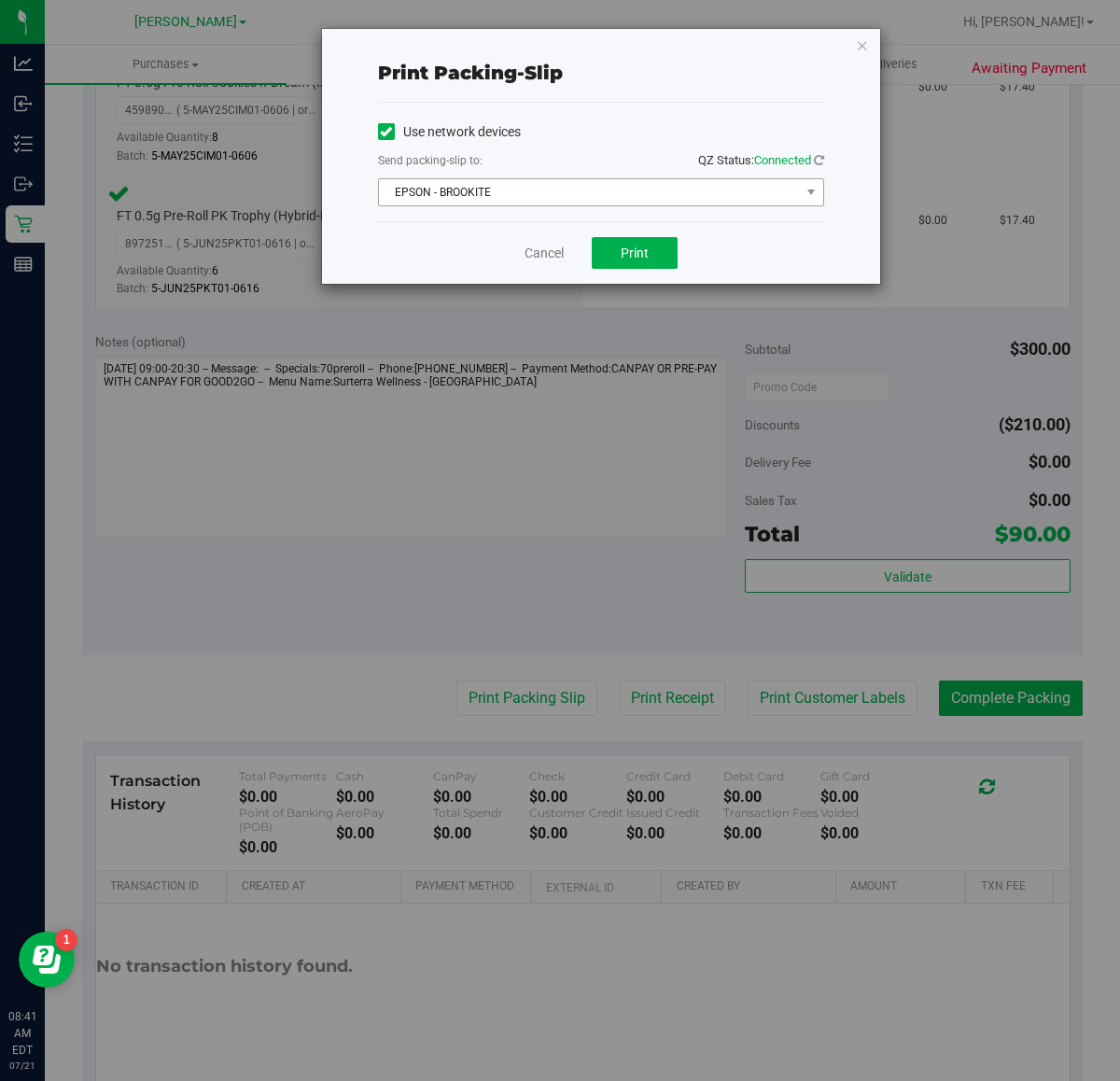 click on "EPSON - BROOKITE" at bounding box center (589, 192) 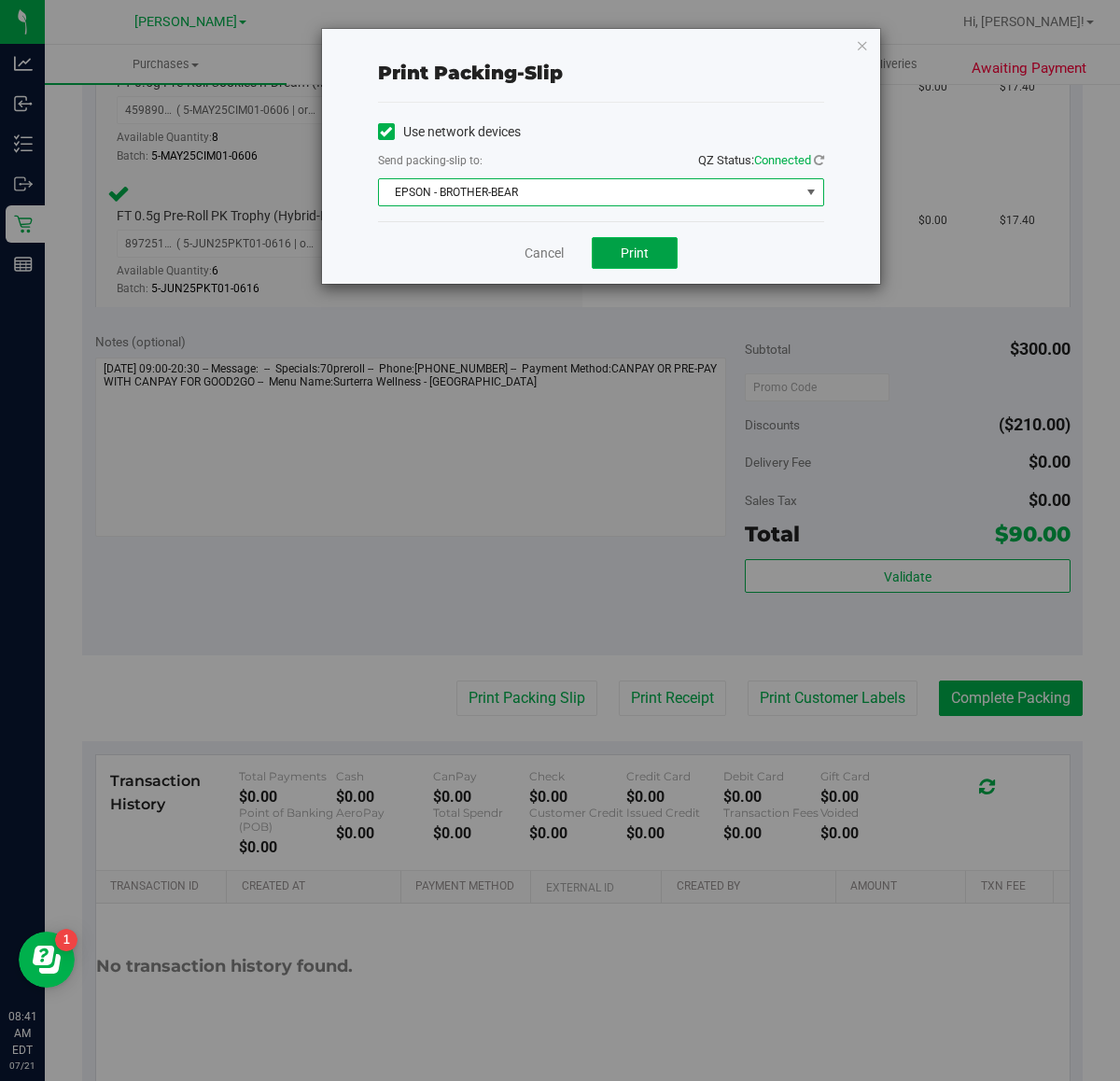 click on "Print" at bounding box center [635, 253] 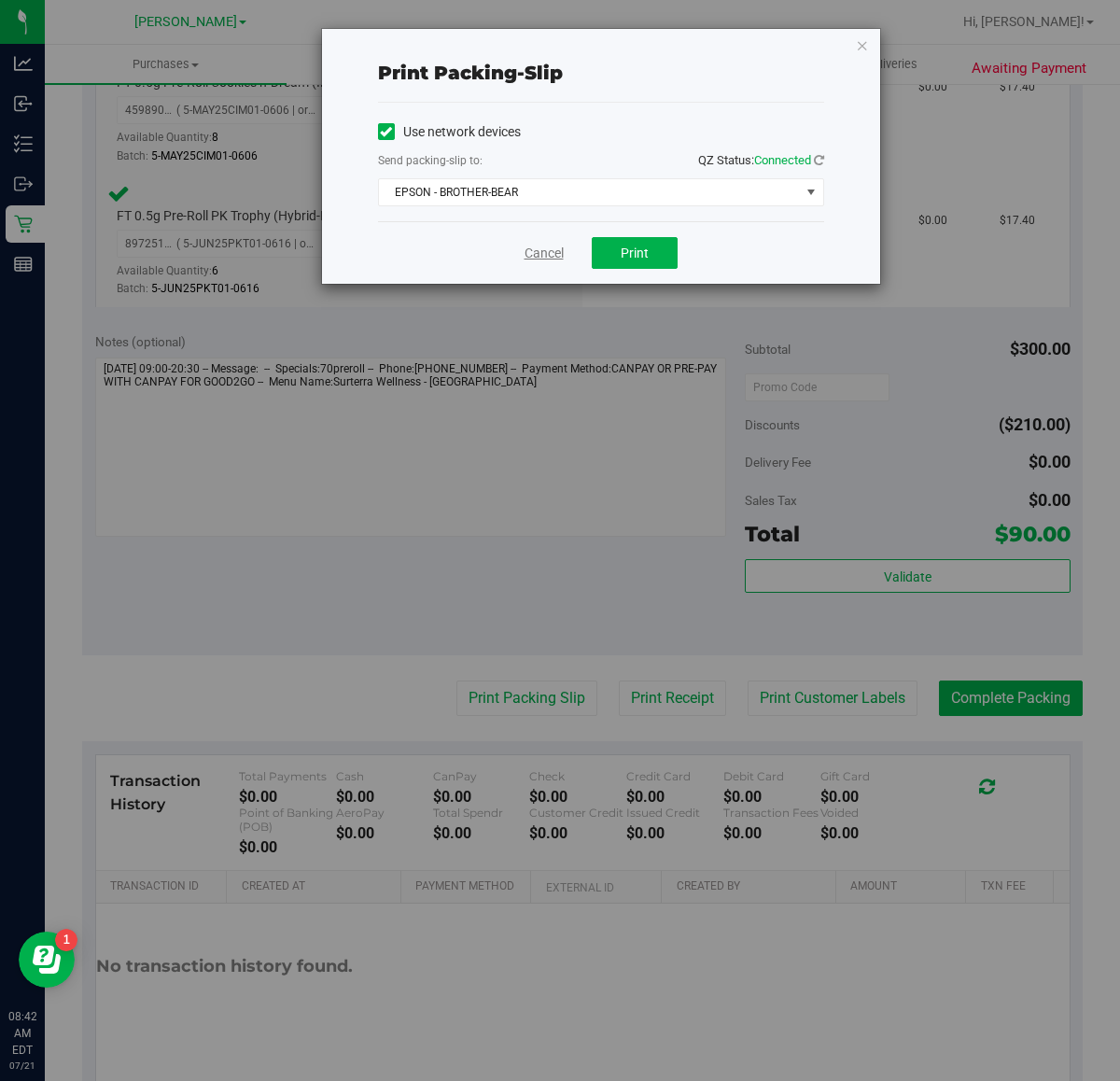 click on "Cancel" at bounding box center [544, 253] 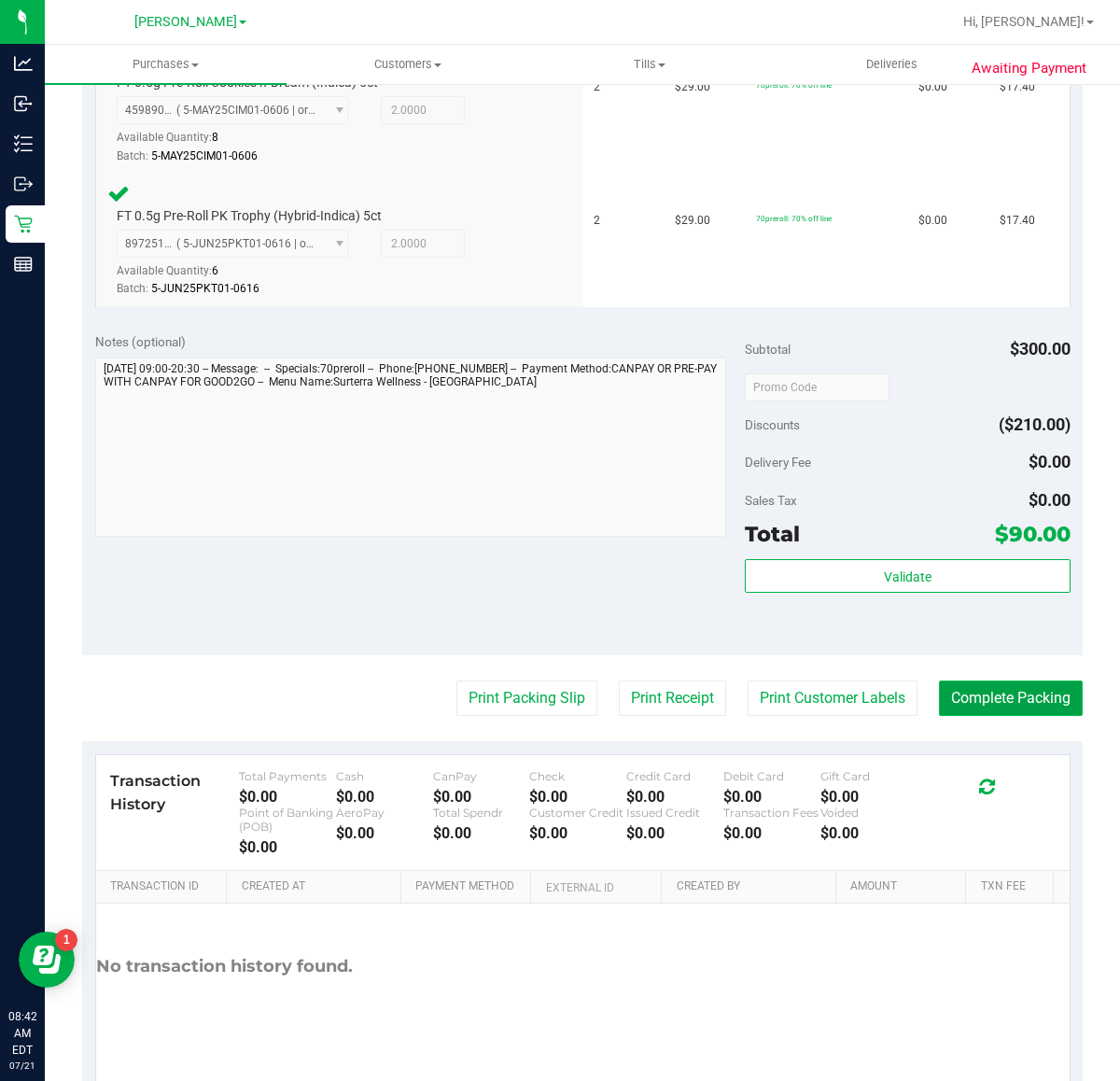 click on "Complete Packing" at bounding box center (1011, 698) 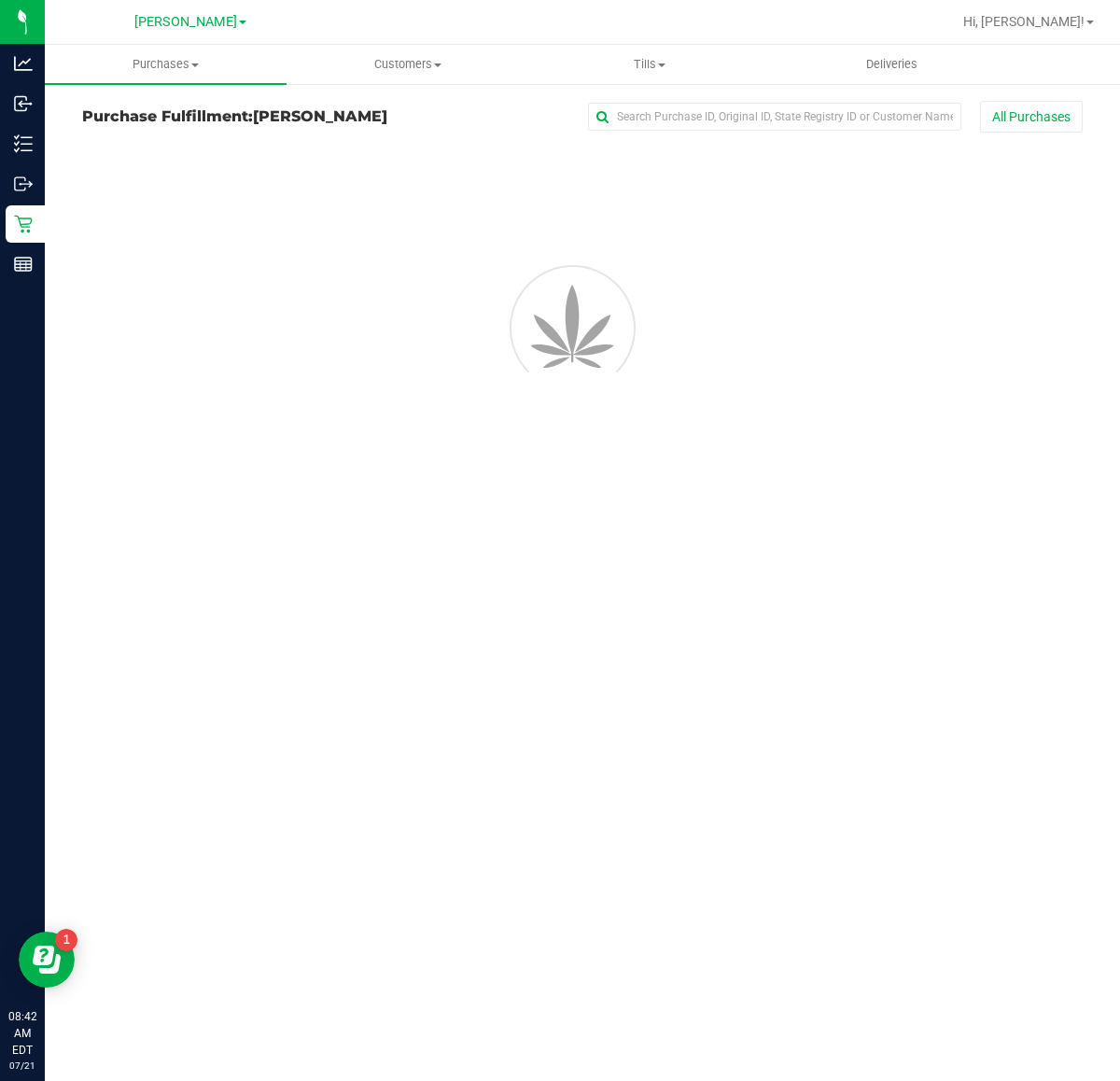 scroll, scrollTop: 0, scrollLeft: 0, axis: both 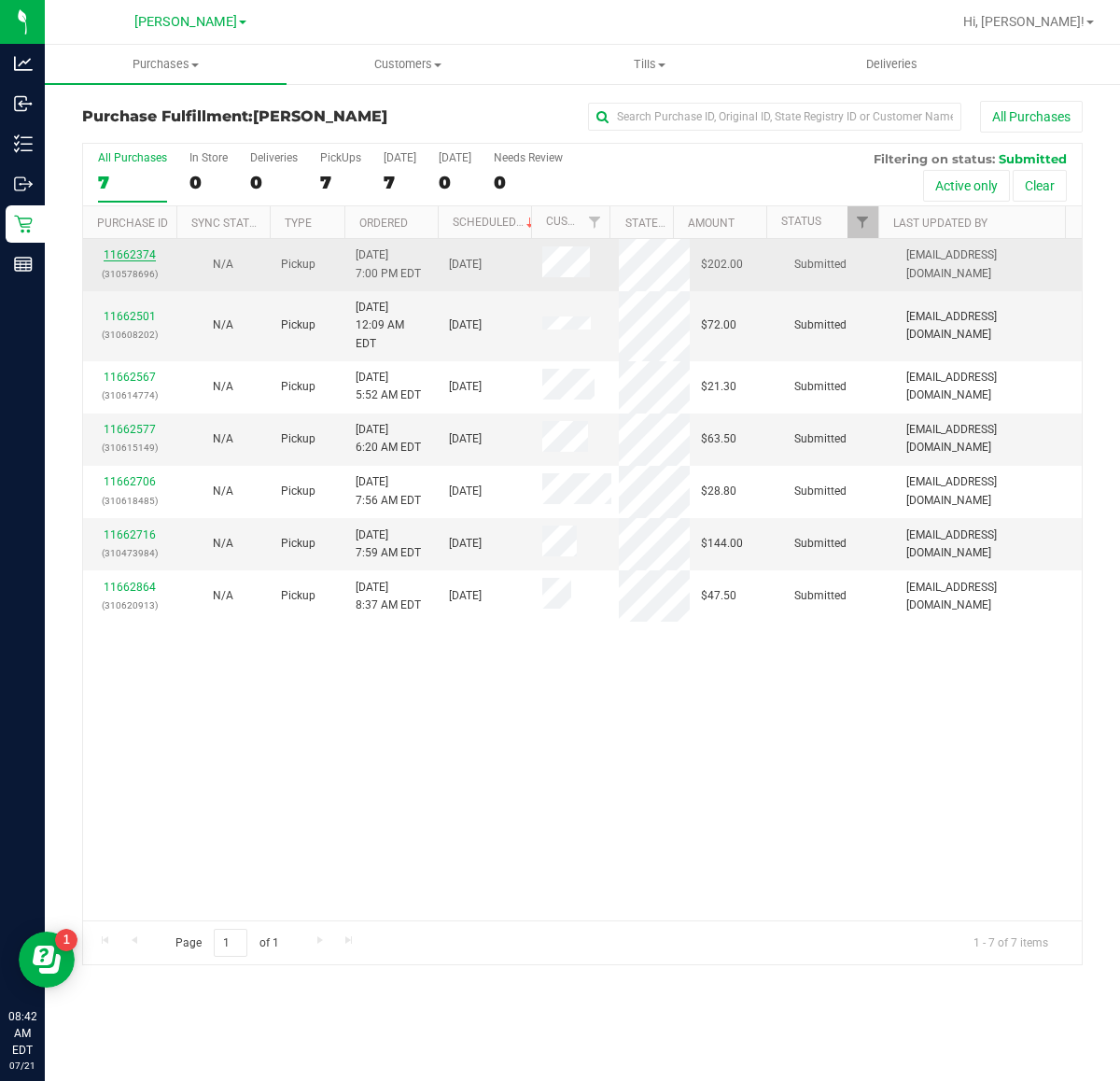 click on "11662374" at bounding box center (130, 255) 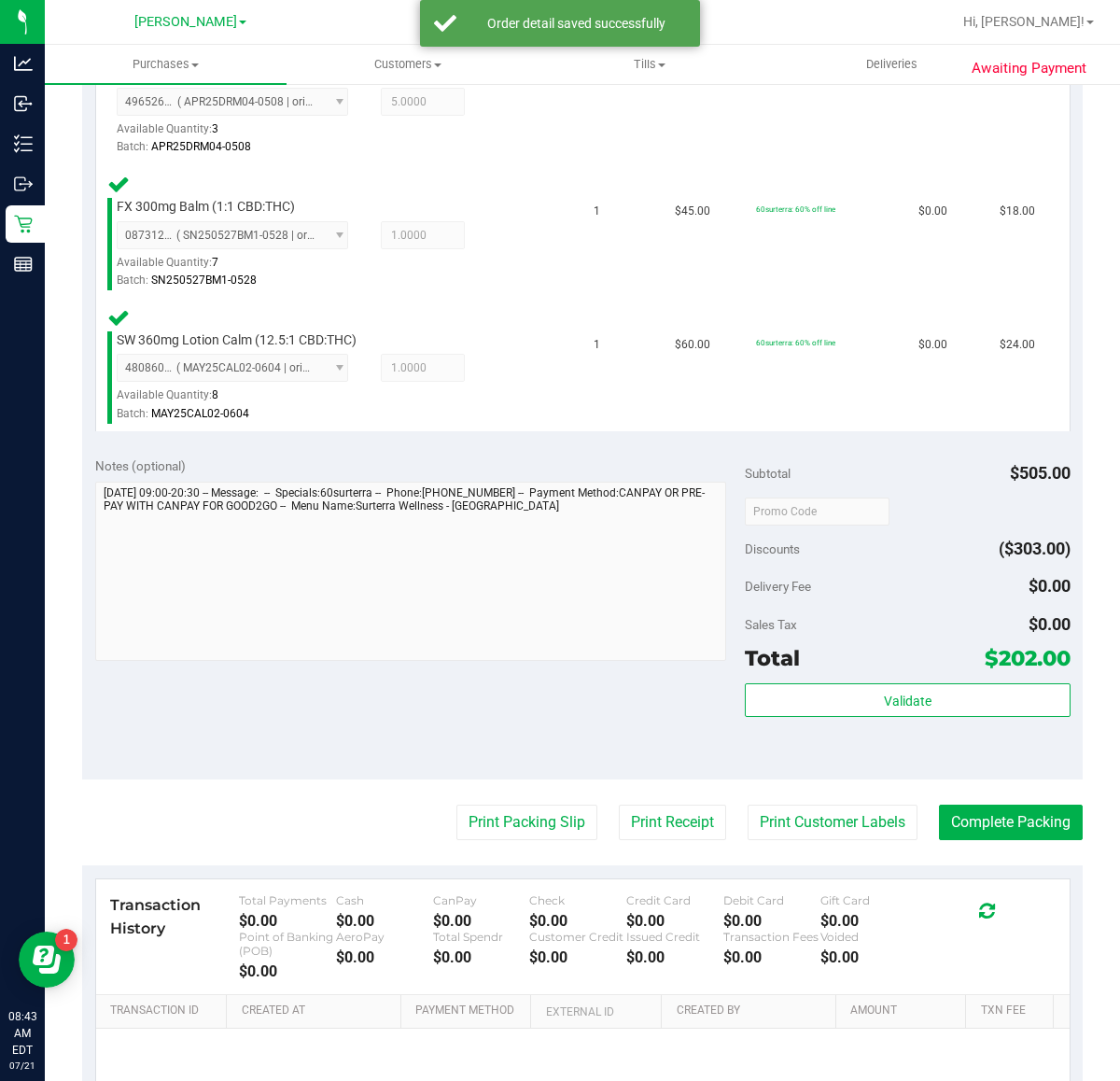 scroll, scrollTop: 577, scrollLeft: 0, axis: vertical 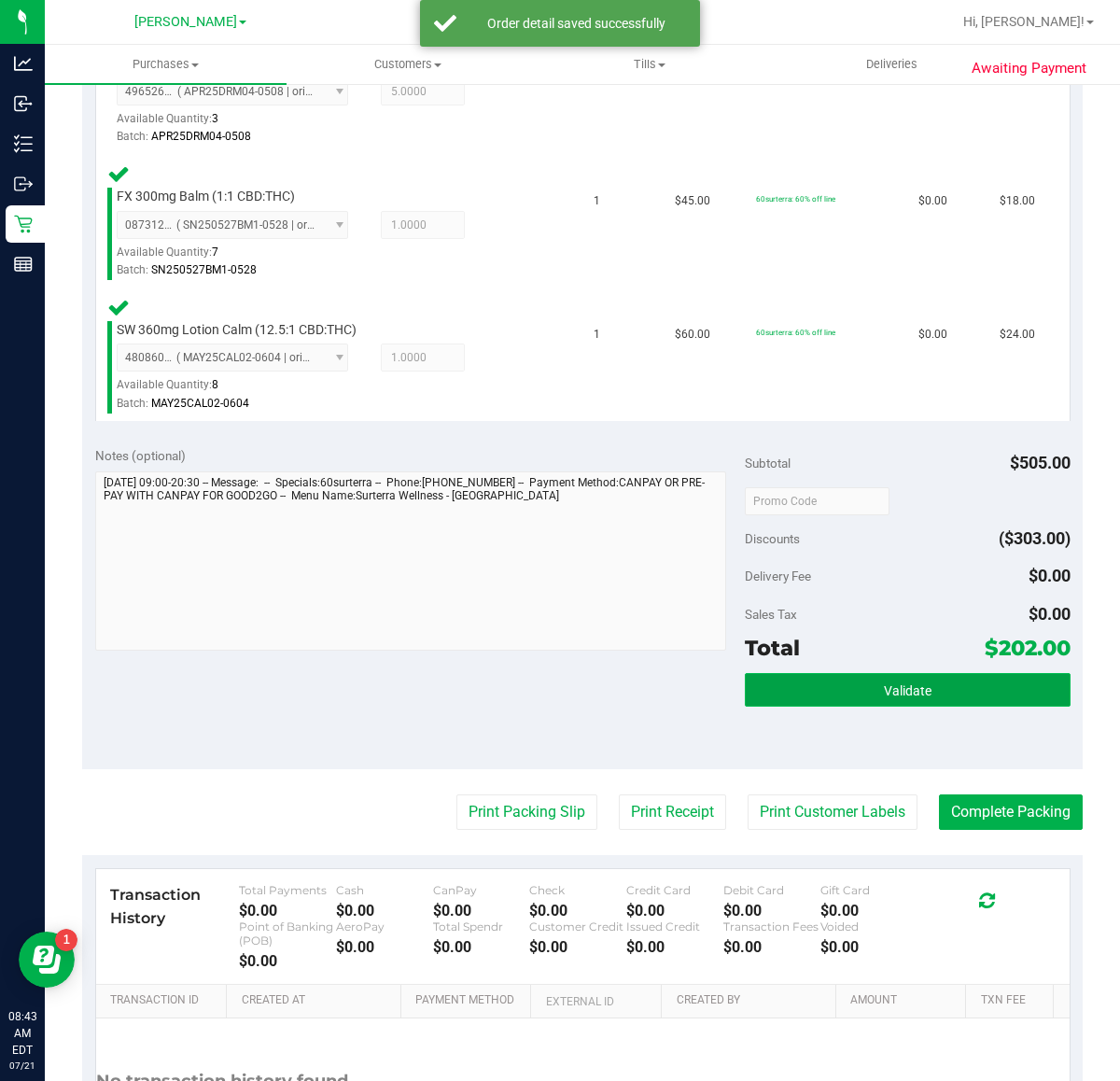 click on "Validate" at bounding box center [907, 691] 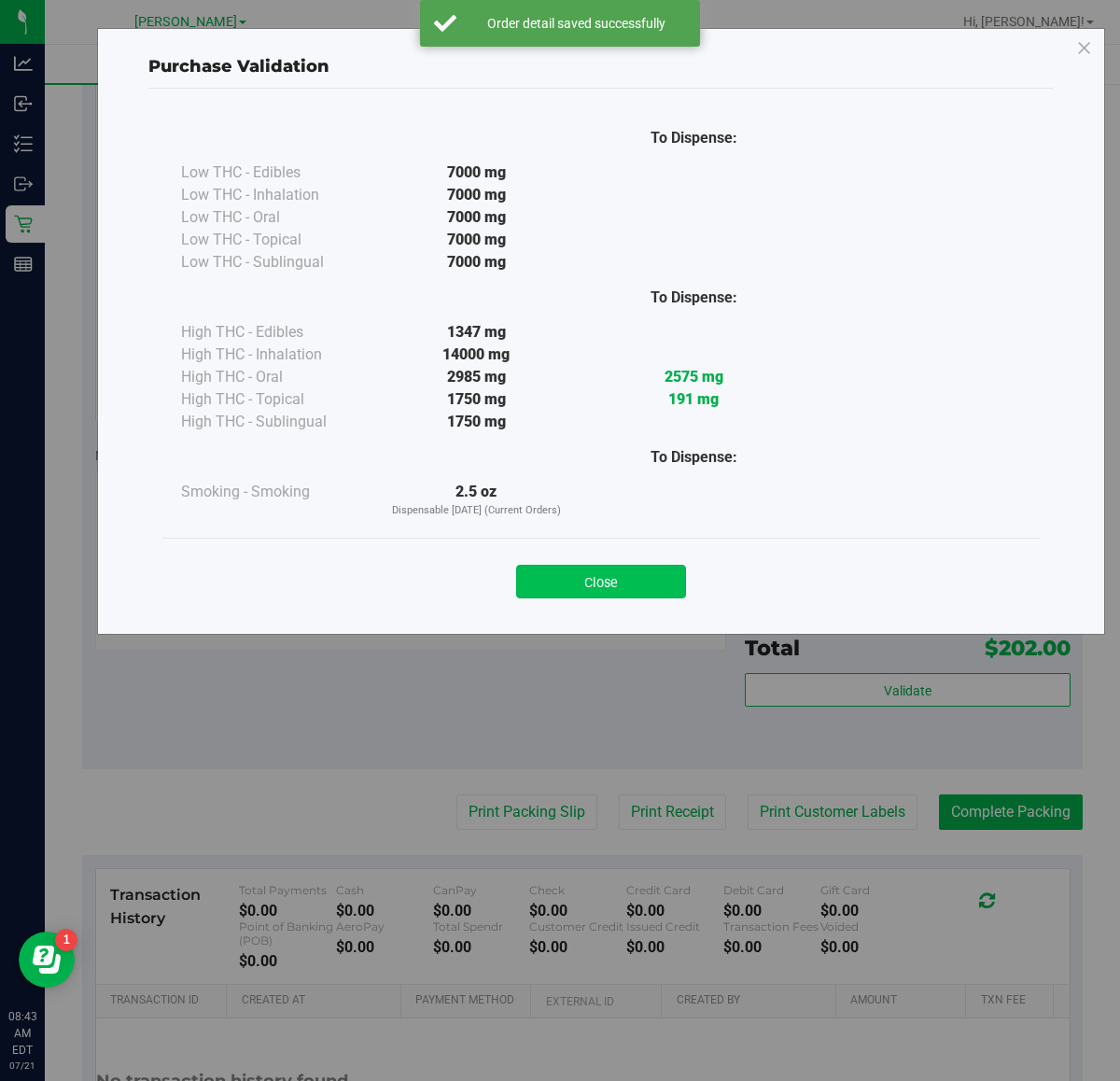 click on "Close" at bounding box center [601, 582] 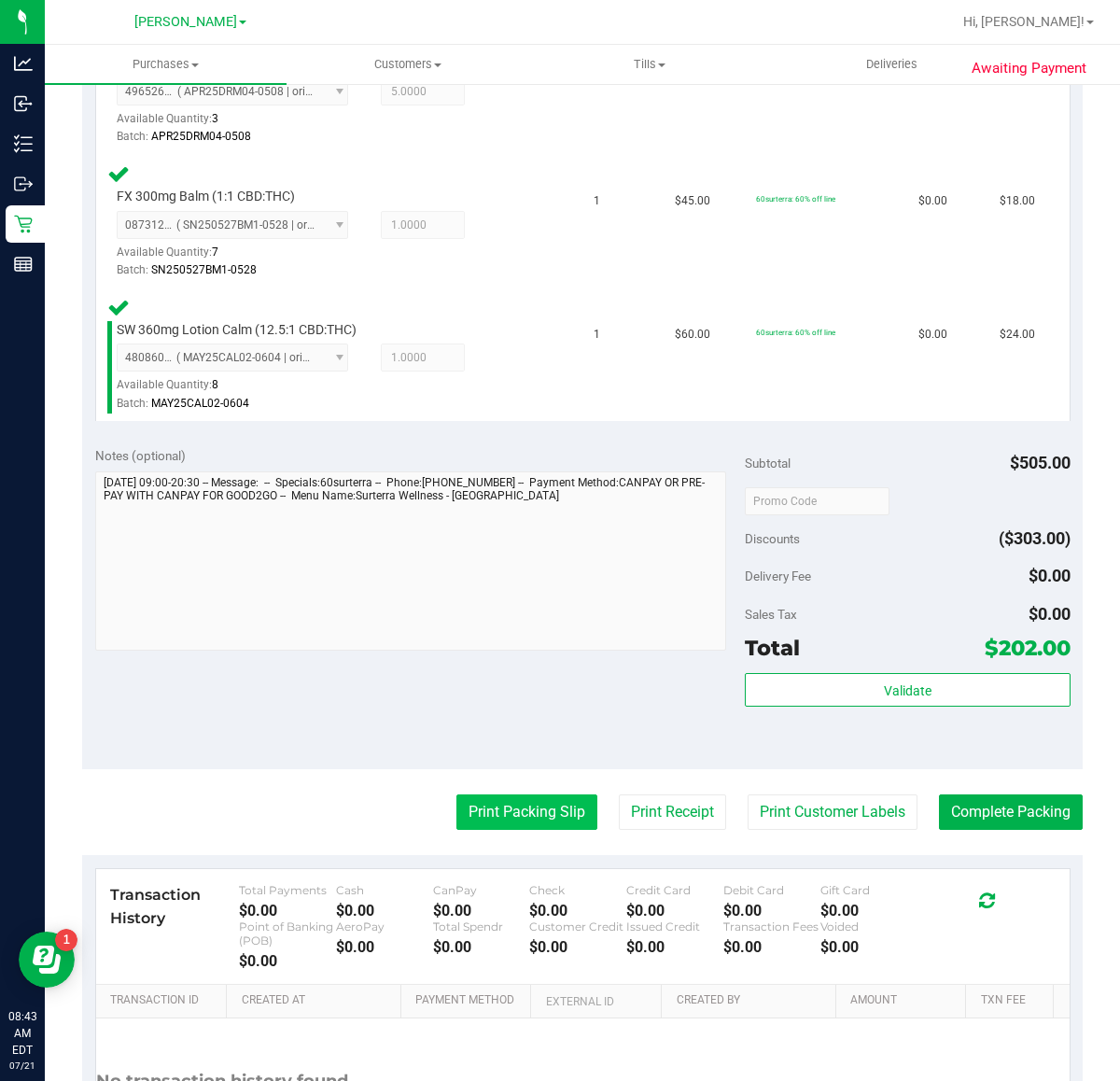 click on "Print Packing Slip" at bounding box center (526, 812) 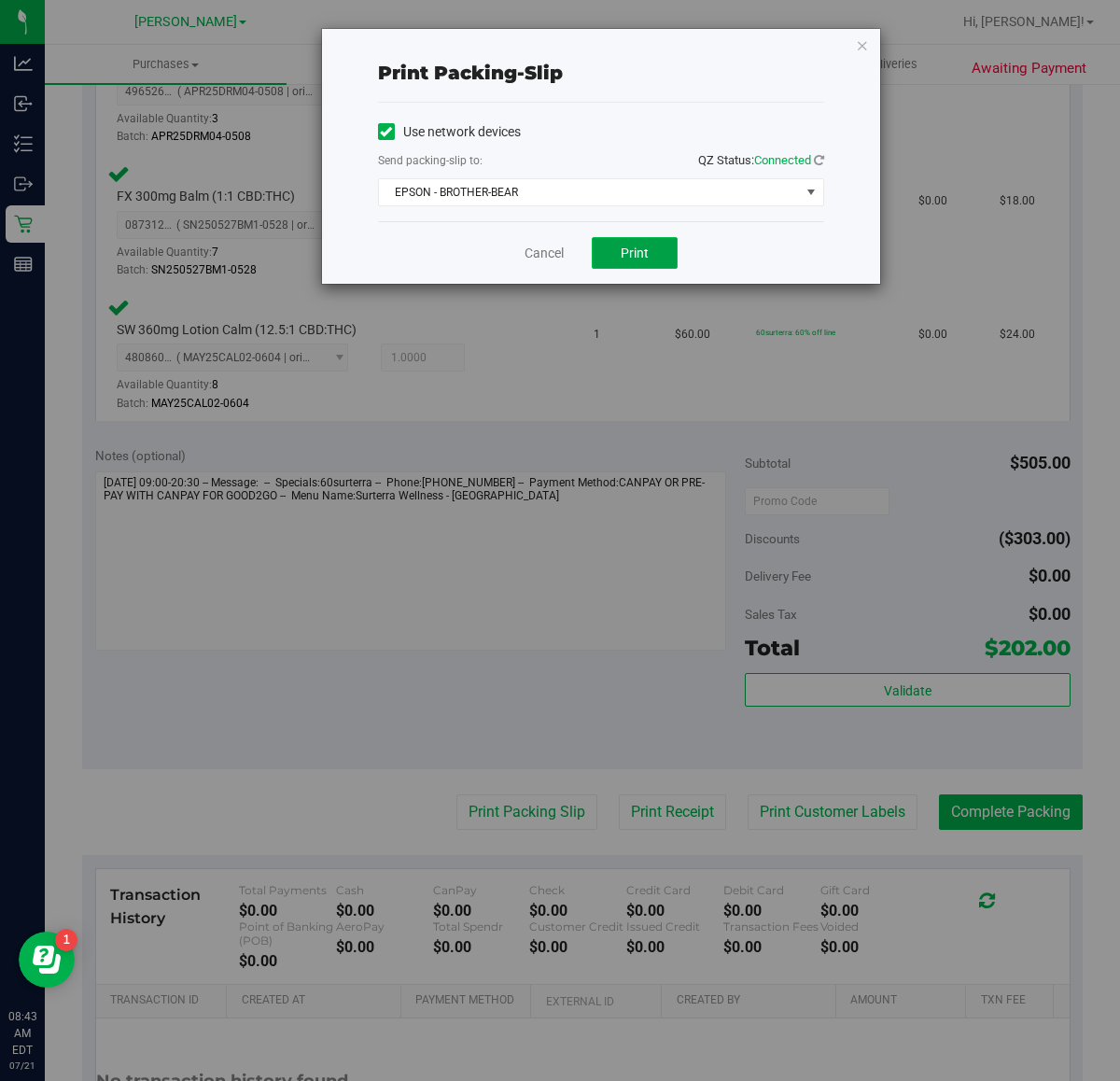 click on "Print" at bounding box center [635, 253] 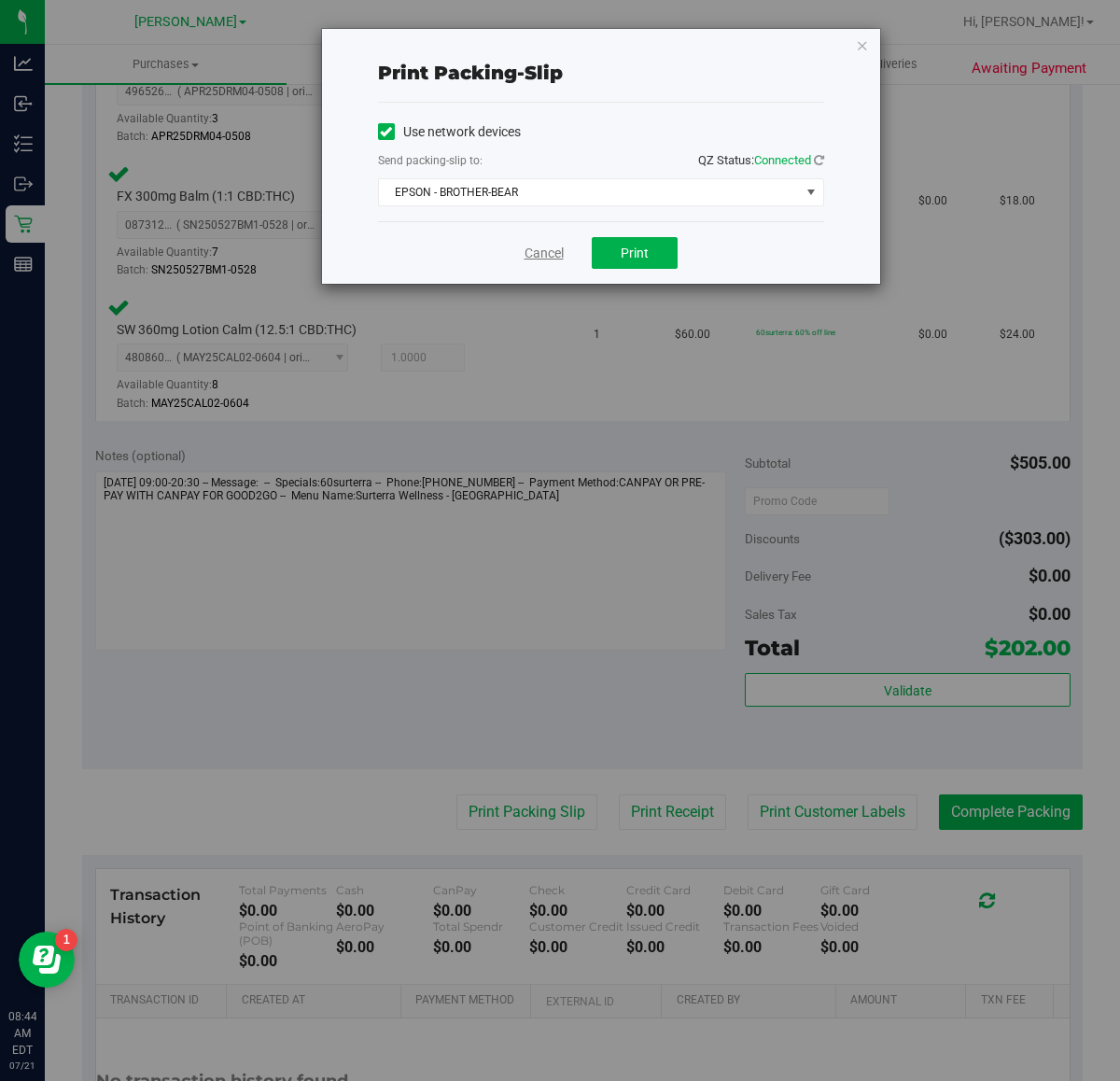 click on "Cancel" at bounding box center (544, 253) 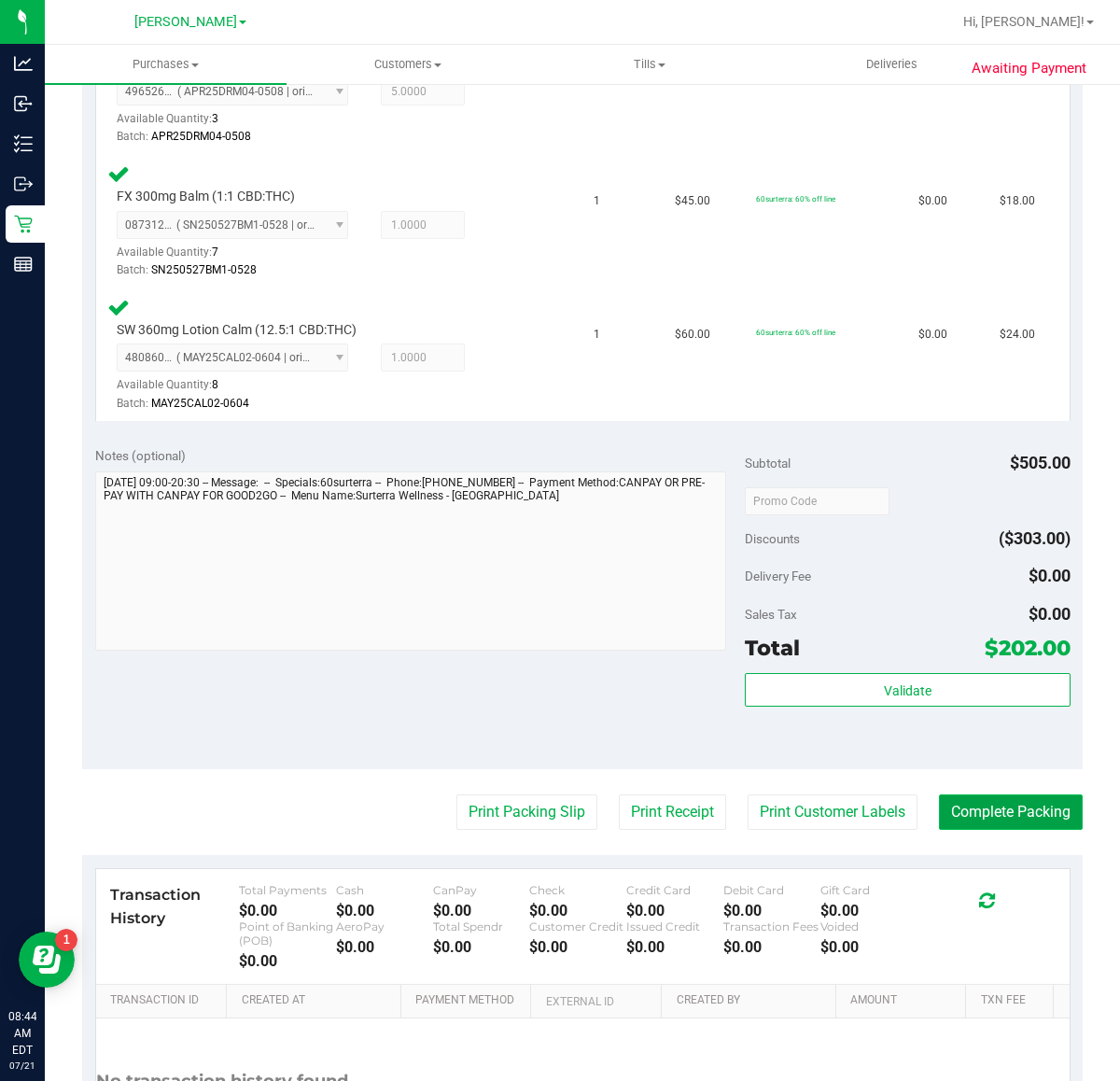 click on "Complete Packing" at bounding box center [1011, 812] 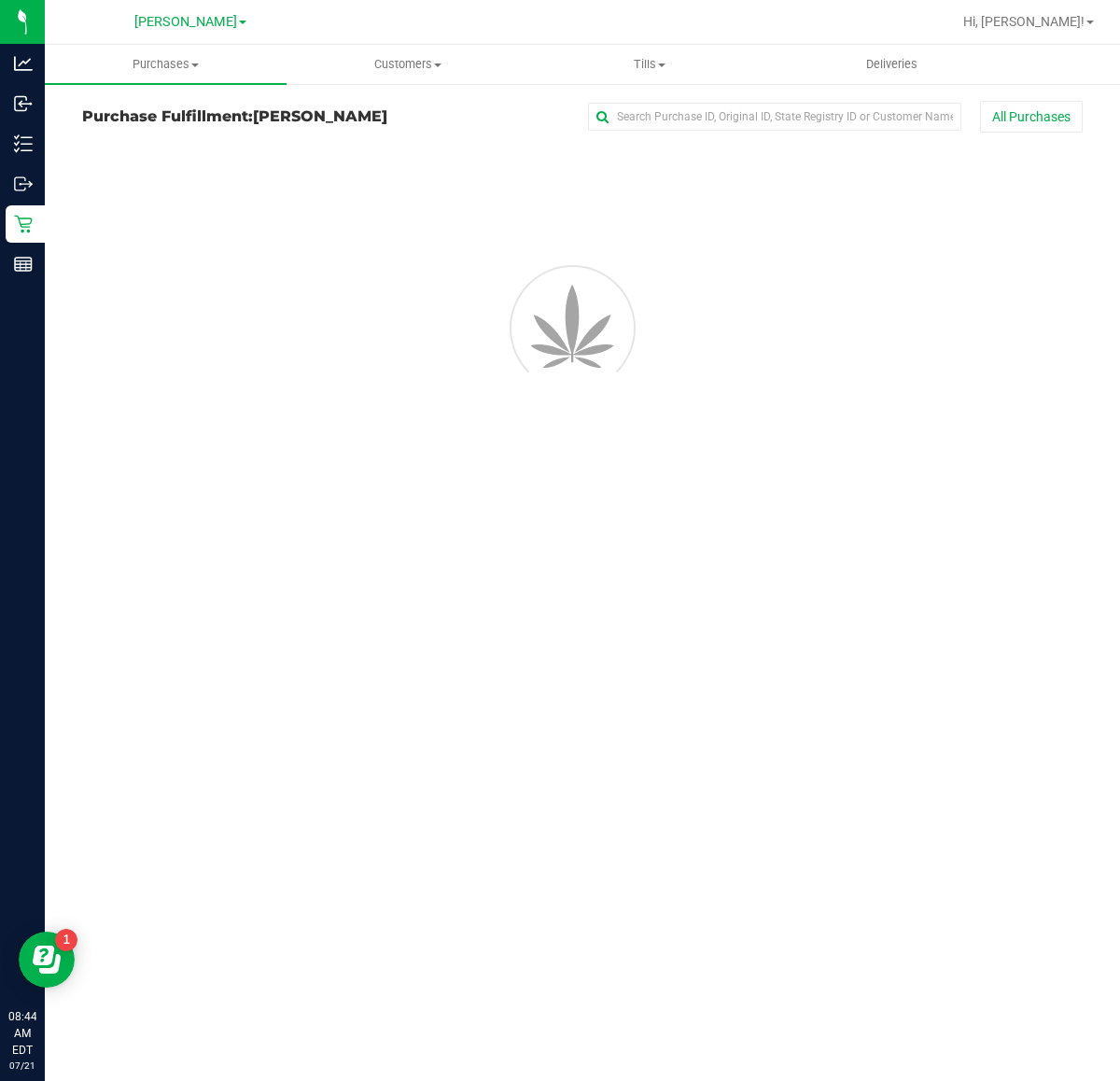 scroll, scrollTop: 0, scrollLeft: 0, axis: both 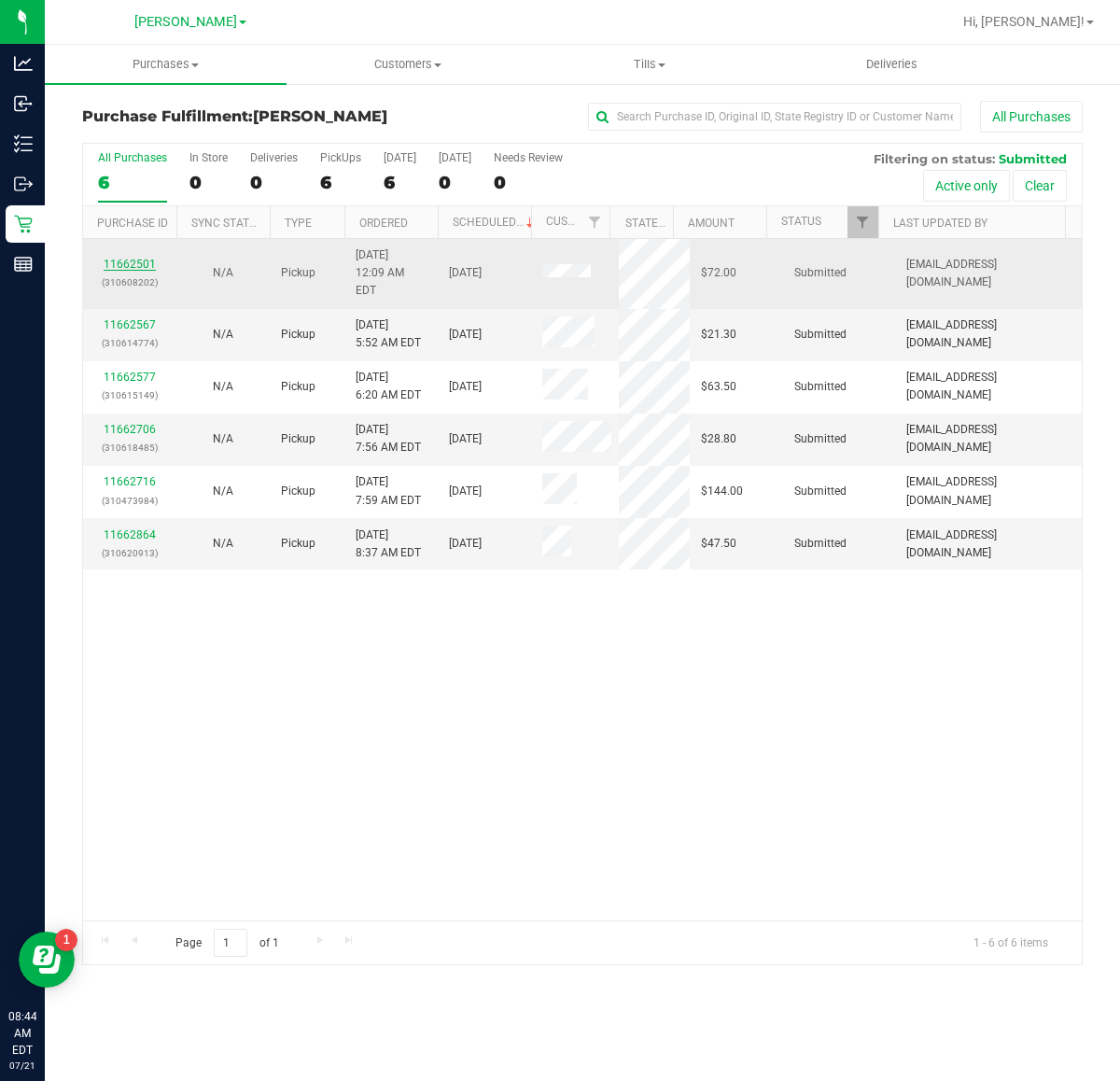 click on "11662501" at bounding box center [130, 264] 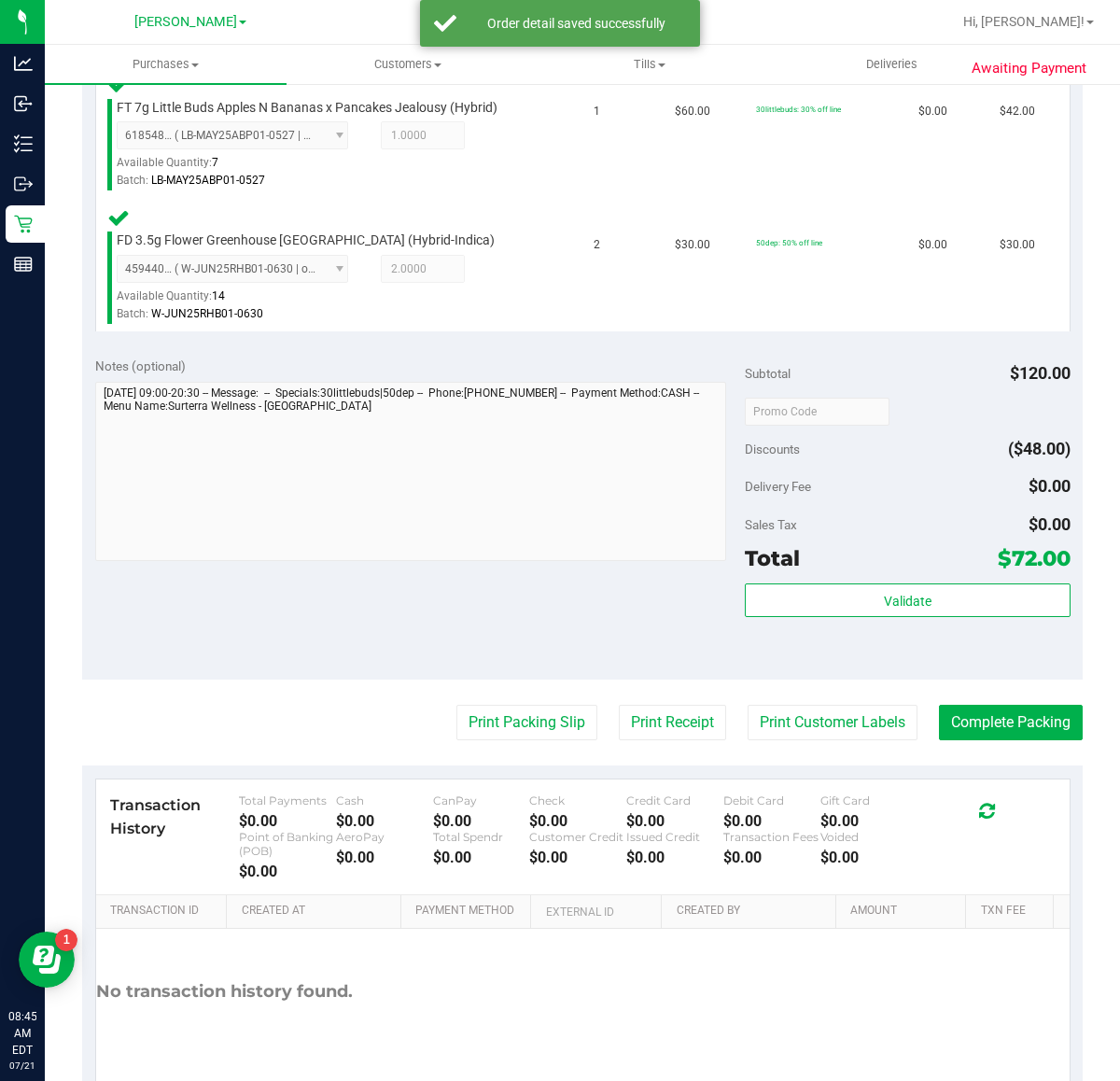 scroll, scrollTop: 537, scrollLeft: 0, axis: vertical 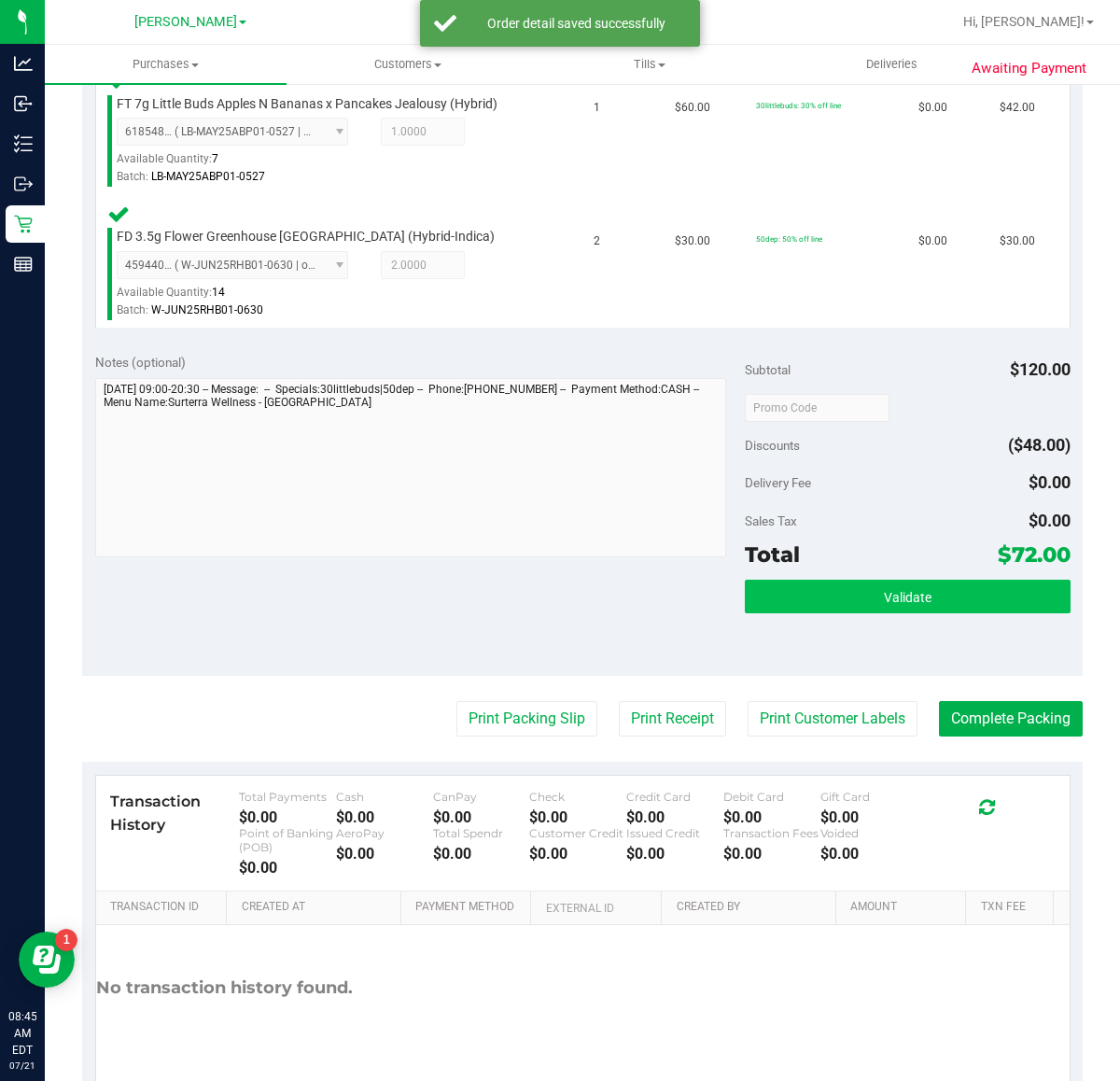 click on "Validate" at bounding box center [907, 597] 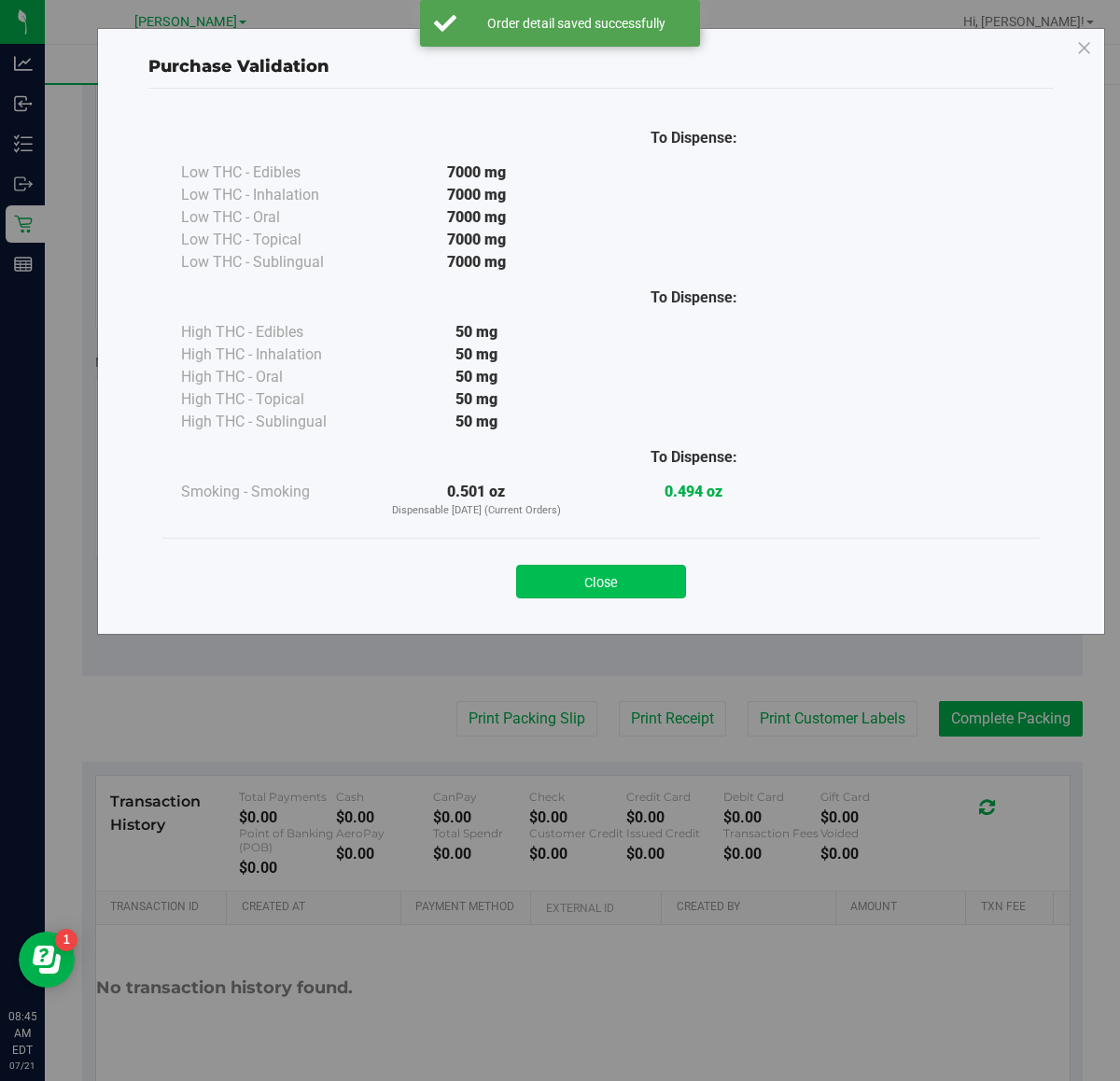 click on "Close" at bounding box center (601, 582) 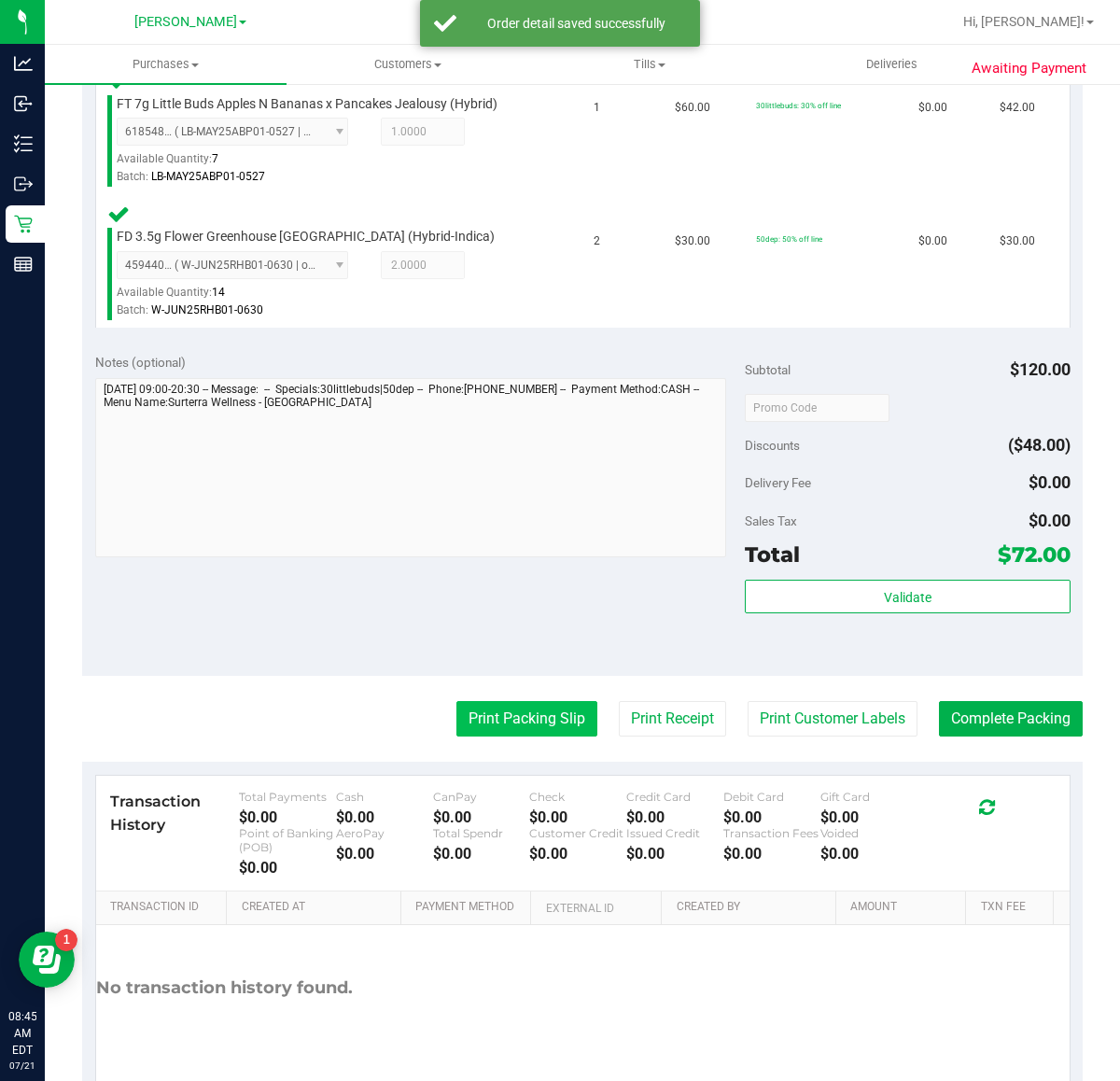 click on "Print Packing Slip" at bounding box center (526, 719) 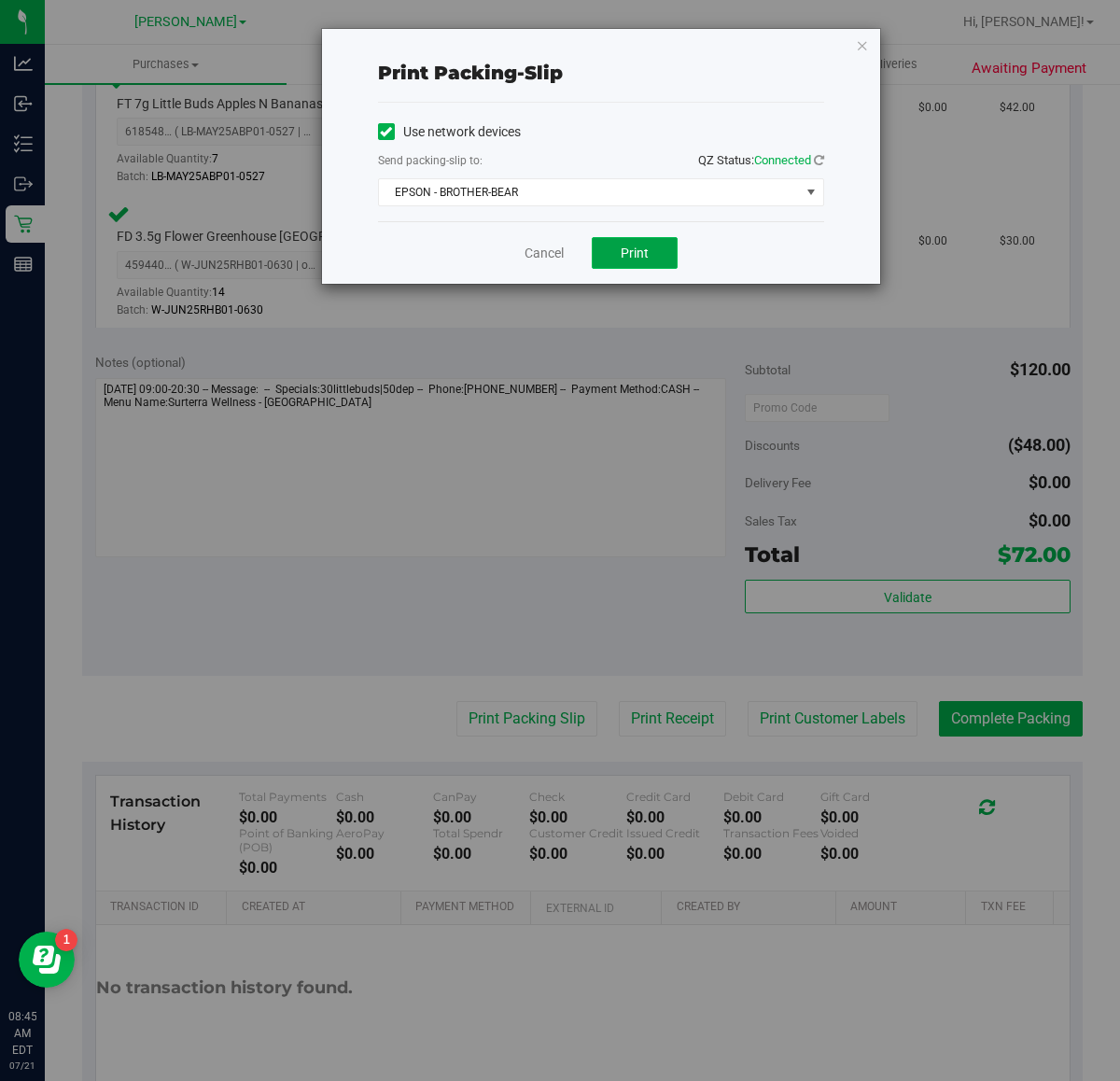 click on "Print" at bounding box center [635, 253] 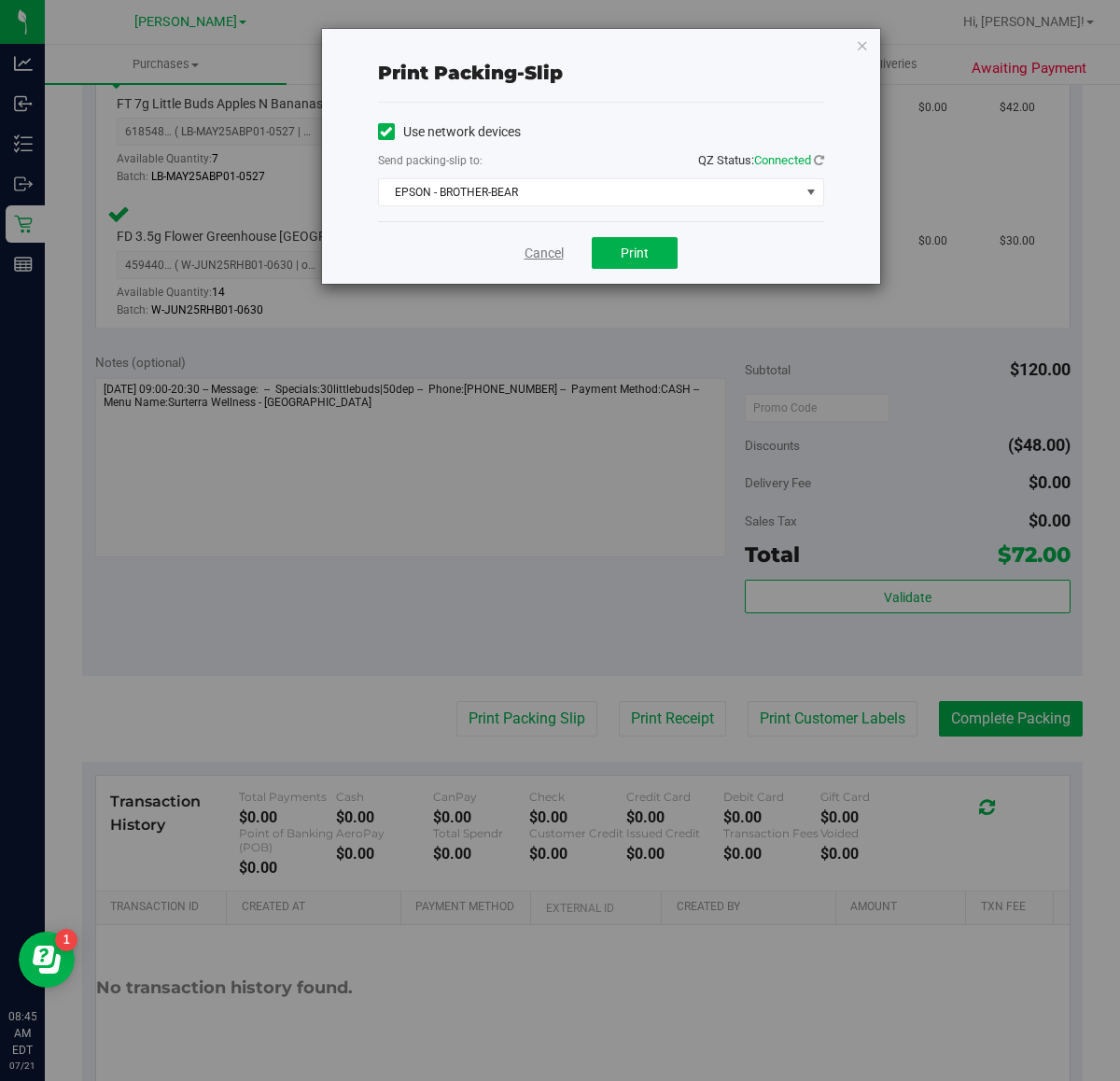 click on "Cancel" at bounding box center (544, 253) 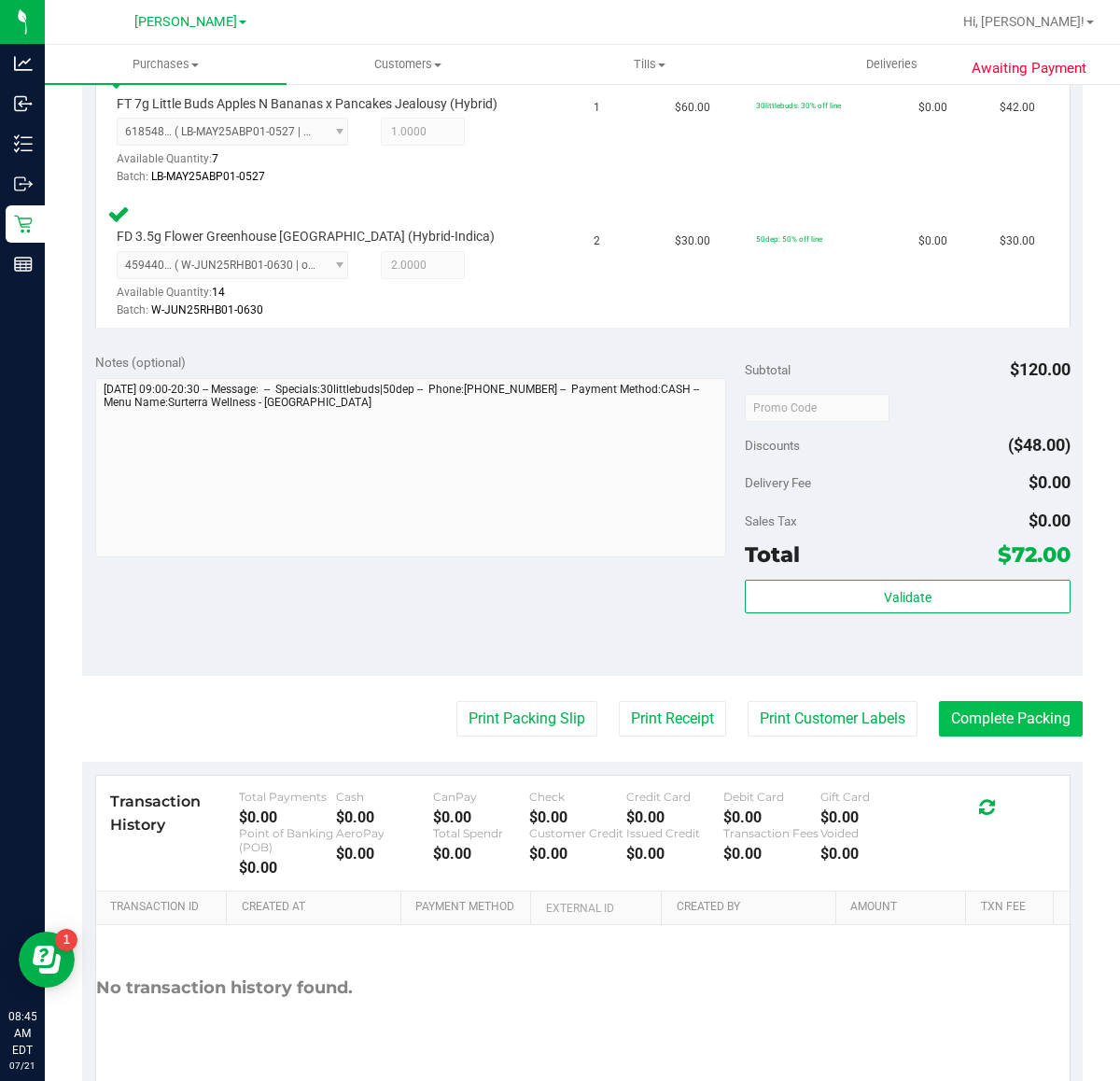 click on "Complete Packing" at bounding box center [1011, 719] 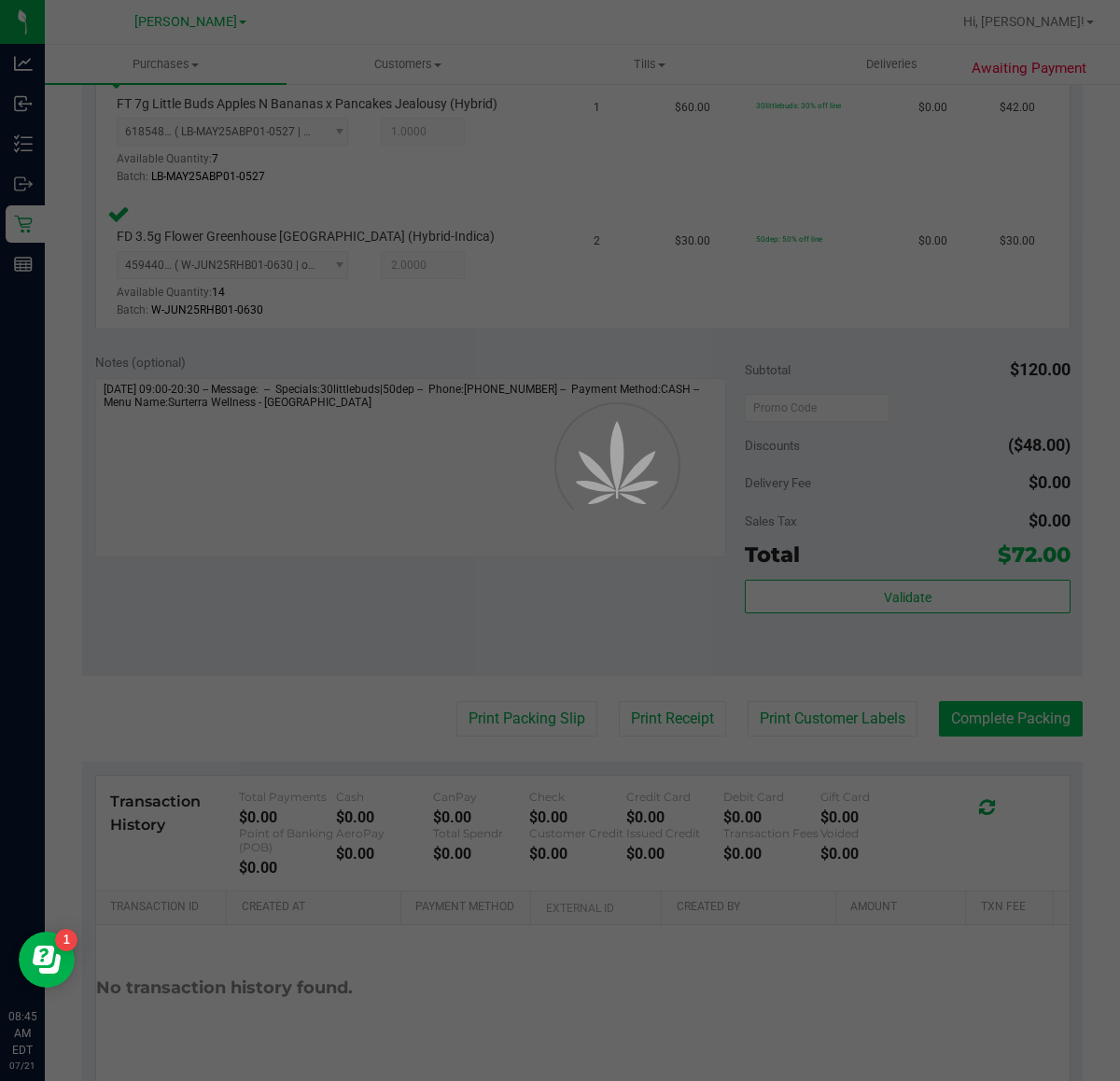 scroll, scrollTop: 0, scrollLeft: 0, axis: both 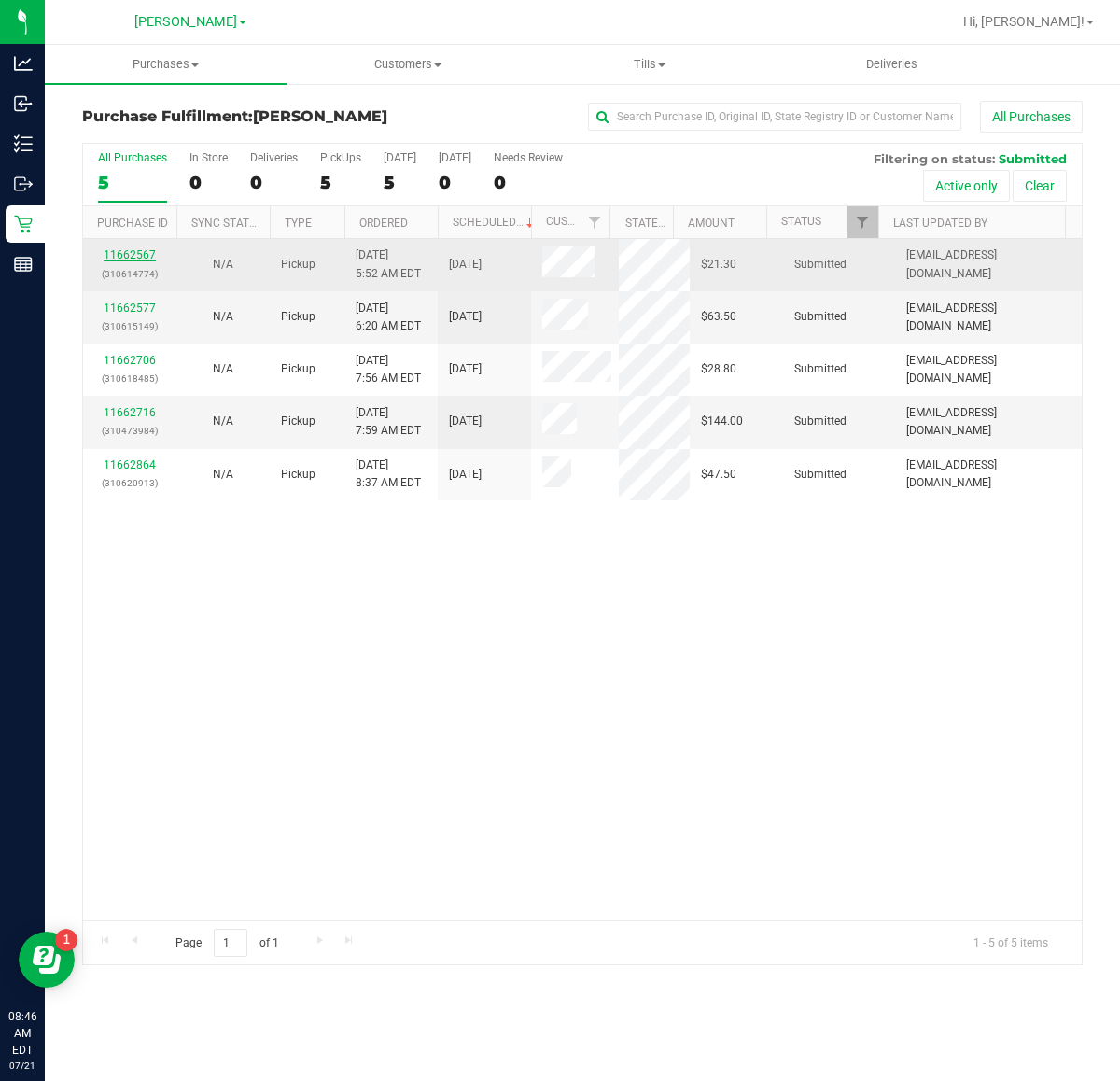 click on "11662567" at bounding box center [130, 255] 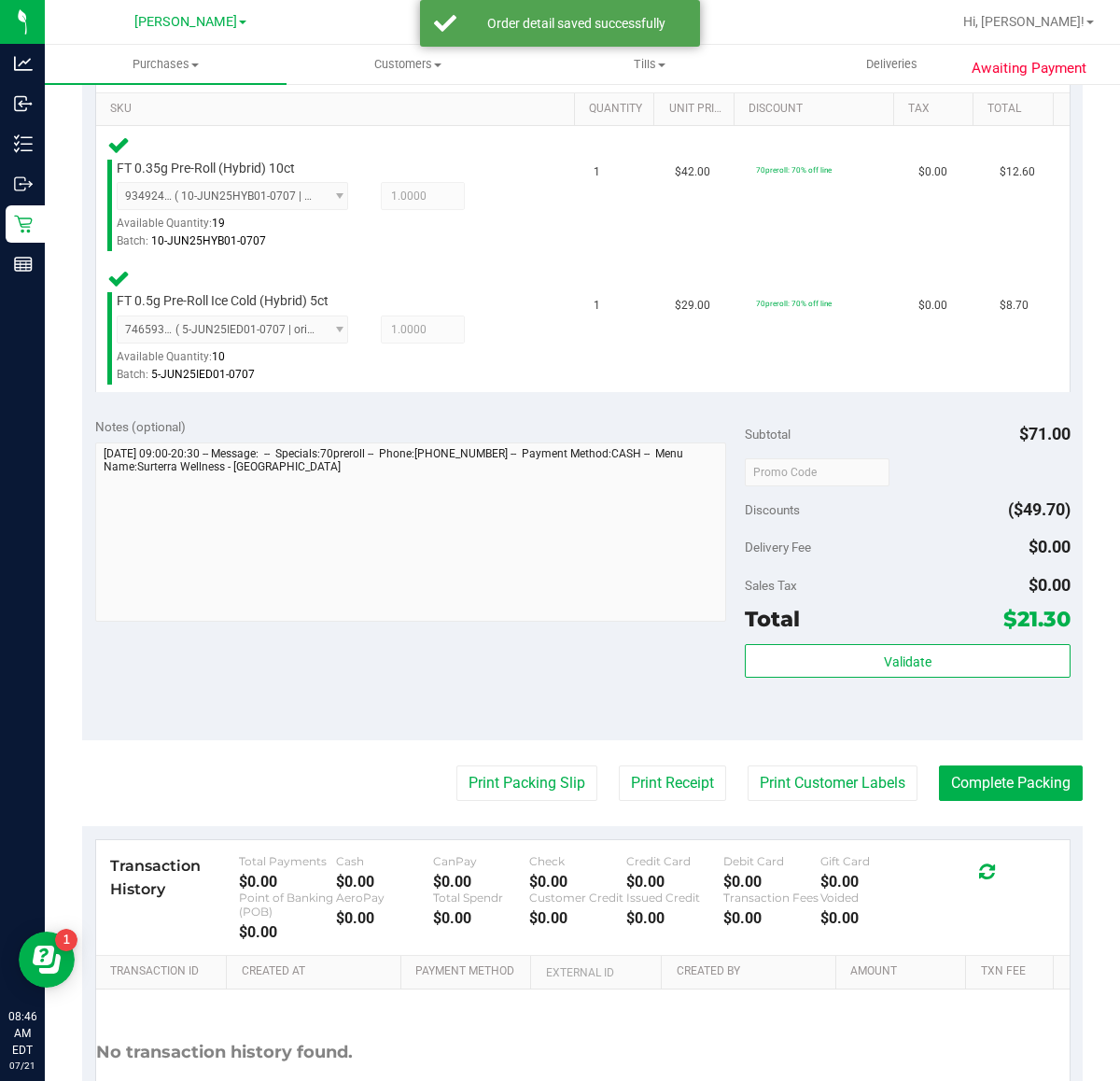 scroll, scrollTop: 473, scrollLeft: 0, axis: vertical 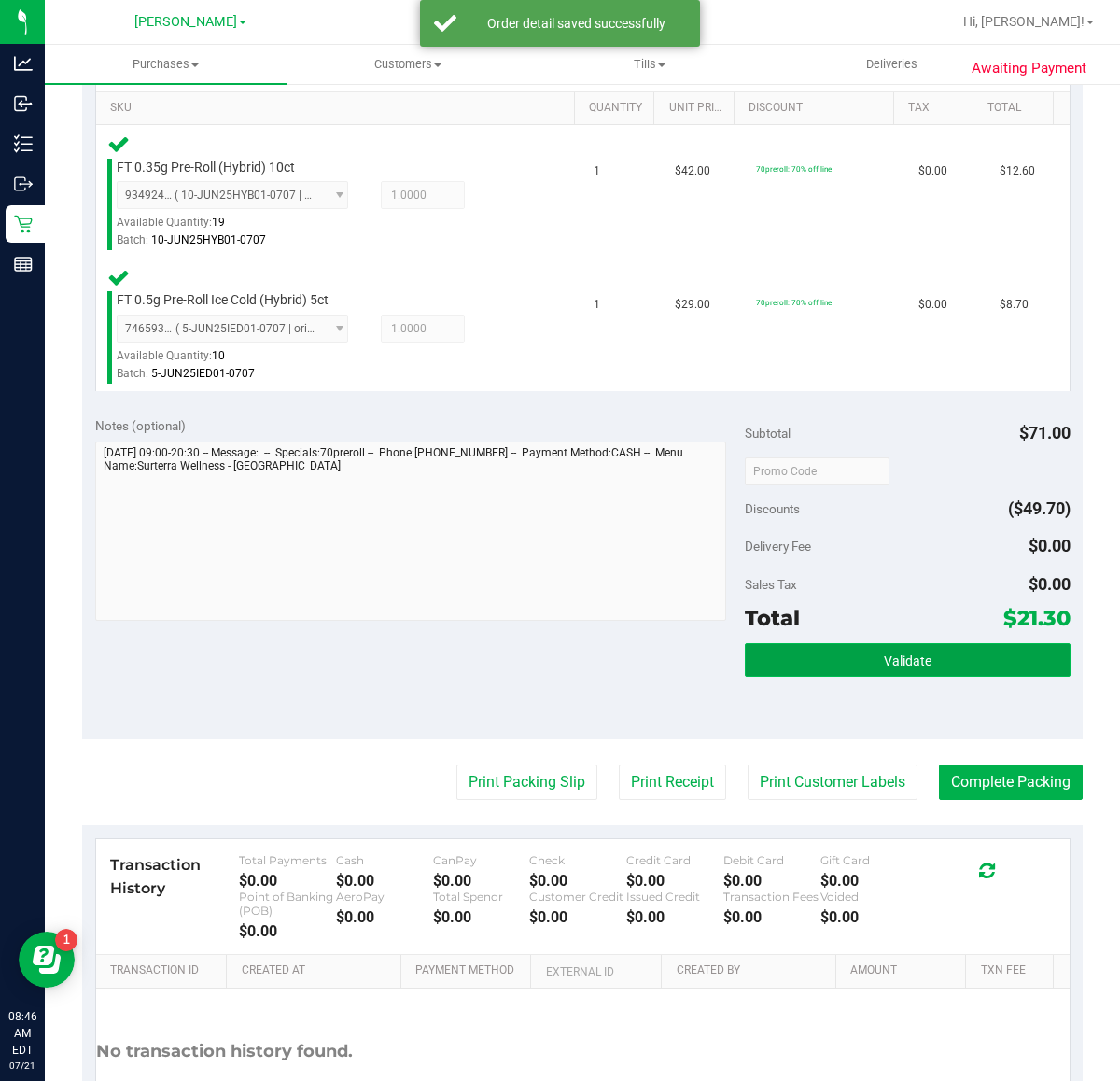 click on "Validate" at bounding box center [907, 660] 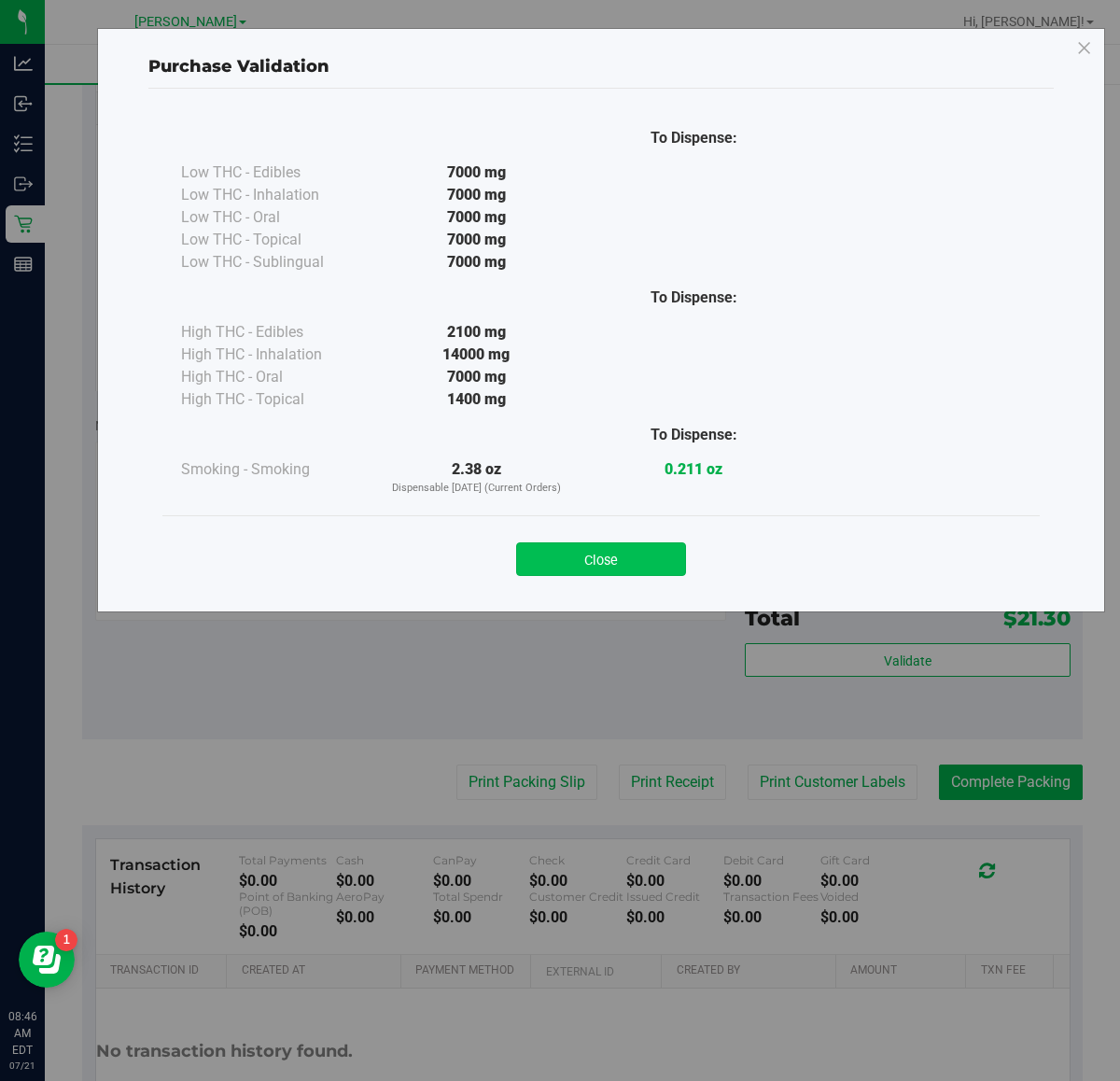 click on "Close" at bounding box center [601, 559] 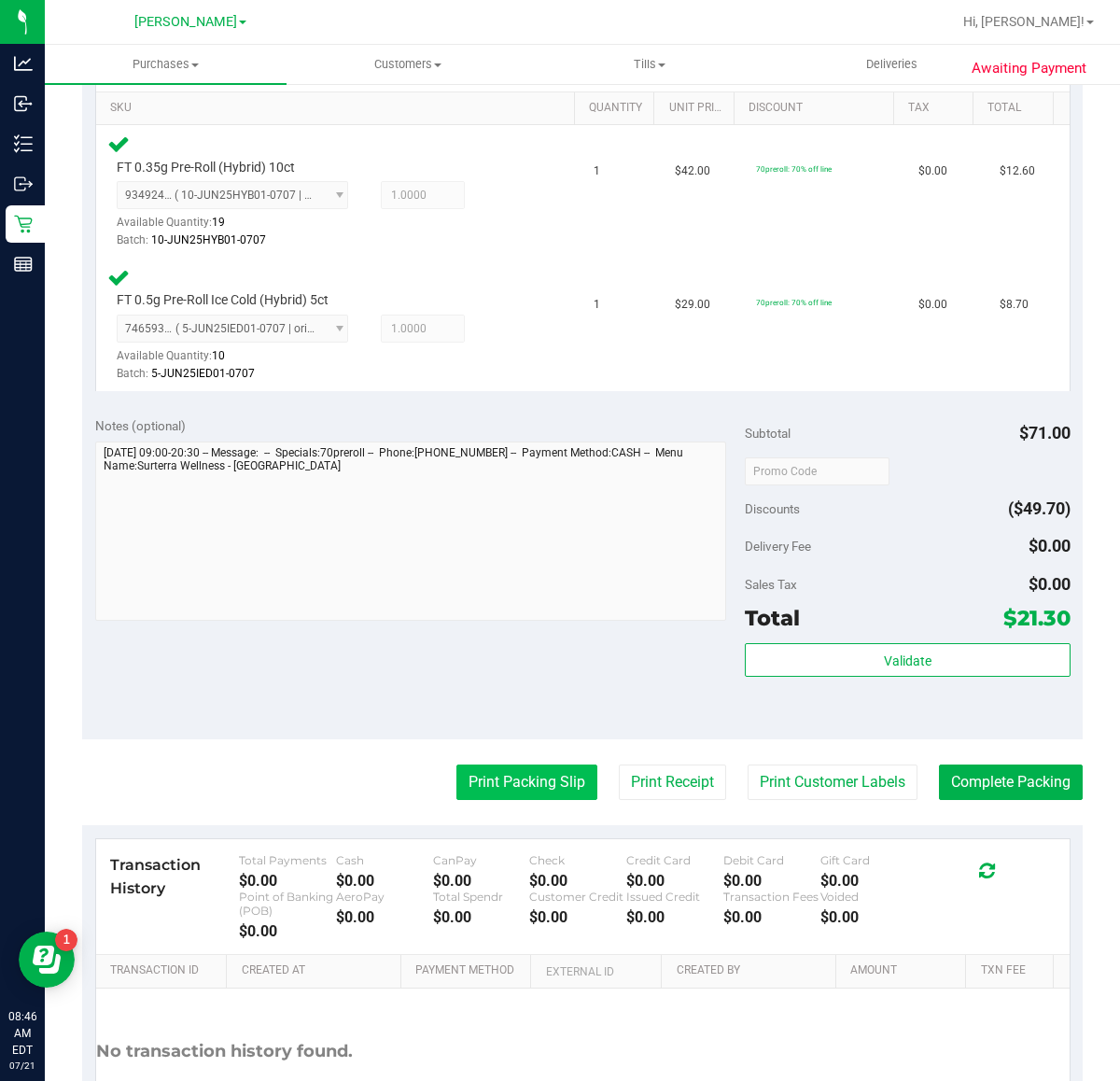 click on "Print Packing Slip" at bounding box center (526, 782) 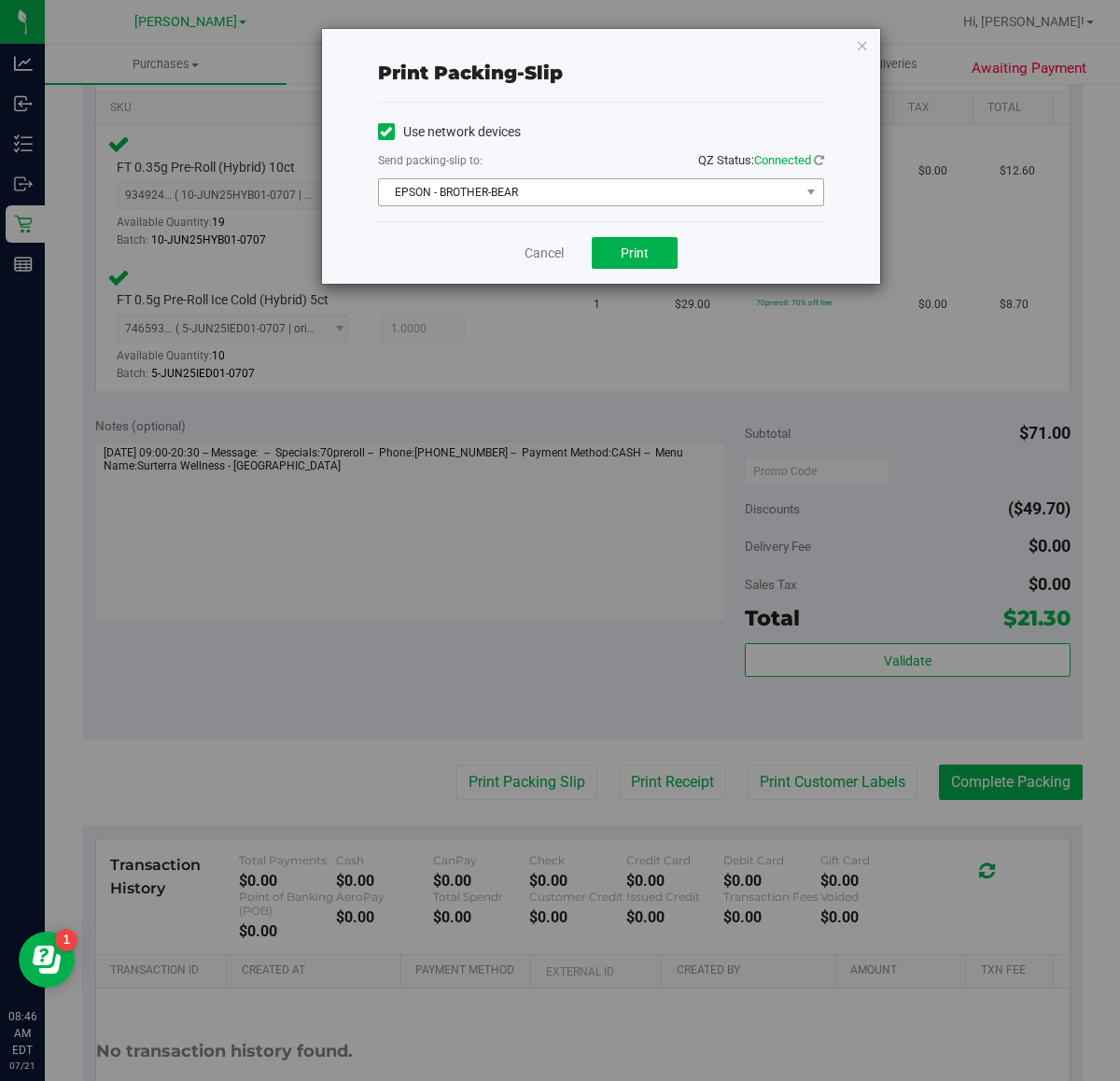 click on "EPSON - BROTHER-BEAR" at bounding box center [589, 192] 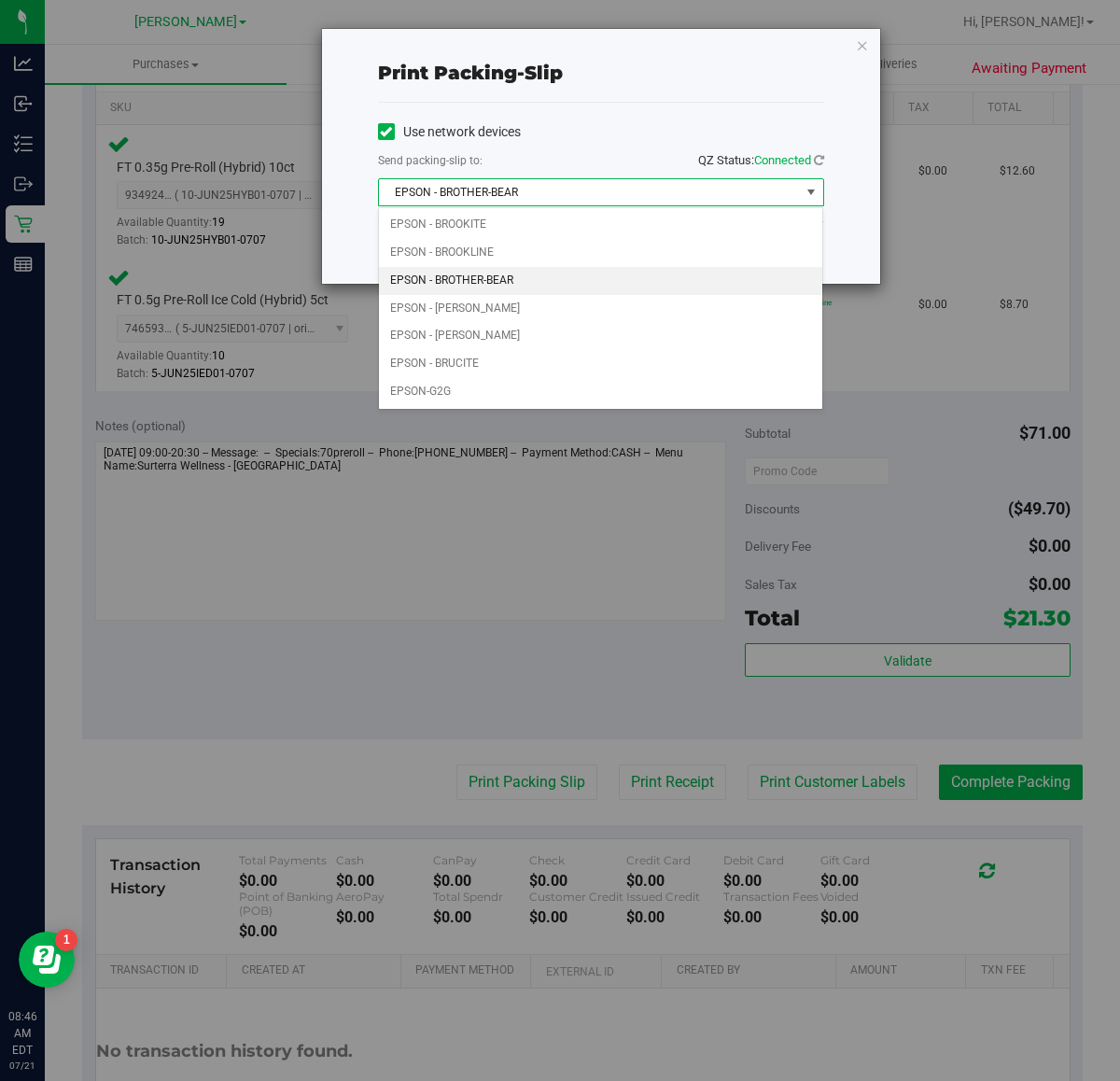 click on "Print packing-slip" at bounding box center [601, 73] 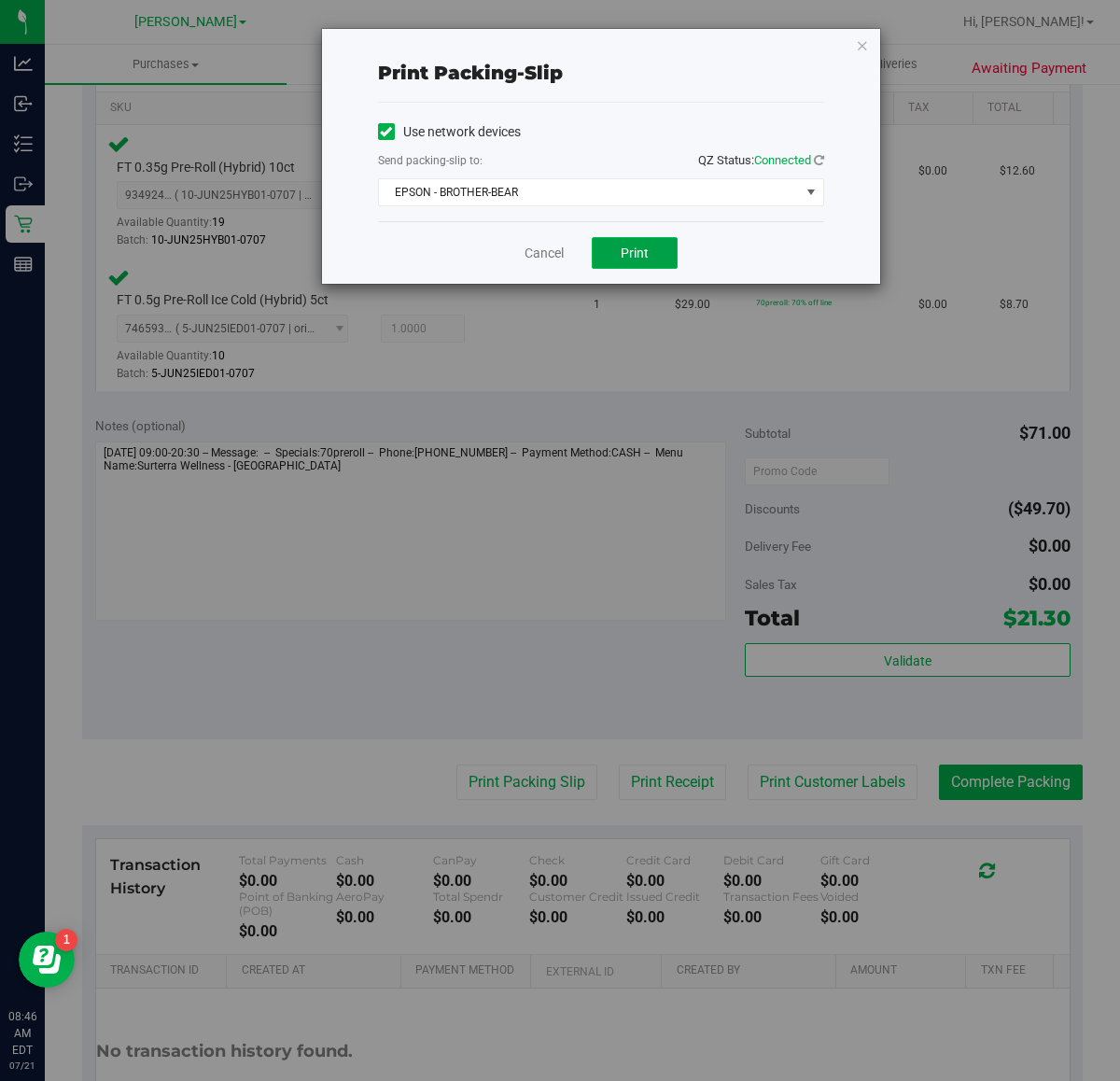 click on "Print" at bounding box center [635, 253] 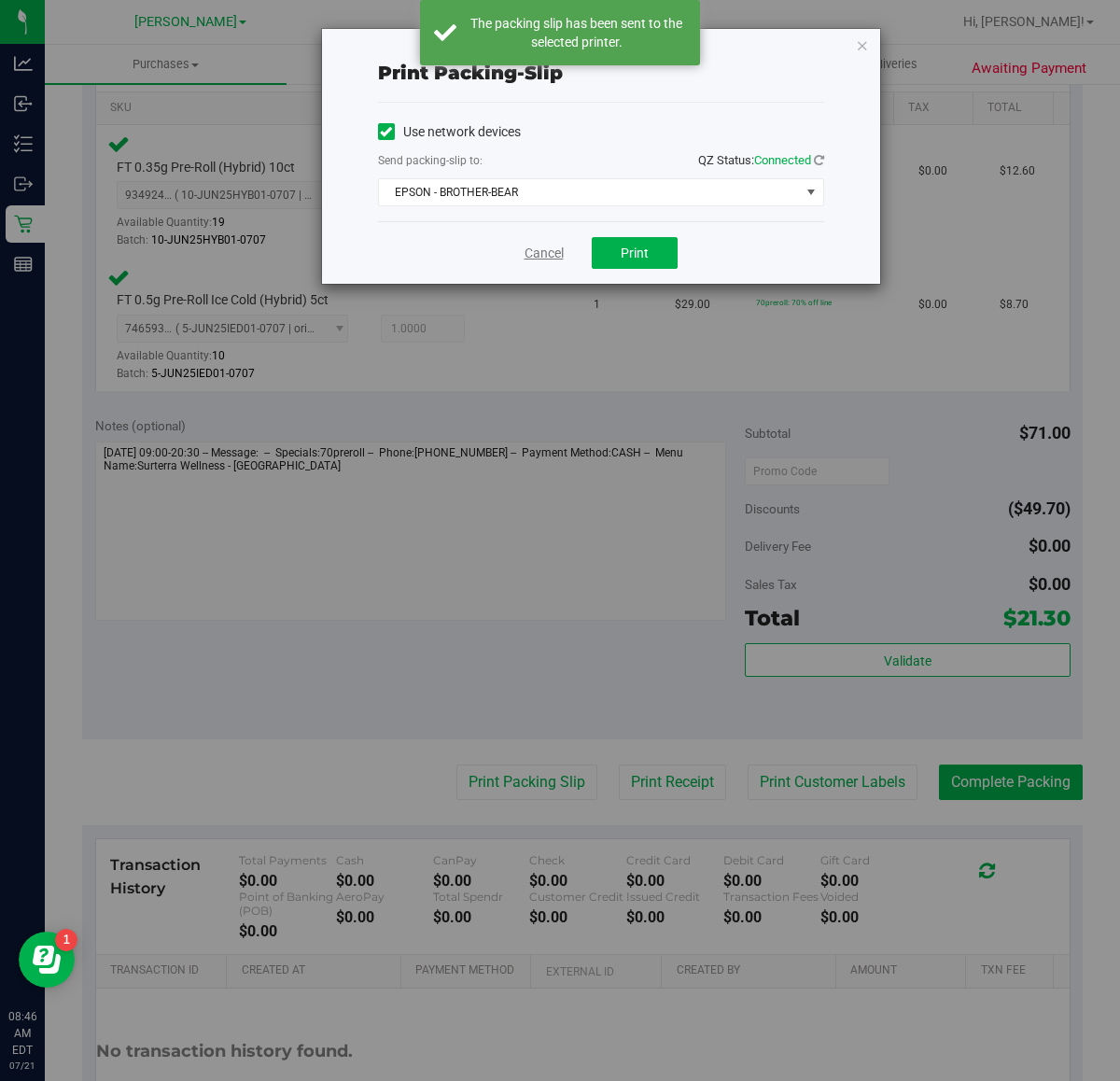 click on "Cancel" at bounding box center (544, 253) 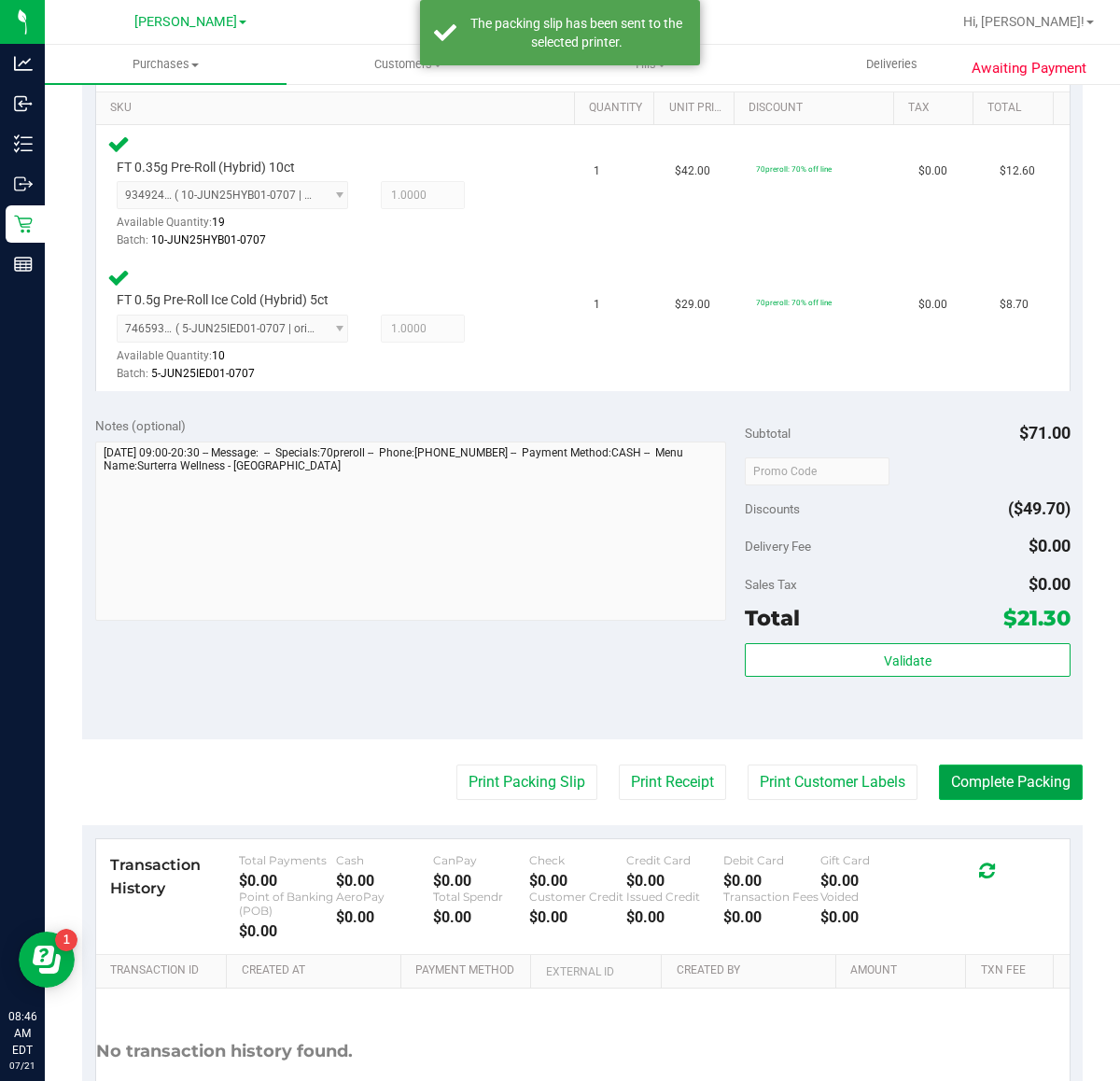 click on "Complete Packing" at bounding box center (1011, 782) 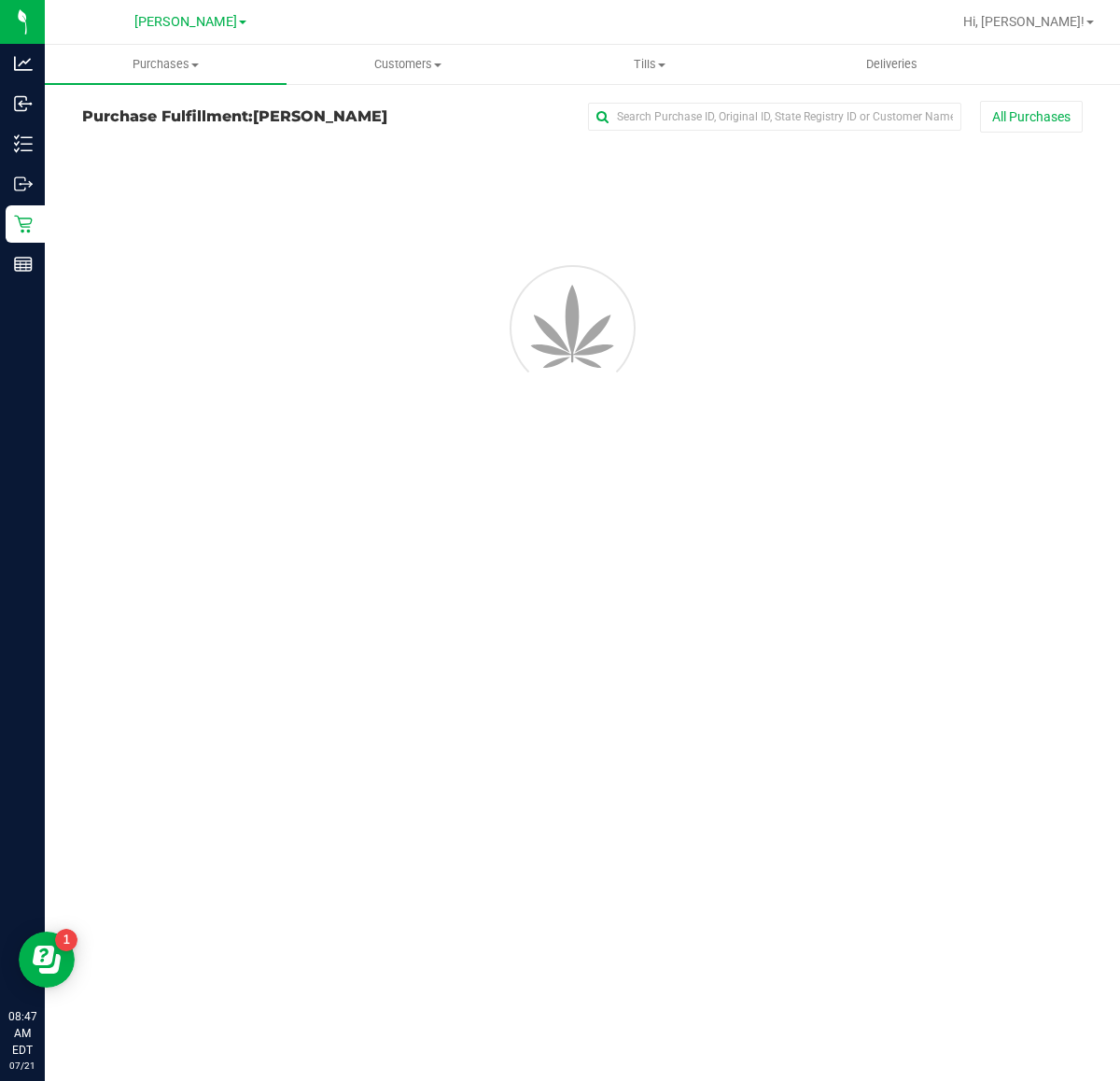 scroll, scrollTop: 0, scrollLeft: 0, axis: both 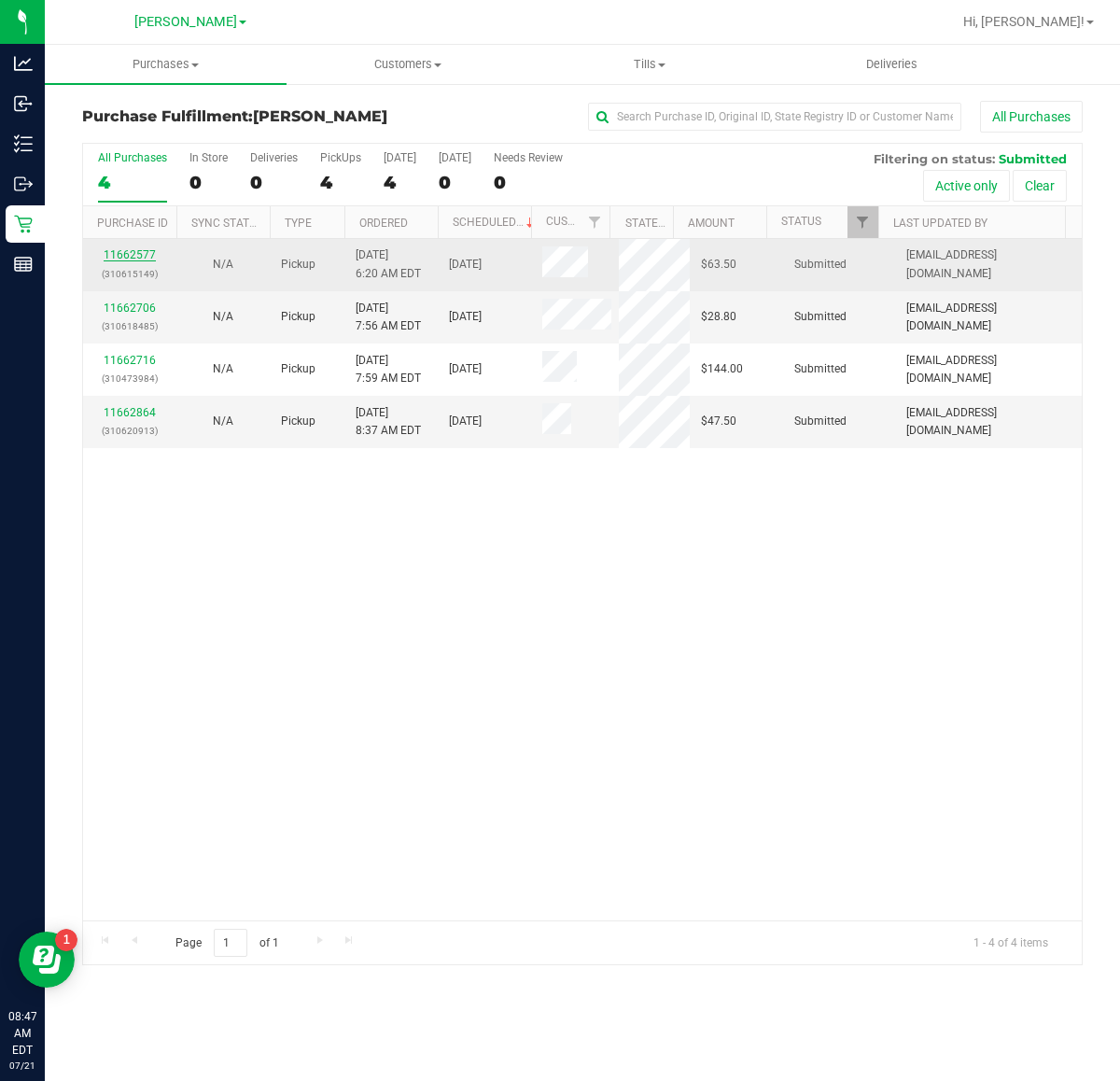 click on "11662577" at bounding box center [130, 255] 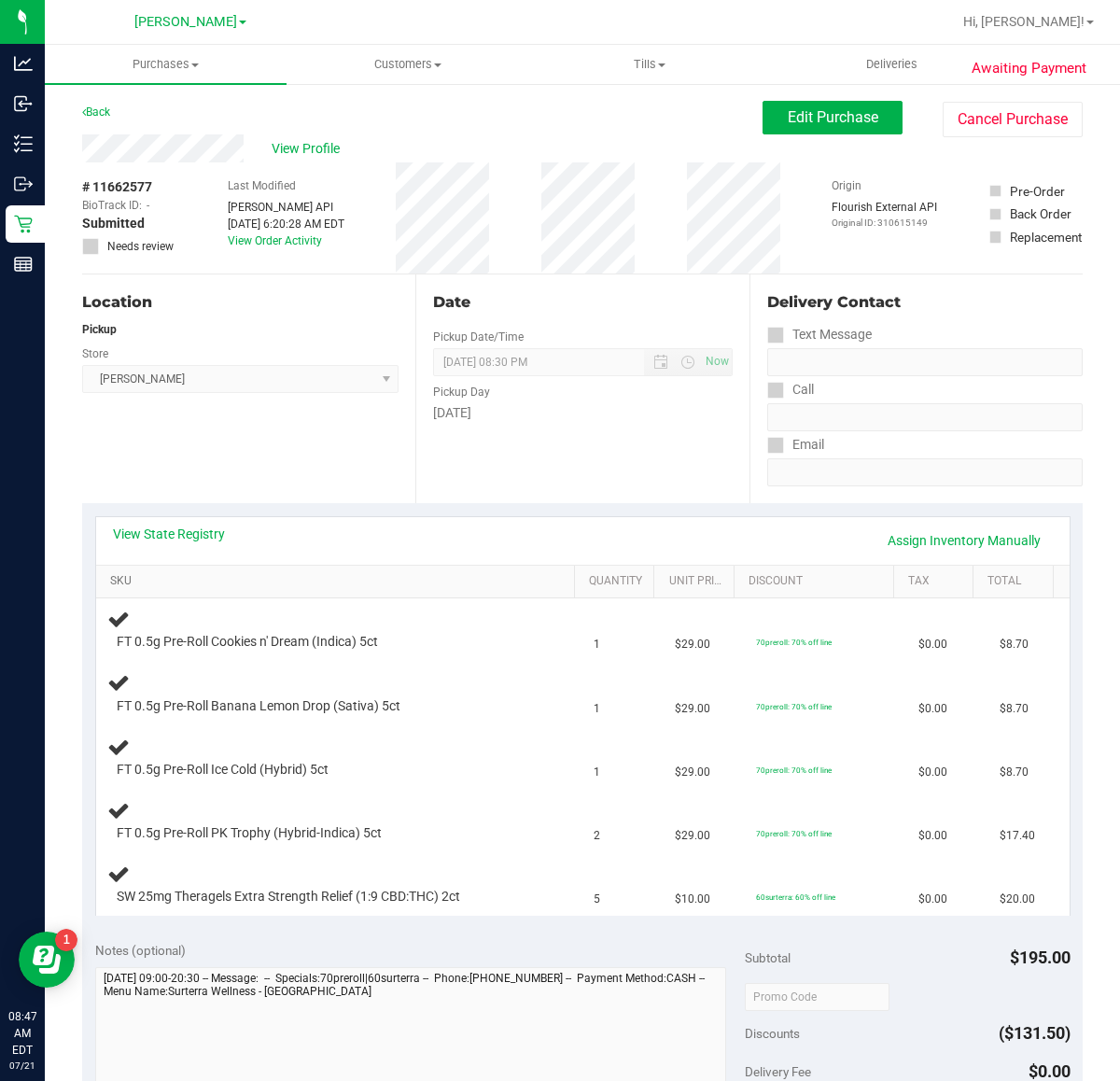click on "SKU" at bounding box center [339, 582] 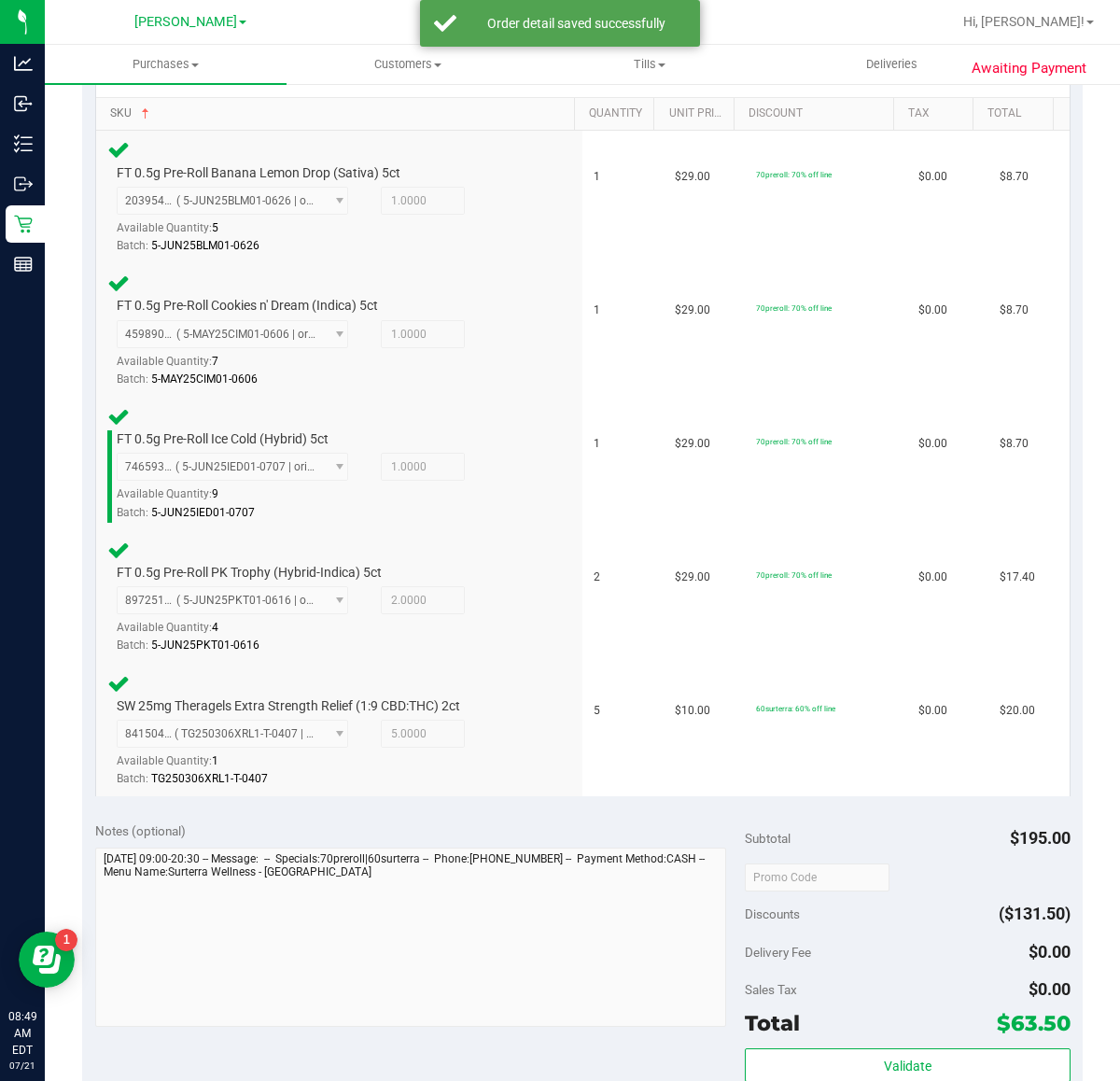 scroll, scrollTop: 584, scrollLeft: 0, axis: vertical 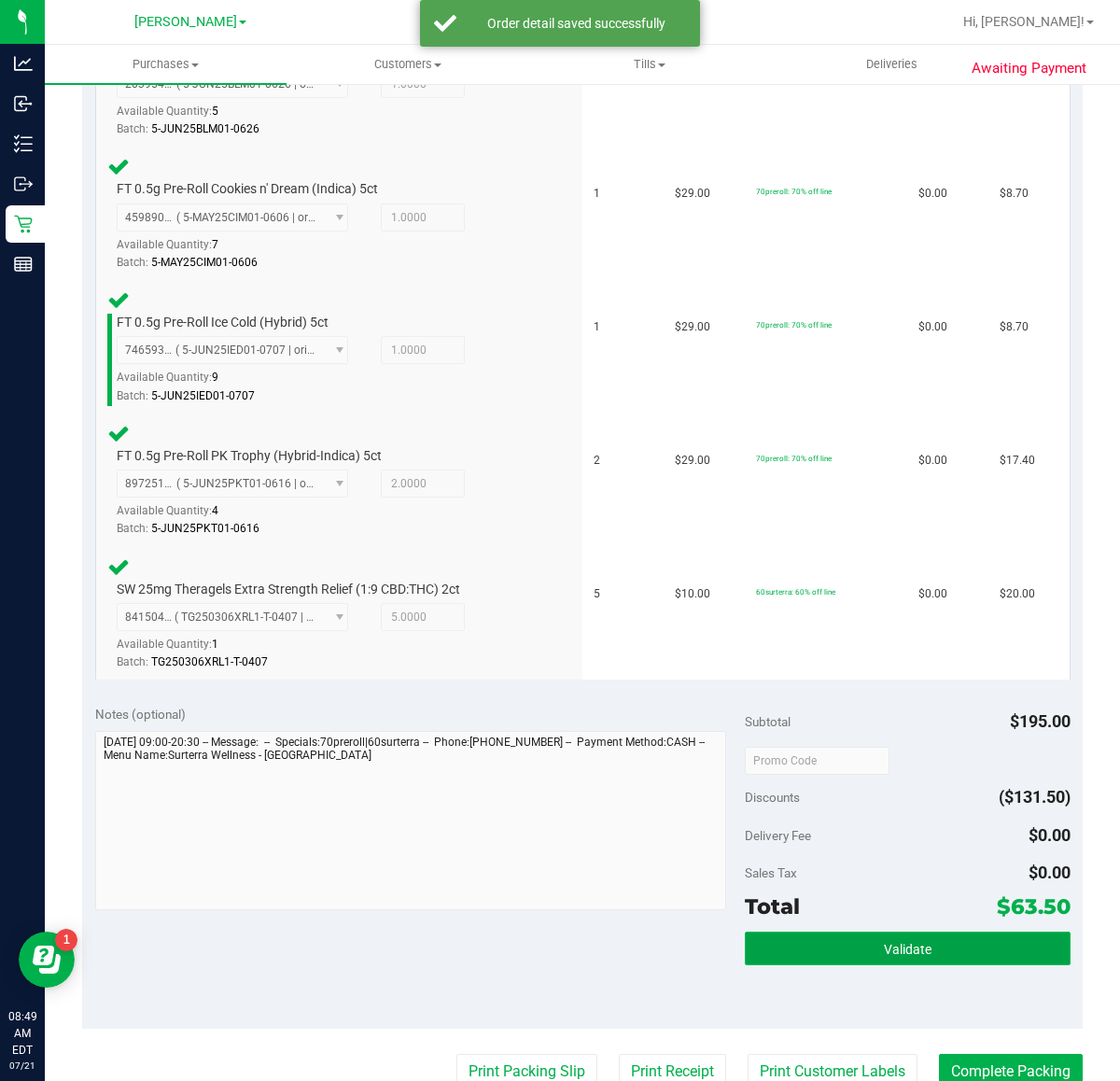 click on "Validate" at bounding box center [907, 948] 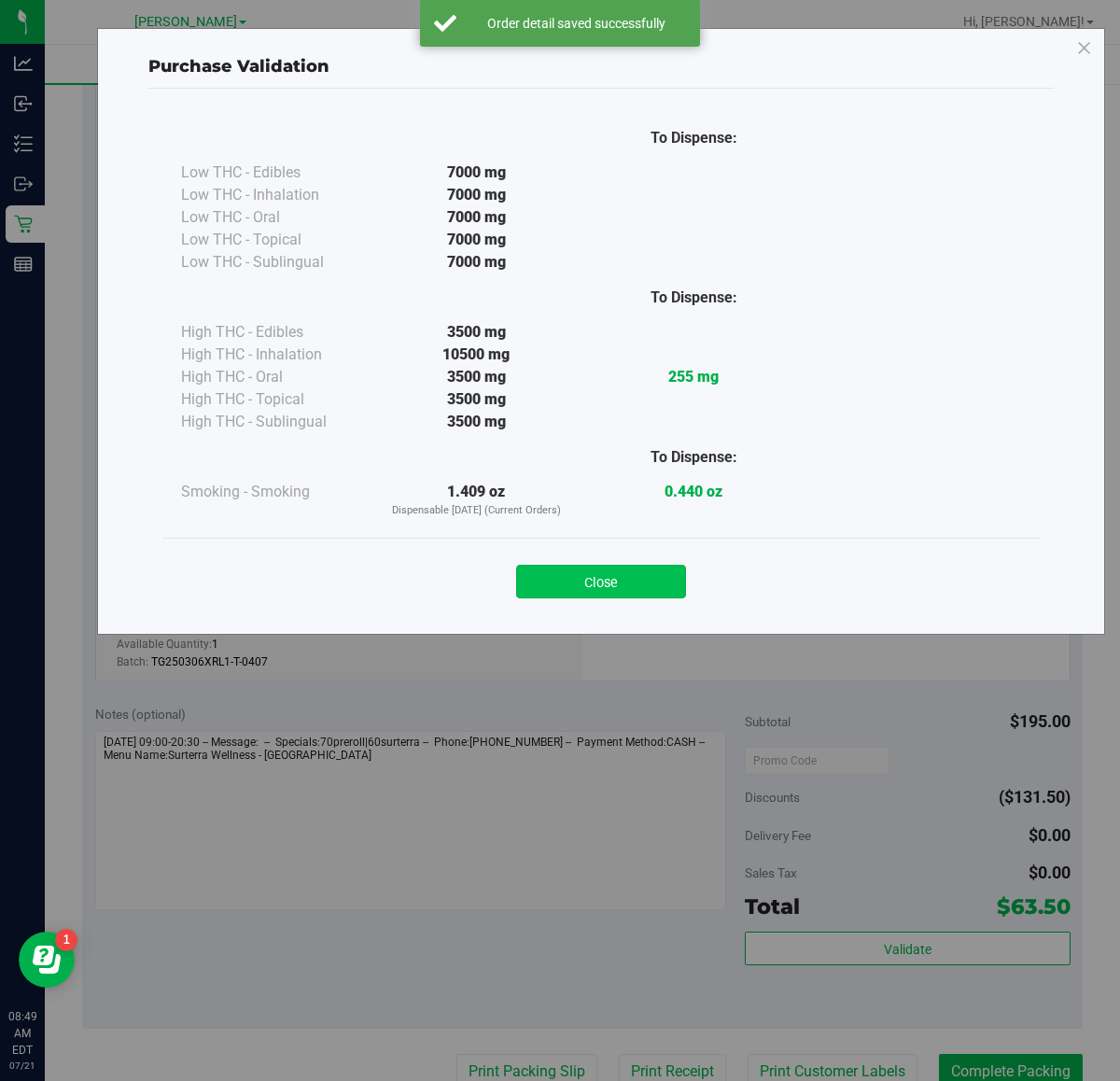 click on "Close" at bounding box center [601, 582] 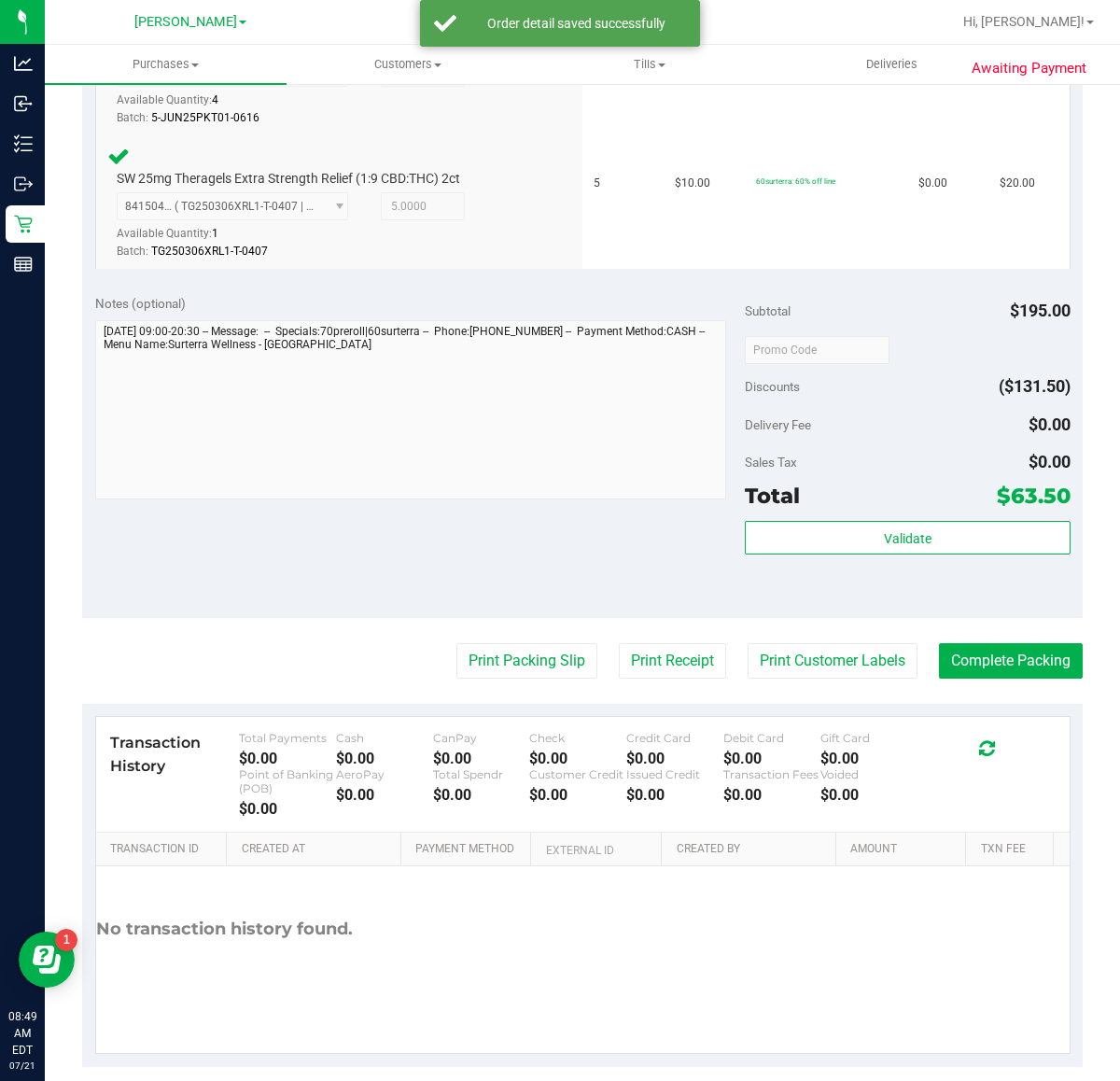 scroll, scrollTop: 1010, scrollLeft: 0, axis: vertical 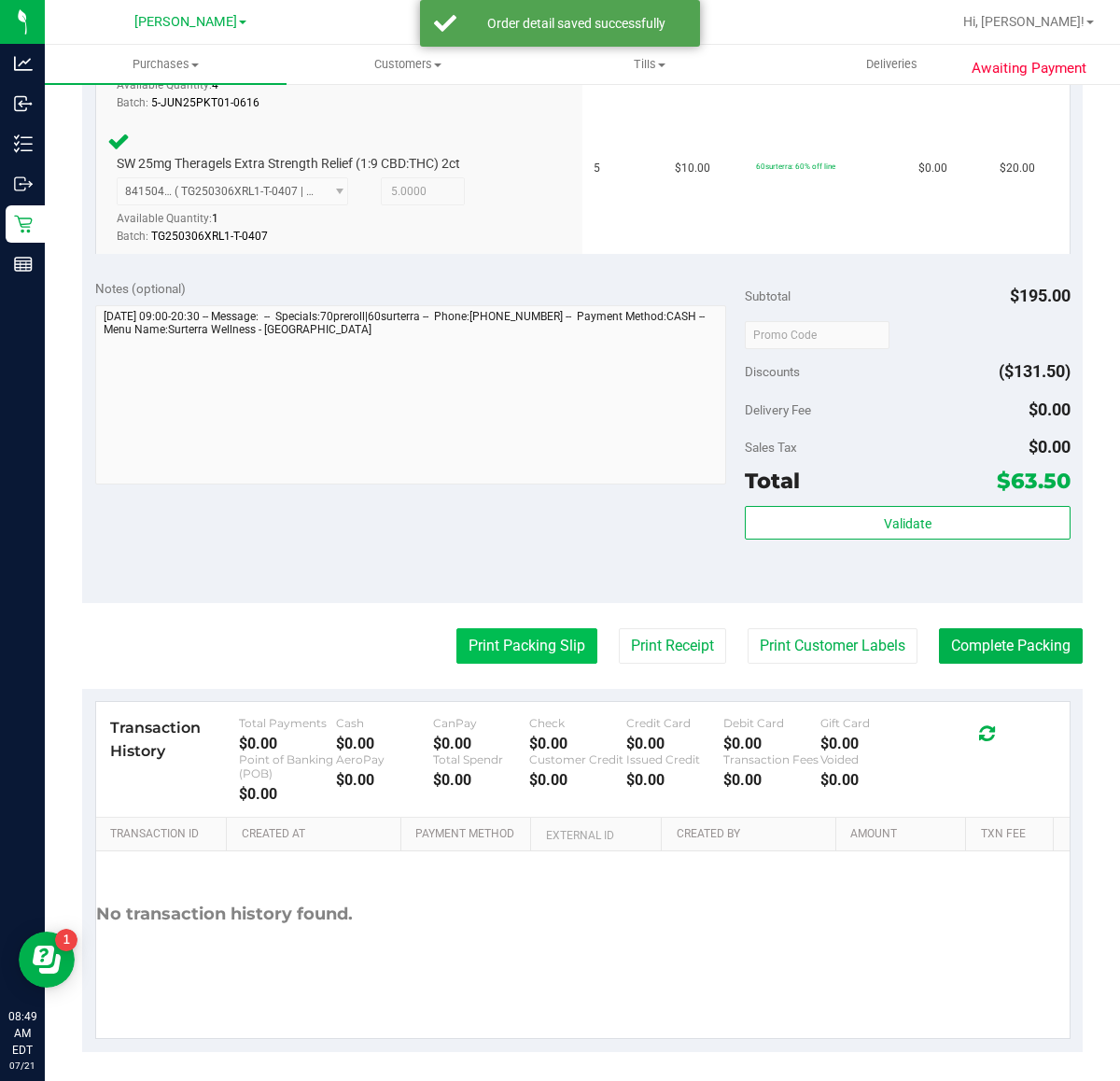 click on "Print Packing Slip" at bounding box center [526, 646] 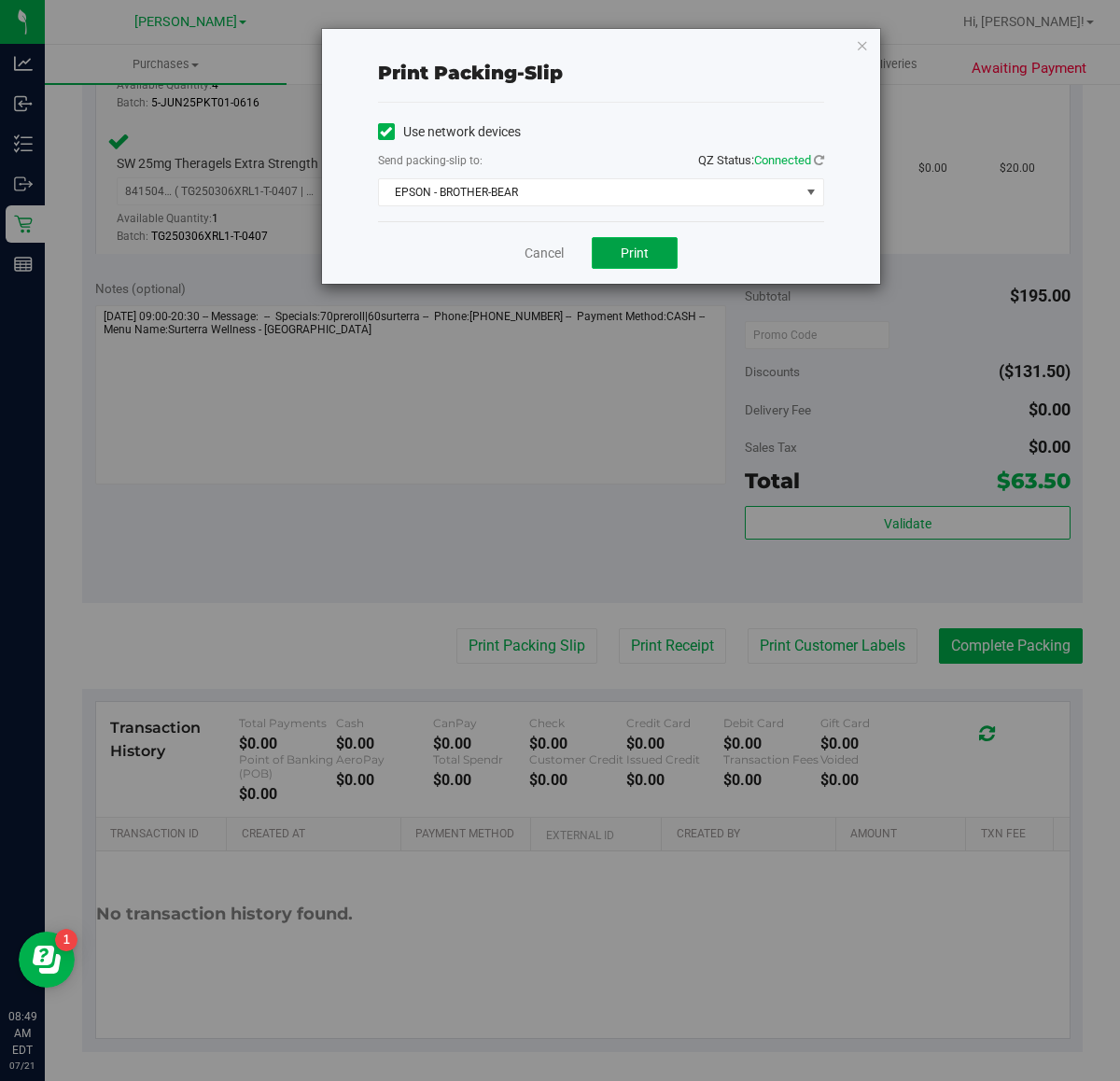 click on "Print" at bounding box center [635, 253] 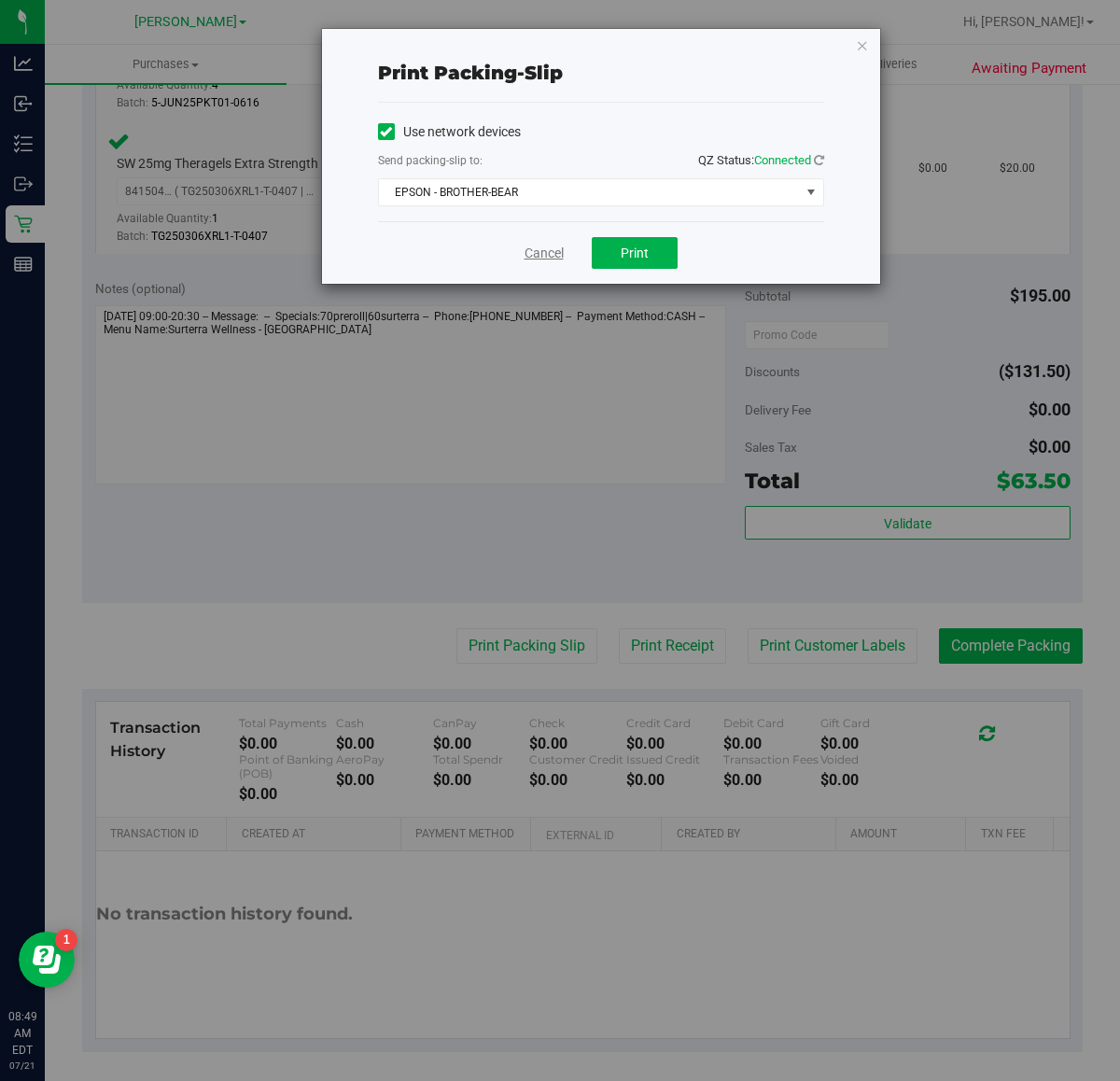 click on "Cancel" at bounding box center [544, 253] 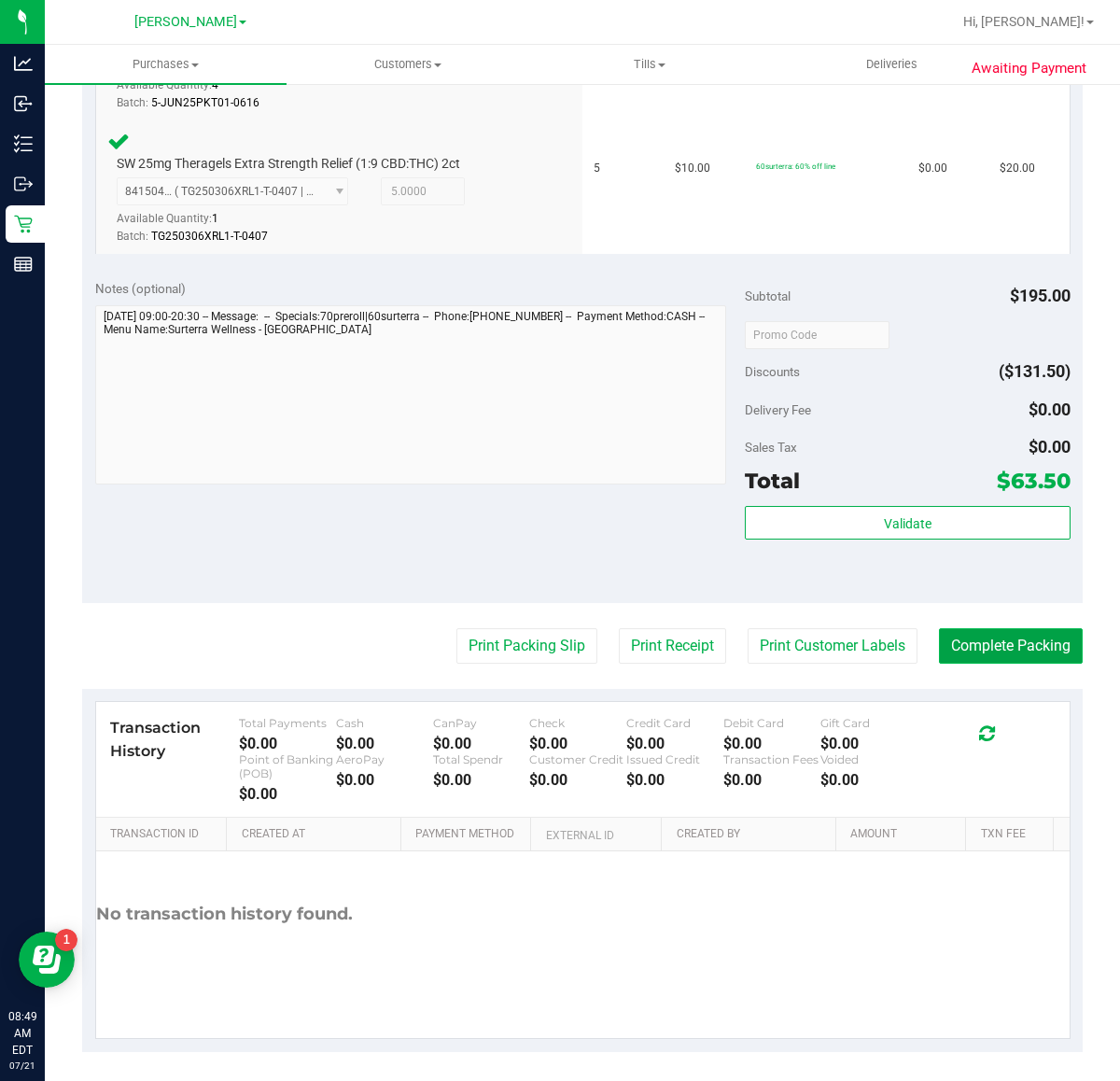 click on "Complete Packing" at bounding box center [1011, 646] 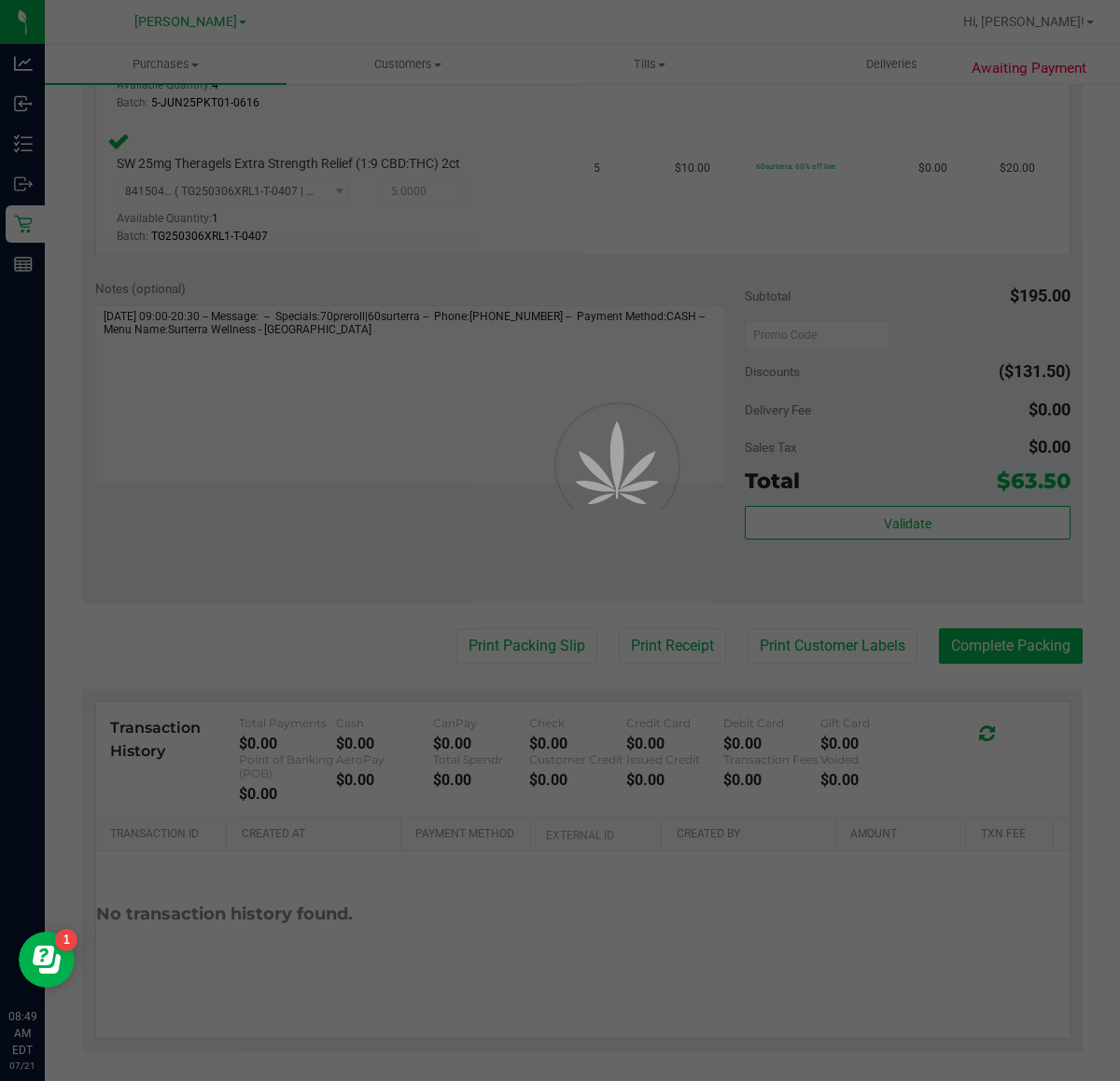 scroll, scrollTop: 0, scrollLeft: 0, axis: both 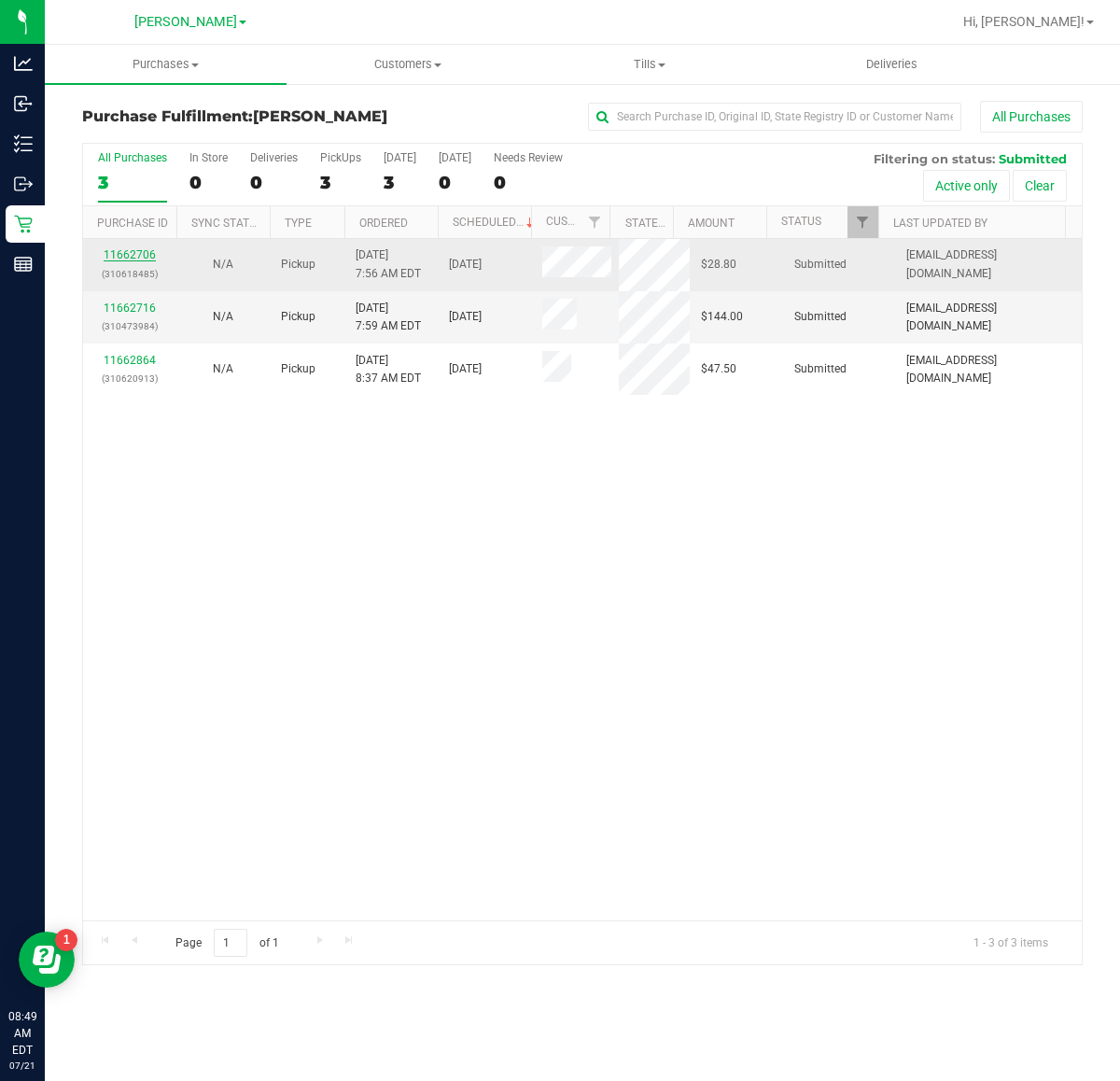 click on "11662706" at bounding box center (130, 255) 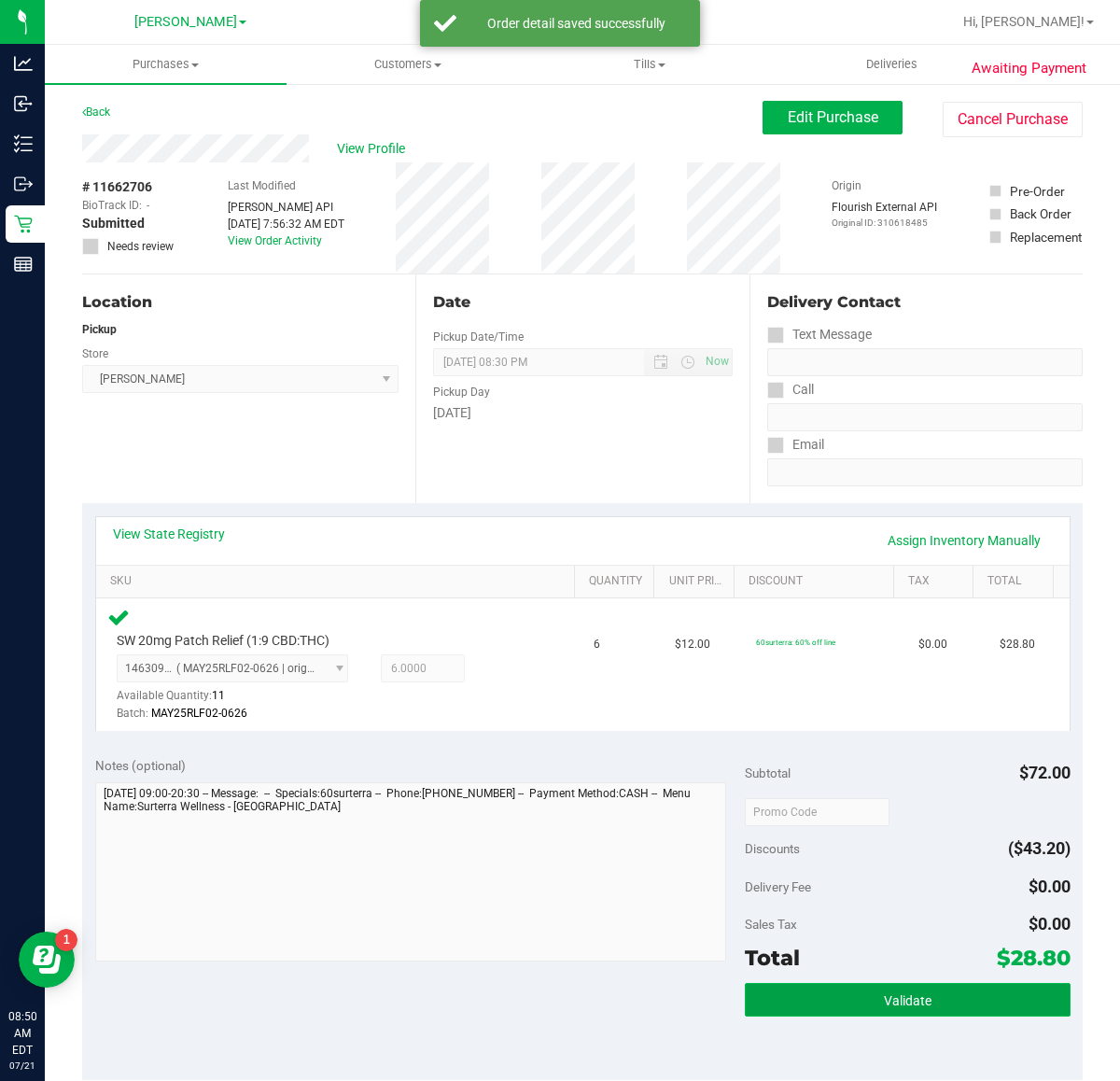 click on "Validate" at bounding box center [907, 1000] 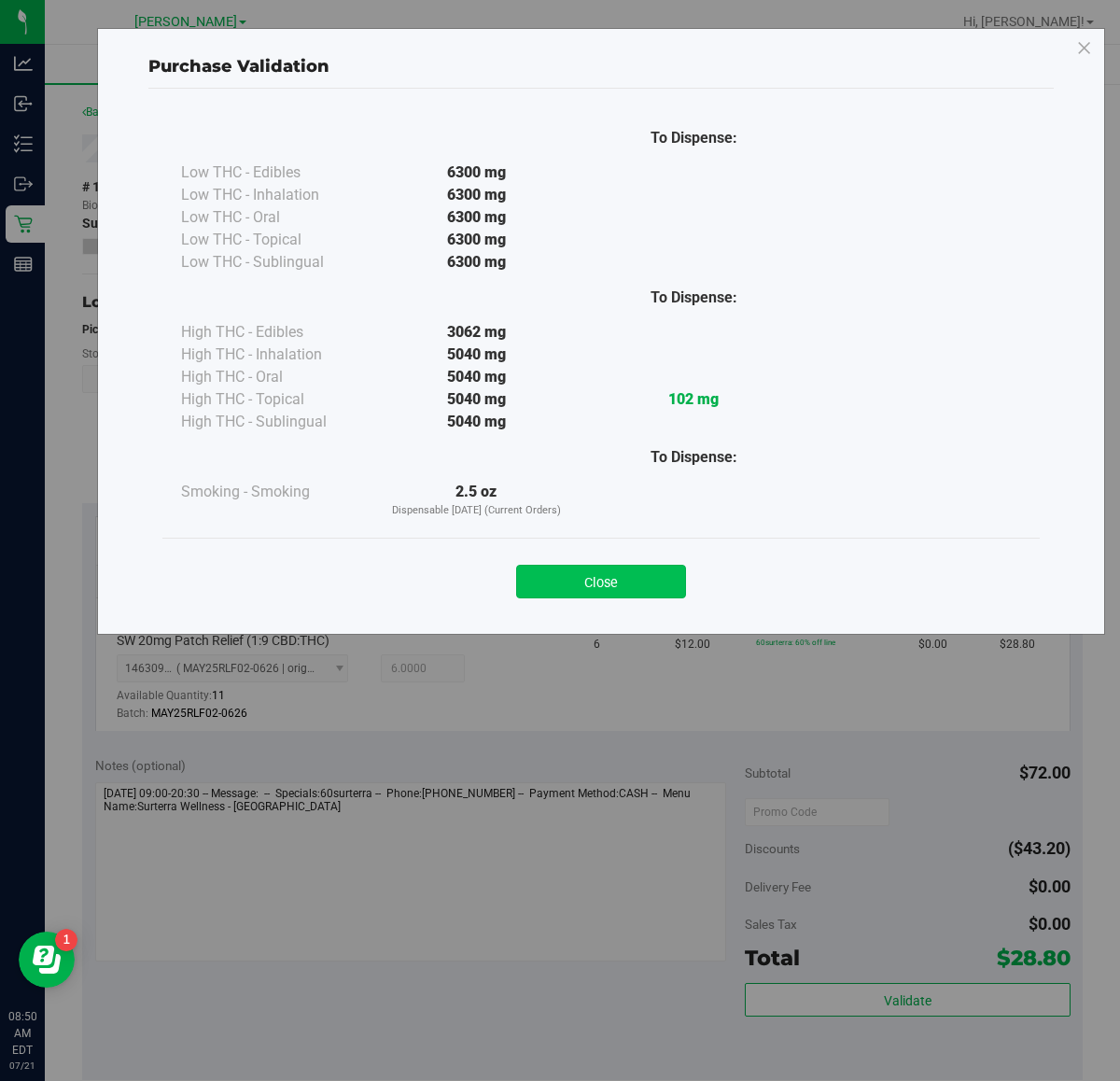 click on "Close" at bounding box center (601, 582) 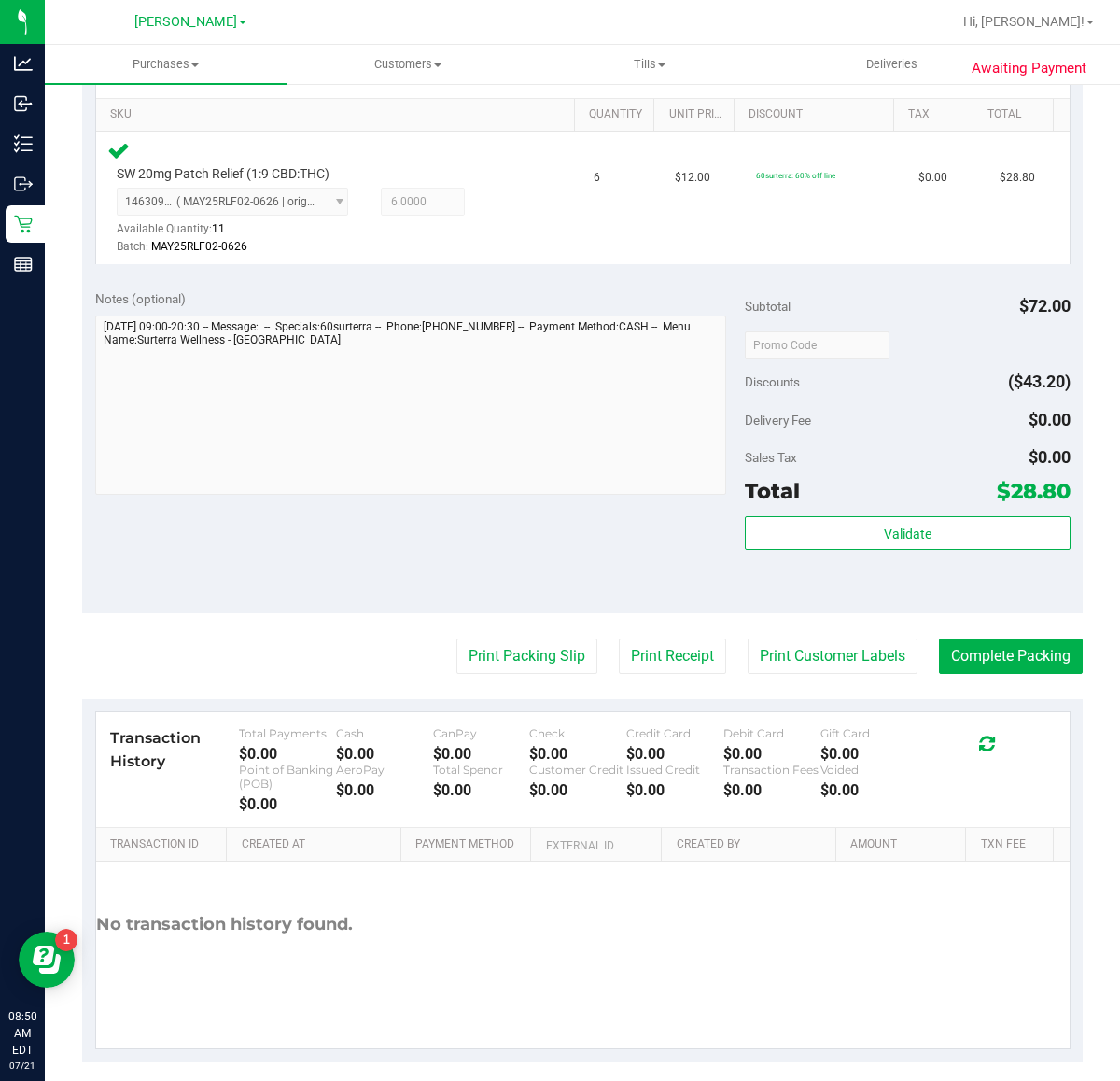 scroll, scrollTop: 481, scrollLeft: 0, axis: vertical 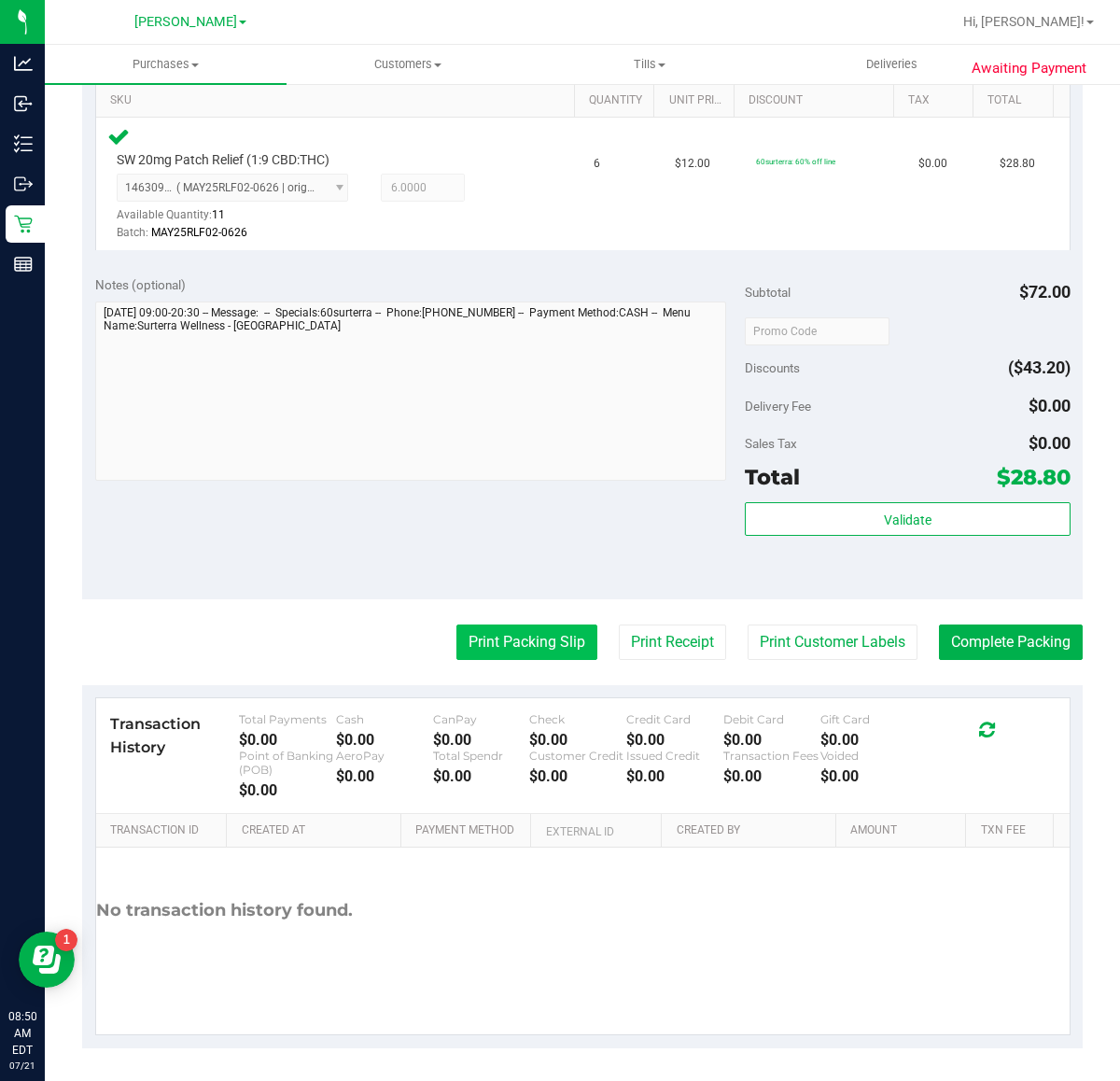 click on "Print Packing Slip" at bounding box center (526, 642) 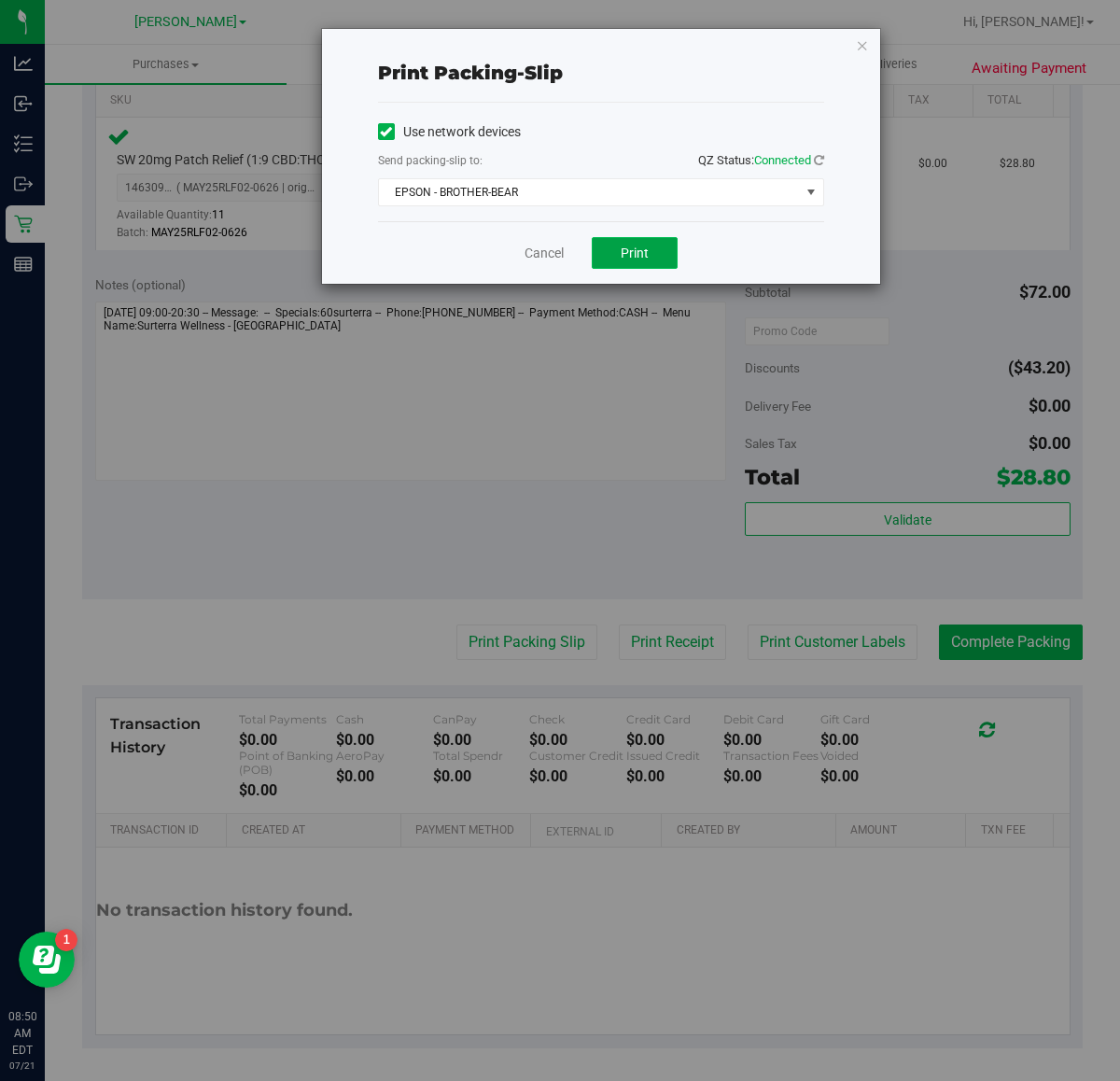 click on "Print" at bounding box center (635, 253) 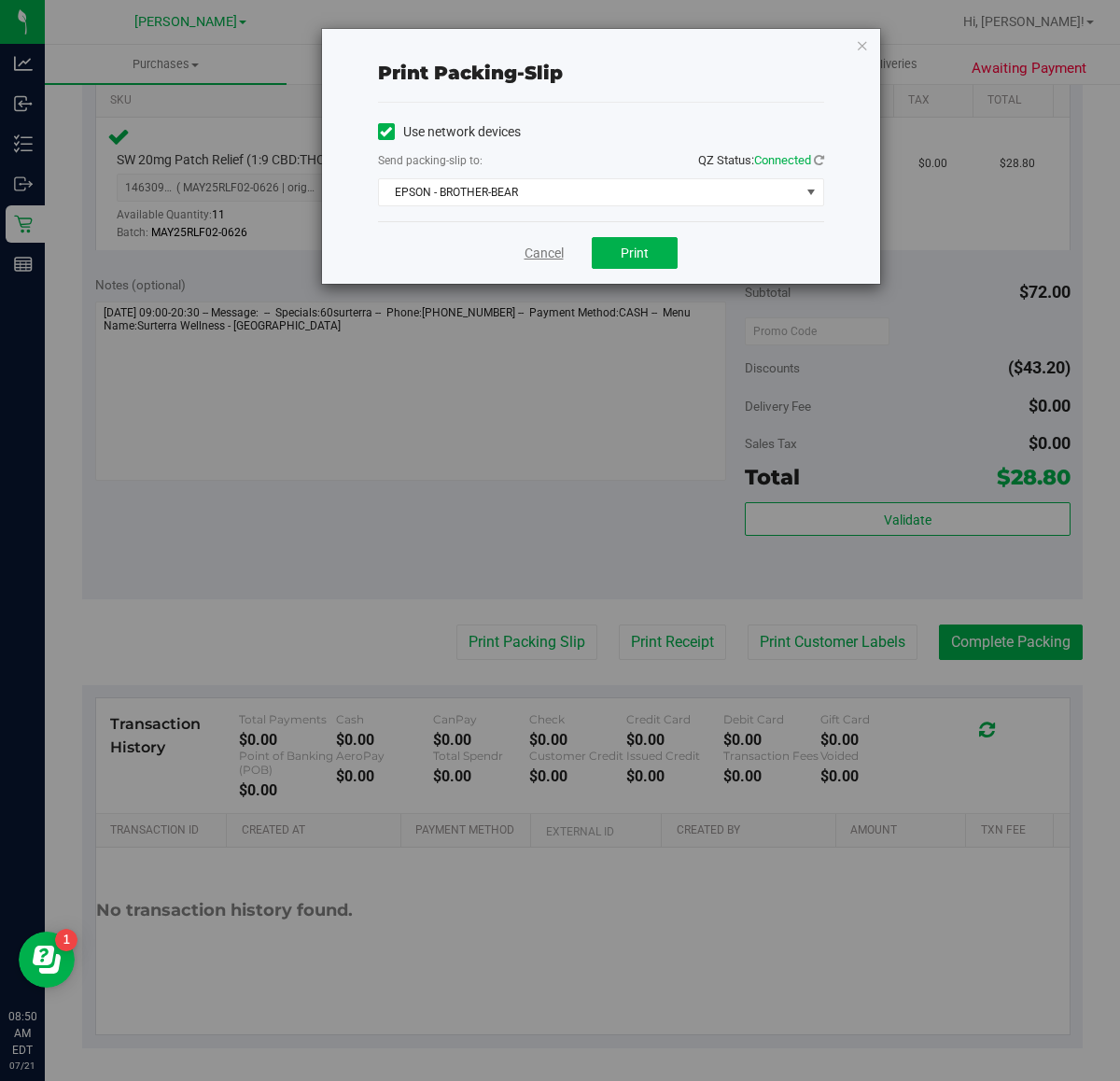 click on "Cancel" at bounding box center (544, 253) 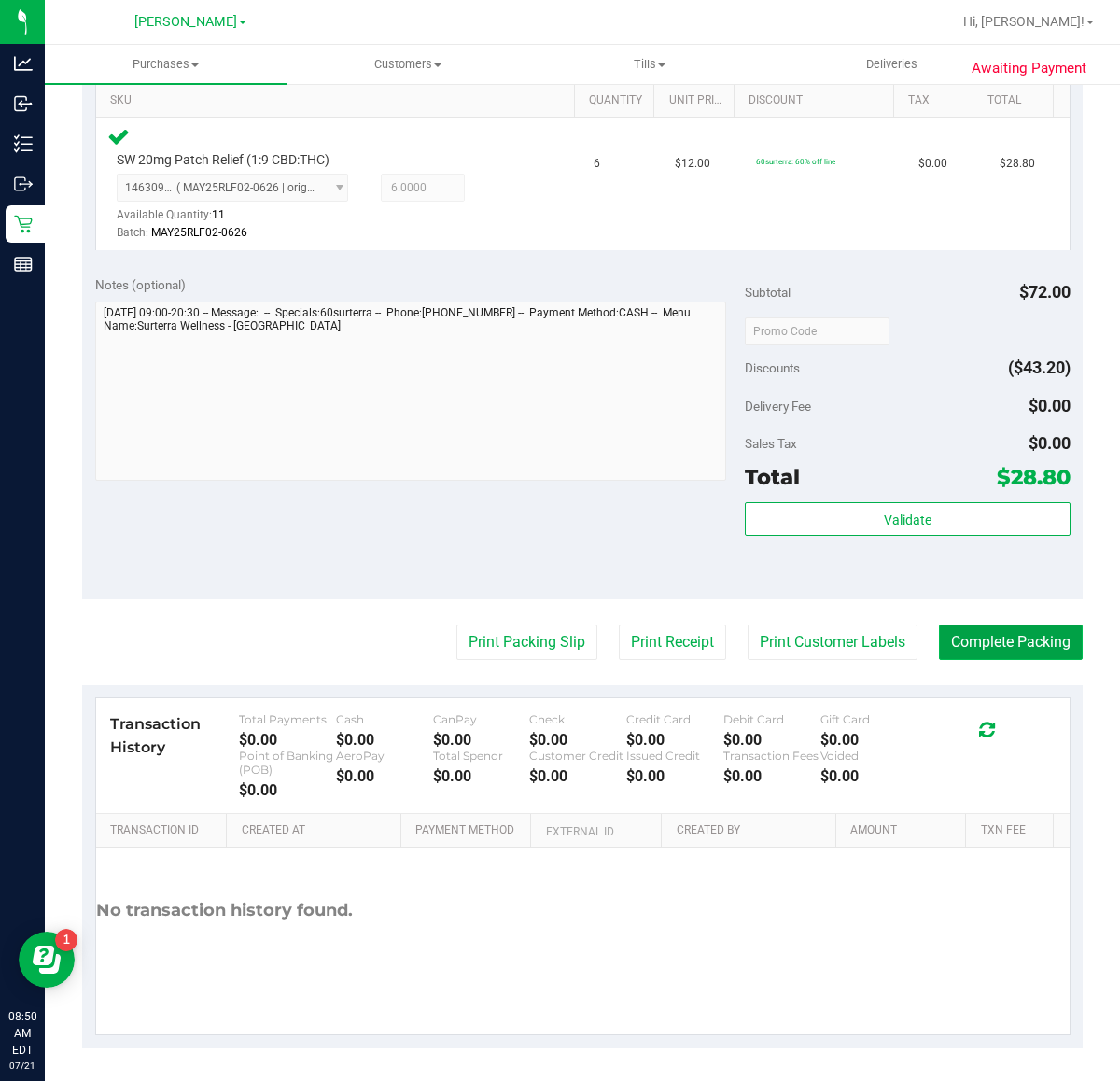 click on "Complete Packing" at bounding box center (1011, 642) 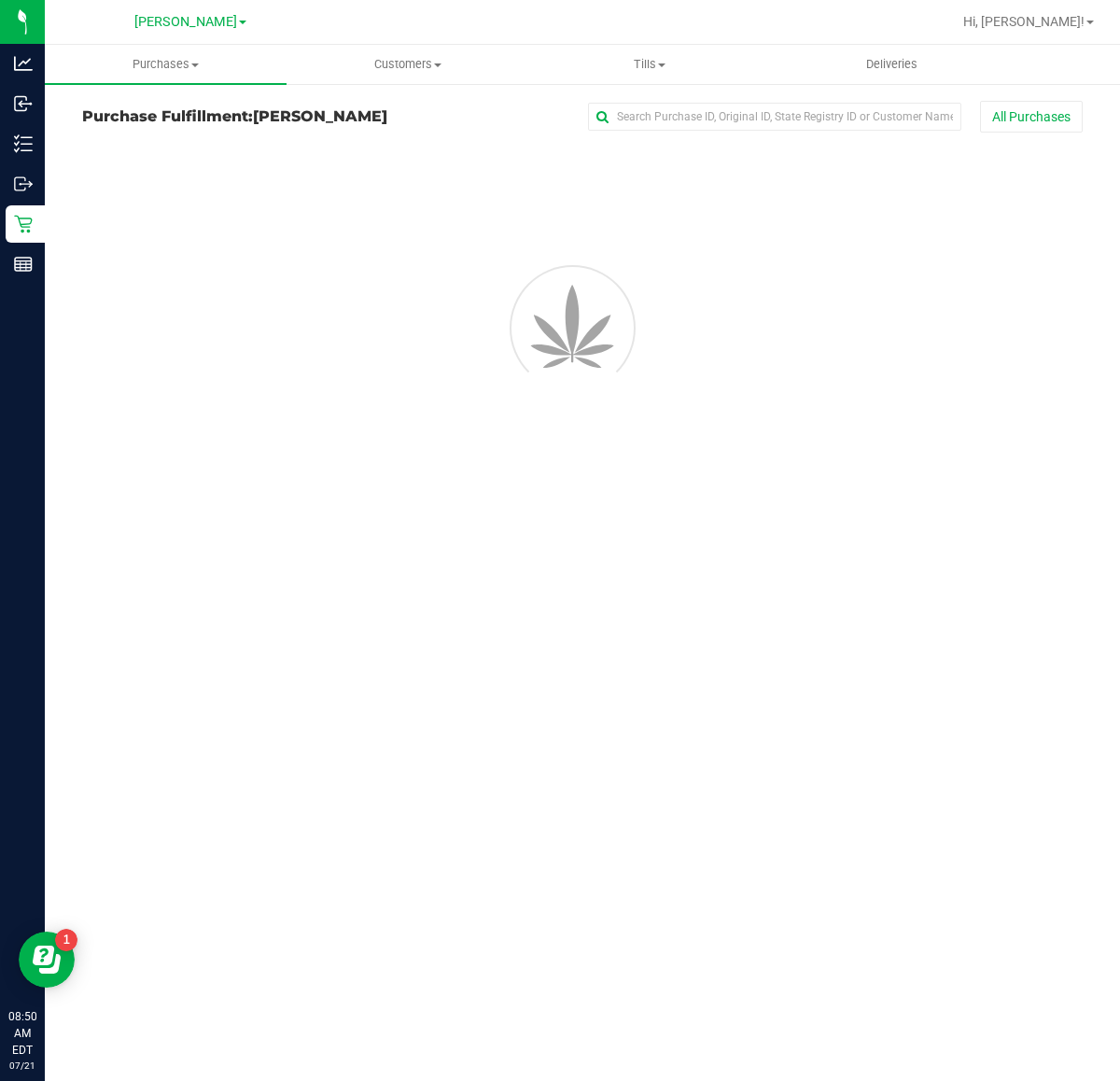 scroll, scrollTop: 0, scrollLeft: 0, axis: both 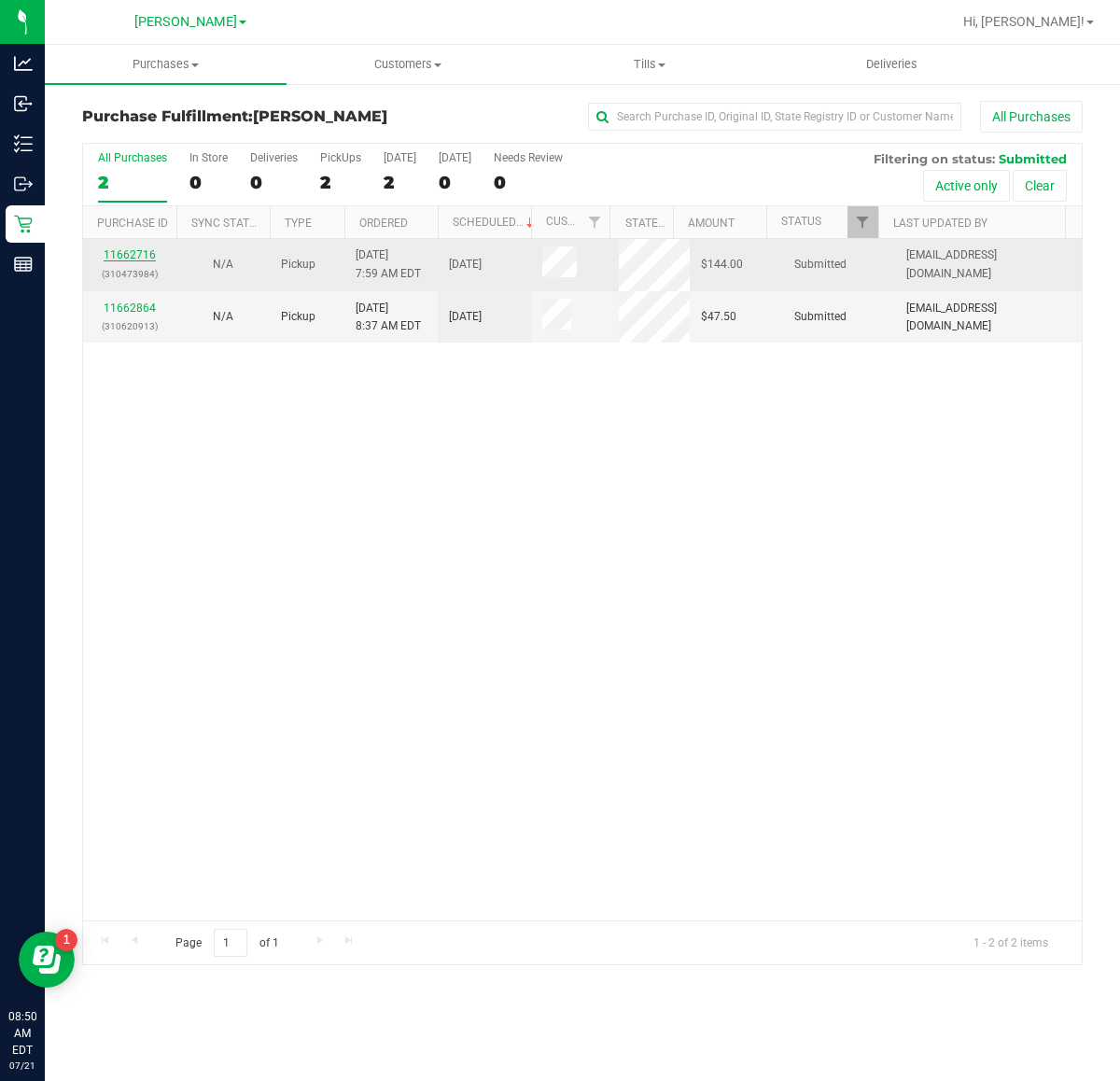 click on "11662716" at bounding box center (130, 255) 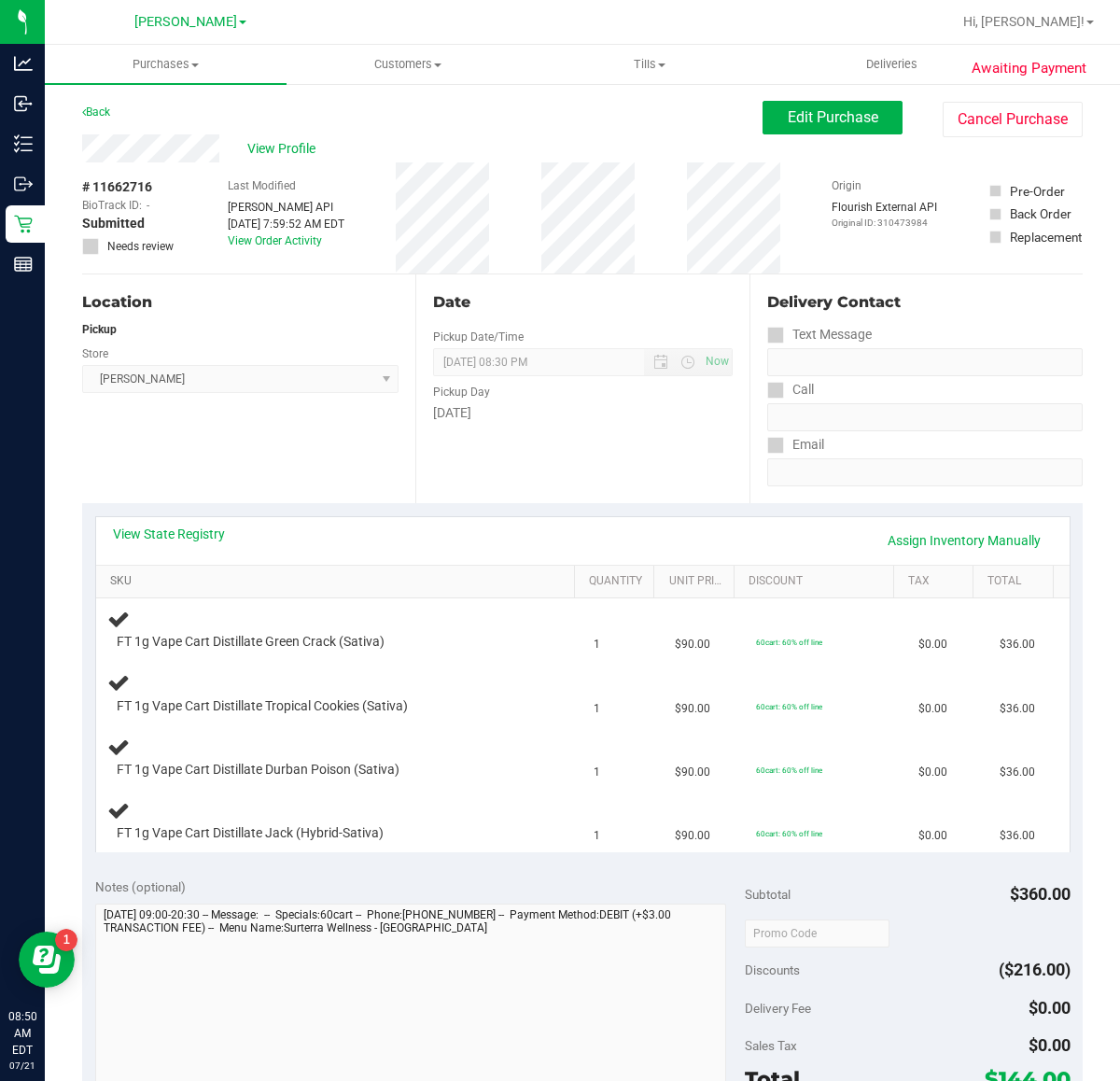 click on "SKU" at bounding box center [339, 582] 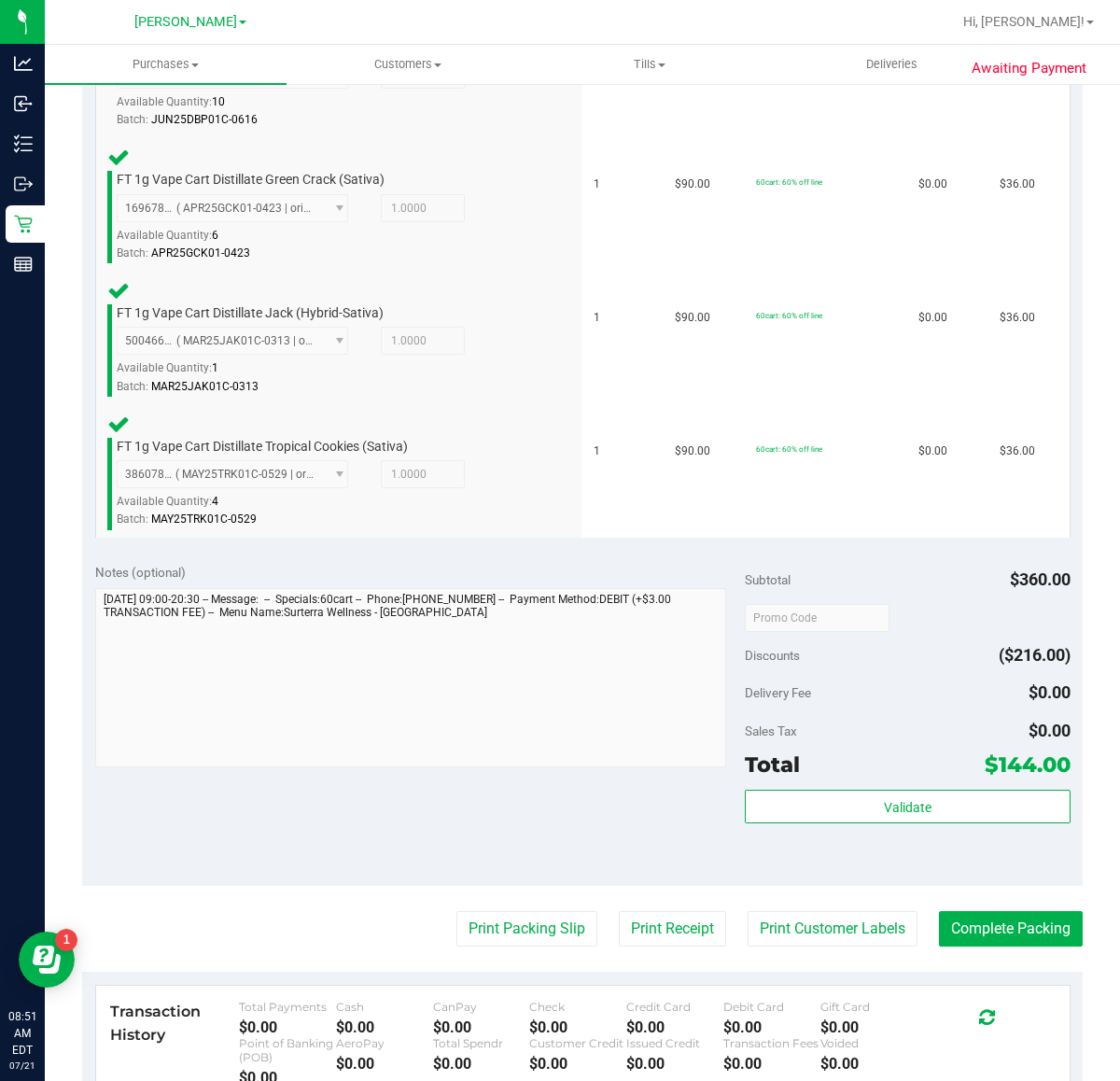 scroll, scrollTop: 608, scrollLeft: 0, axis: vertical 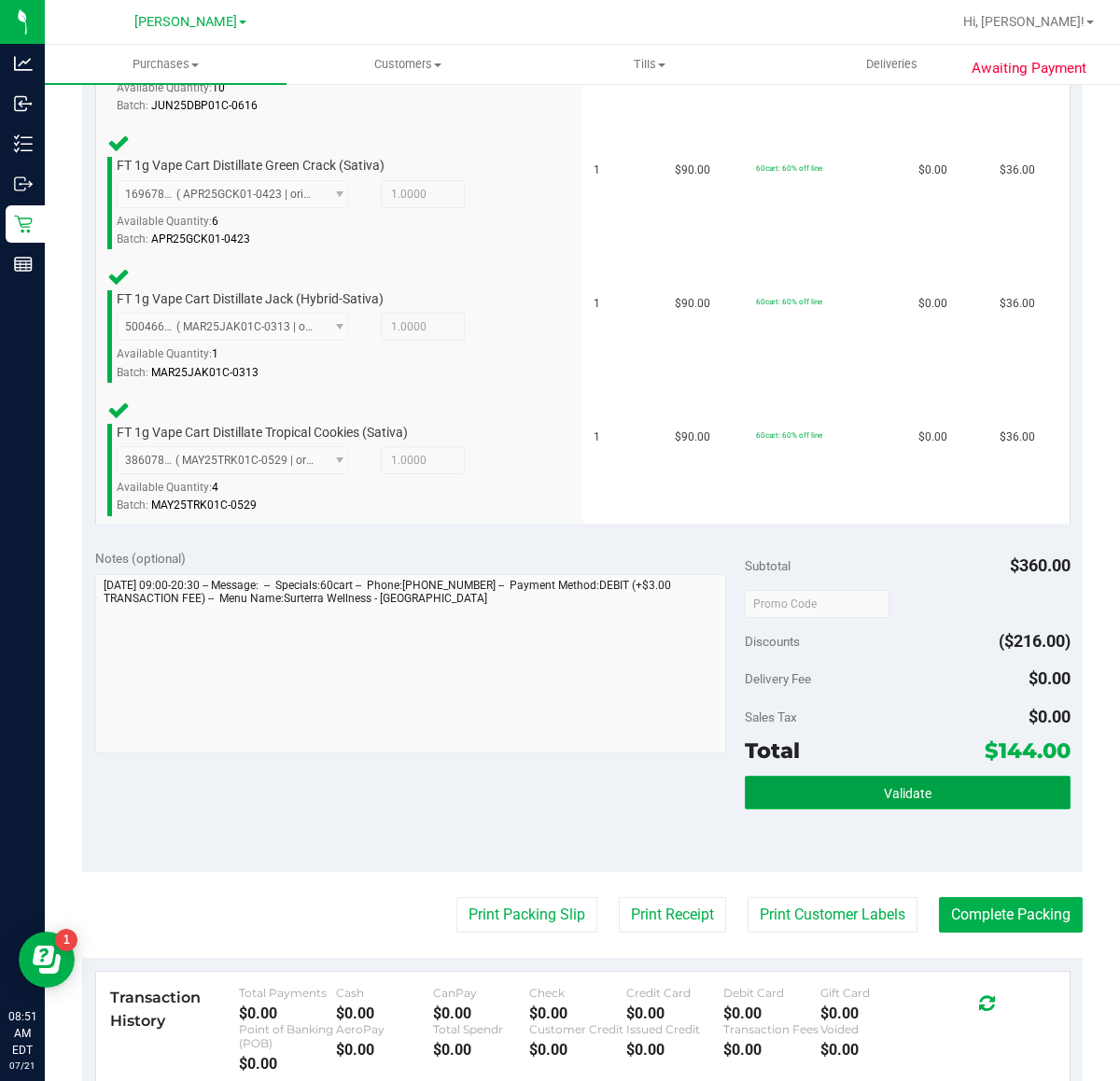 click on "Validate" at bounding box center [907, 793] 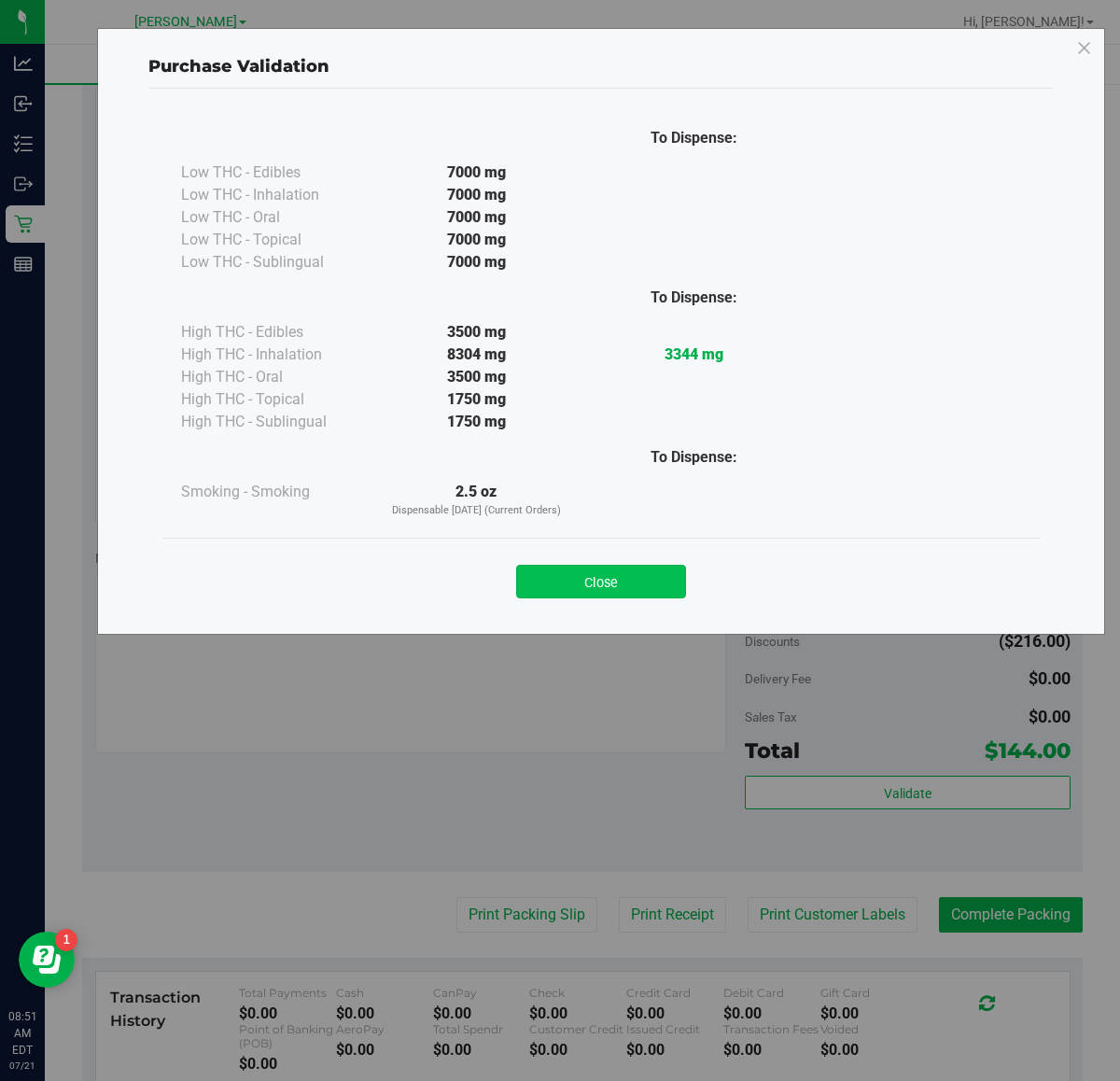 click on "Close" at bounding box center (601, 582) 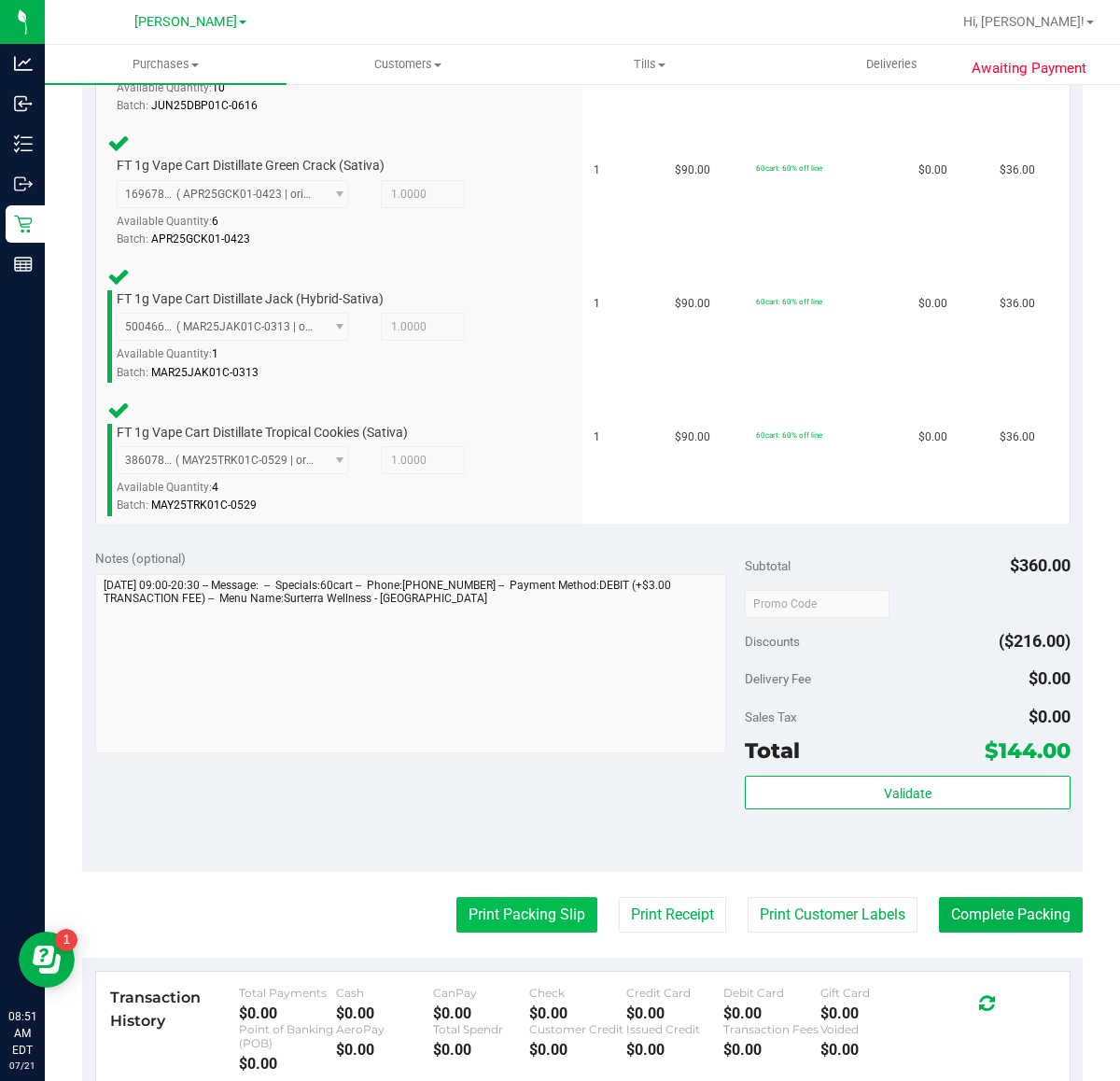 click on "Print Packing Slip" at bounding box center (526, 915) 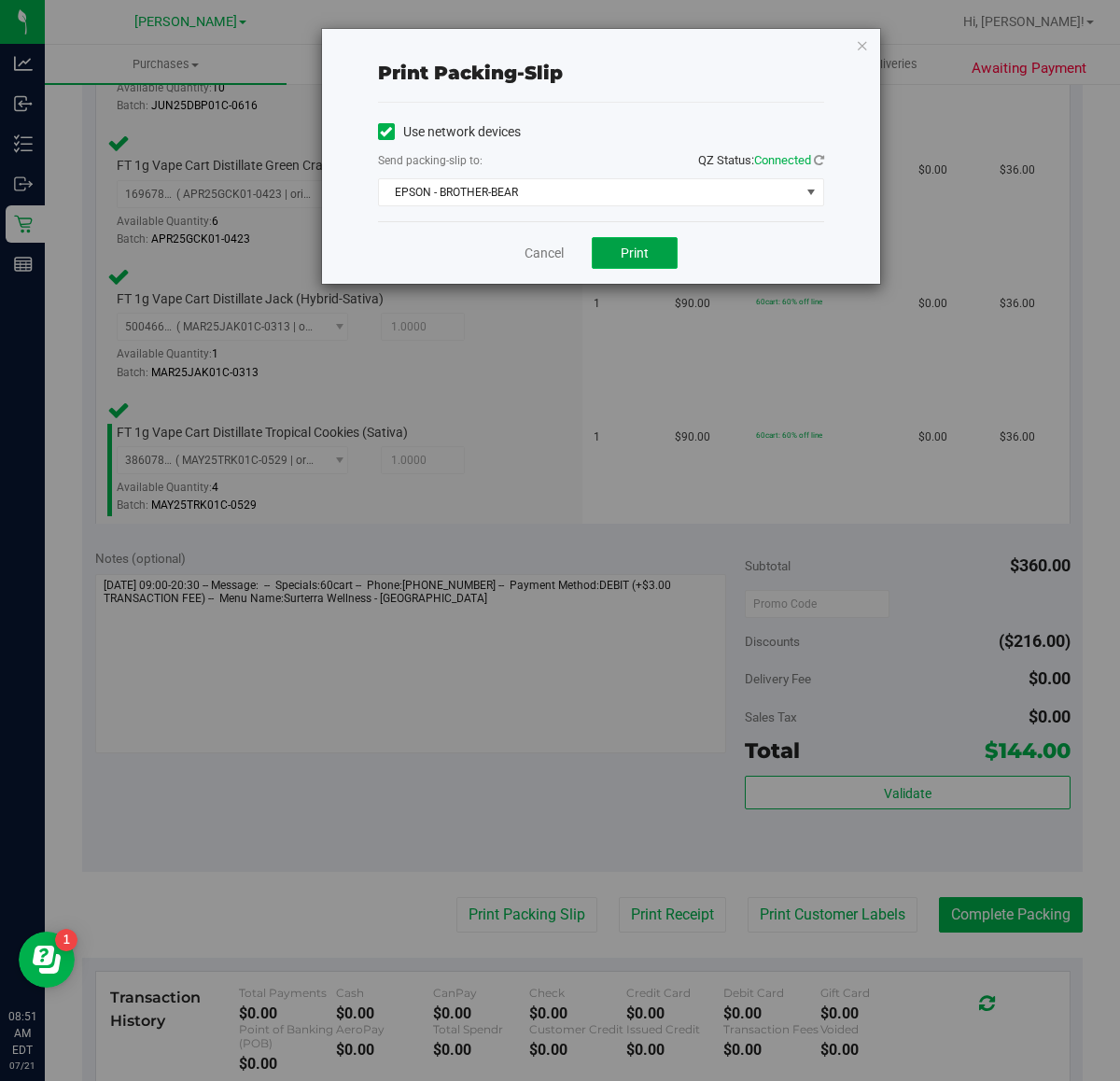click on "Print" at bounding box center (635, 253) 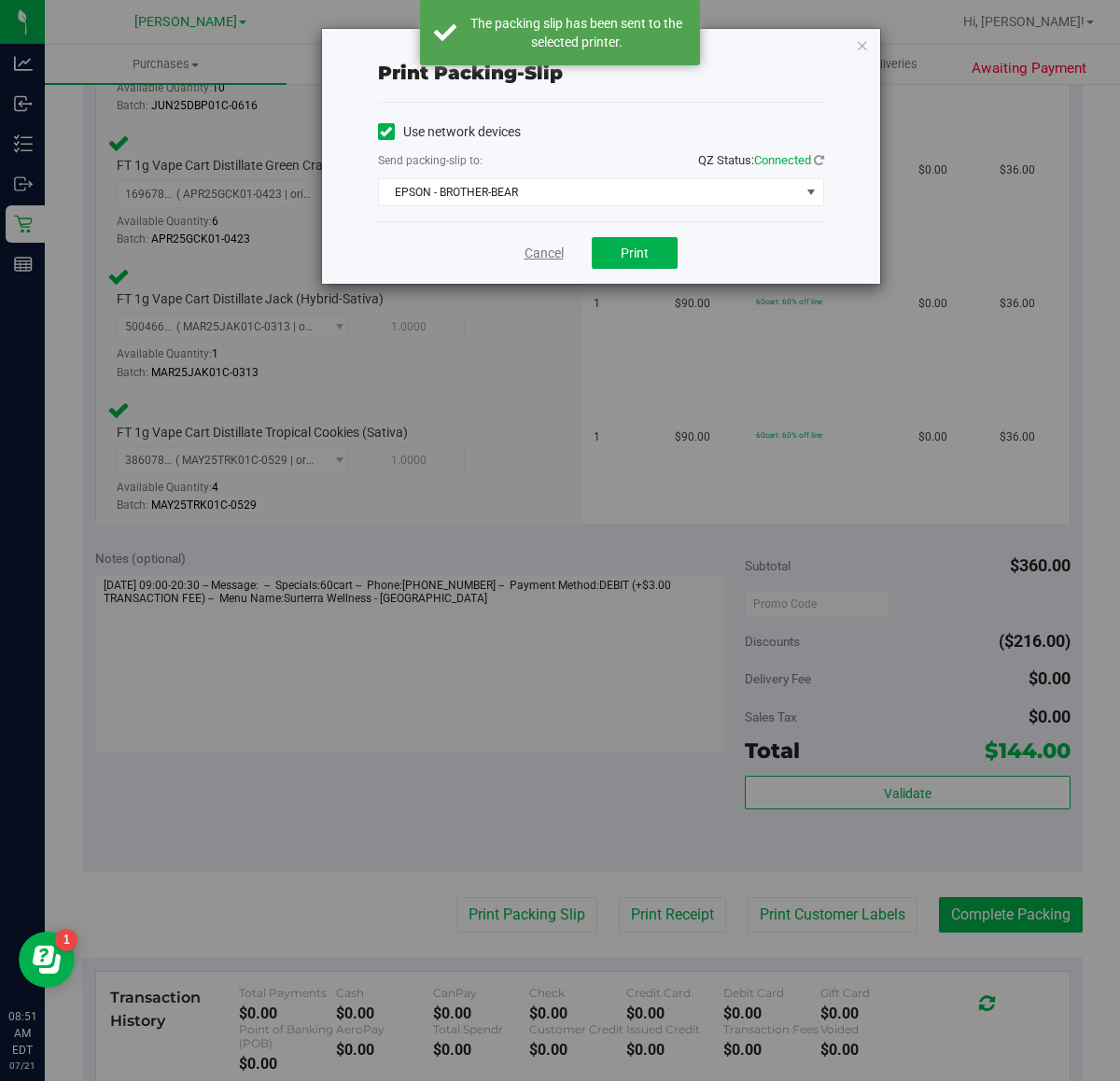 click on "Cancel" at bounding box center (544, 253) 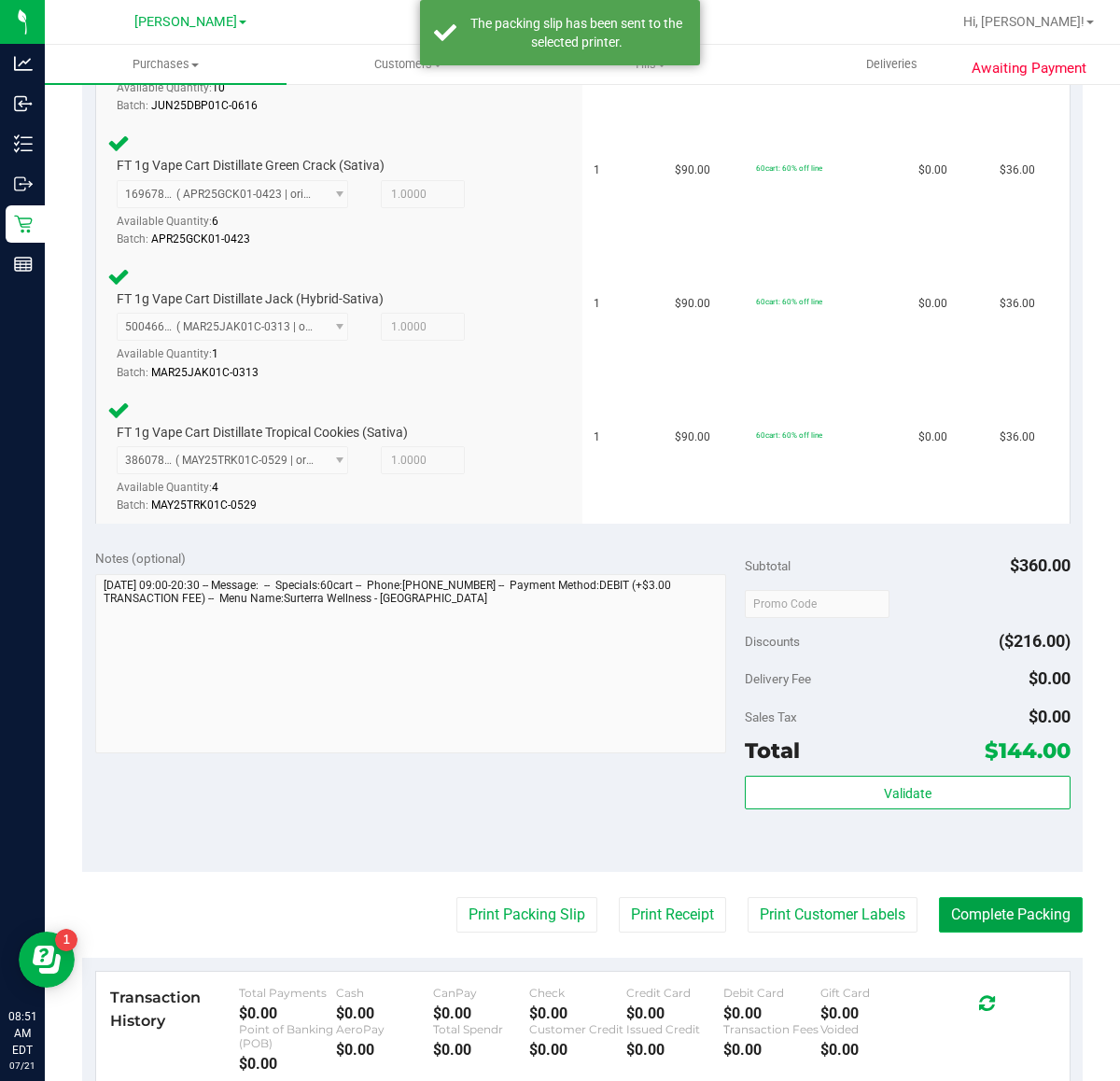 click on "Complete Packing" at bounding box center (1011, 915) 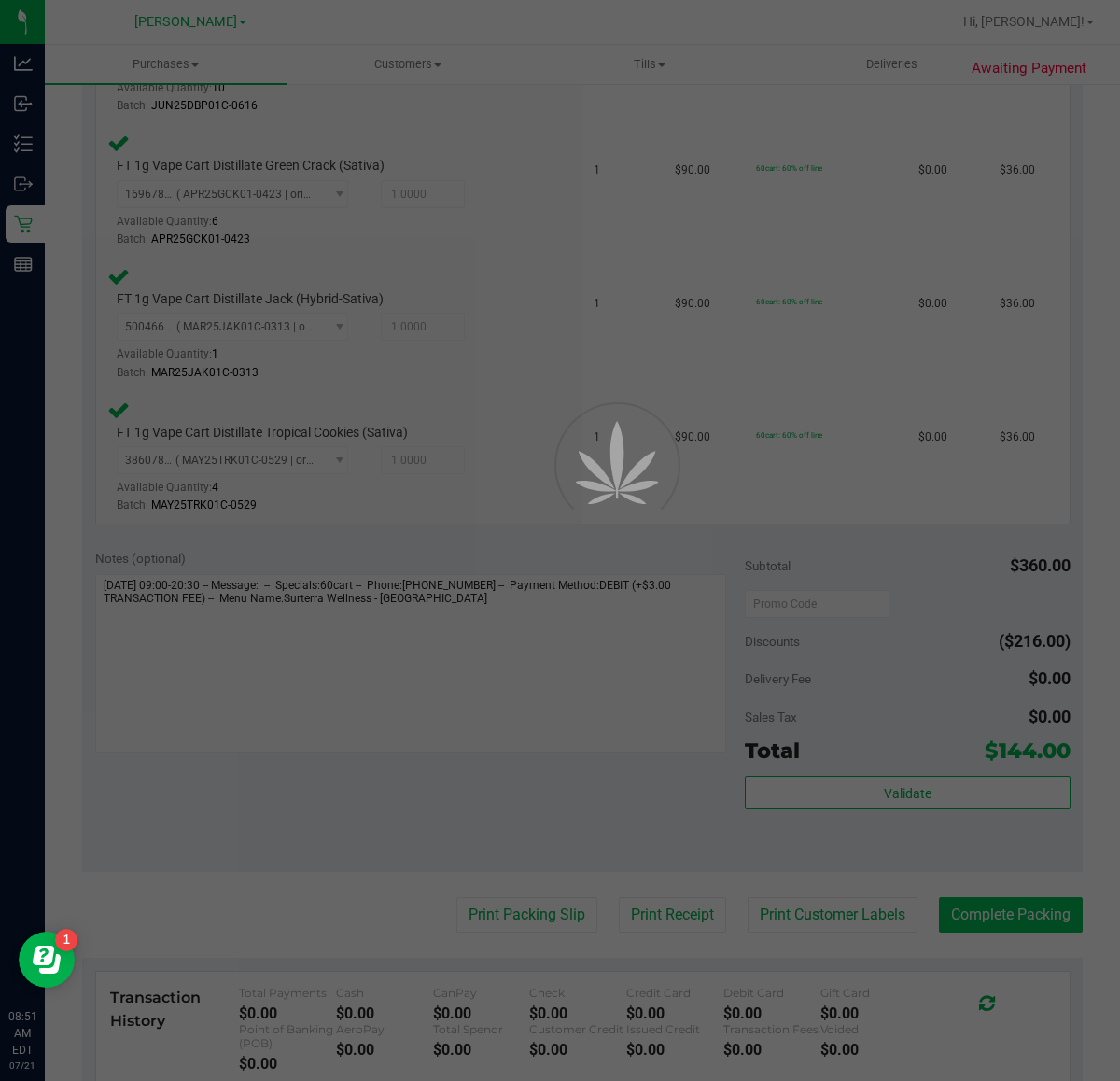 scroll, scrollTop: 0, scrollLeft: 0, axis: both 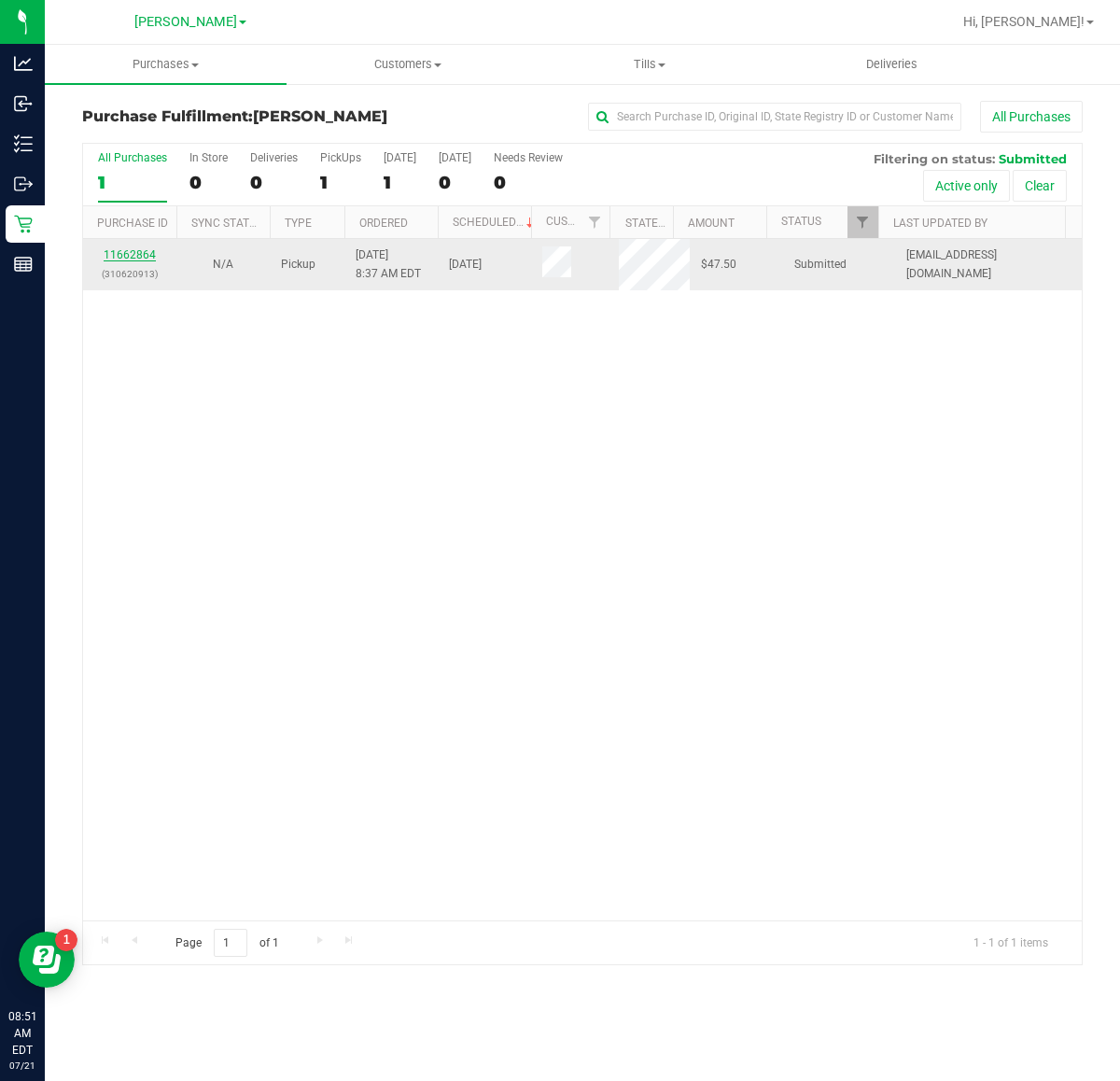click on "11662864" at bounding box center [130, 255] 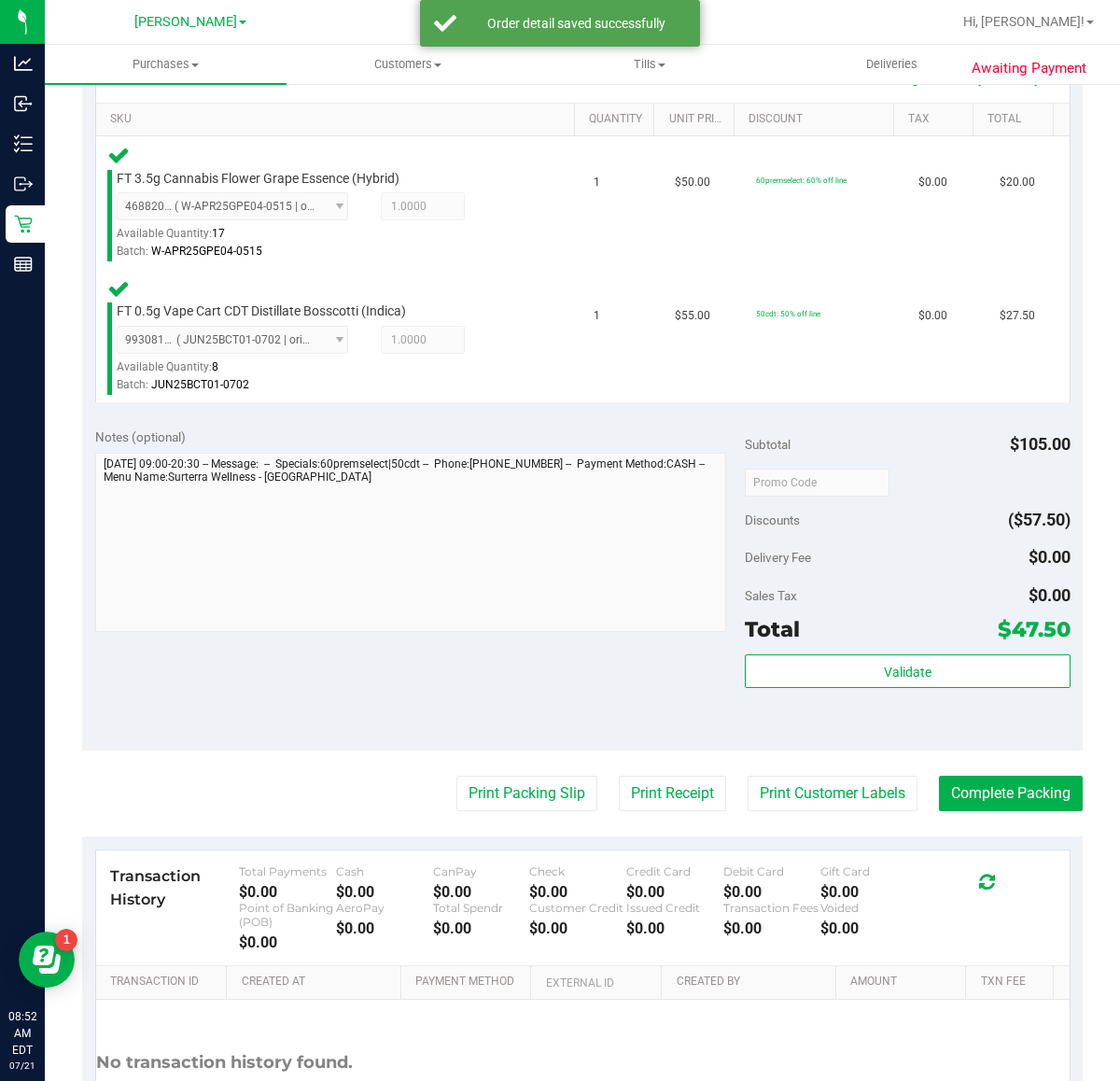 scroll, scrollTop: 476, scrollLeft: 0, axis: vertical 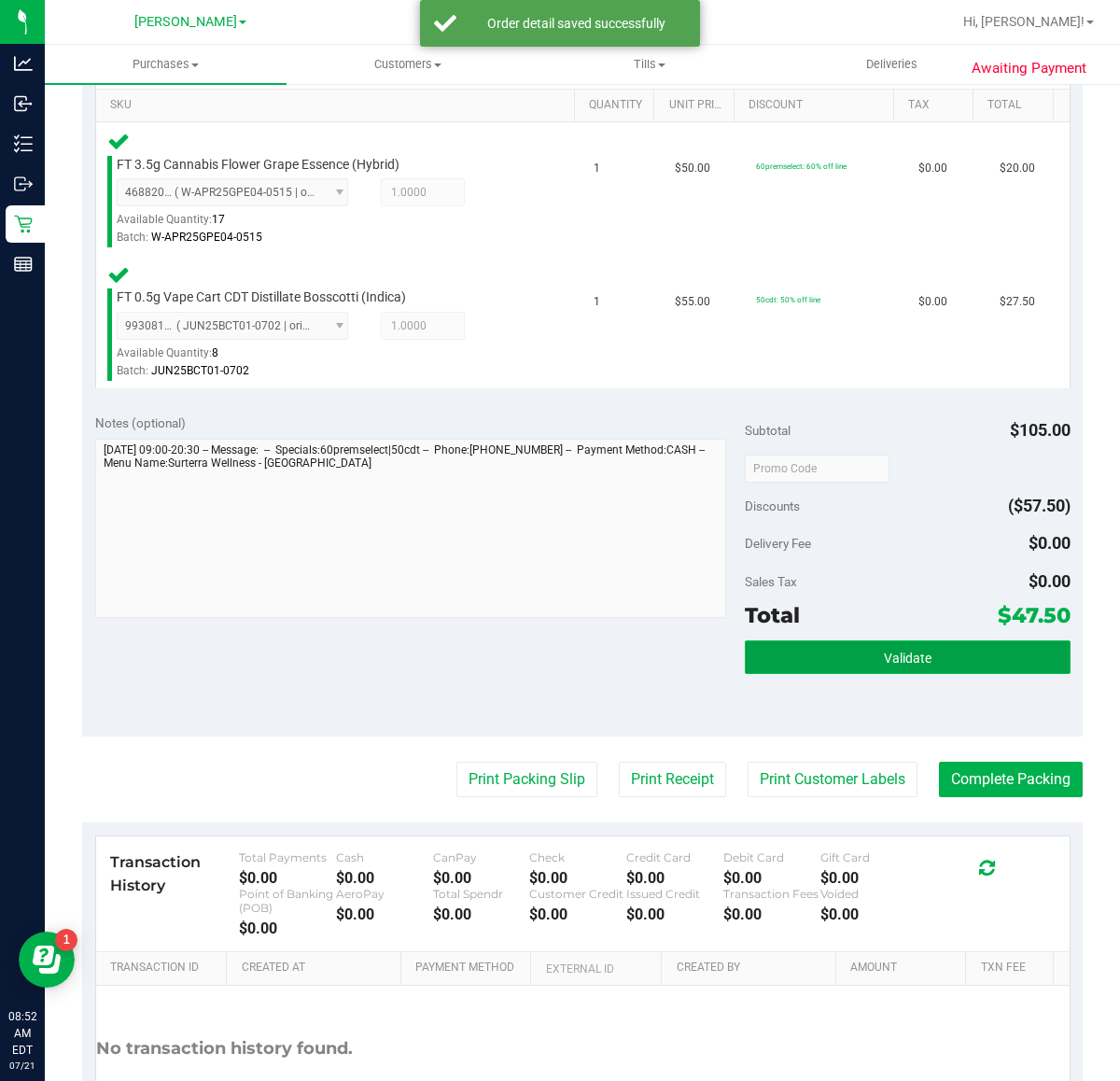 click on "Validate" at bounding box center (907, 658) 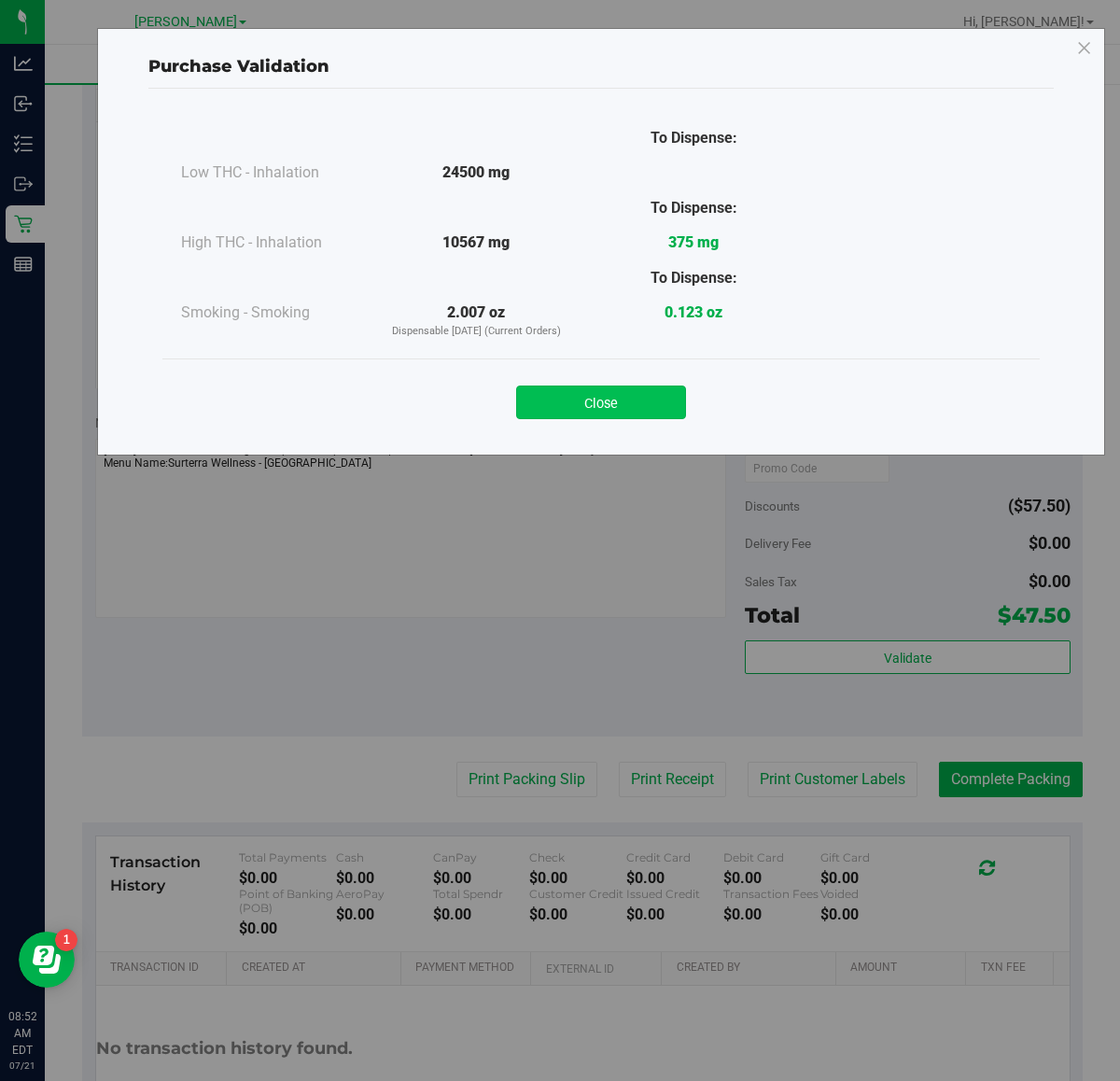 click on "Close" at bounding box center (601, 402) 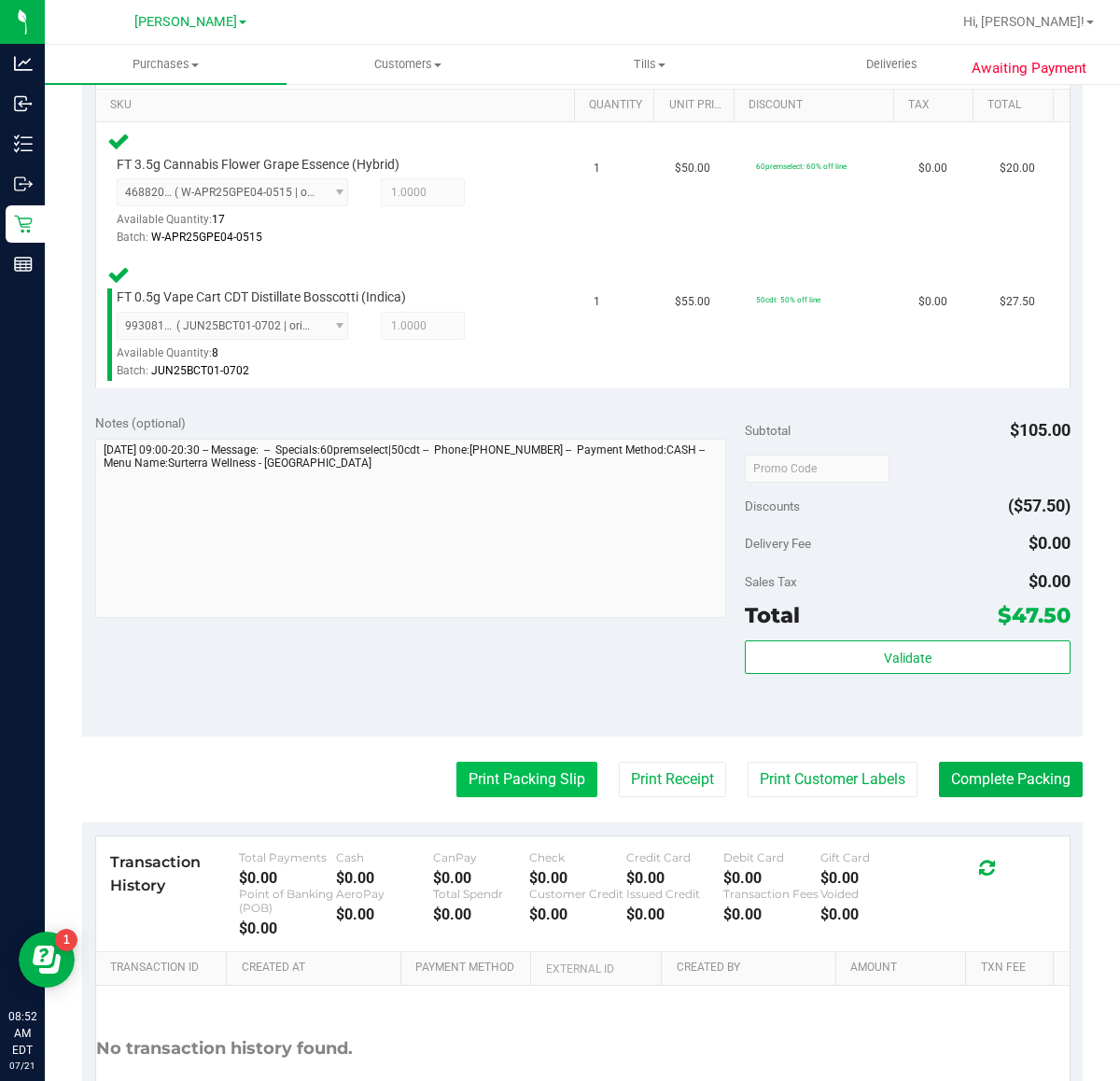 click on "Print Packing Slip" at bounding box center [526, 779] 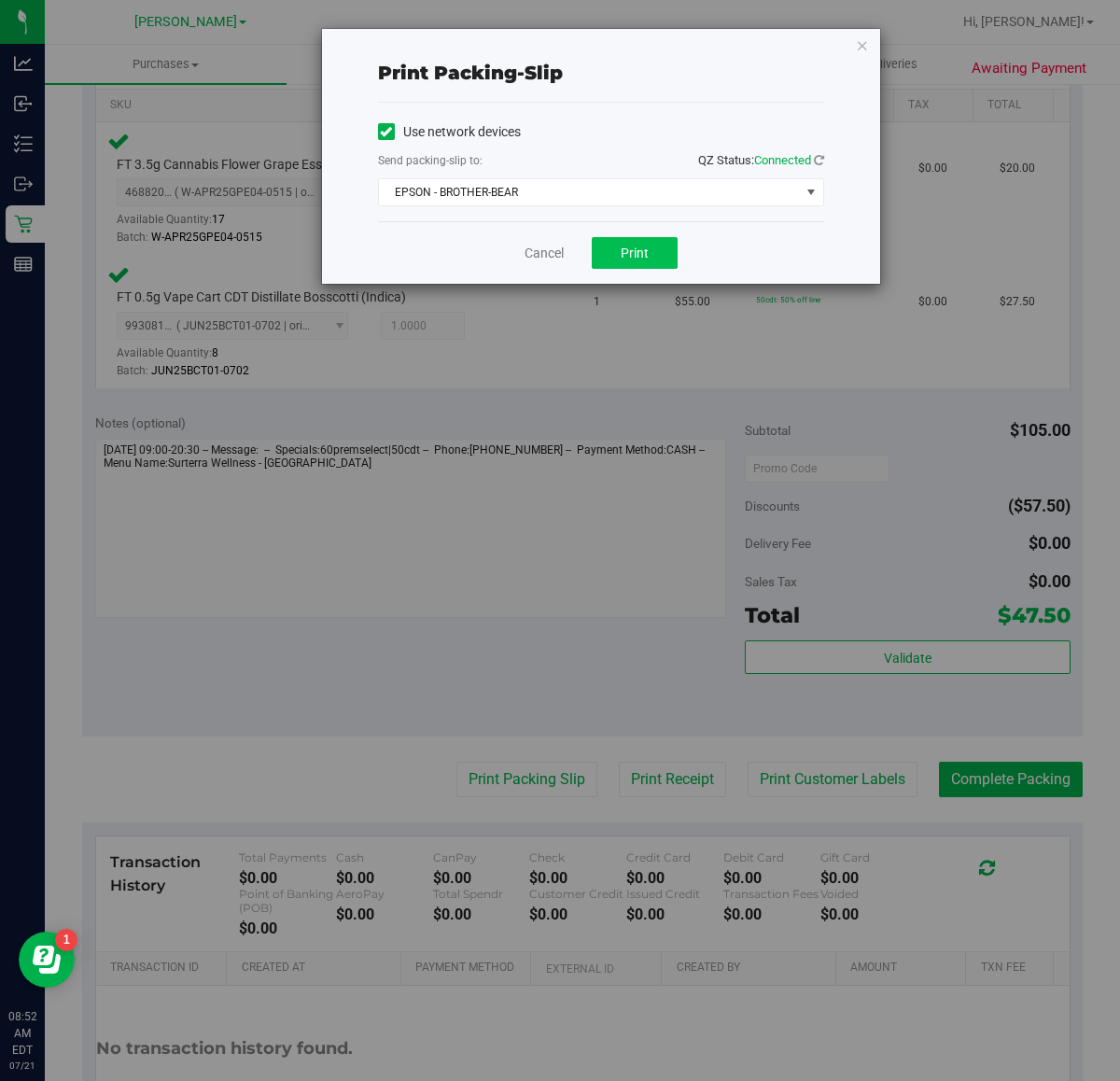 click on "Print" at bounding box center (635, 253) 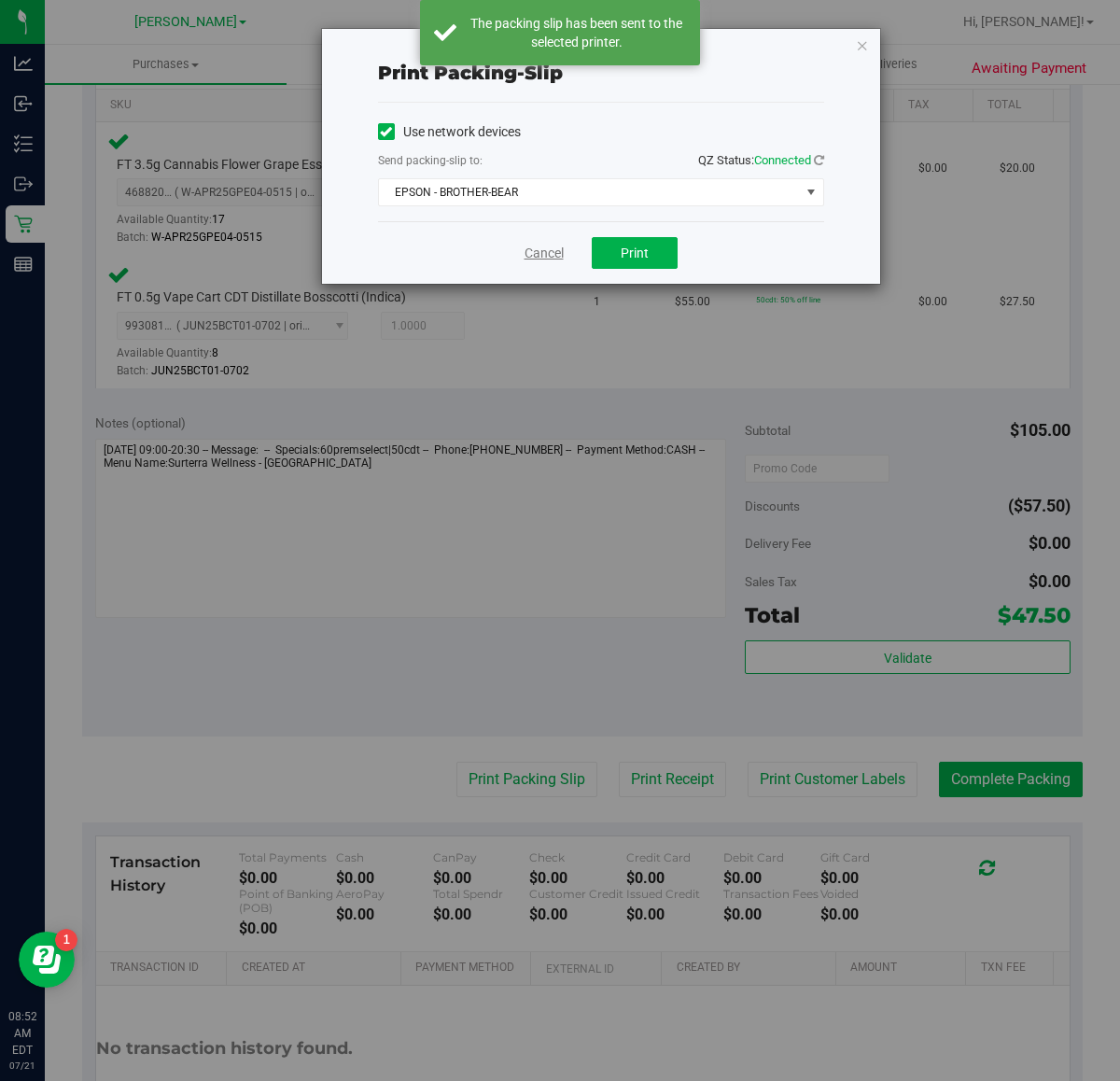 click on "Cancel" at bounding box center (544, 253) 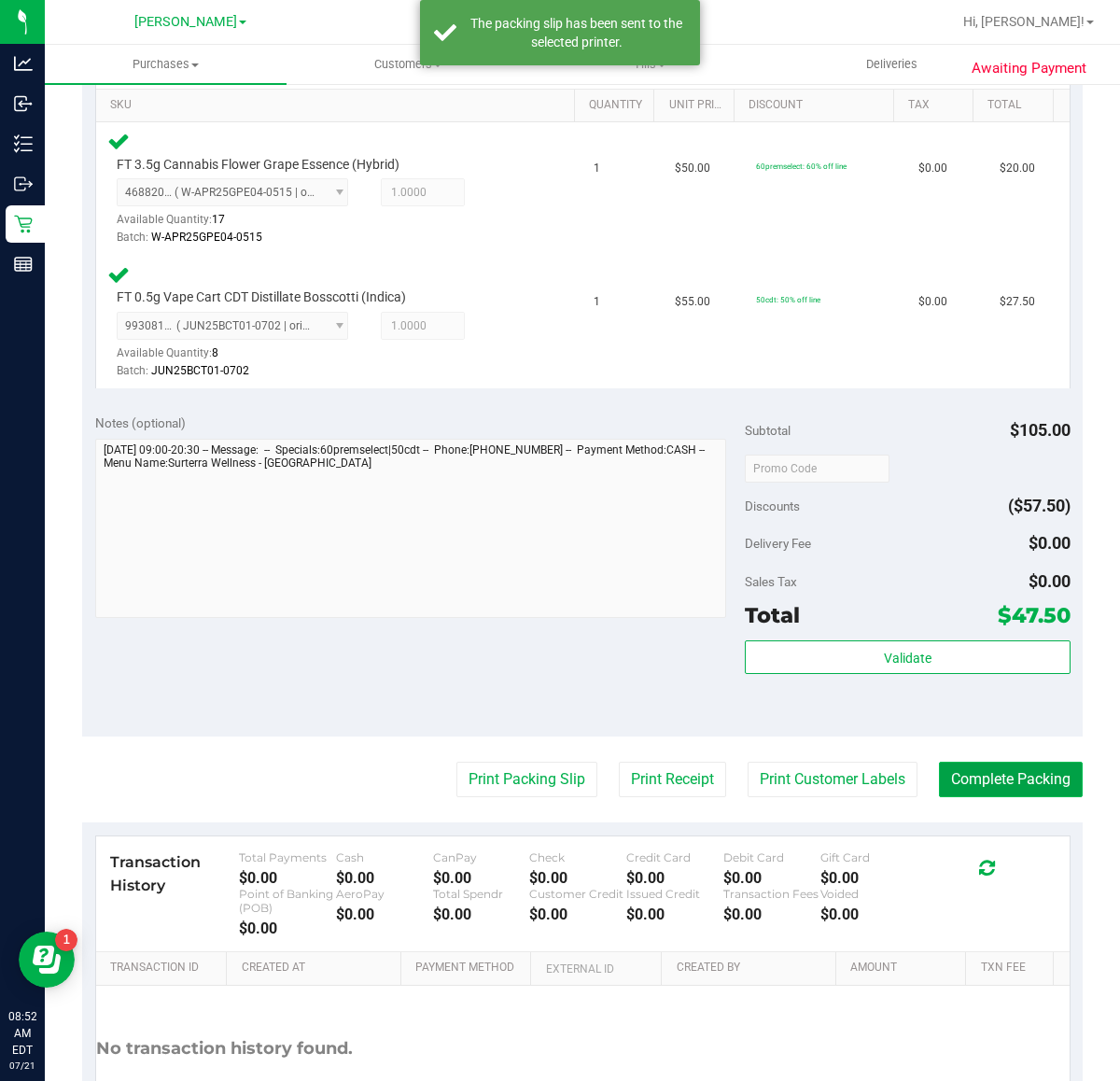 click on "Complete Packing" at bounding box center (1011, 779) 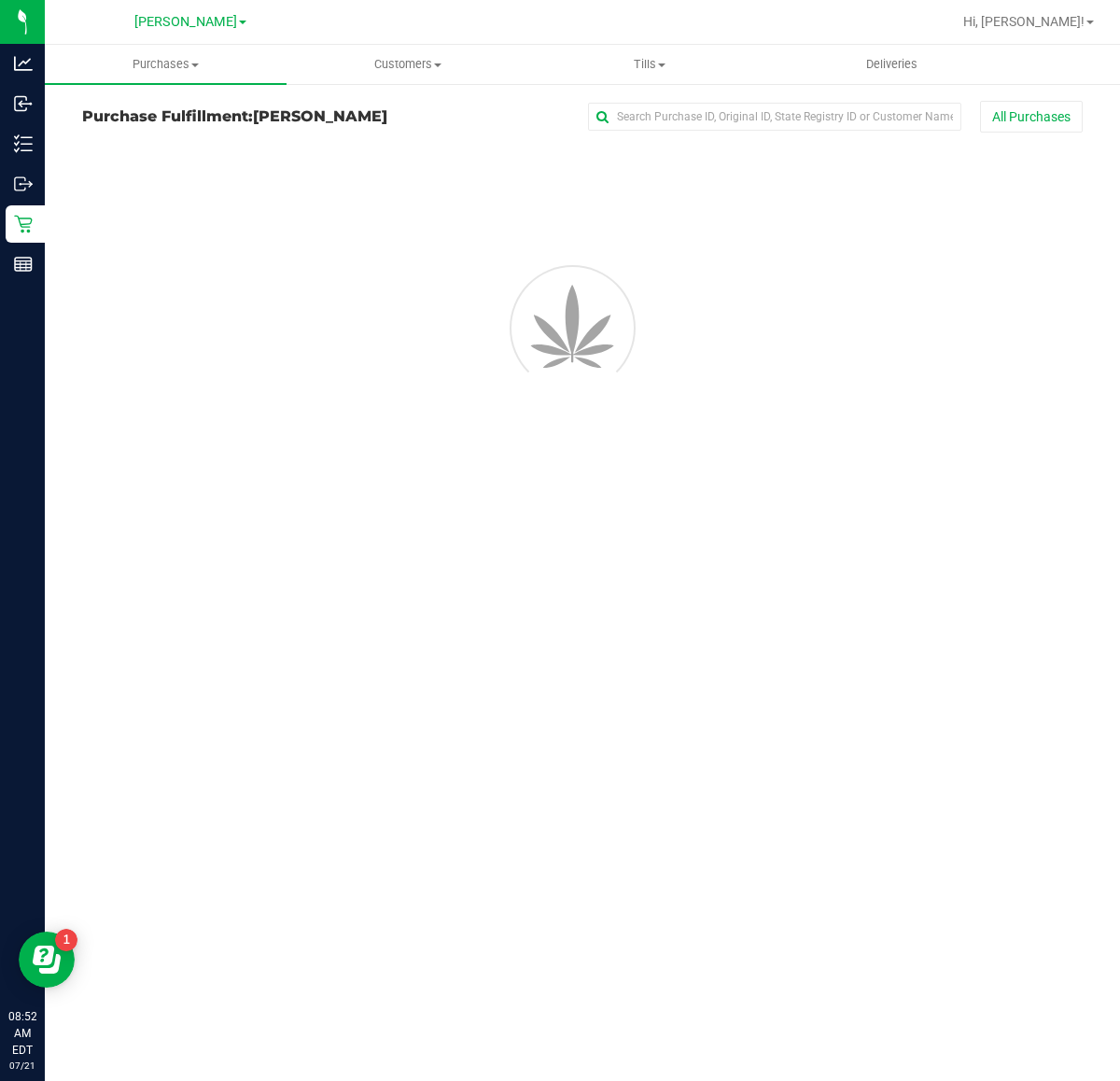 scroll, scrollTop: 0, scrollLeft: 0, axis: both 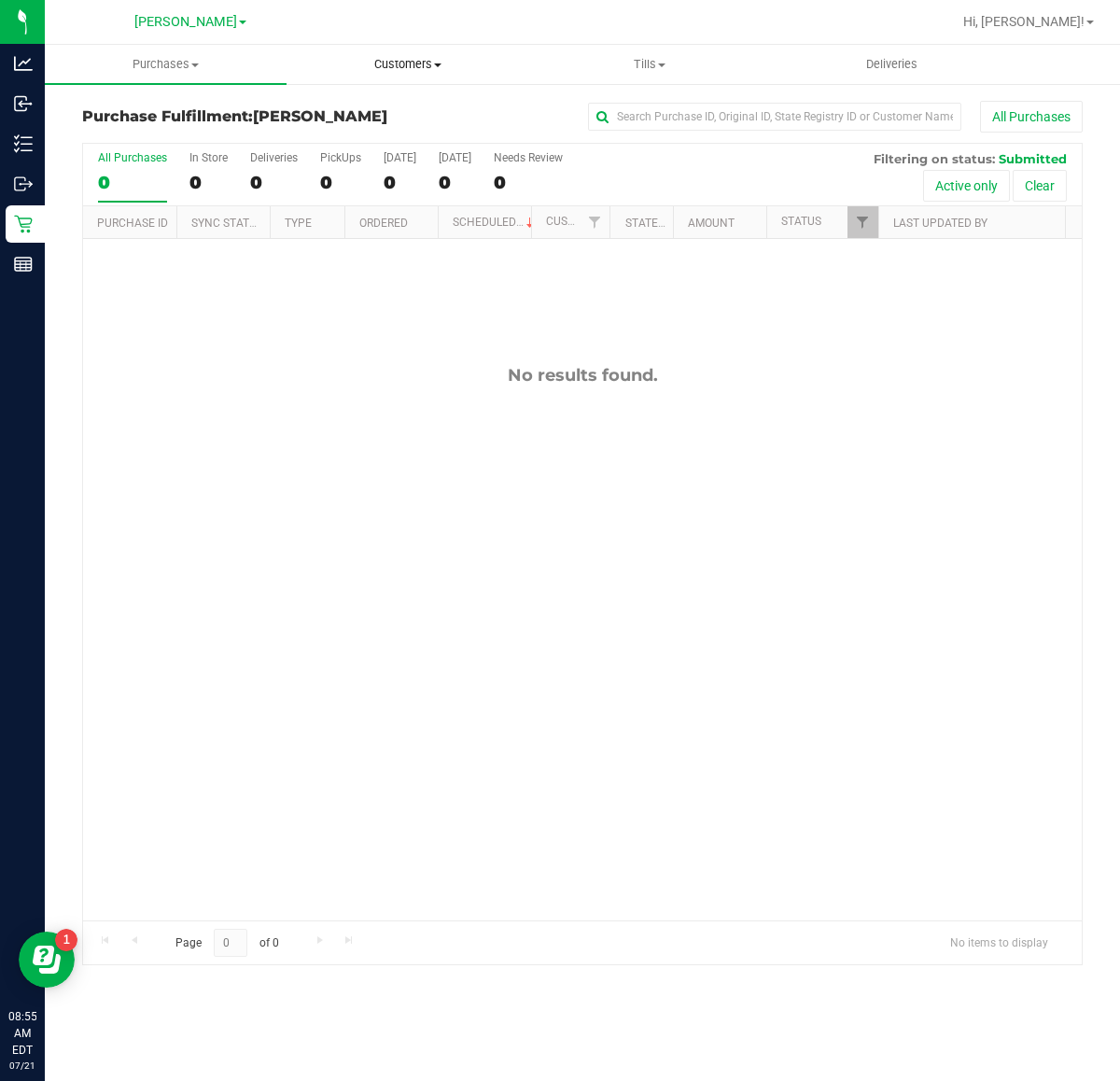 click on "Customers" at bounding box center (407, 64) 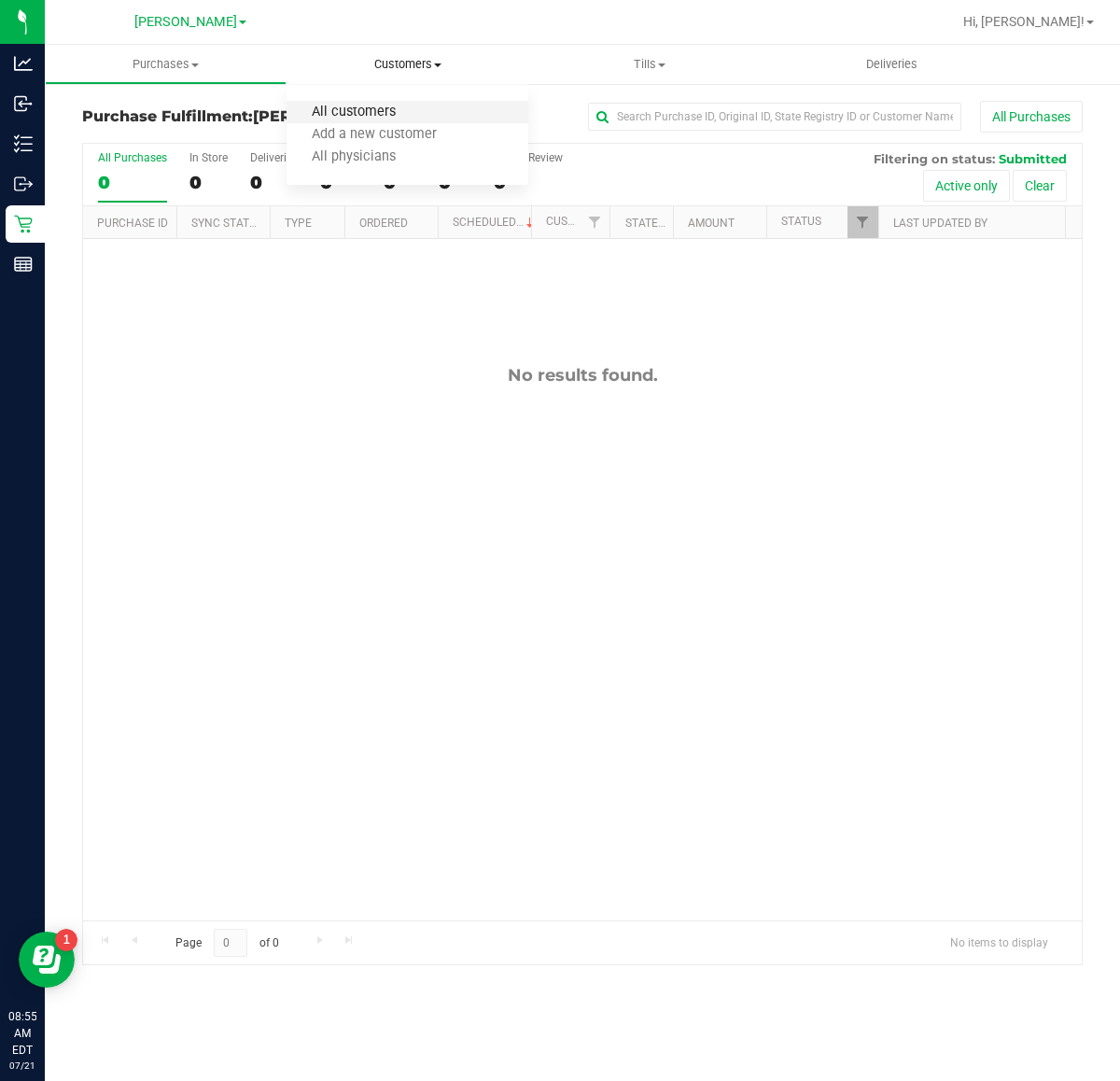 click on "All customers" at bounding box center (354, 112) 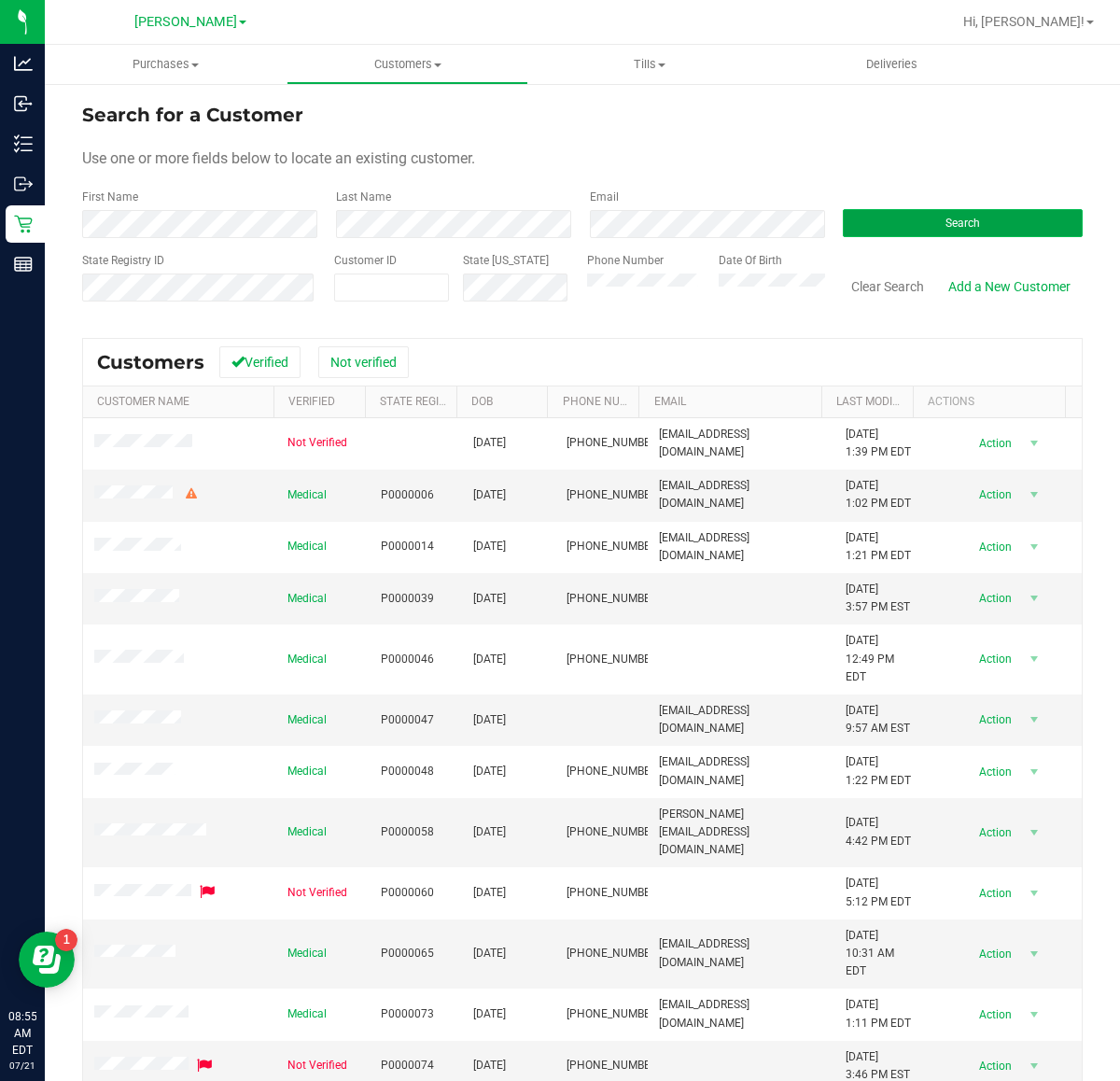 click on "Search" at bounding box center [962, 223] 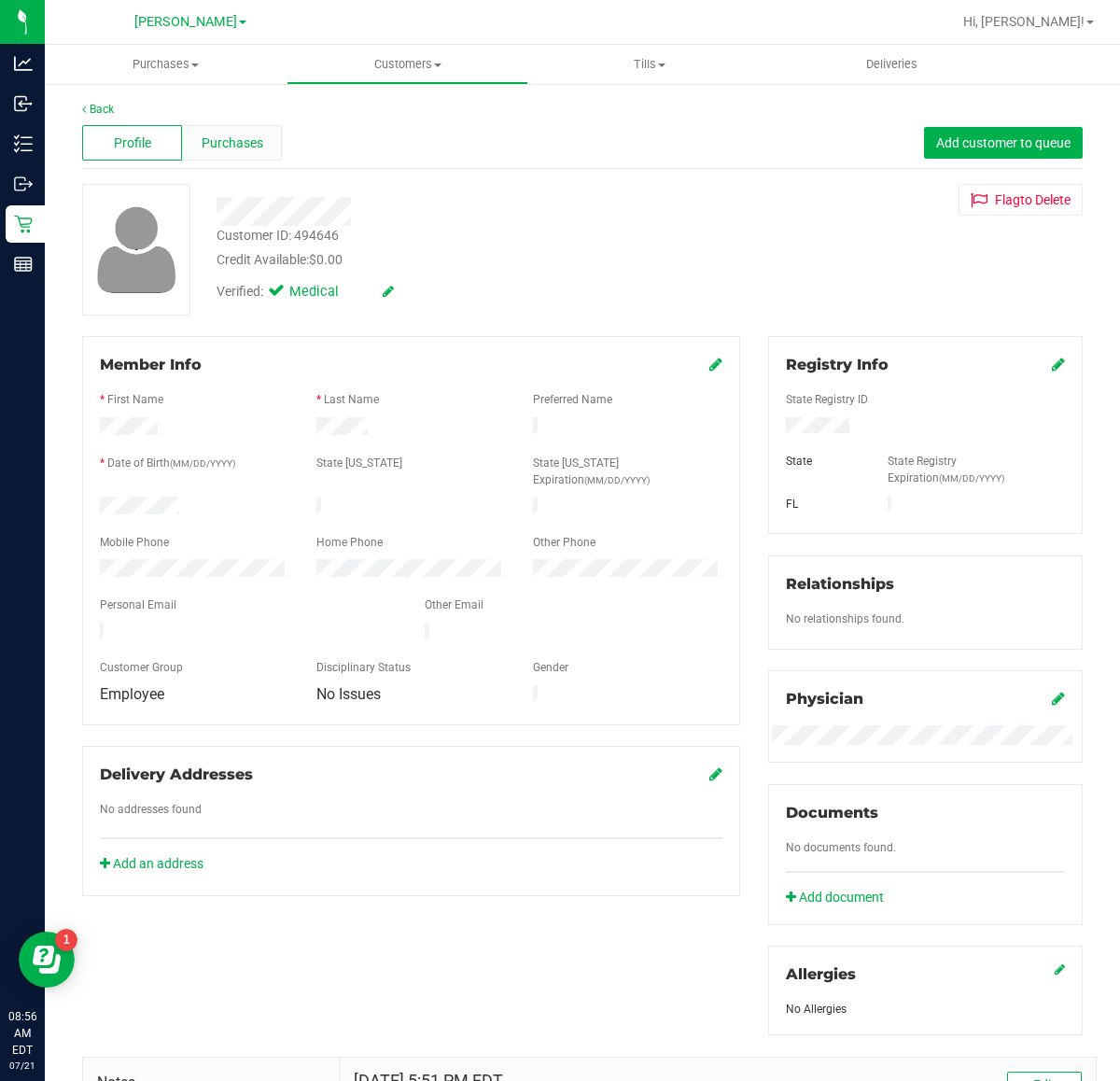 click on "Purchases" at bounding box center (231, 143) 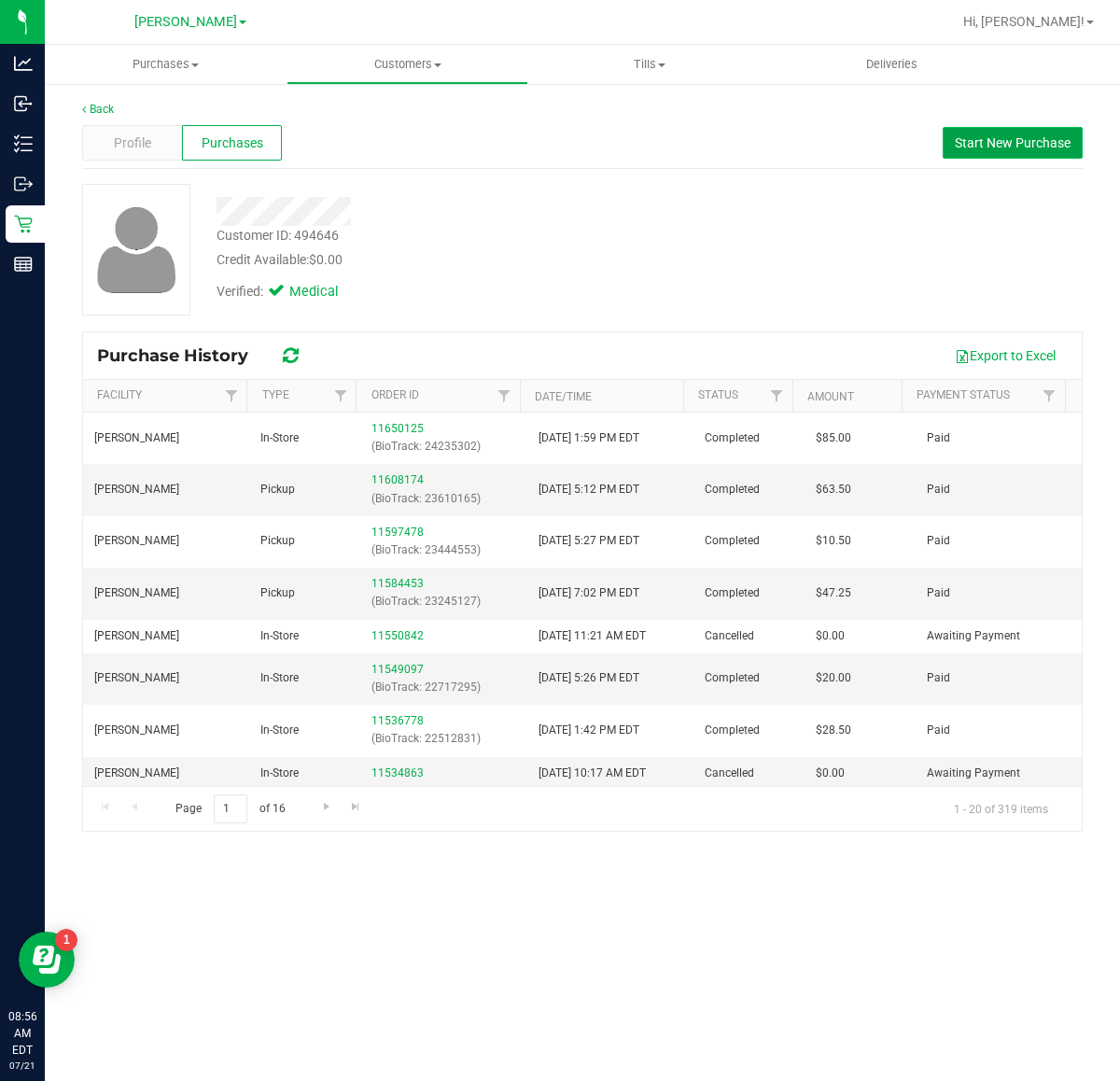 click on "Start New Purchase" at bounding box center [1013, 143] 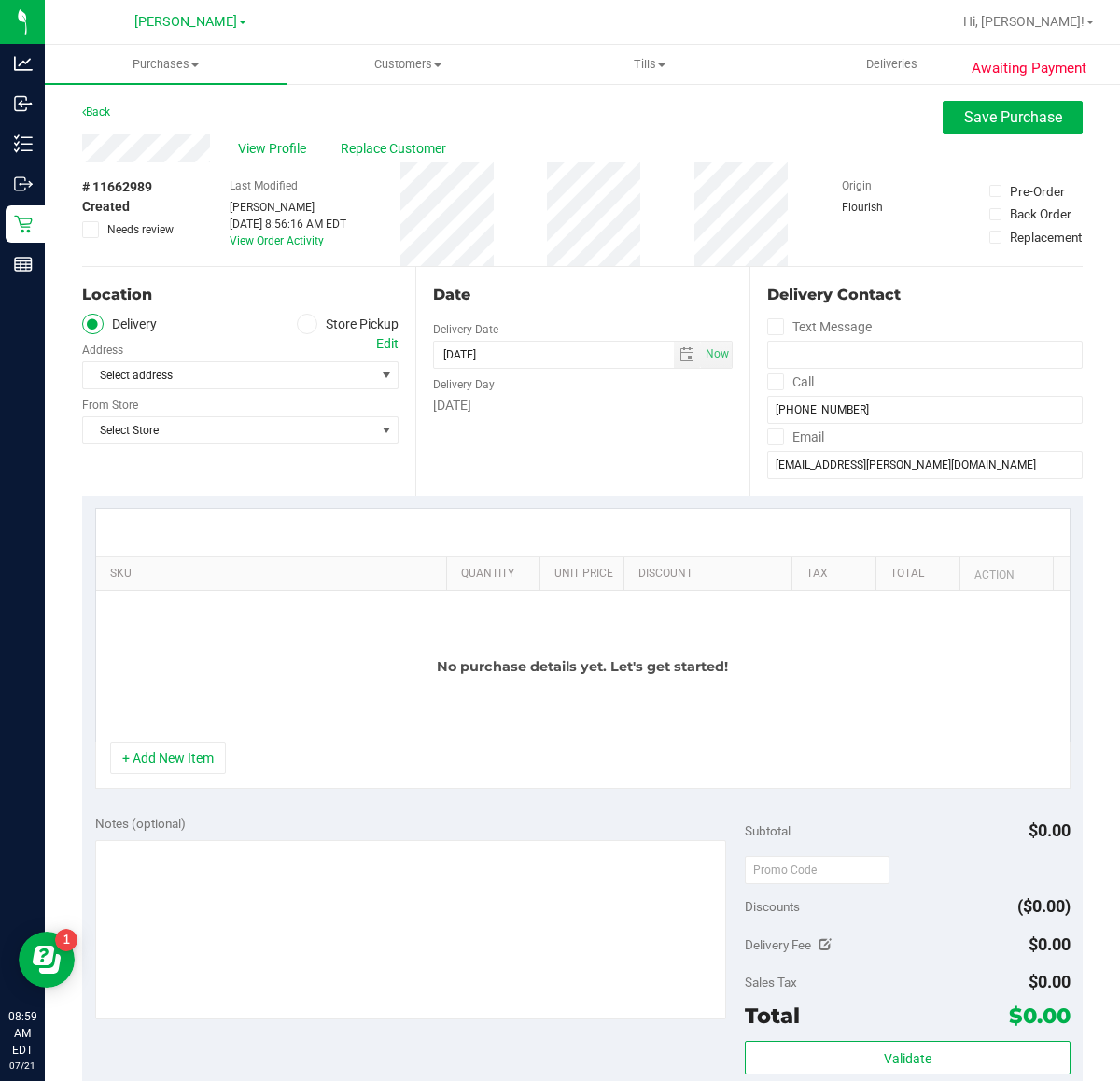 click on "Store Pickup" at bounding box center [348, 324] 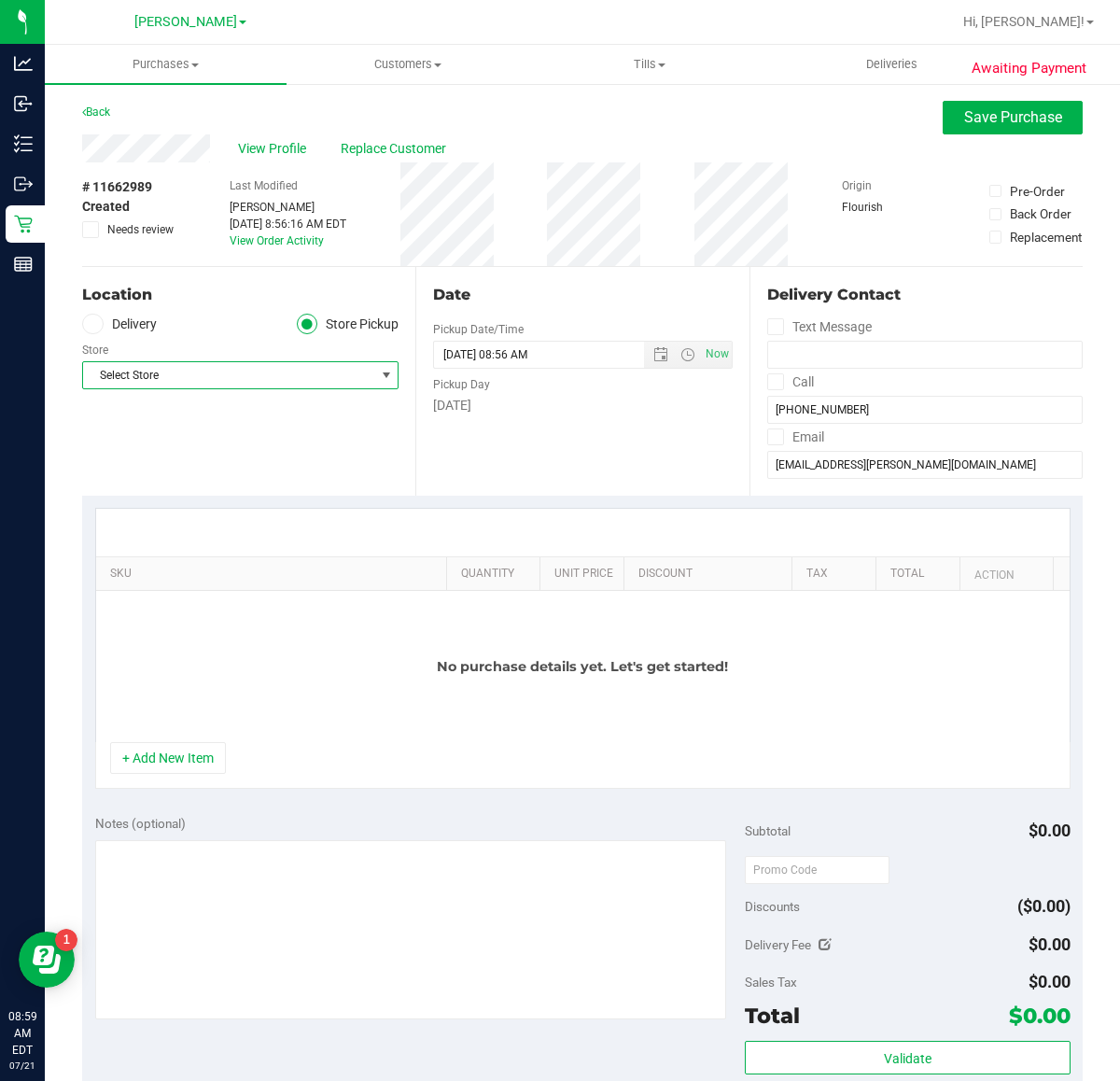 click on "Select Store" at bounding box center [229, 375] 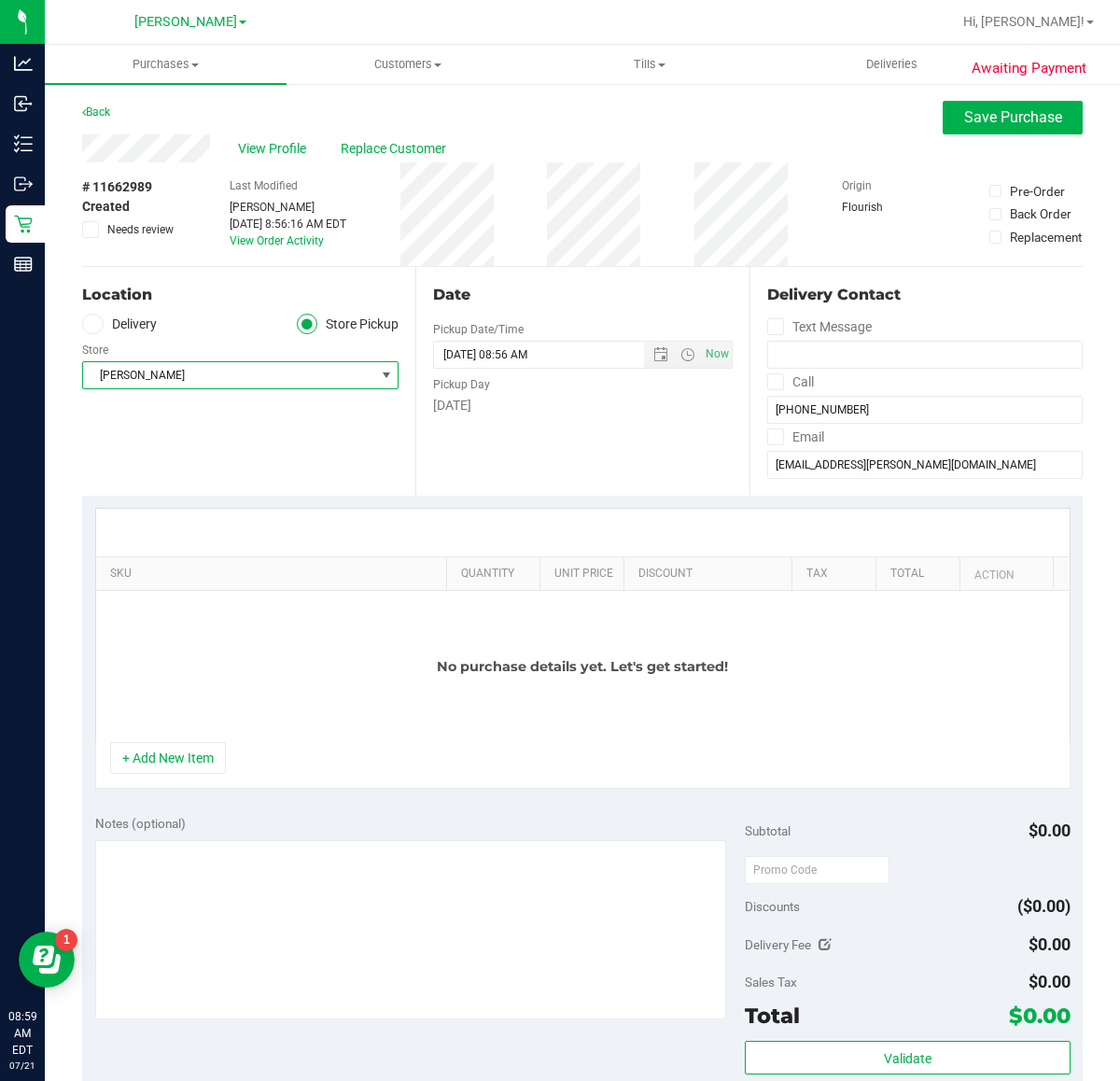 click on "Location
Delivery
Store Pickup
Store
Clermont WC Select Store Bonita Springs WC Boynton Beach WC Bradenton WC Brandon WC Brooksville WC Call Center Clermont WC Crestview WC Deerfield Beach WC Delray Beach WC Deltona WC Ft Walton Beach WC Ft. Lauderdale WC Ft. Myers WC Gainesville WC Jax Atlantic WC JAX DC REP Jax WC Key West WC Lakeland WC Largo WC Lehigh Acres DC REP Merritt Island WC Miami 72nd WC Miami Beach WC Miami Dadeland WC Miramar DC REP New Port Richey WC North Palm Beach WC North Port WC Ocala WC Orange Park WC Orlando Colonial WC Orlando DC REP Orlando WC Oviedo WC Palm Bay WC Palm Coast WC Panama City WC Pensacola WC Port Orange WC" at bounding box center [248, 381] 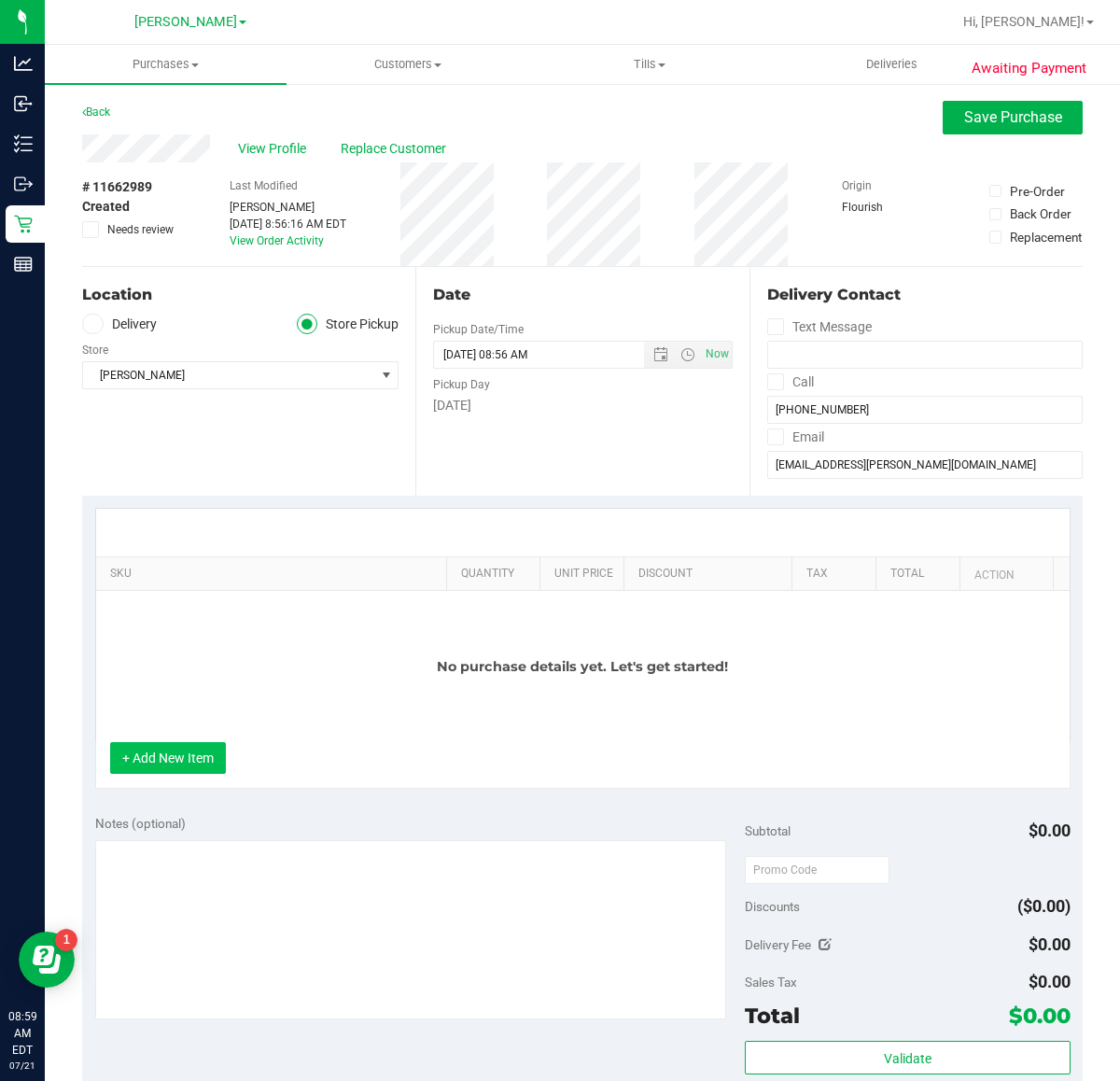 click on "+ Add New Item" at bounding box center [168, 758] 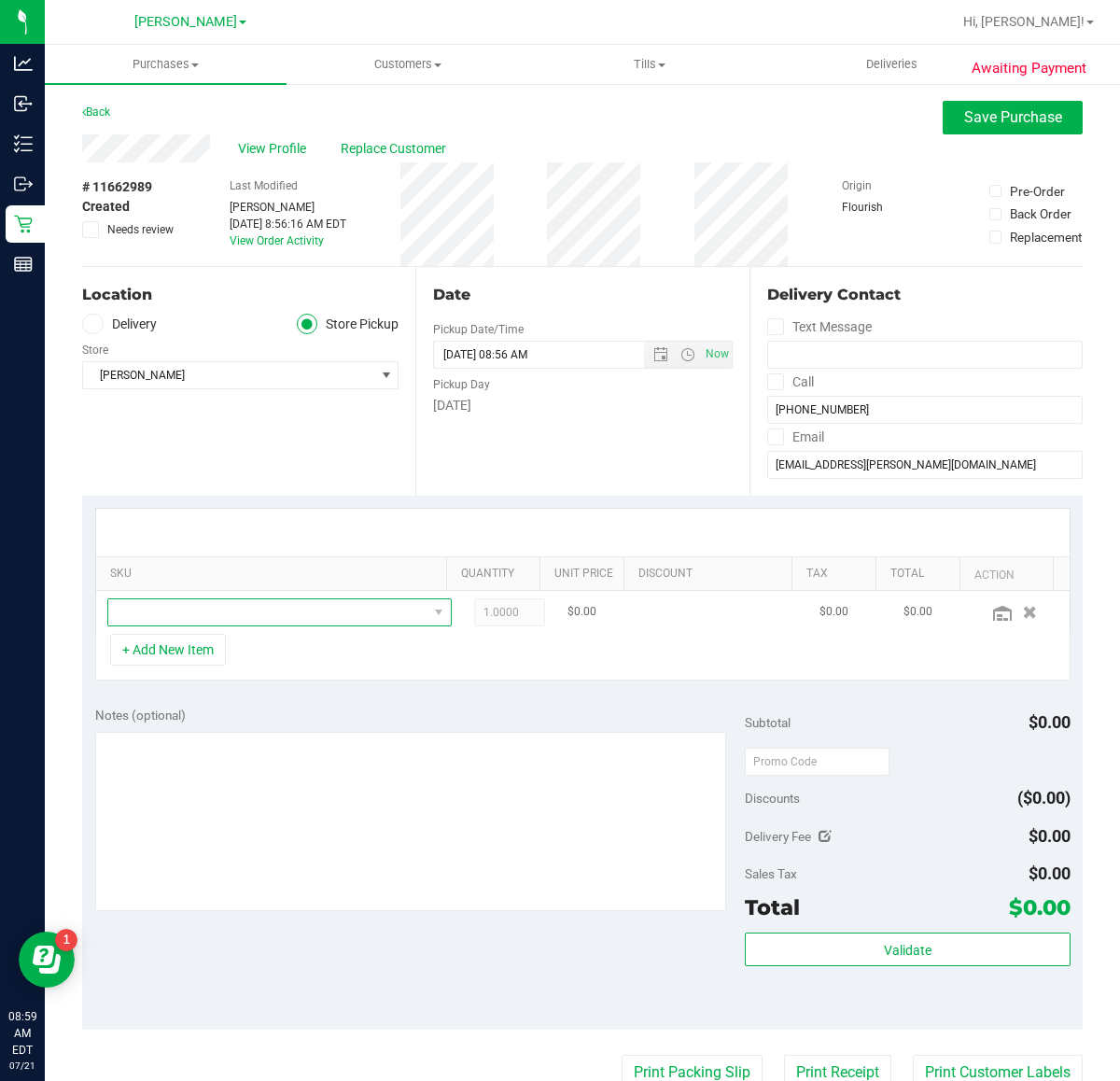 click at bounding box center (268, 612) 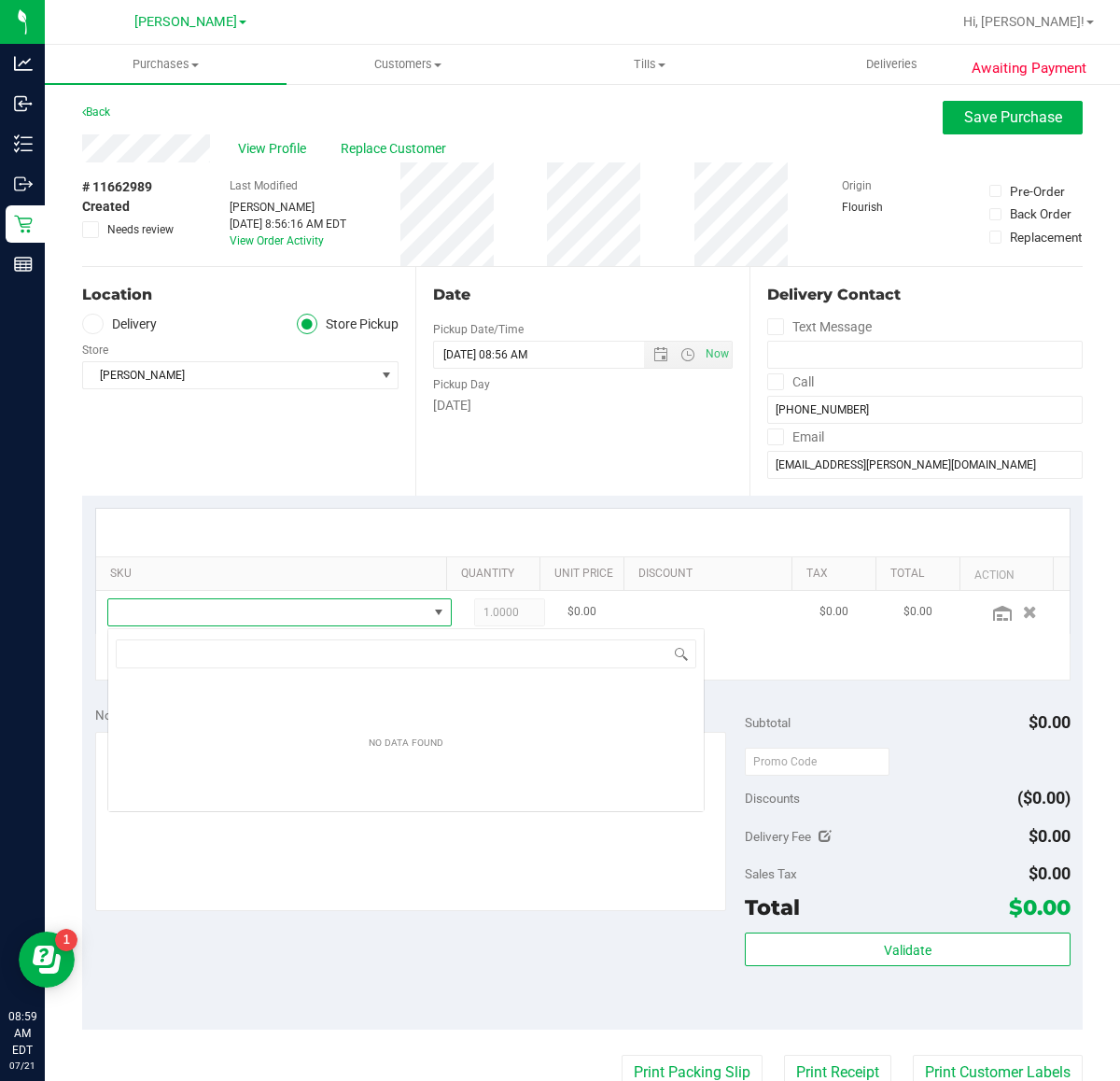 scroll, scrollTop: 93323, scrollLeft: 93023, axis: both 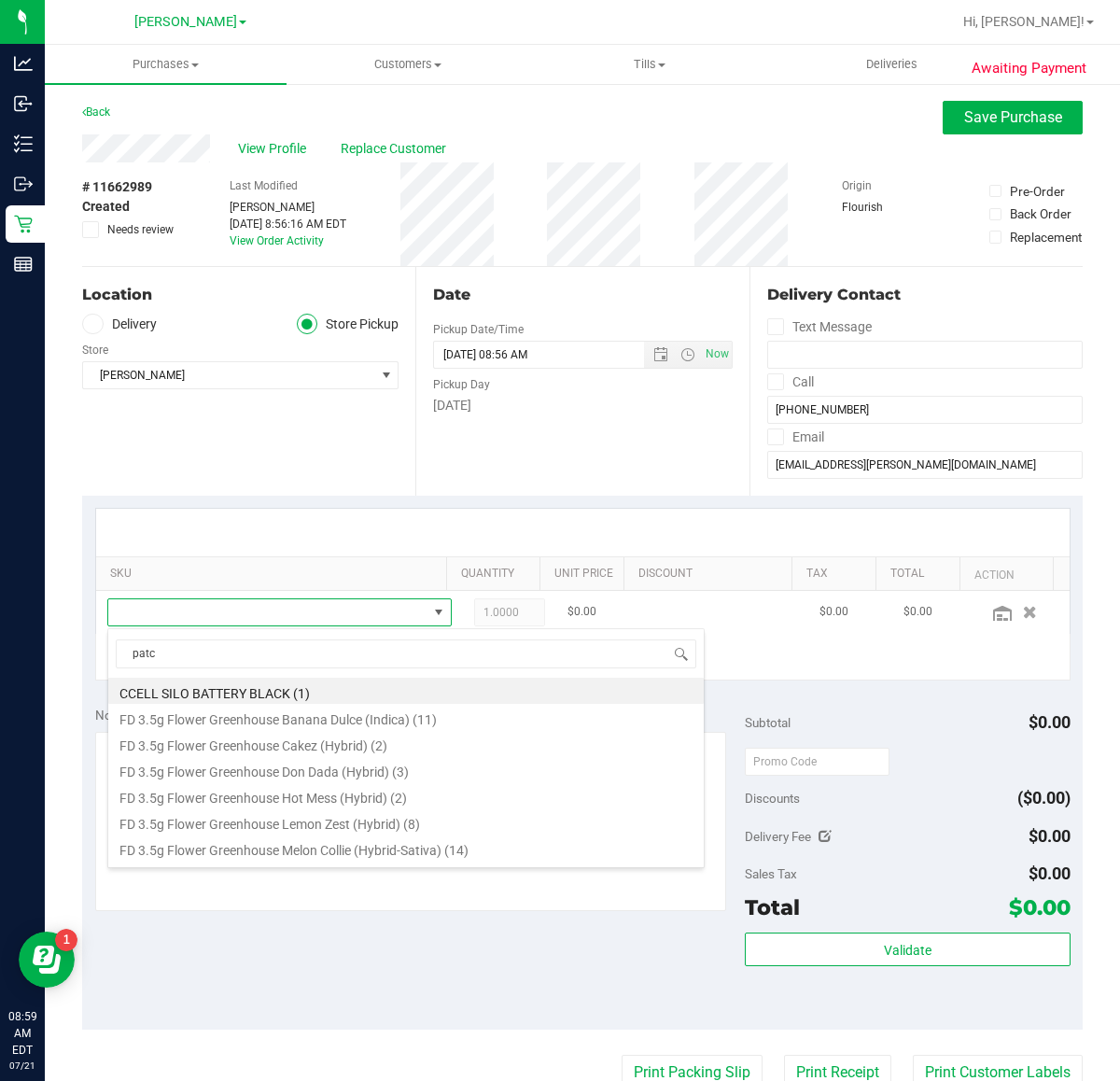 type on "patch" 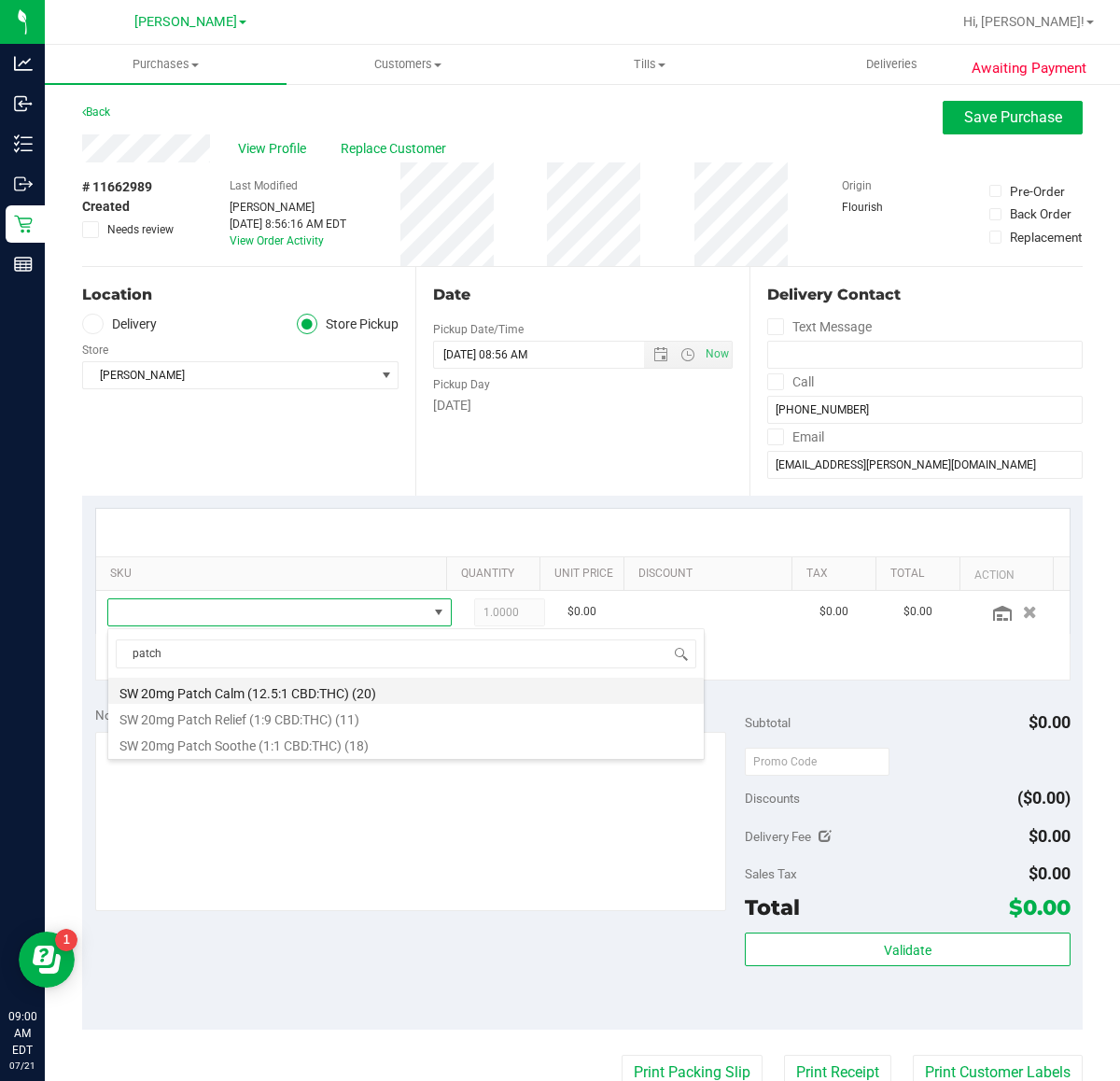click on "SW 20mg Patch Calm (12.5:1 CBD:THC) (20)" at bounding box center [406, 691] 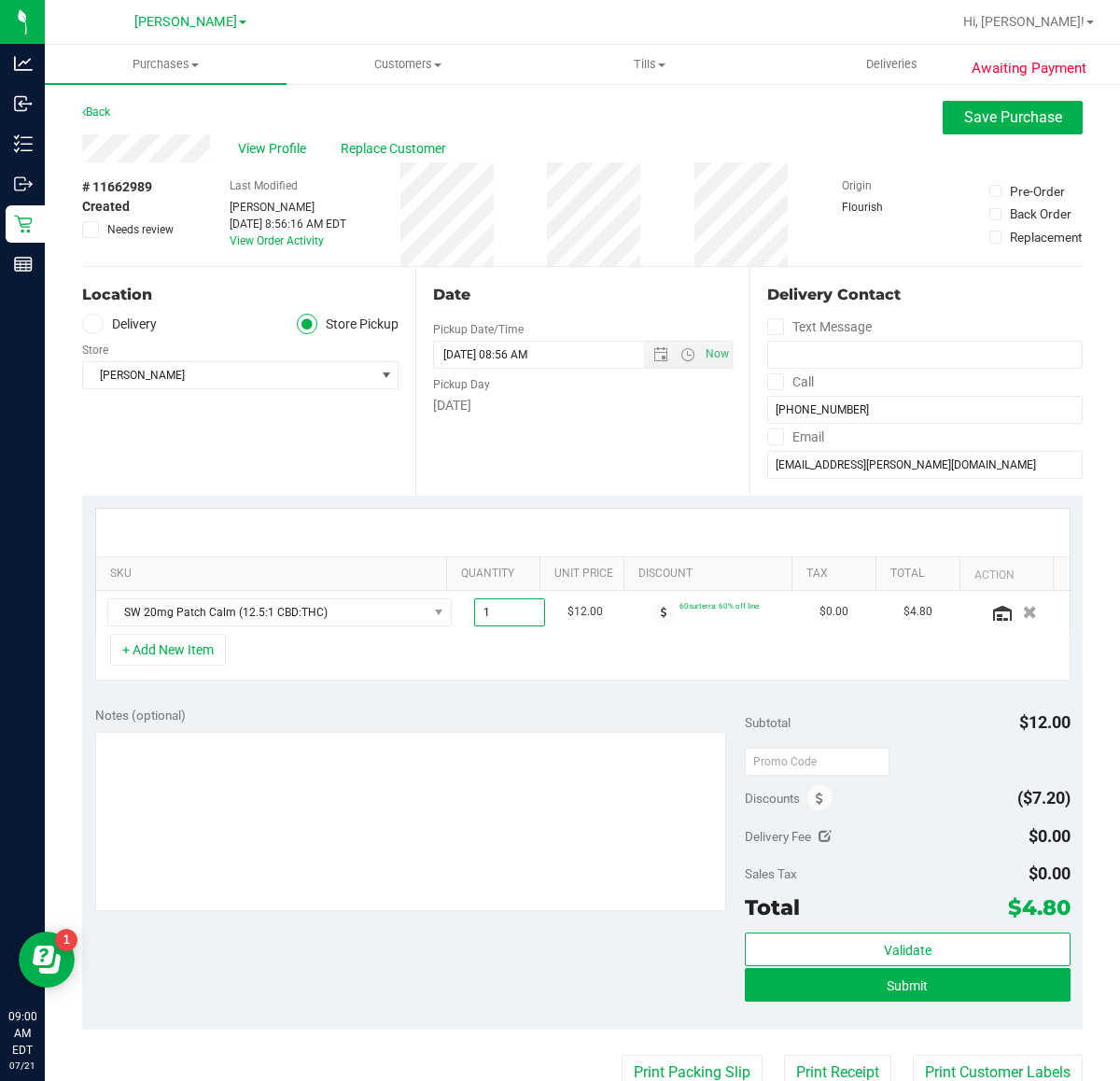 click on "1.00 1" at bounding box center [510, 612] 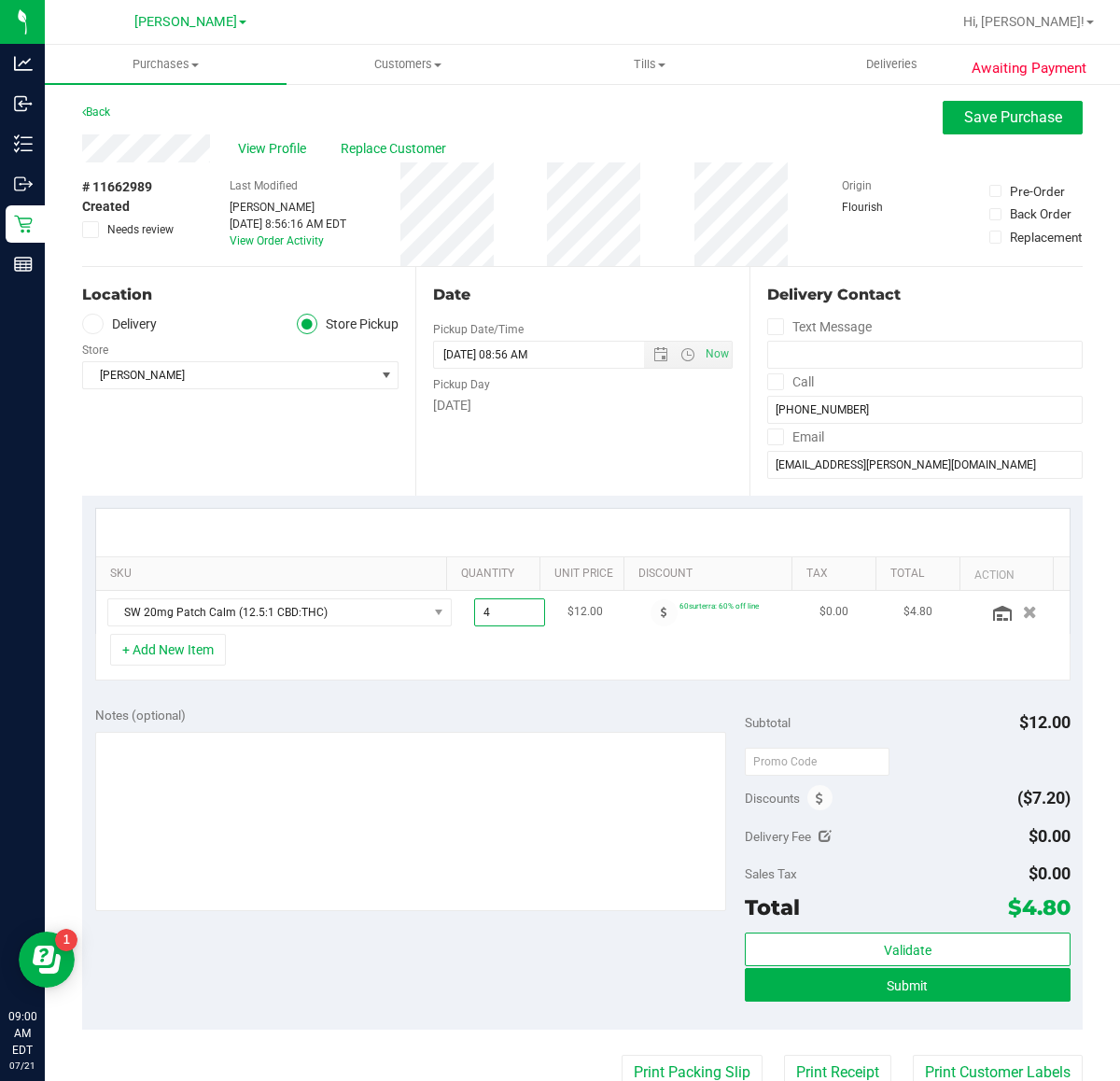 type on "4" 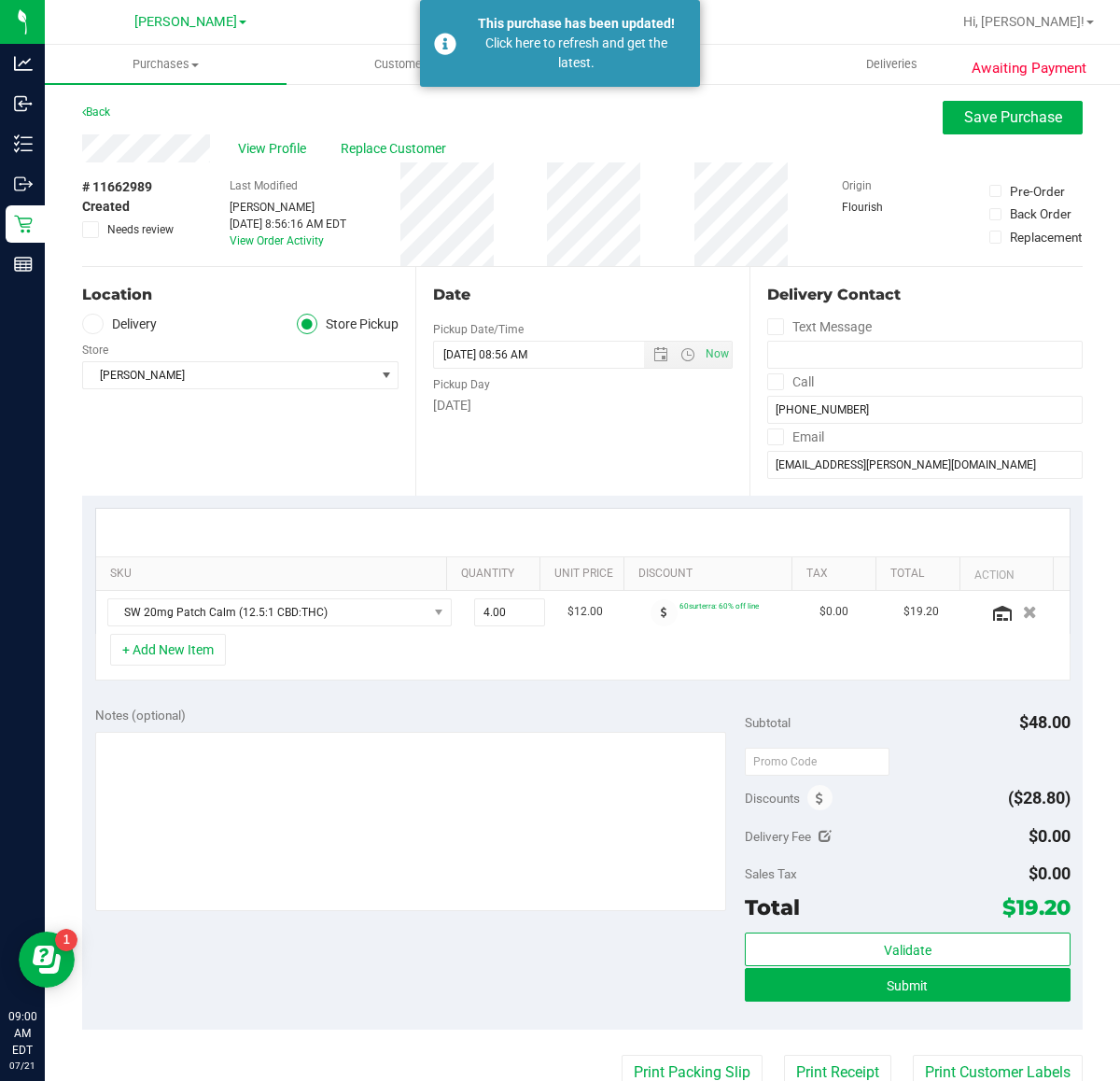 click on "+ Add New Item" at bounding box center [582, 657] 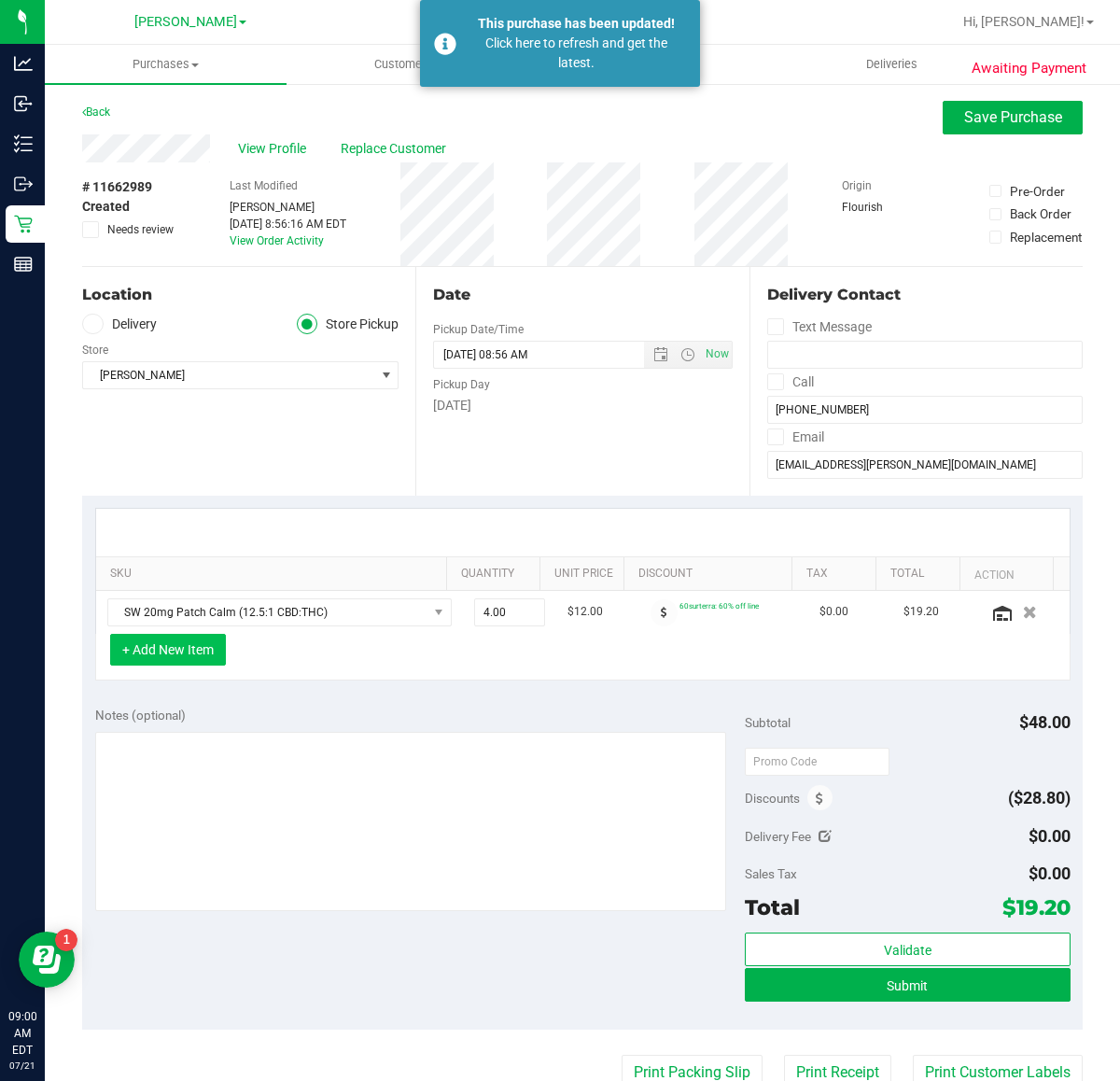 click on "+ Add New Item" at bounding box center (168, 650) 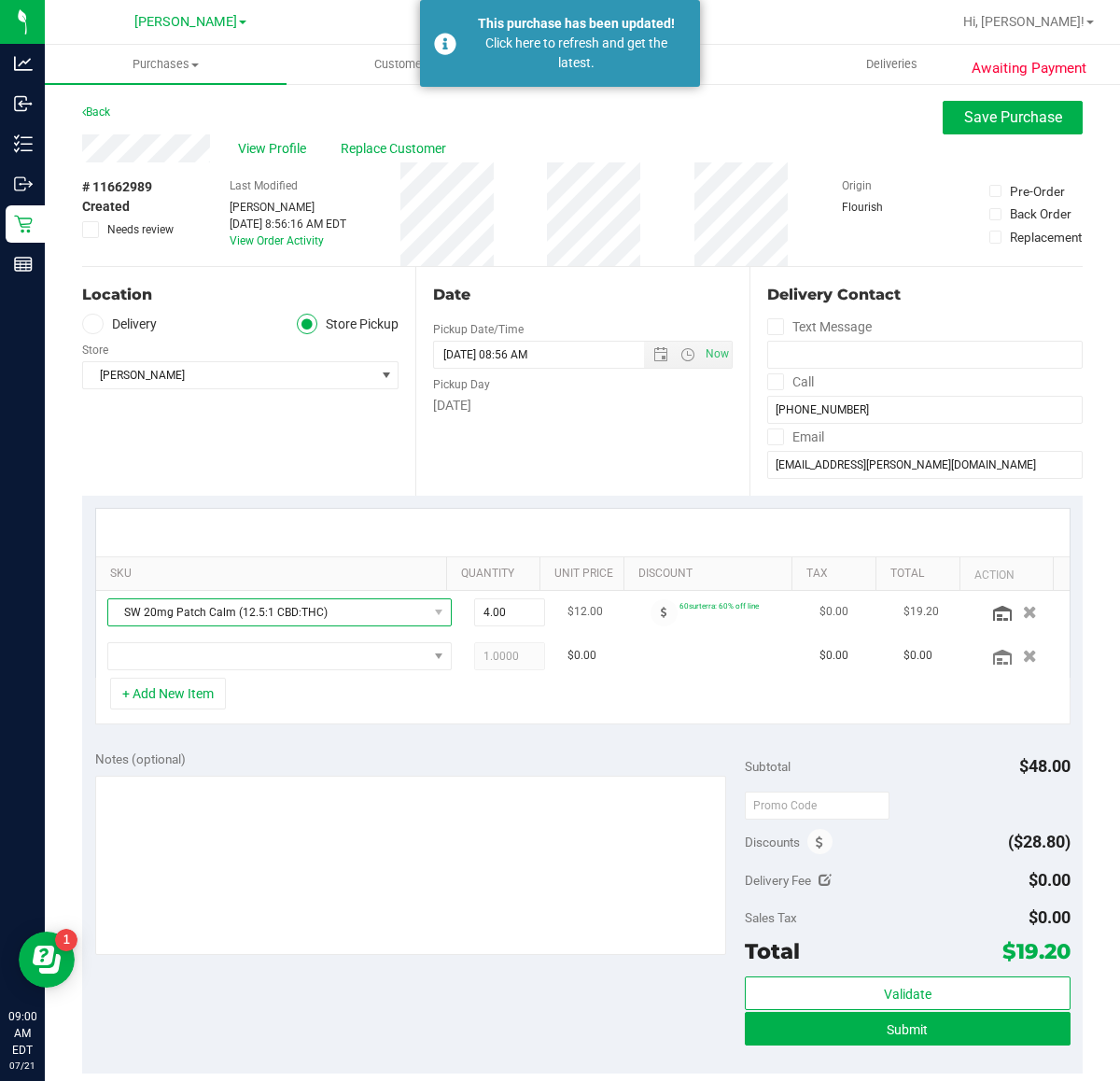 click on "SW 20mg Patch Calm (12.5:1 CBD:THC)" at bounding box center [268, 612] 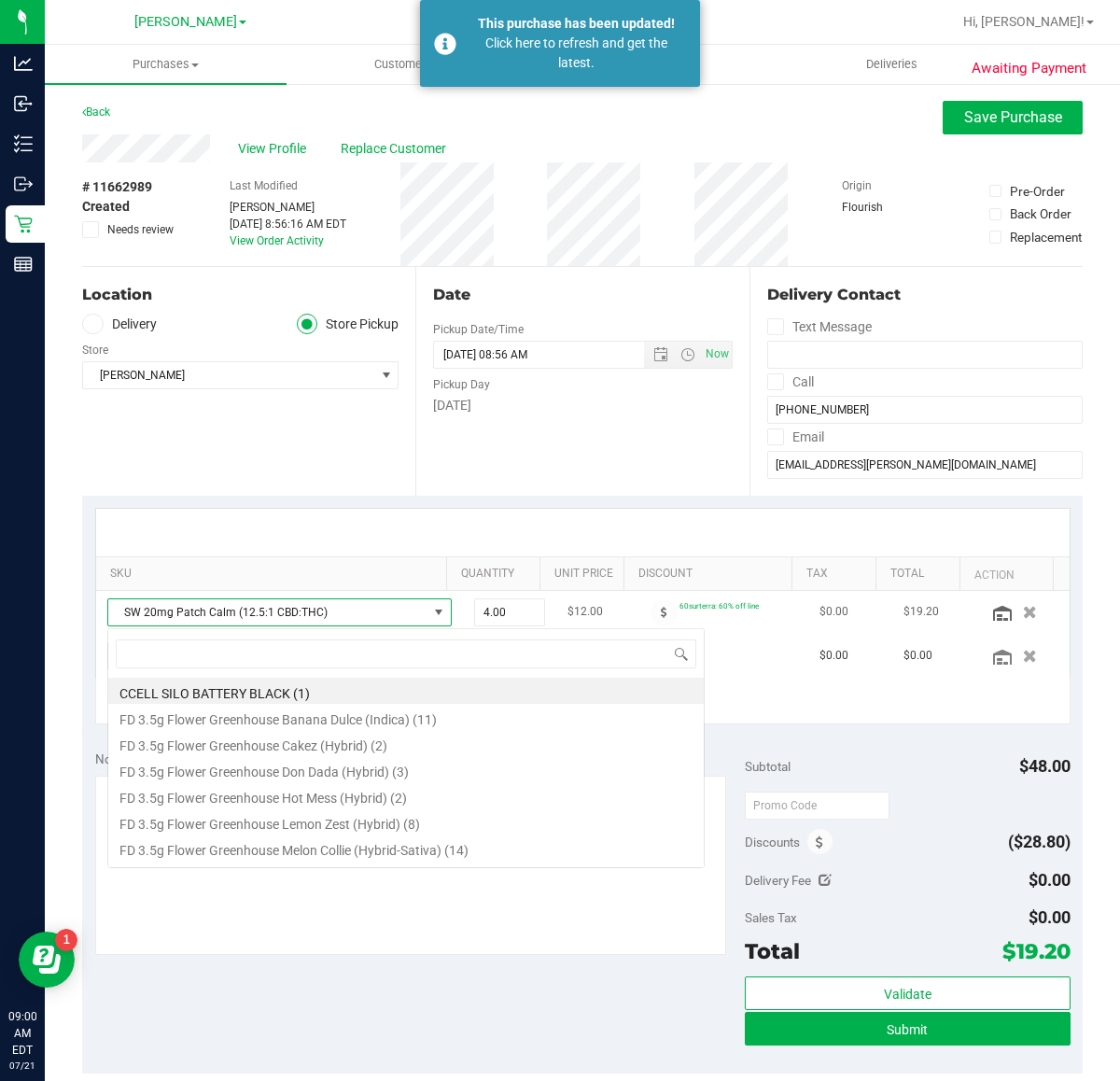scroll, scrollTop: 93323, scrollLeft: 93023, axis: both 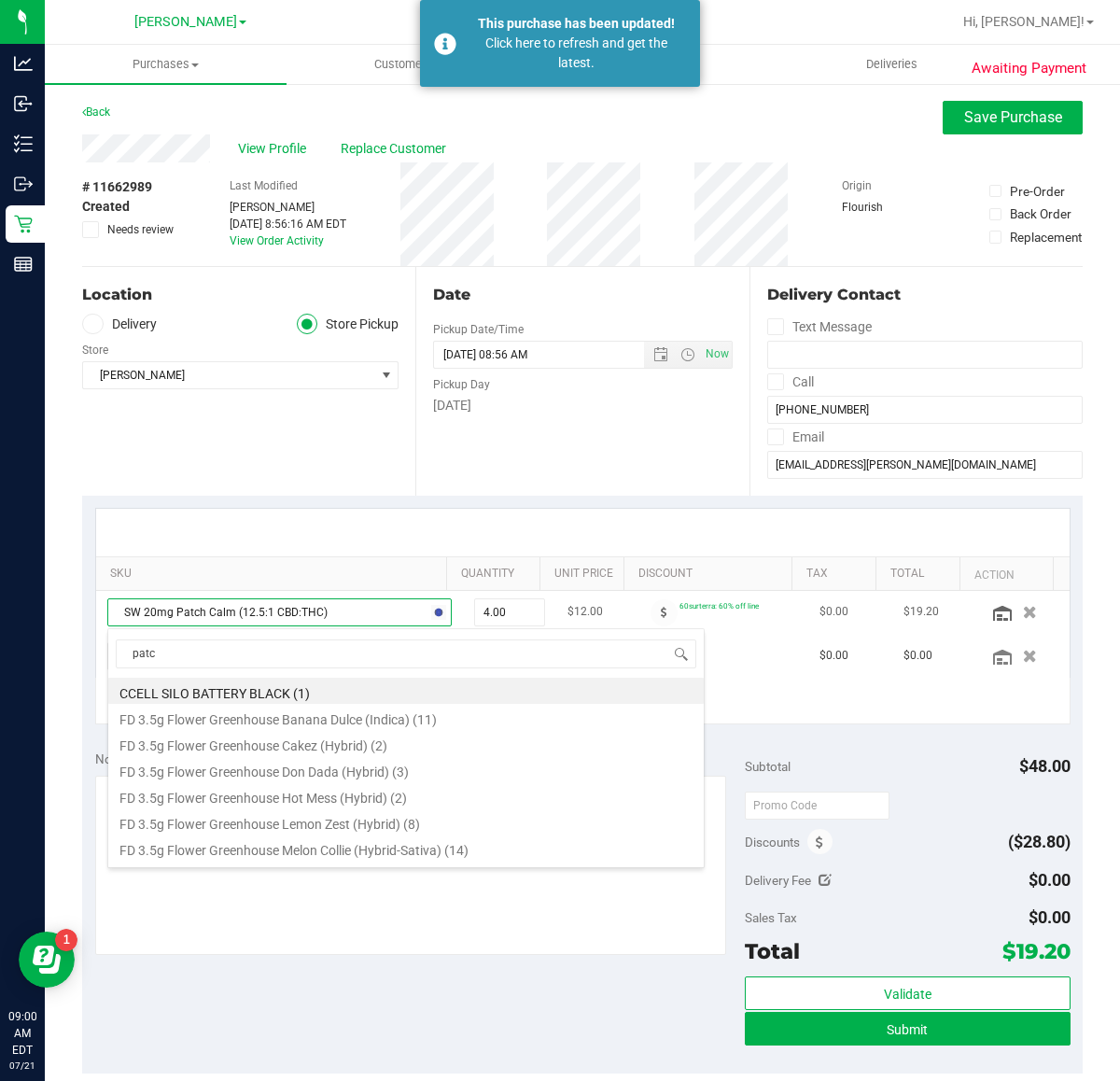 type on "patch" 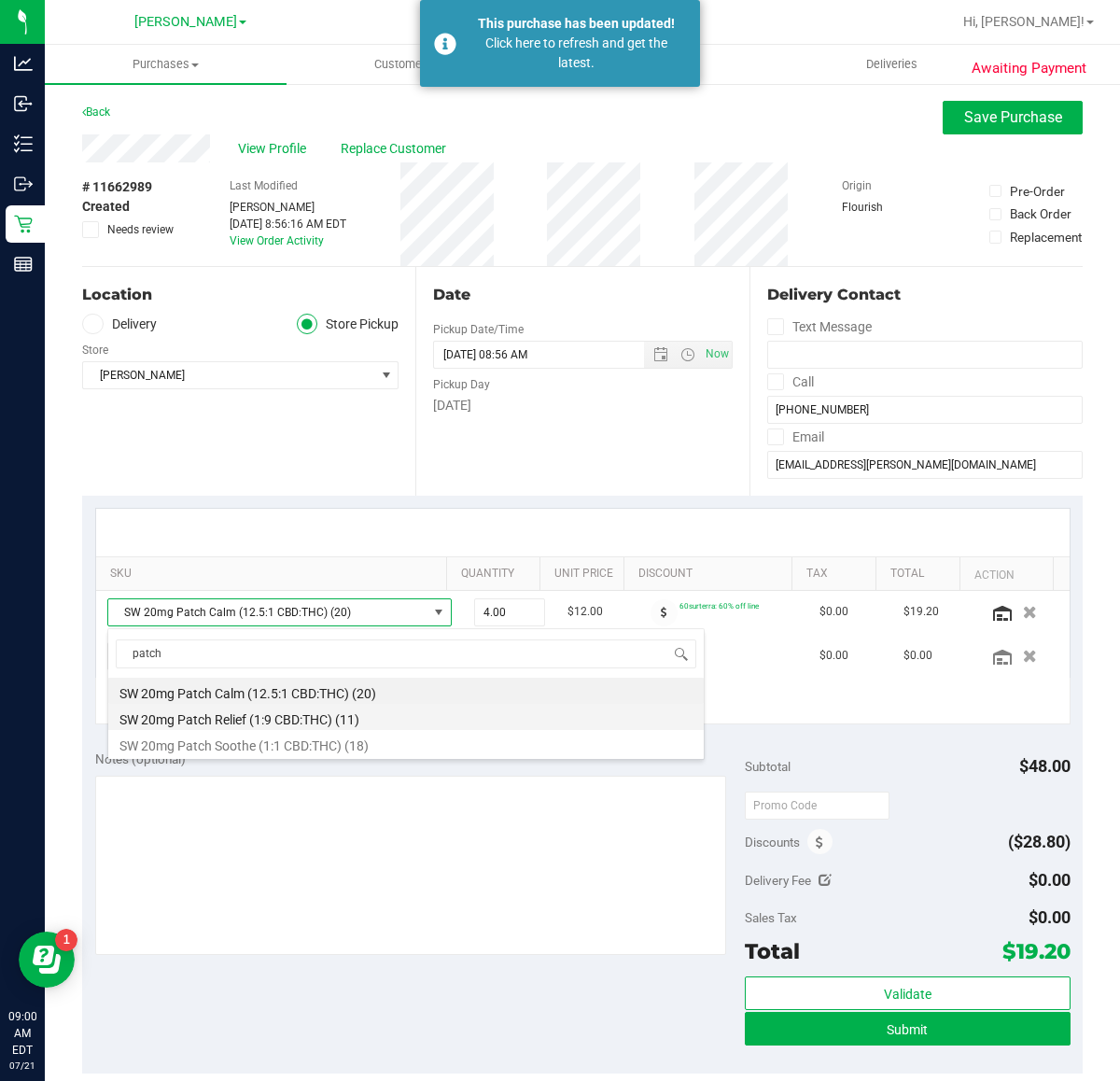 click on "SW 20mg Patch Relief (1:9 CBD:THC) (11)" at bounding box center [406, 717] 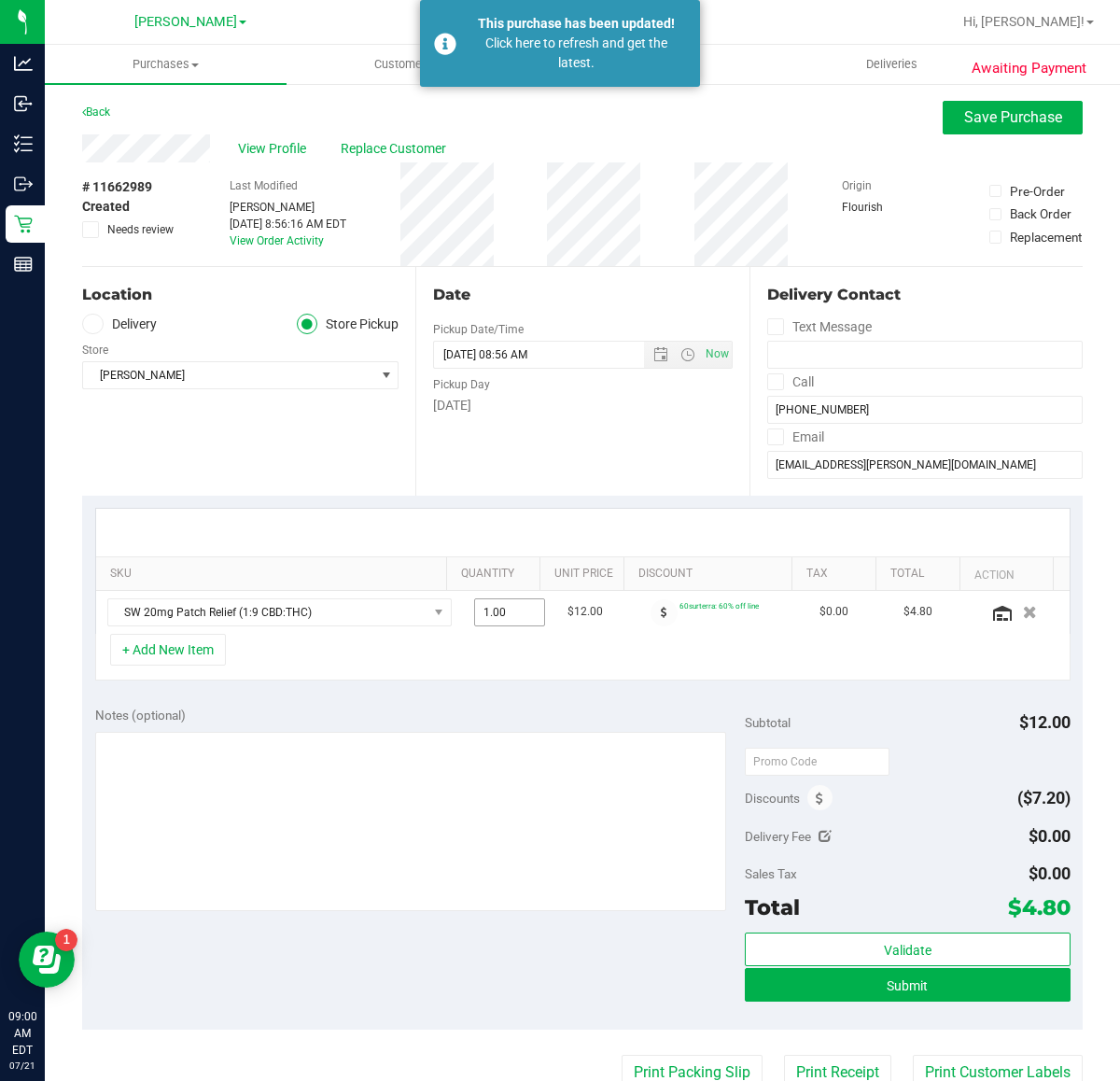 click on "1.00 1" at bounding box center (510, 612) 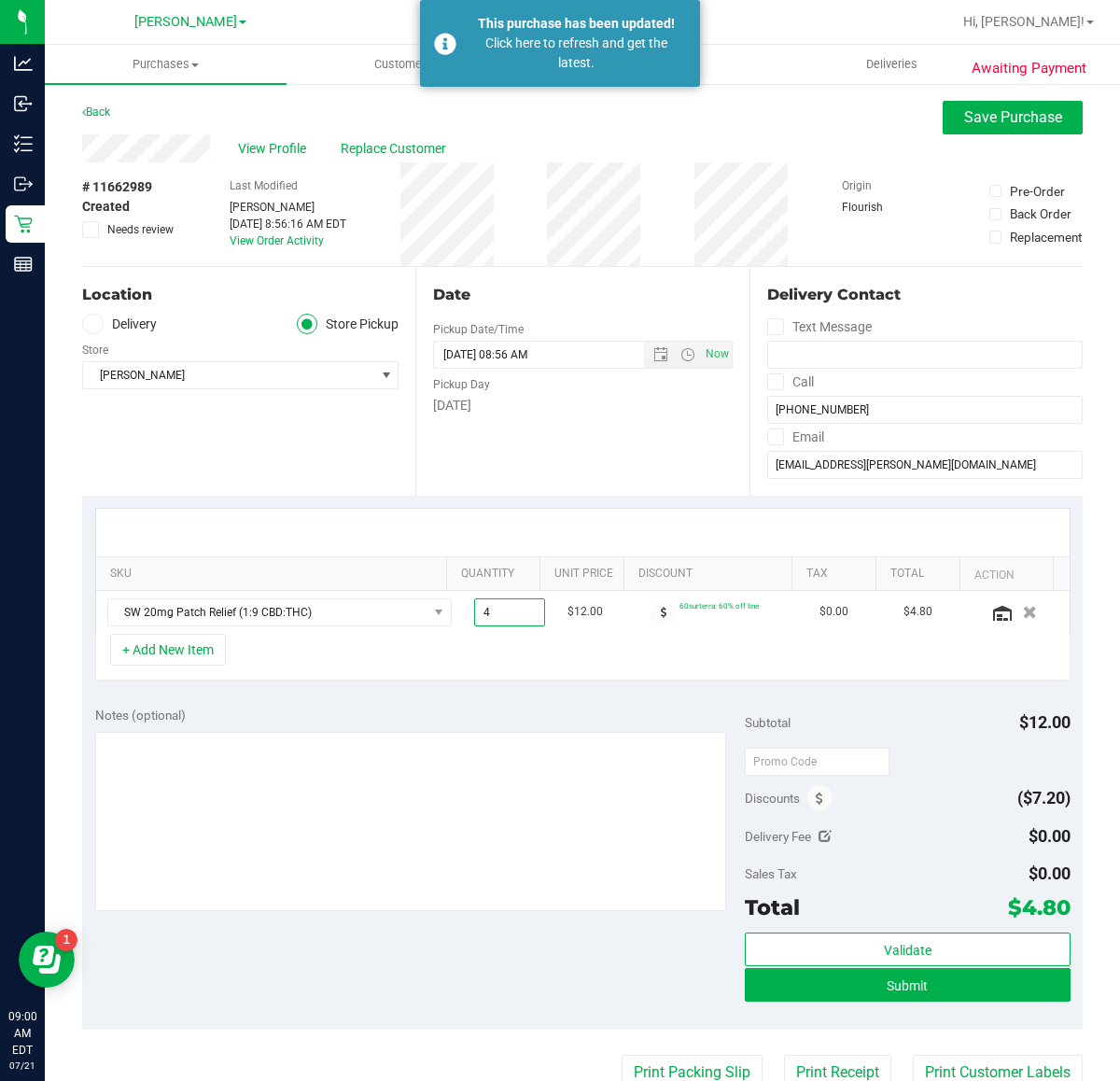 type on "4" 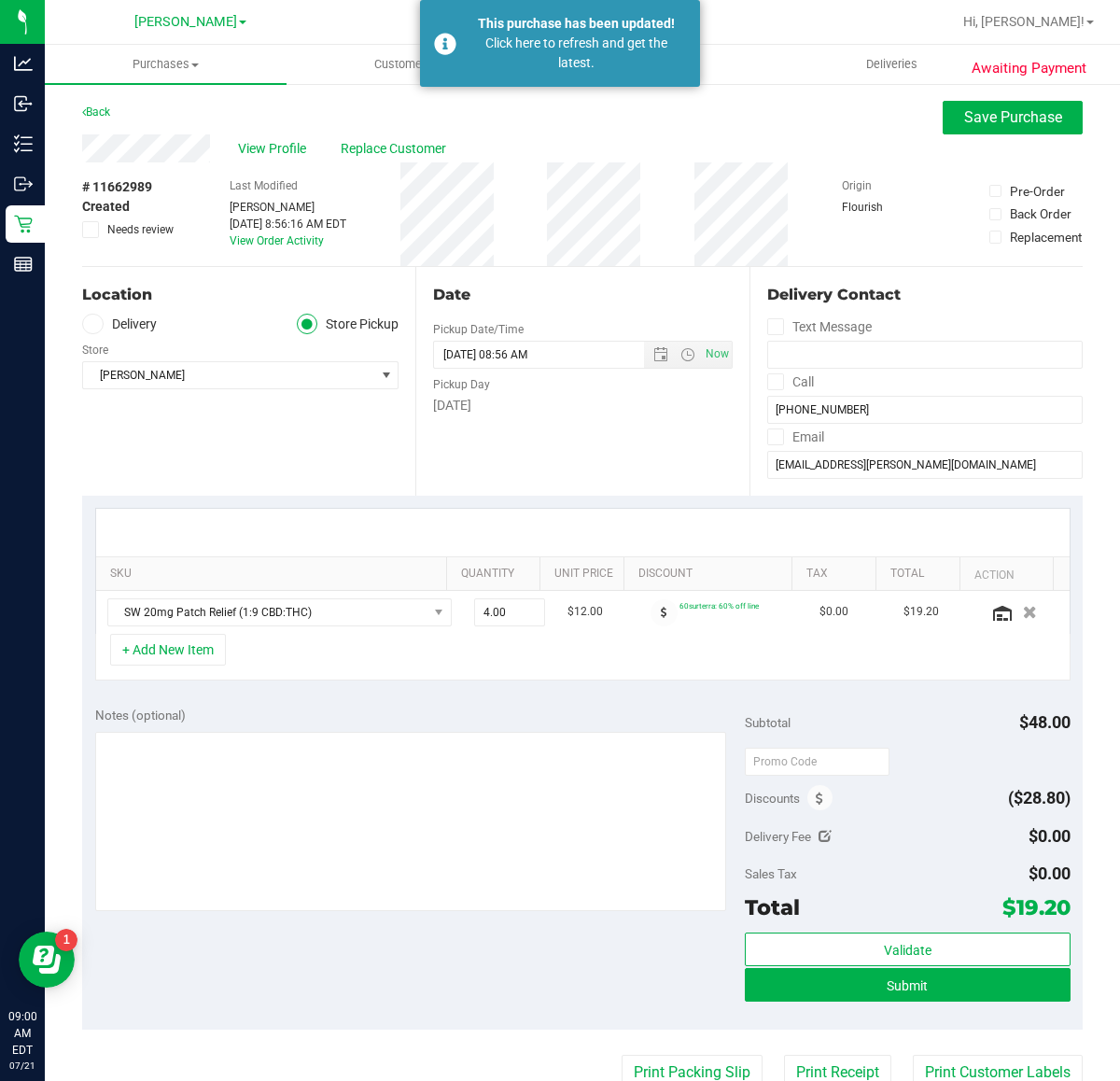 click on "SKU Quantity Unit Price Discount Tax Total Action
SW 20mg Patch Relief (1:9 CBD:THC)
4.00 4
$12.00
60surterra:
60%
off
line
$0.00
$19.20
+ Add New Item" at bounding box center [582, 595] 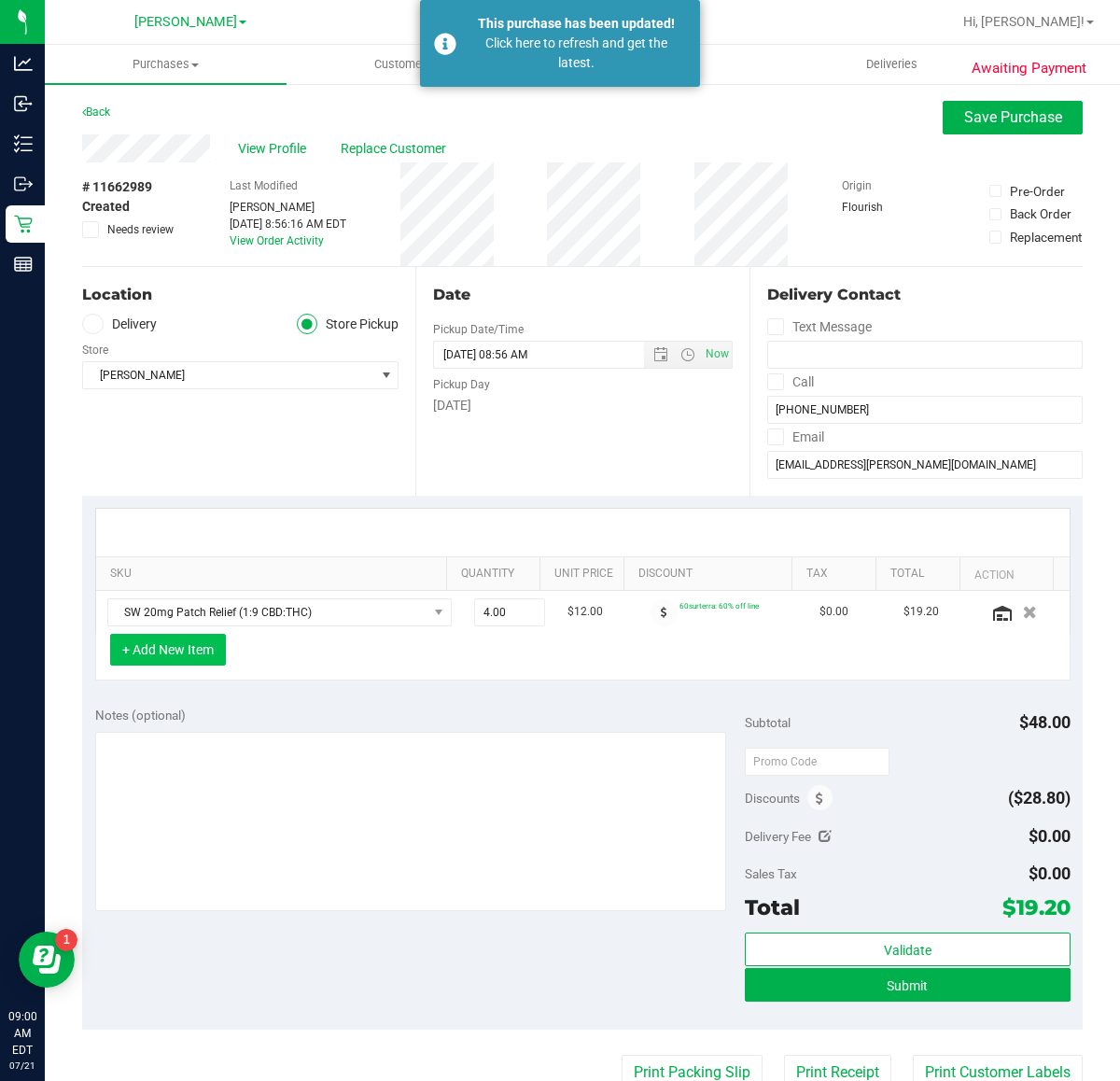 click on "+ Add New Item" at bounding box center (168, 650) 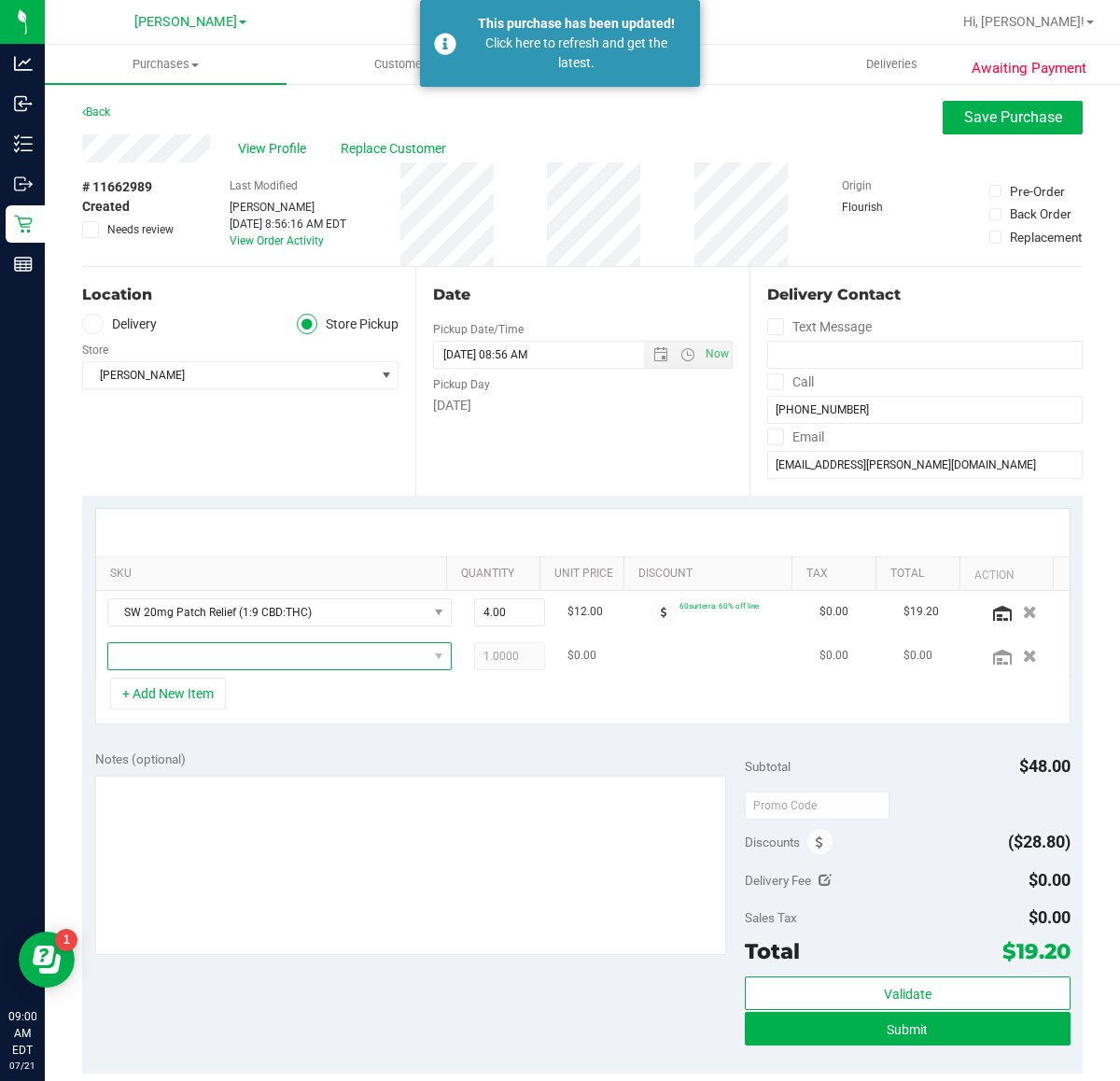 click at bounding box center [268, 656] 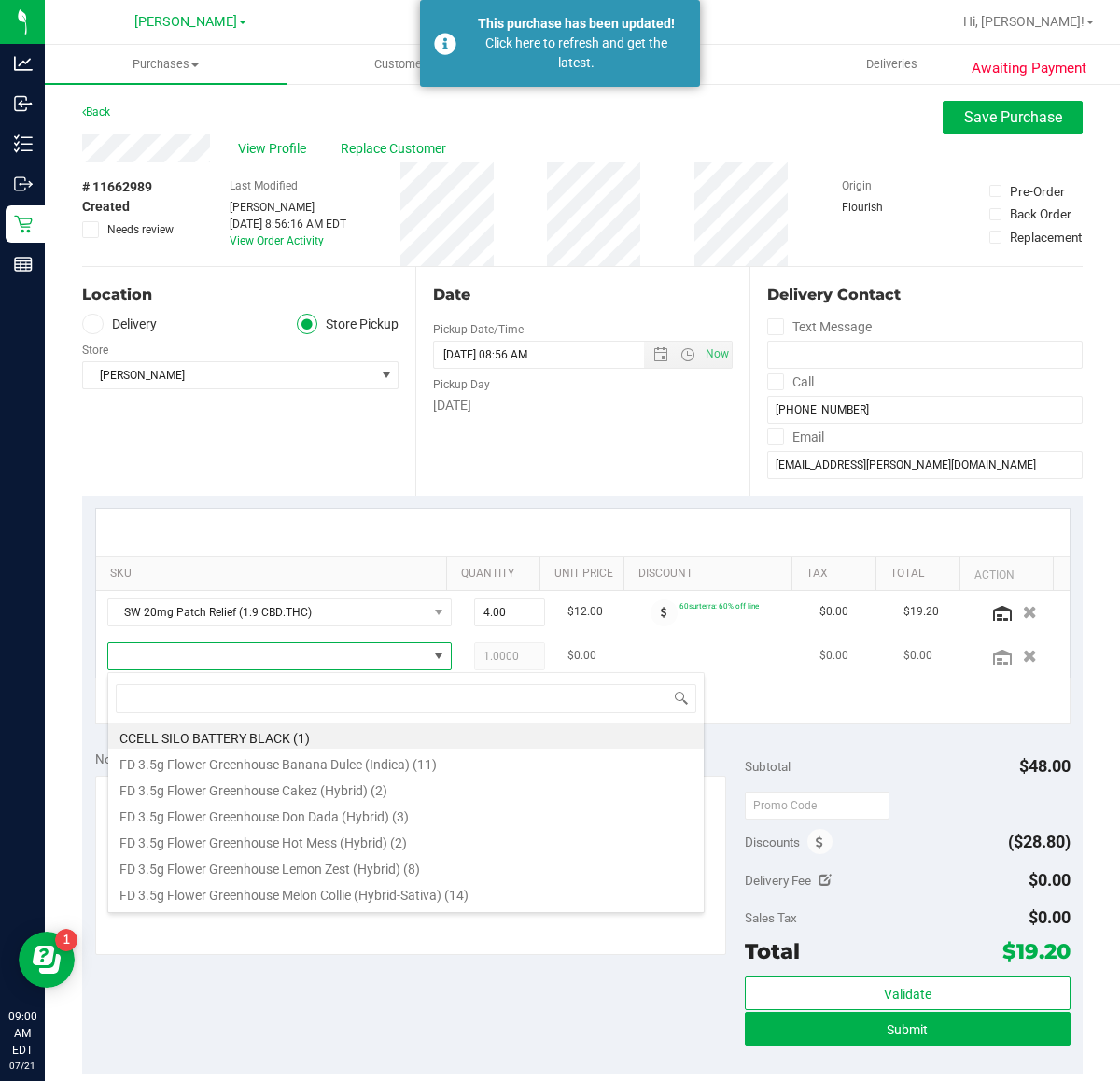 scroll, scrollTop: 93323, scrollLeft: 93023, axis: both 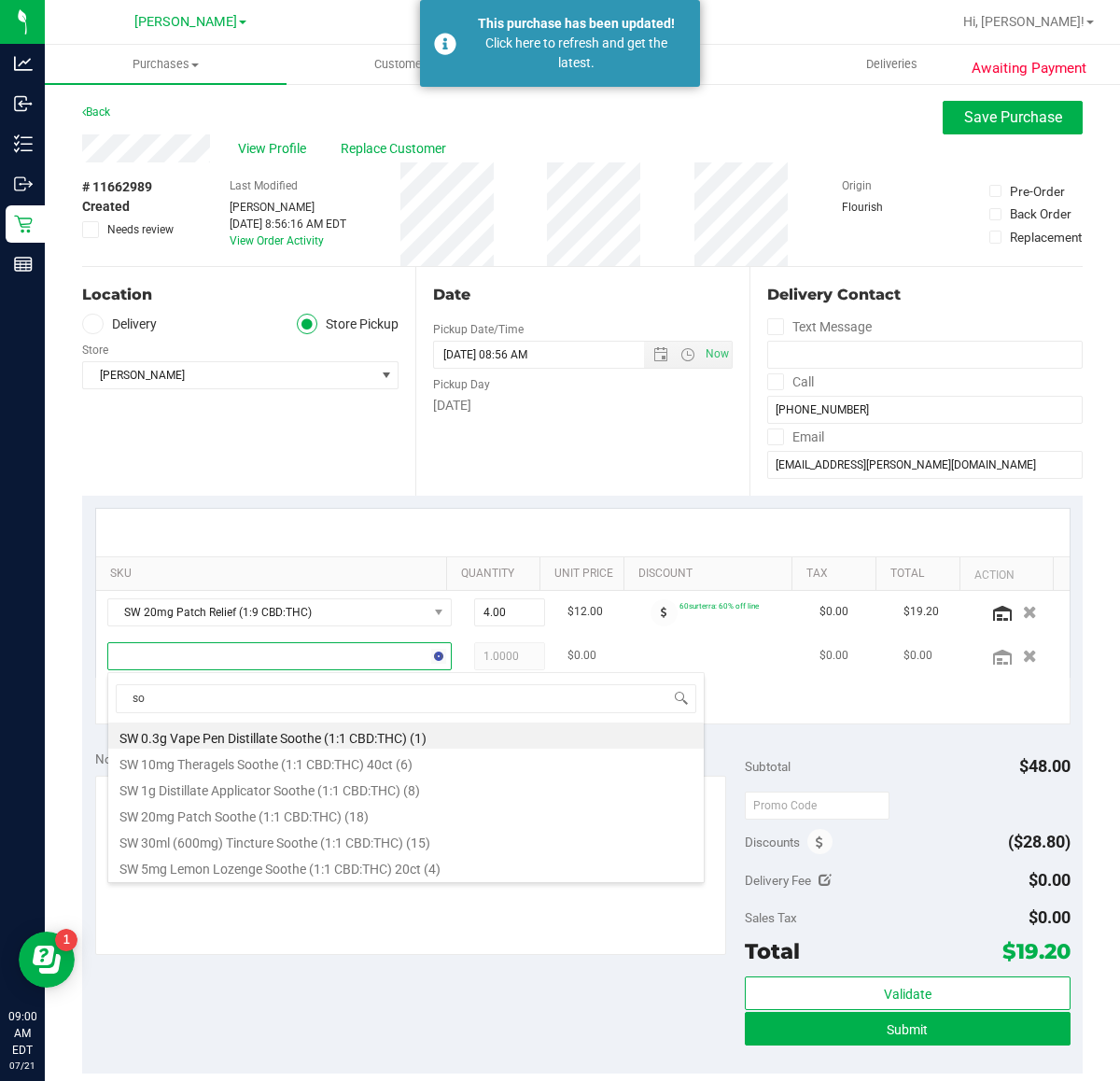 type on "s" 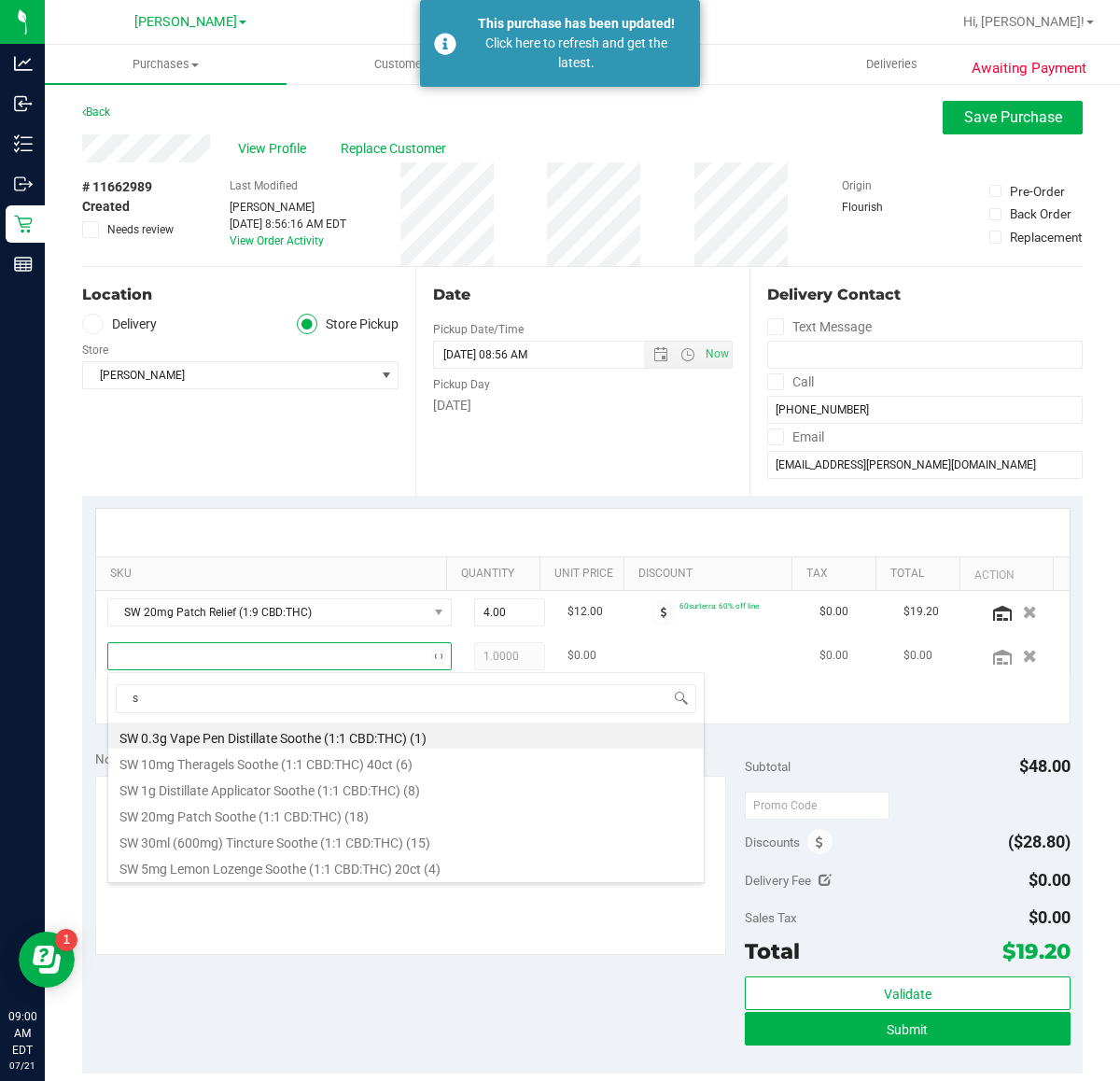 type 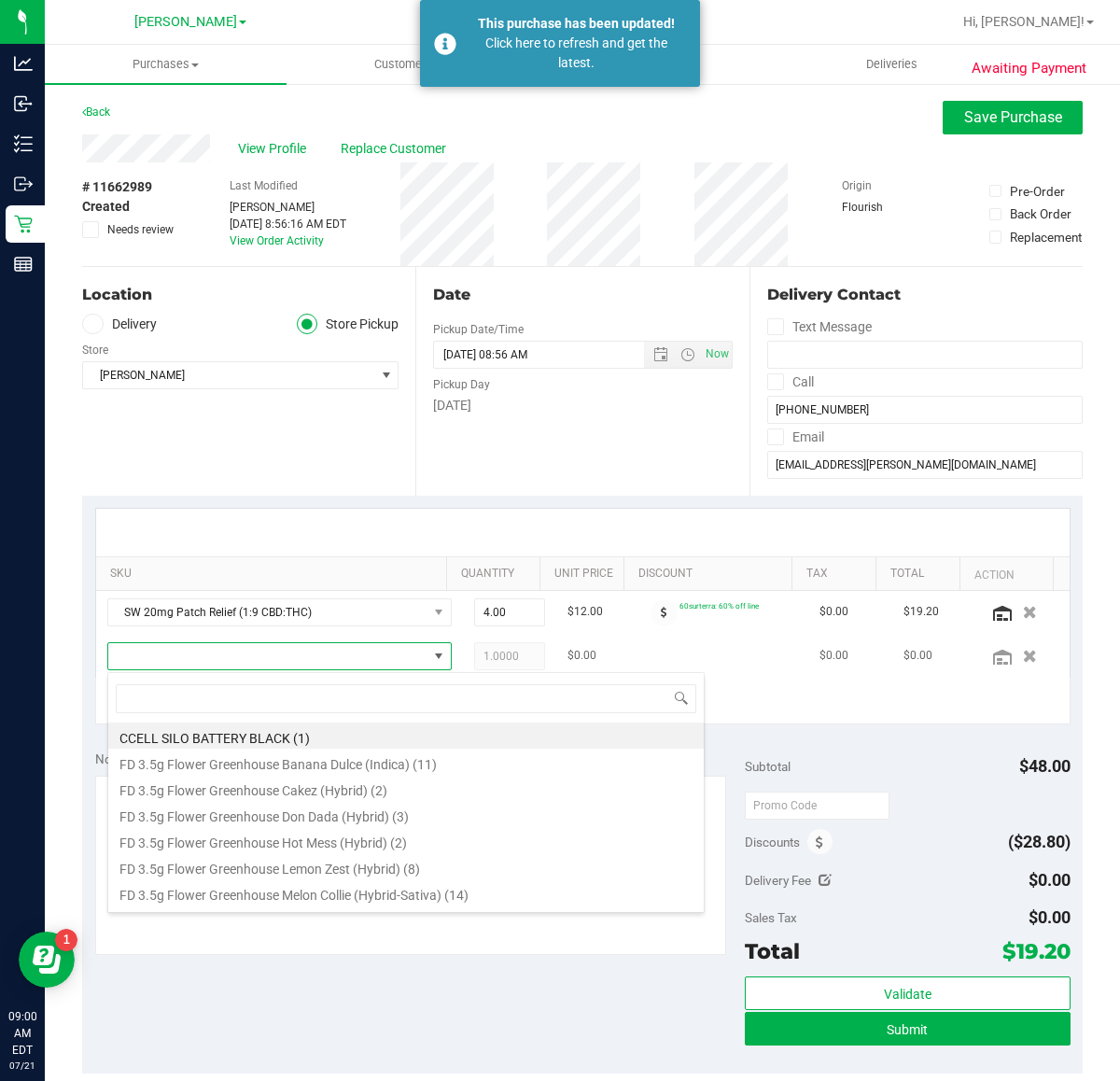 click at bounding box center (724, 656) 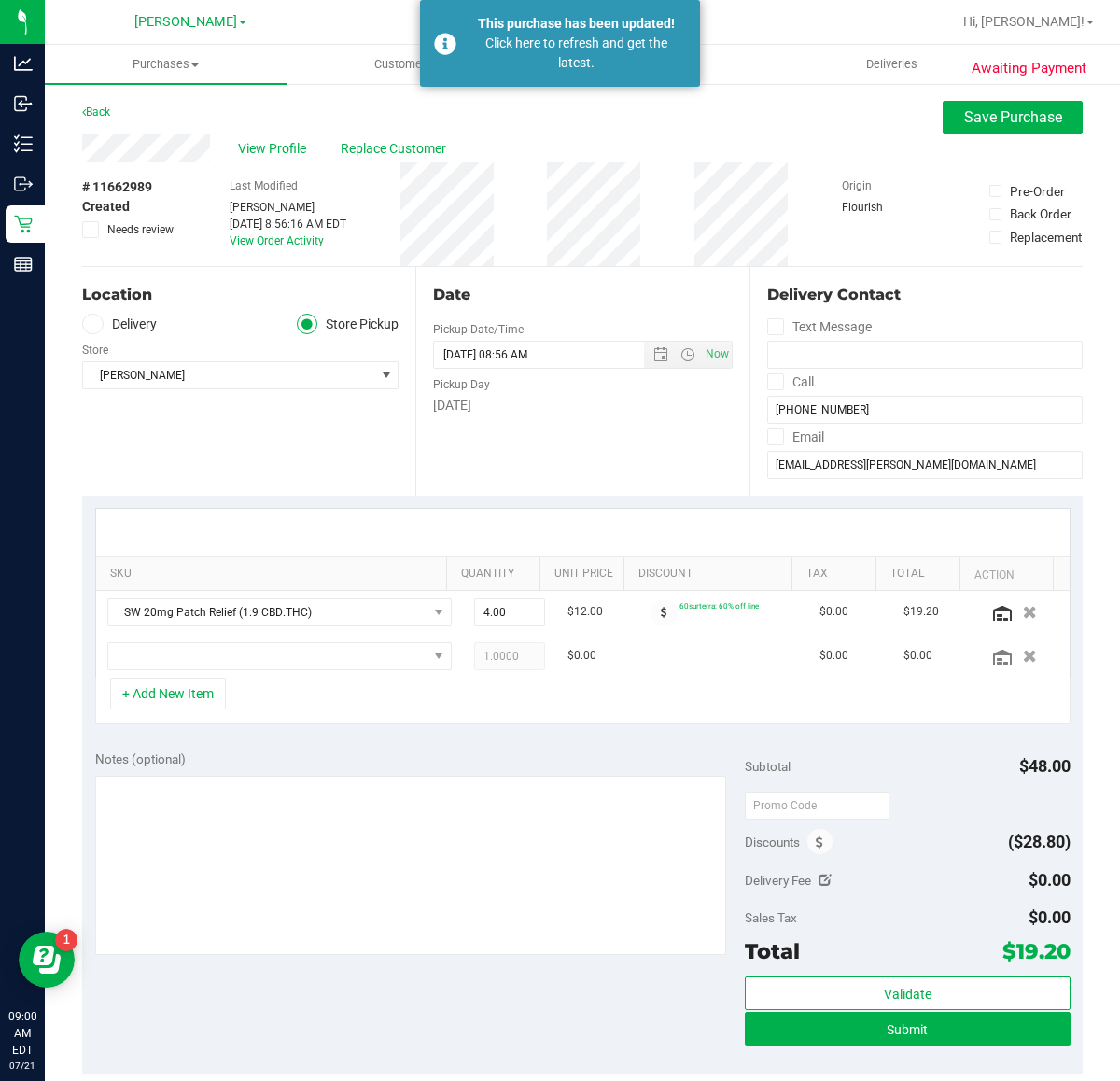 click on "SKU Quantity Unit Price Discount Tax Total Action
SW 20mg Patch Relief (1:9 CBD:THC)
4.00 4
$12.00
60surterra:
60%
off
line
$0.00
$19.20
1.0000 1
$0.00
$0.00
$0.00" at bounding box center [582, 616] 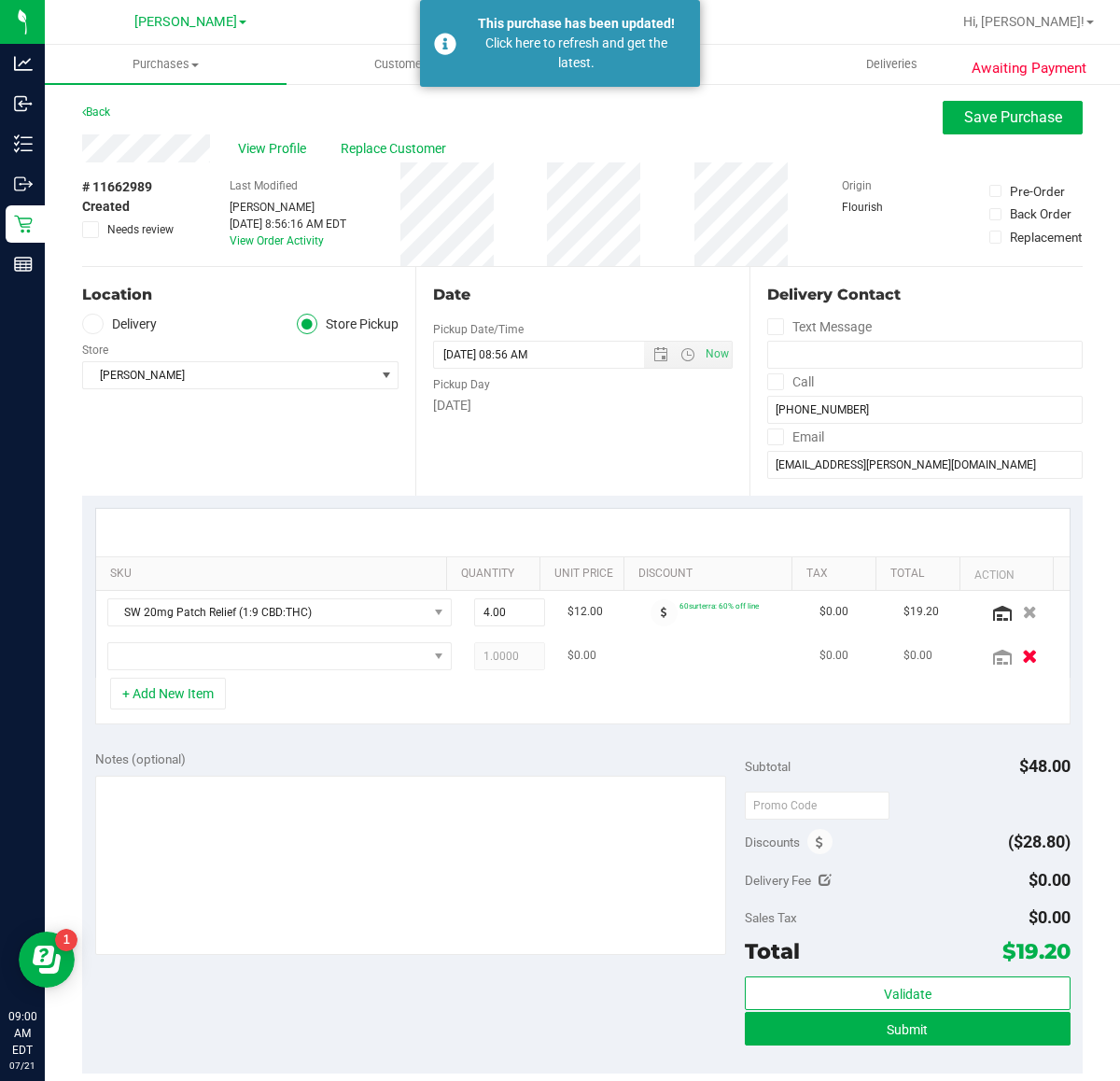 click at bounding box center (1029, 655) 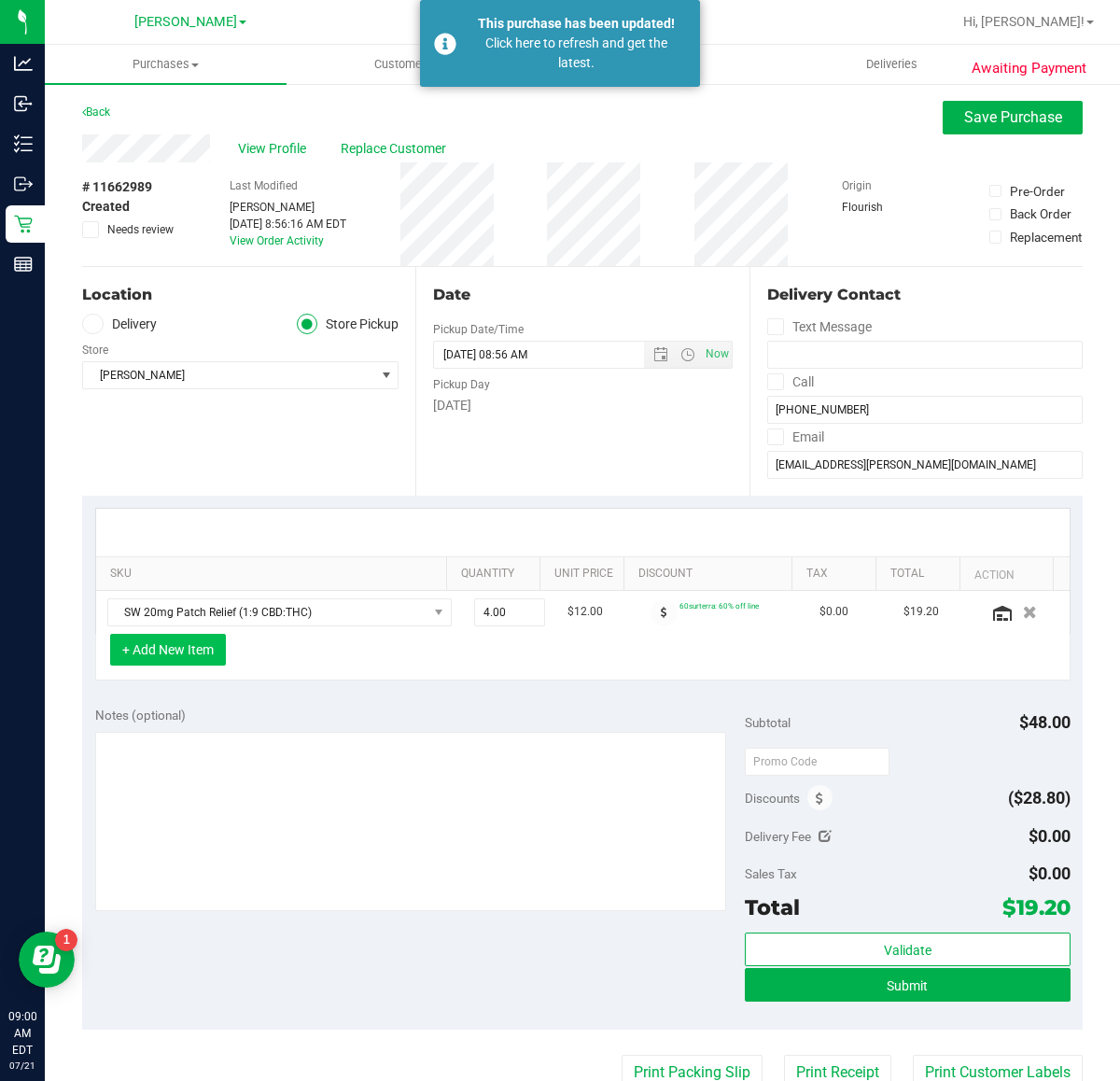 click on "+ Add New Item" at bounding box center (168, 650) 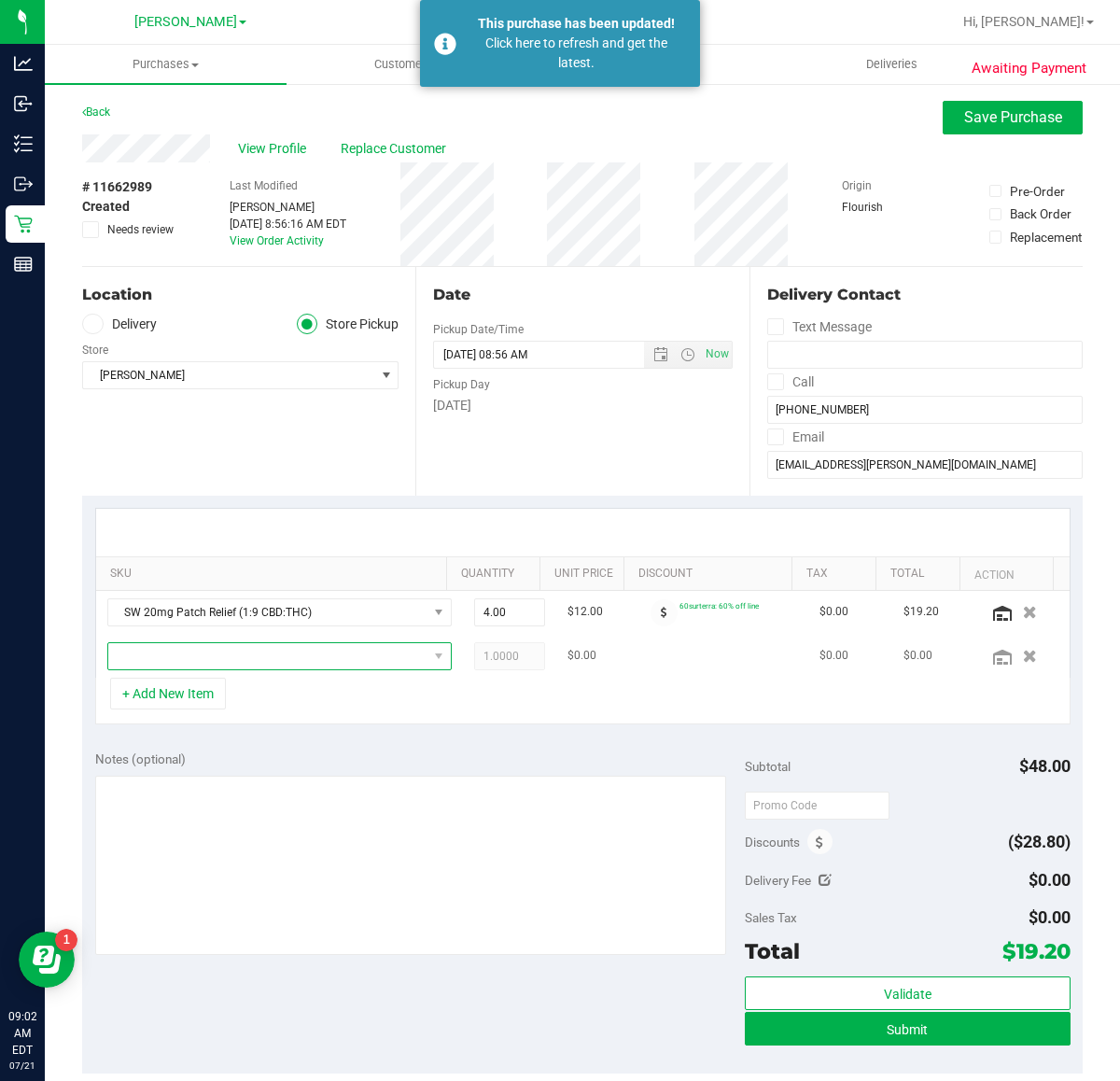 click at bounding box center (268, 656) 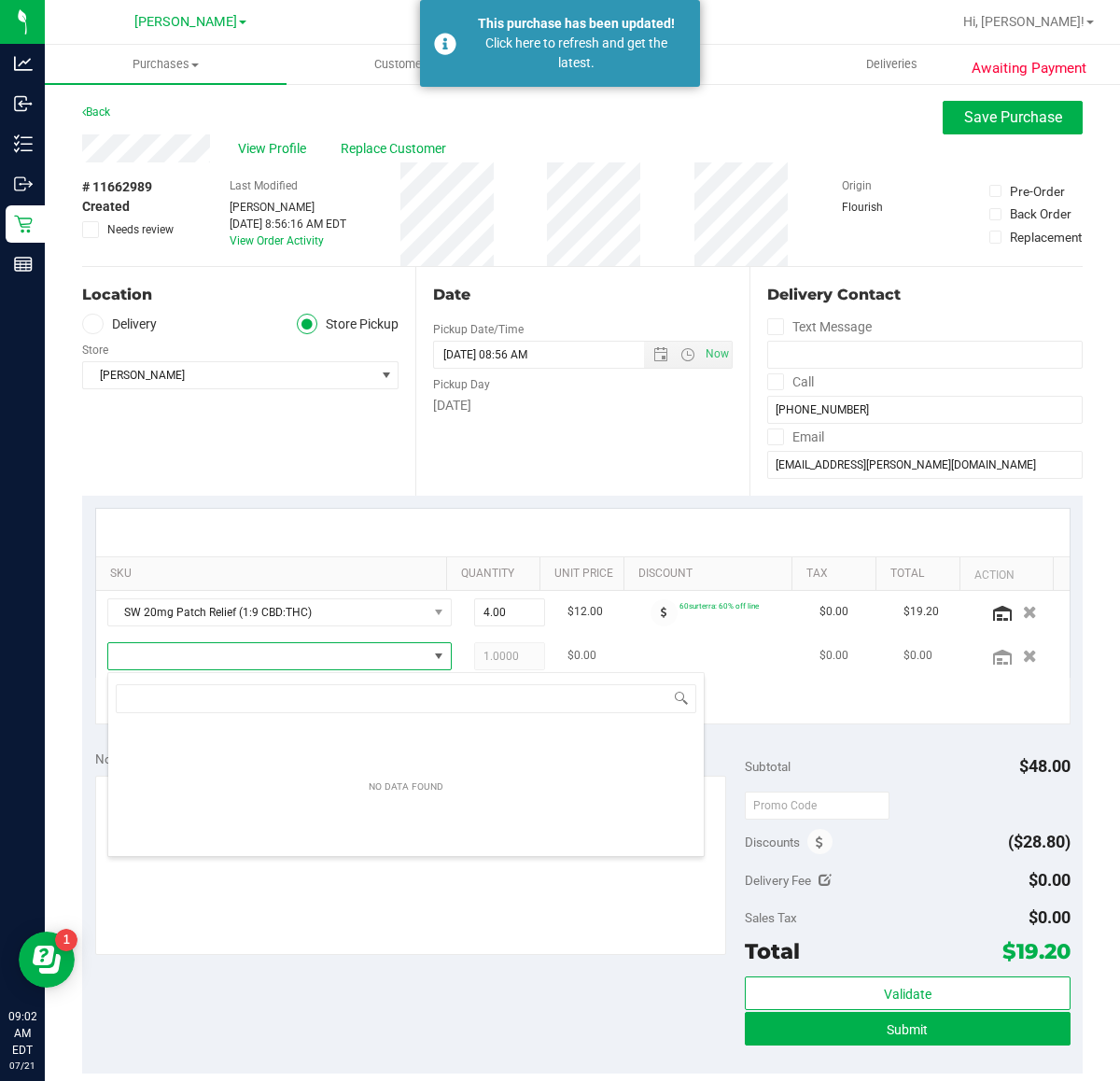 scroll, scrollTop: 93323, scrollLeft: 93023, axis: both 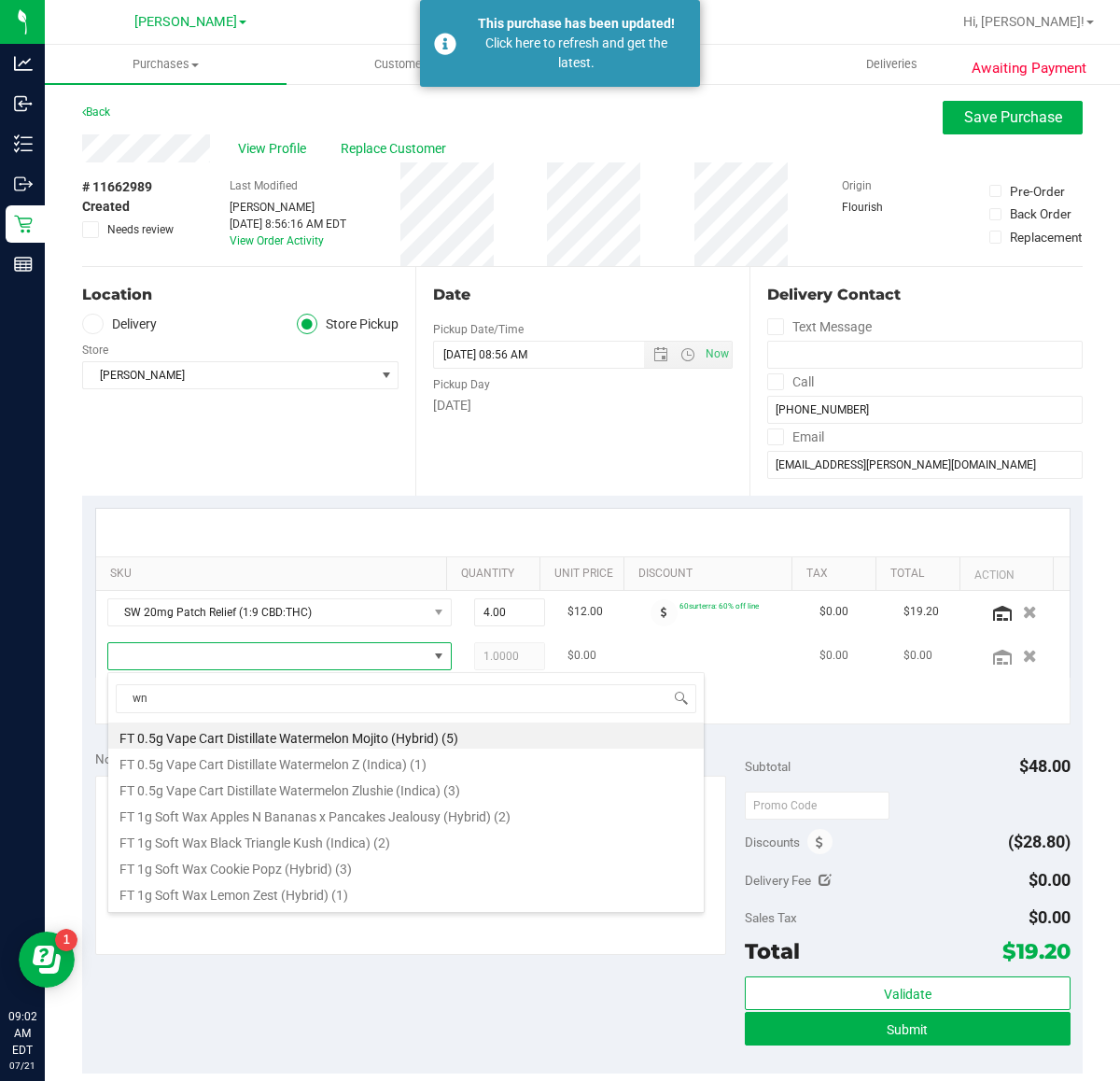 type on "wna" 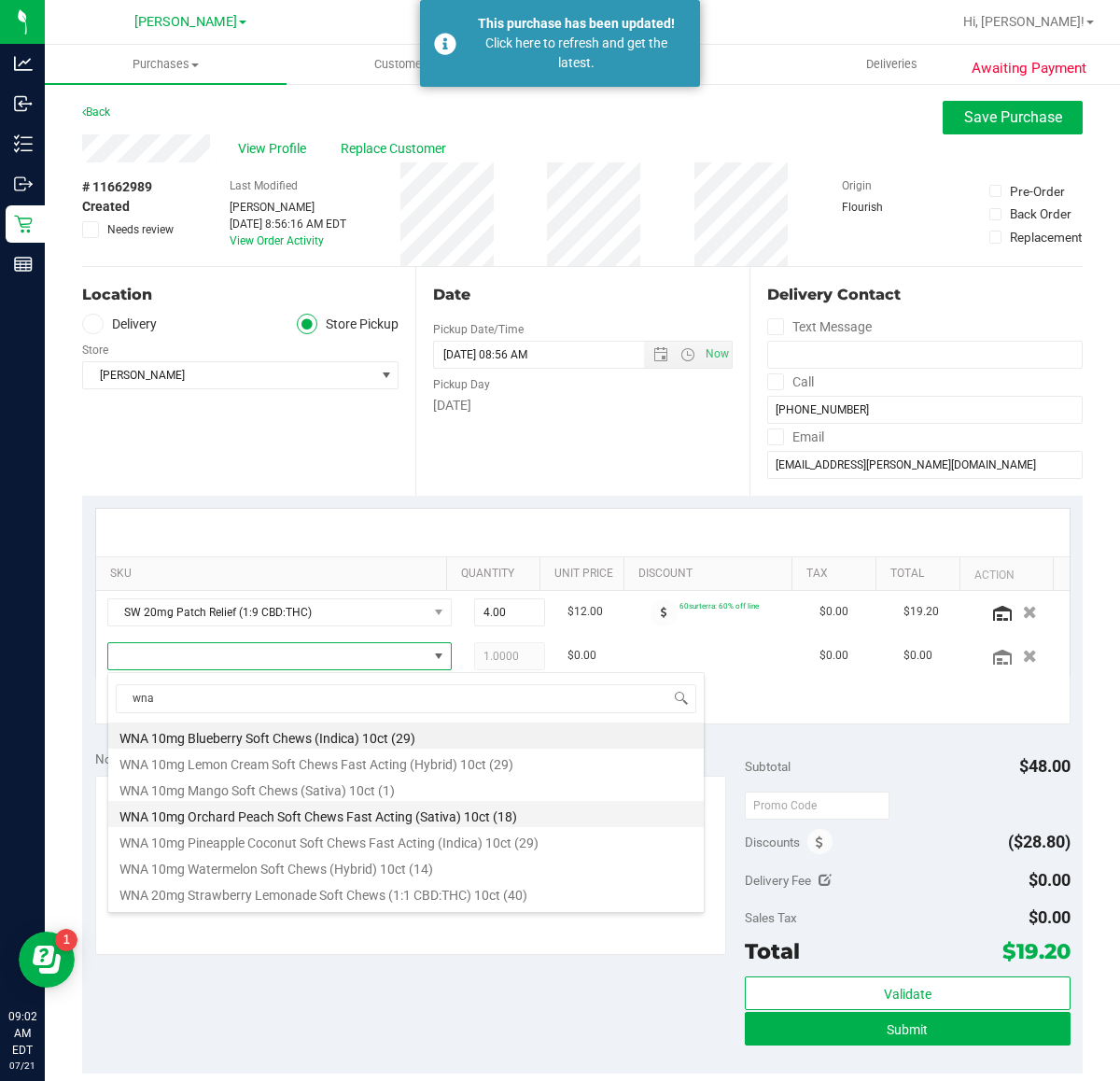click on "WNA 10mg Orchard Peach Soft Chews Fast Acting (Sativa) 10ct (18)" at bounding box center [406, 814] 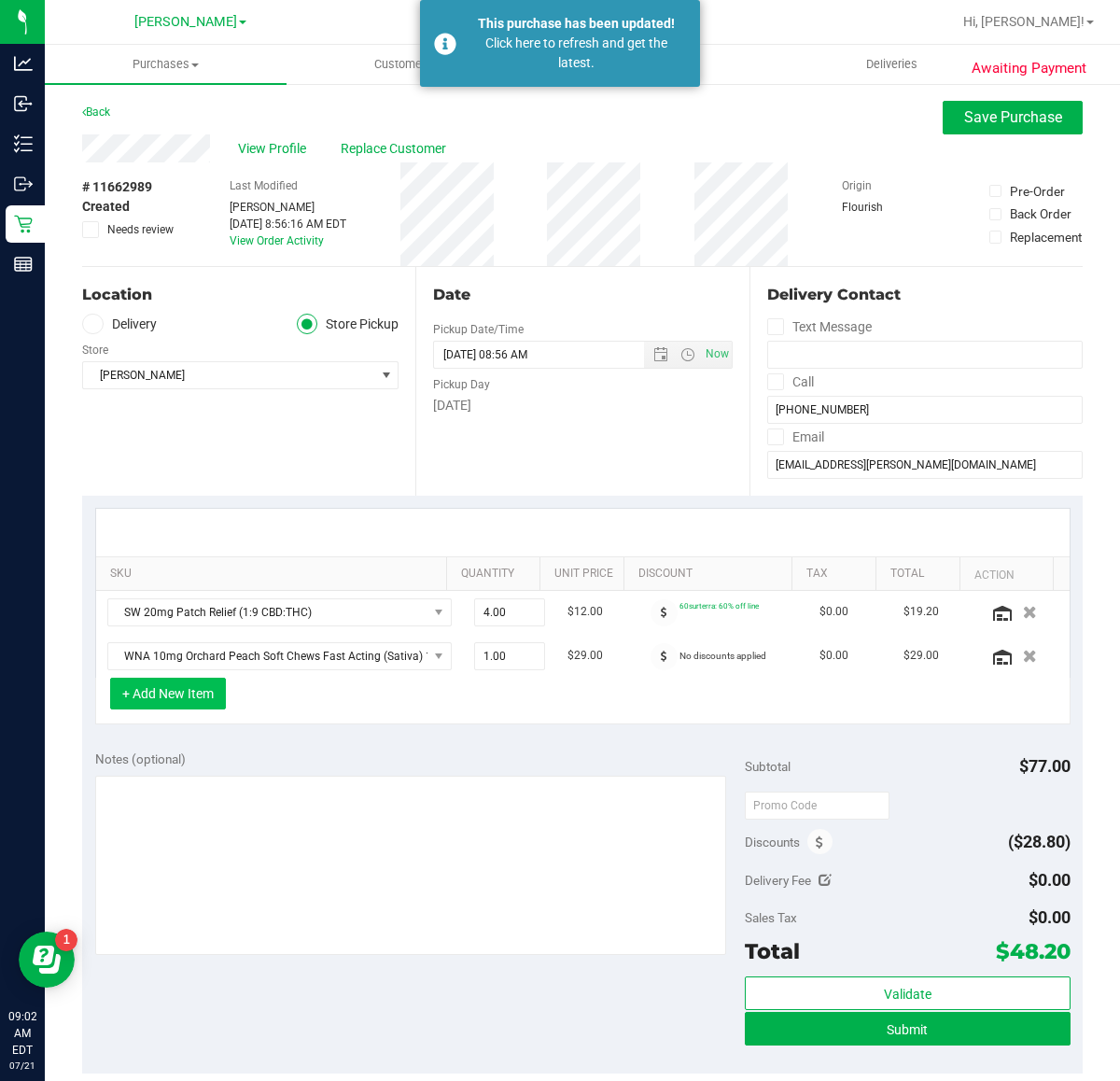 click on "+ Add New Item" at bounding box center [168, 694] 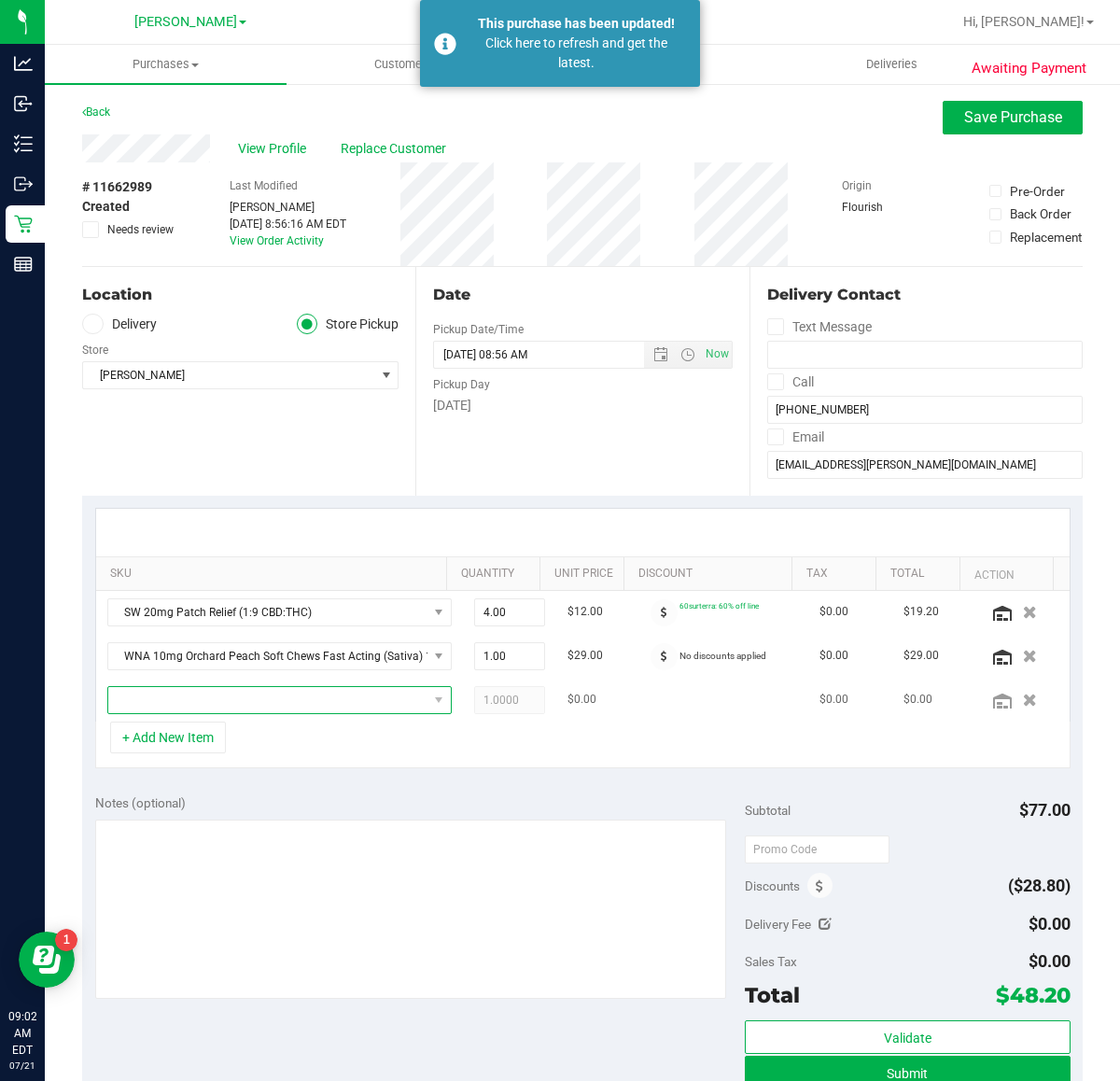 click at bounding box center (268, 700) 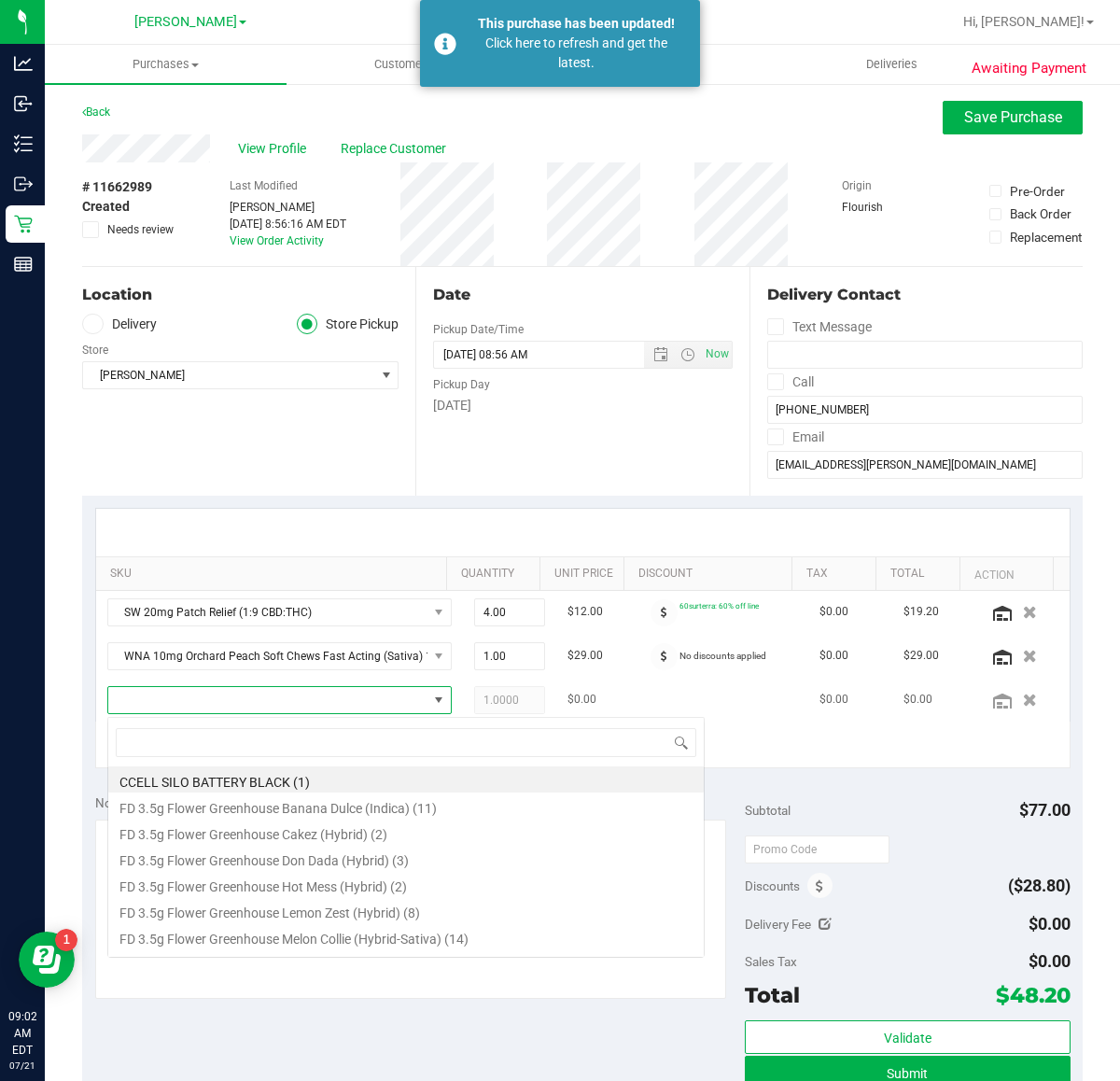 scroll, scrollTop: 93323, scrollLeft: 93023, axis: both 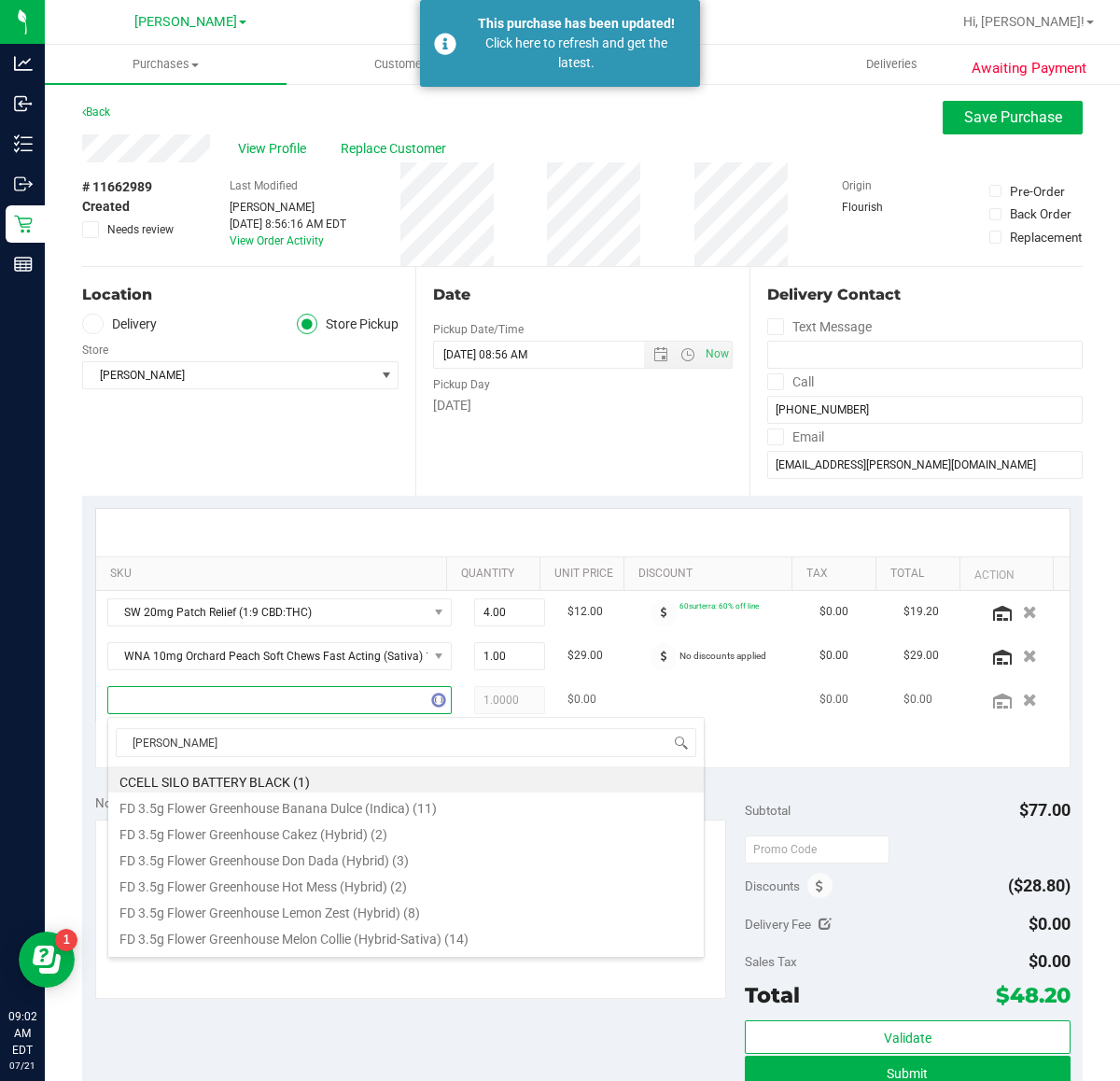 type on "yuzu" 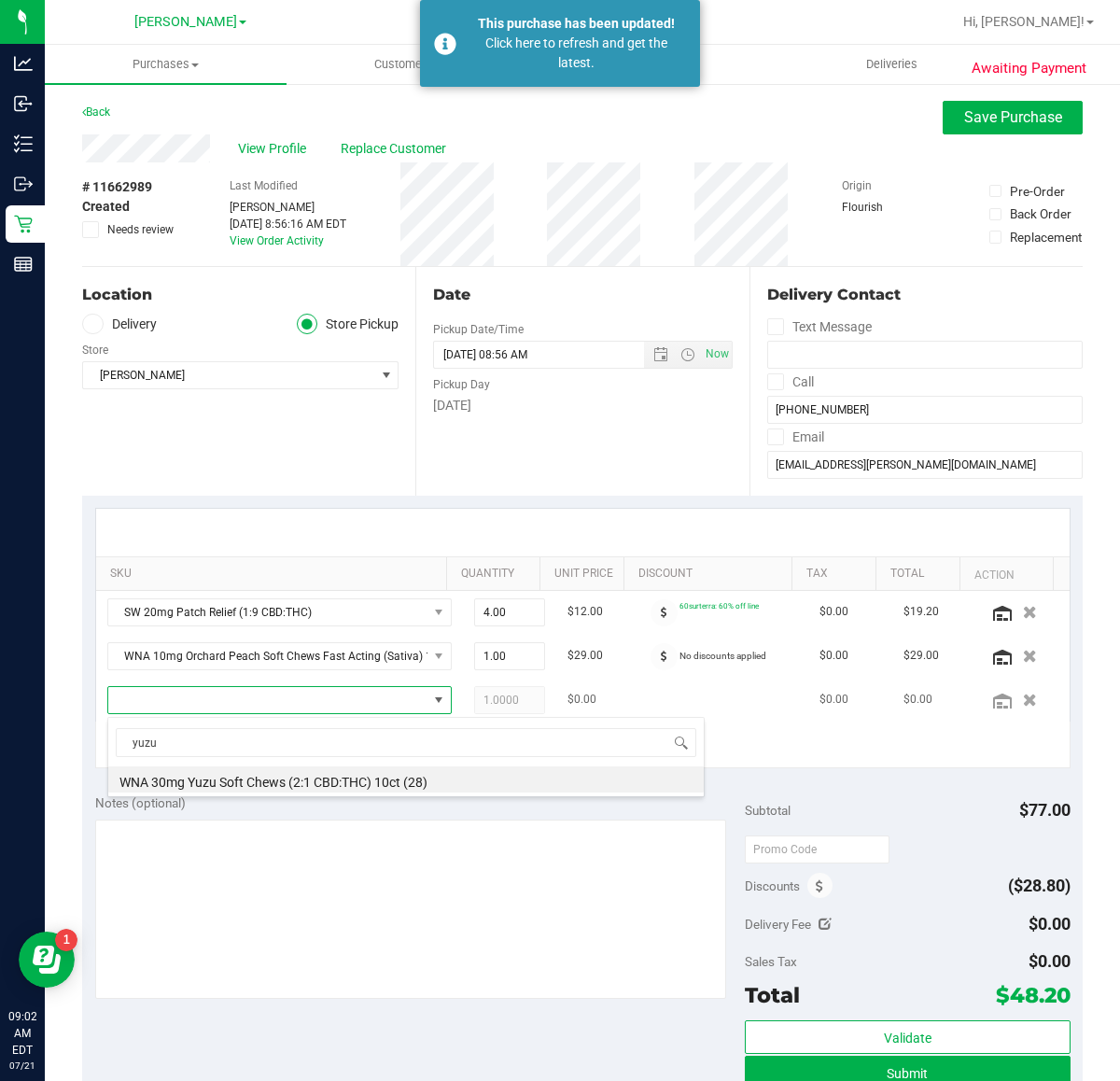 click on "$0.00" at bounding box center (598, 700) 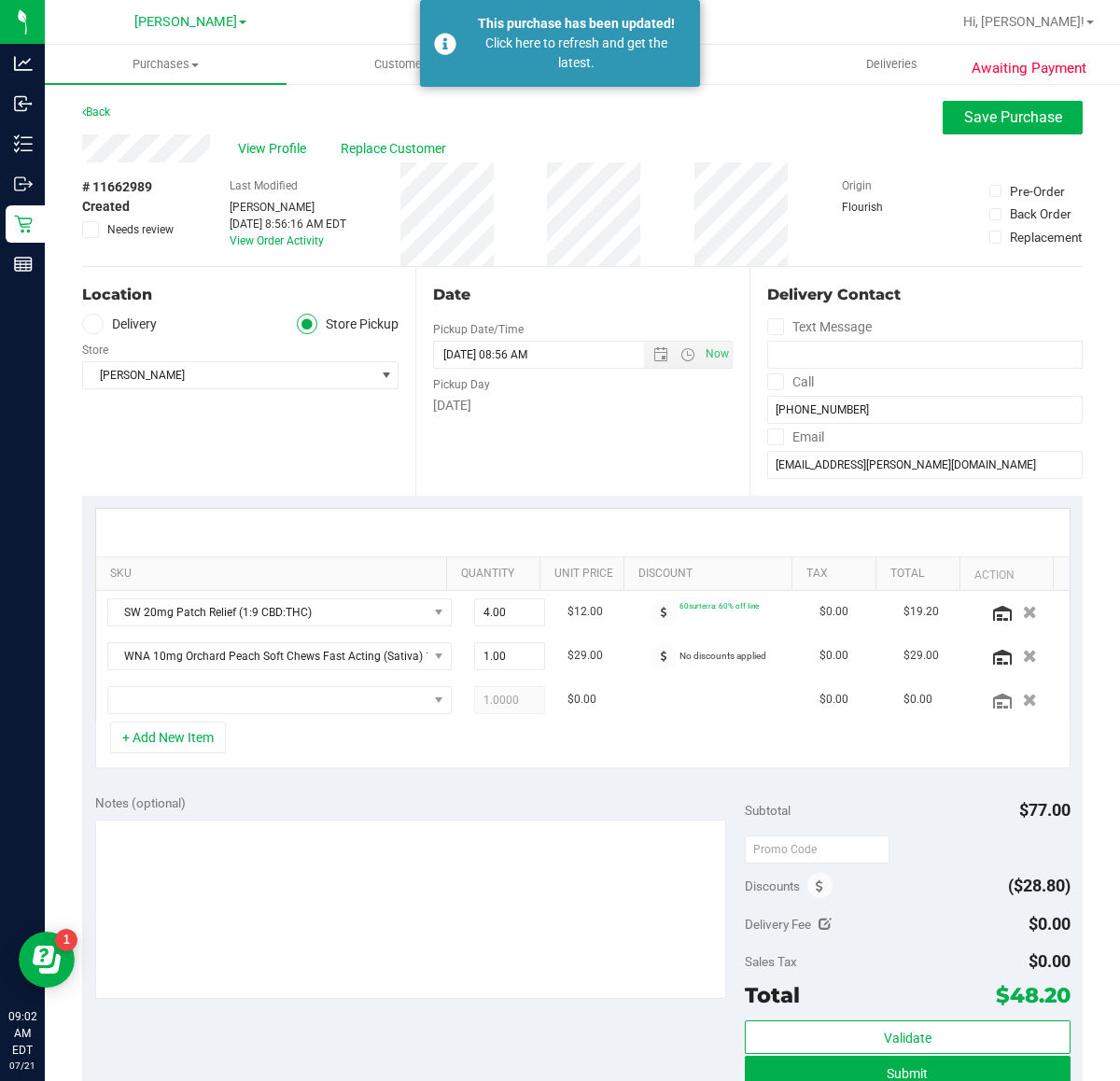 click on "+ Add New Item" at bounding box center (582, 745) 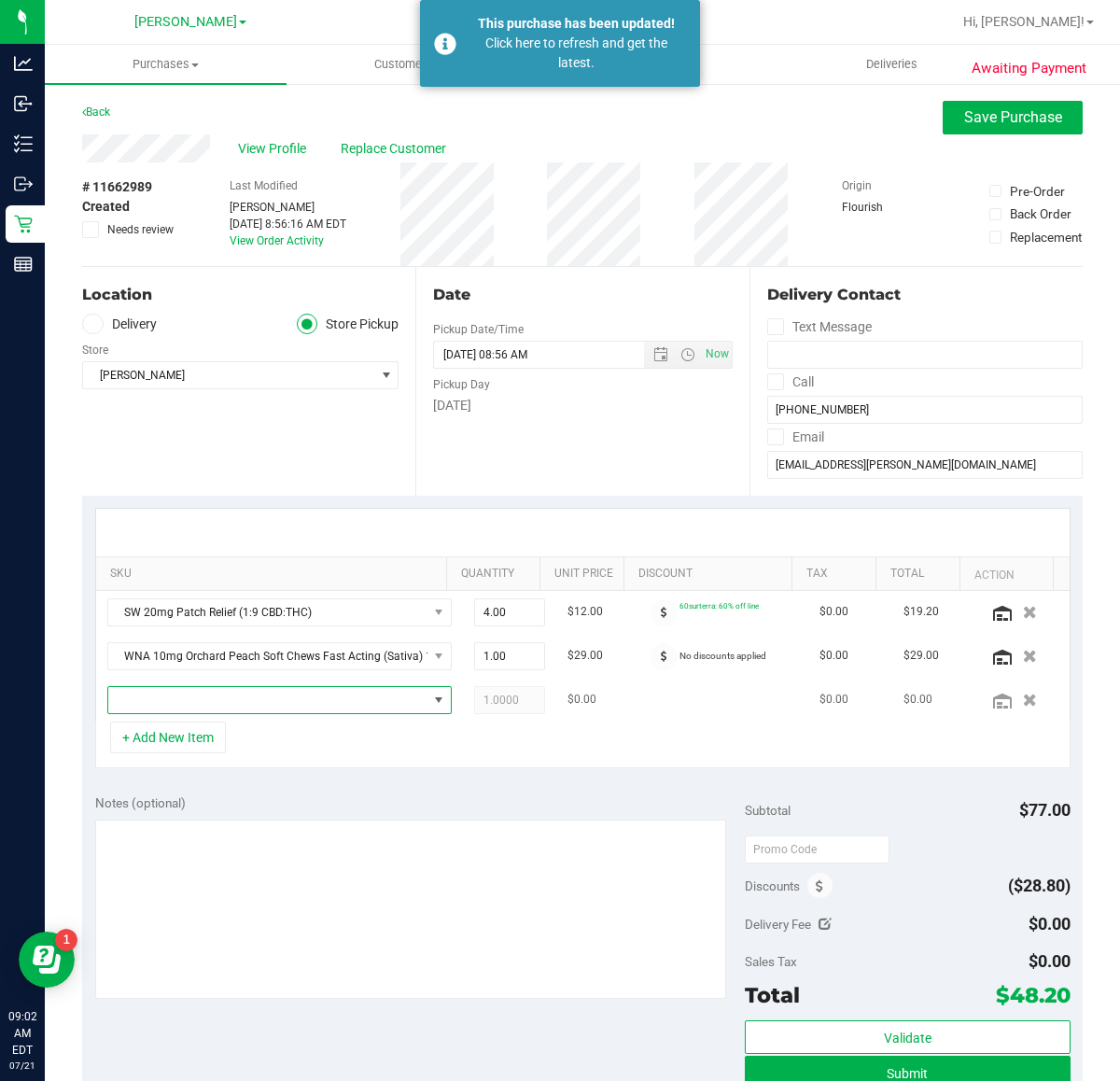 click at bounding box center (268, 700) 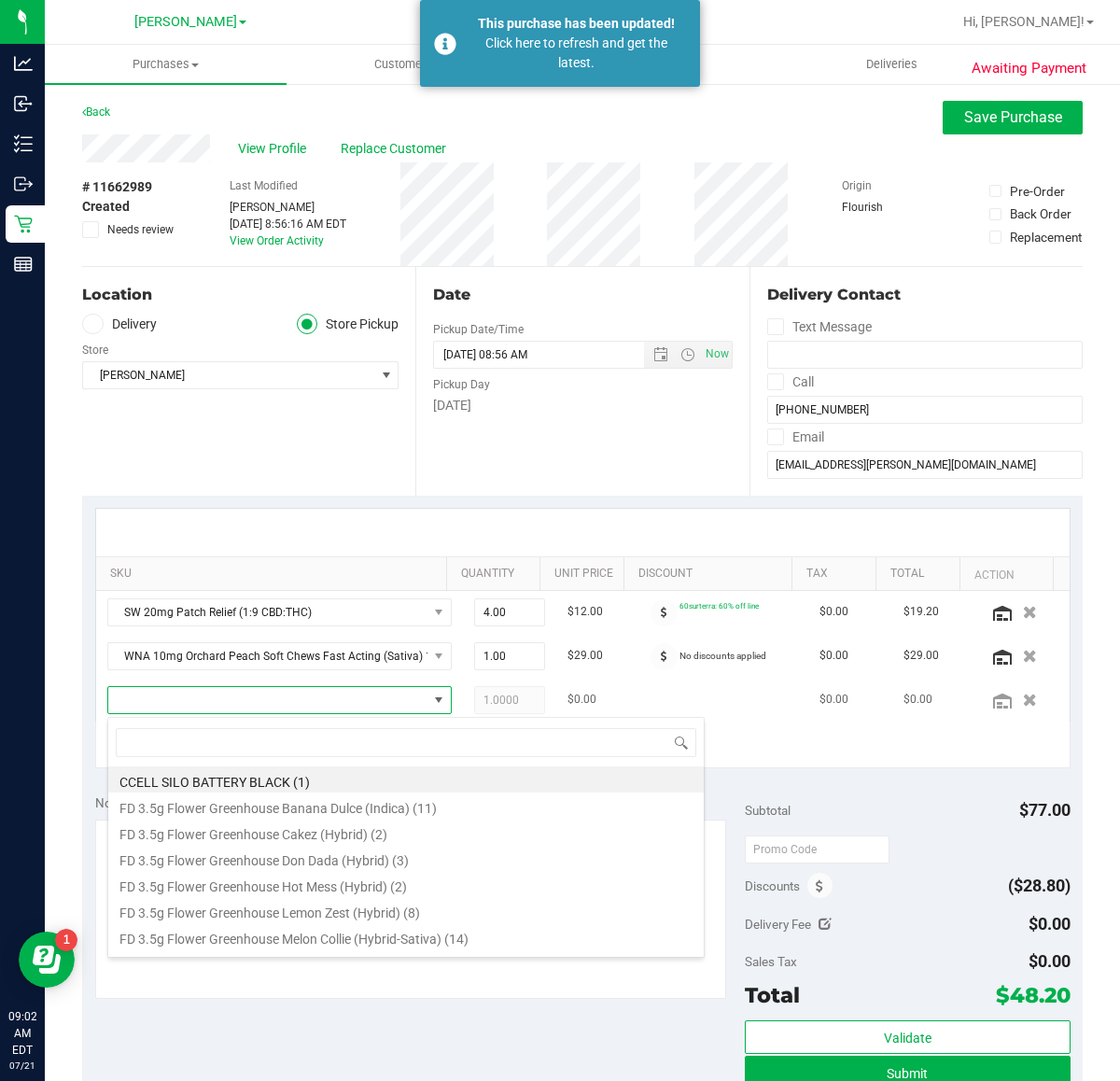 scroll, scrollTop: 93323, scrollLeft: 93023, axis: both 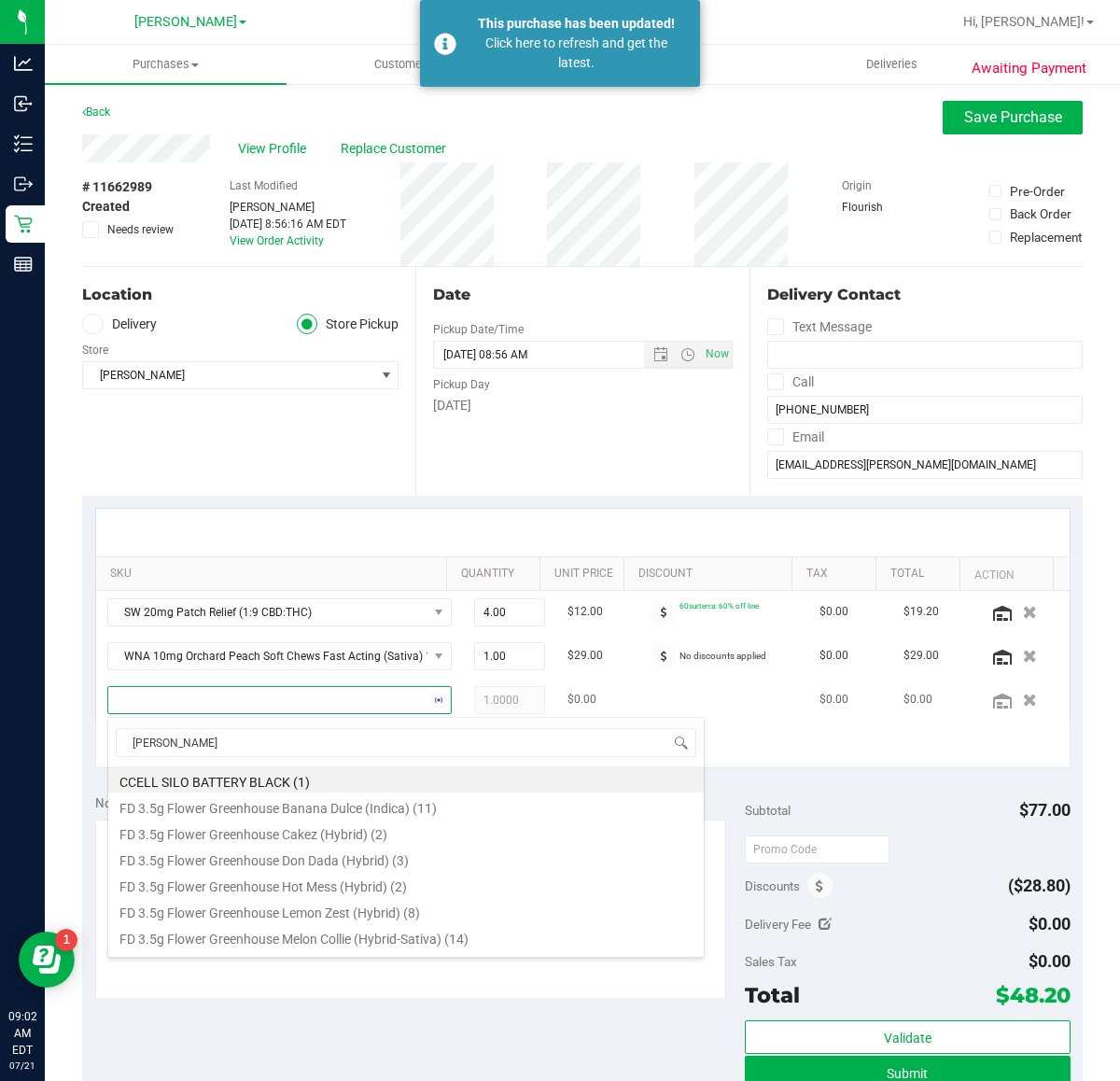 type on "yuzu" 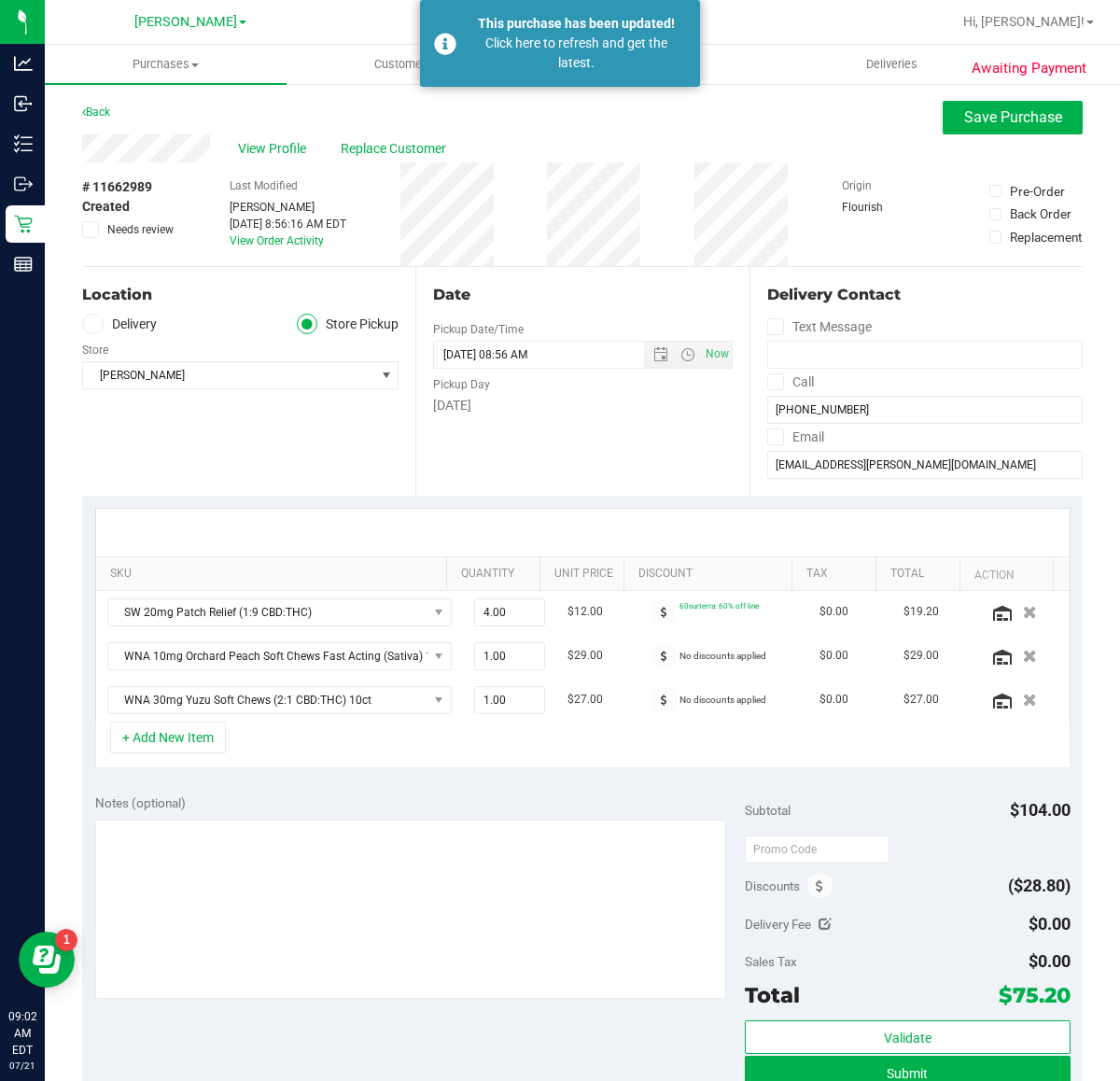 click on "+ Add New Item" at bounding box center [582, 745] 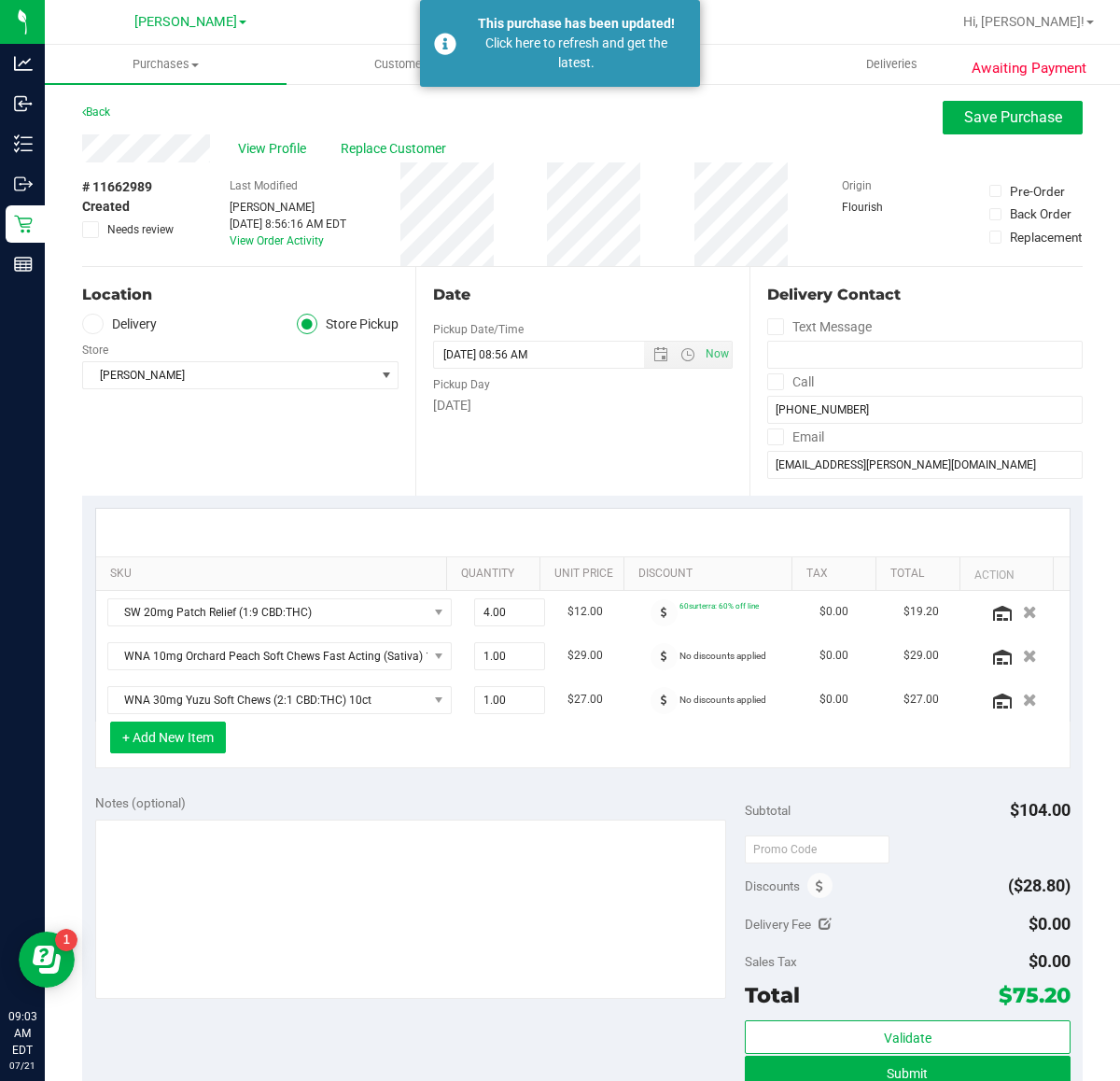click on "+ Add New Item" at bounding box center [168, 737] 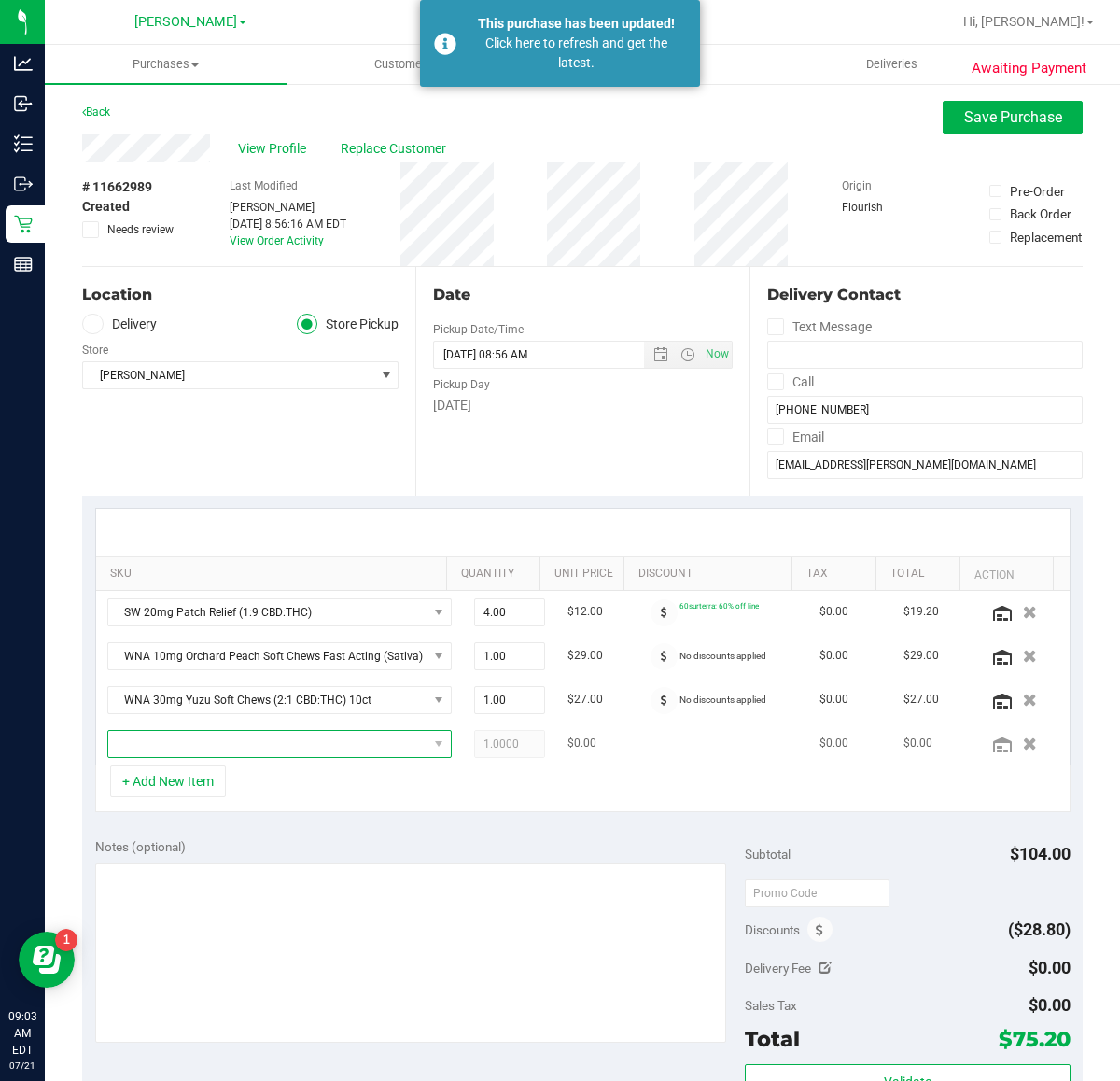 click at bounding box center [268, 744] 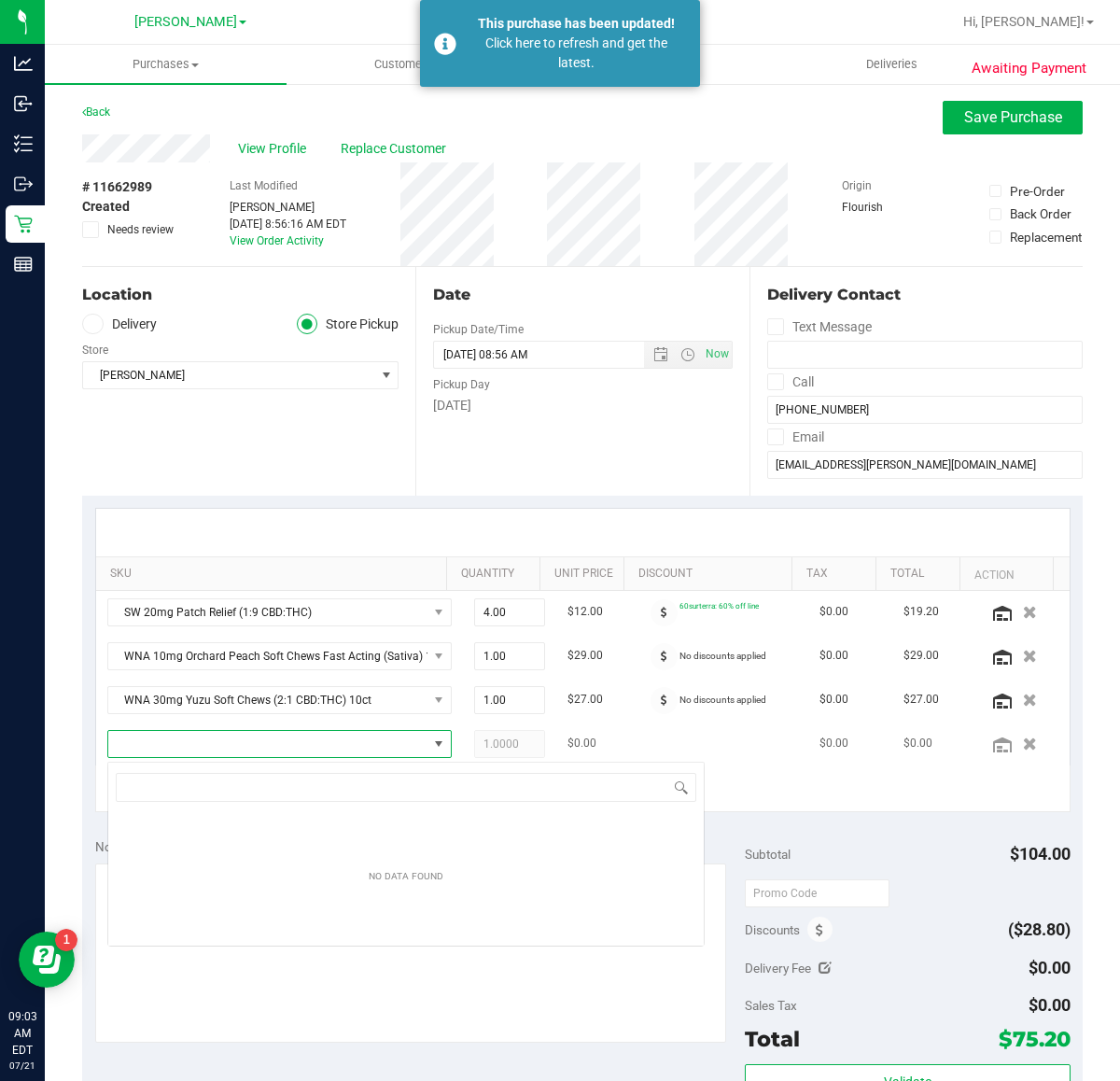scroll, scrollTop: 93323, scrollLeft: 93023, axis: both 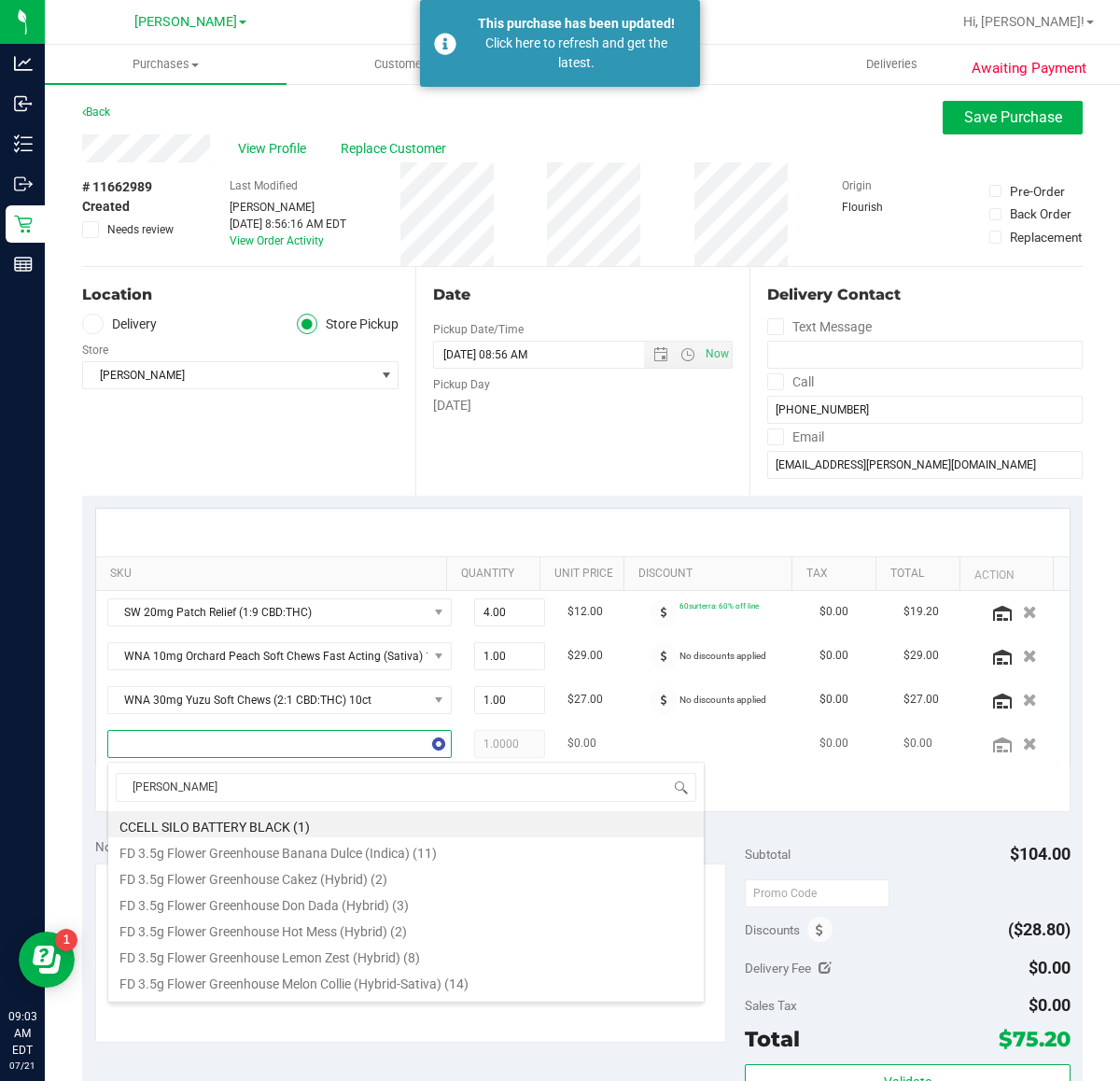 type on "durban" 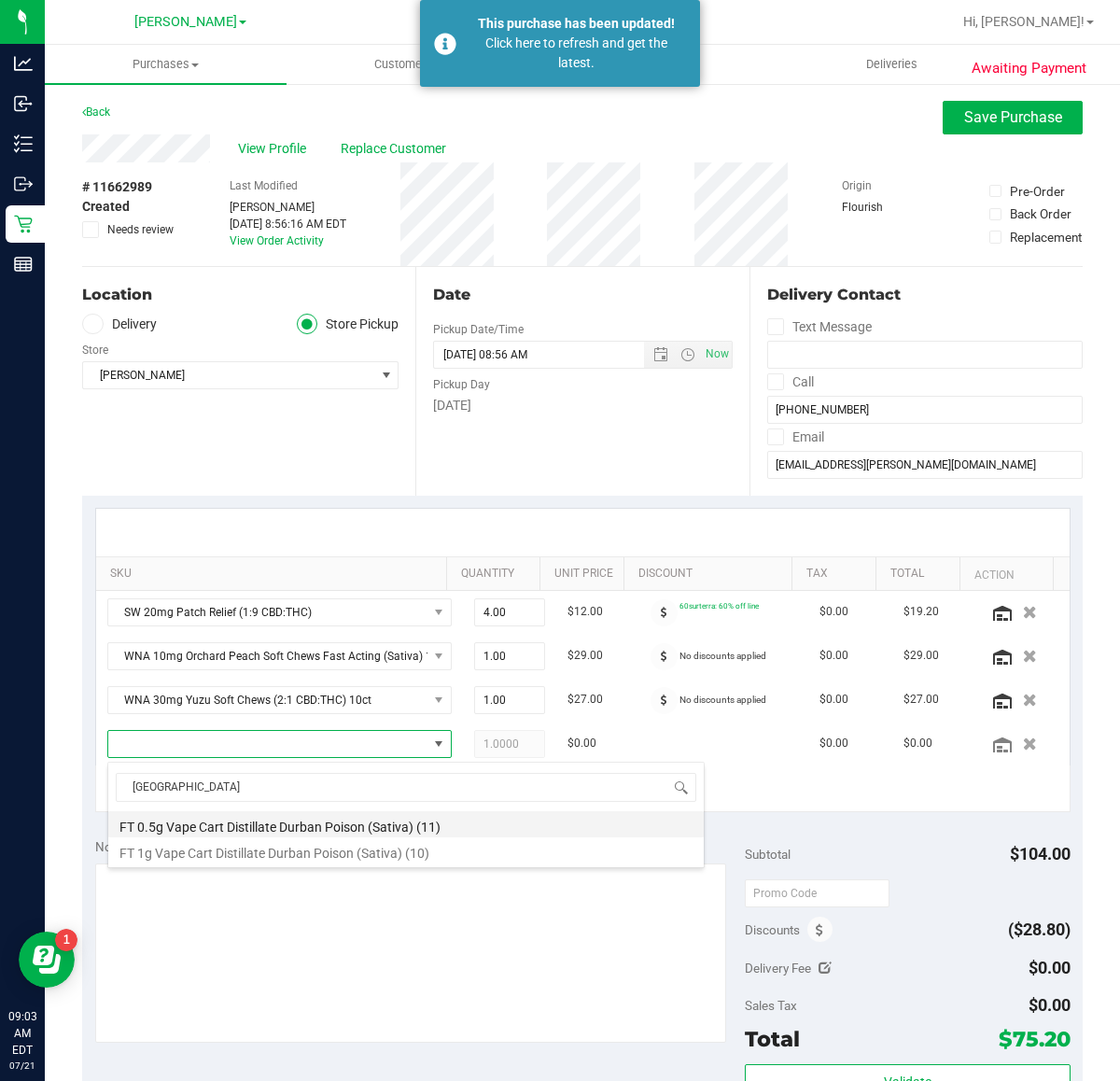 click on "FT 0.5g Vape Cart Distillate Durban Poison (Sativa) (11)" at bounding box center (406, 824) 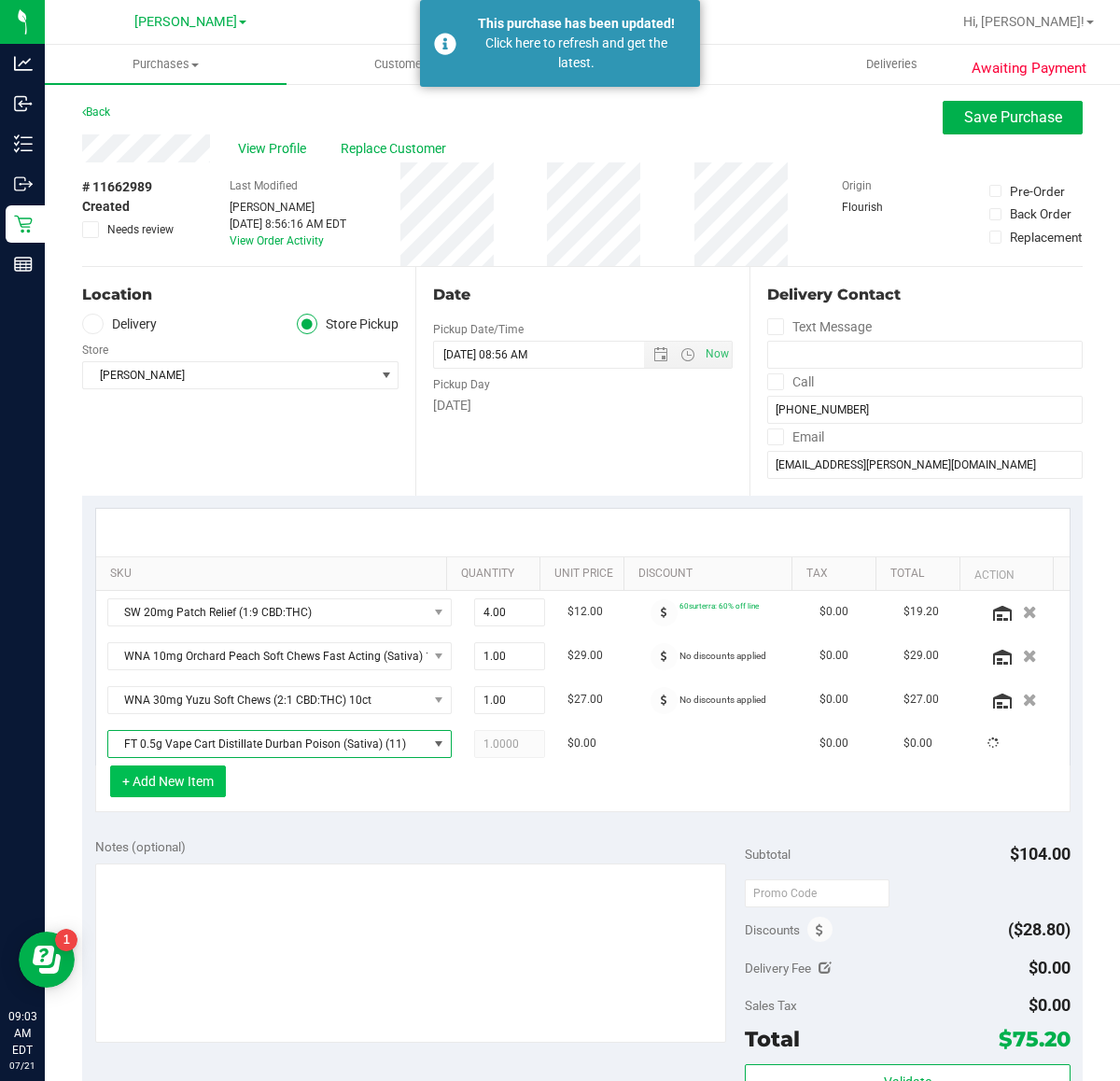 click on "+ Add New Item" at bounding box center [168, 781] 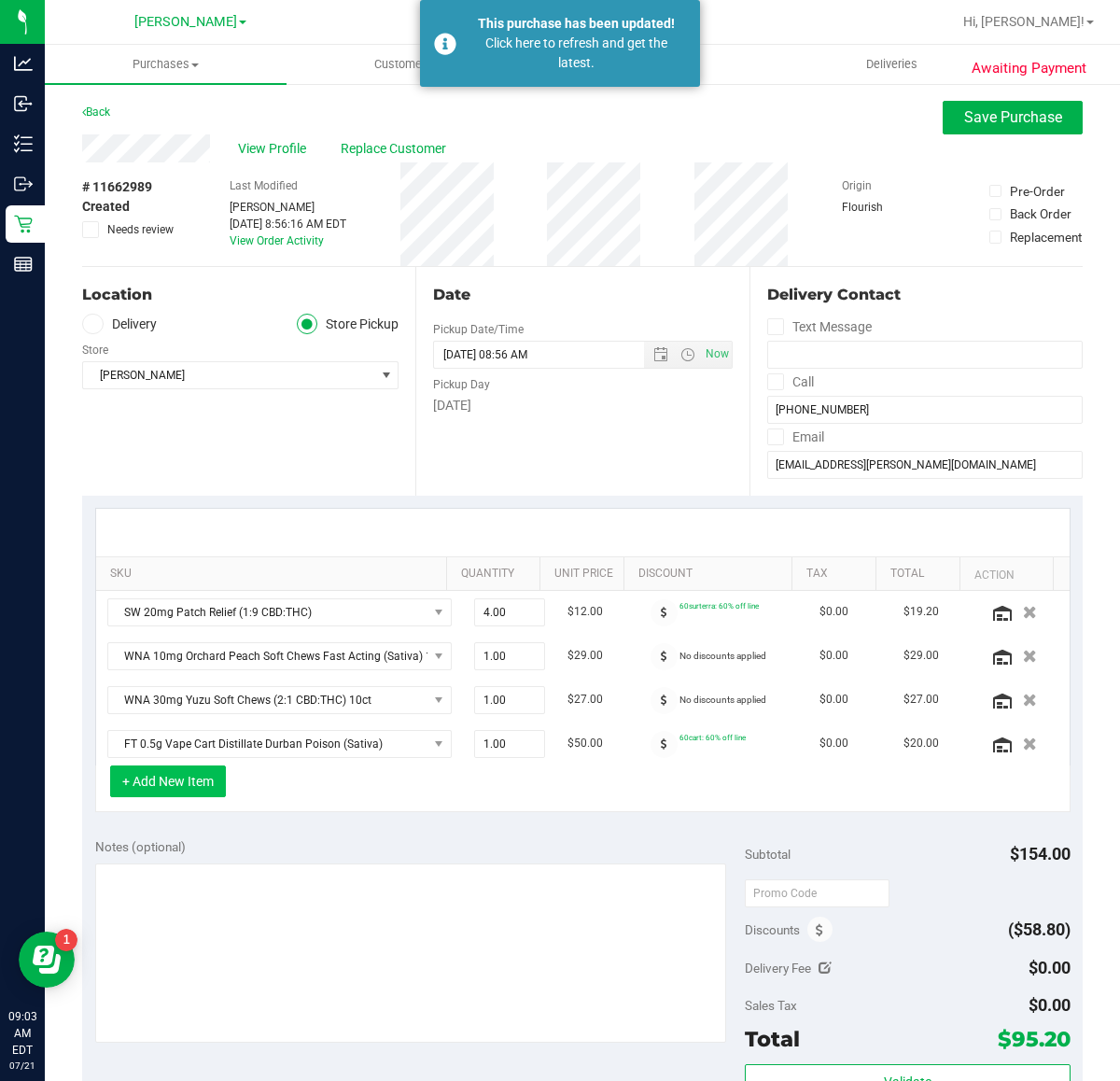 click on "+ Add New Item" at bounding box center [168, 781] 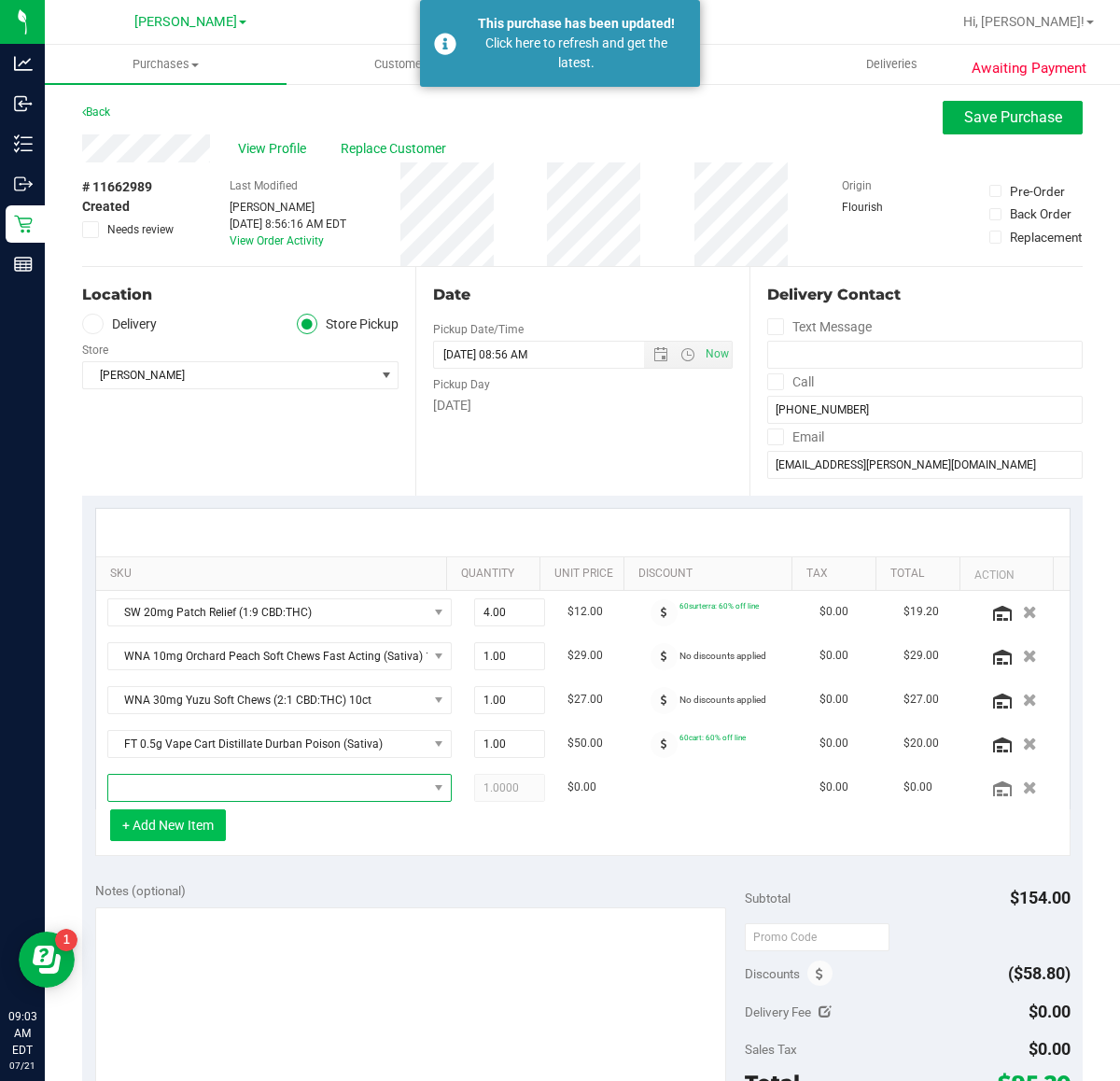 click at bounding box center [268, 788] 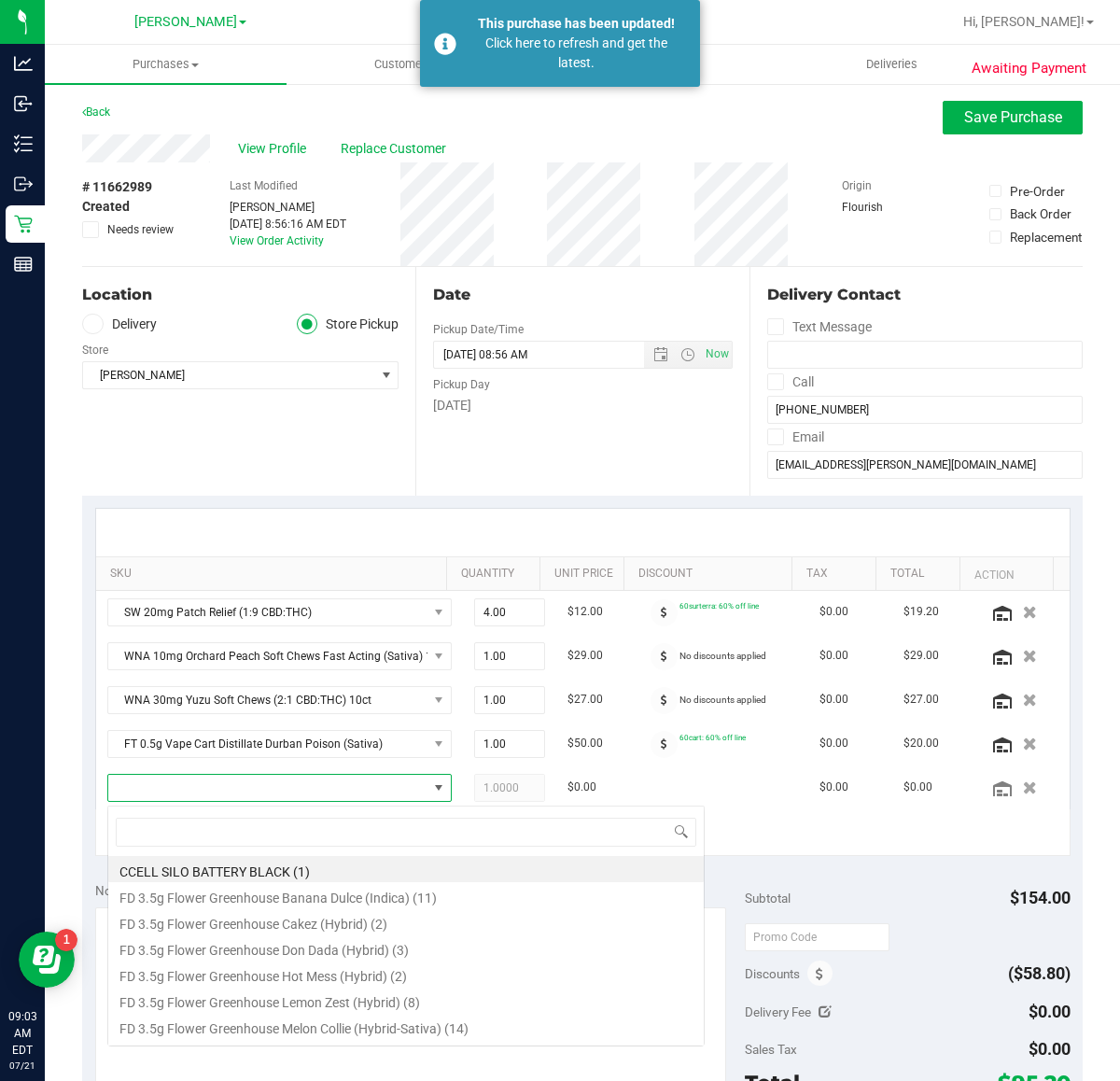 scroll, scrollTop: 93323, scrollLeft: 93023, axis: both 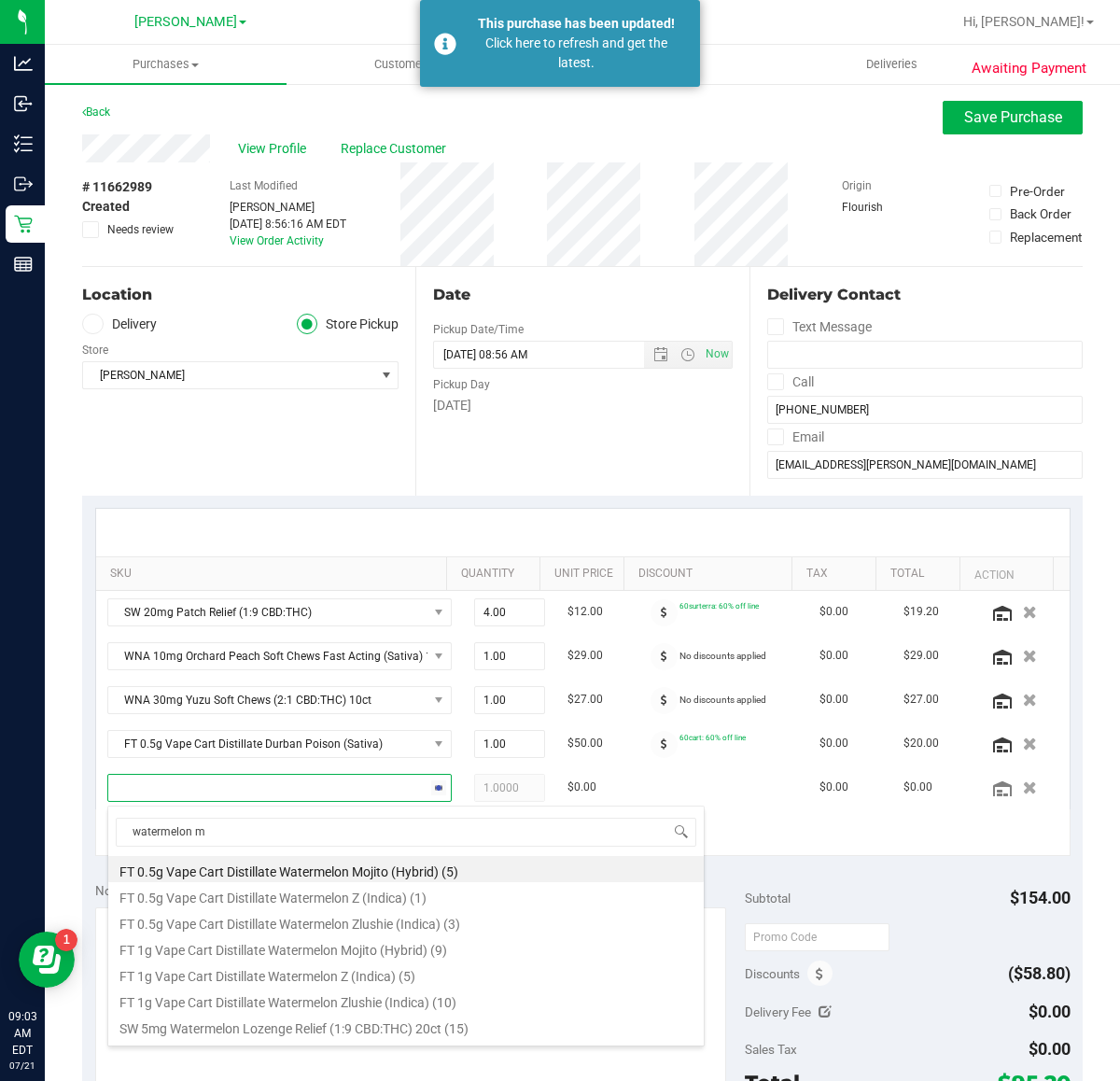 type on "watermelon mo" 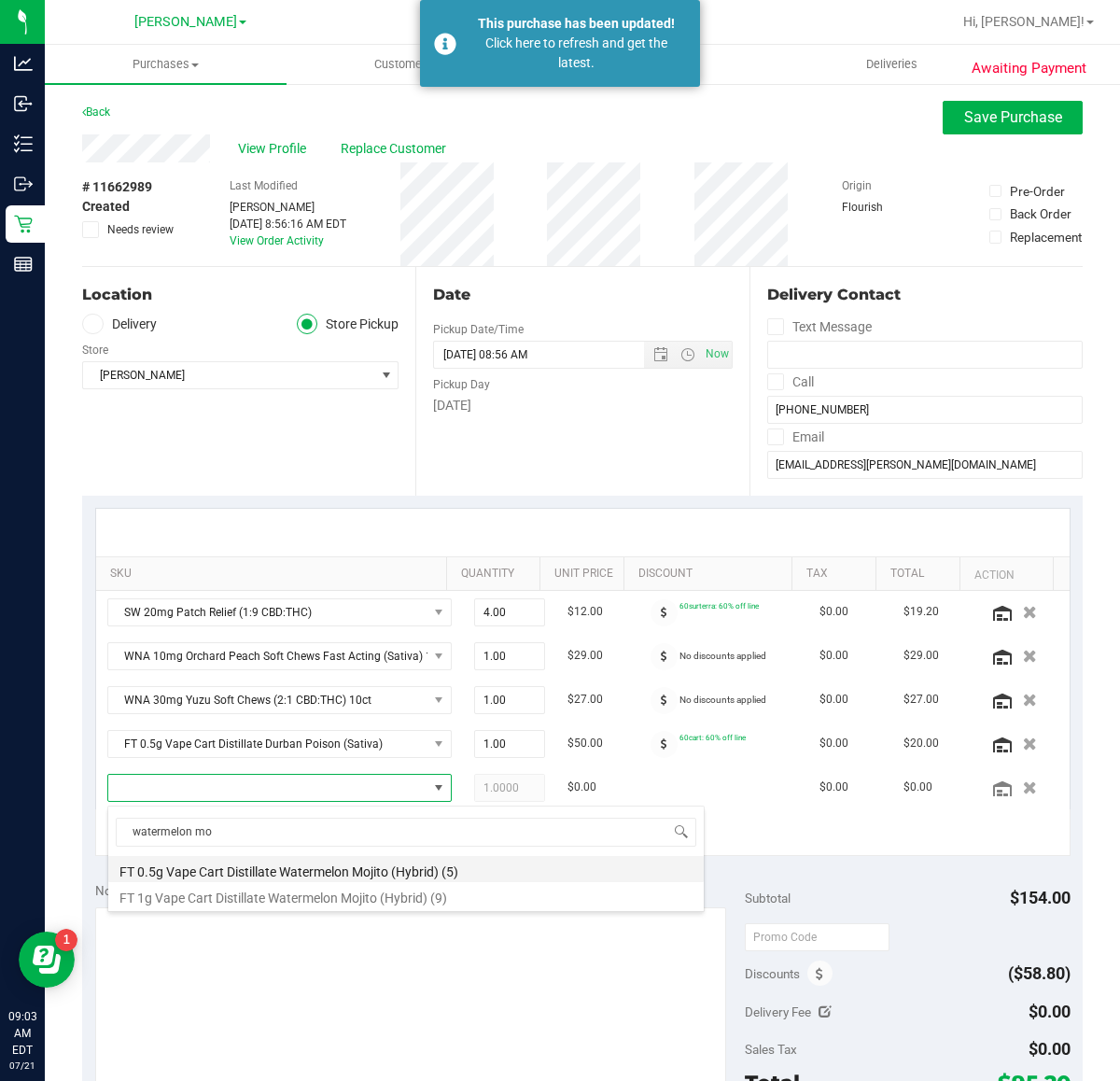 click on "FT 0.5g Vape Cart Distillate Watermelon Mojito (Hybrid) (5)" at bounding box center [406, 869] 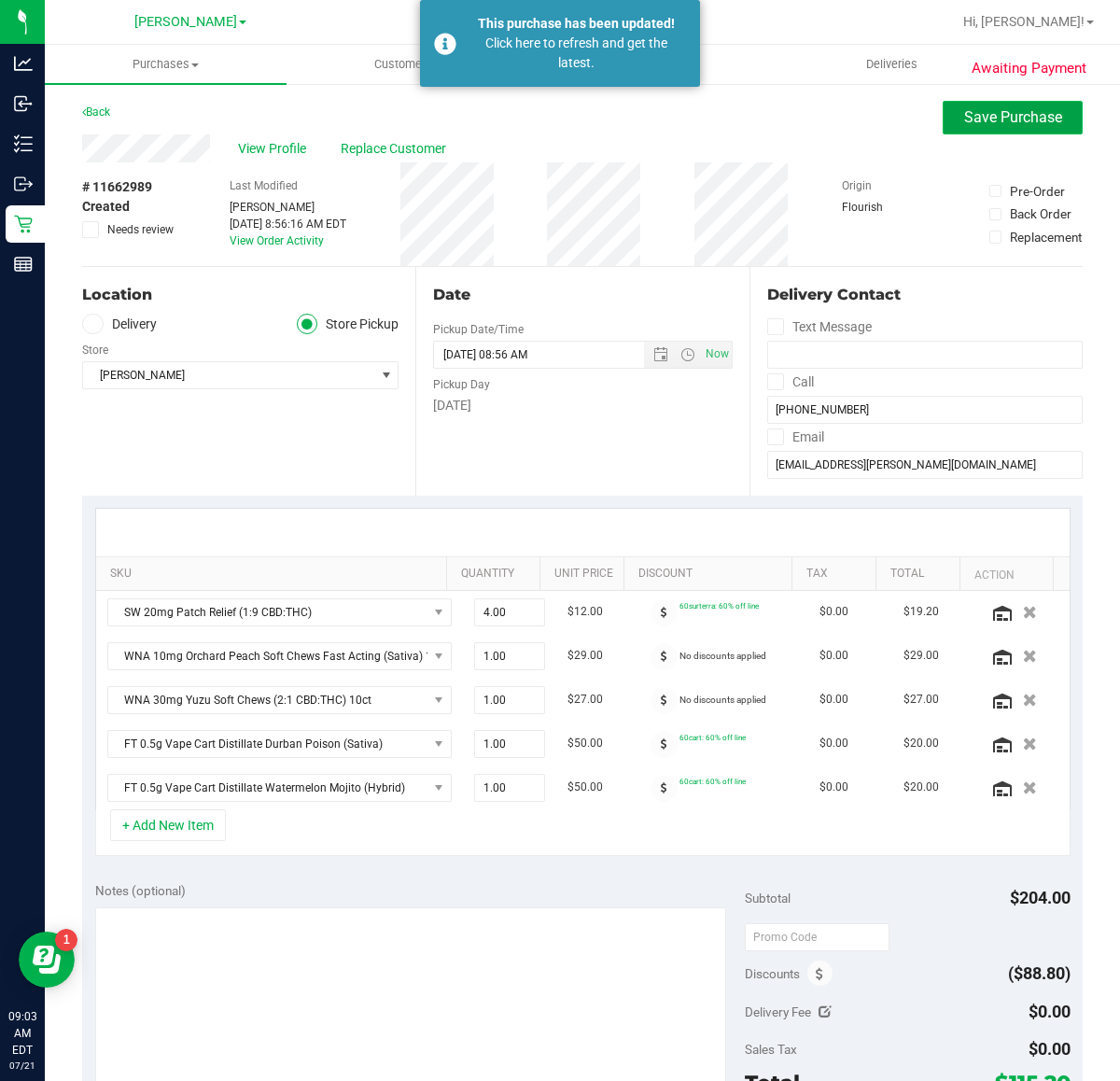 click on "Save Purchase" at bounding box center [1013, 117] 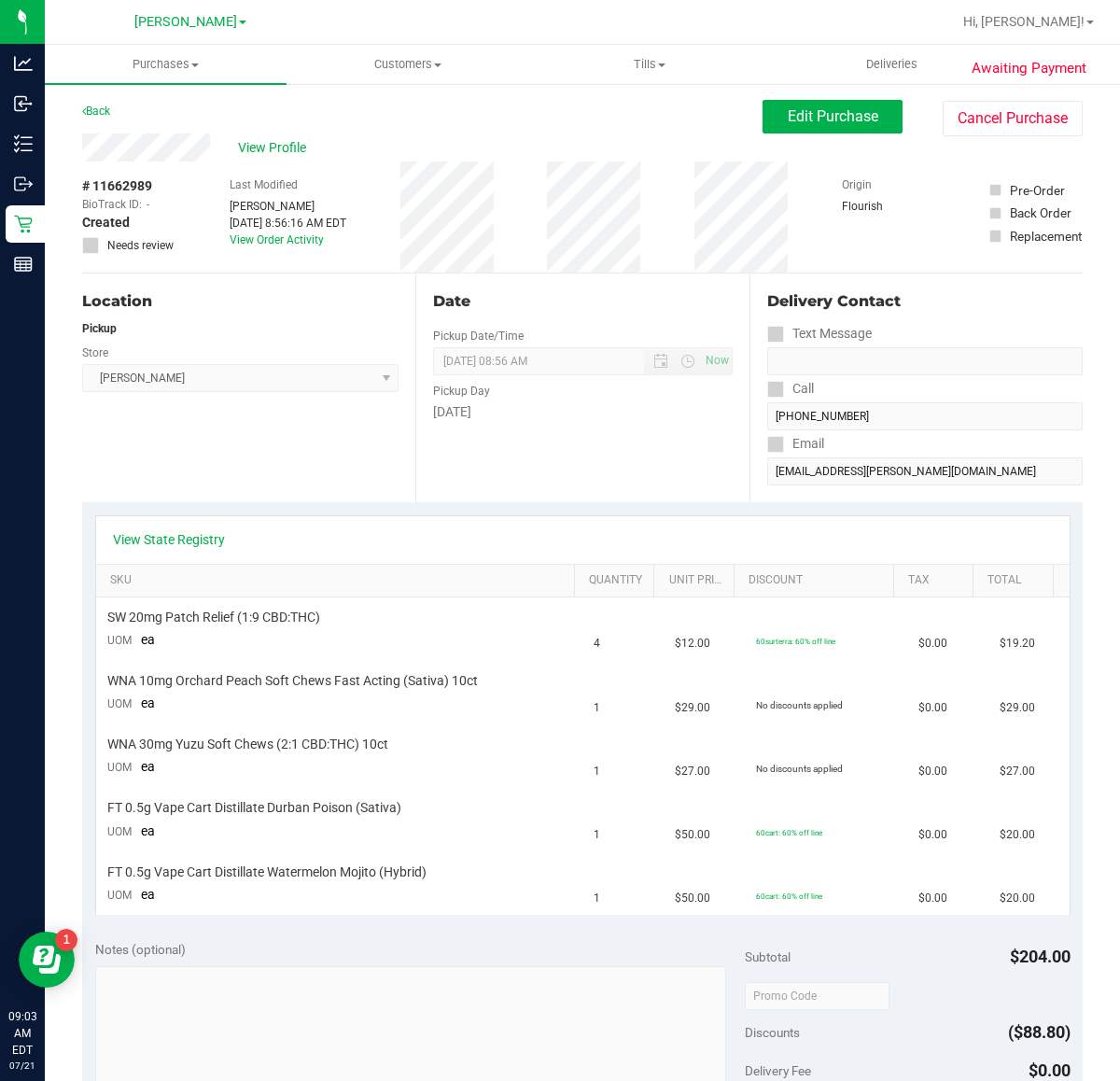 scroll, scrollTop: 0, scrollLeft: 0, axis: both 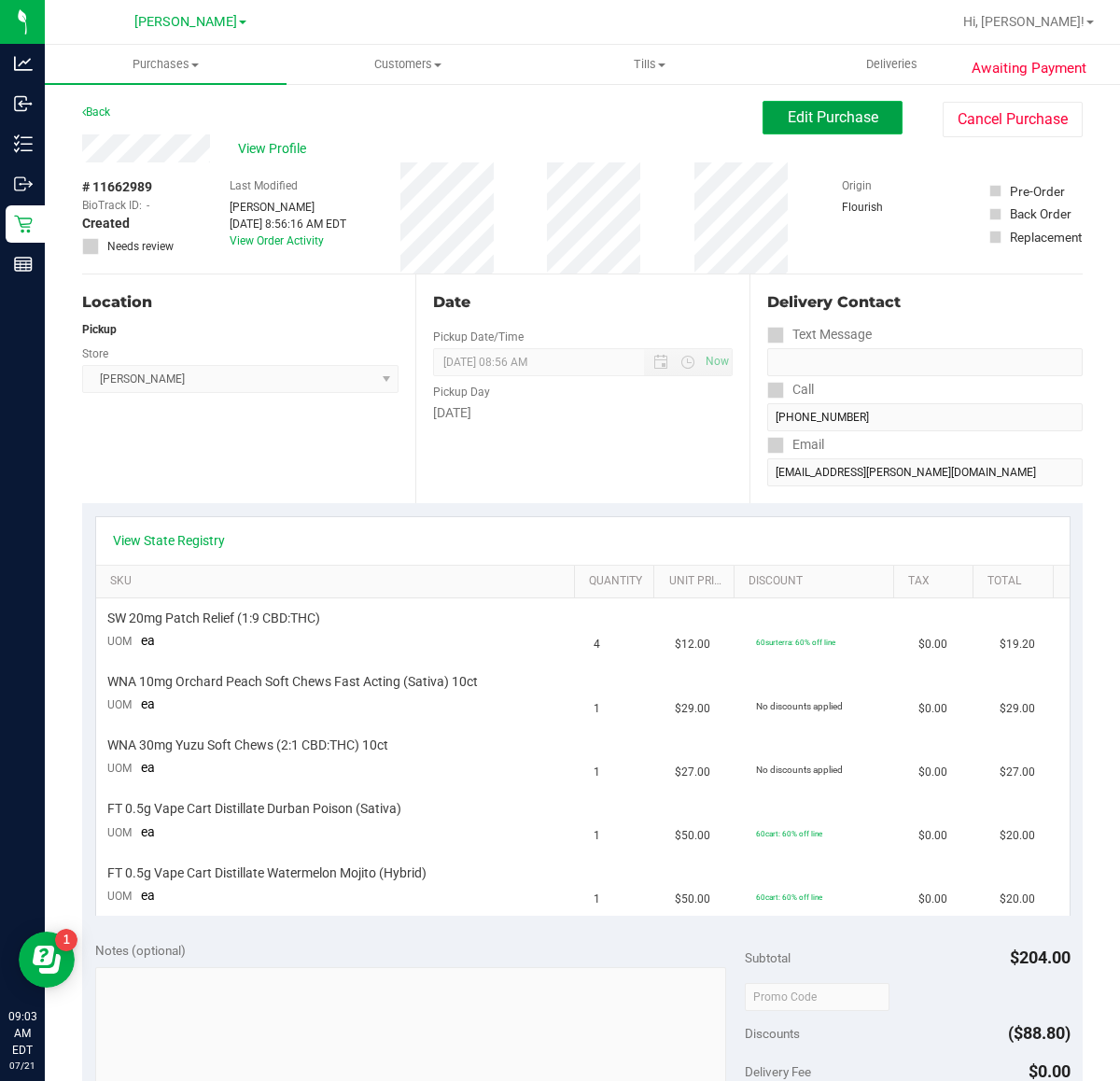 click on "Edit Purchase" at bounding box center [833, 117] 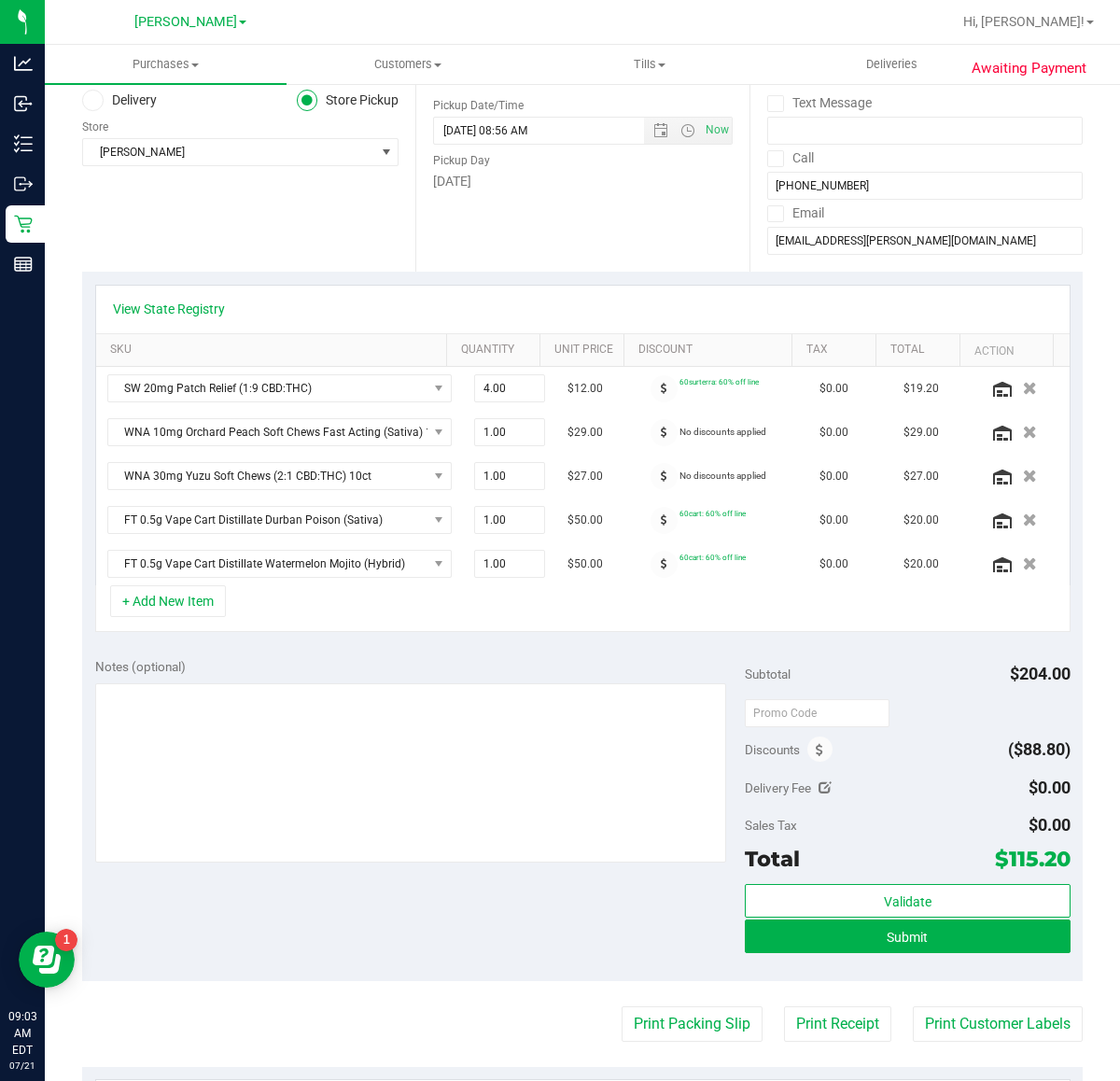 scroll, scrollTop: 233, scrollLeft: 0, axis: vertical 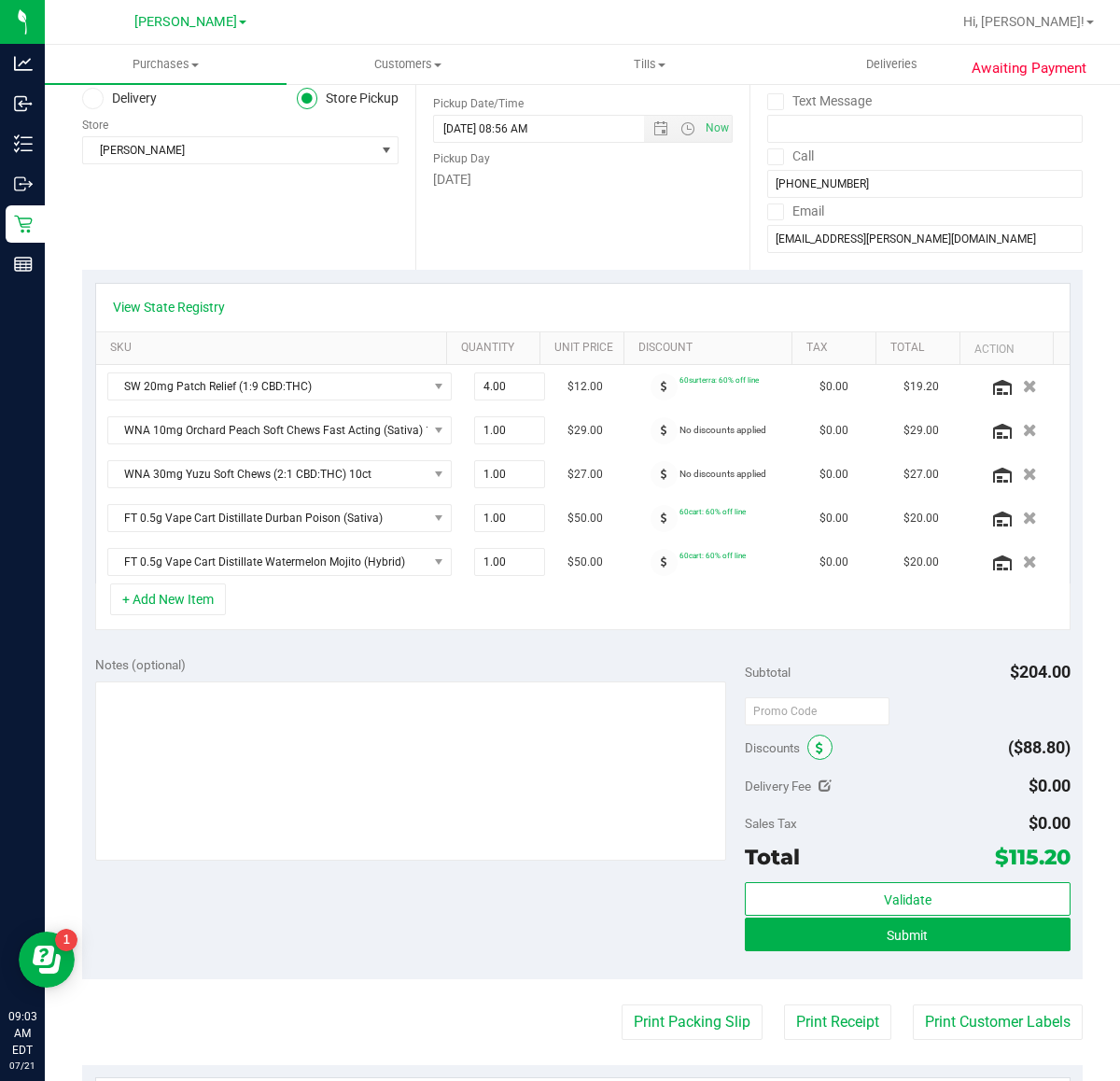 click at bounding box center [819, 747] 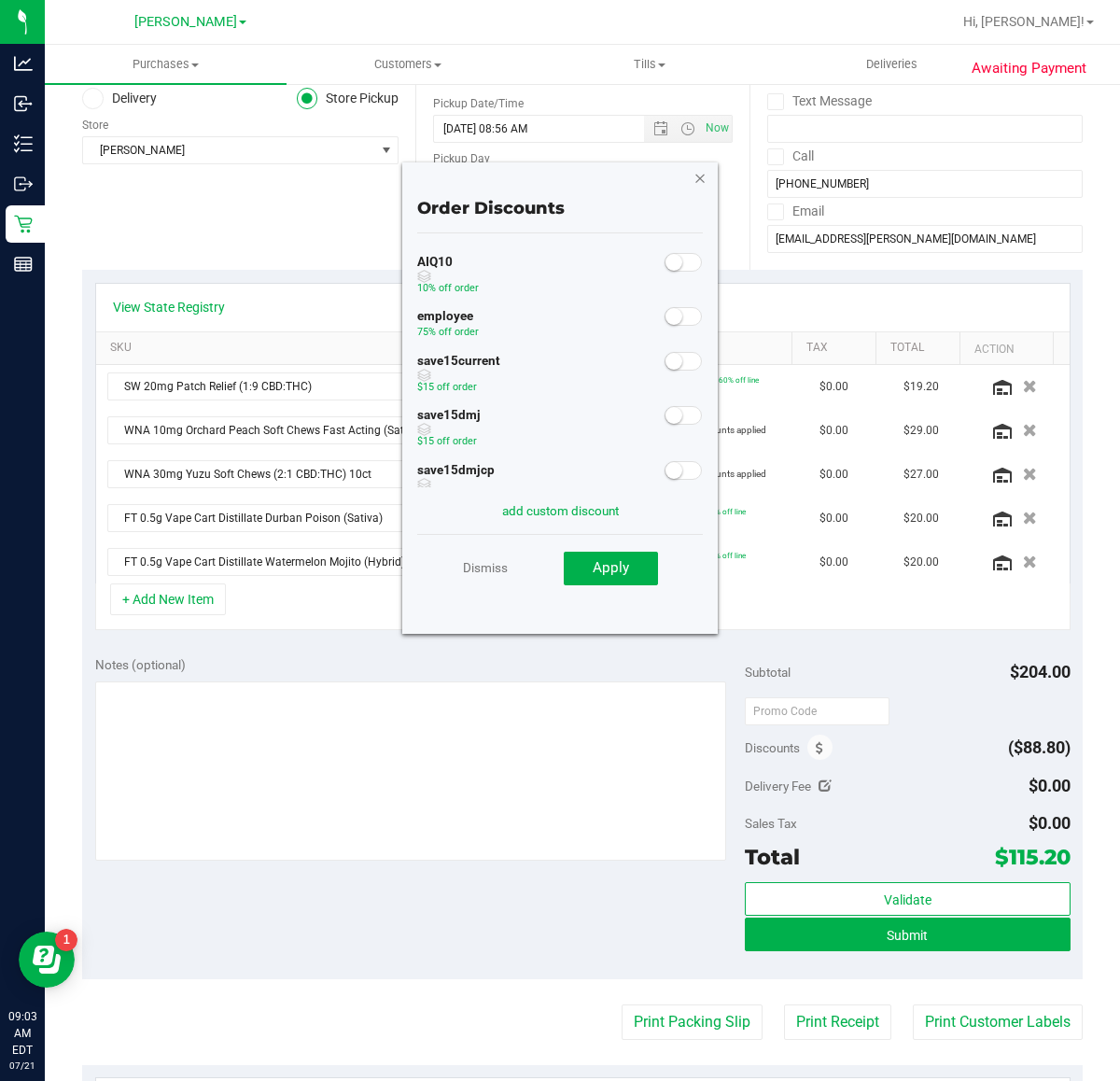 click at bounding box center [700, 177] 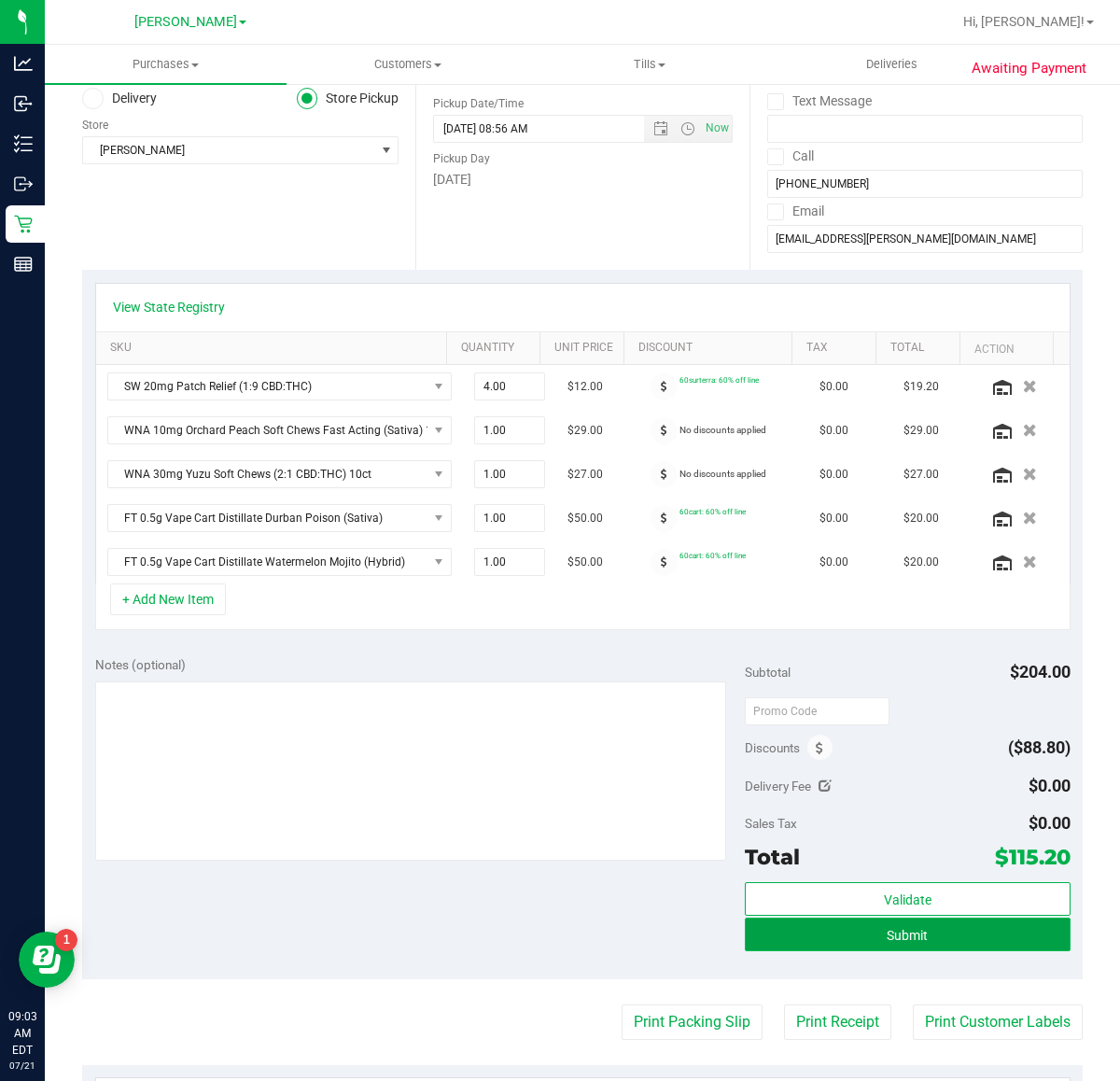 click on "Submit" at bounding box center [907, 934] 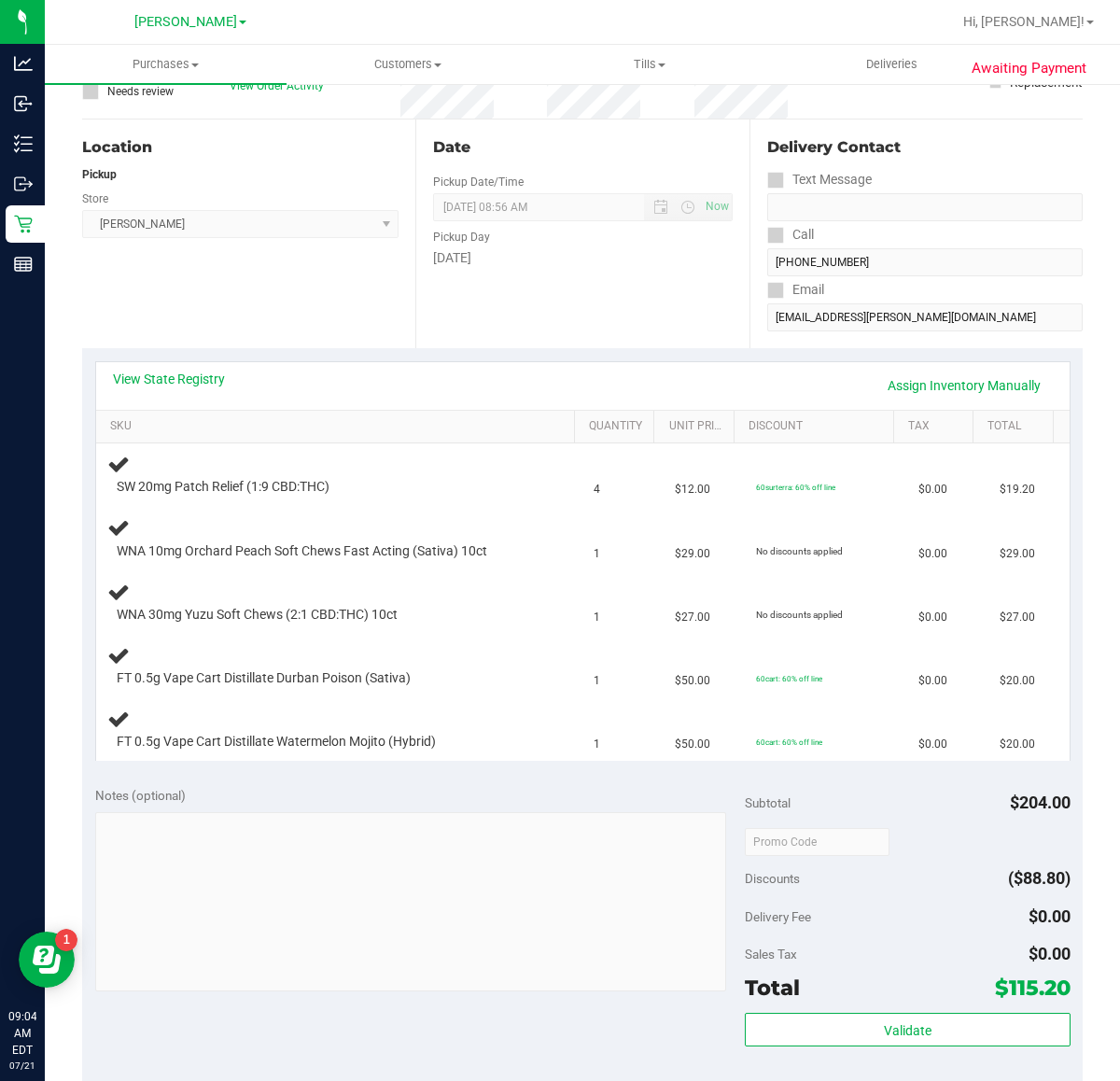 scroll, scrollTop: 668, scrollLeft: 0, axis: vertical 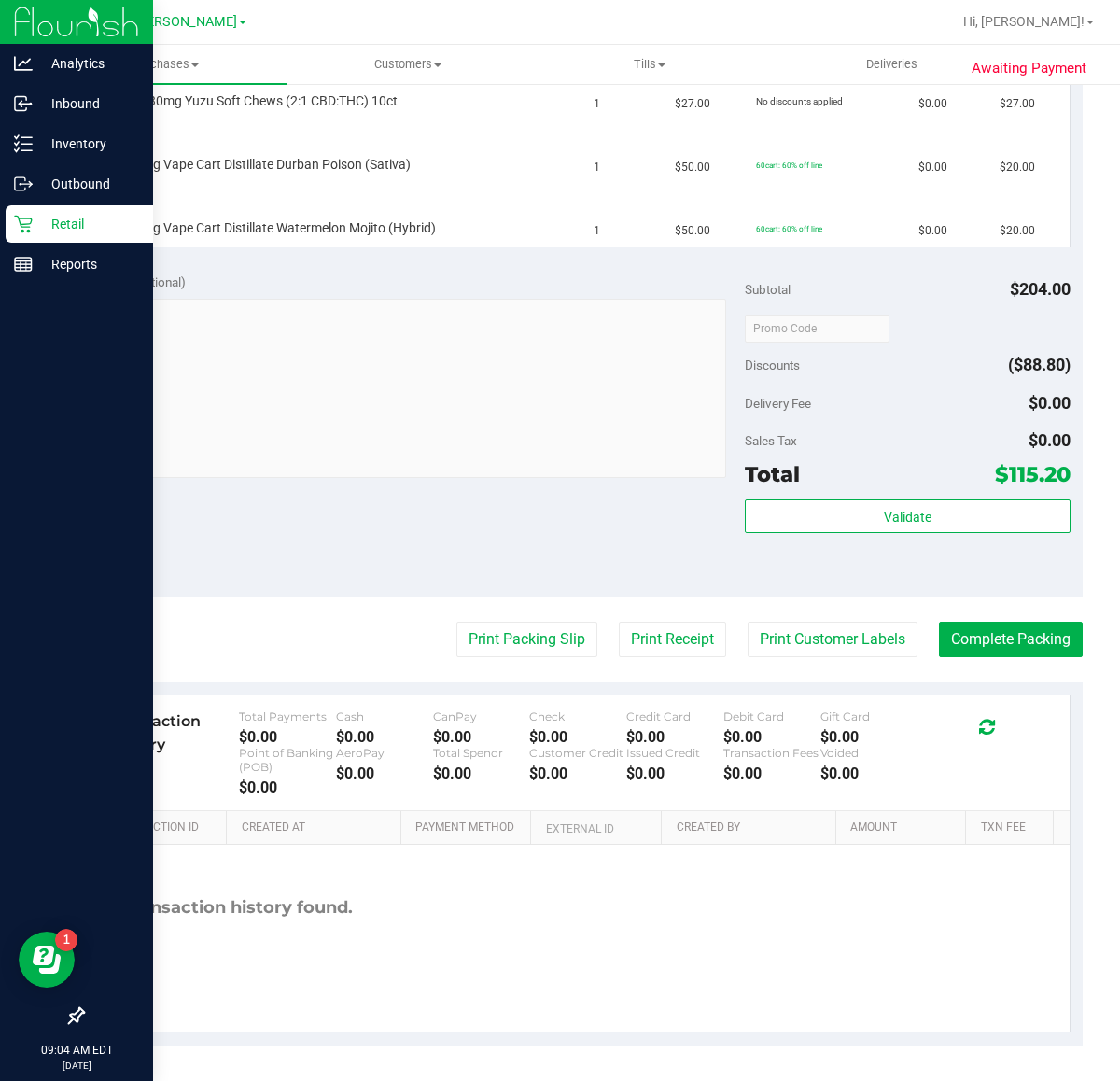 click on "Retail" at bounding box center (79, 224) 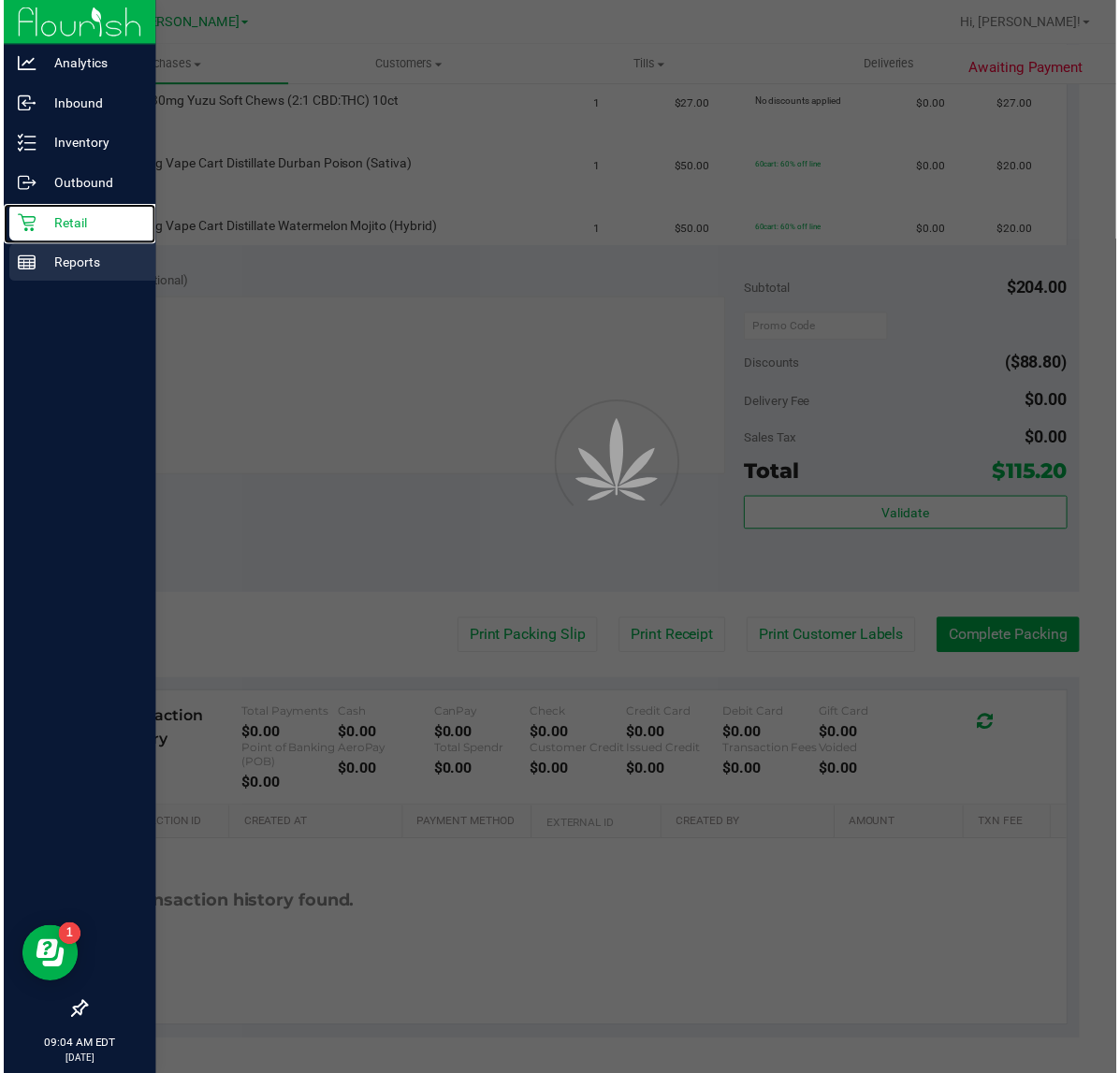scroll, scrollTop: 0, scrollLeft: 0, axis: both 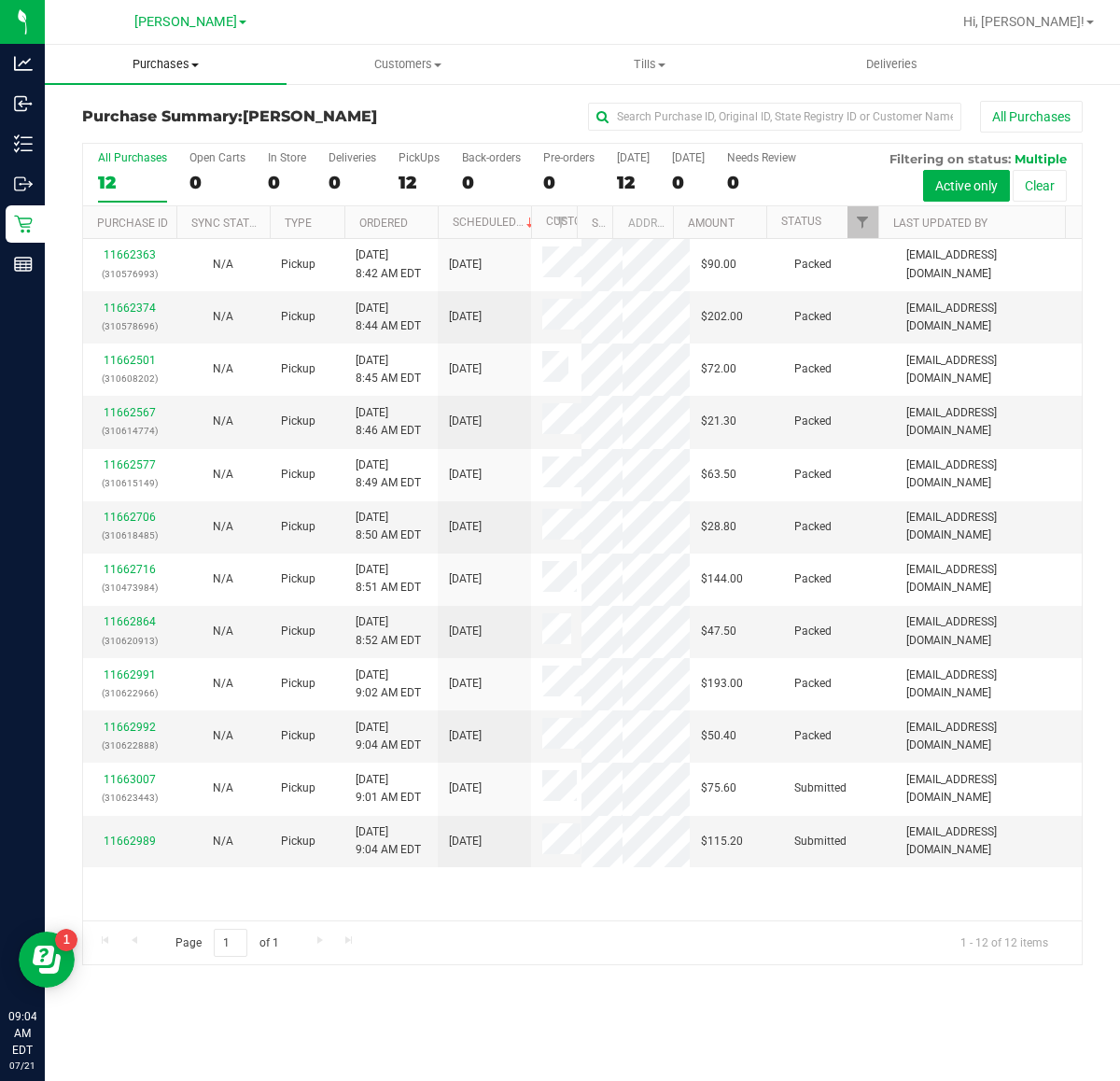 click on "Purchases" at bounding box center [165, 64] 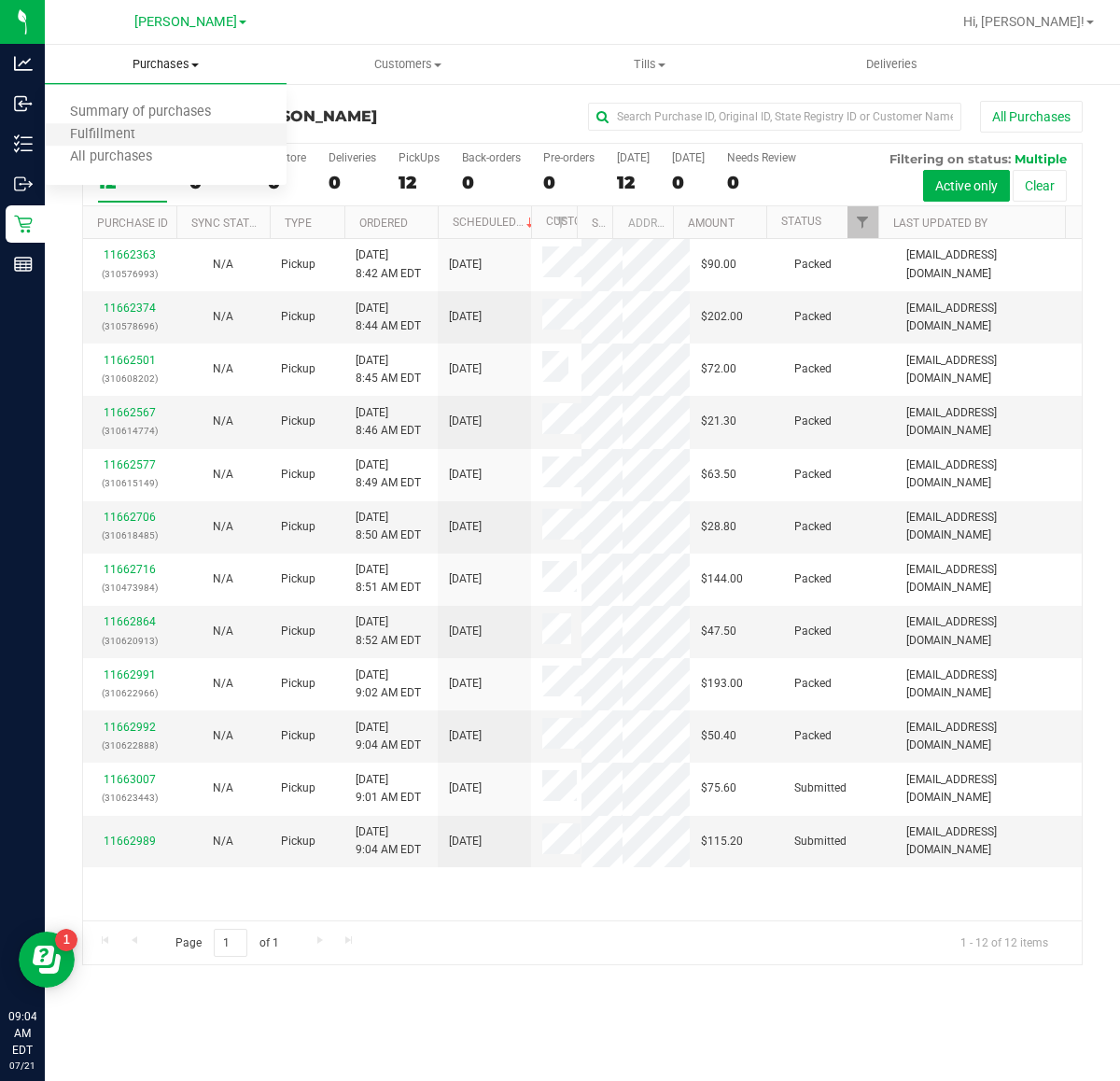 click on "Fulfillment" at bounding box center [165, 135] 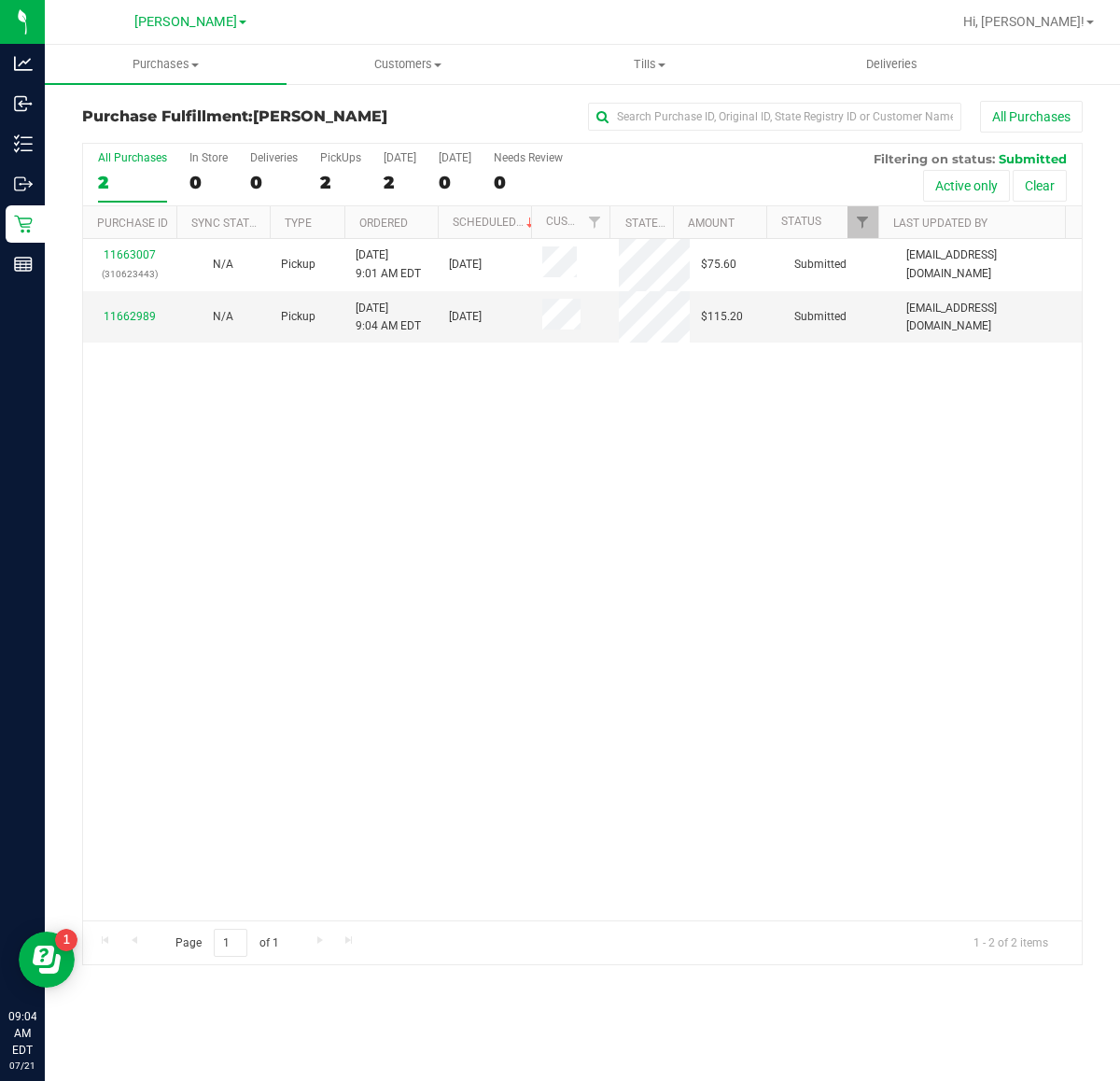 click on "11663007
(310623443)
N/A
Pickup 7/21/2025 9:01 AM EDT 7/21/2025
$75.60
Submitted abe+parallel@iheartjane.com
11662989
N/A
Pickup 7/21/2025 9:04 AM EDT 7/21/2025
$115.20
Submitted samadio@liveparallel.com" at bounding box center [582, 580] 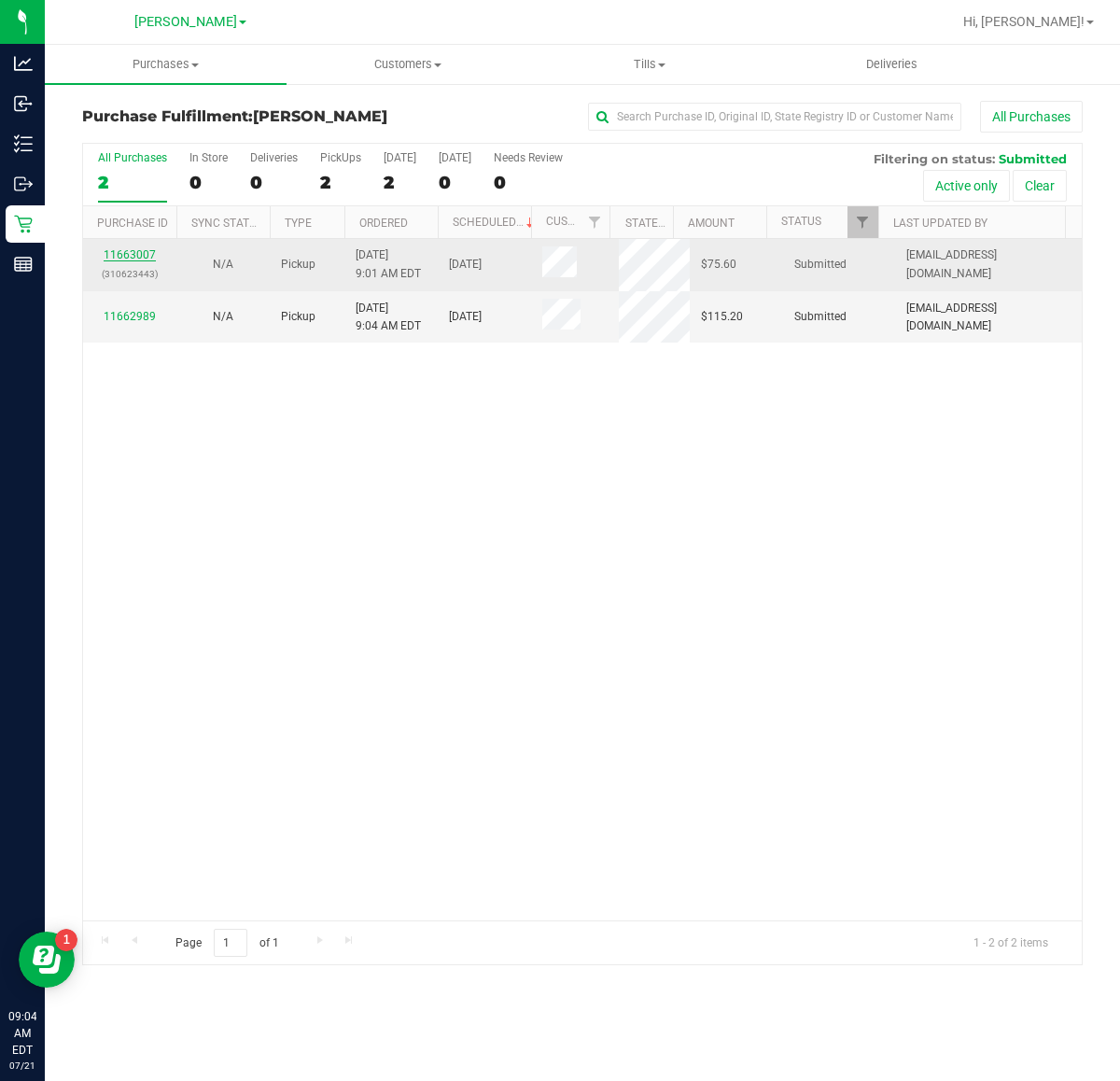 click on "11663007" at bounding box center [130, 255] 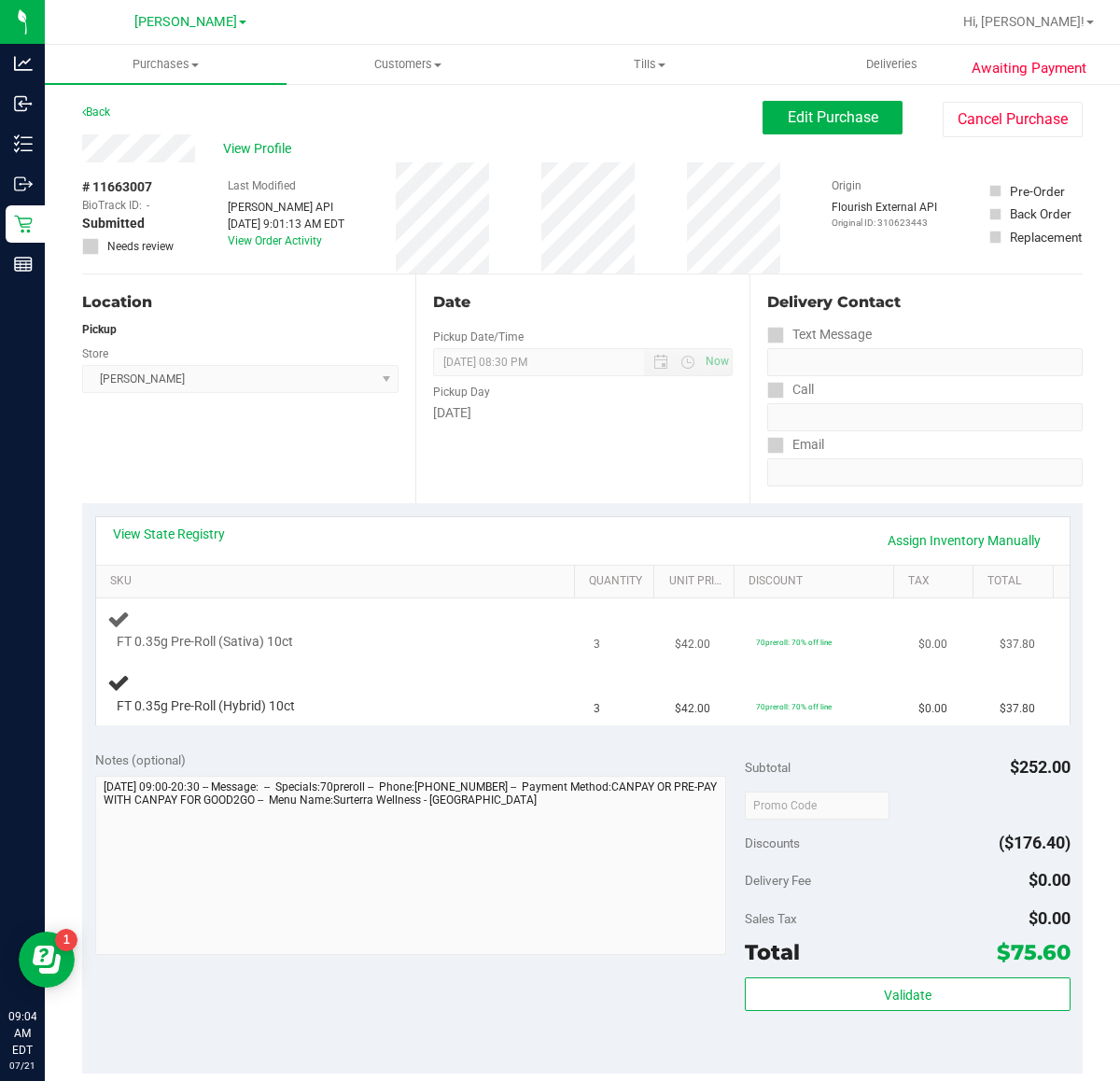 click on "FT 0.35g Pre-Roll (Sativa) 10ct" at bounding box center [340, 629] 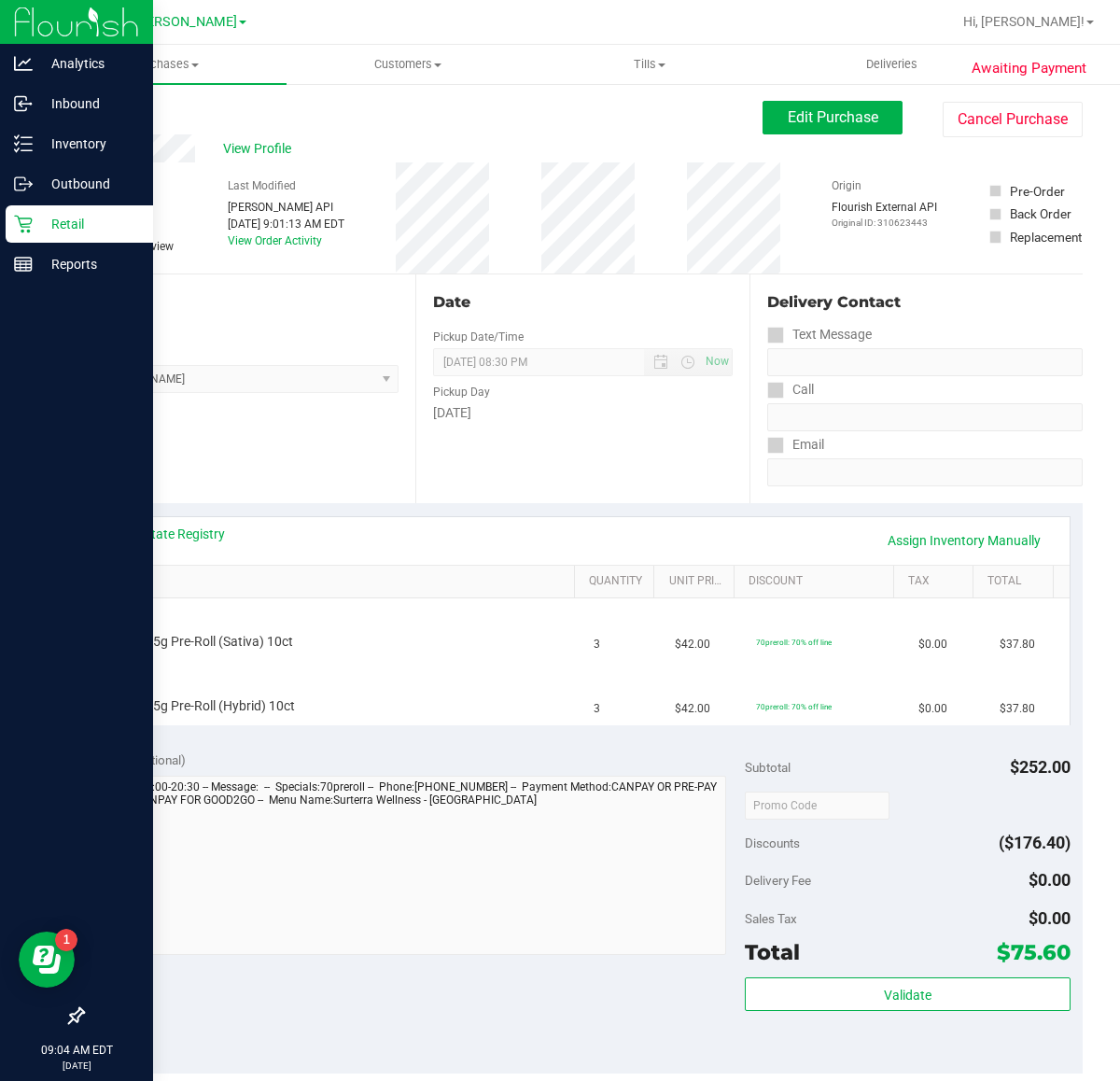 click 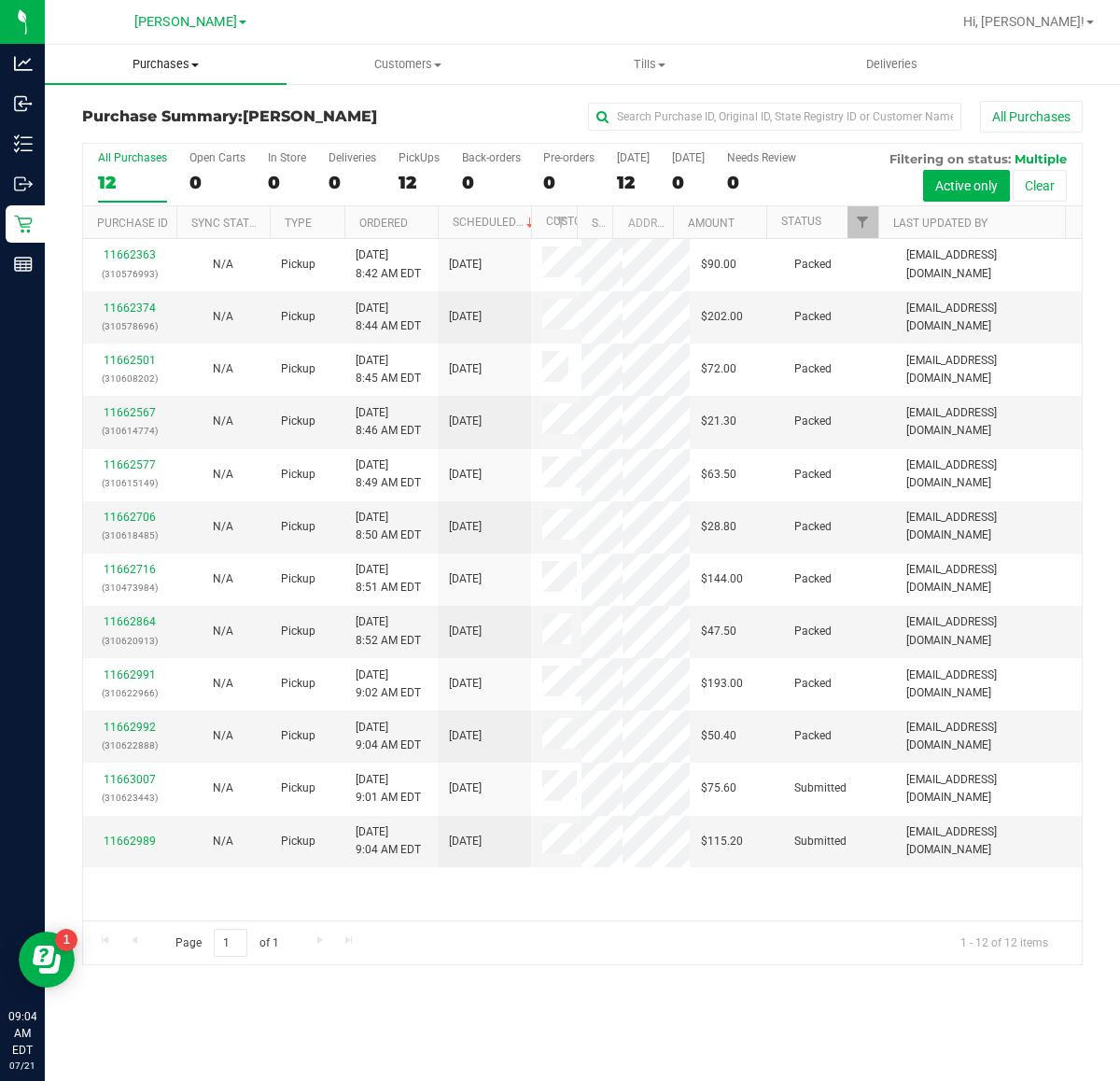 click on "Purchases" at bounding box center [165, 64] 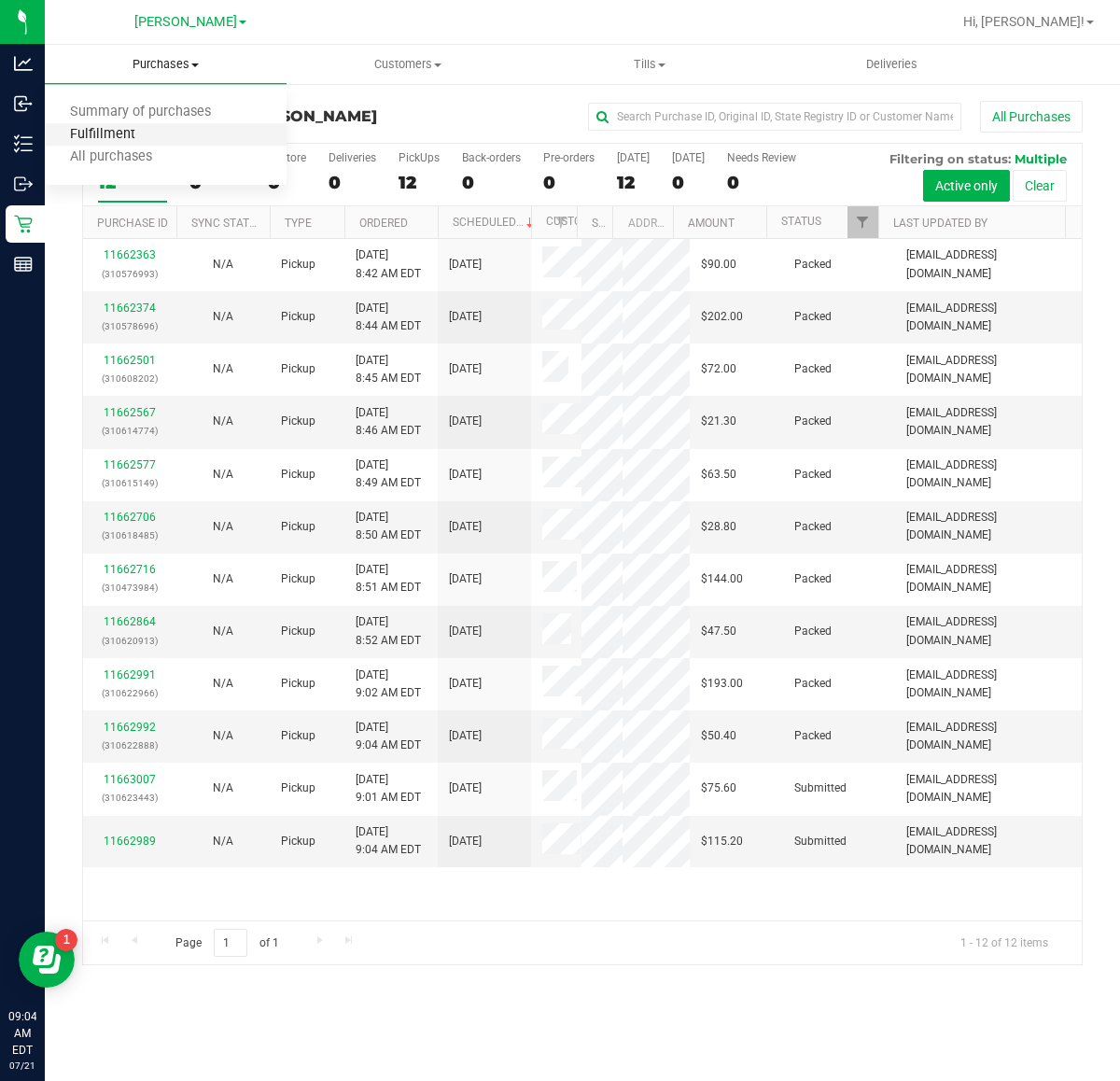 click on "Fulfillment" at bounding box center (103, 134) 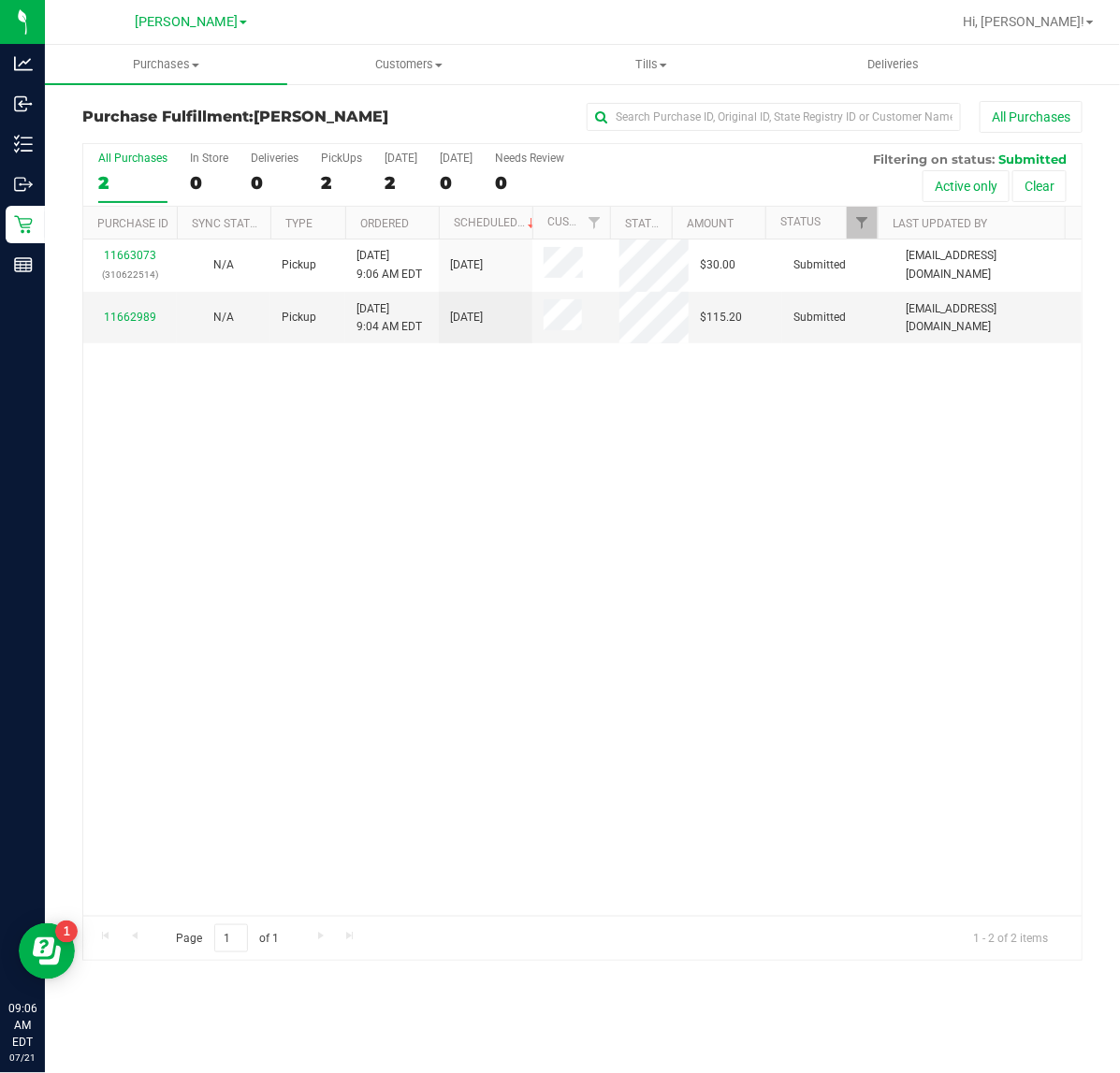 click on "11663073
(310622514)
N/A
Pickup 7/21/2025 9:06 AM EDT 7/21/2025
$30.00
Submitted abe+parallel@iheartjane.com
11662989
N/A
Pickup 7/21/2025 9:04 AM EDT 7/21/2025
$115.20
Submitted samadio@liveparallel.com" at bounding box center (582, 577) 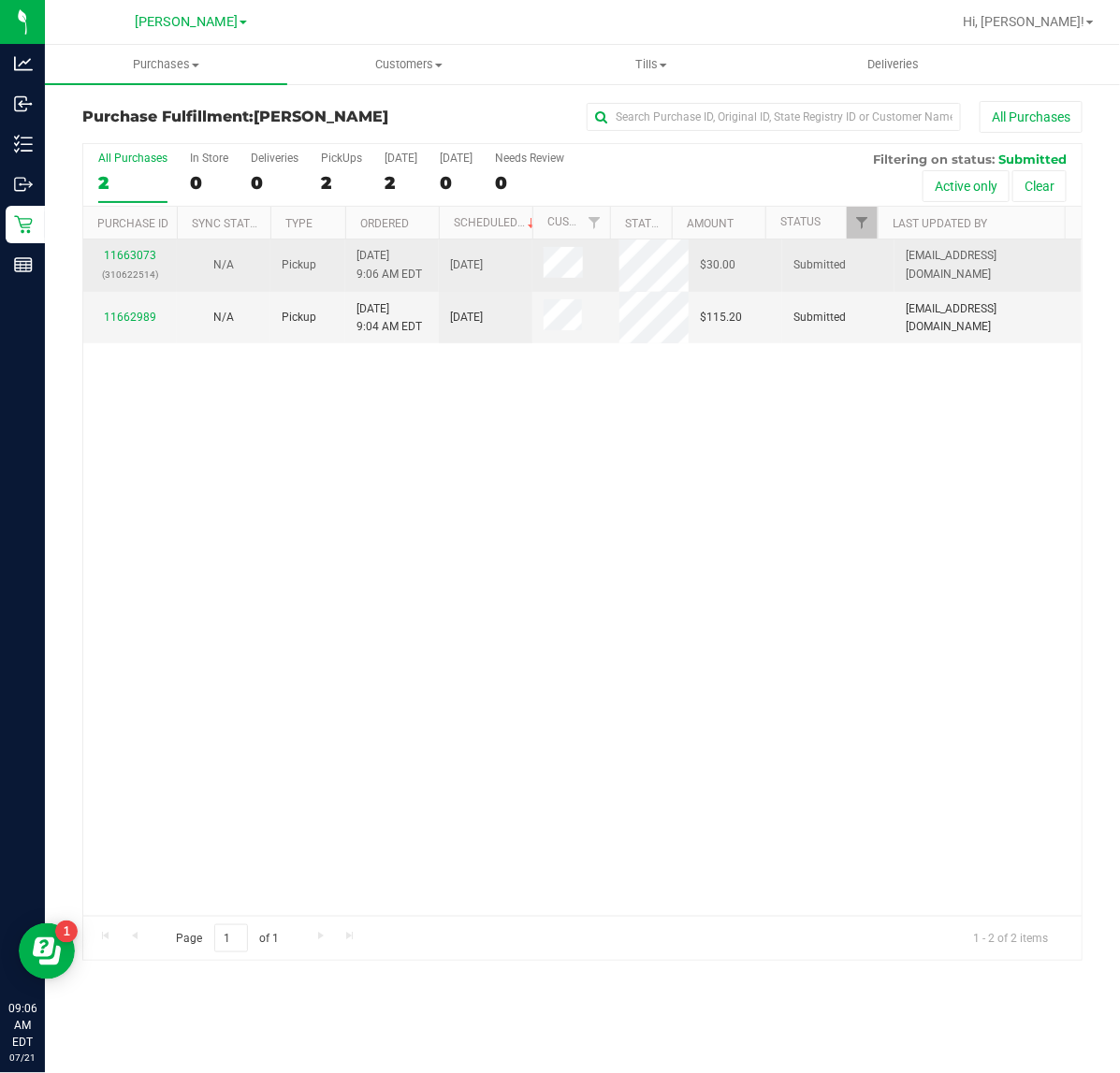click on "11663073
(310622514)" at bounding box center (130, 265) 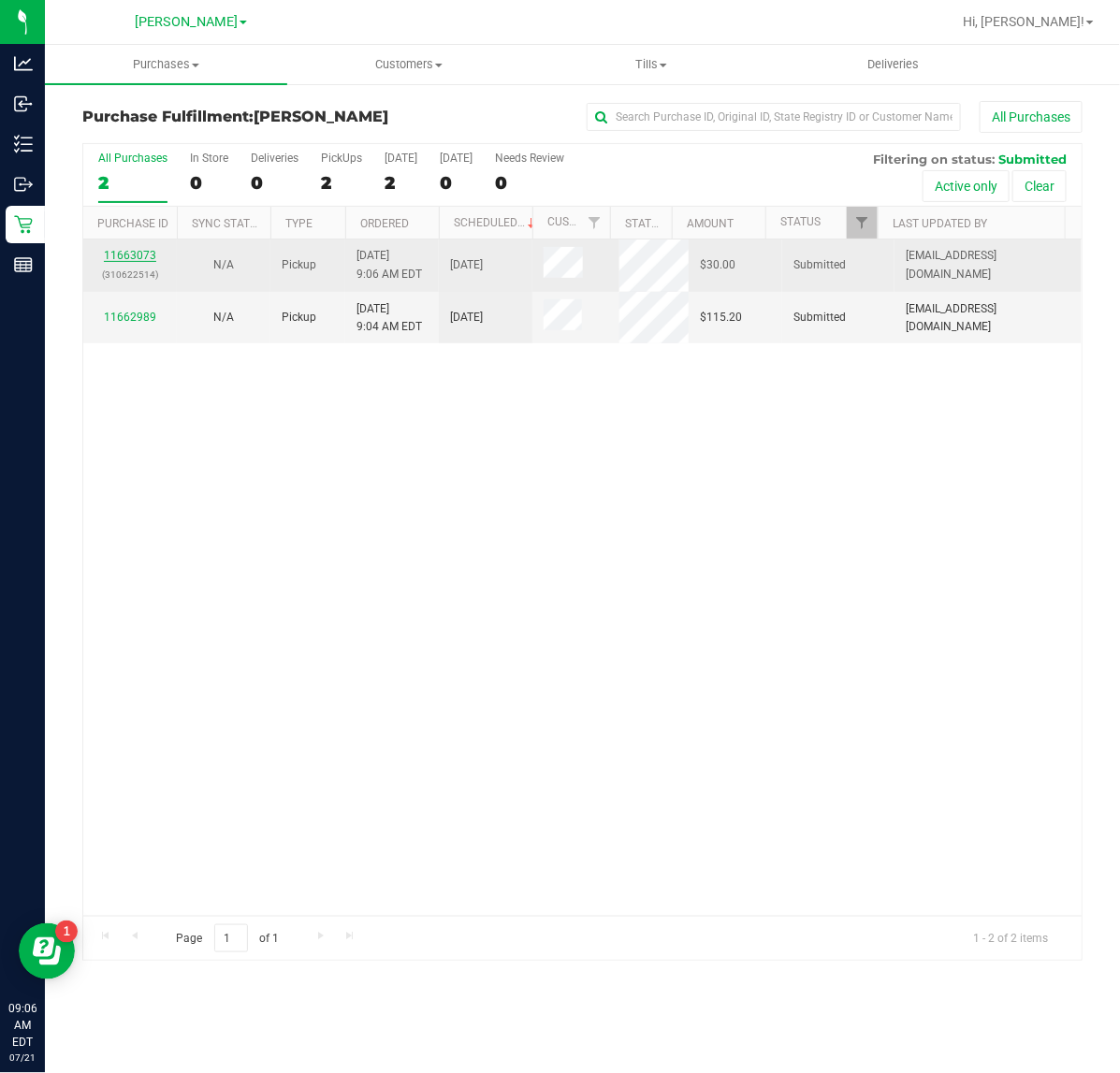 click on "11663073" at bounding box center [130, 255] 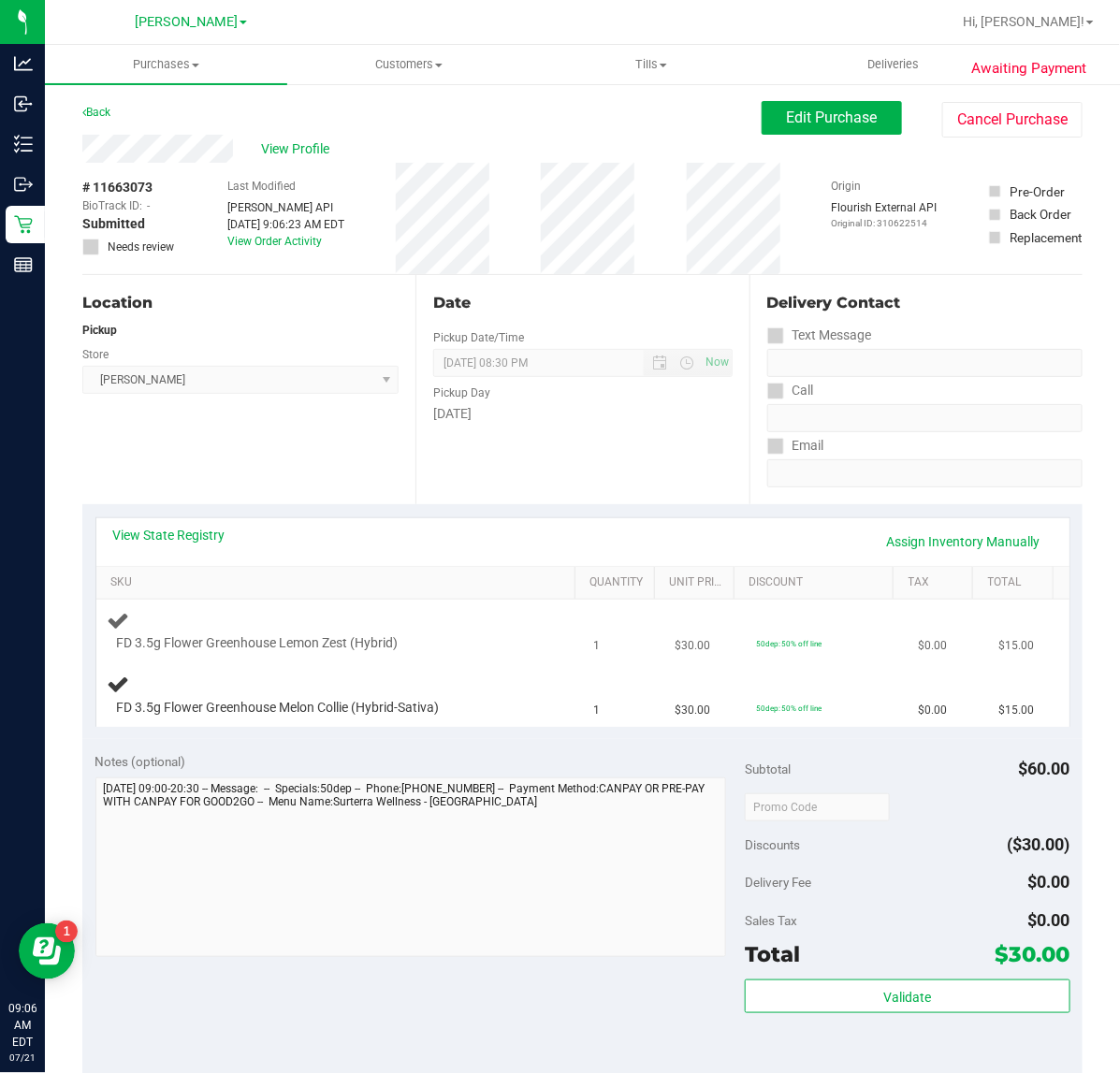 click on "FD 3.5g Flower Greenhouse Lemon Zest (Hybrid)" at bounding box center (340, 631) 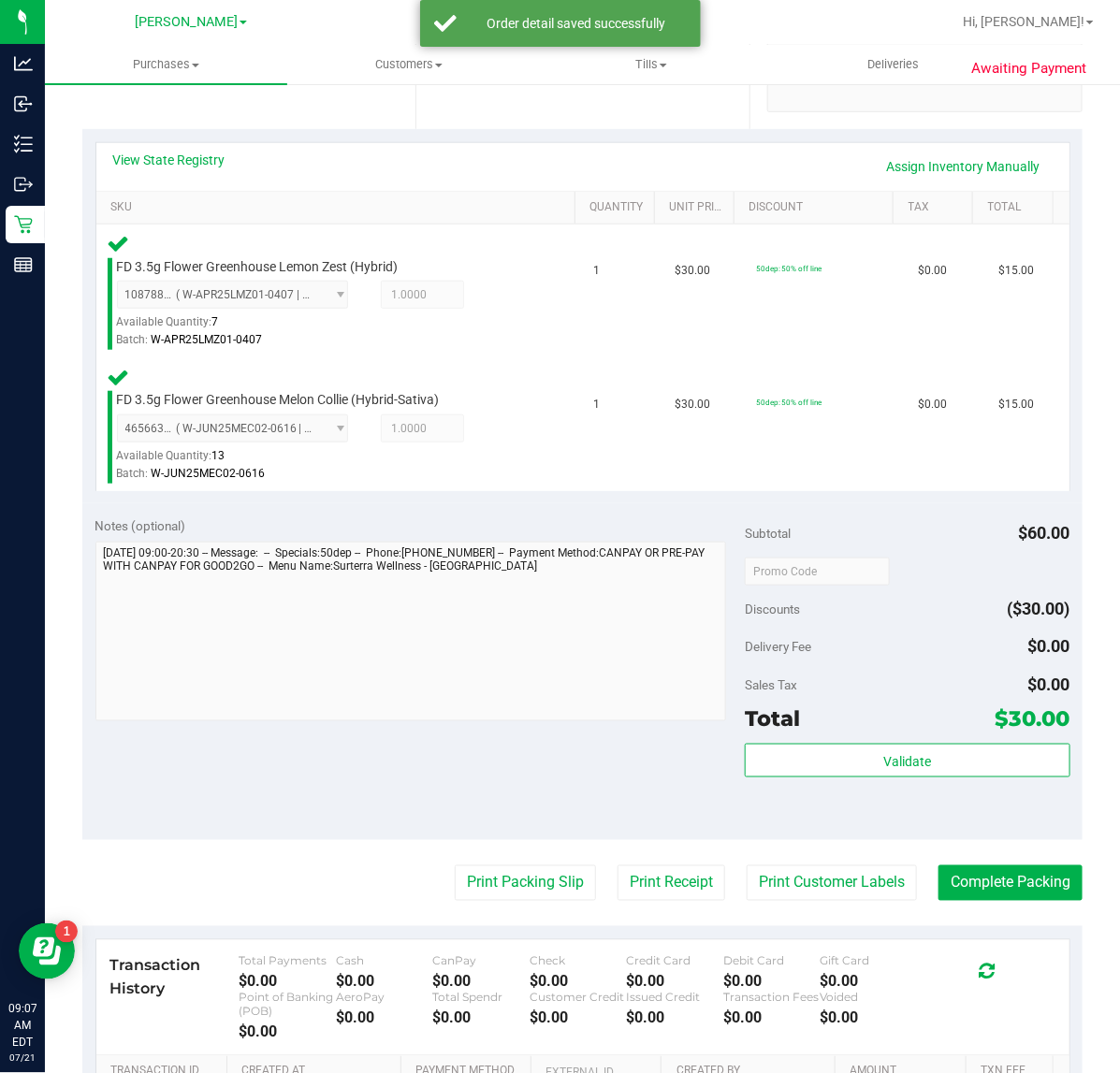 scroll, scrollTop: 472, scrollLeft: 0, axis: vertical 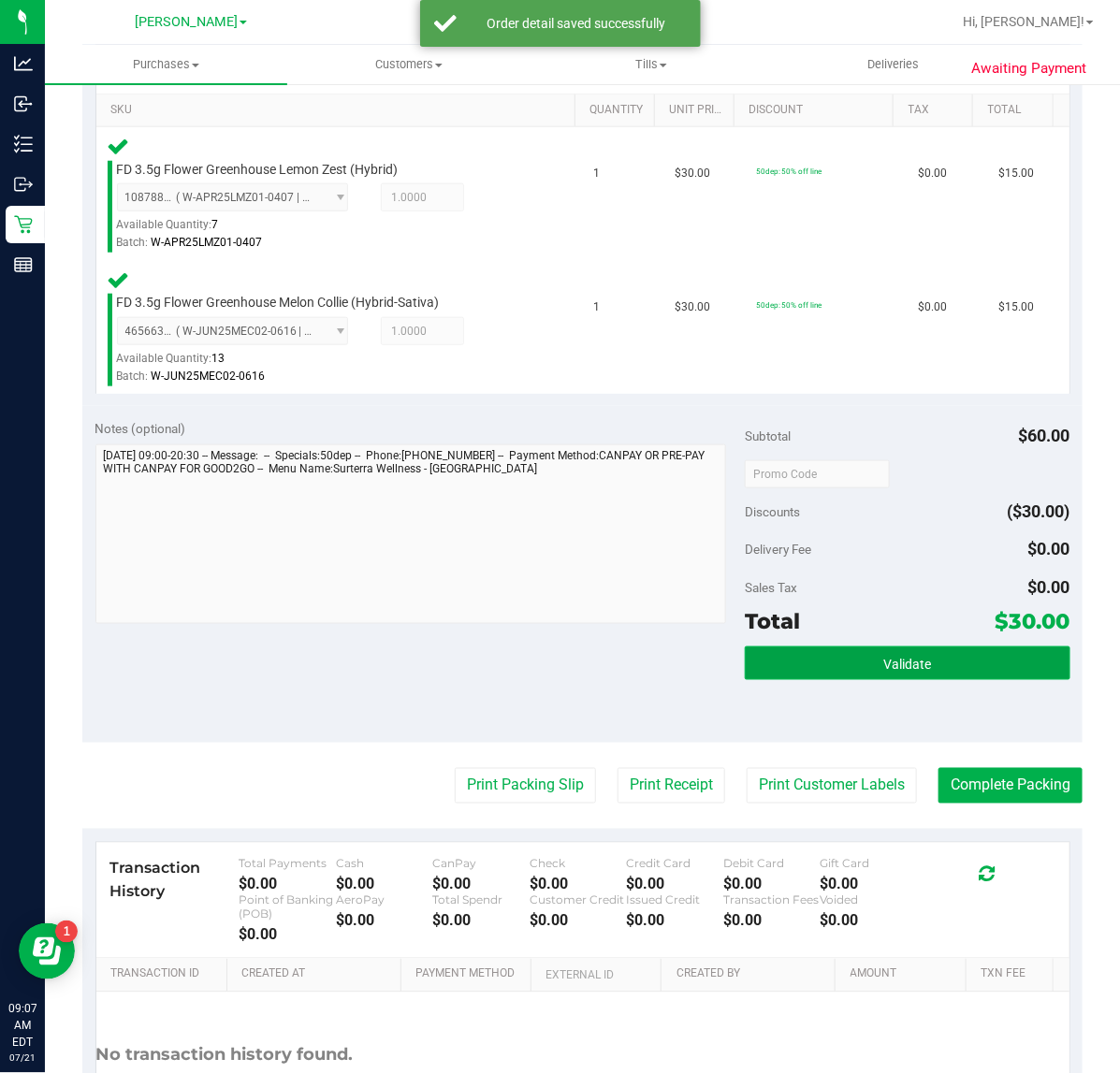 click on "Validate" at bounding box center (907, 664) 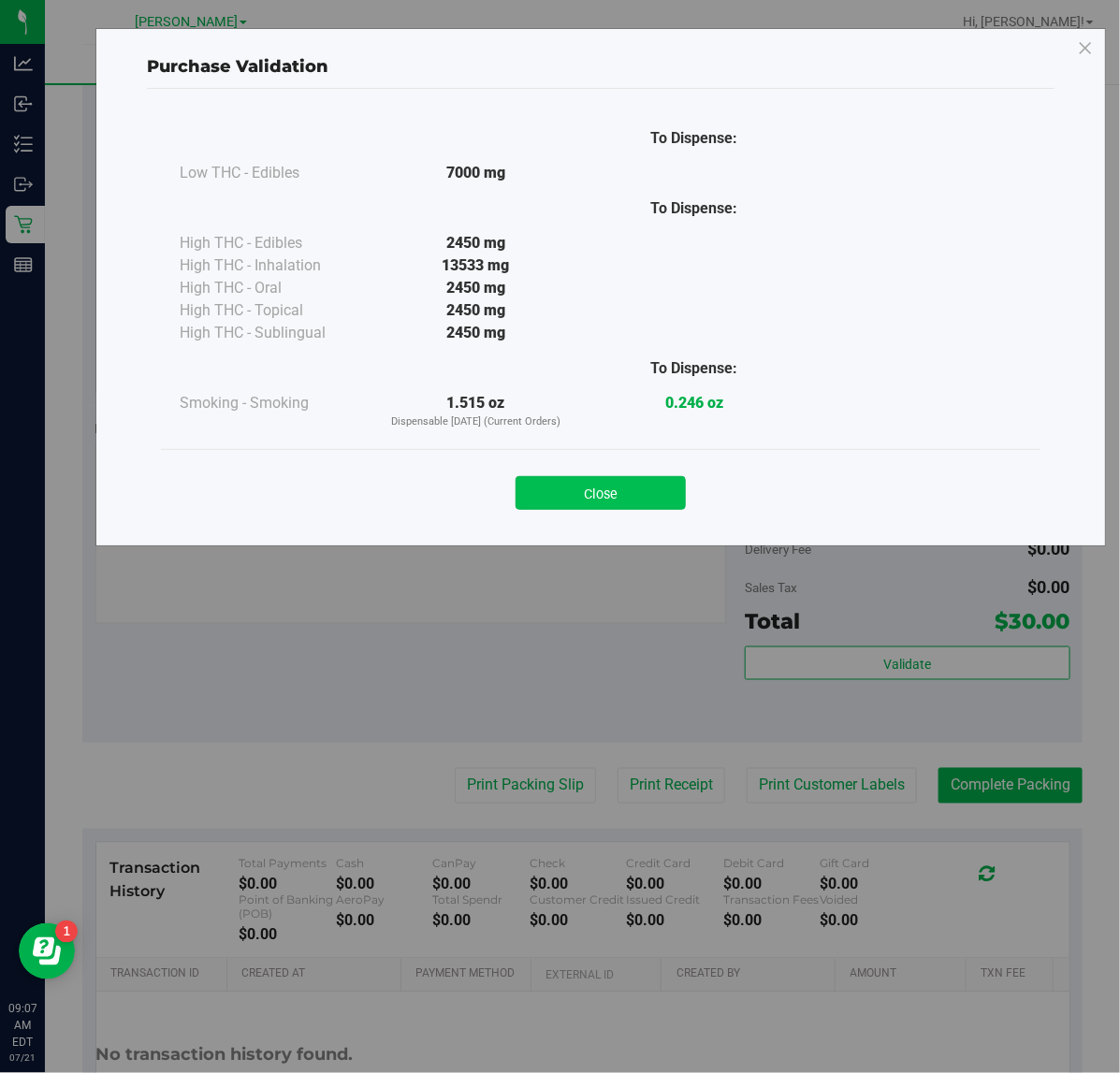 click on "Close" at bounding box center [601, 493] 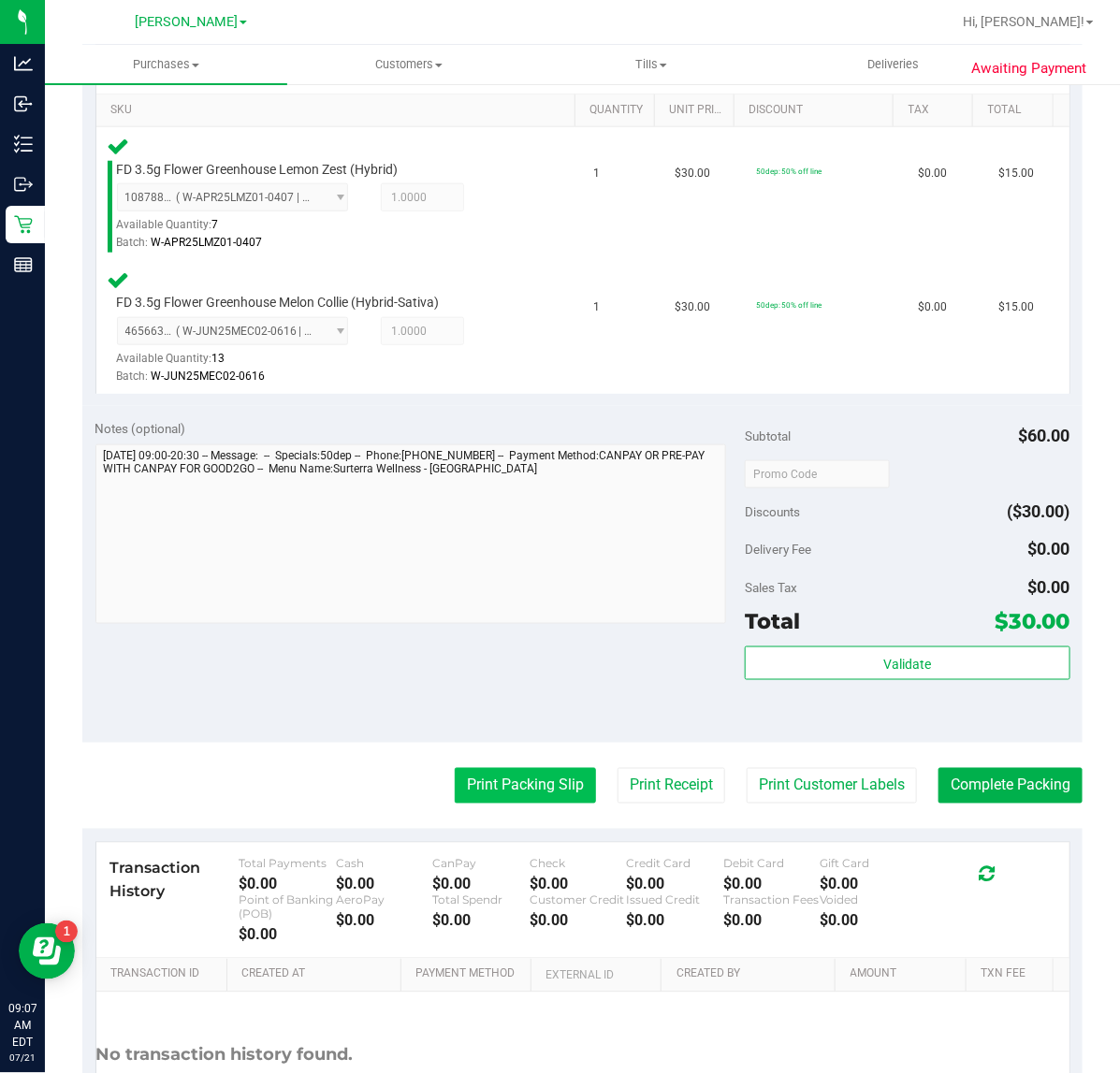 click on "Print Packing Slip" at bounding box center [525, 786] 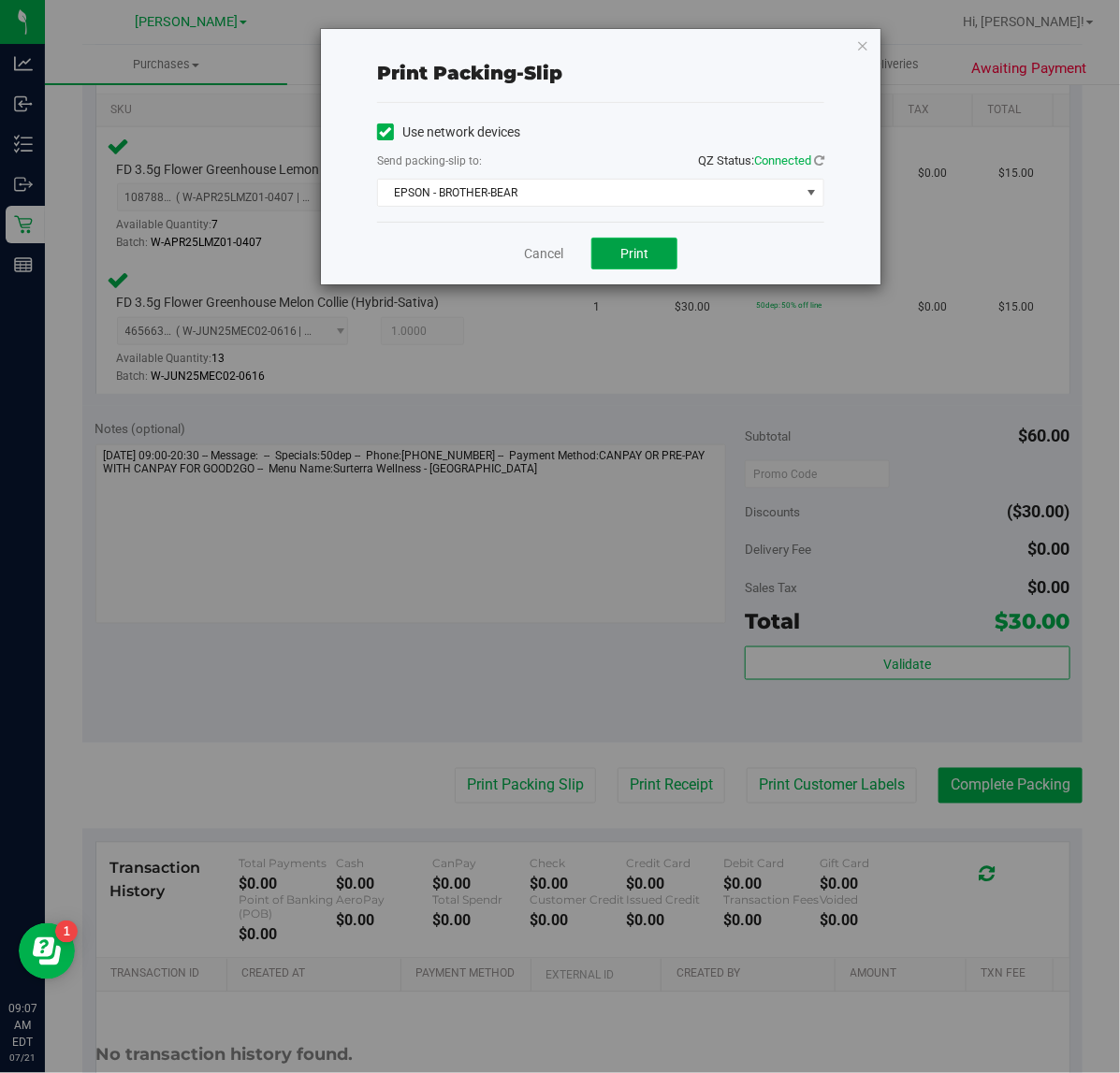 click on "Print" at bounding box center [634, 254] 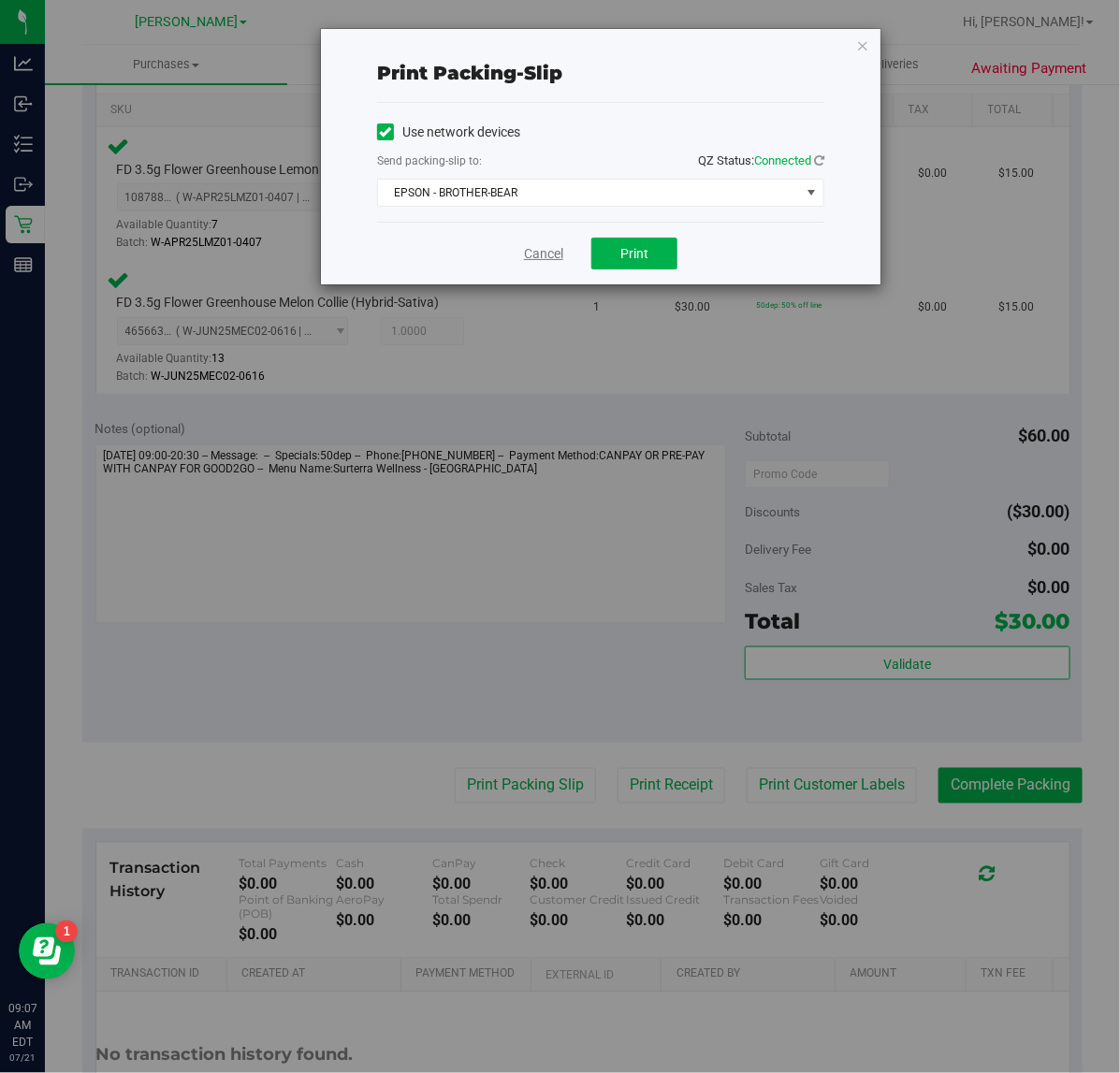 click on "Cancel" at bounding box center (544, 254) 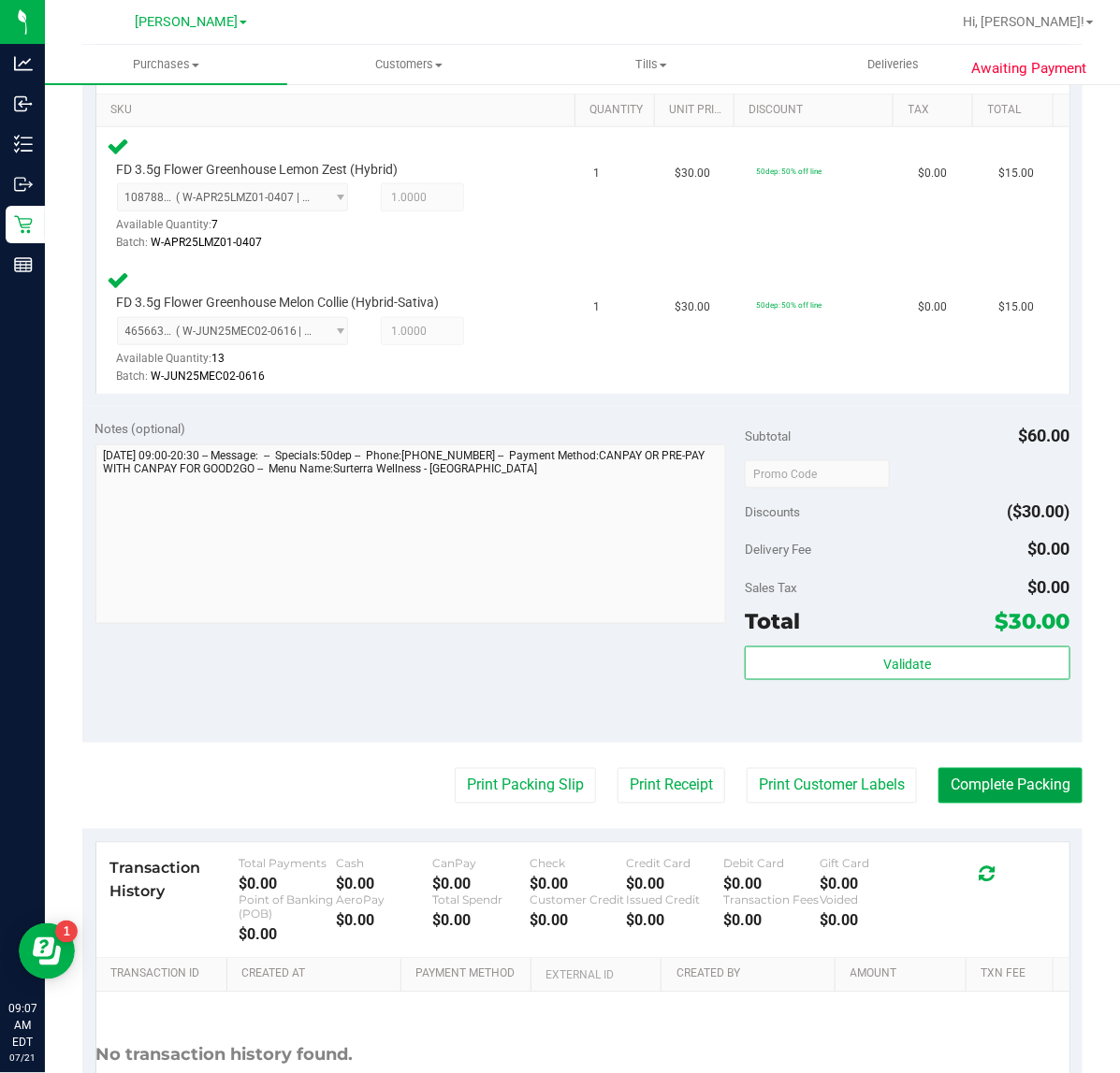 click on "Complete Packing" at bounding box center (1011, 786) 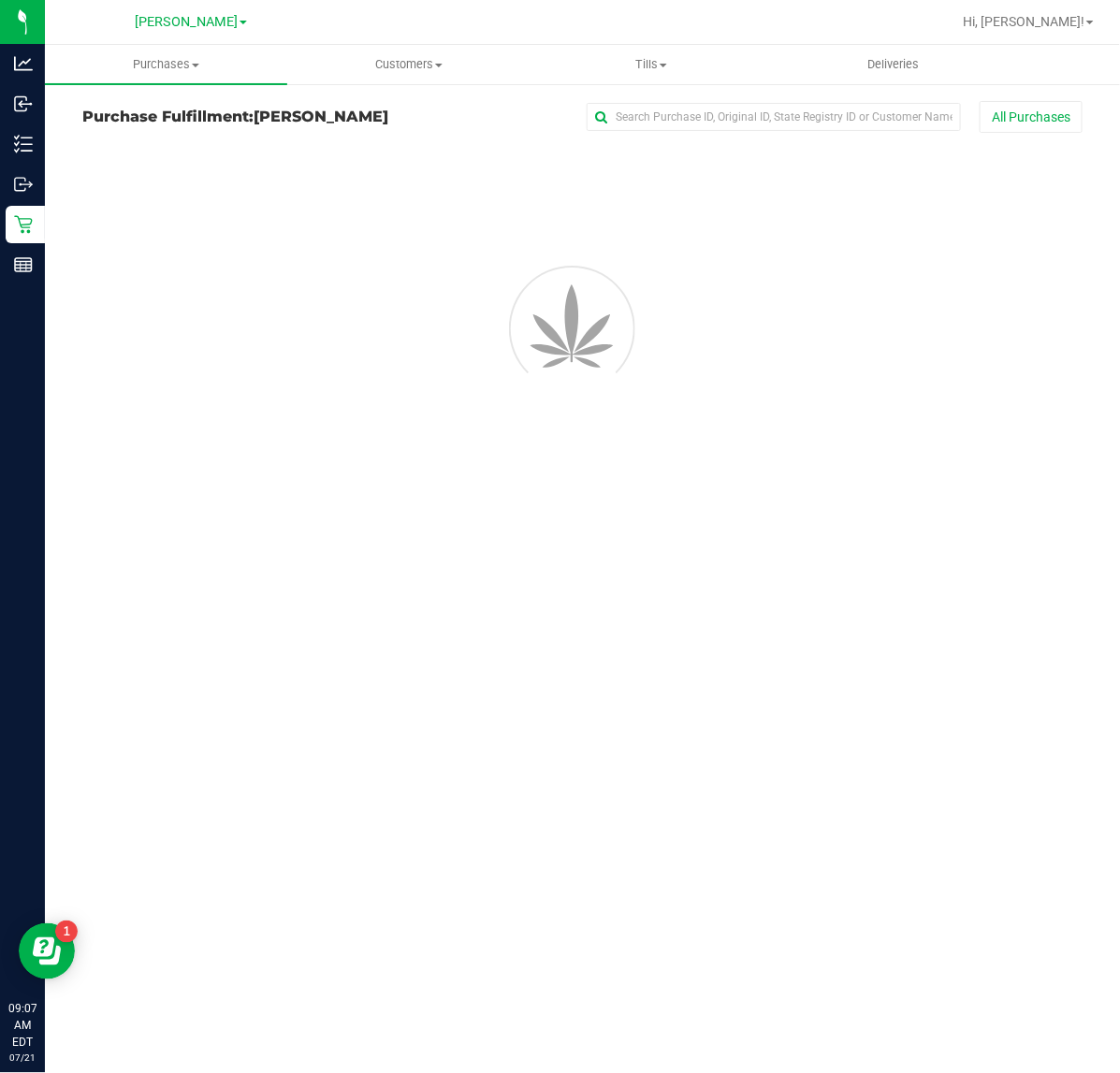 scroll, scrollTop: 0, scrollLeft: 0, axis: both 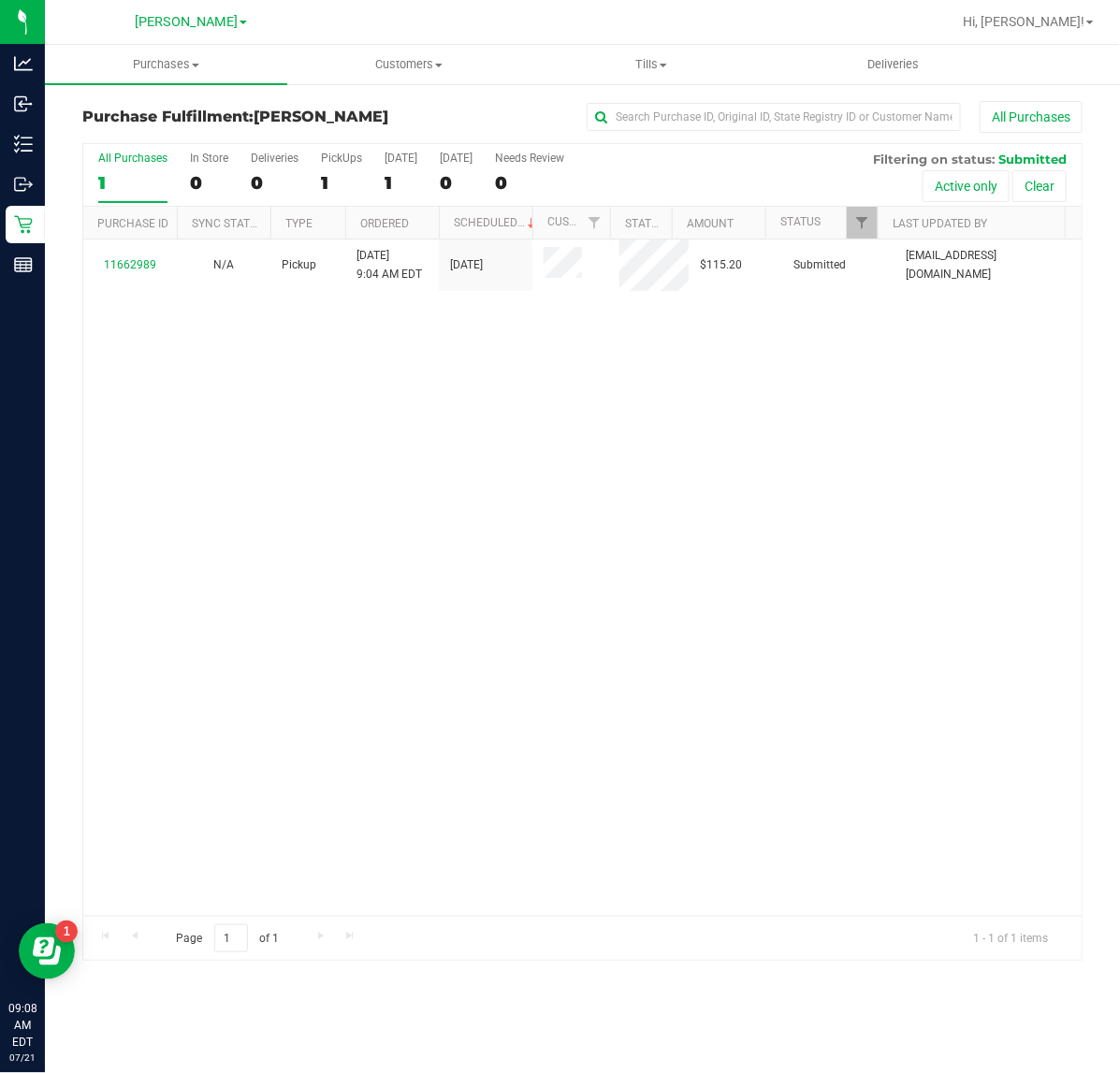 click on "11662989
N/A
Pickup 7/21/2025 9:04 AM EDT 7/21/2025
$115.20
Submitted samadio@liveparallel.com" at bounding box center (582, 577) 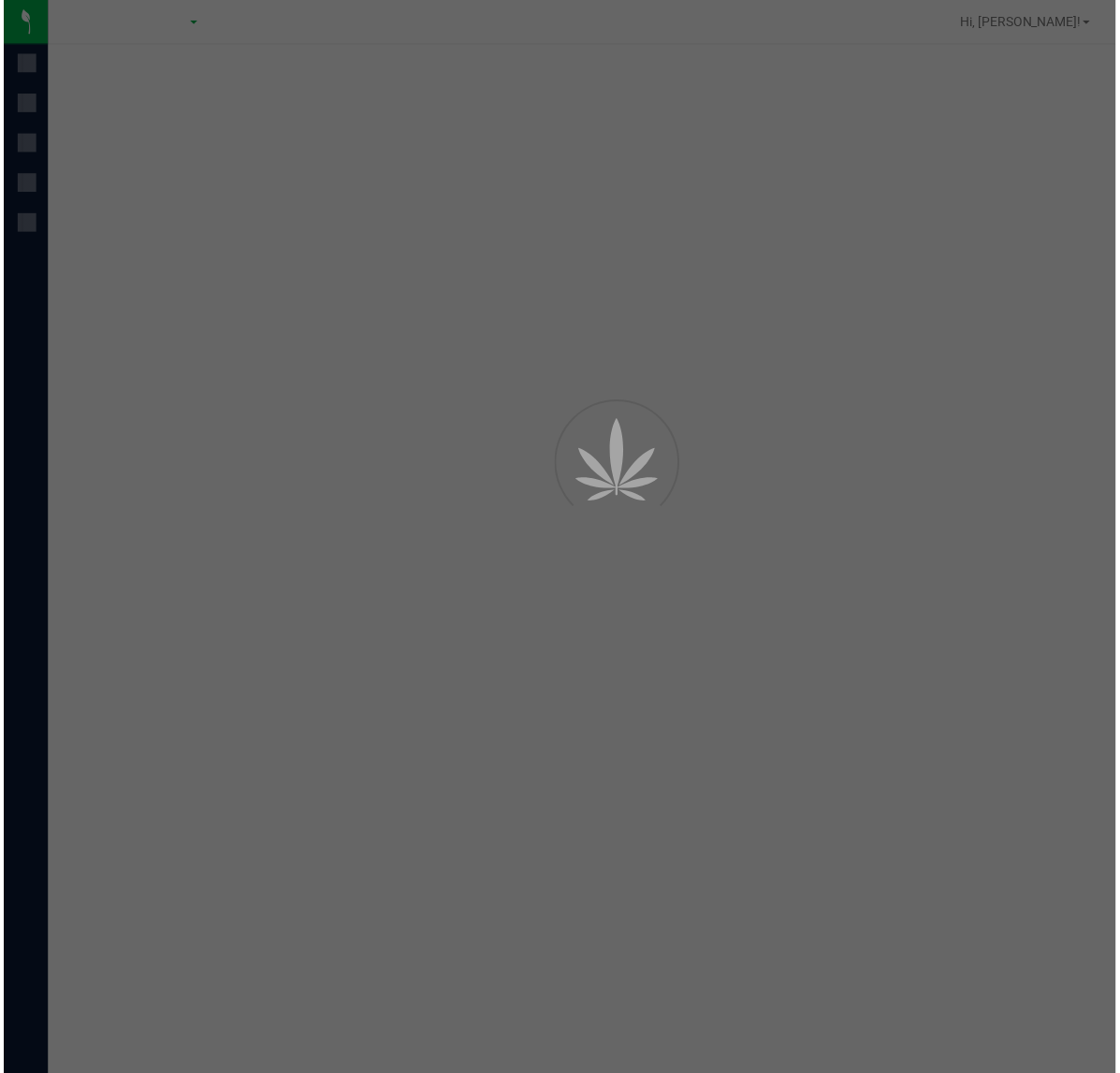 scroll, scrollTop: 0, scrollLeft: 0, axis: both 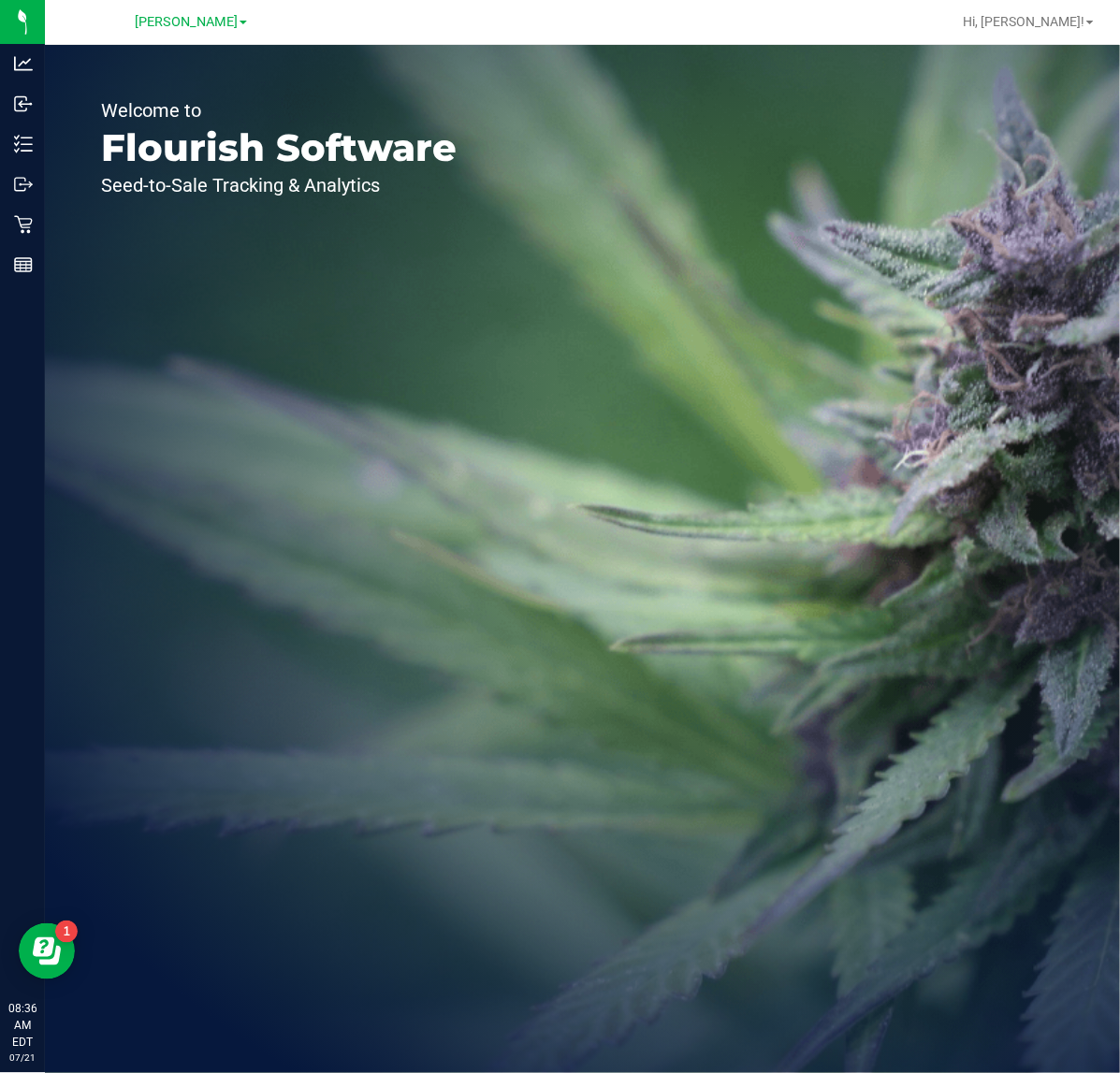 click on "Welcome to   Flourish Software   Seed-to-Sale Tracking & Analytics" at bounding box center (279, 558) 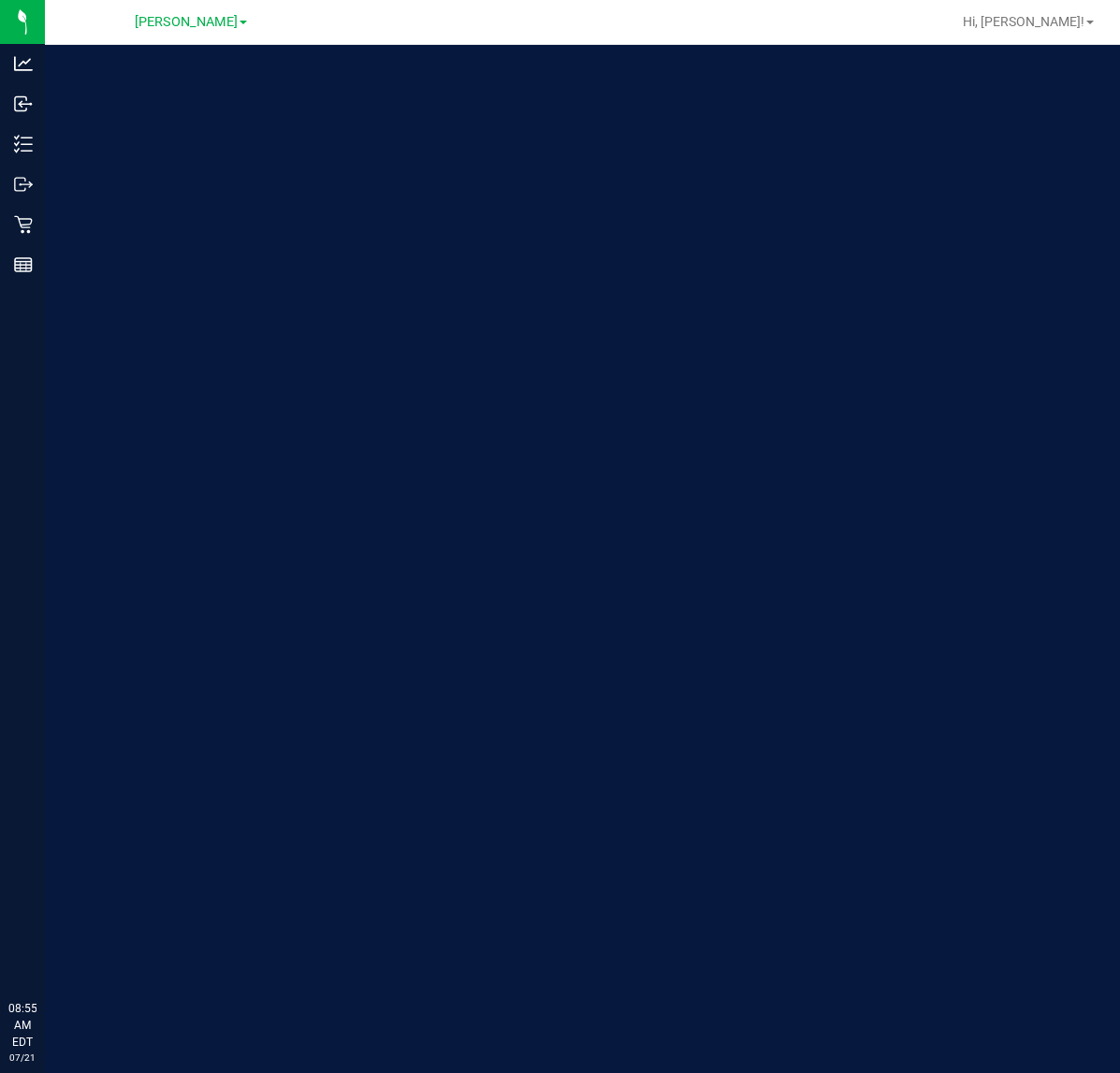 scroll, scrollTop: 0, scrollLeft: 0, axis: both 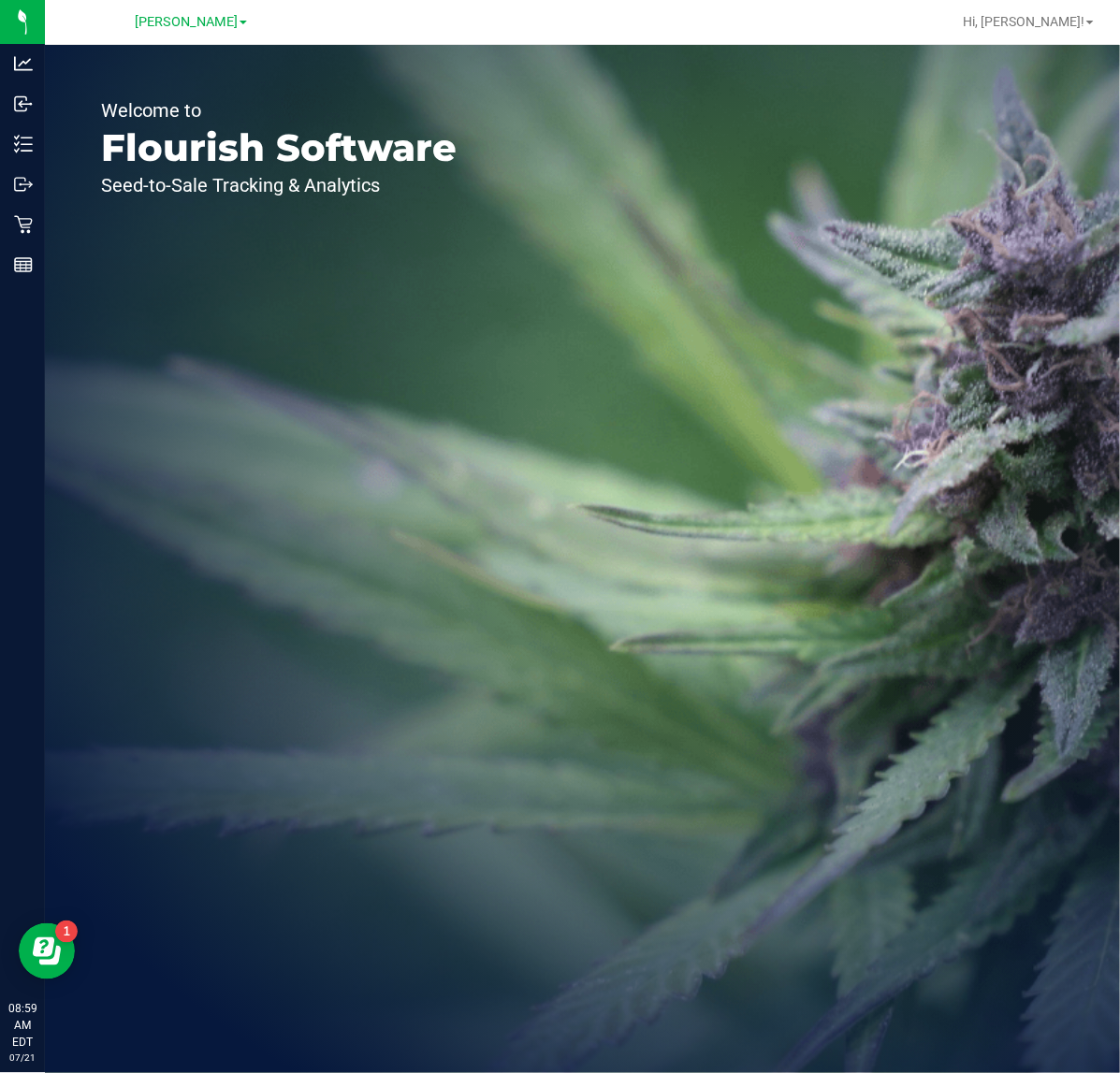 click on "Welcome to   Flourish Software   Seed-to-Sale Tracking & Analytics" at bounding box center [582, 558] 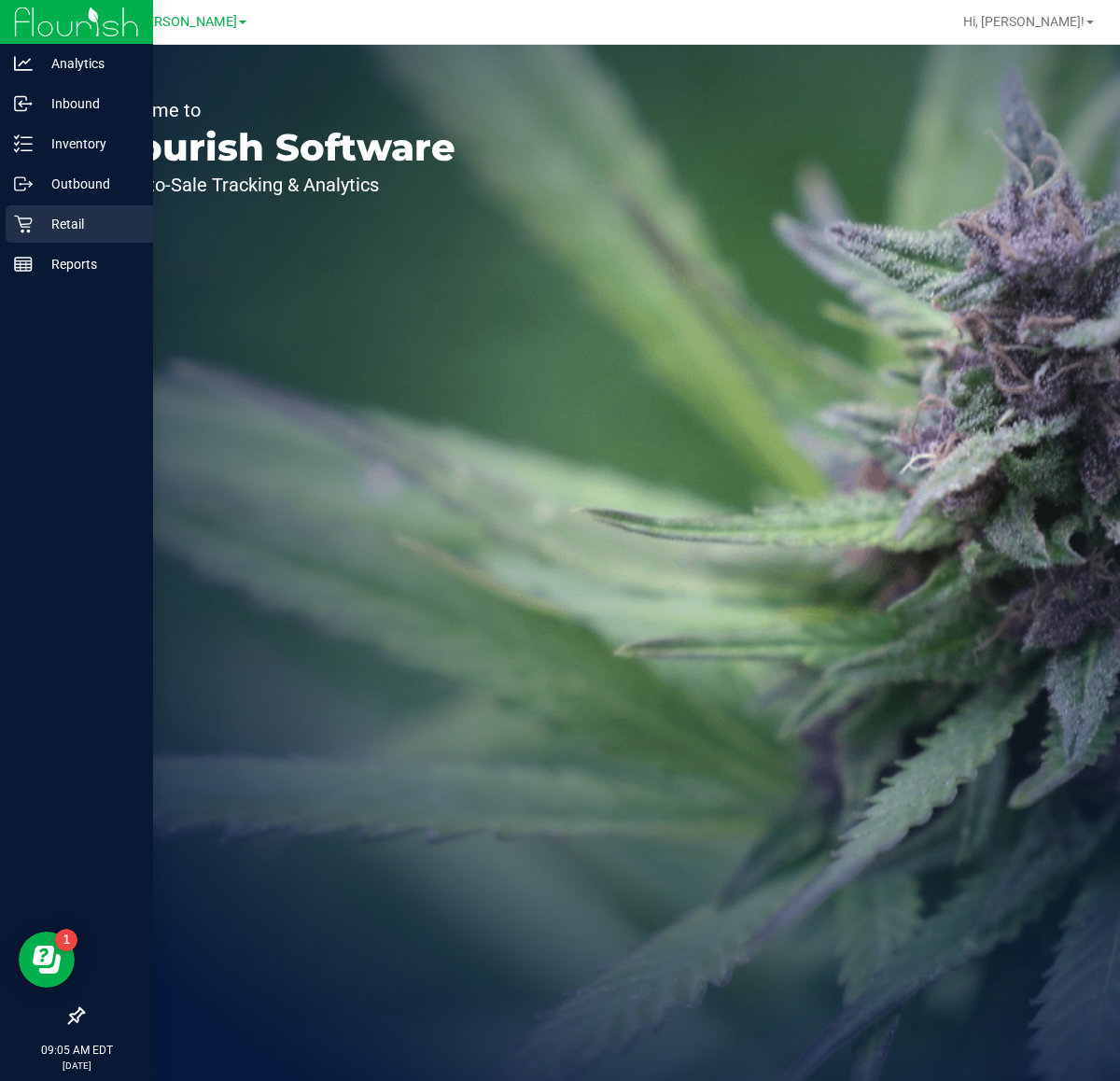 click on "Retail" at bounding box center [89, 224] 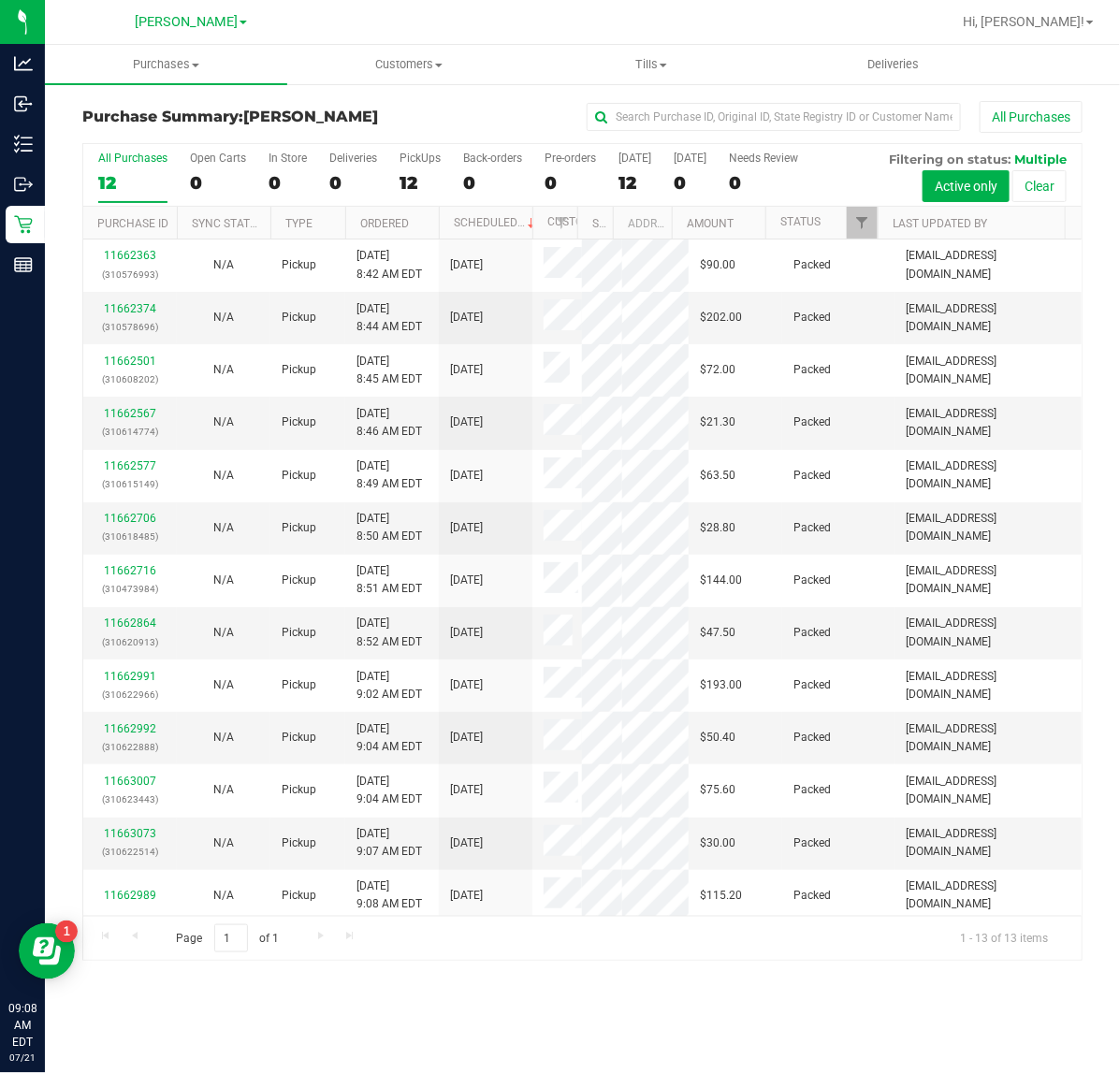 click on "Purchase Summary:
Clermont WC
All Purchases
All Purchases
12
Open Carts
0
In Store
0
Deliveries
0
PickUps
12
Back-orders
0" at bounding box center (582, 530) 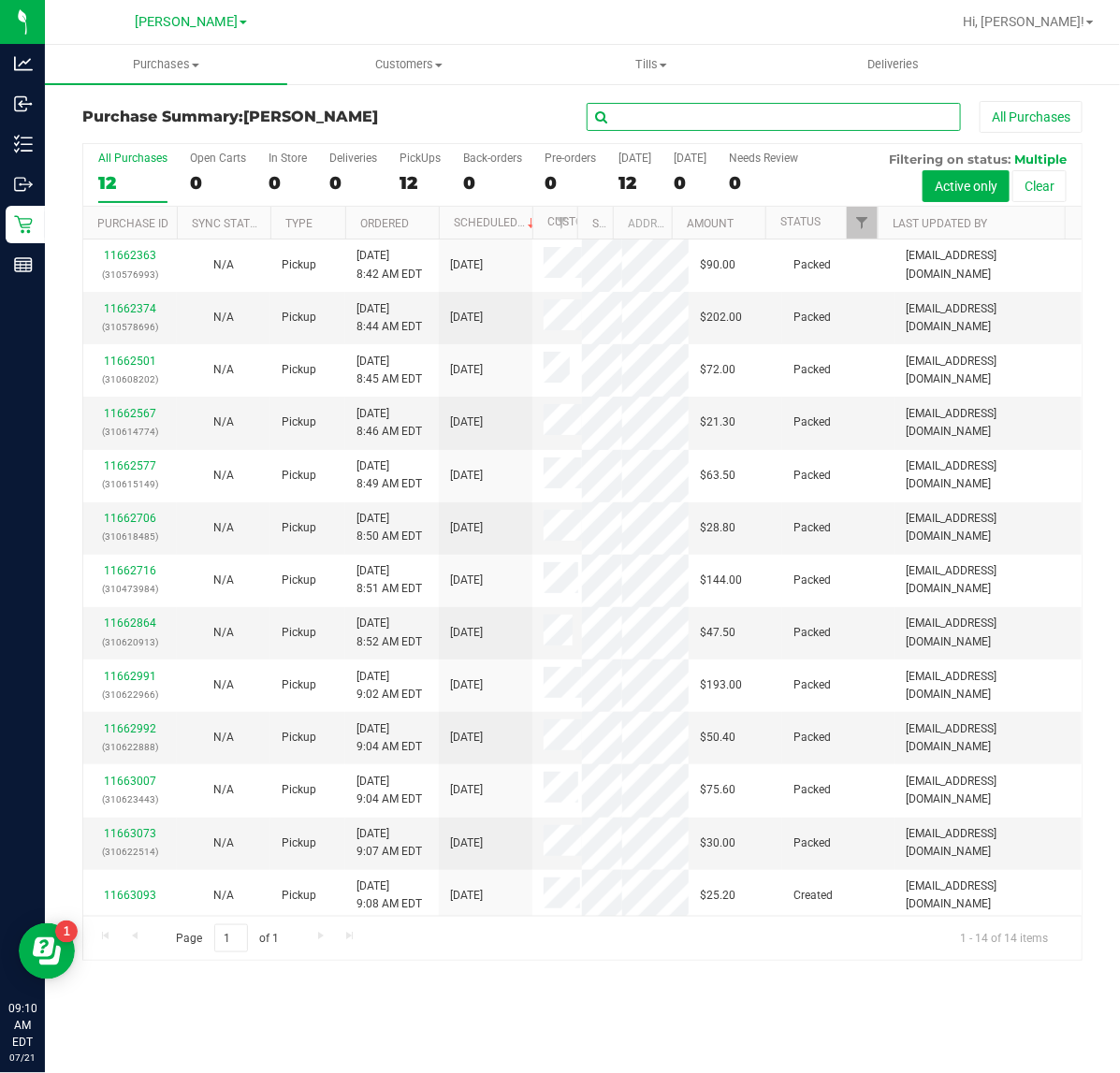 click at bounding box center [774, 117] 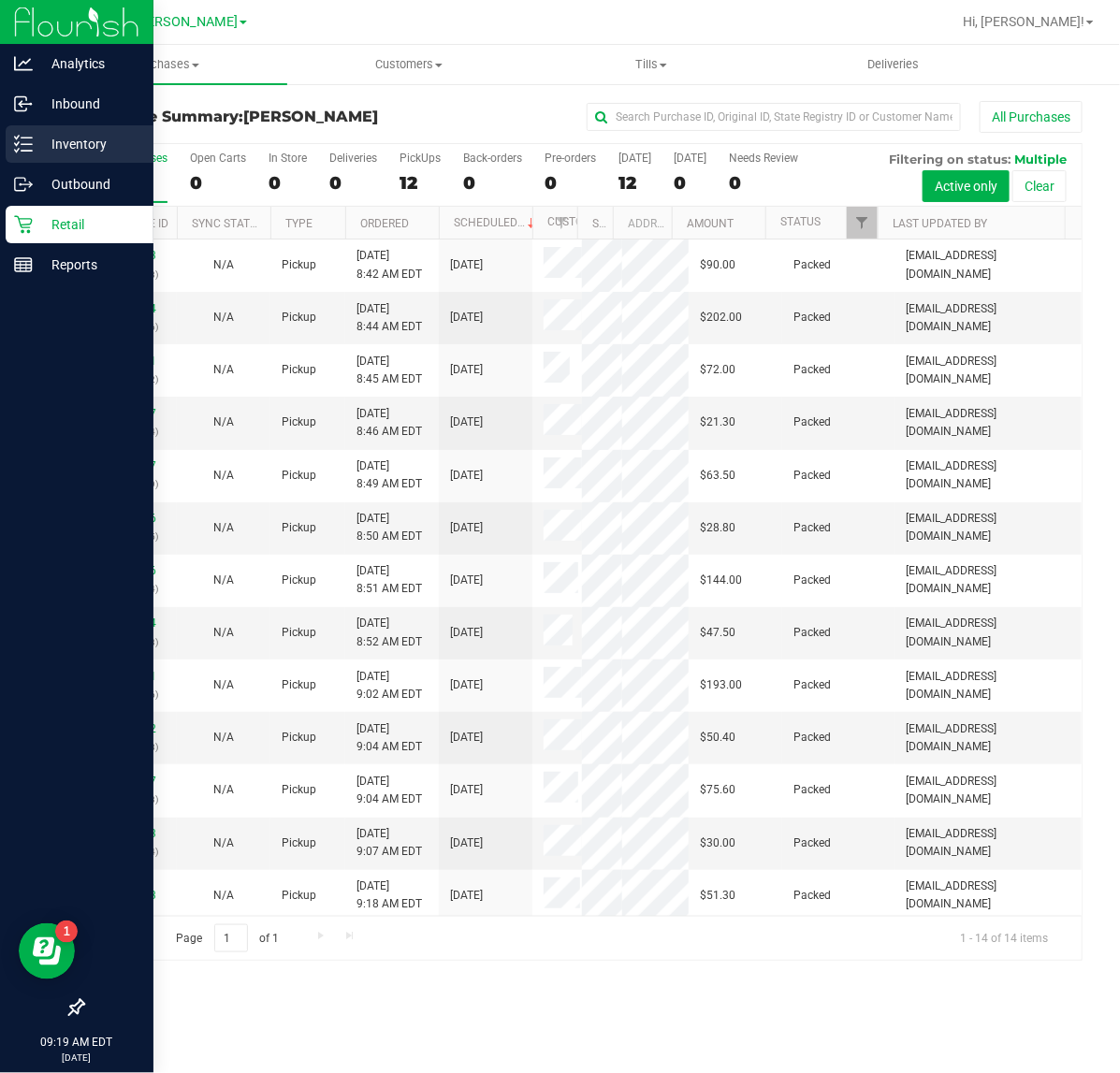click on "Inventory" at bounding box center (80, 144) 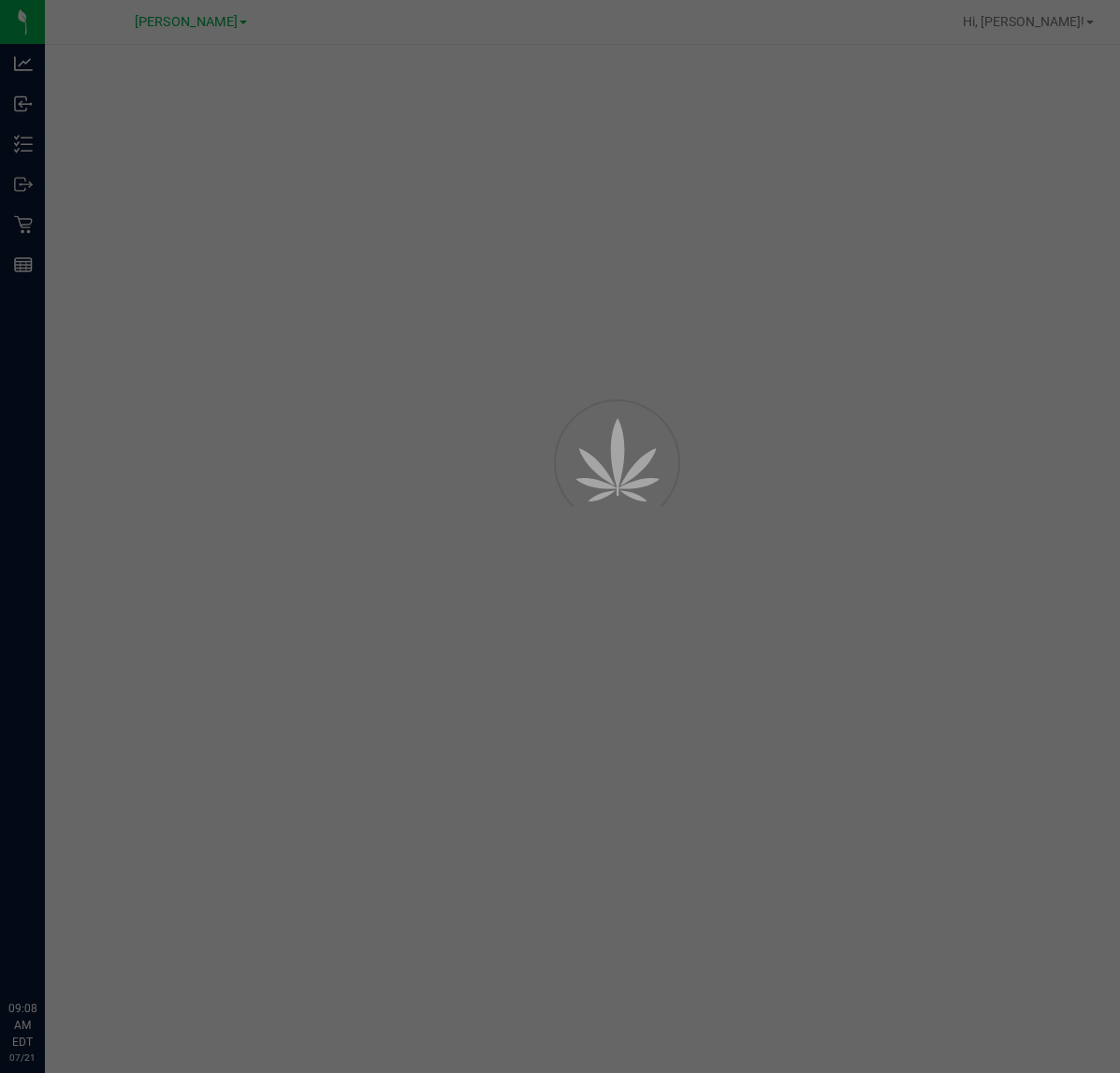 scroll, scrollTop: 0, scrollLeft: 0, axis: both 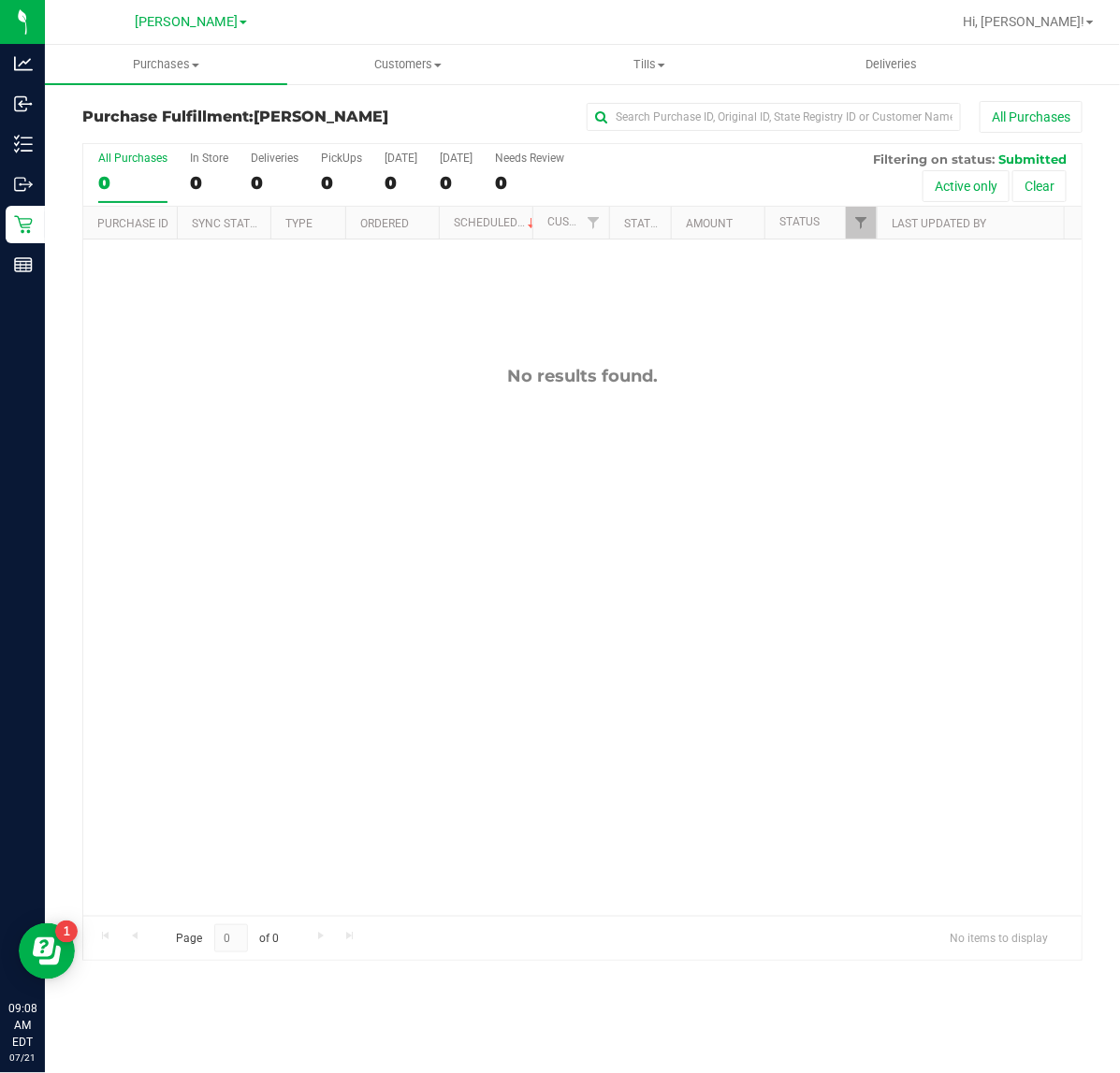 click on "No results found." at bounding box center (582, 641) 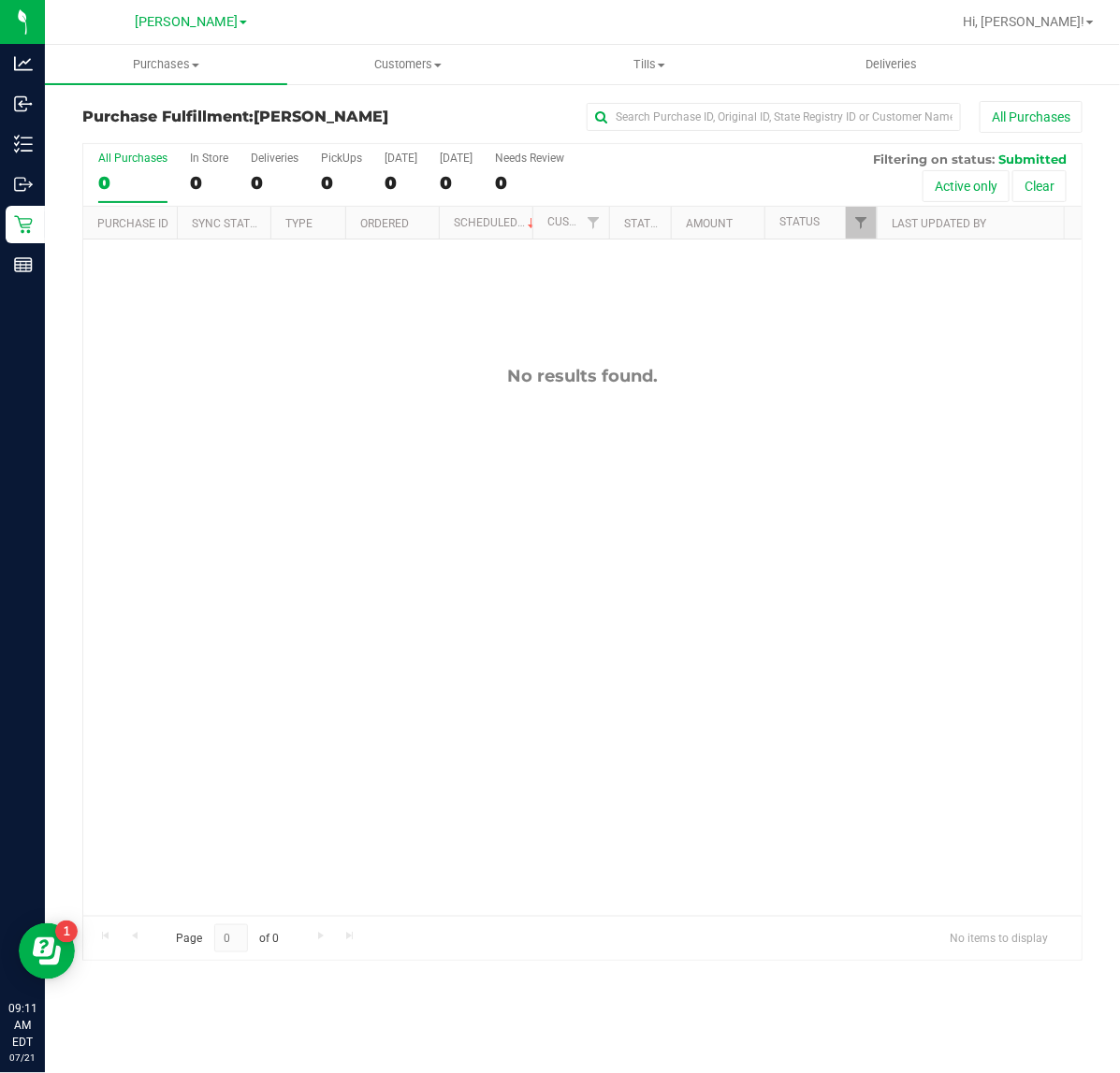 click on "No results found." at bounding box center [582, 641] 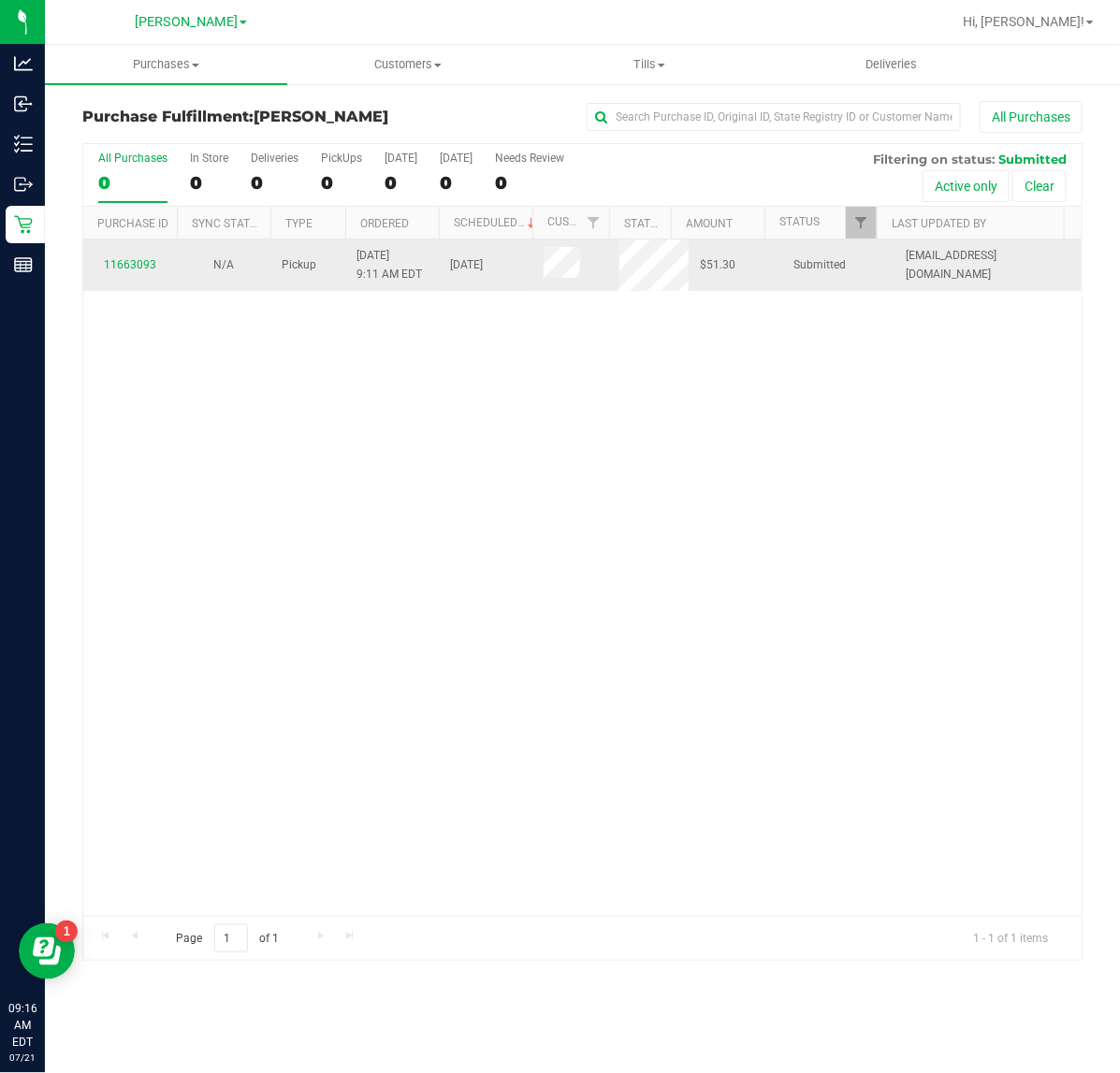 click on "11663093" at bounding box center (130, 265) 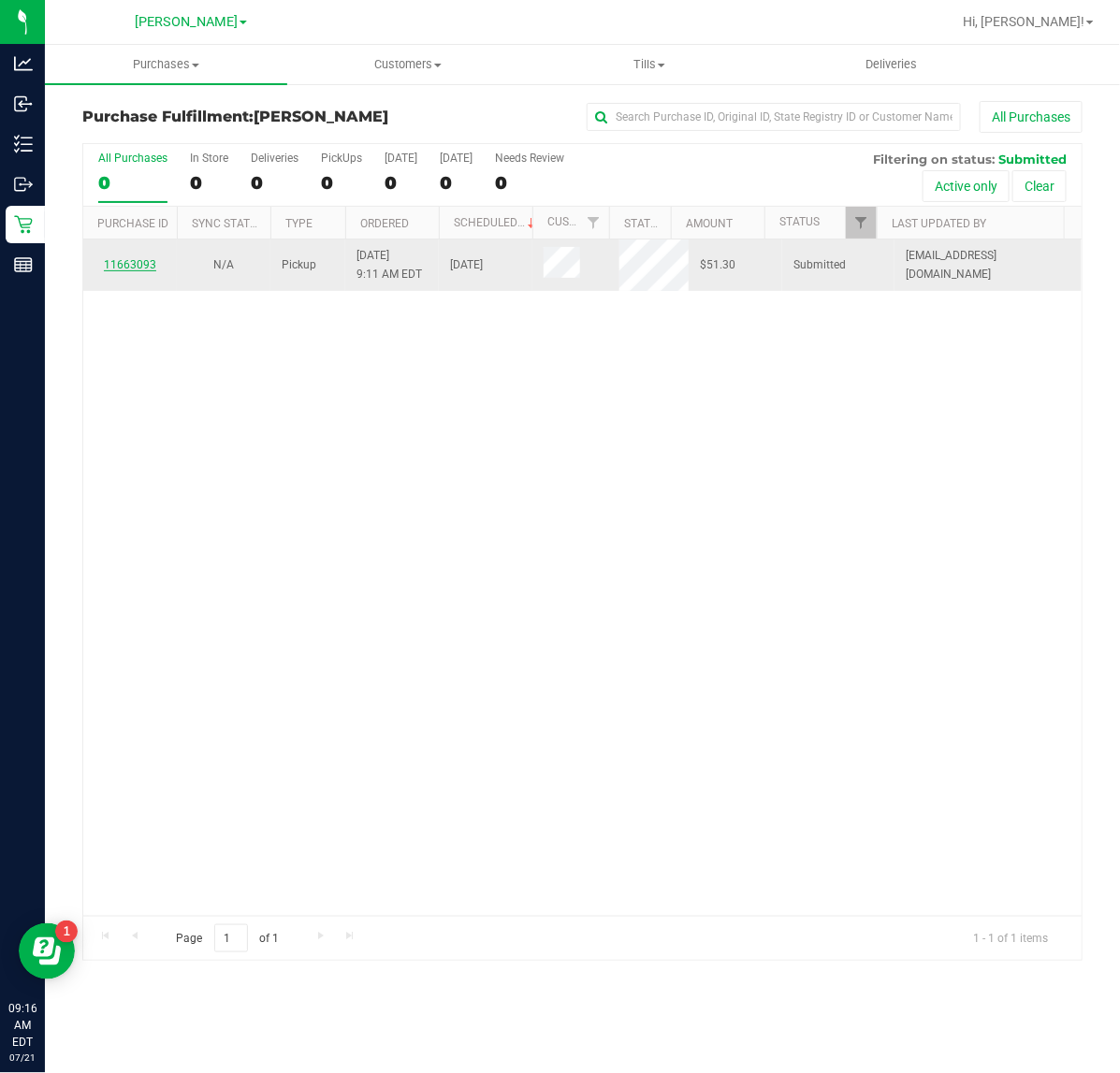 click on "11663093" at bounding box center (130, 265) 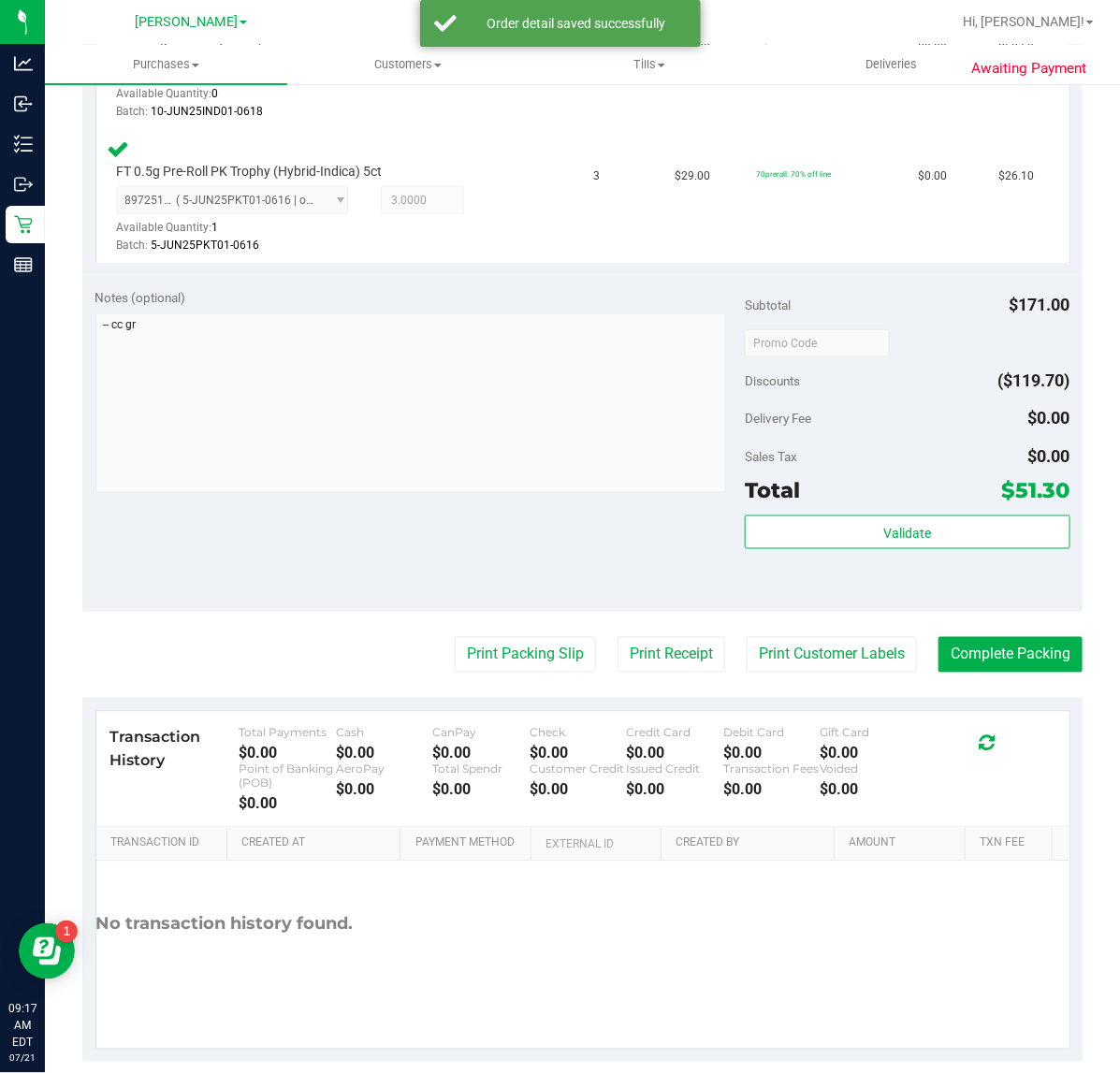 scroll, scrollTop: 617, scrollLeft: 0, axis: vertical 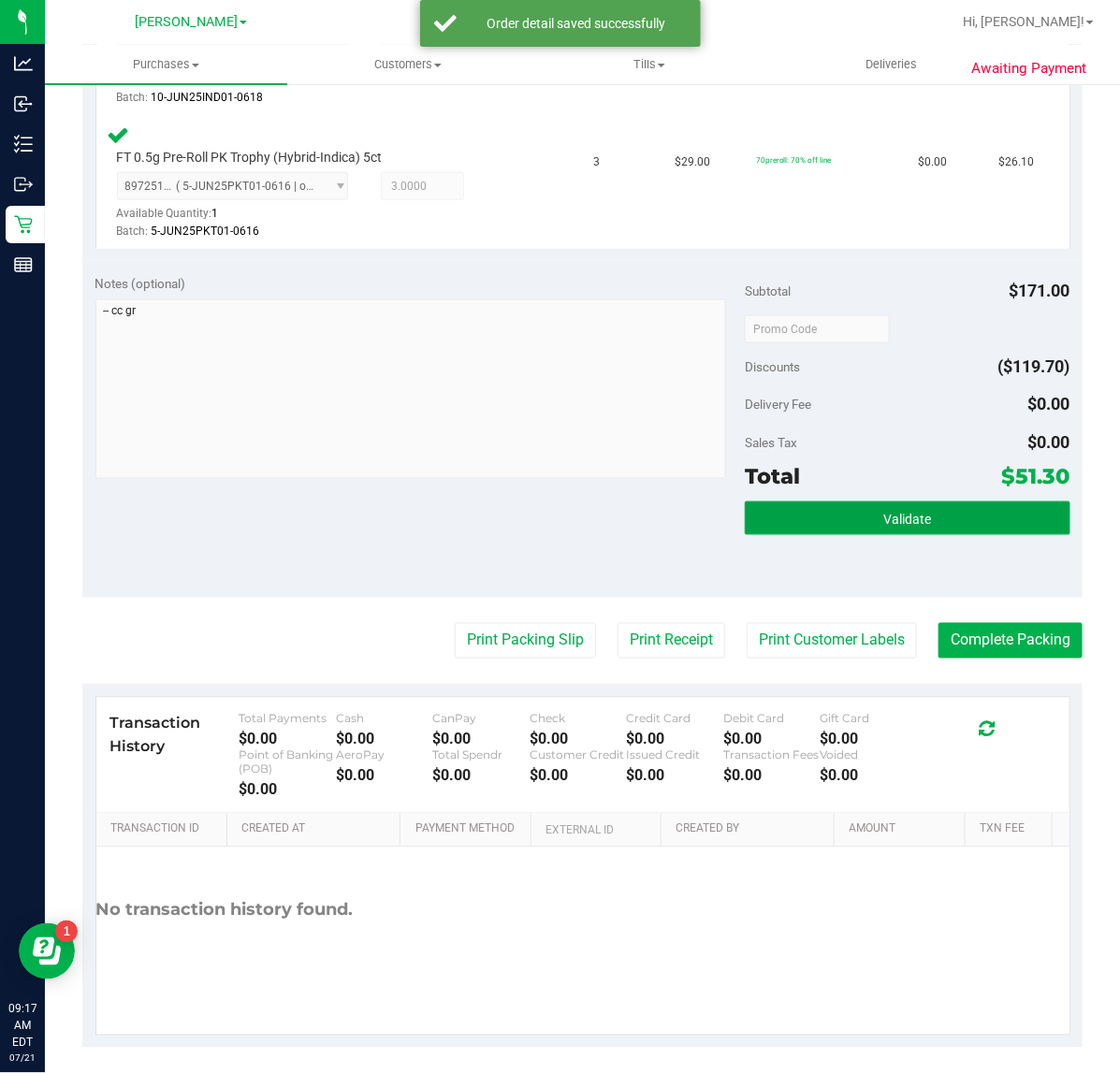 click on "Validate" at bounding box center (907, 518) 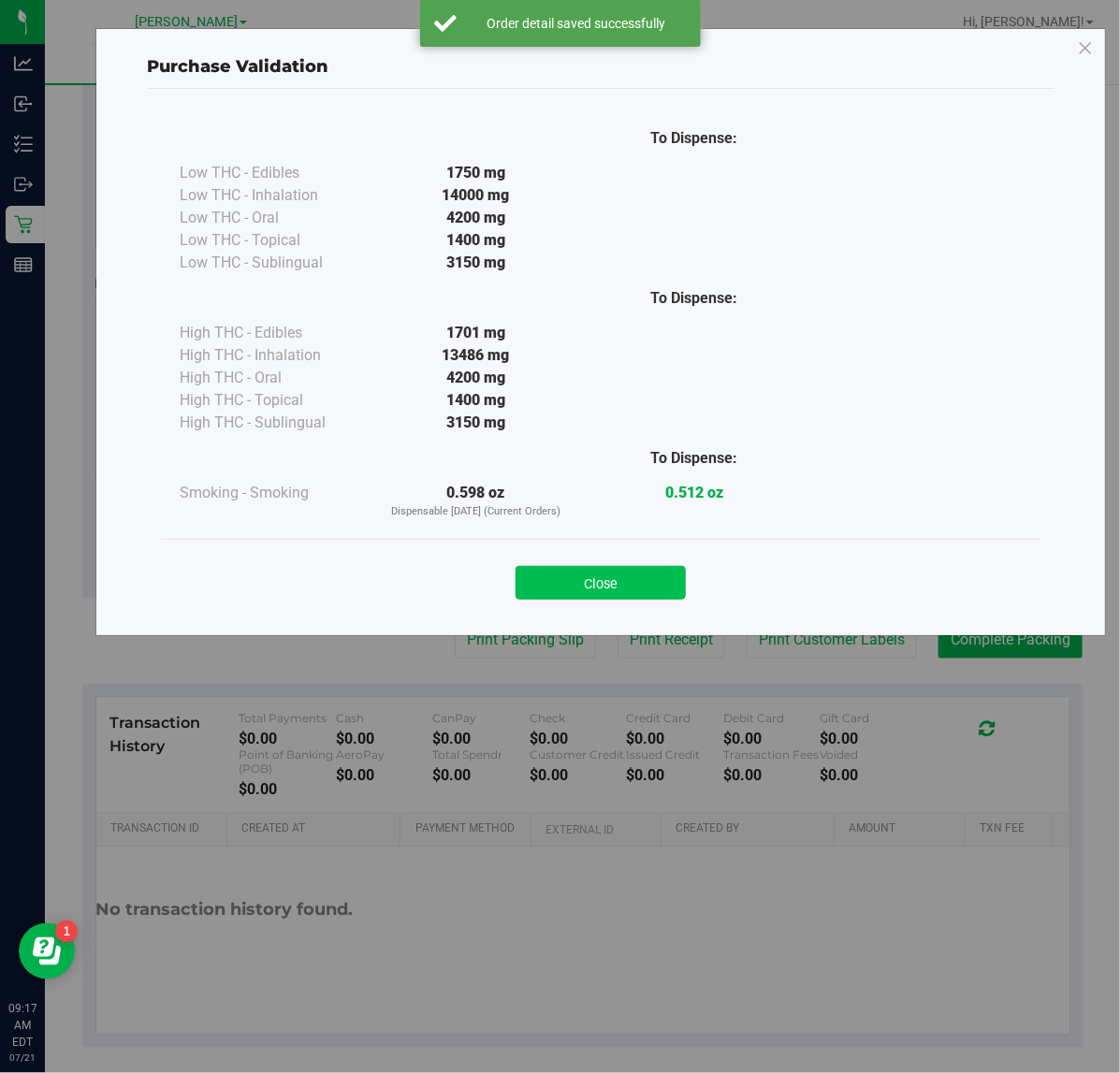 click on "Close" at bounding box center [601, 583] 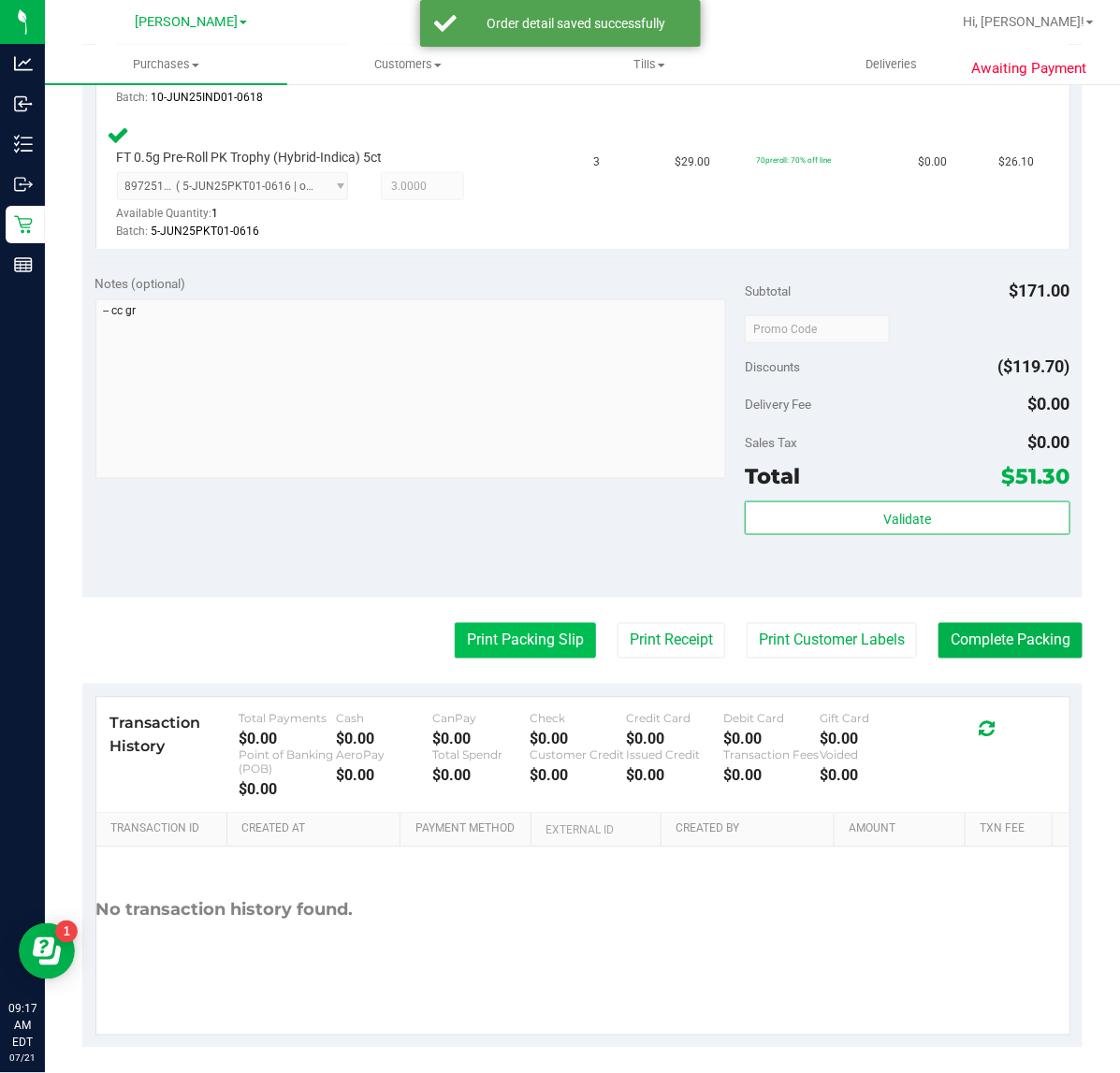 click on "Print Packing Slip" at bounding box center [525, 641] 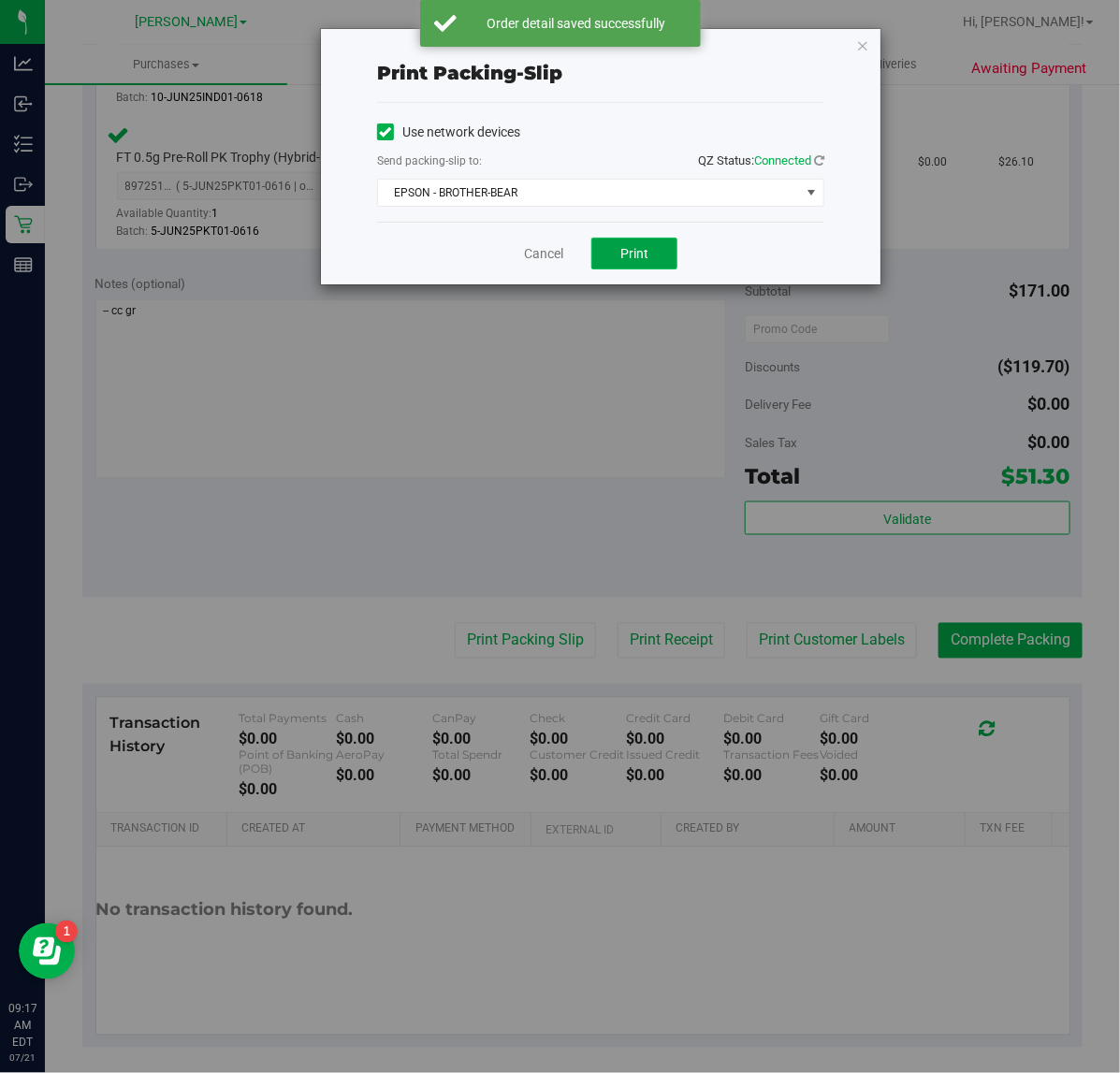 click on "Print" at bounding box center [634, 254] 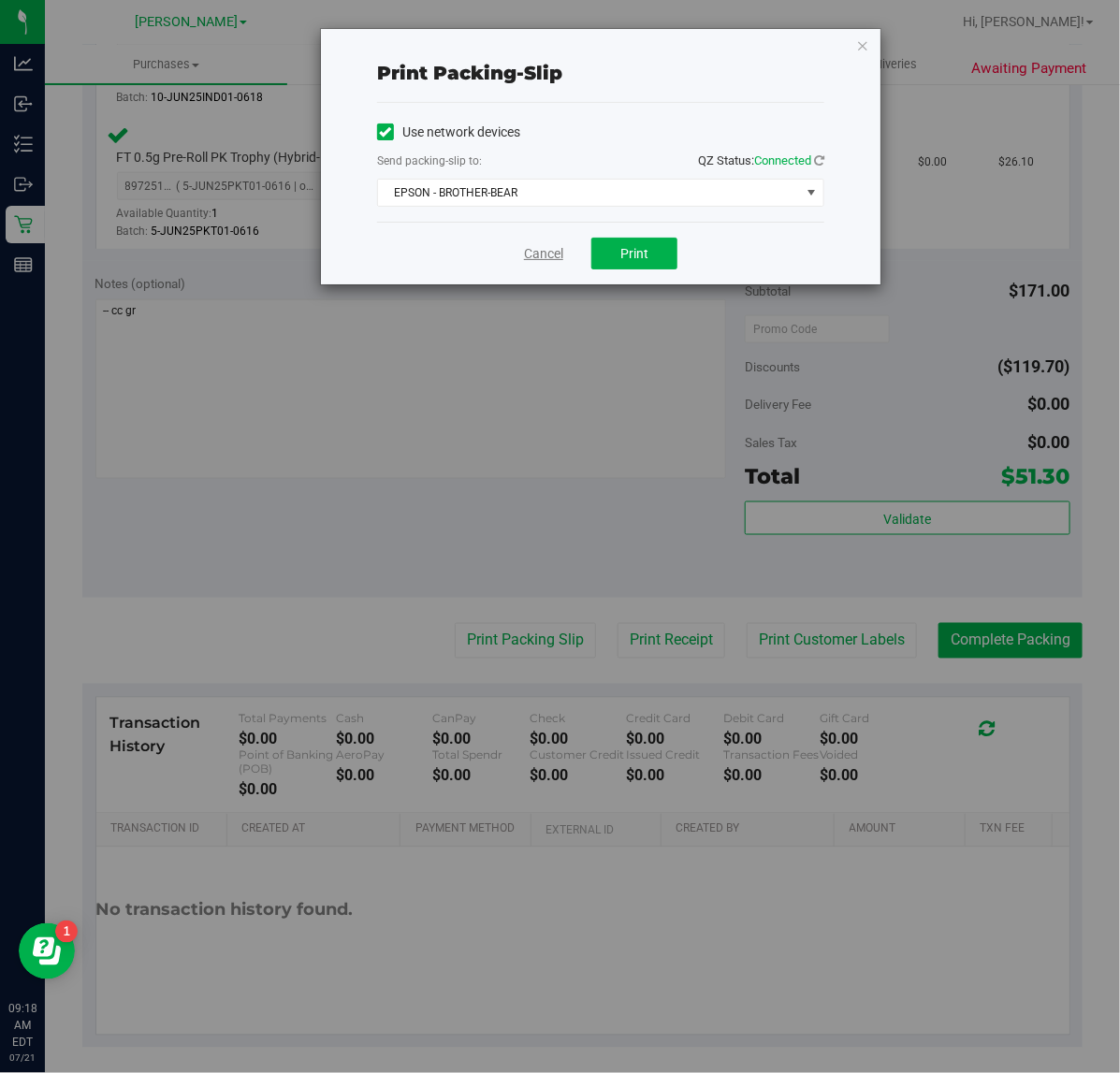 click on "Cancel" at bounding box center [544, 254] 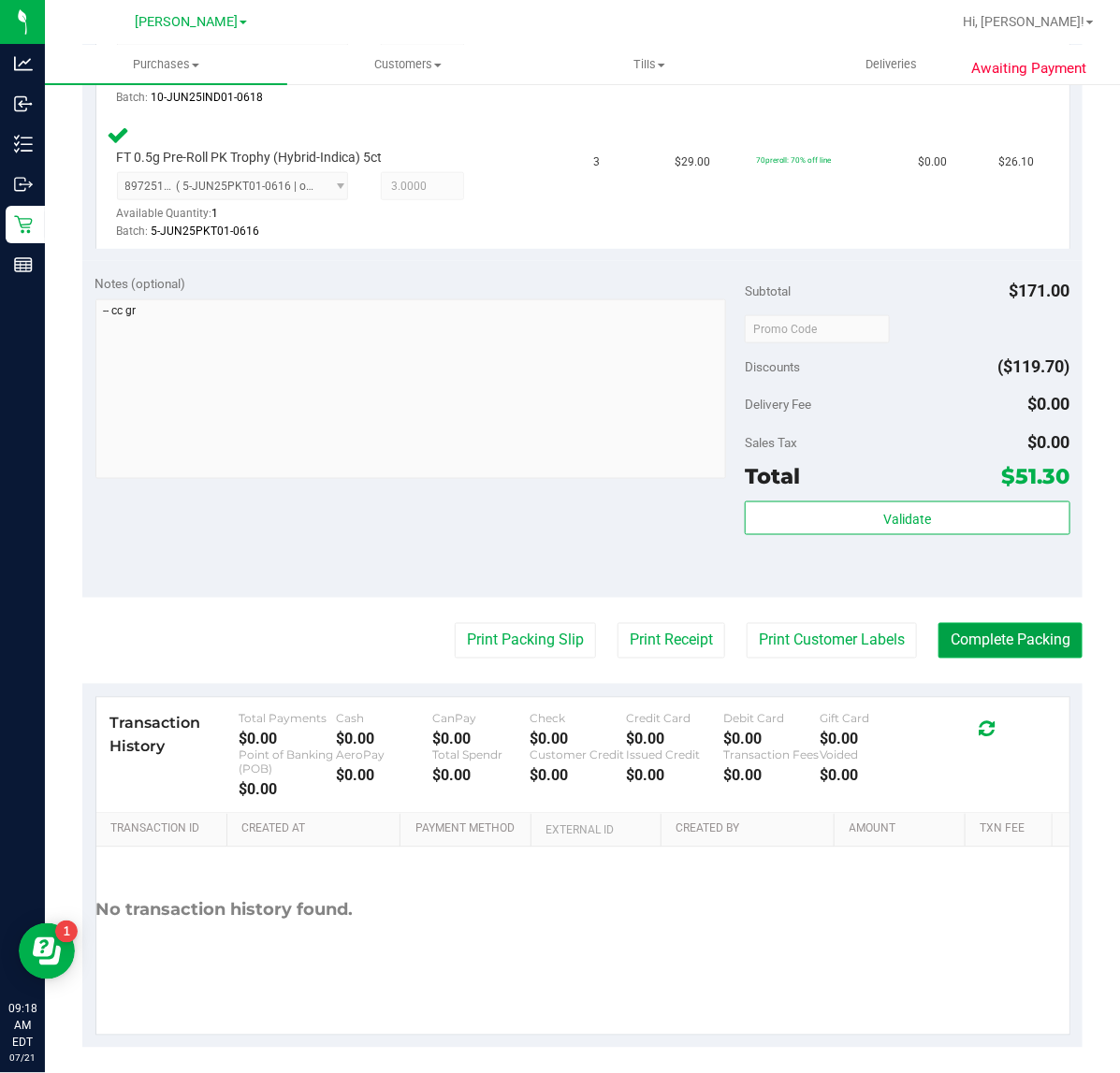 click on "Complete Packing" at bounding box center [1011, 641] 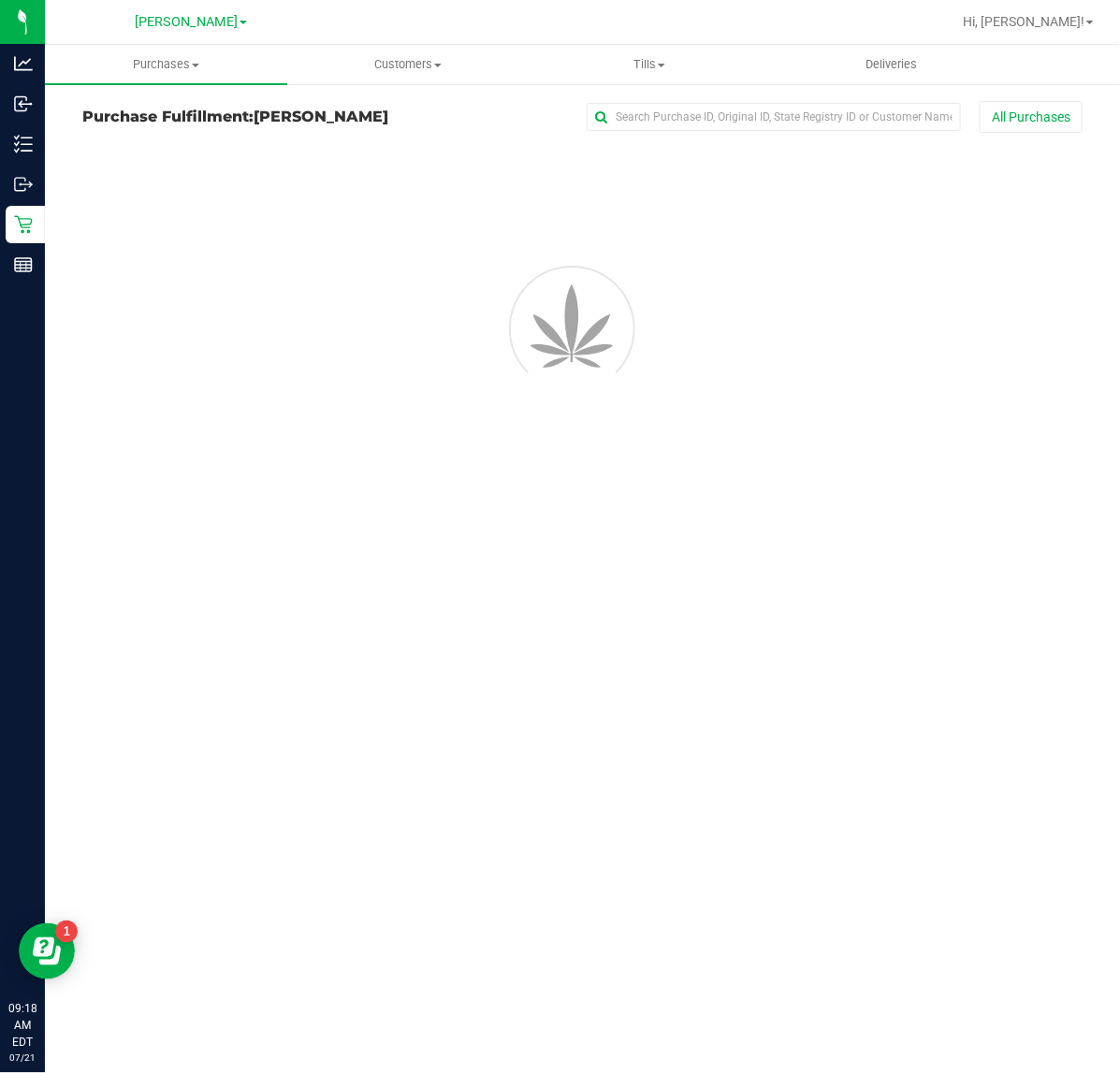 scroll, scrollTop: 0, scrollLeft: 0, axis: both 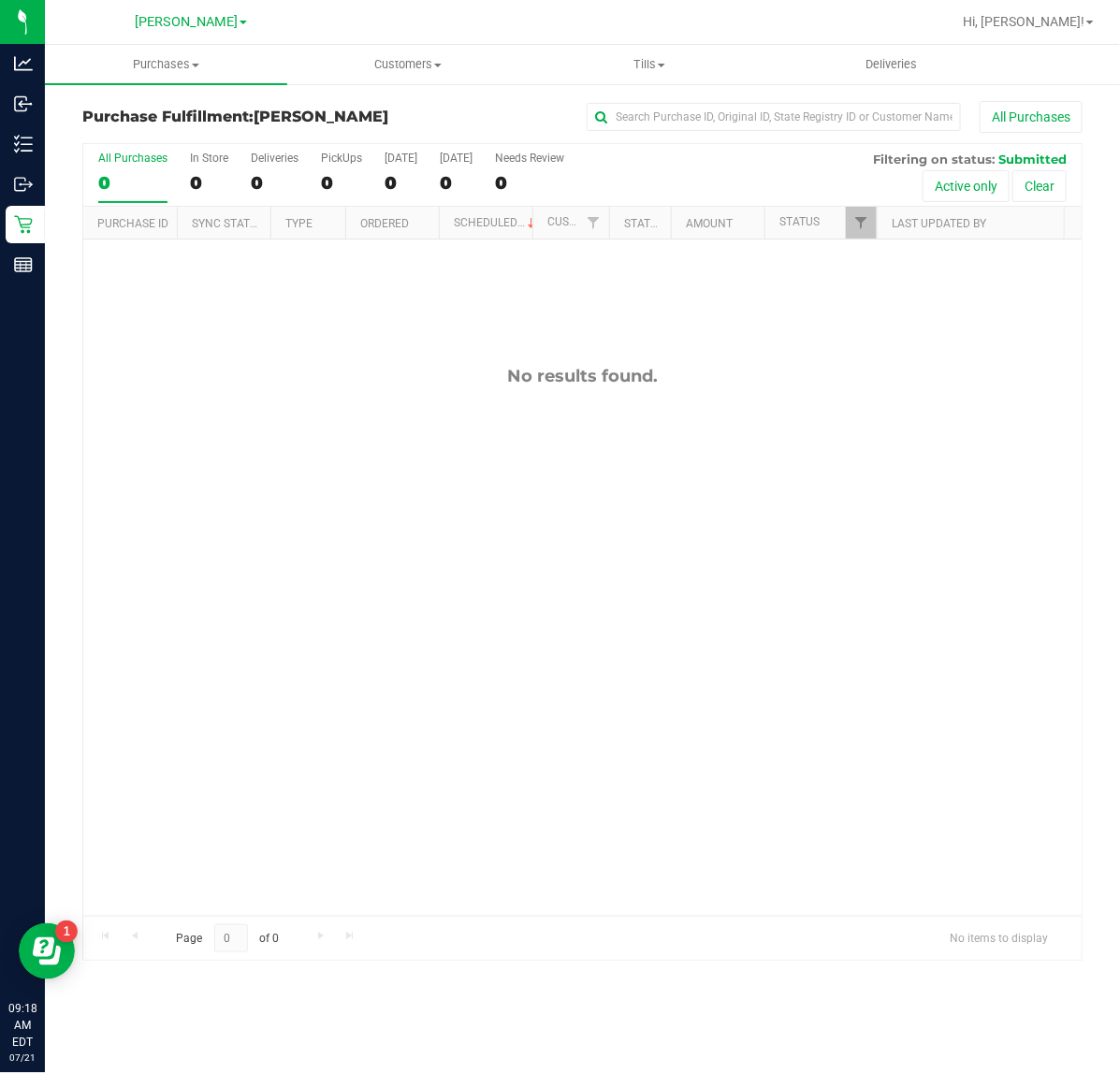 click on "No results found." at bounding box center (582, 641) 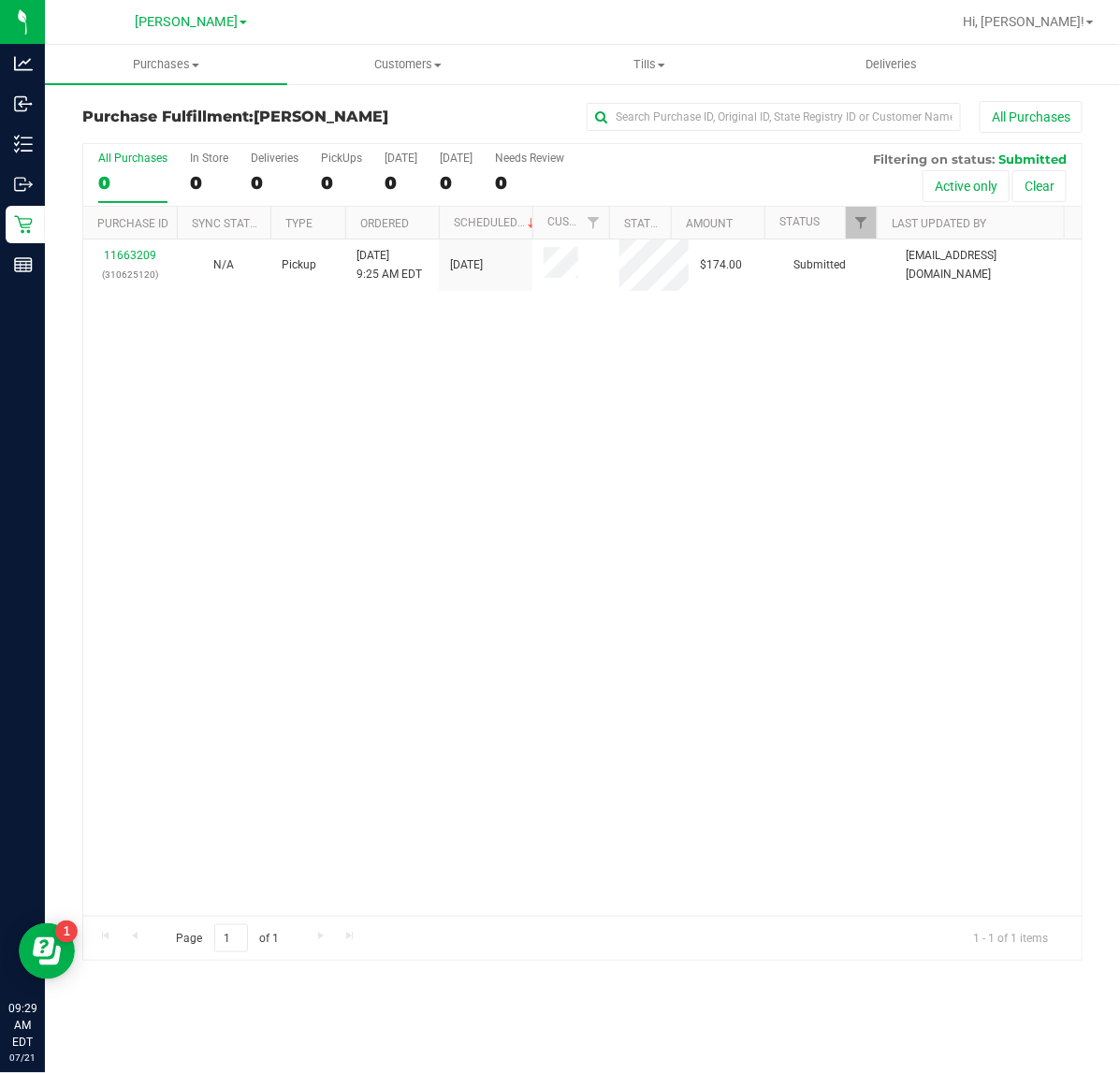 click on "11663209
(310625120)
N/A
Pickup 7/21/2025 9:25 AM EDT 7/21/2025
$174.00
Submitted abe+parallel@iheartjane.com" at bounding box center (582, 577) 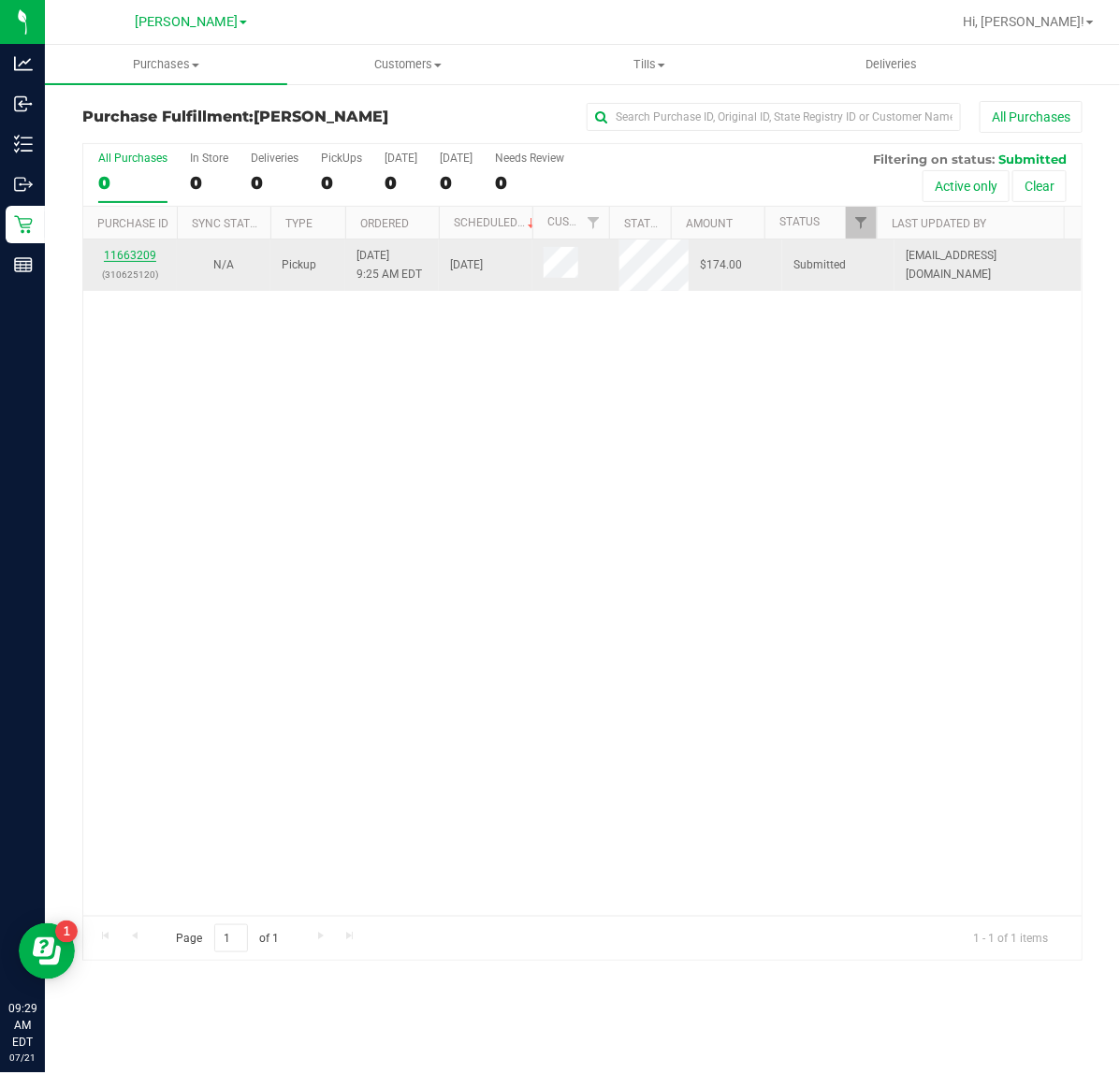 click on "11663209" at bounding box center (130, 255) 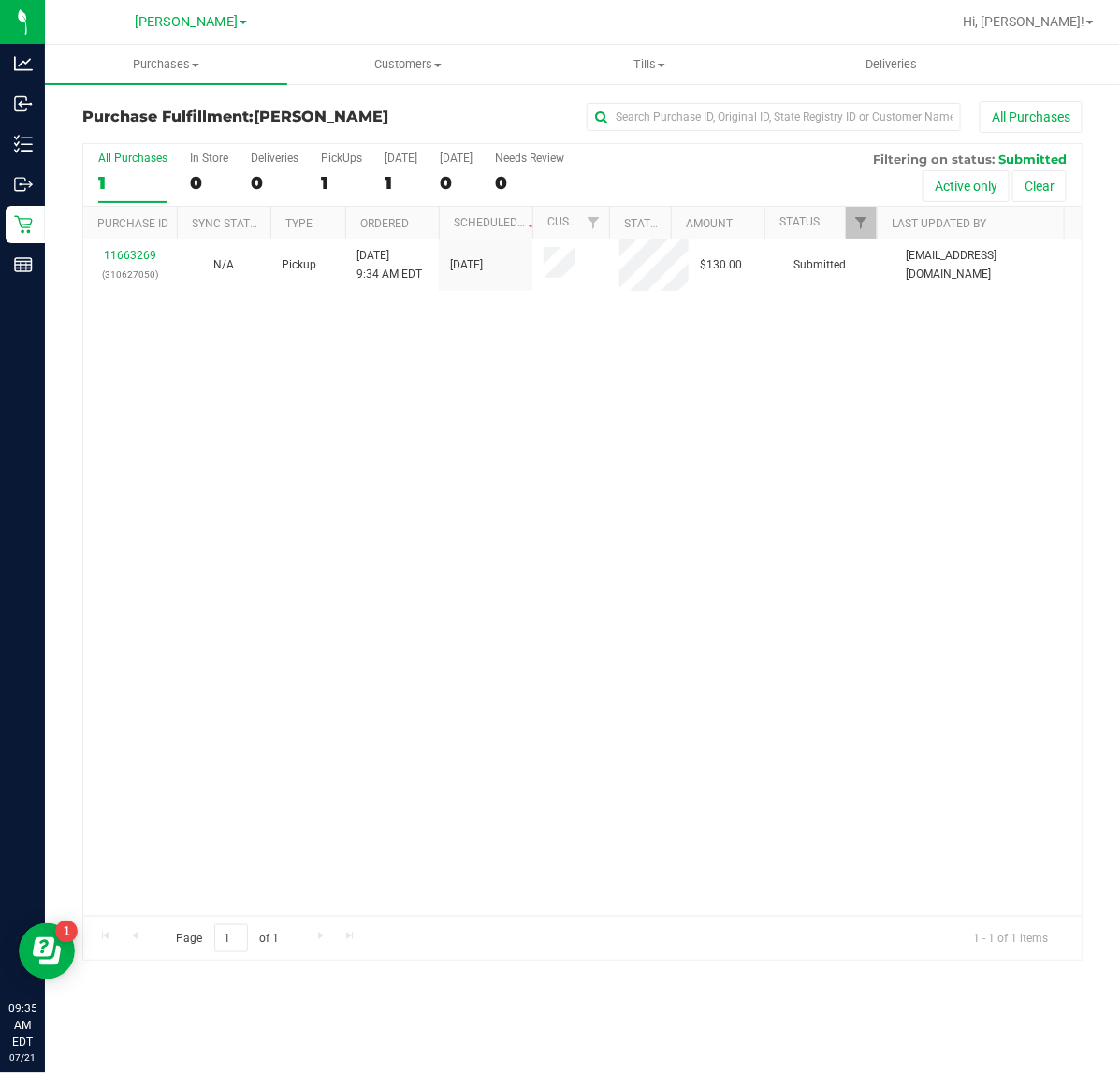 click on "11663269
(310627050)
N/A
Pickup 7/21/2025 9:34 AM EDT 7/21/2025
$130.00
Submitted abe+parallel@iheartjane.com" at bounding box center (582, 577) 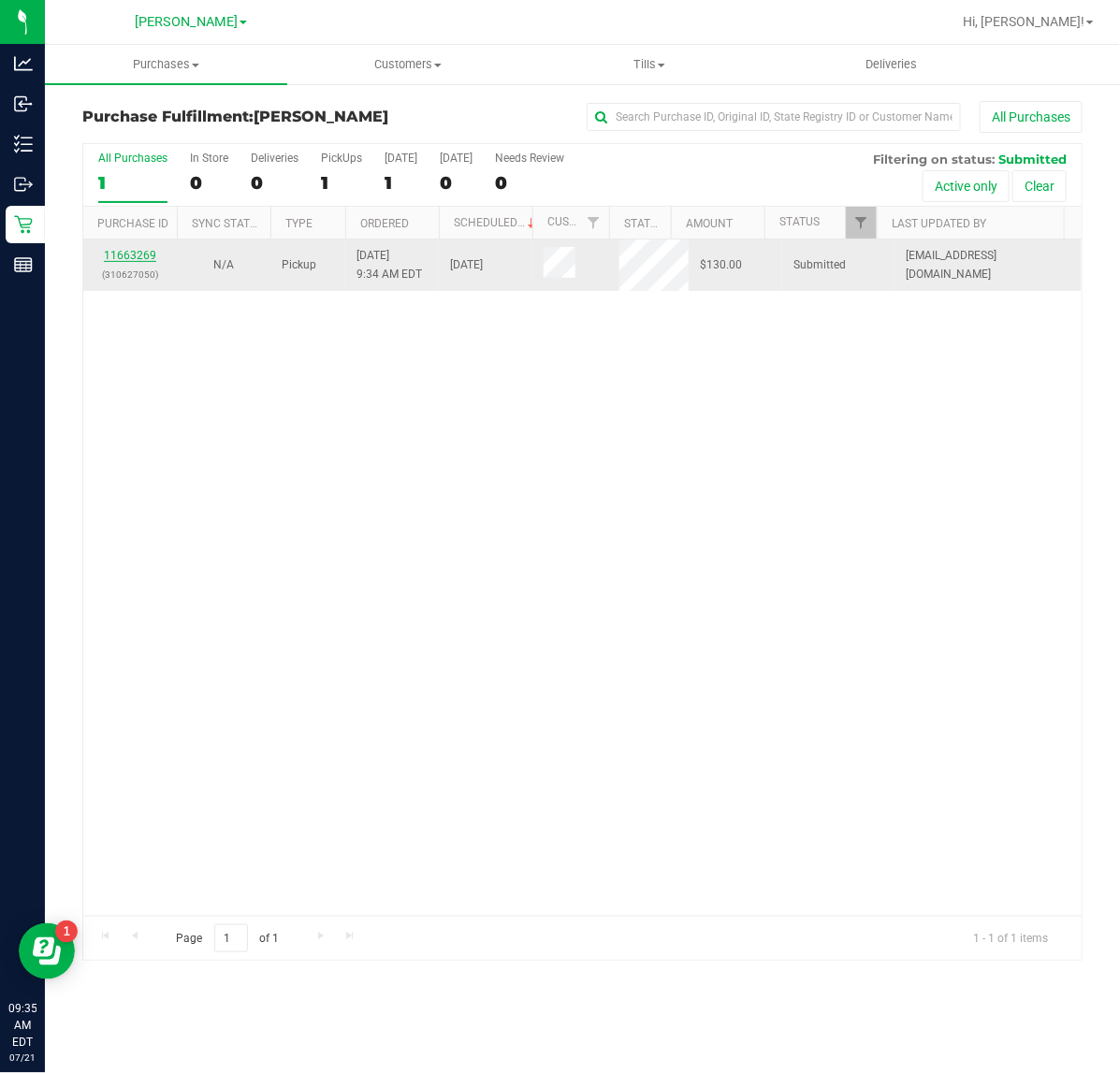 click on "11663269" at bounding box center [130, 255] 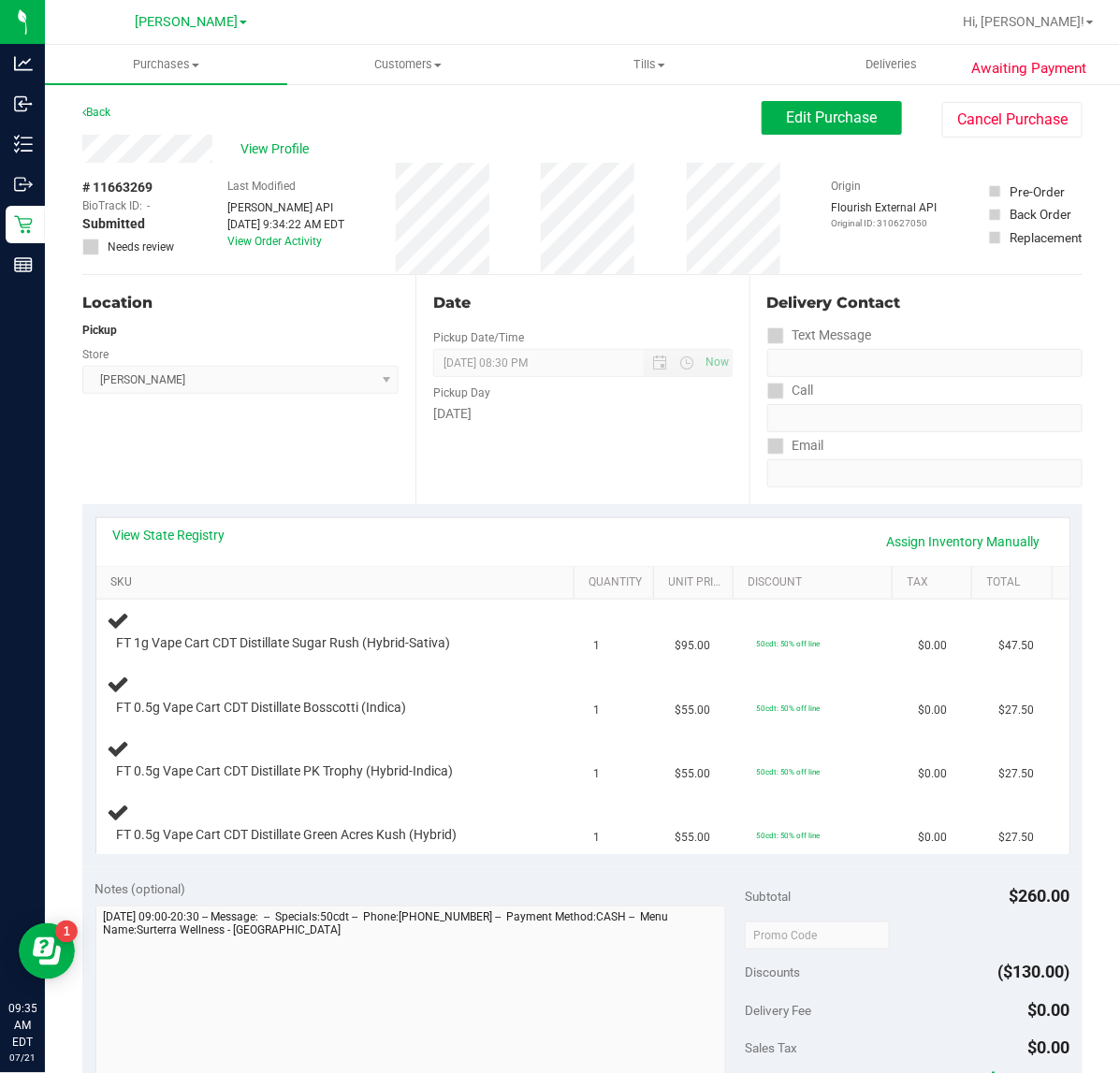 click on "SKU" at bounding box center (339, 583) 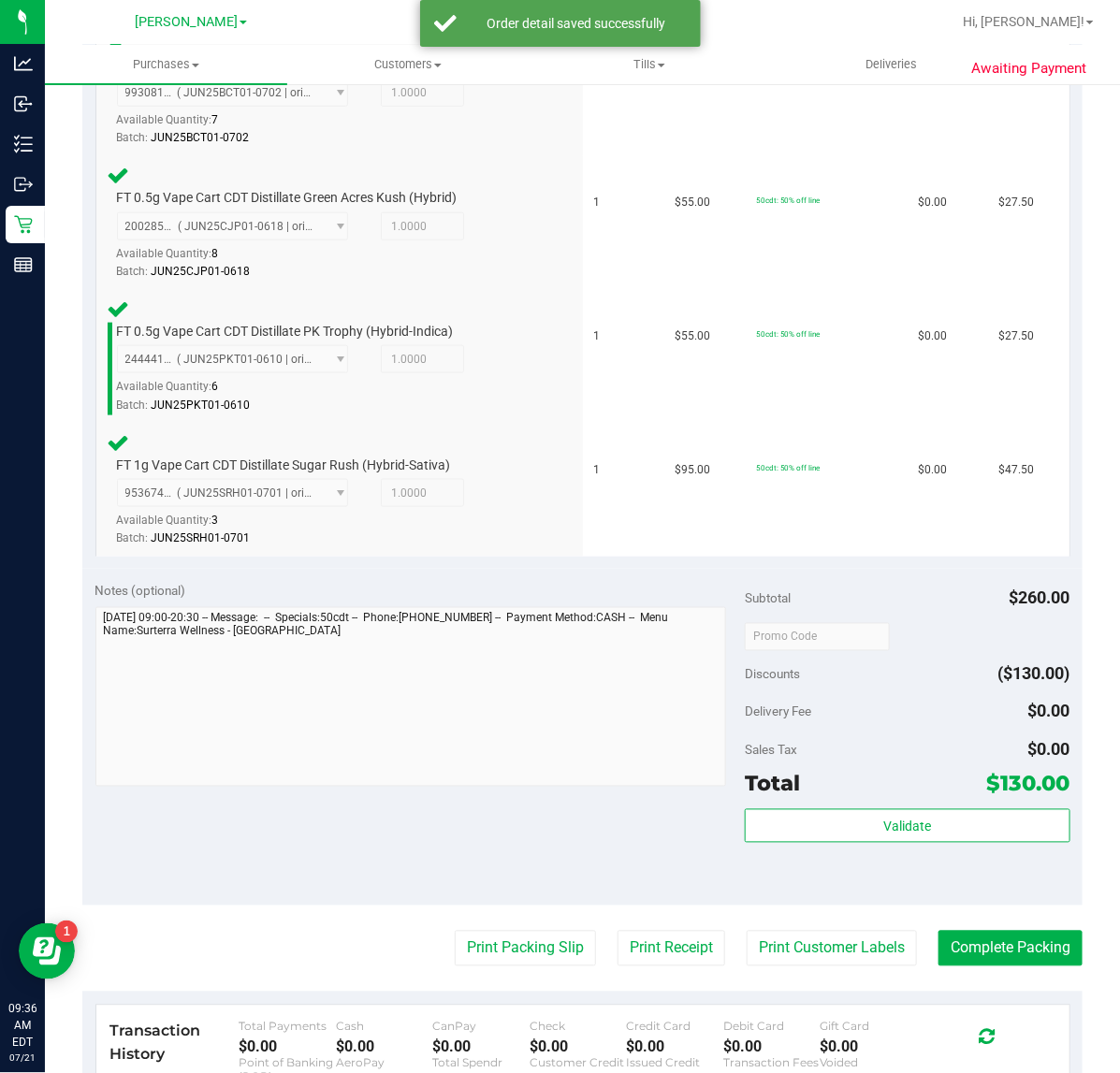 scroll, scrollTop: 618, scrollLeft: 0, axis: vertical 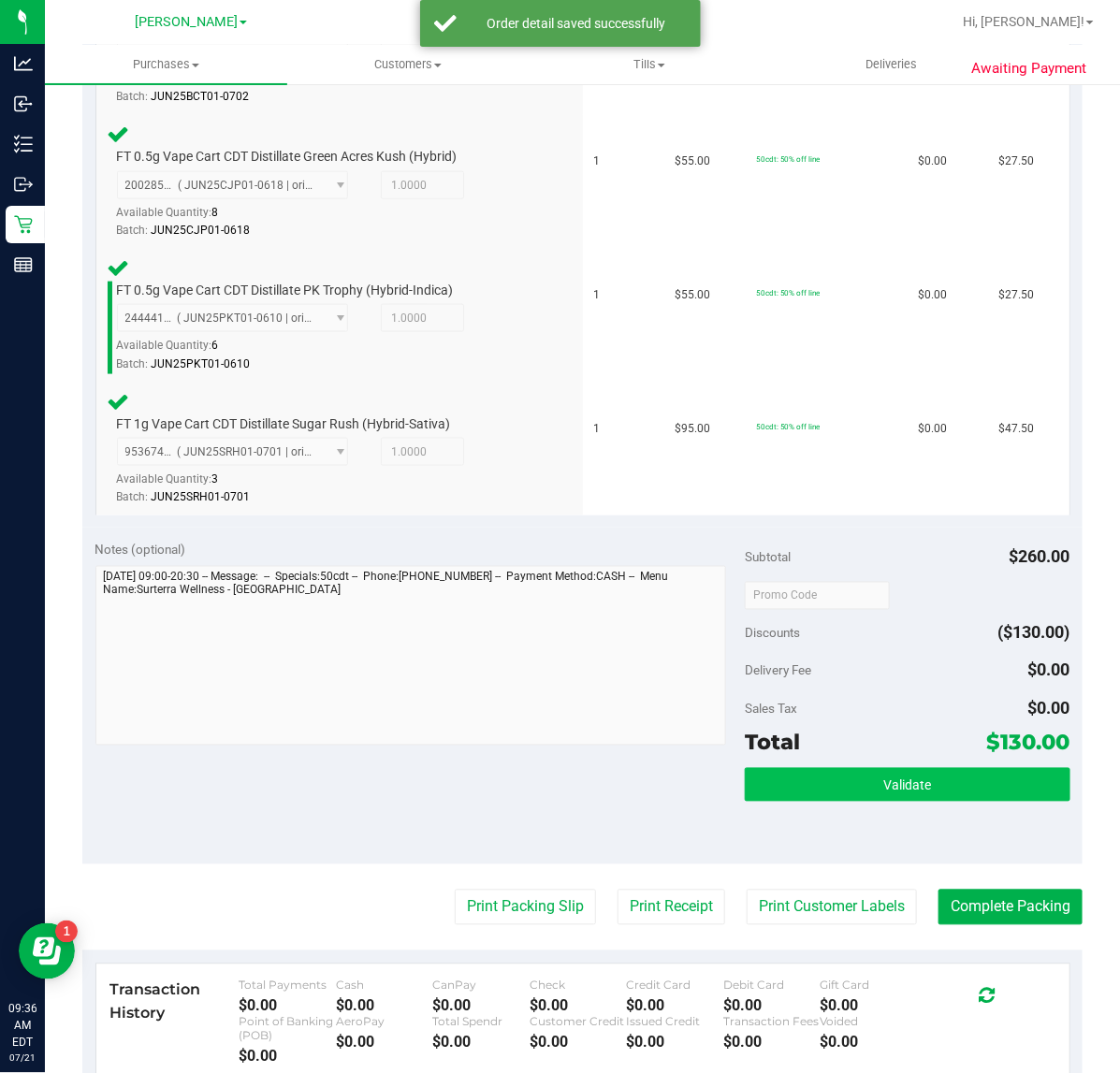 click on "Validate" at bounding box center (907, 786) 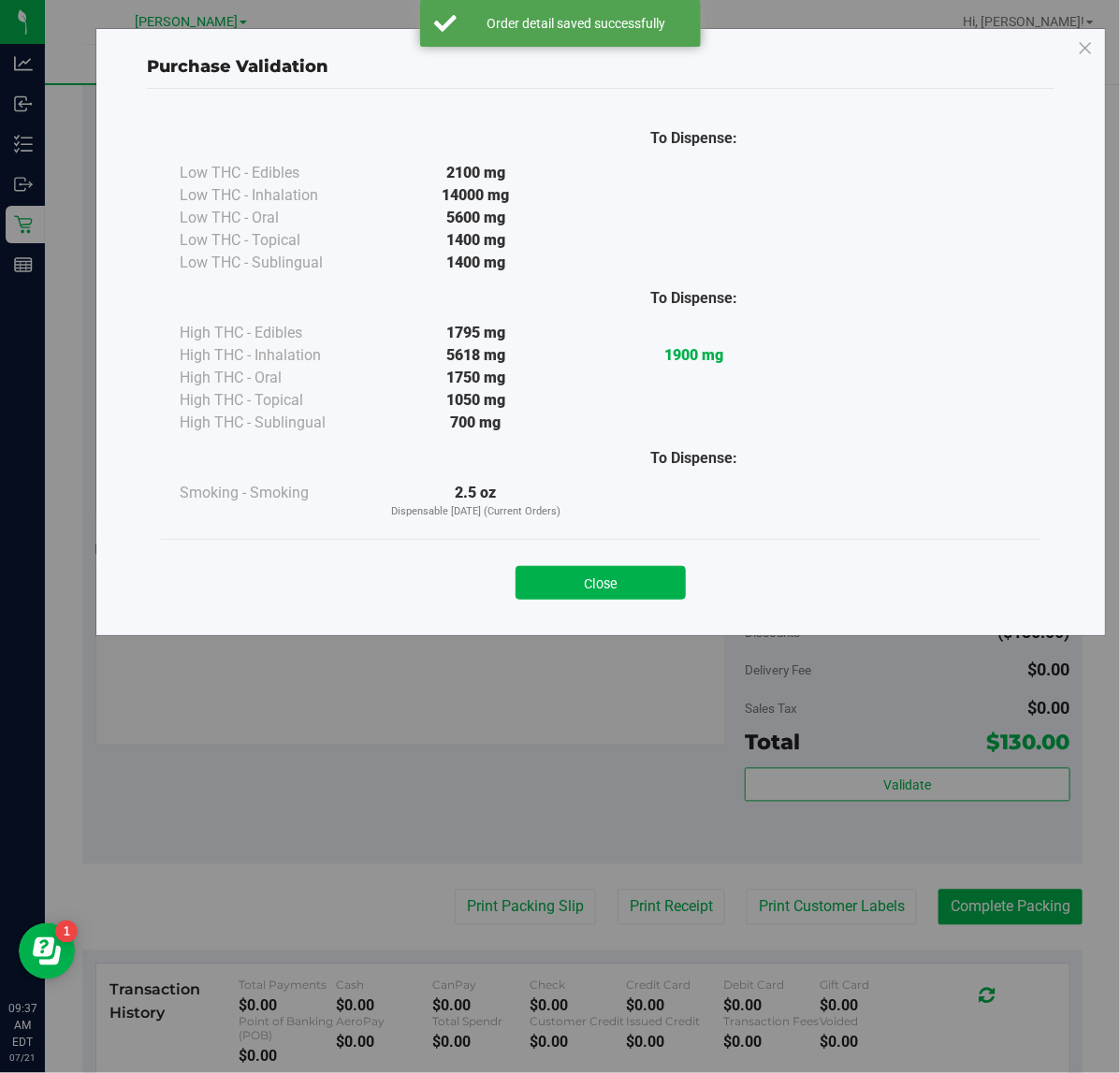 click on "Close" at bounding box center [601, 576] 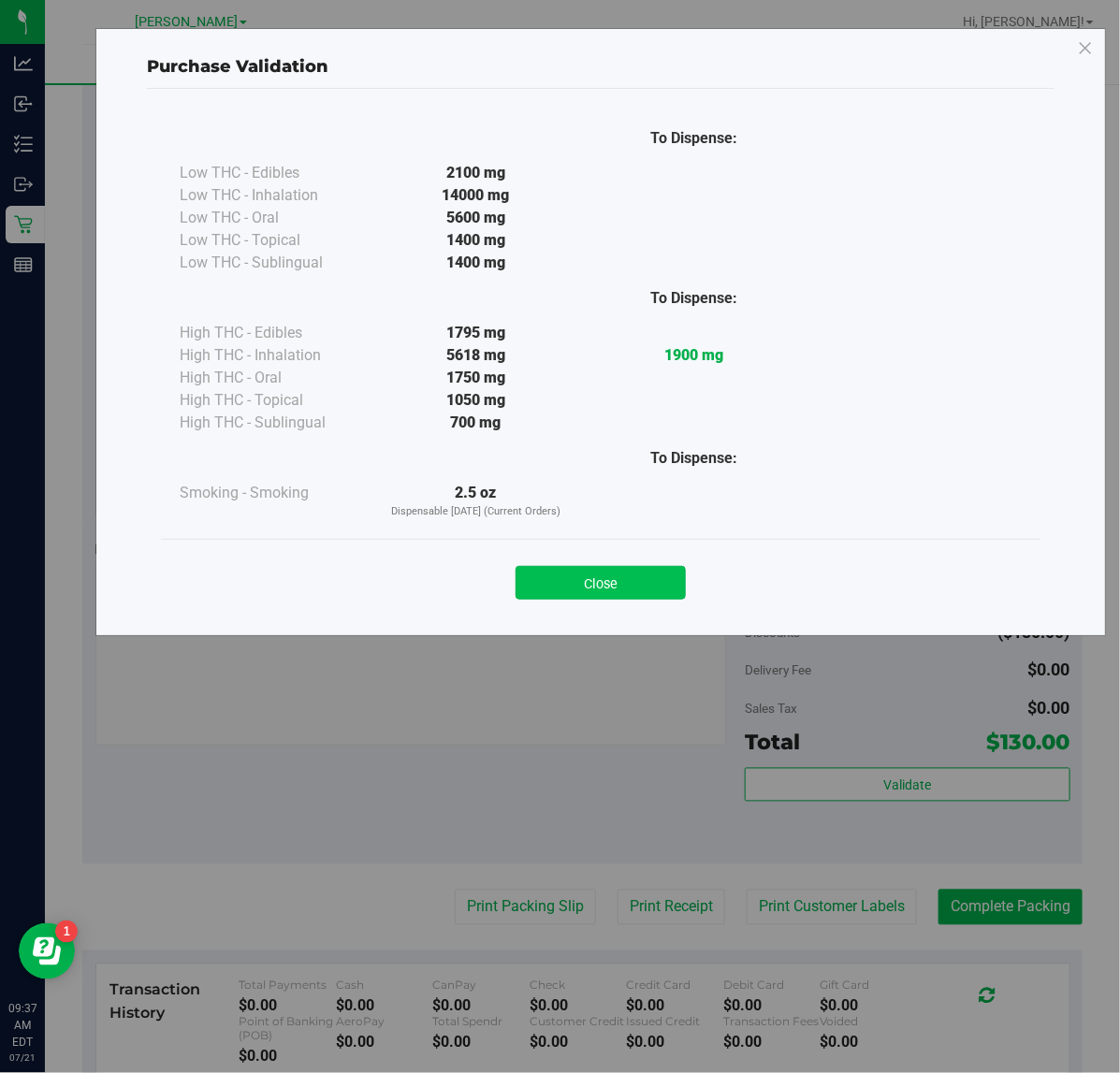 click on "Close" at bounding box center (601, 583) 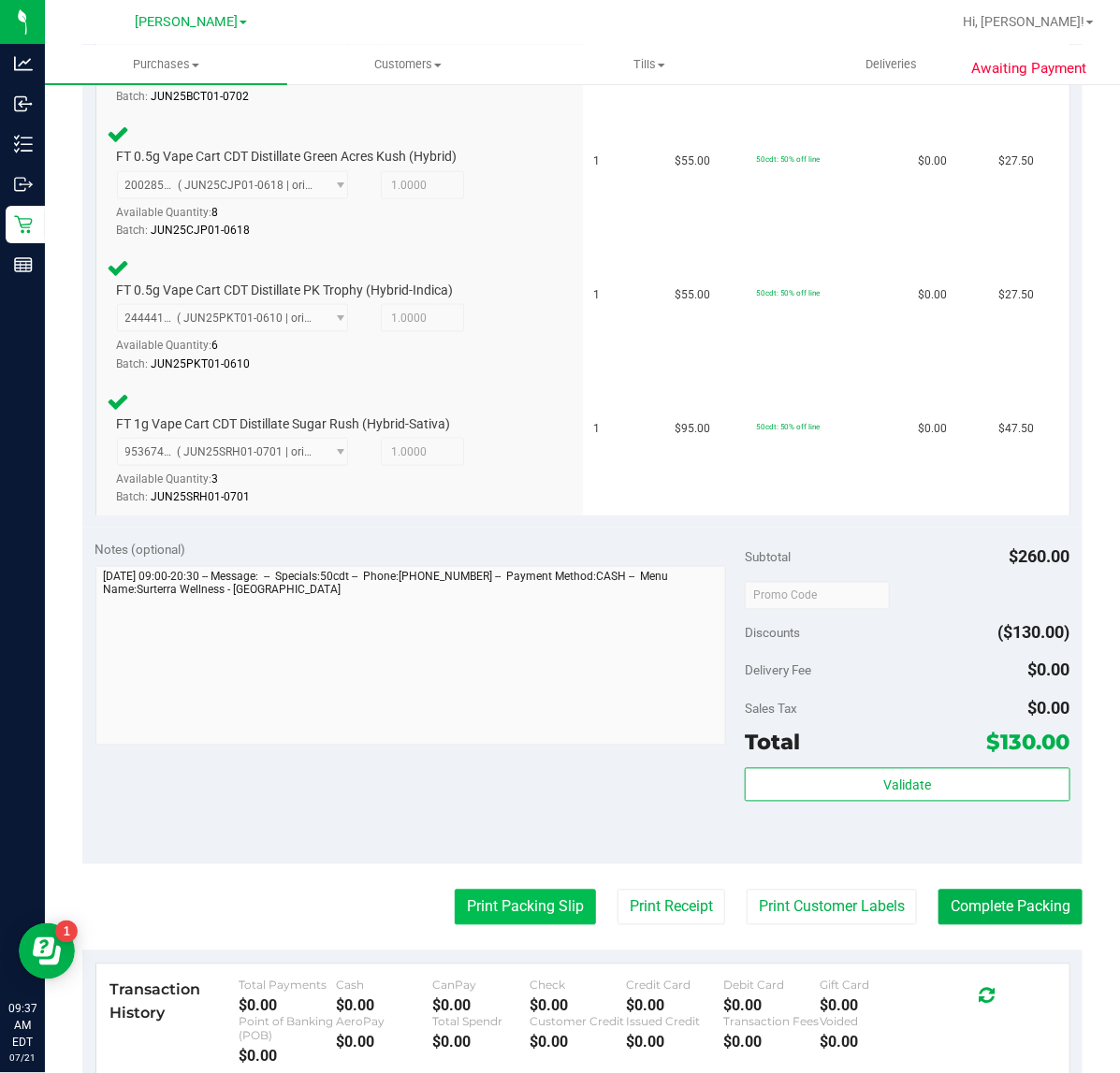 click on "Print Packing Slip" at bounding box center (525, 907) 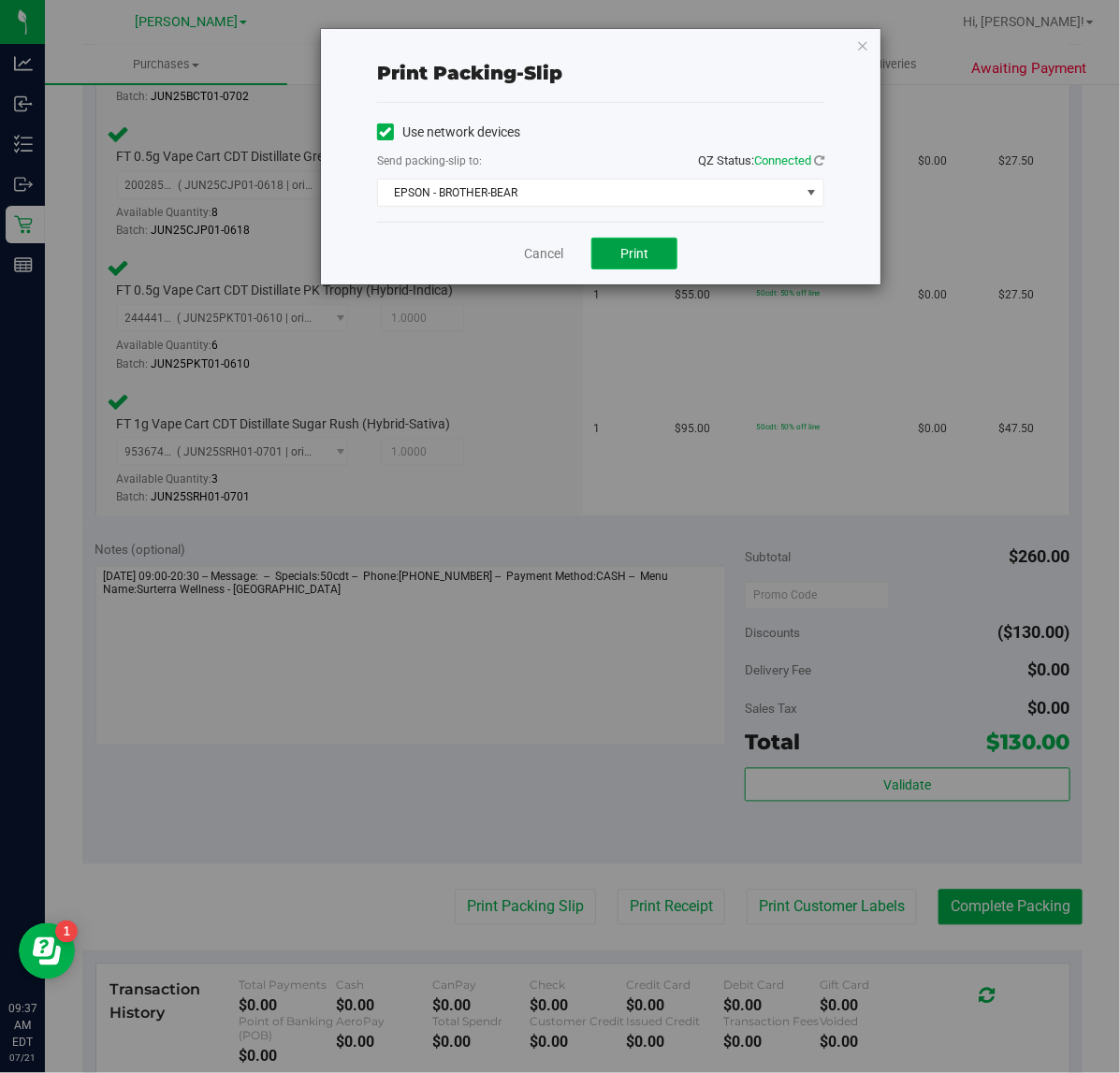 click on "Print" at bounding box center [634, 254] 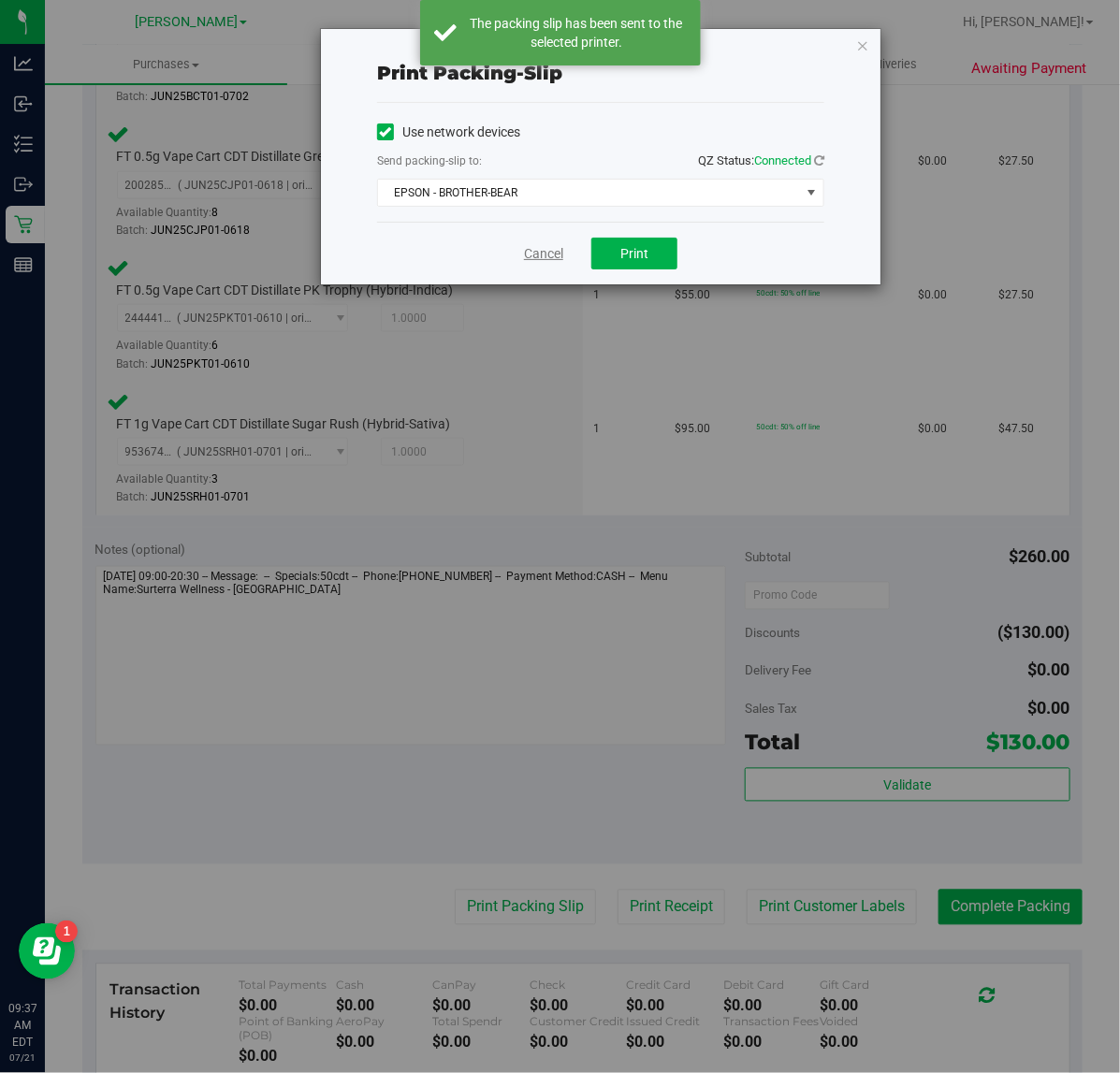 click on "Cancel" at bounding box center [544, 254] 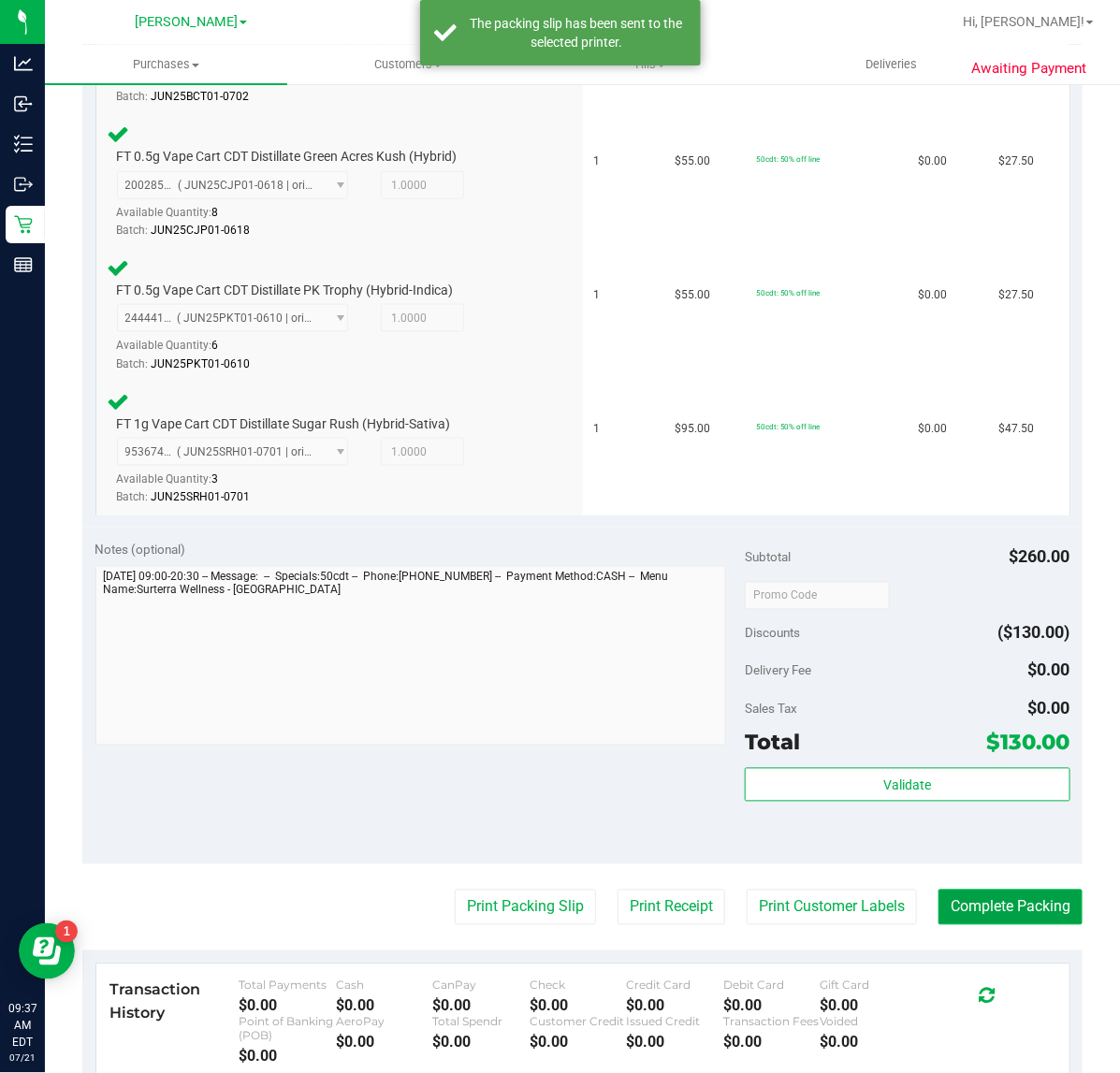 click on "Complete Packing" at bounding box center (1011, 907) 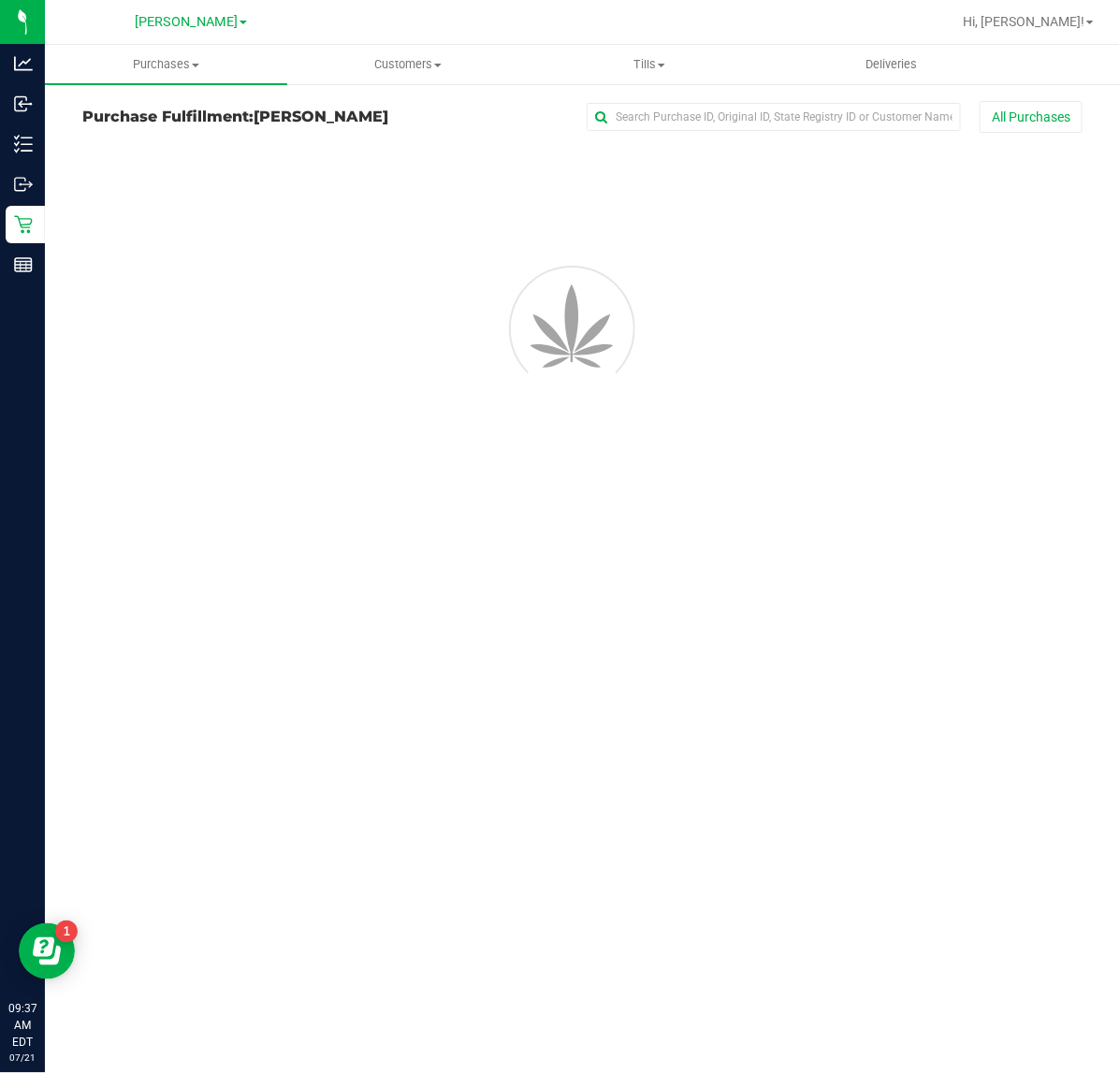 scroll, scrollTop: 0, scrollLeft: 0, axis: both 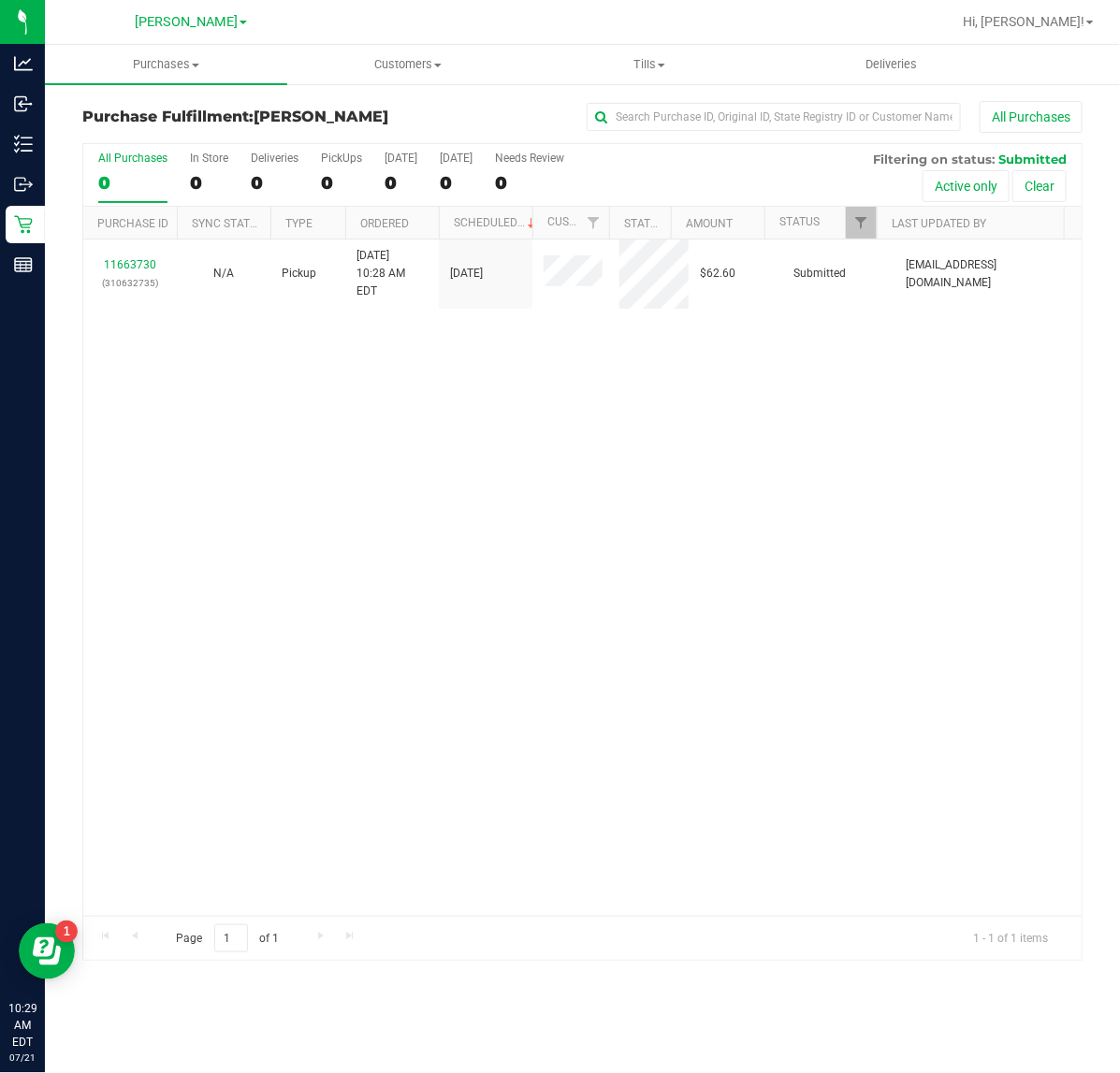 click on "11663730
(310632735)
N/A
Pickup [DATE] 10:28 AM EDT 7/21/2025
$62.60
Submitted [EMAIL_ADDRESS][DOMAIN_NAME]" at bounding box center [582, 577] 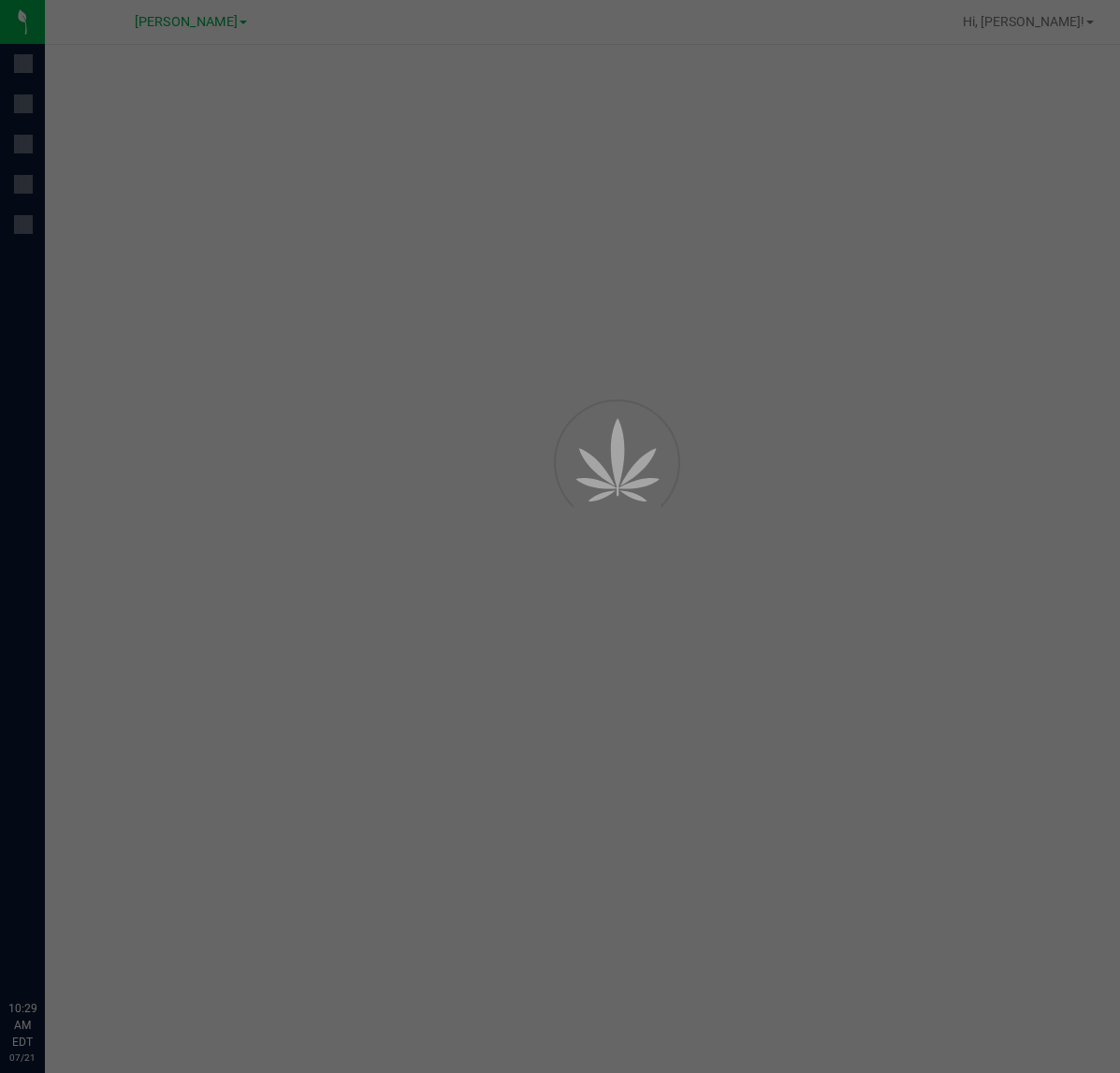 scroll, scrollTop: 0, scrollLeft: 0, axis: both 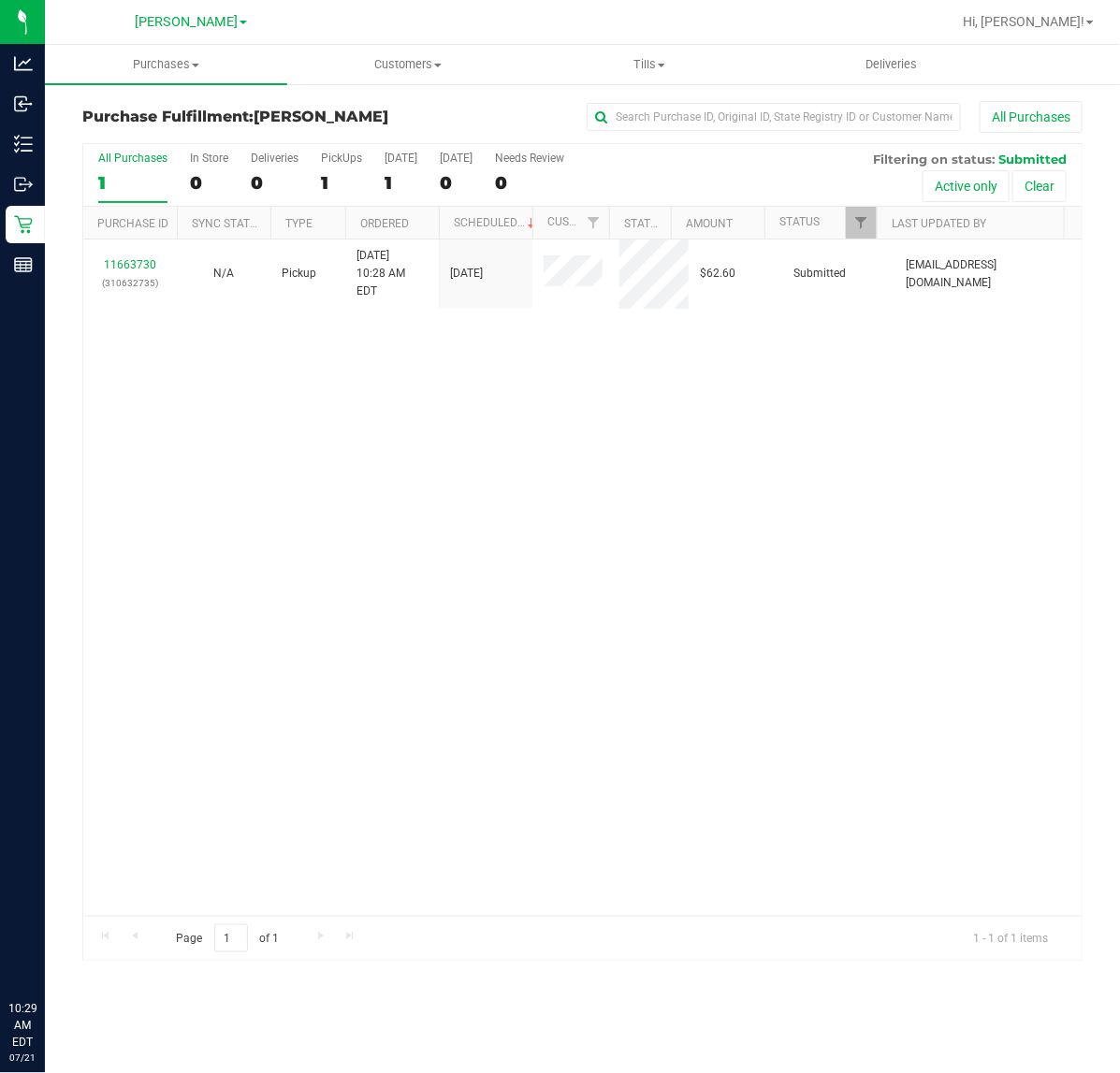 click on "11663730
(310632735)
N/A
Pickup [DATE] 10:28 AM EDT 7/21/2025
$62.60
Submitted [EMAIL_ADDRESS][DOMAIN_NAME]" at bounding box center [582, 577] 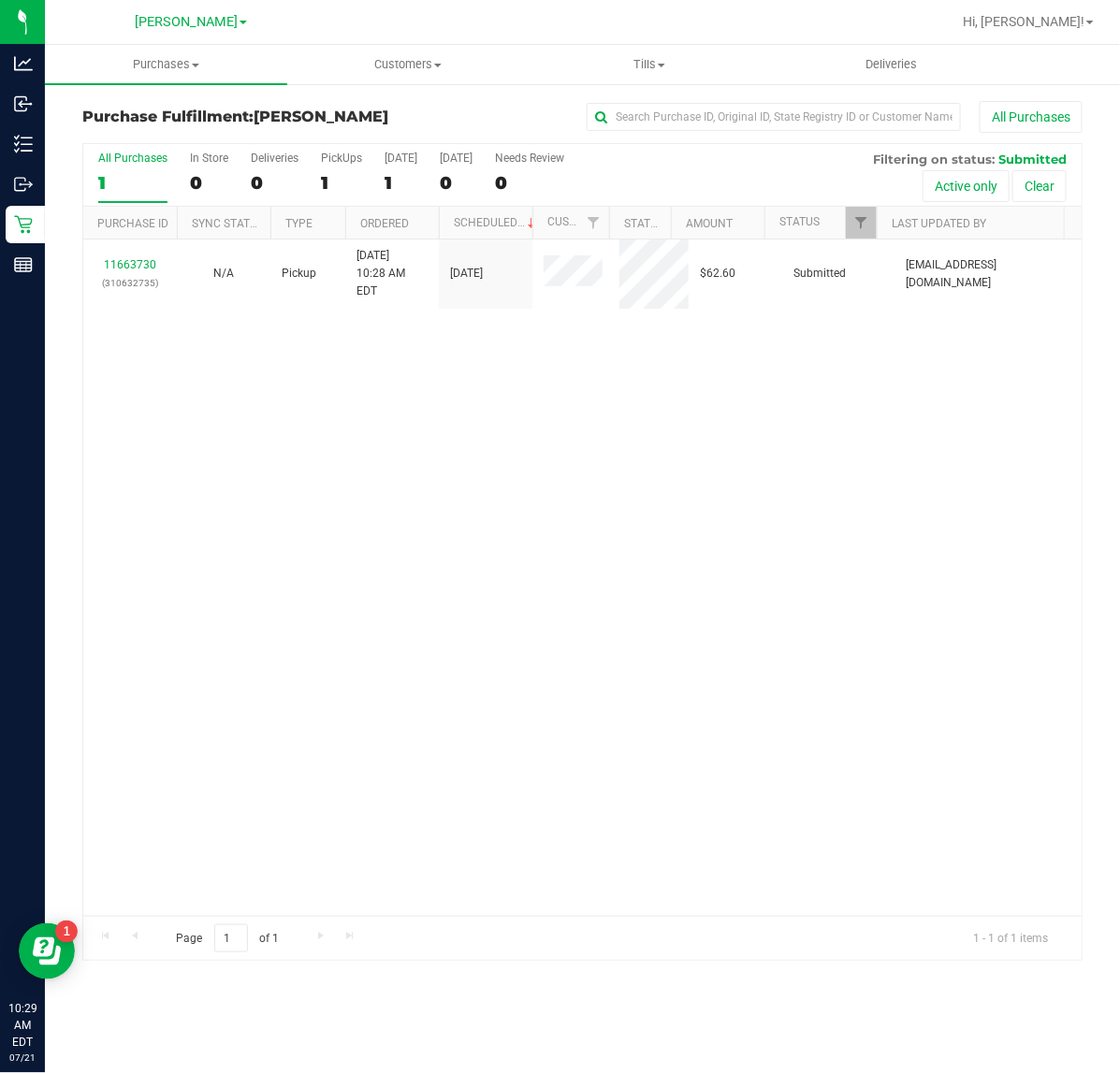 scroll, scrollTop: 0, scrollLeft: 0, axis: both 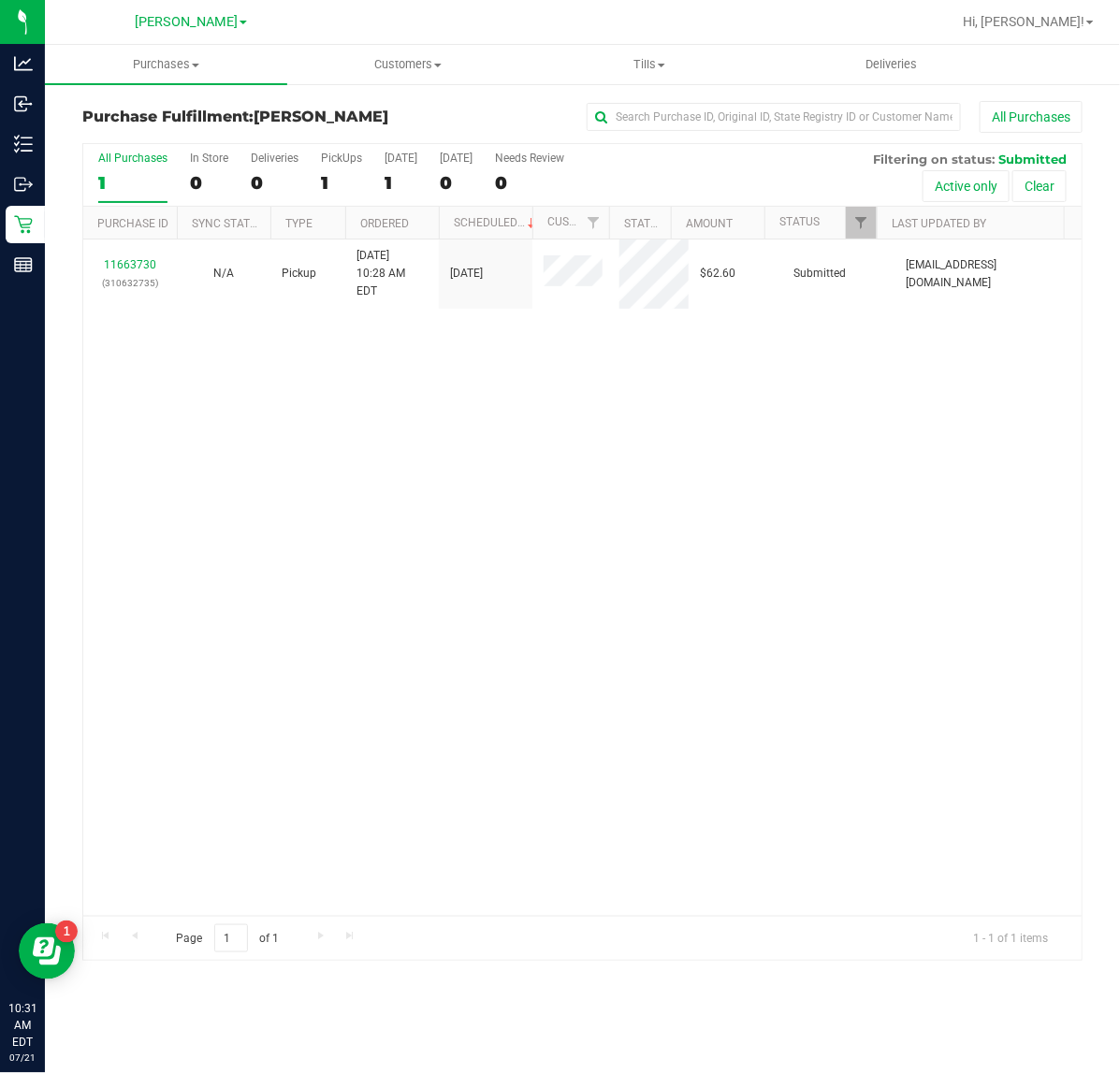drag, startPoint x: 735, startPoint y: 657, endPoint x: 693, endPoint y: 671, distance: 44.271887 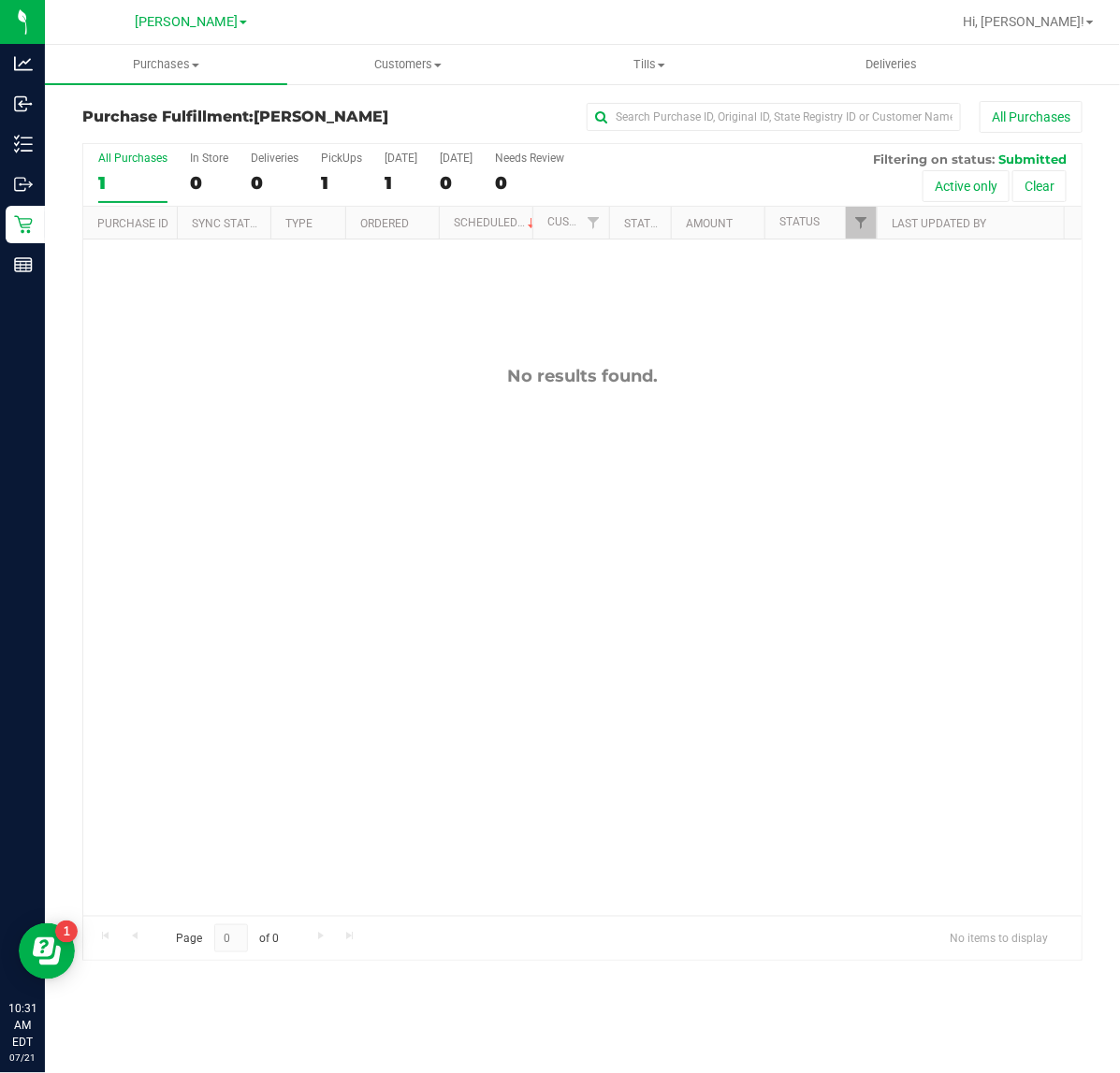 drag, startPoint x: 560, startPoint y: 564, endPoint x: 496, endPoint y: 390, distance: 185.3969 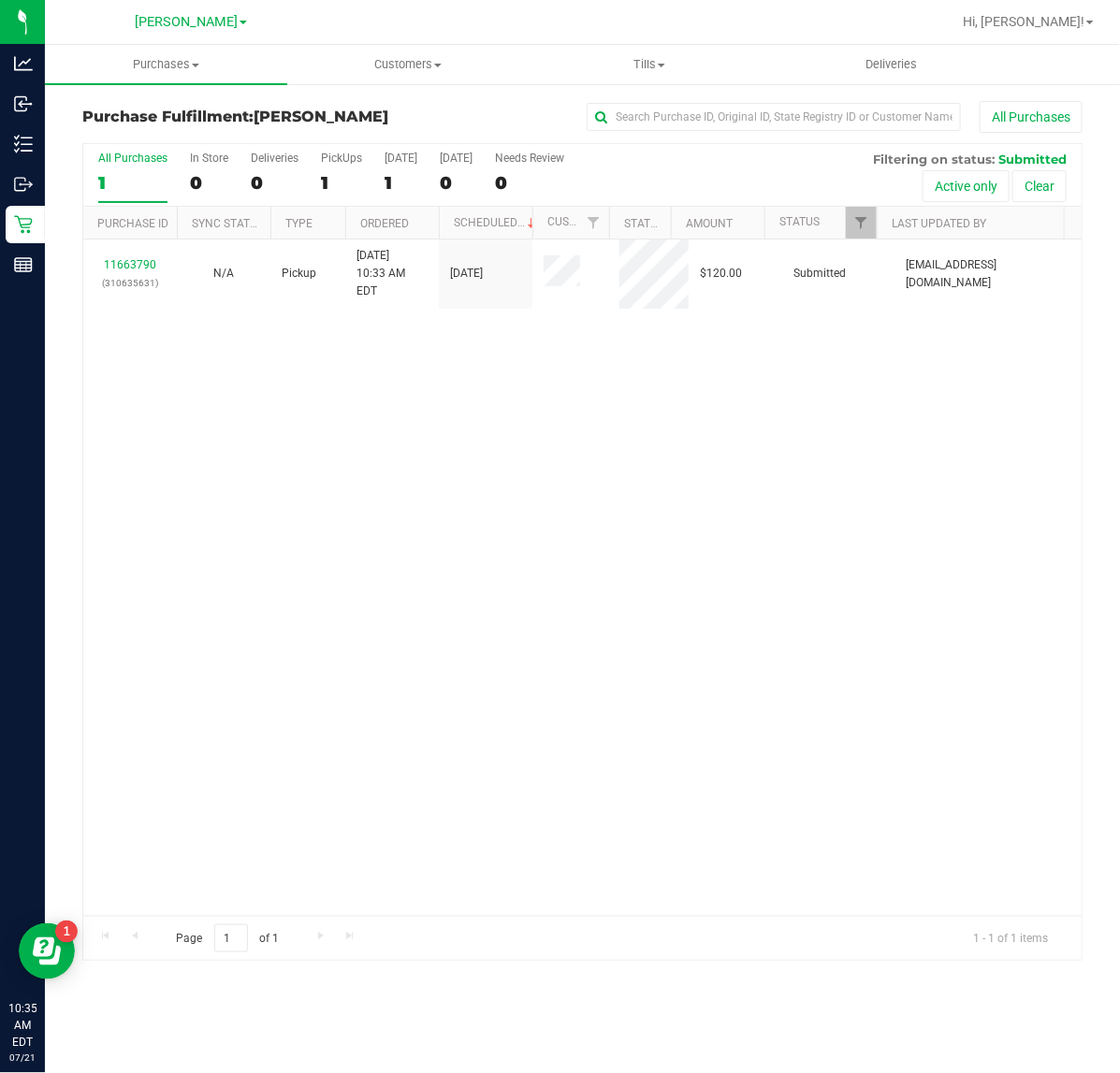 click on "11663790
(310635631)
N/A
Pickup [DATE] 10:33 AM EDT 7/21/2025
$120.00
Submitted [EMAIL_ADDRESS][DOMAIN_NAME]" at bounding box center (582, 577) 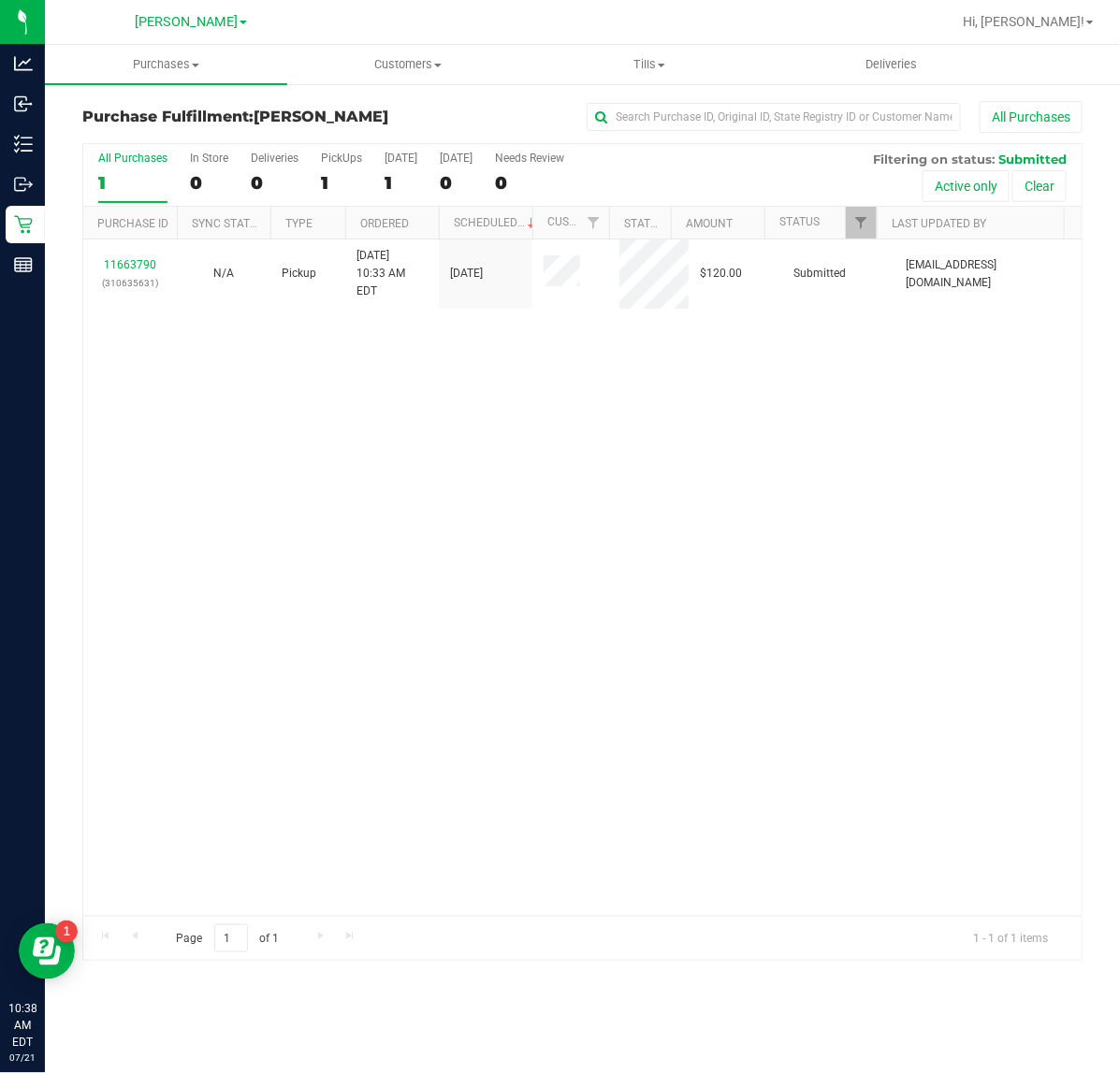click on "11663790
(310635631)
N/A
Pickup [DATE] 10:33 AM EDT 7/21/2025
$120.00
Submitted [EMAIL_ADDRESS][DOMAIN_NAME]" at bounding box center [582, 577] 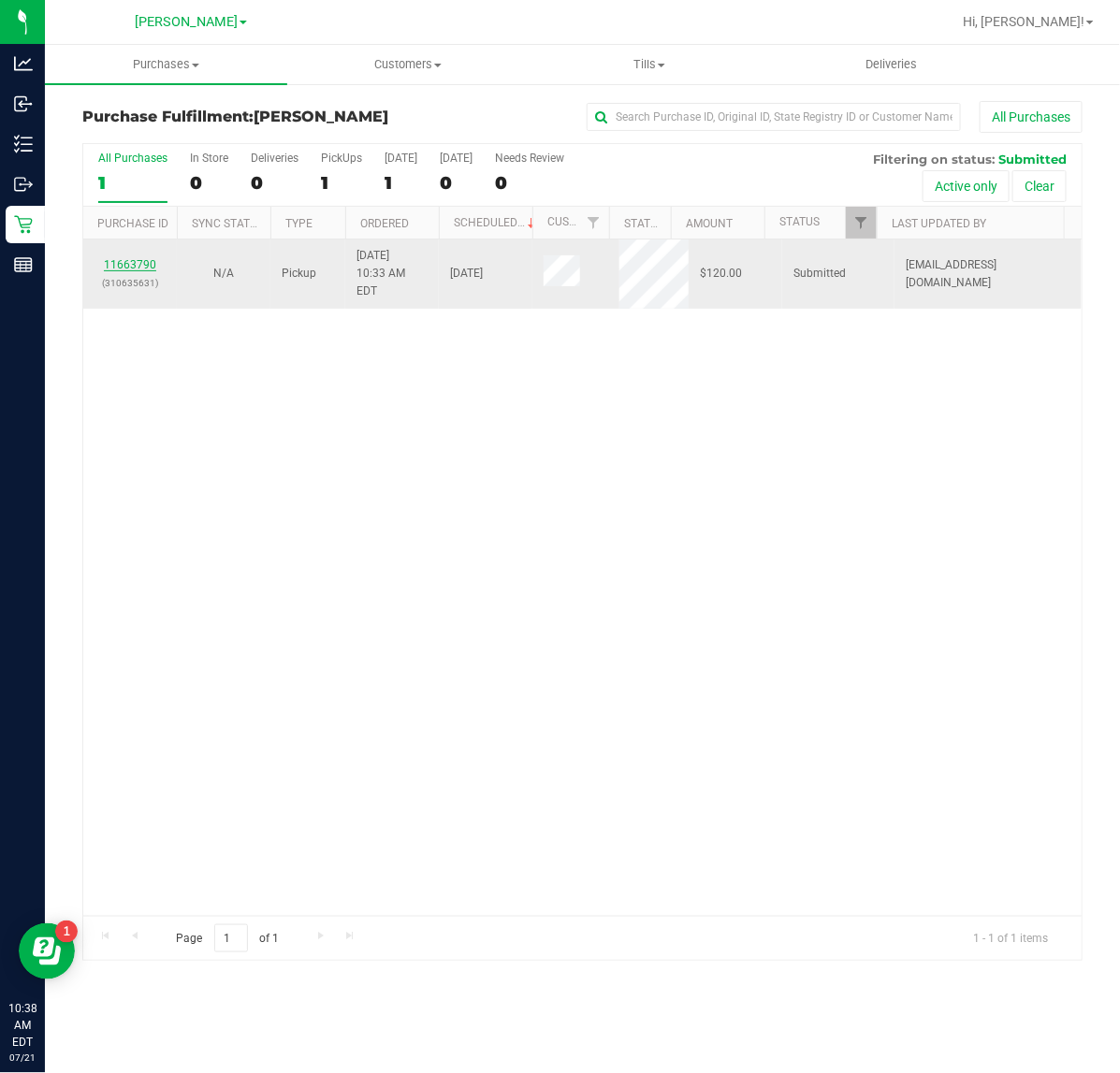 click on "11663790" at bounding box center [130, 265] 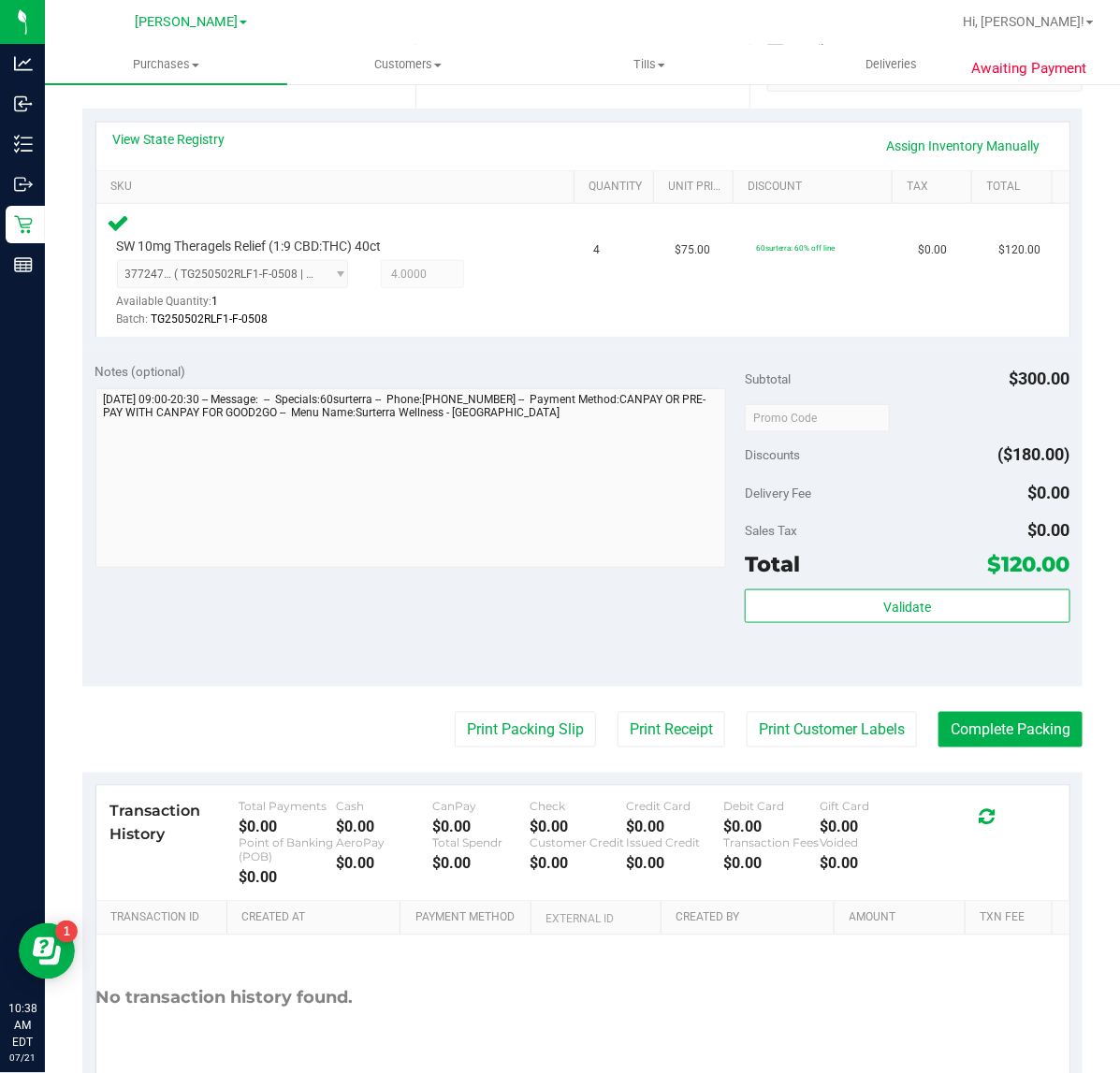 scroll, scrollTop: 492, scrollLeft: 0, axis: vertical 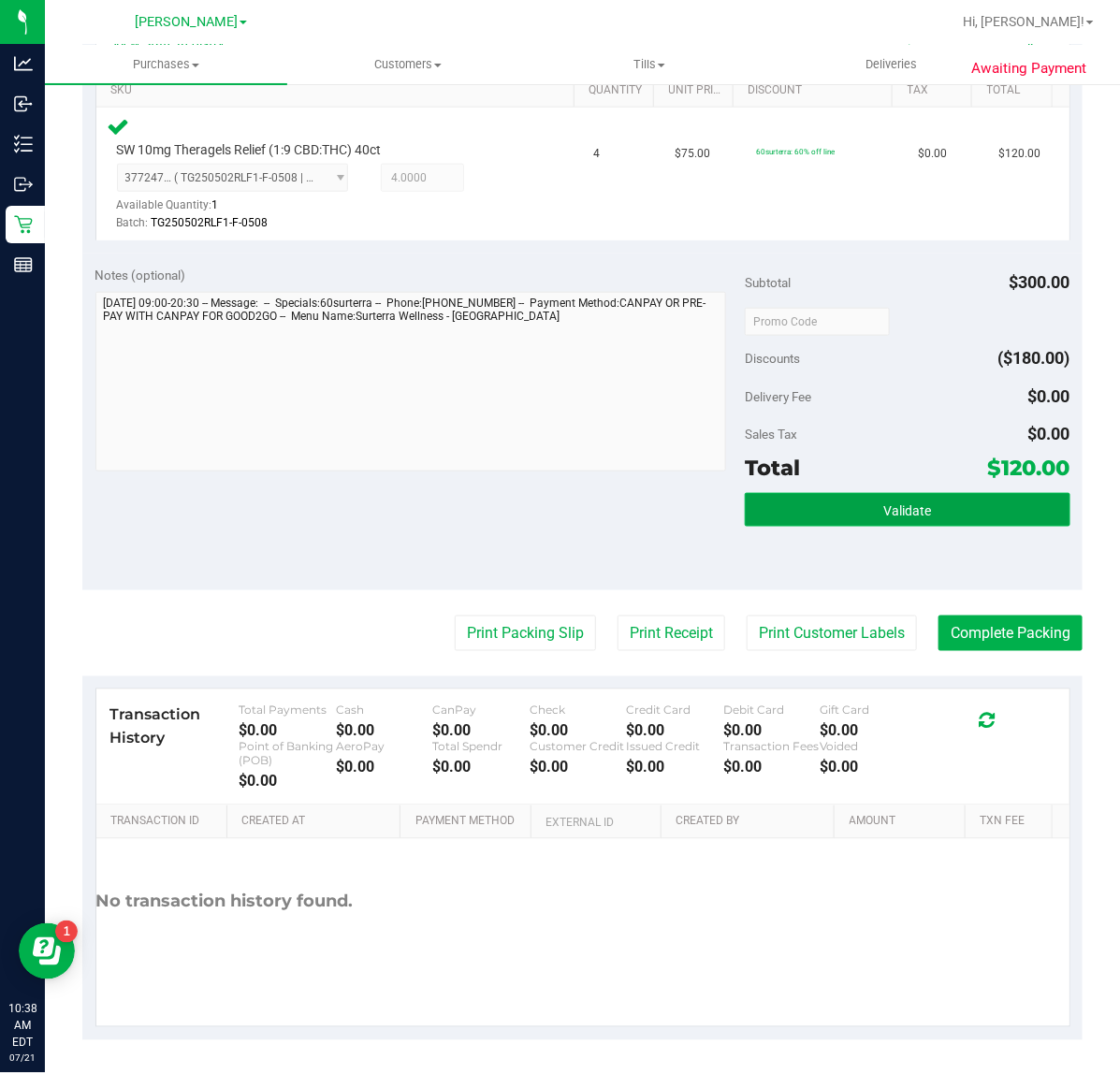 click on "Validate" at bounding box center [907, 511] 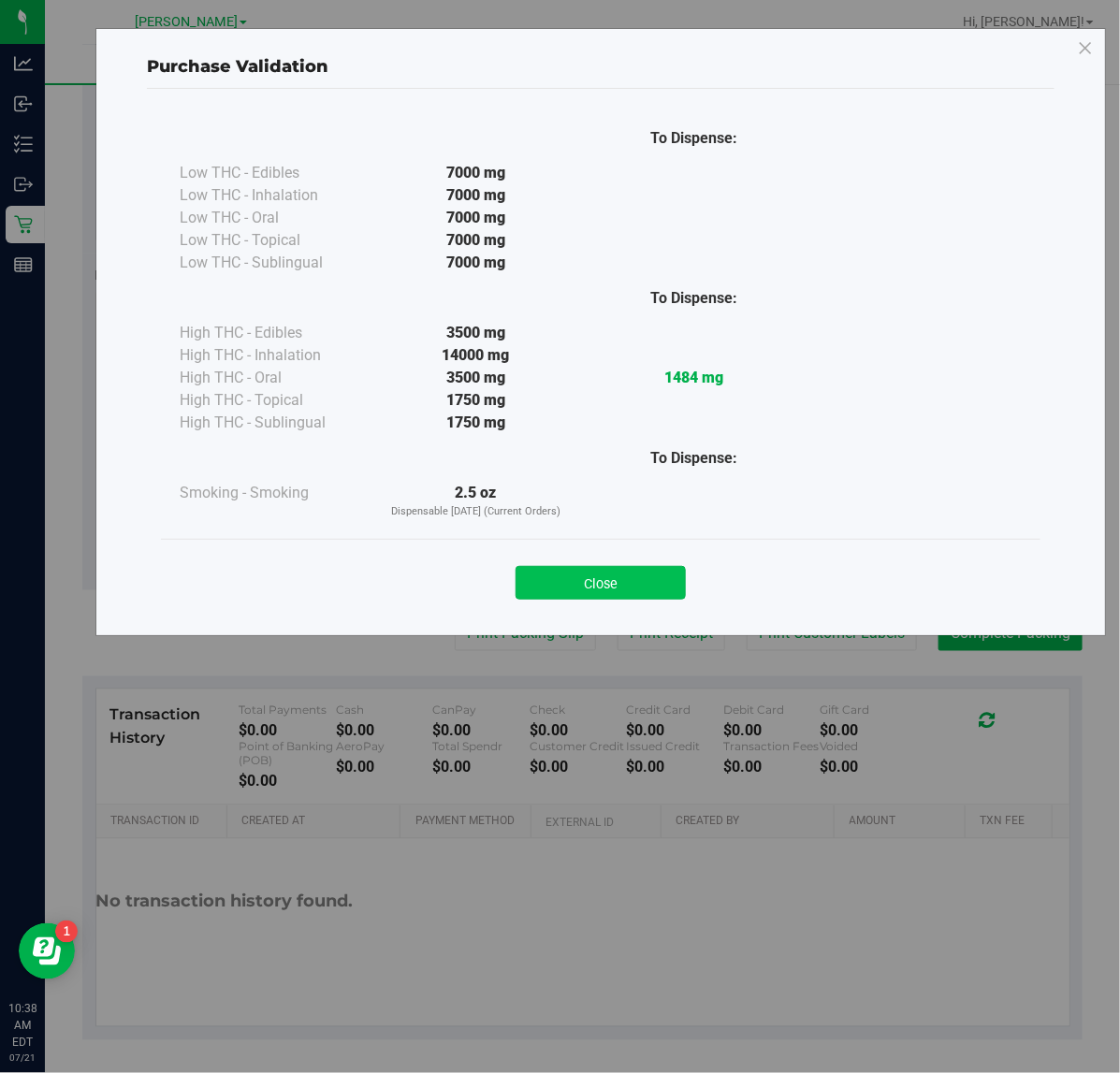 click on "Close" at bounding box center (601, 583) 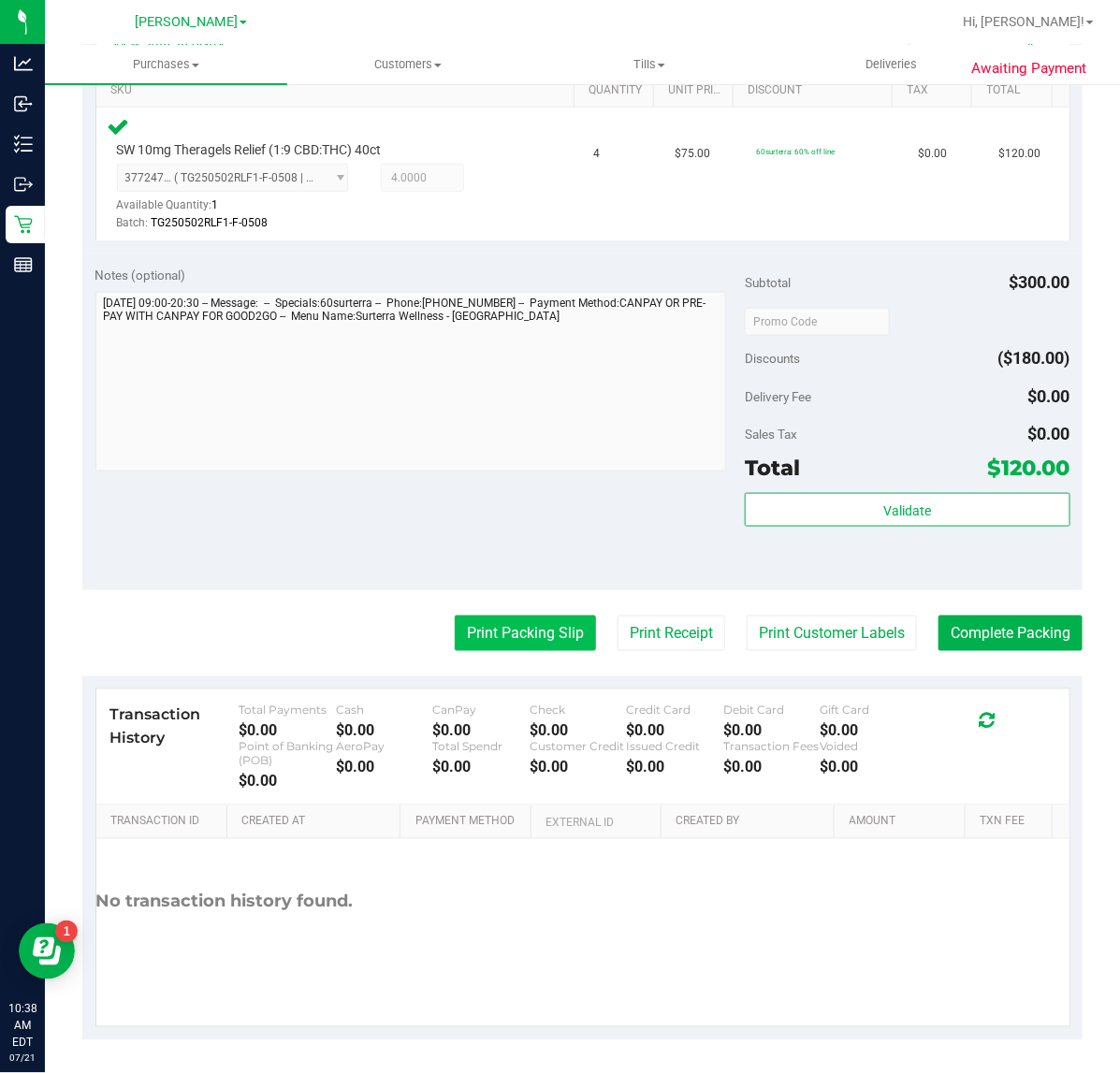 click on "Print Packing Slip" at bounding box center (525, 633) 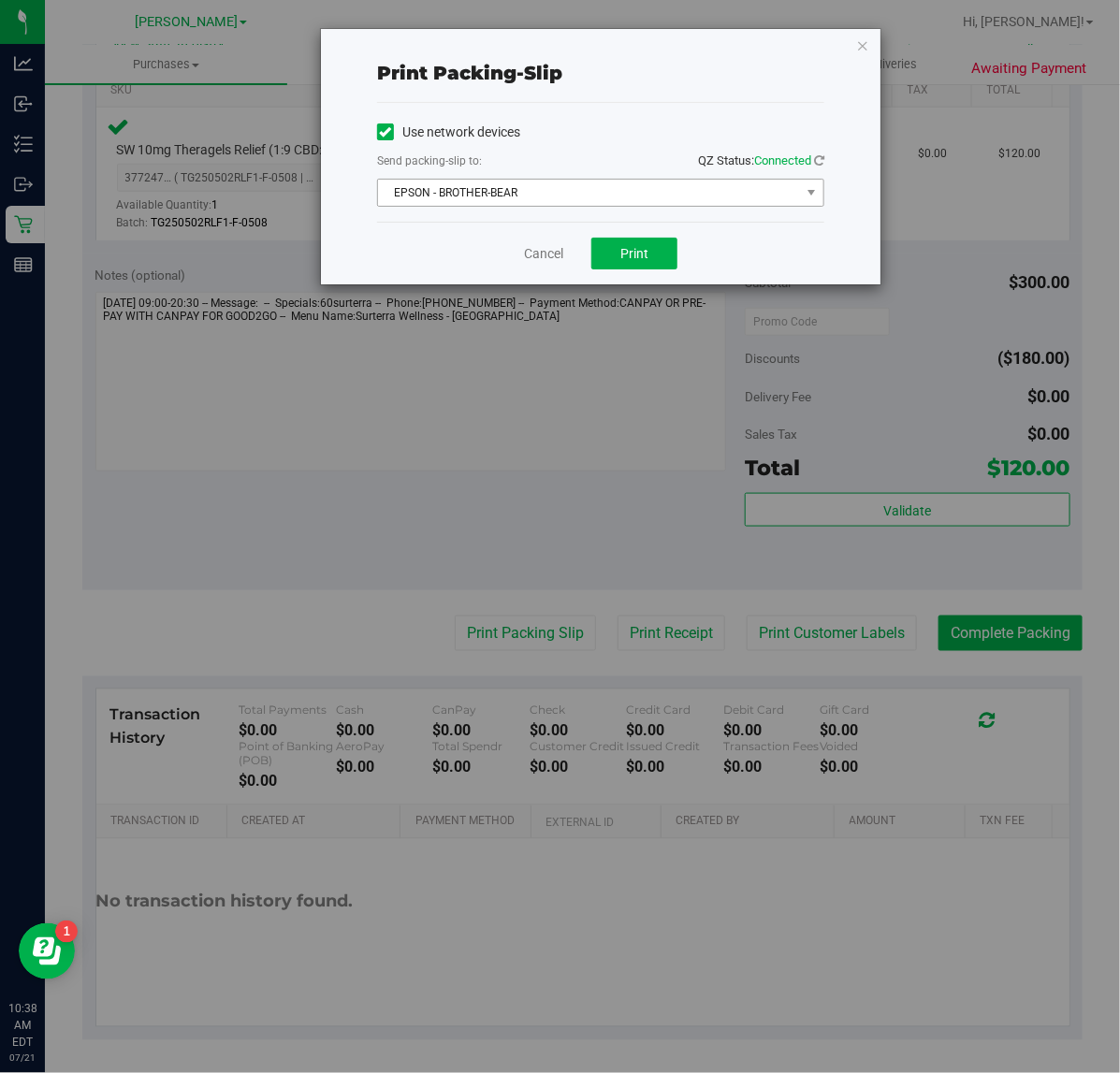 click on "EPSON - BROTHER-BEAR" at bounding box center [589, 193] 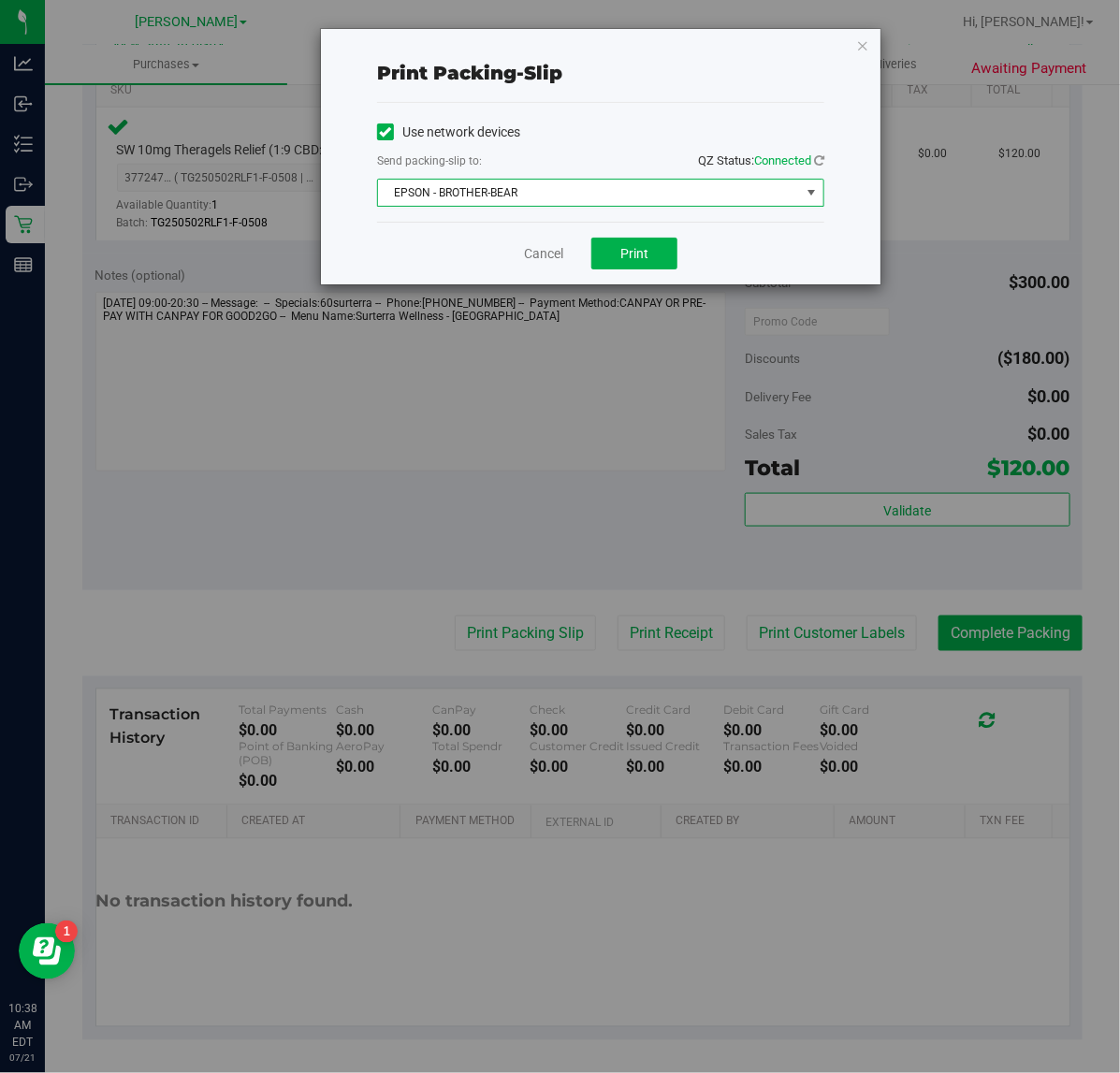 click on "Print packing-slip
Use network devices
Send packing-slip to:
QZ Status:   Connected
EPSON - BROTHER-BEAR Choose printer EPSON - BROOKITE EPSON - BROOKLINE EPSON - BROTHER-BEAR EPSON - [PERSON_NAME]-BANNER EPSON - [PERSON_NAME] EPSON - BRUCITE EPSON-G2G
Cancel
Print" at bounding box center [567, 536] 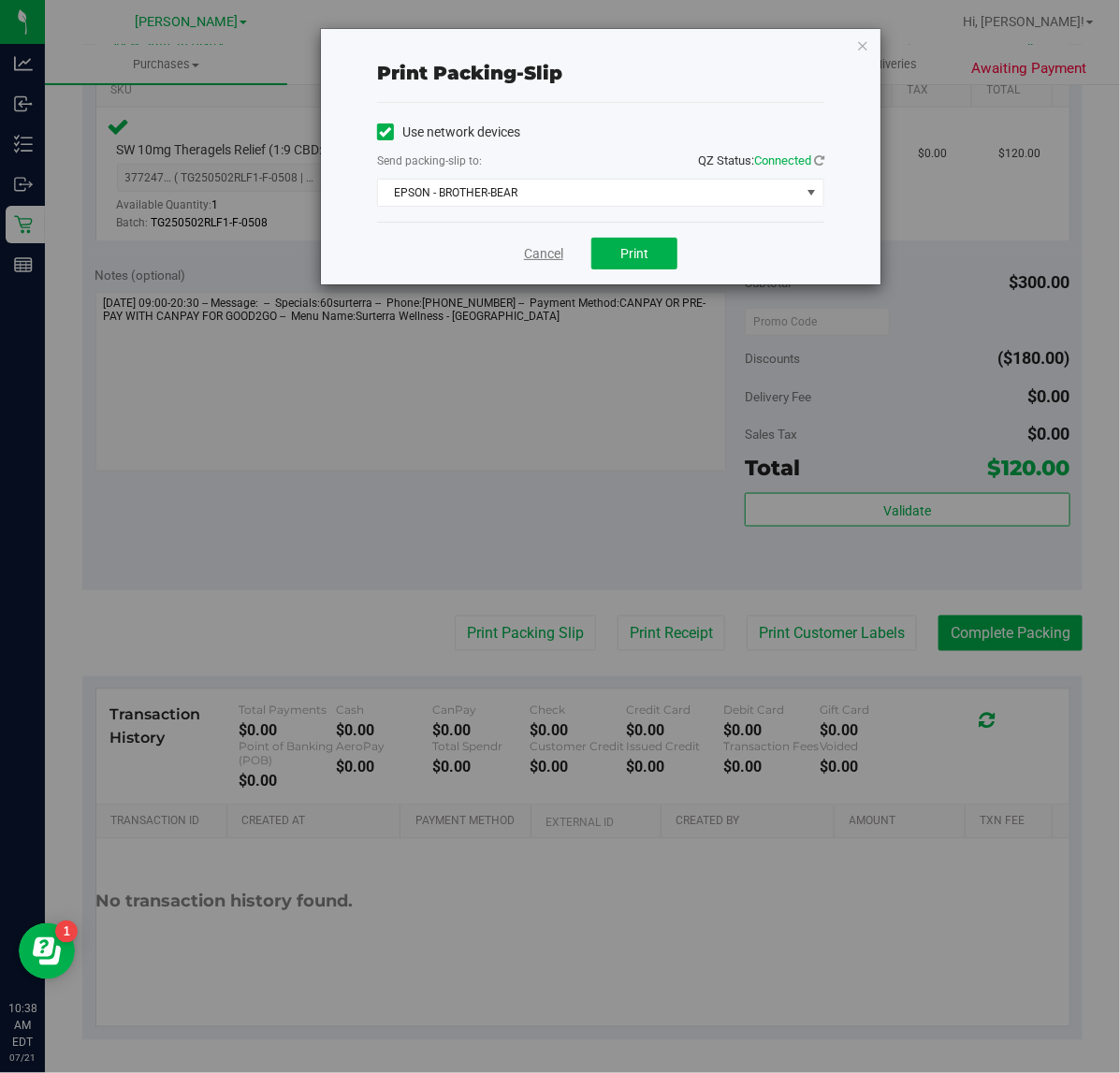 click on "Cancel" at bounding box center [544, 254] 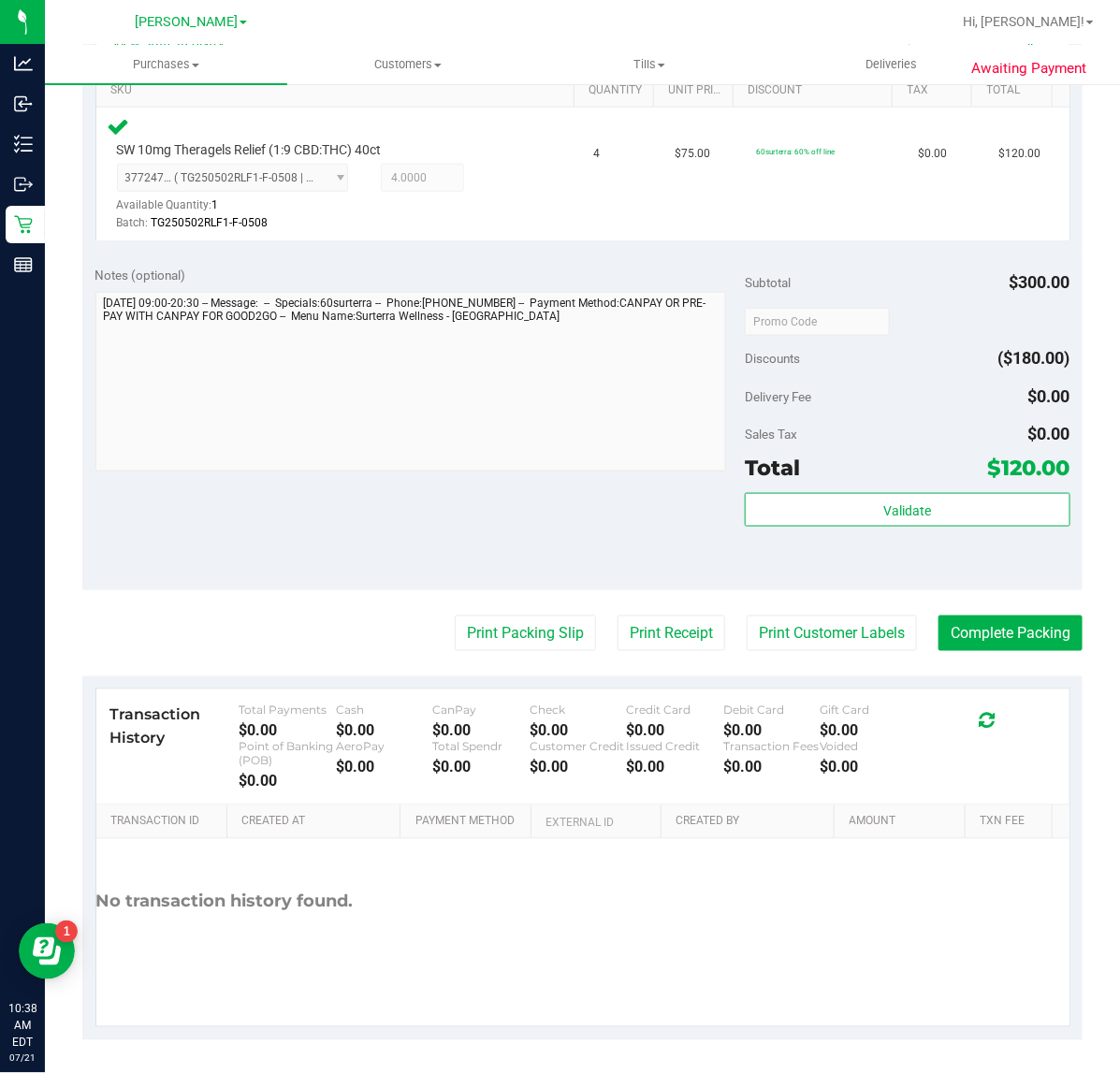 click on "Print Packing Slip" at bounding box center (525, 633) 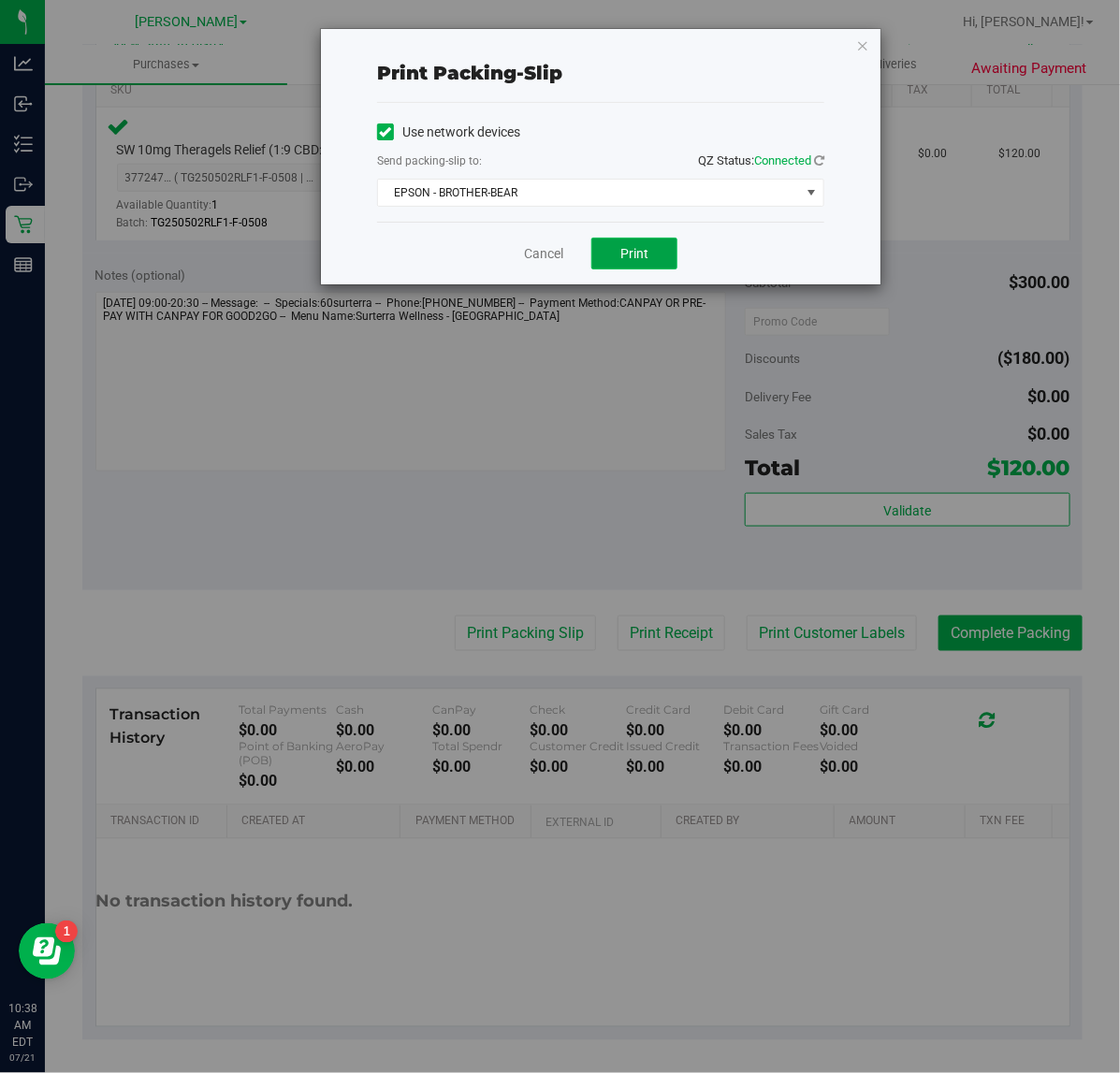 click on "Print" at bounding box center (634, 254) 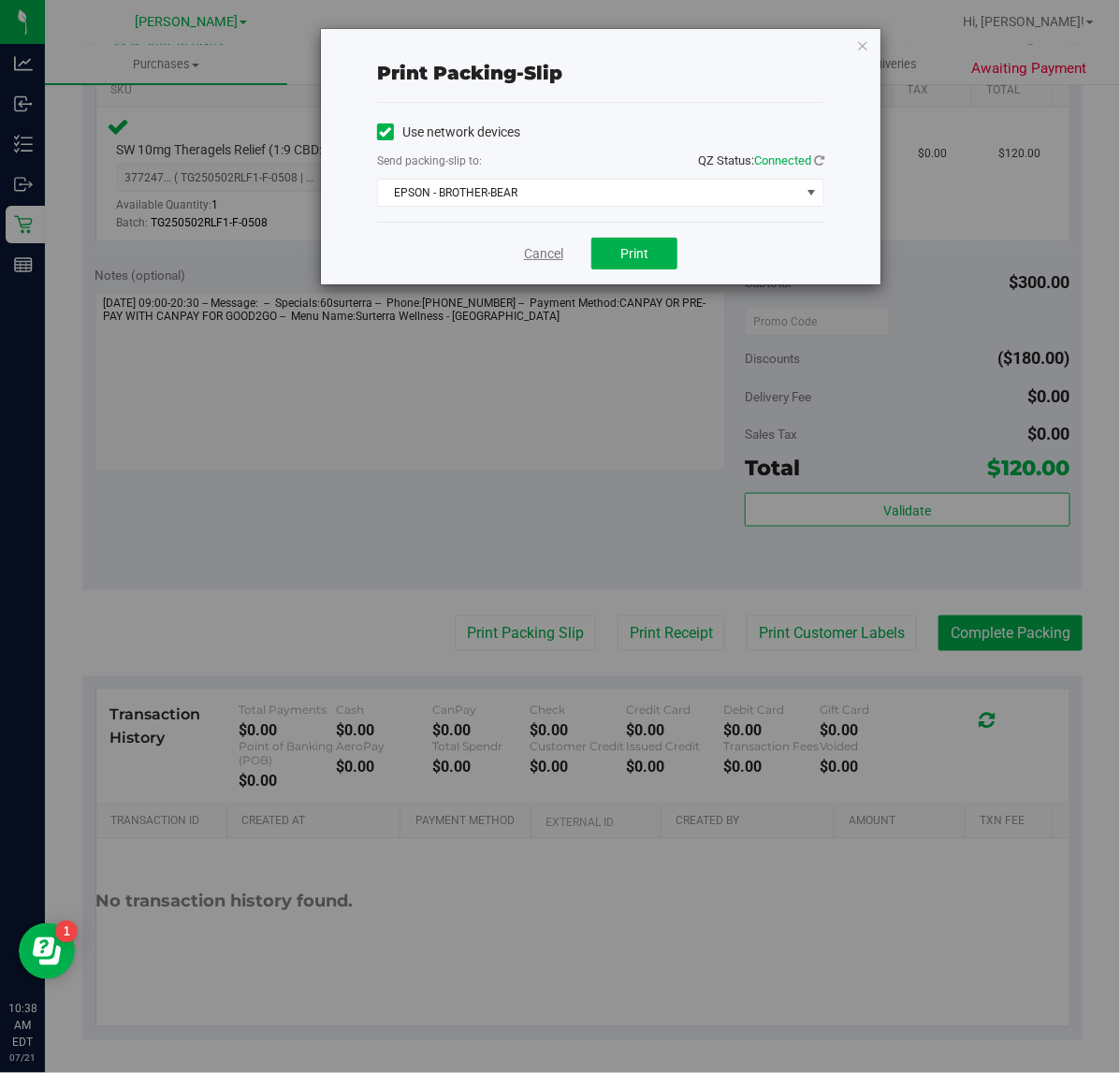 click on "Cancel" at bounding box center (544, 254) 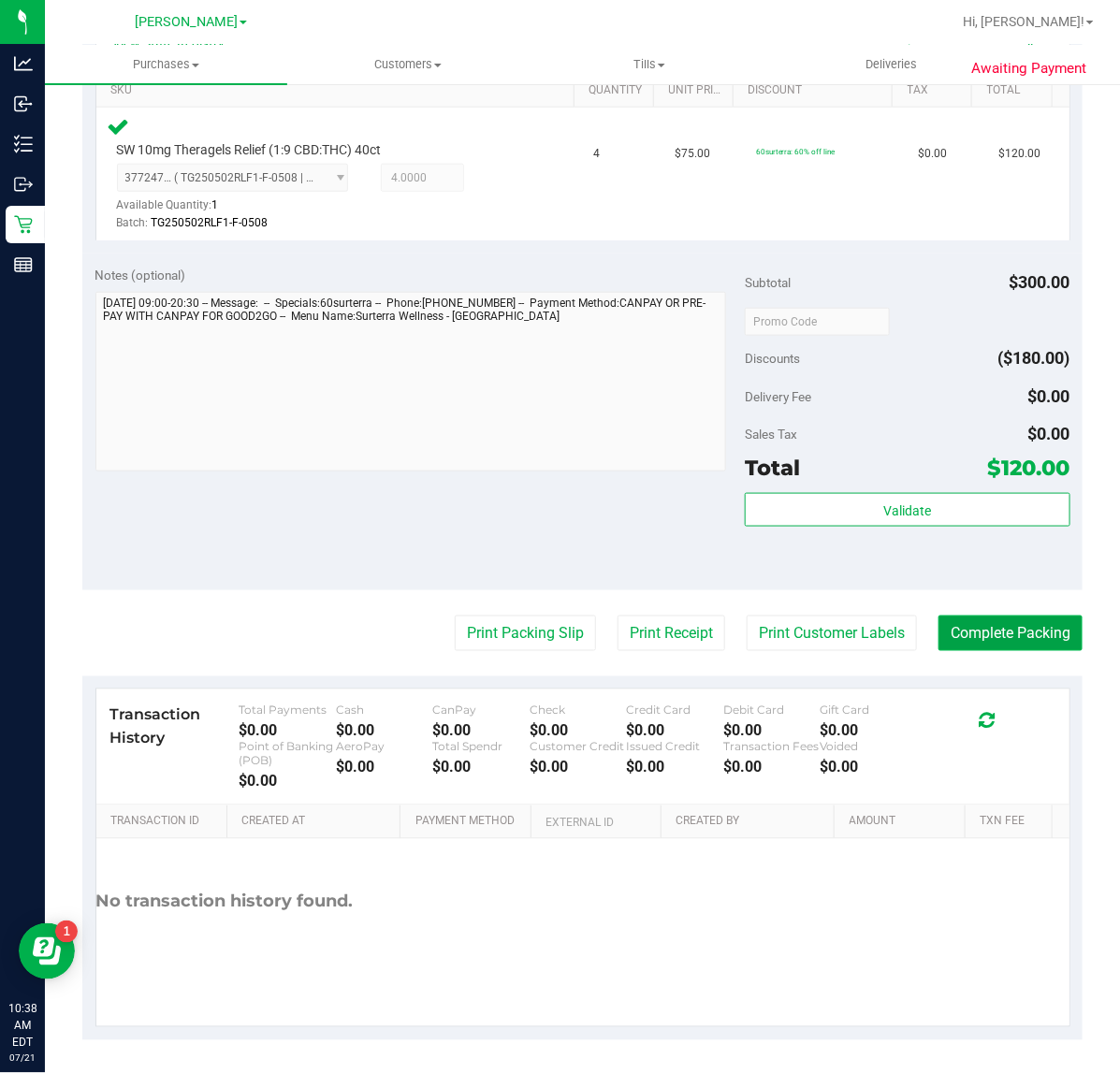 click on "Complete Packing" at bounding box center (1011, 633) 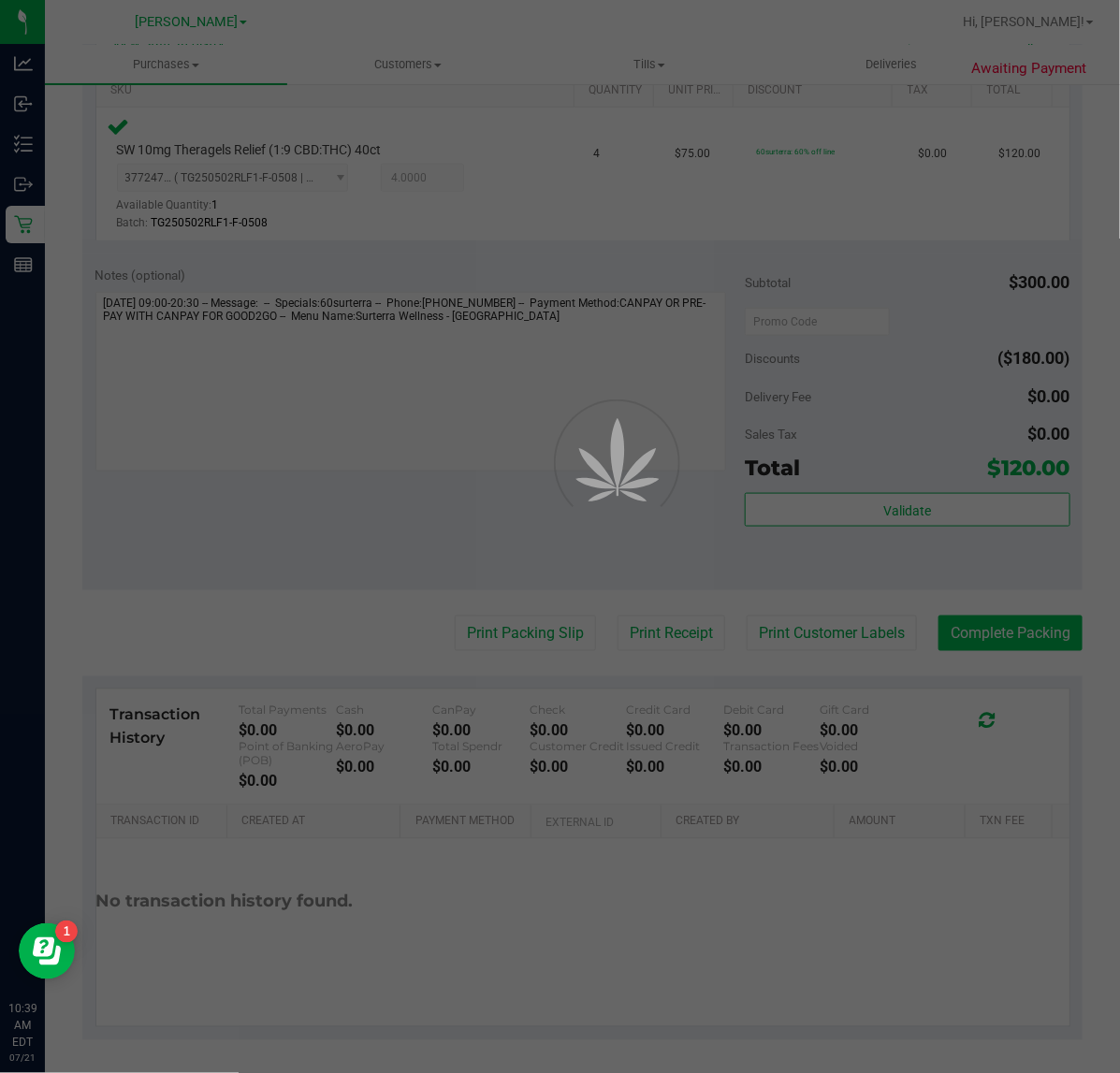 scroll, scrollTop: 0, scrollLeft: 0, axis: both 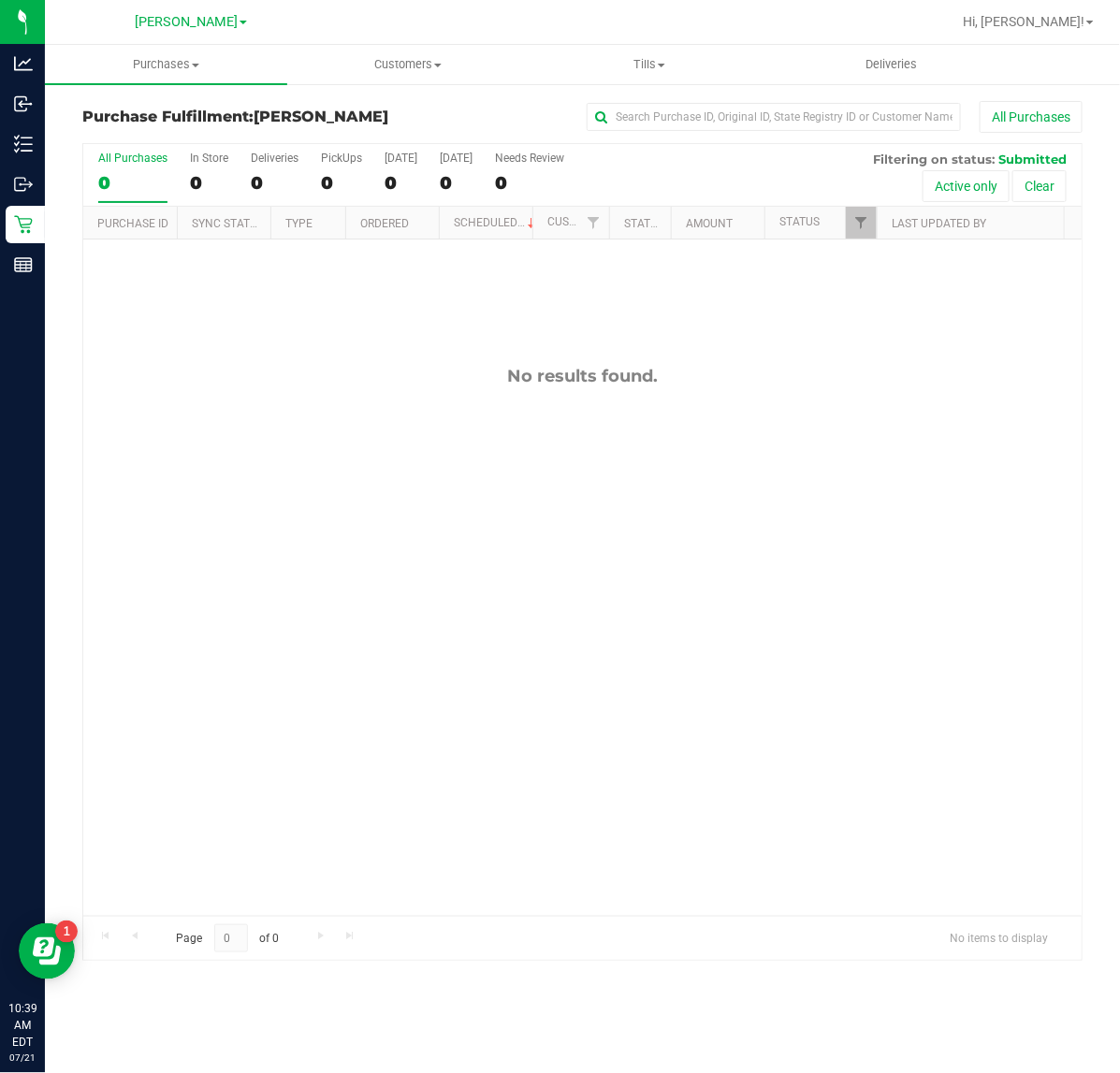 click on "No results found." at bounding box center [582, 641] 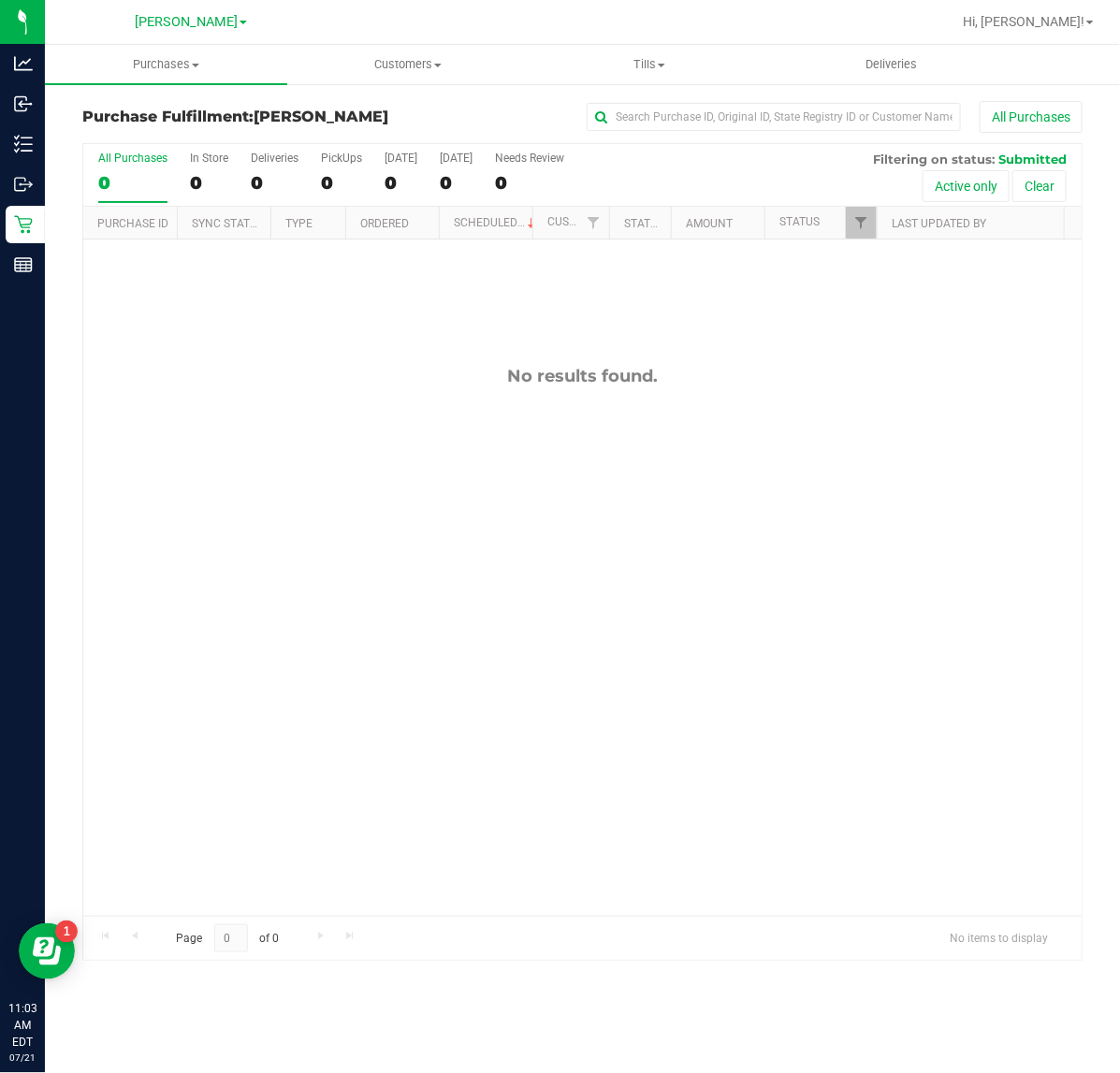 click on "No results found." at bounding box center [582, 641] 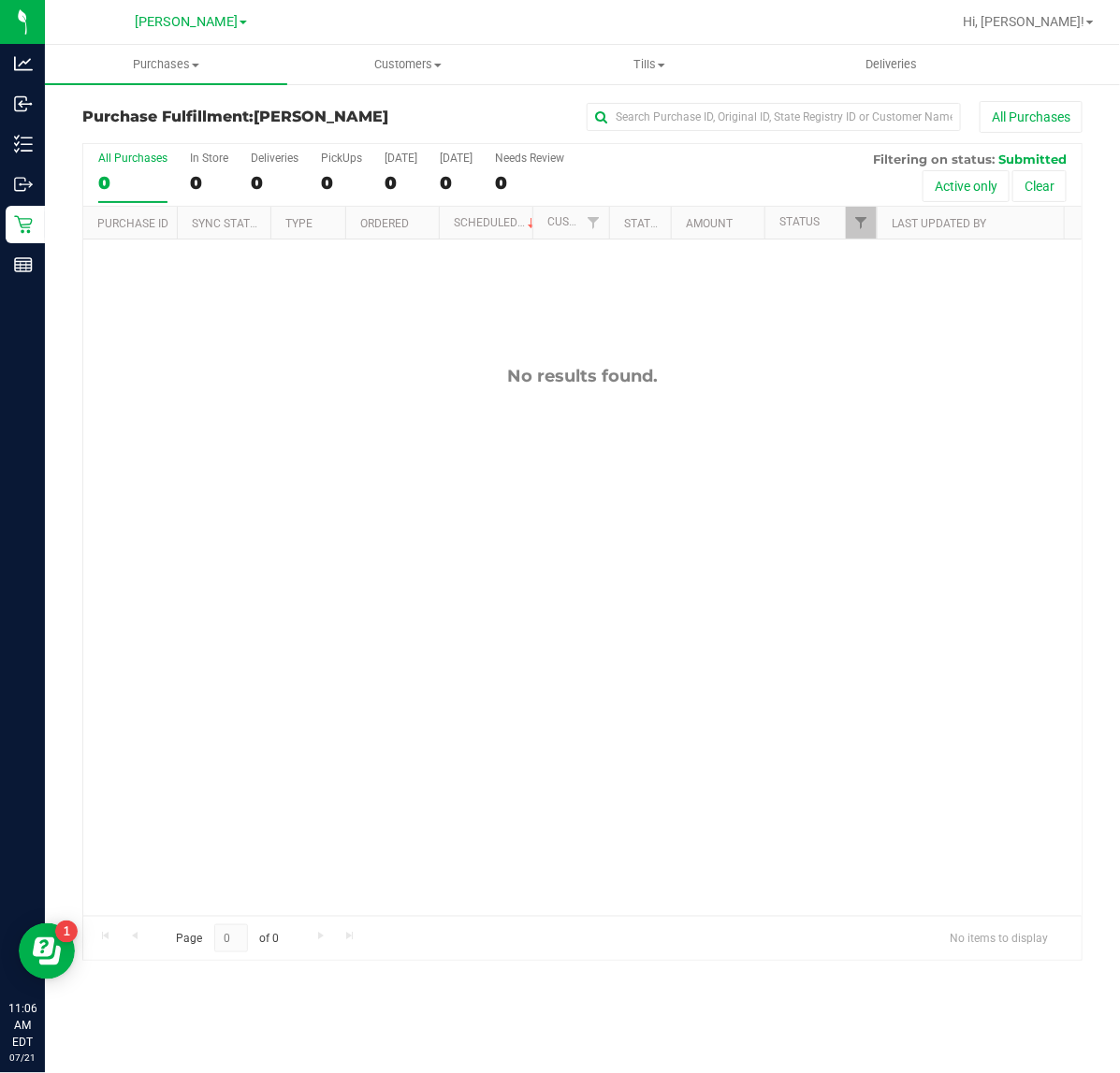 drag, startPoint x: 484, startPoint y: 746, endPoint x: 431, endPoint y: 742, distance: 53.150729 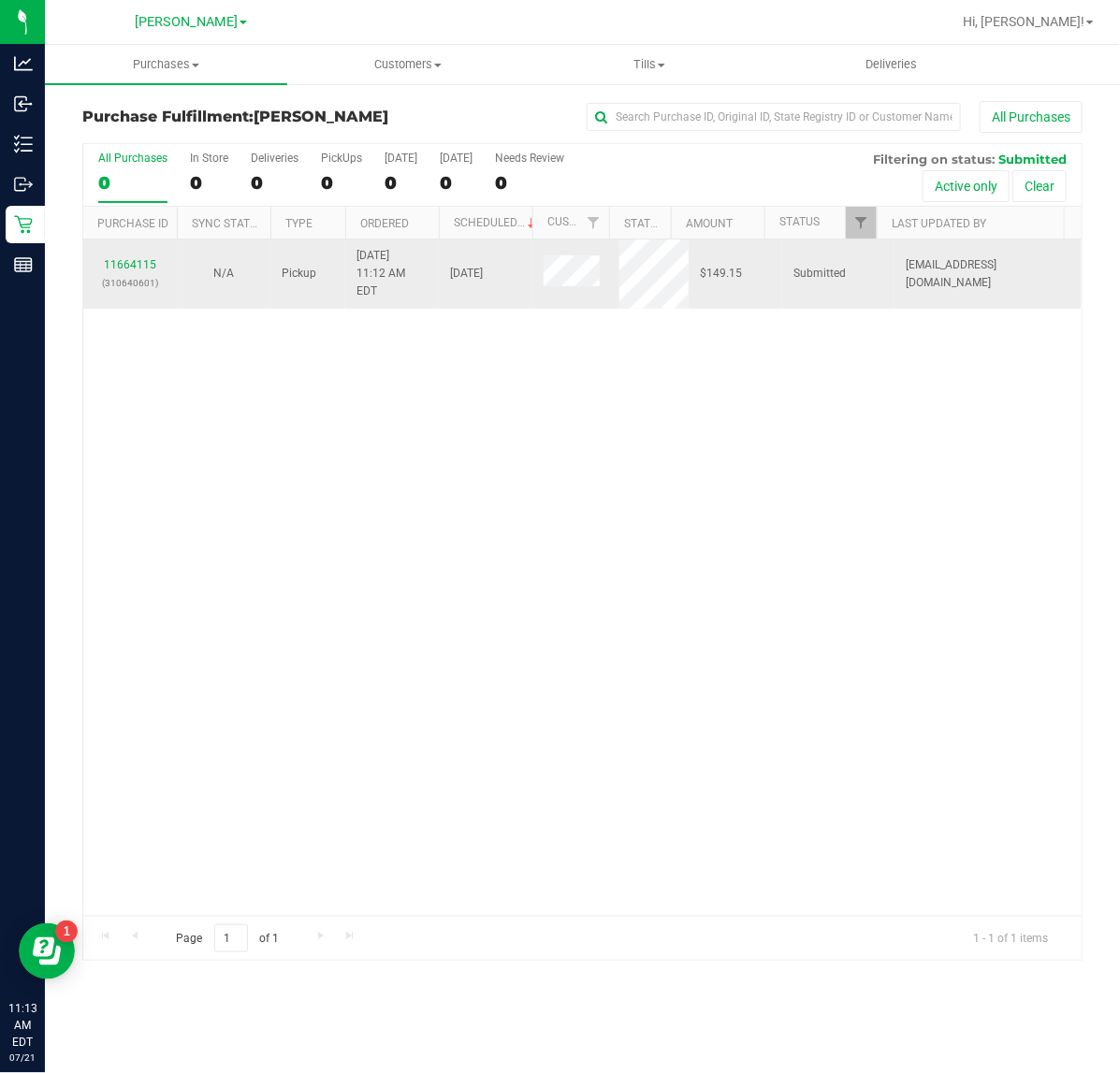 click on "(310640601)" at bounding box center [130, 283] 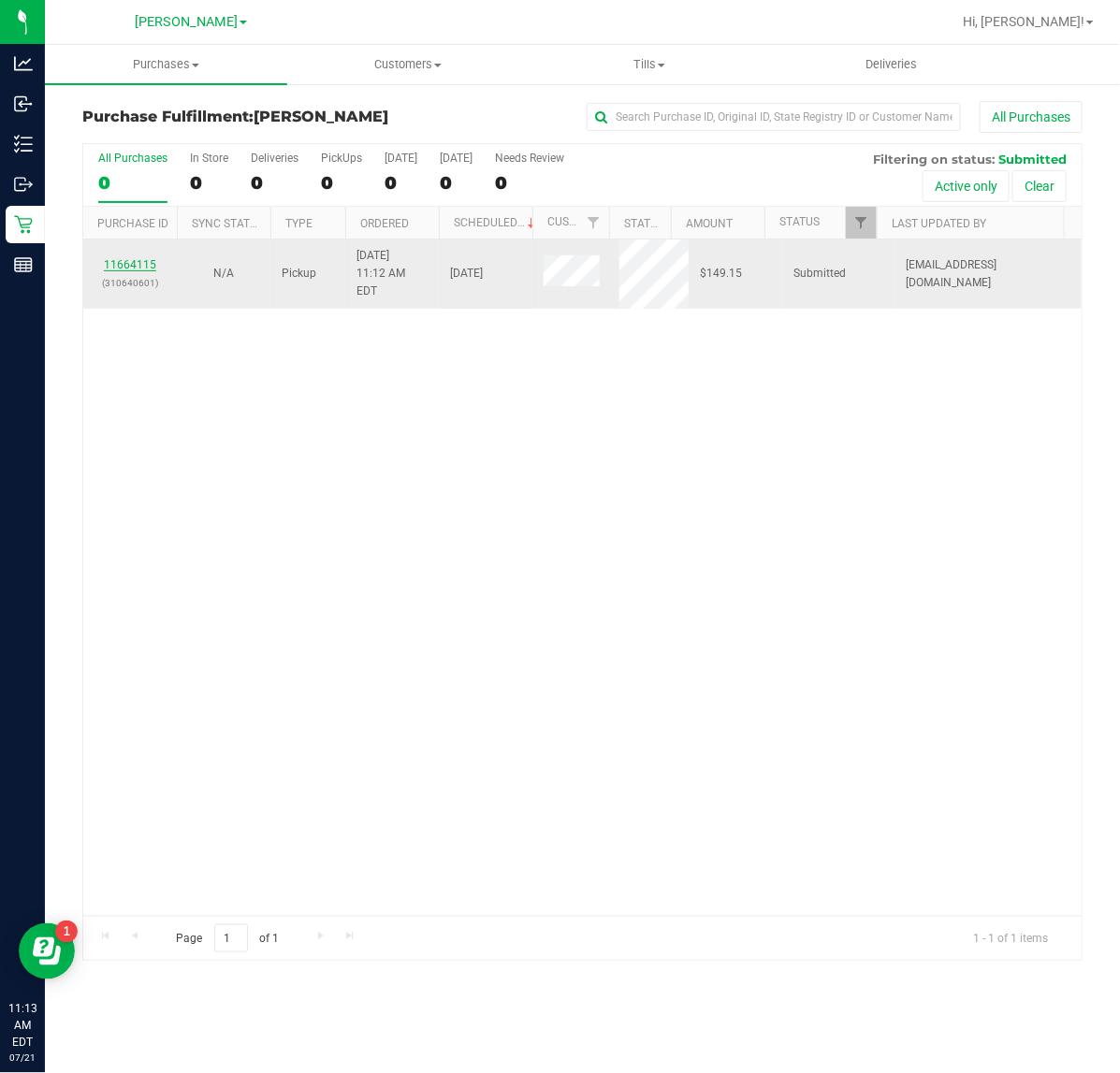 click on "11664115" at bounding box center [130, 265] 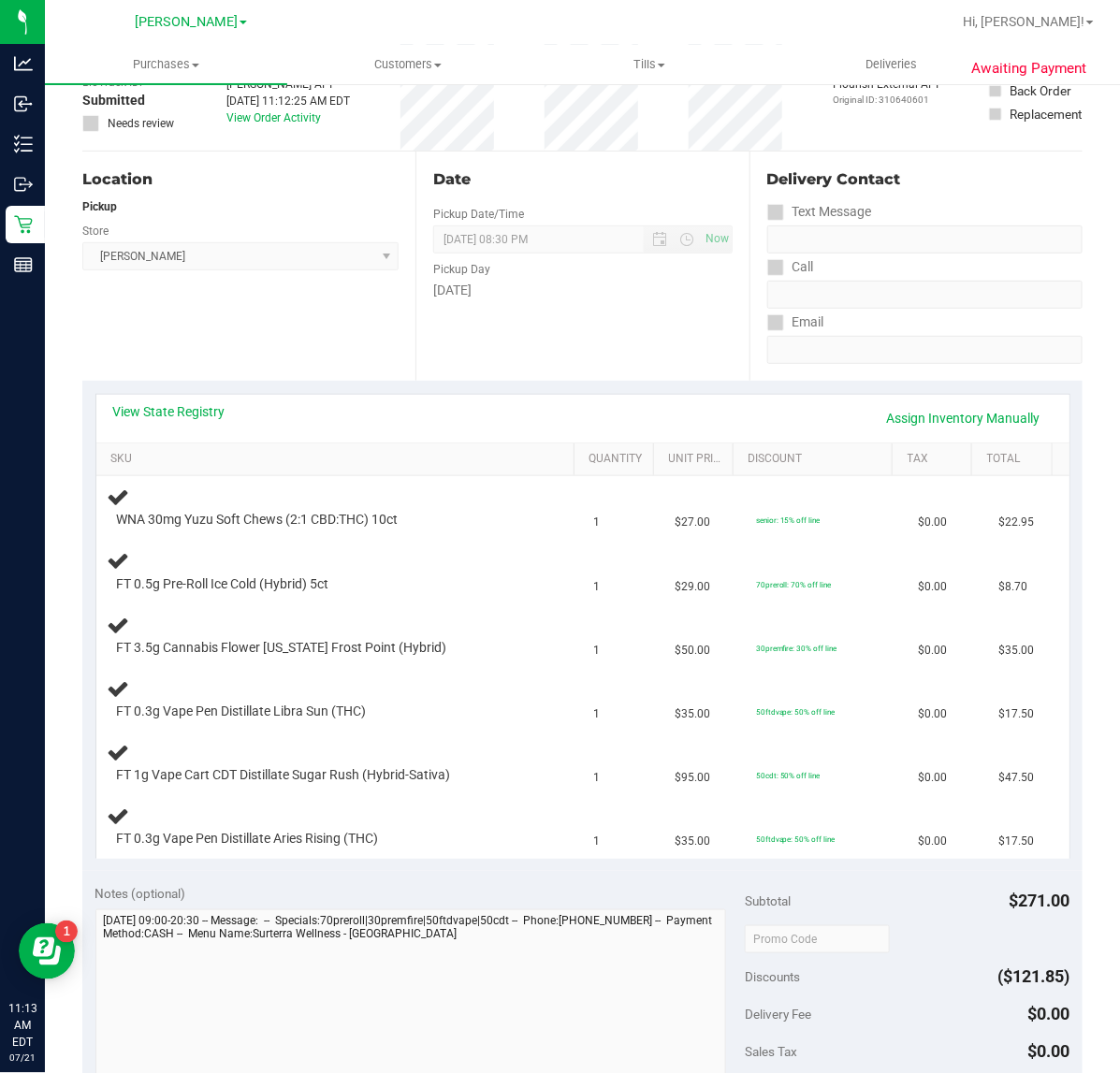 scroll, scrollTop: 124, scrollLeft: 0, axis: vertical 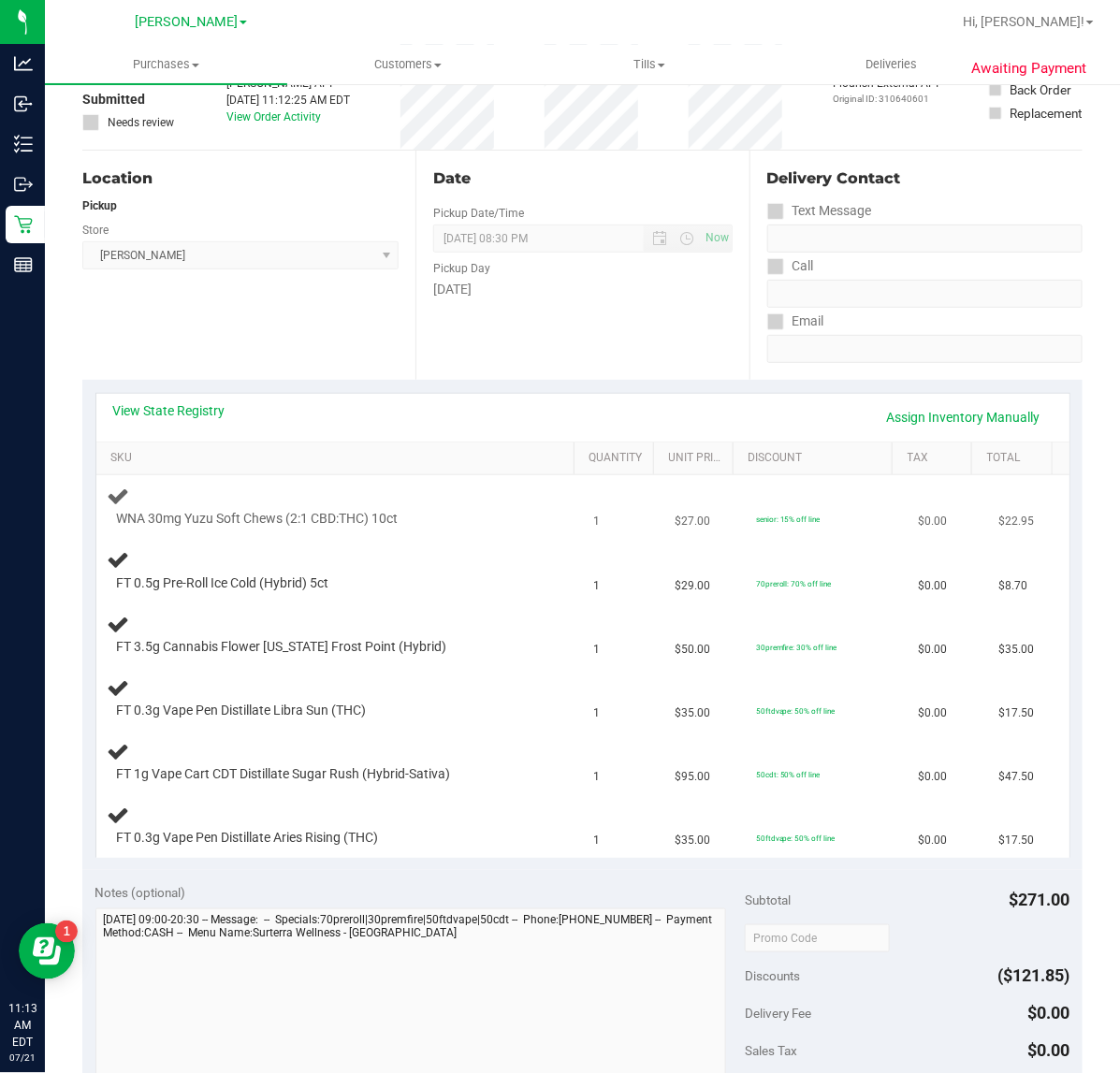 click on "WNA 30mg Yuzu Soft Chews (2:1 CBD:THC) 10ct" at bounding box center (340, 507) 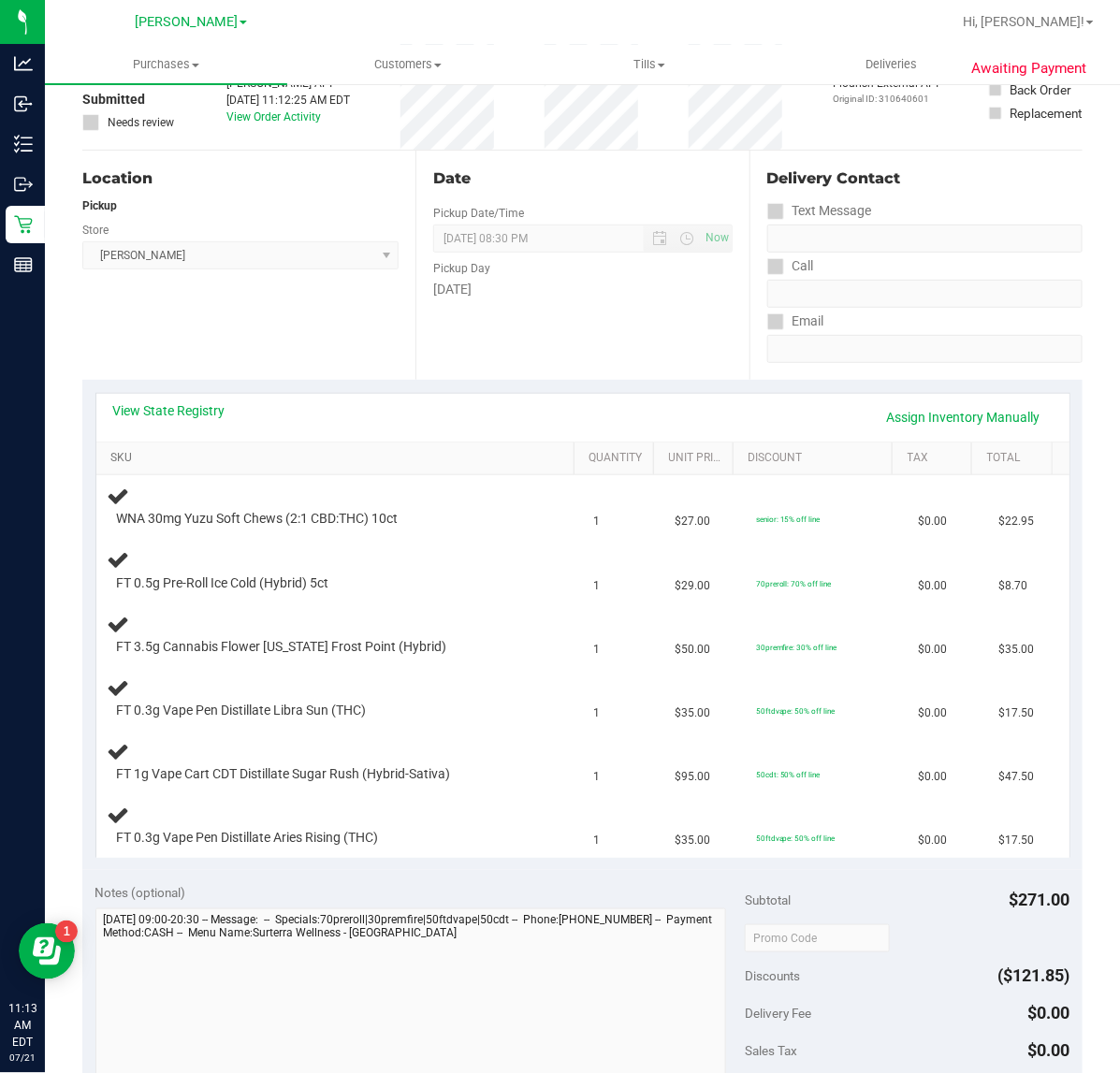 click on "SKU" at bounding box center [339, 458] 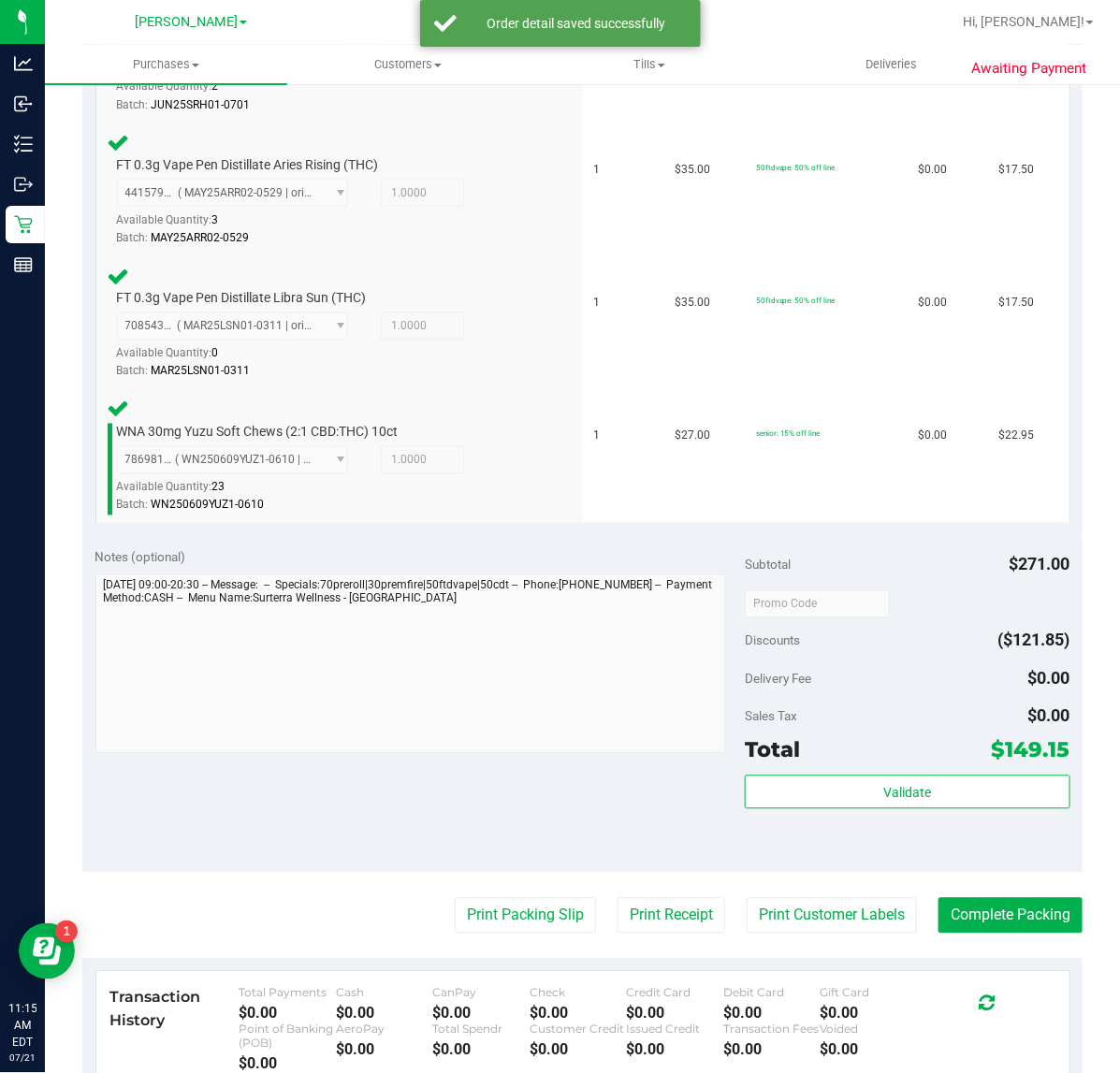 scroll, scrollTop: 879, scrollLeft: 0, axis: vertical 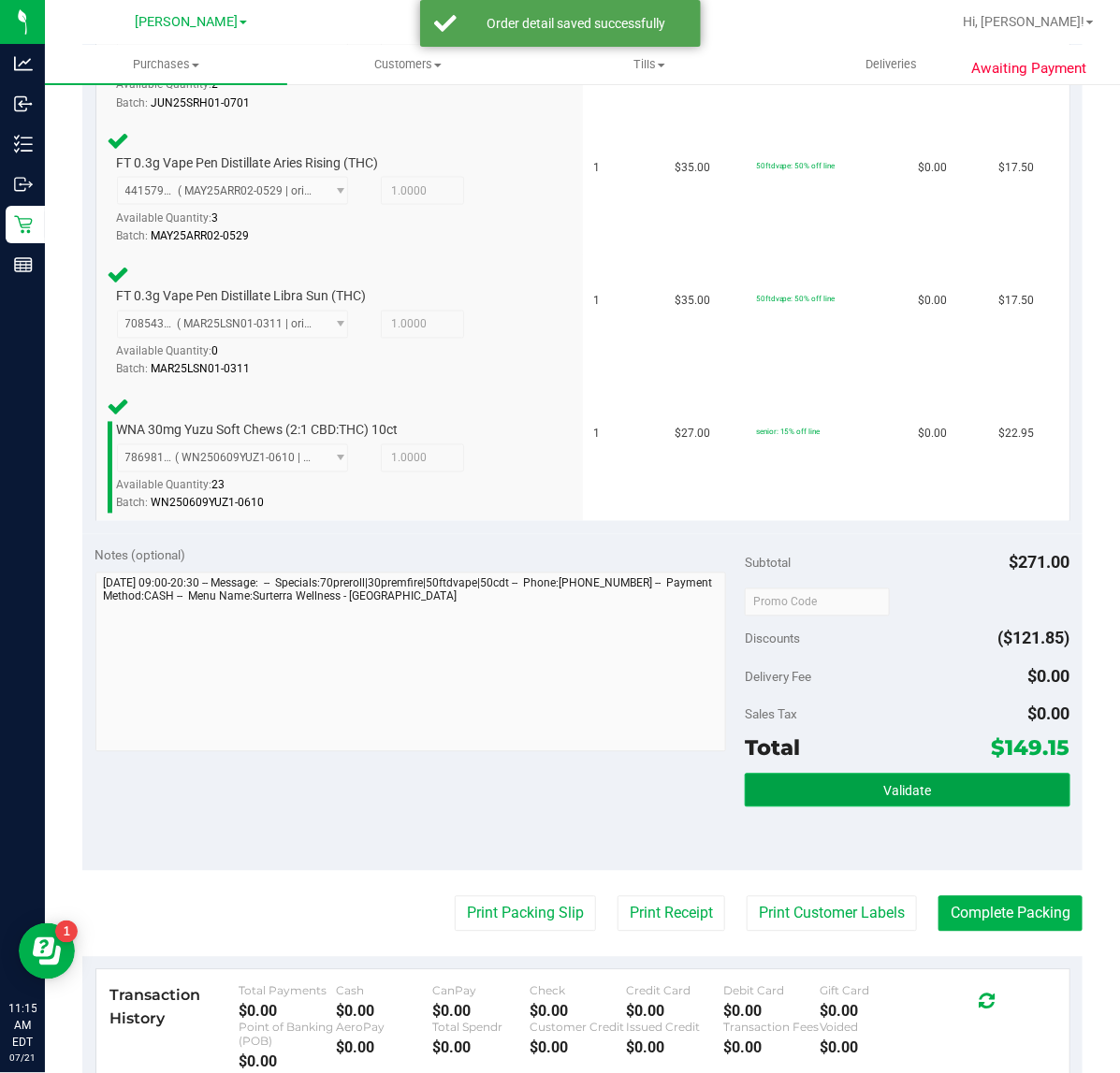 click on "Validate" at bounding box center (907, 790) 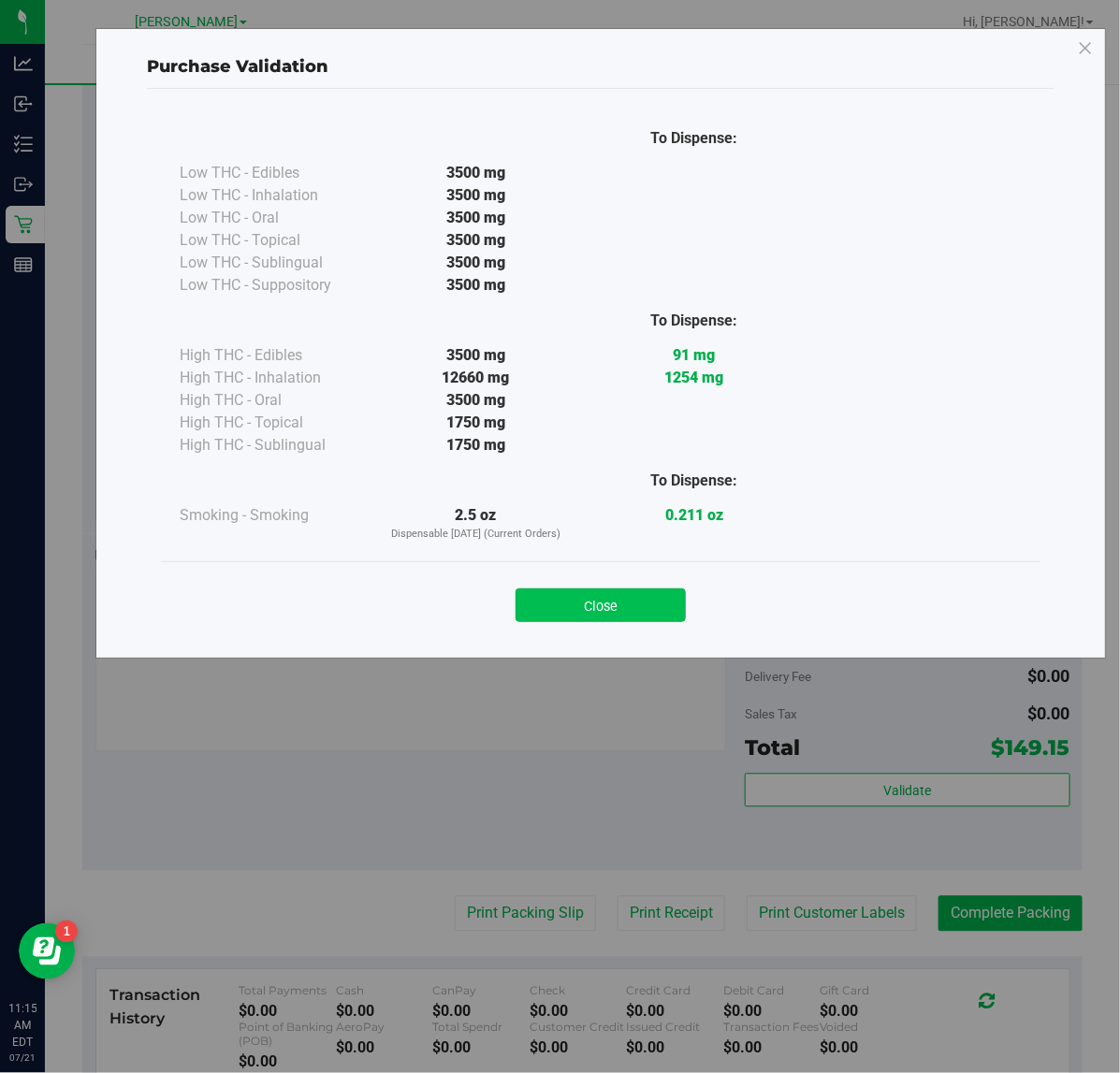 click on "Close" at bounding box center (601, 605) 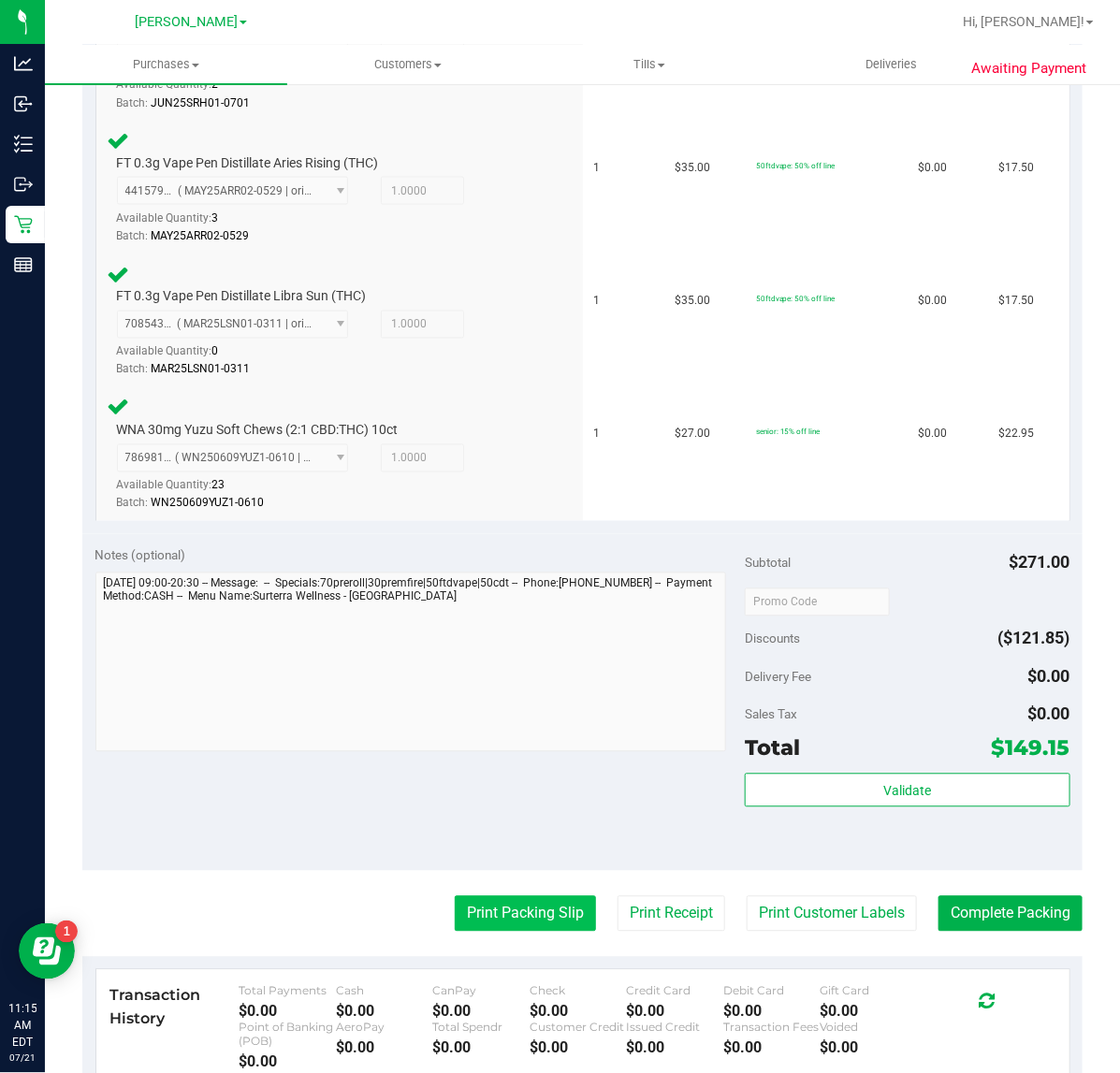 click on "Print Packing Slip" at bounding box center (525, 914) 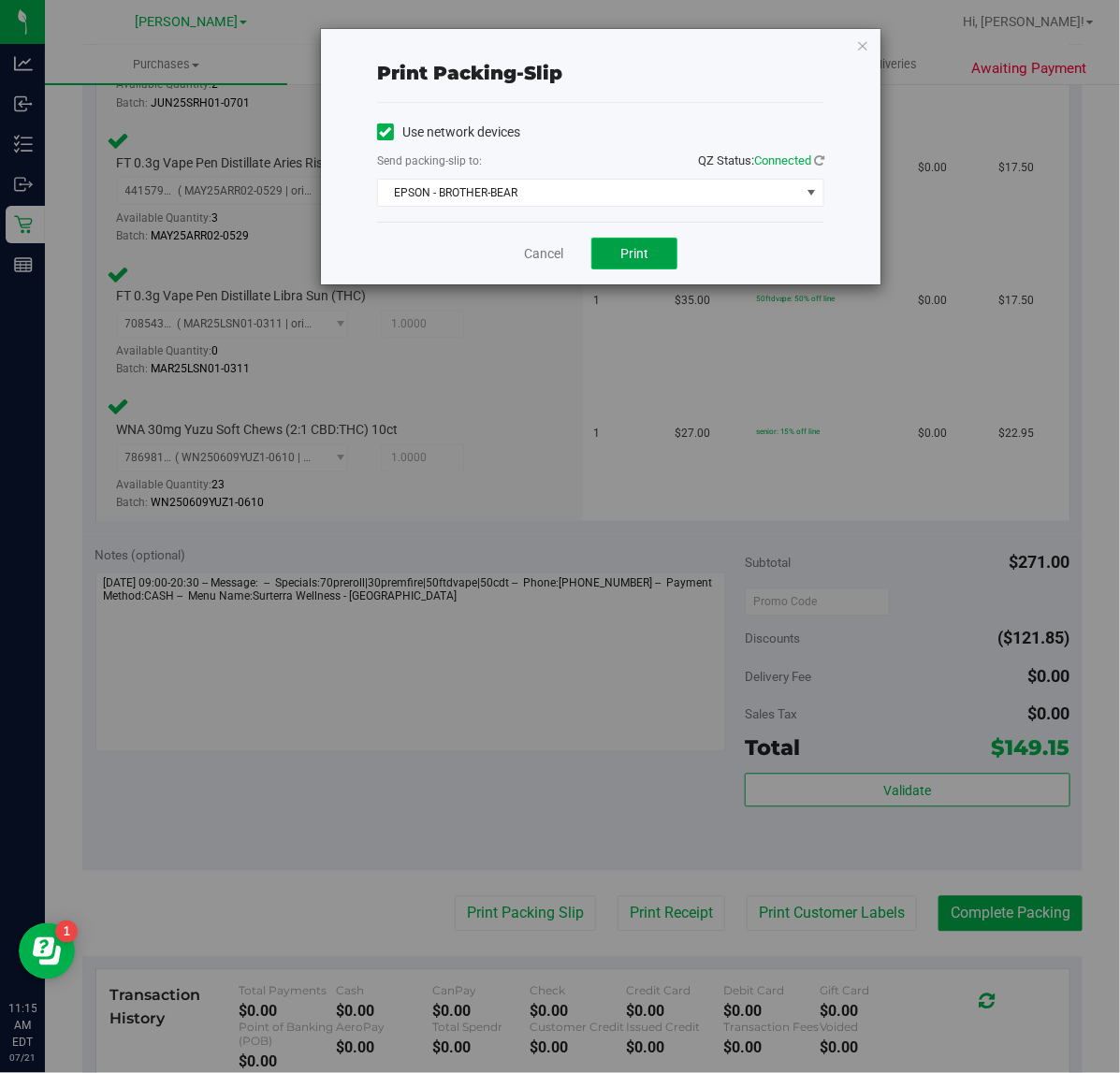 click on "Print" at bounding box center [634, 254] 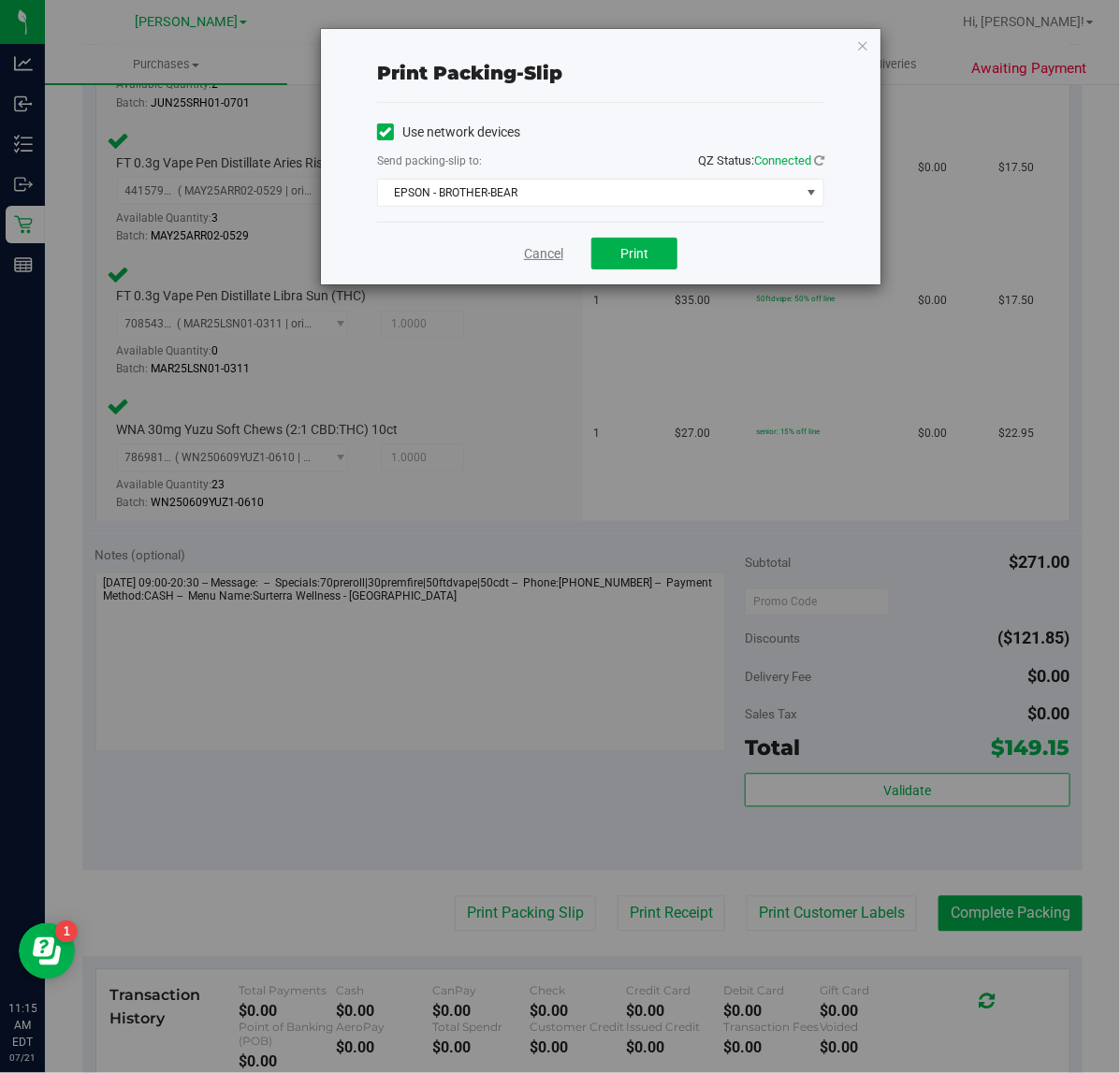 click on "Cancel" at bounding box center [544, 254] 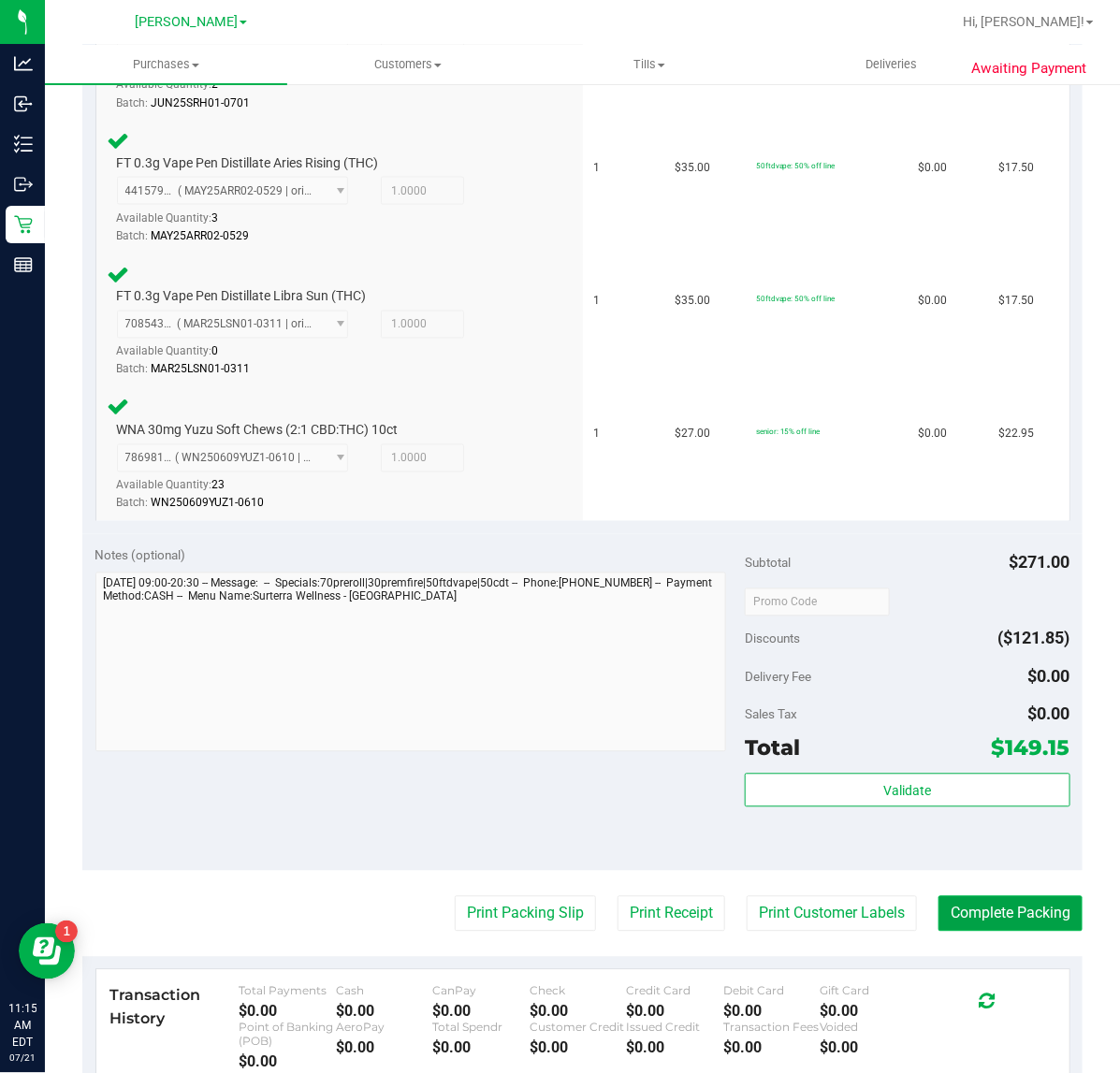 click on "Complete Packing" at bounding box center [1011, 914] 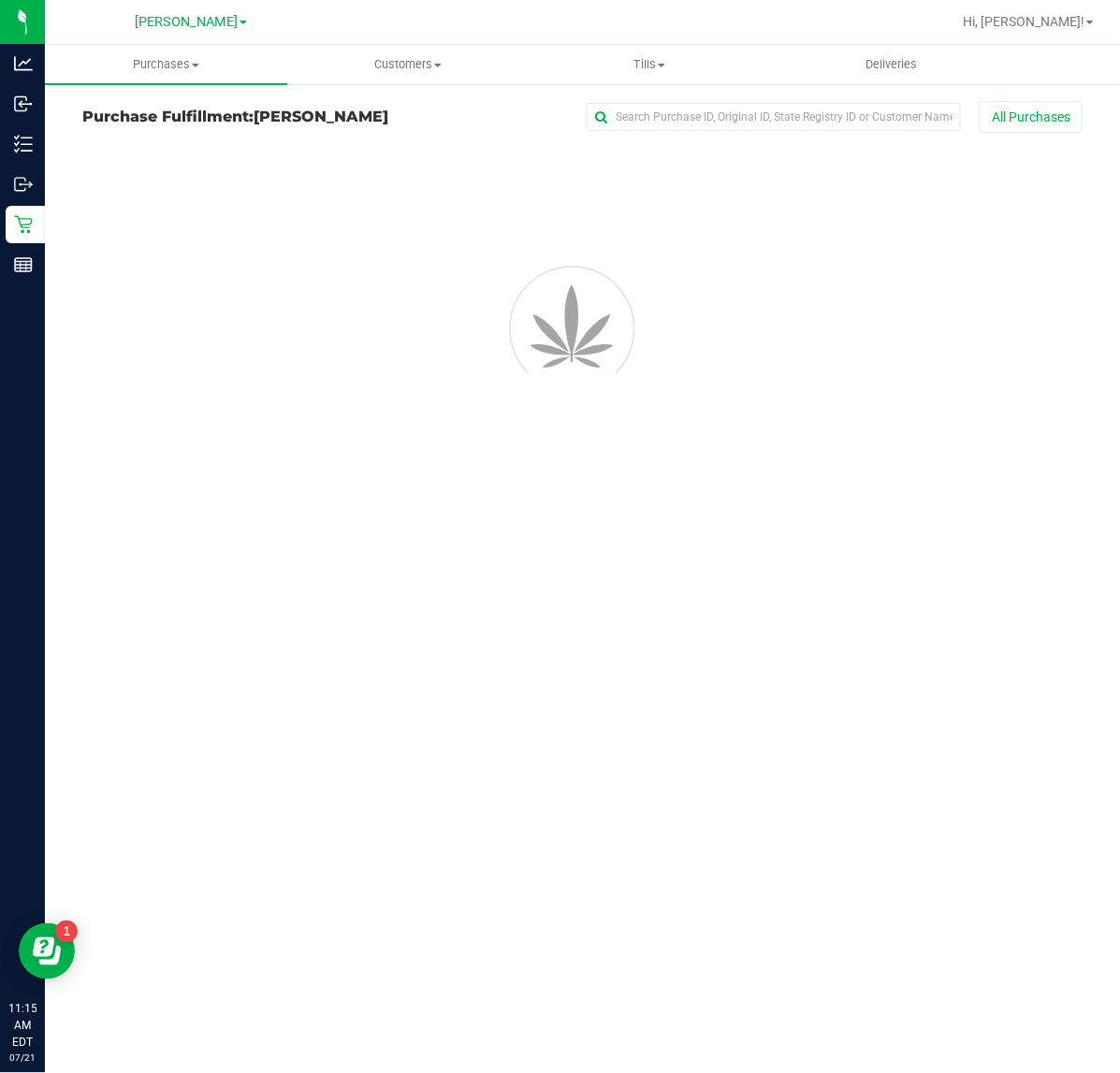 scroll, scrollTop: 0, scrollLeft: 0, axis: both 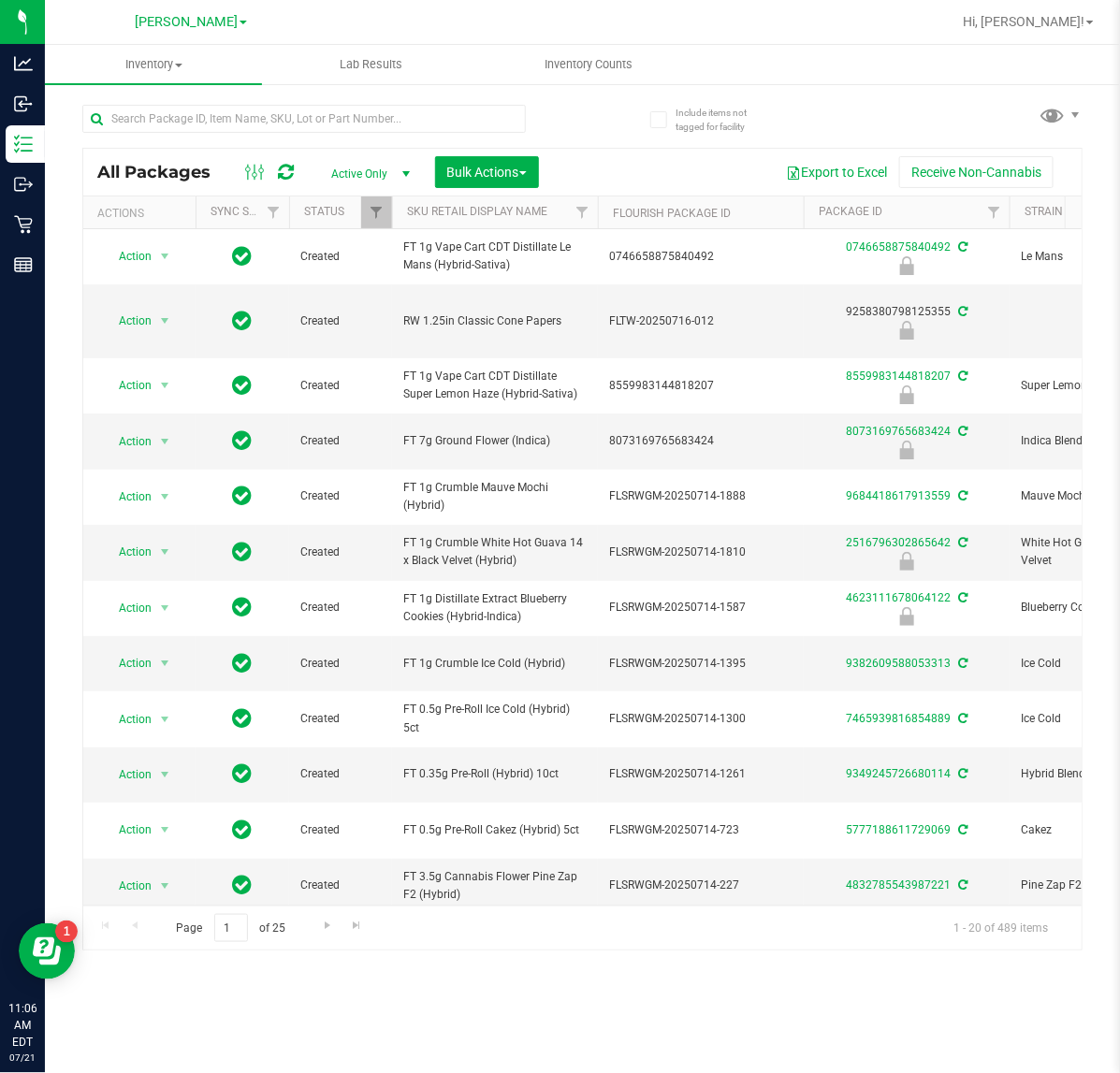 click on "Inventory
All packages
All inventory
Waste log
Create inventory
Lab Results
Inventory Counts" at bounding box center (582, 558) 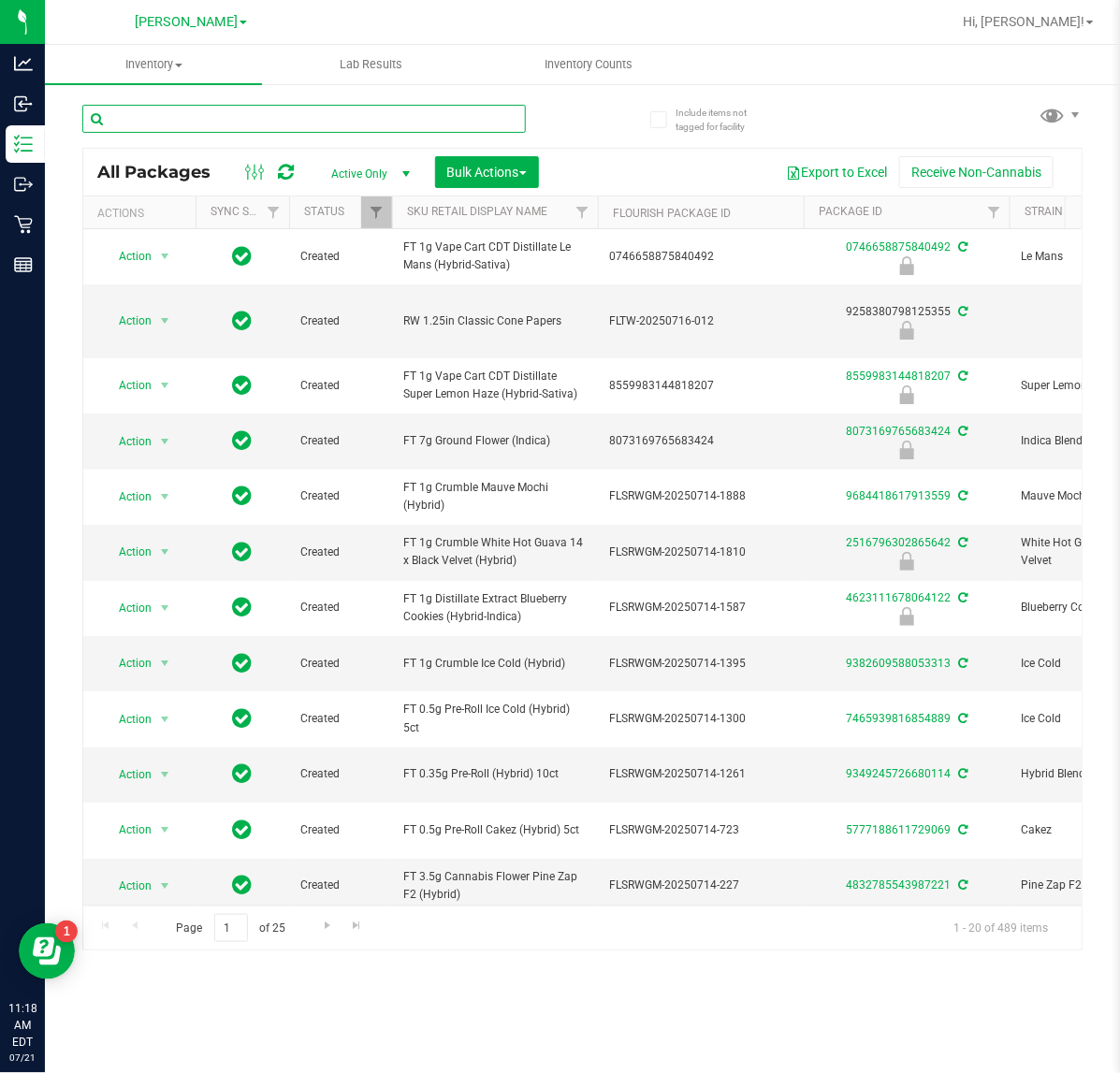 click at bounding box center (304, 119) 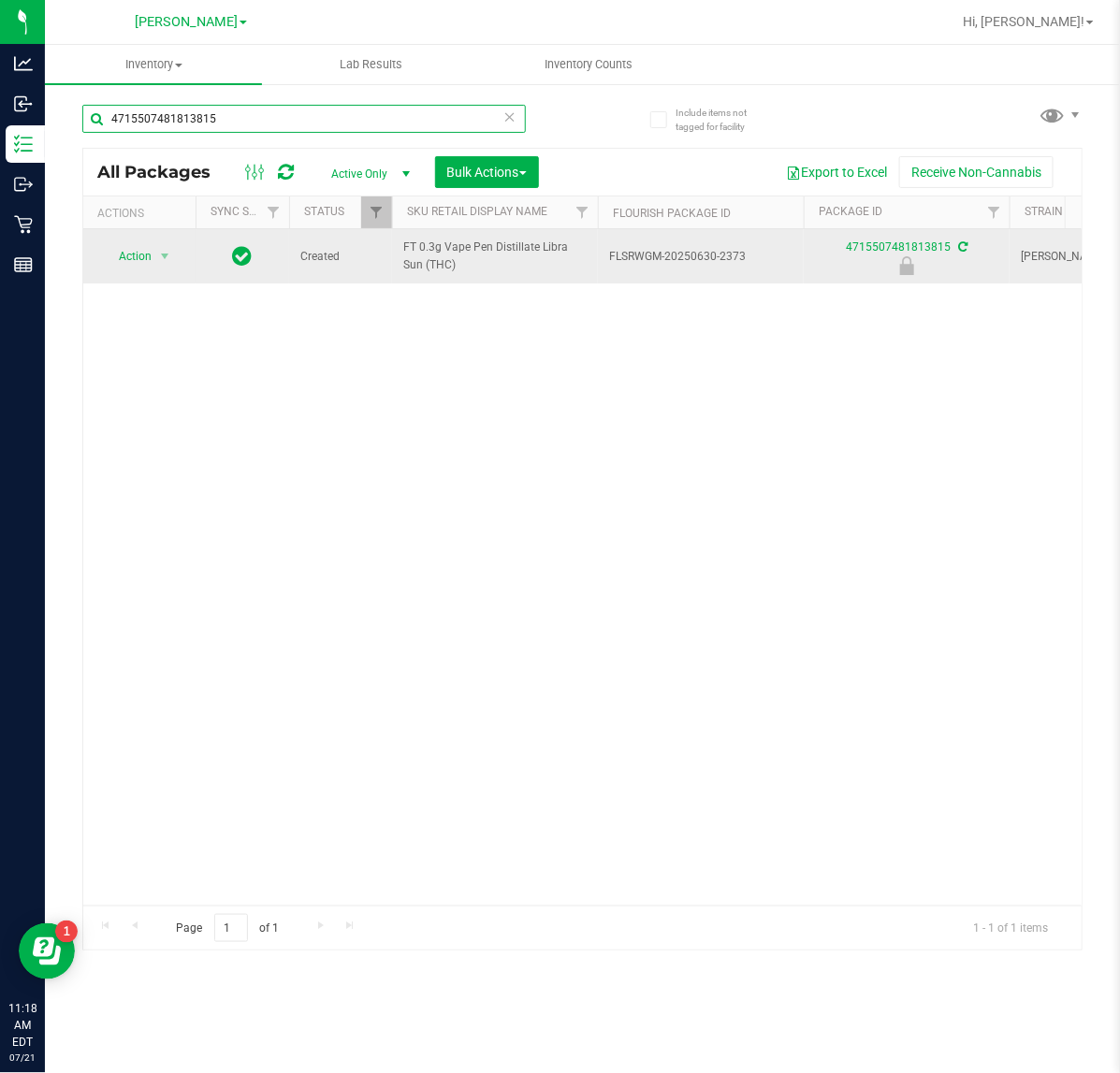 type on "4715507481813815" 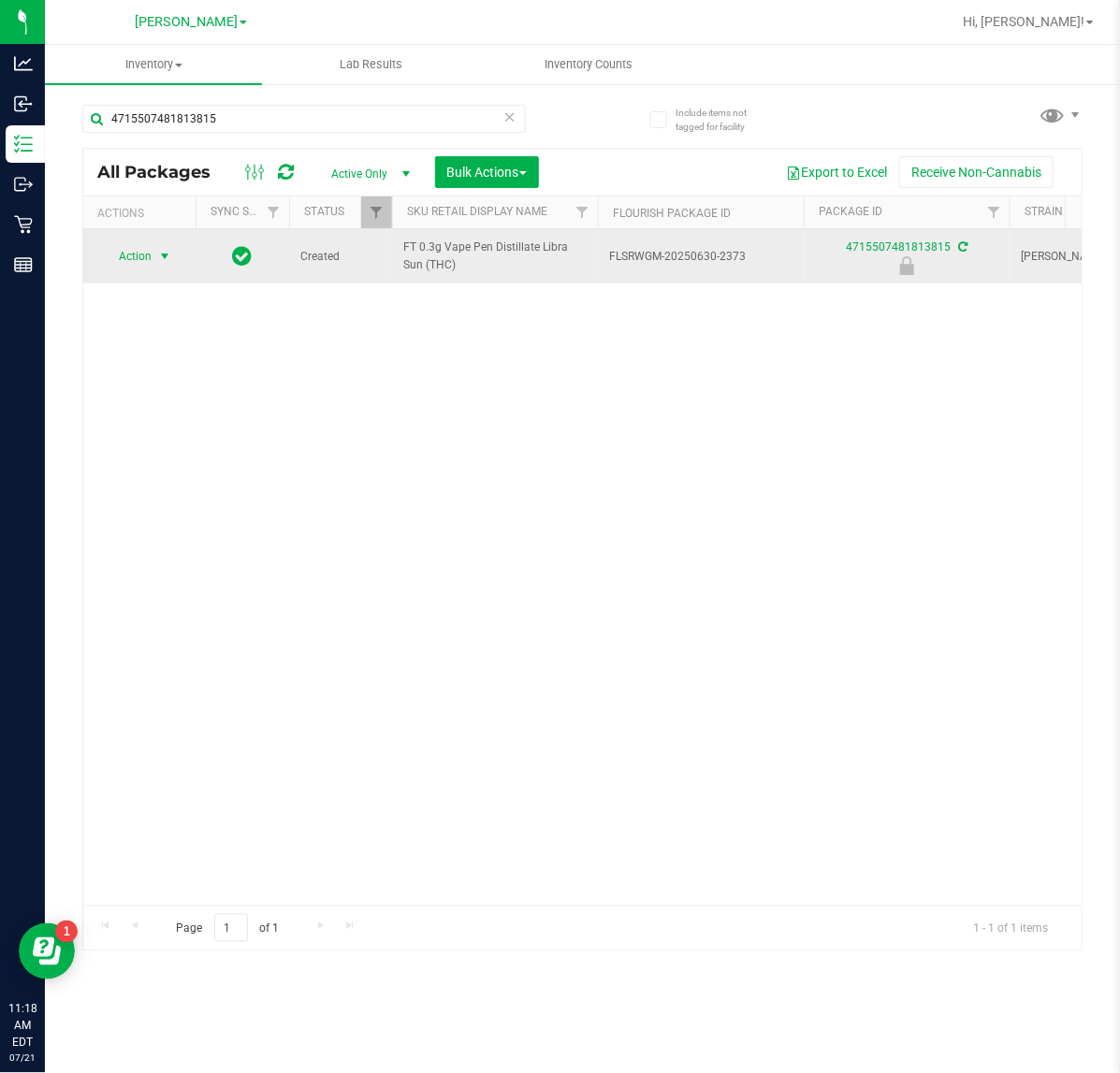 click on "Action" at bounding box center [127, 256] 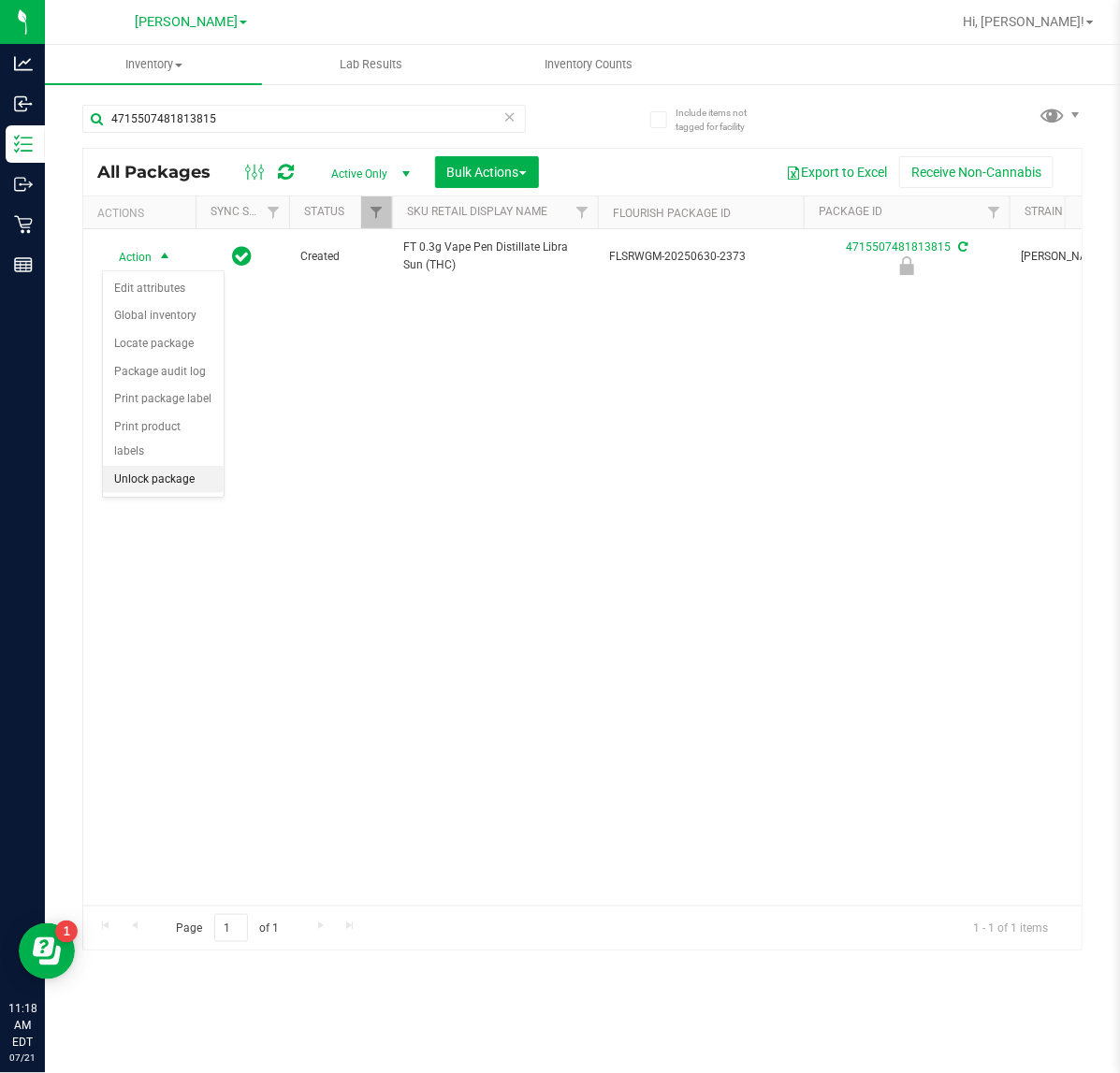 click on "Unlock package" at bounding box center (163, 480) 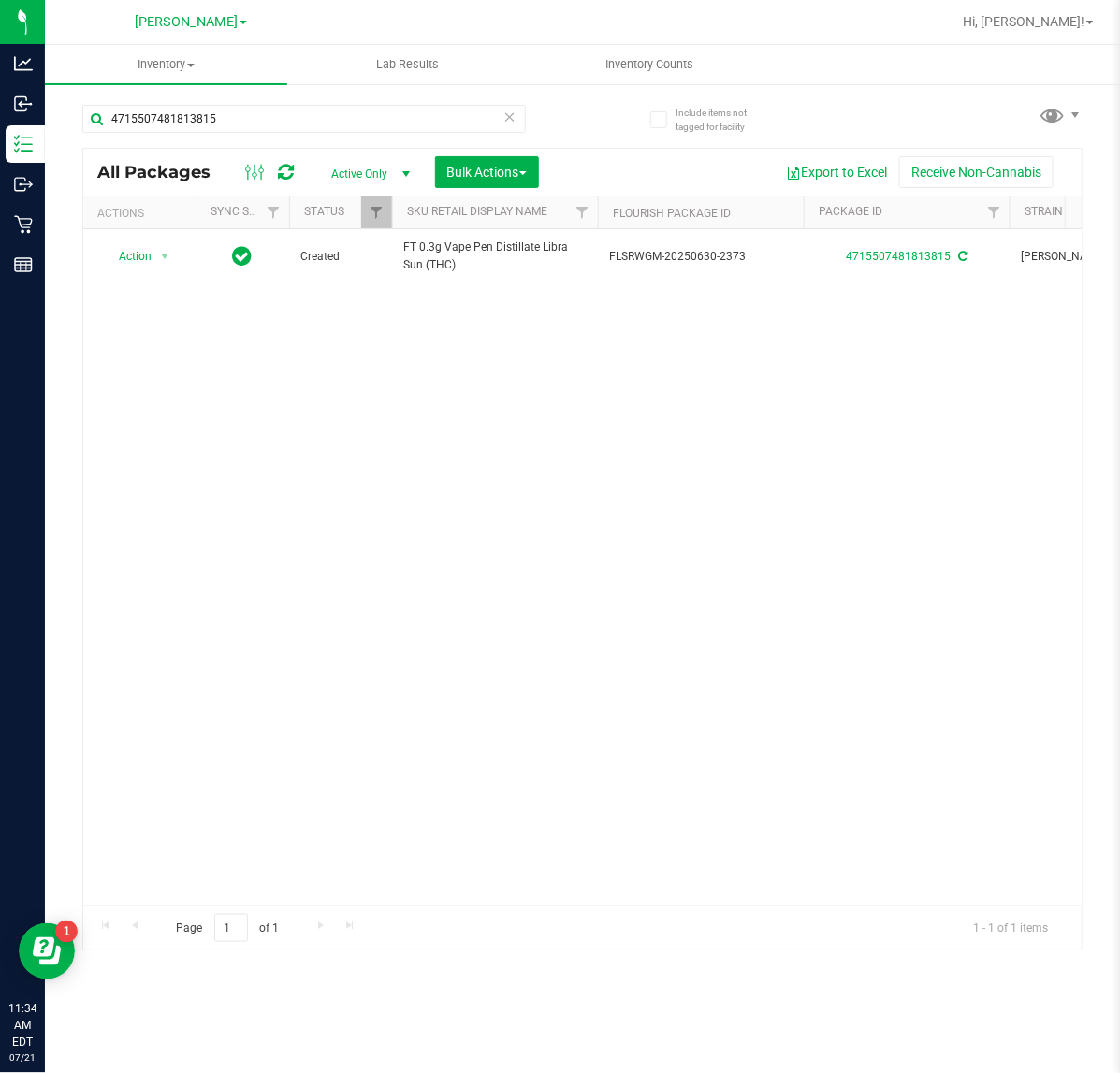 click on "Action Action Adjust qty Create package Edit attributes Global inventory Locate package Lock package Package audit log Print package label Print product labels Schedule for destruction
Created
FT 0.3g Vape Pen Distillate Libra Sun (THC)
FLSRWGM-20250630-2373
4715507481813815
Libra Sun
Each
(0.3 g ea.)
85.1000 $35.00000
Vape Pen Disposable Distillate
20
0
20
Jun 30, 2025 09:52:00 EDT
FT - VAPE PEN DISTILLATE - 0.3G - LSN - THC
BAP-DP-FT-LSN" at bounding box center (582, 567) 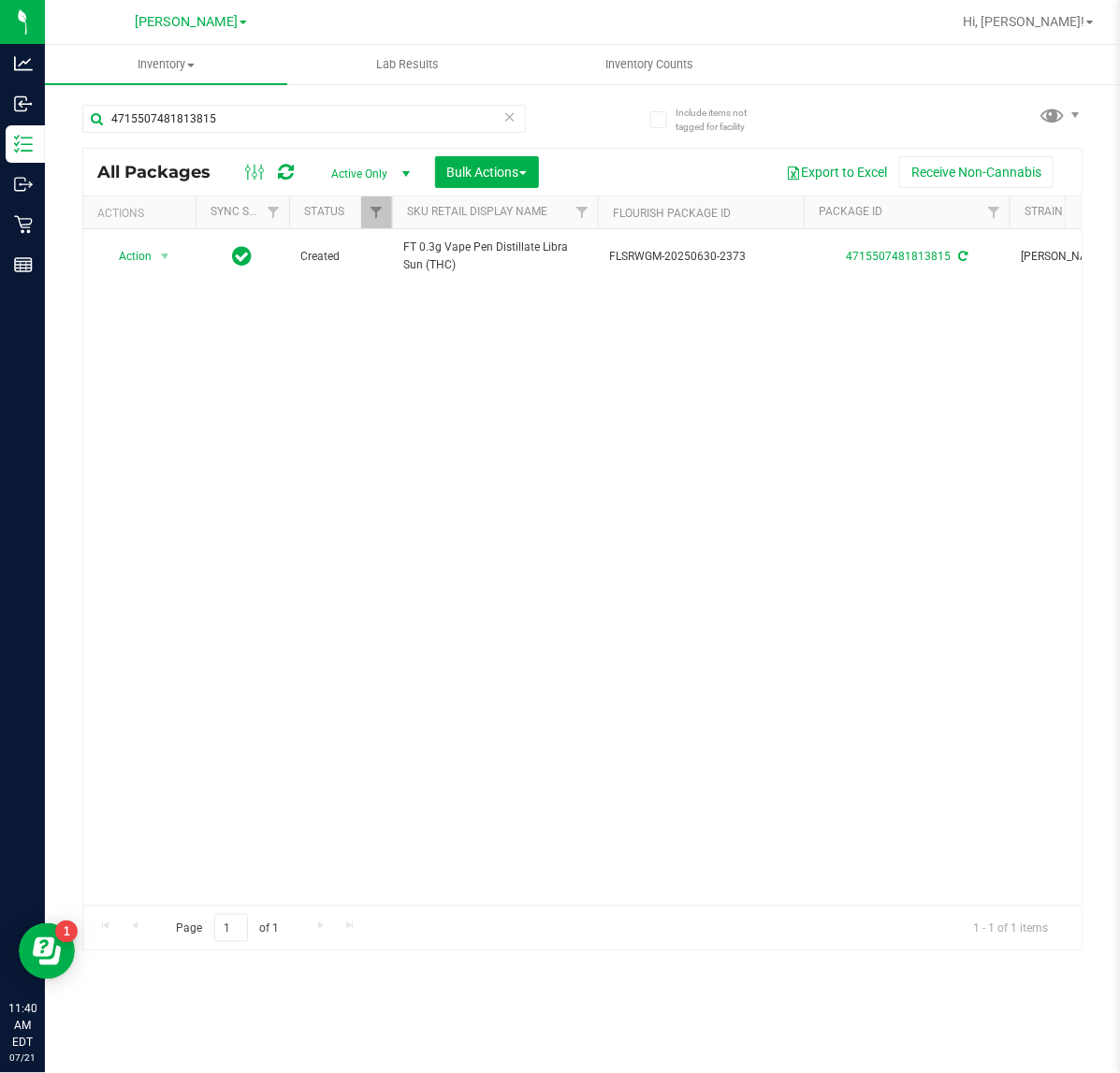 click on "Action Action Adjust qty Create package Edit attributes Global inventory Locate package Lock package Package audit log Print package label Print product labels Schedule for destruction
Created
FT 0.3g Vape Pen Distillate Libra Sun (THC)
FLSRWGM-20250630-2373
4715507481813815
Libra Sun
Each
(0.3 g ea.)
85.1000 $35.00000
Vape Pen Disposable Distillate
20
0
20
Jun 30, 2025 09:52:00 EDT
FT - VAPE PEN DISTILLATE - 0.3G - LSN - THC
BAP-DP-FT-LSN" at bounding box center (582, 567) 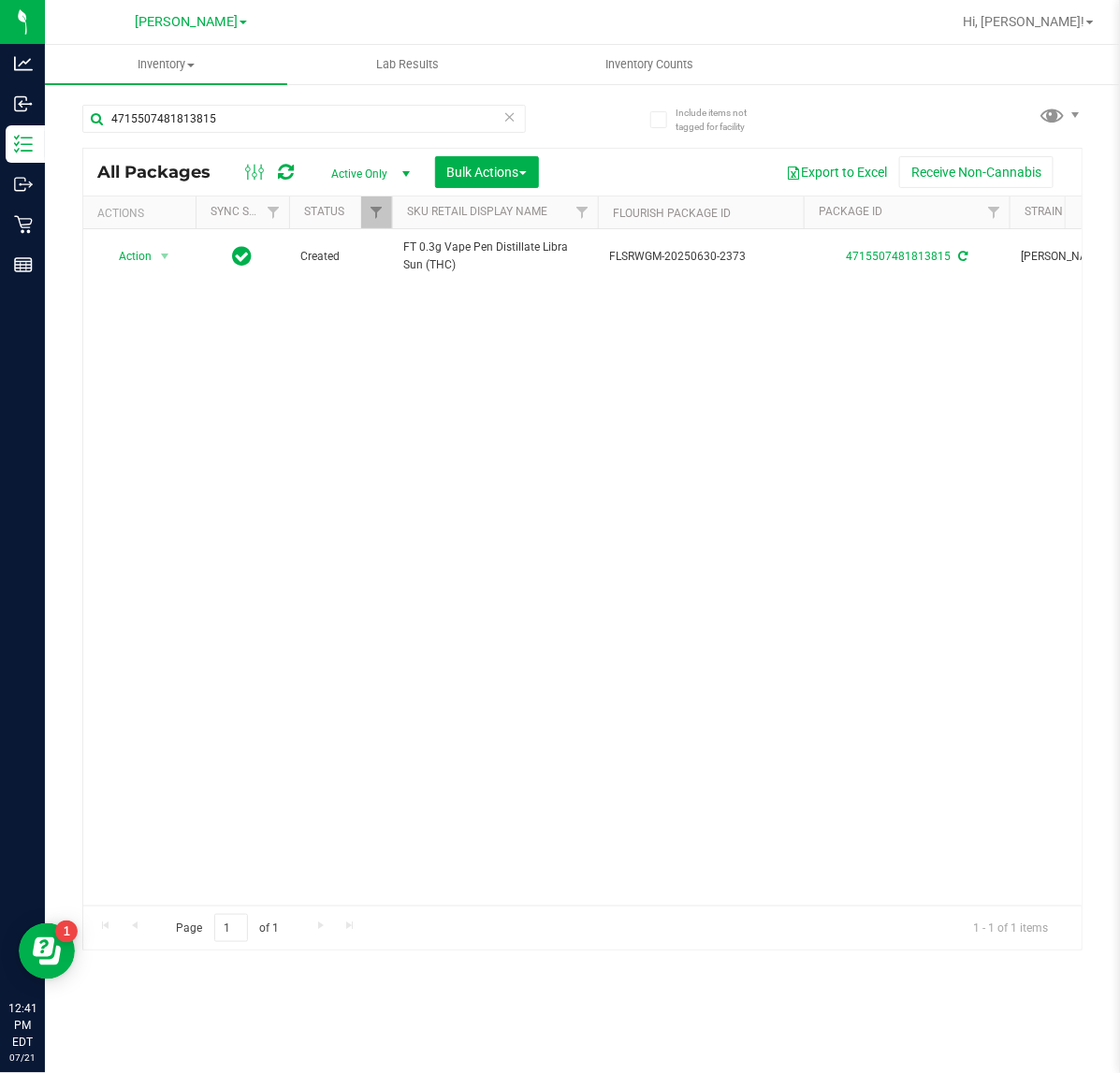 click on "Action Action Adjust qty Create package Edit attributes Global inventory Locate package Lock package Package audit log Print package label Print product labels Schedule for destruction
Created
FT 0.3g Vape Pen Distillate Libra Sun (THC)
FLSRWGM-20250630-2373
4715507481813815
Libra Sun
Each
(0.3 g ea.)
85.1000 $35.00000
Vape Pen Disposable Distillate
20
0
20
Jun 30, 2025 09:52:00 EDT
FT - VAPE PEN DISTILLATE - 0.3G - LSN - THC
BAP-DP-FT-LSN" at bounding box center (582, 567) 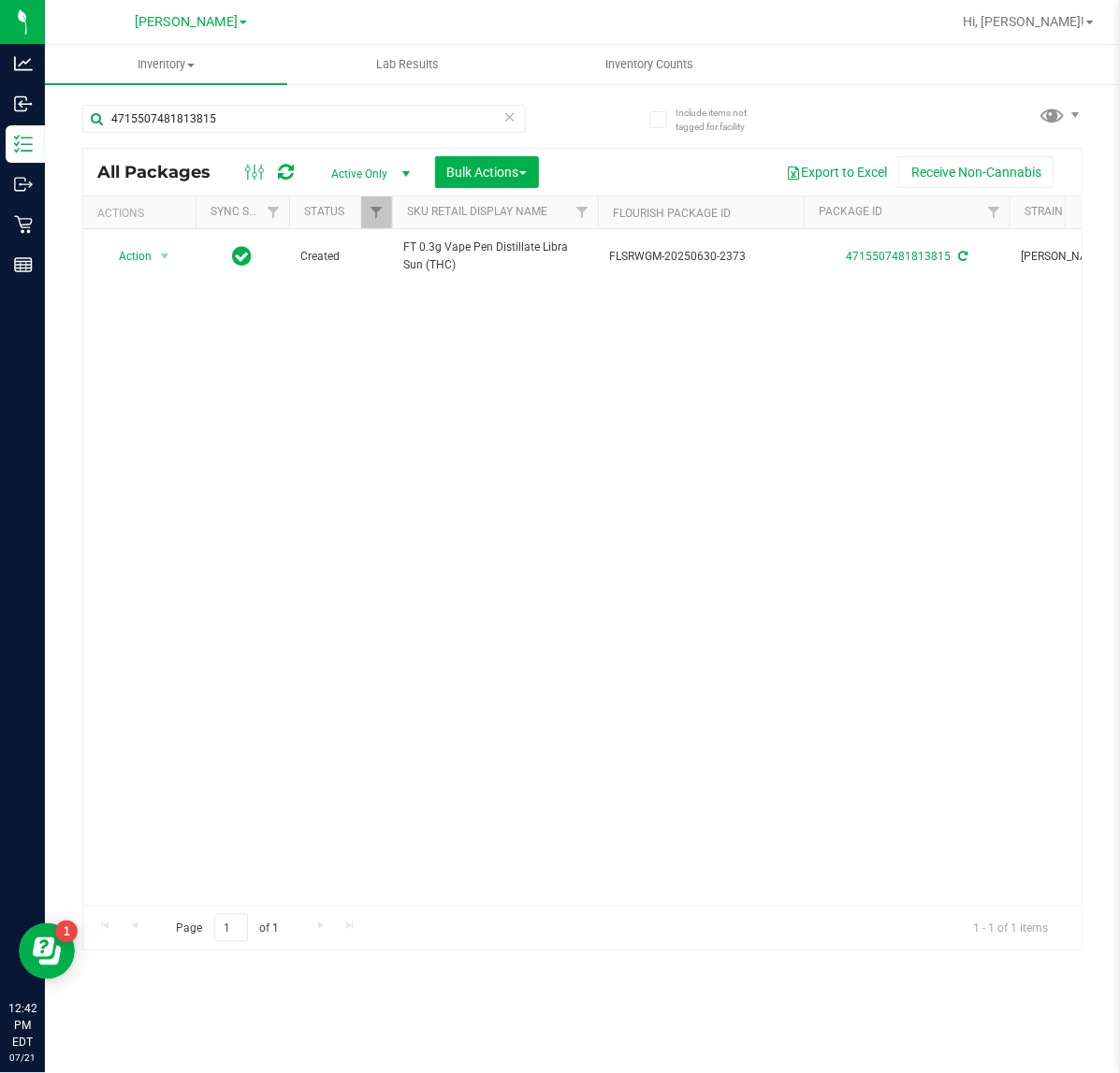 click on "Action Action Adjust qty Create package Edit attributes Global inventory Locate package Lock package Package audit log Print package label Print product labels Schedule for destruction
Created
FT 0.3g Vape Pen Distillate Libra Sun (THC)
FLSRWGM-20250630-2373
4715507481813815
Libra Sun
Each
(0.3 g ea.)
85.1000 $35.00000
Vape Pen Disposable Distillate
20
0
20
Jun 30, 2025 09:52:00 EDT
FT - VAPE PEN DISTILLATE - 0.3G - LSN - THC
BAP-DP-FT-LSN" at bounding box center [582, 567] 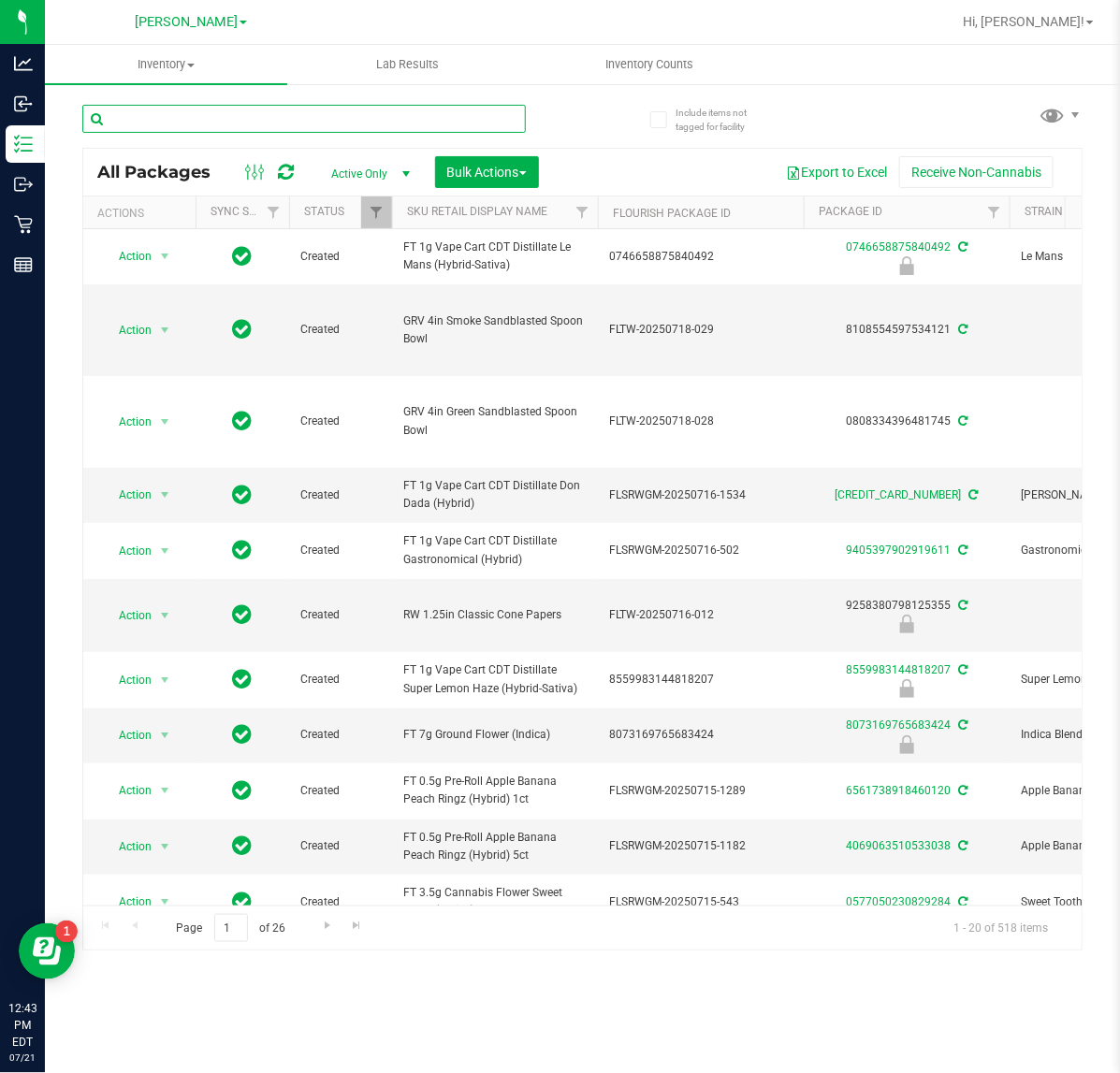 click at bounding box center (304, 119) 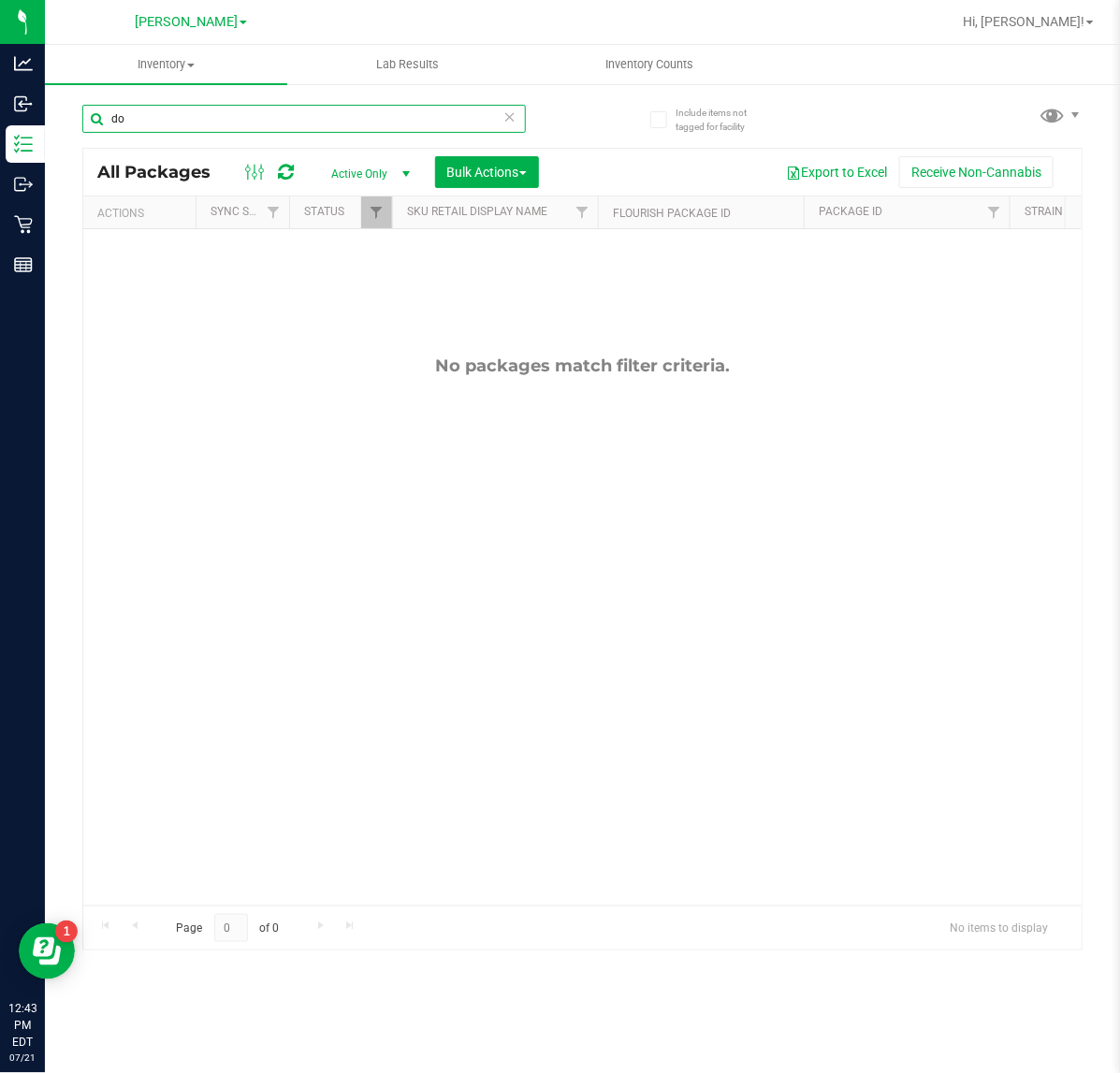 type on "d" 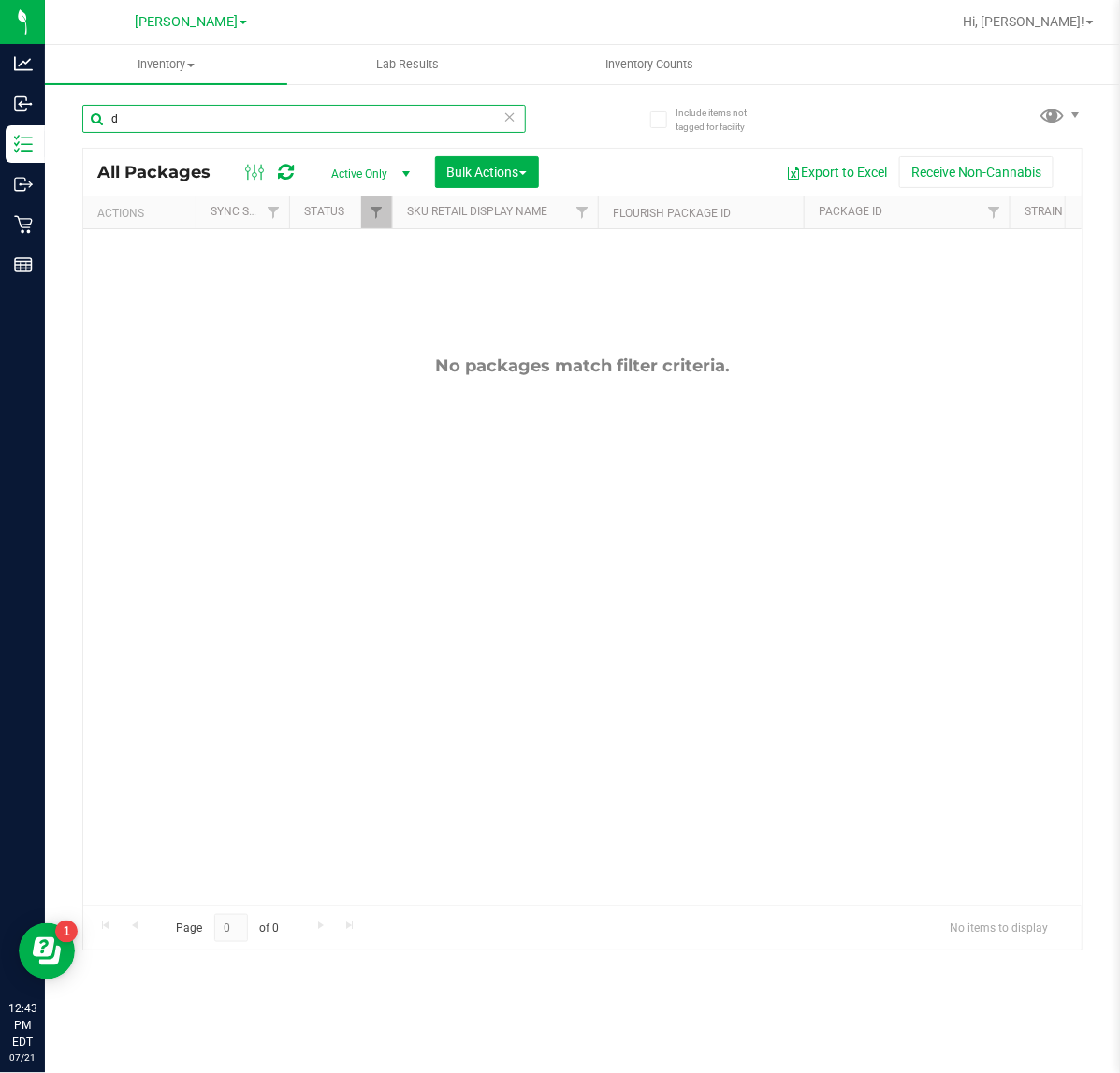type 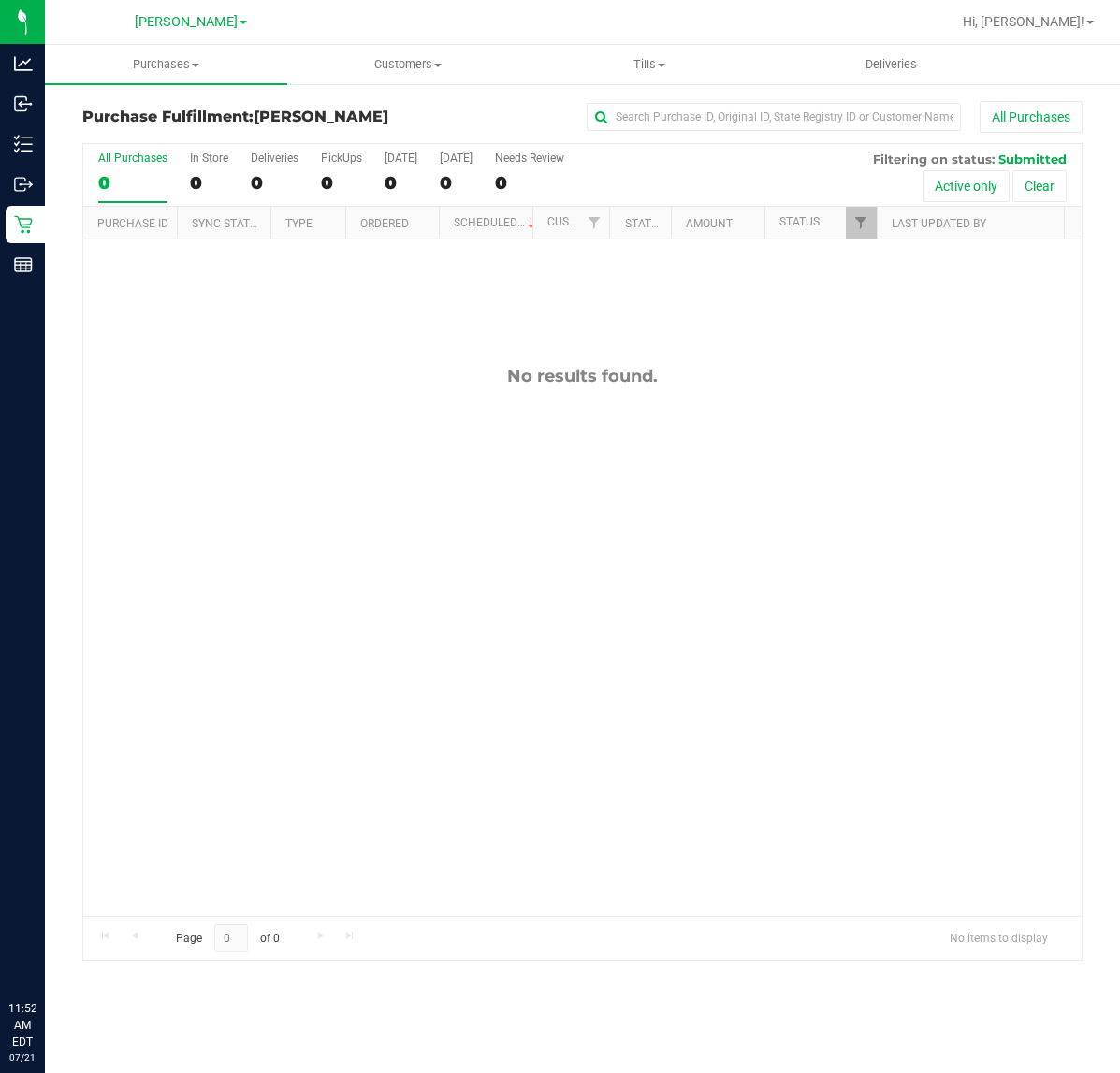 scroll, scrollTop: 0, scrollLeft: 0, axis: both 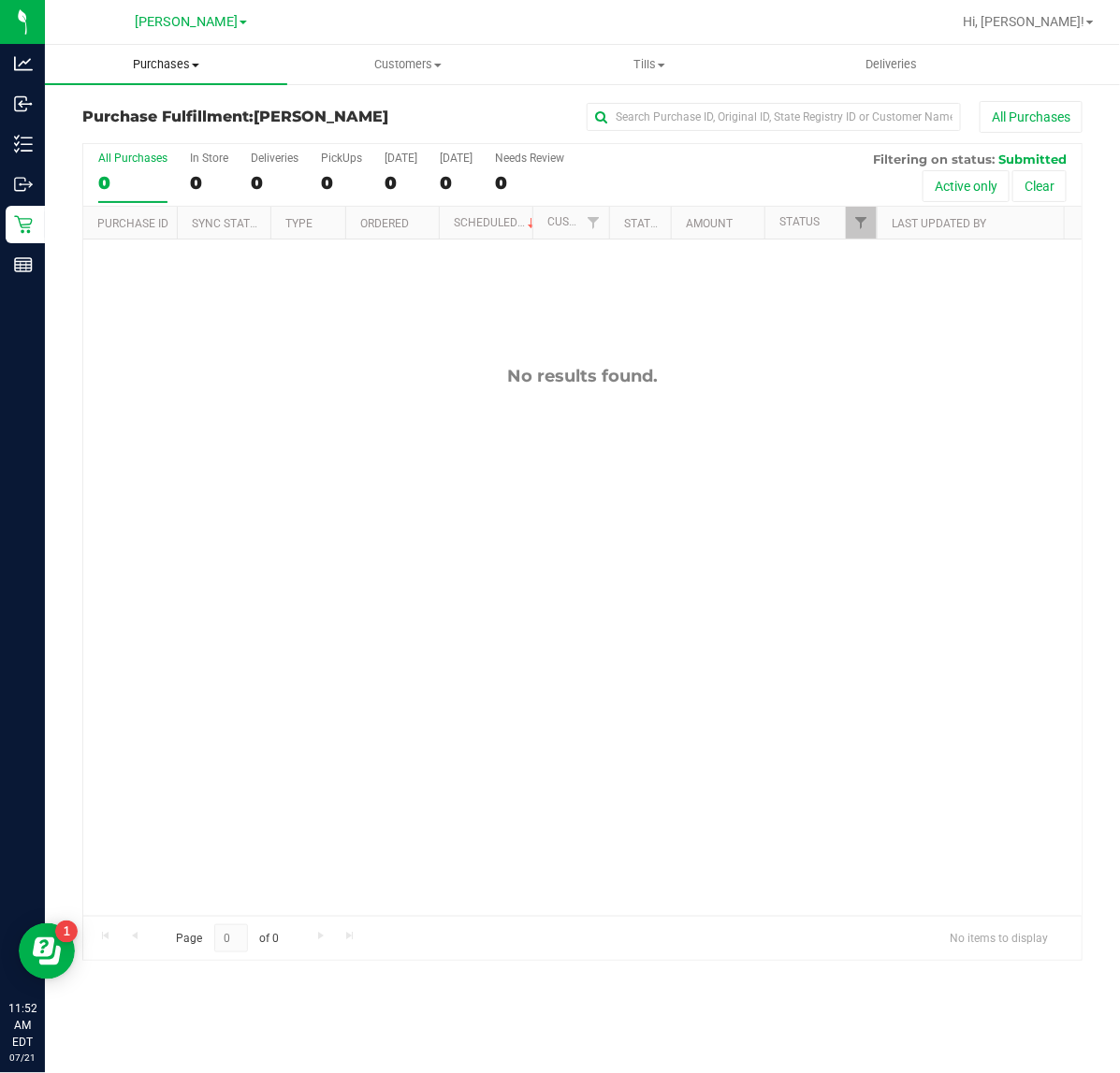 click on "Purchases" at bounding box center (166, 65) 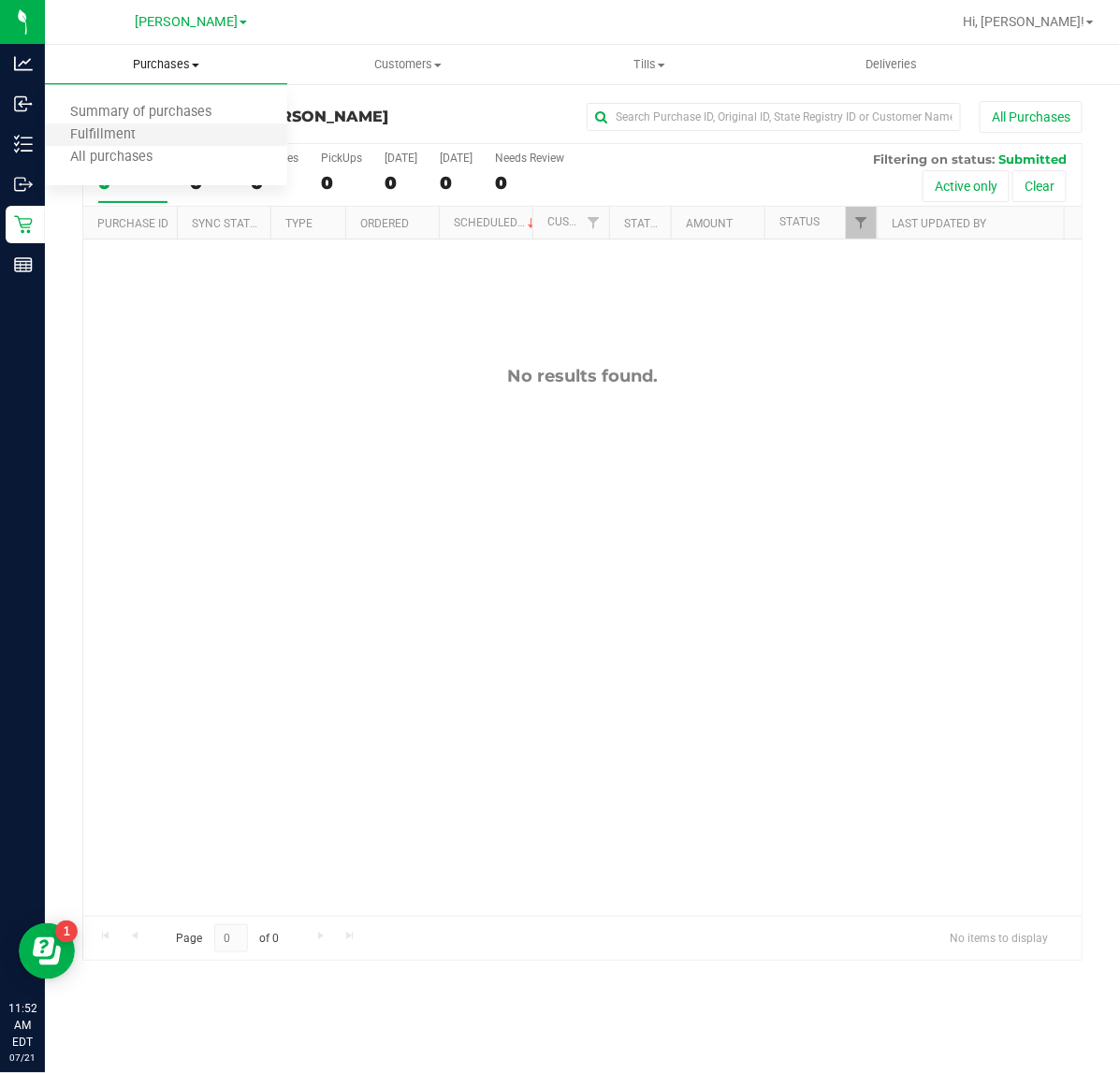 click on "Fulfillment" at bounding box center [166, 136] 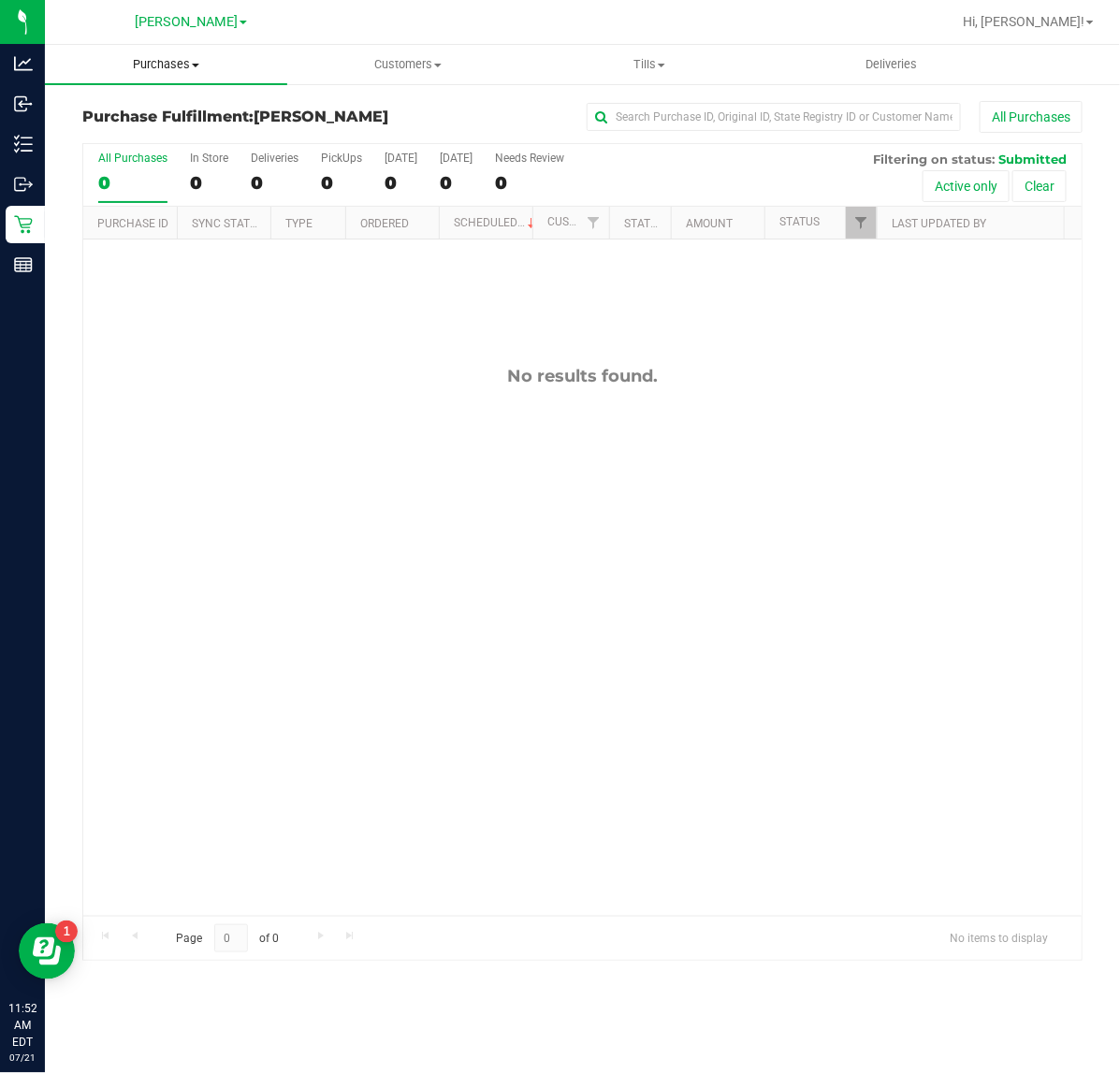 click on "Purchases" at bounding box center (166, 65) 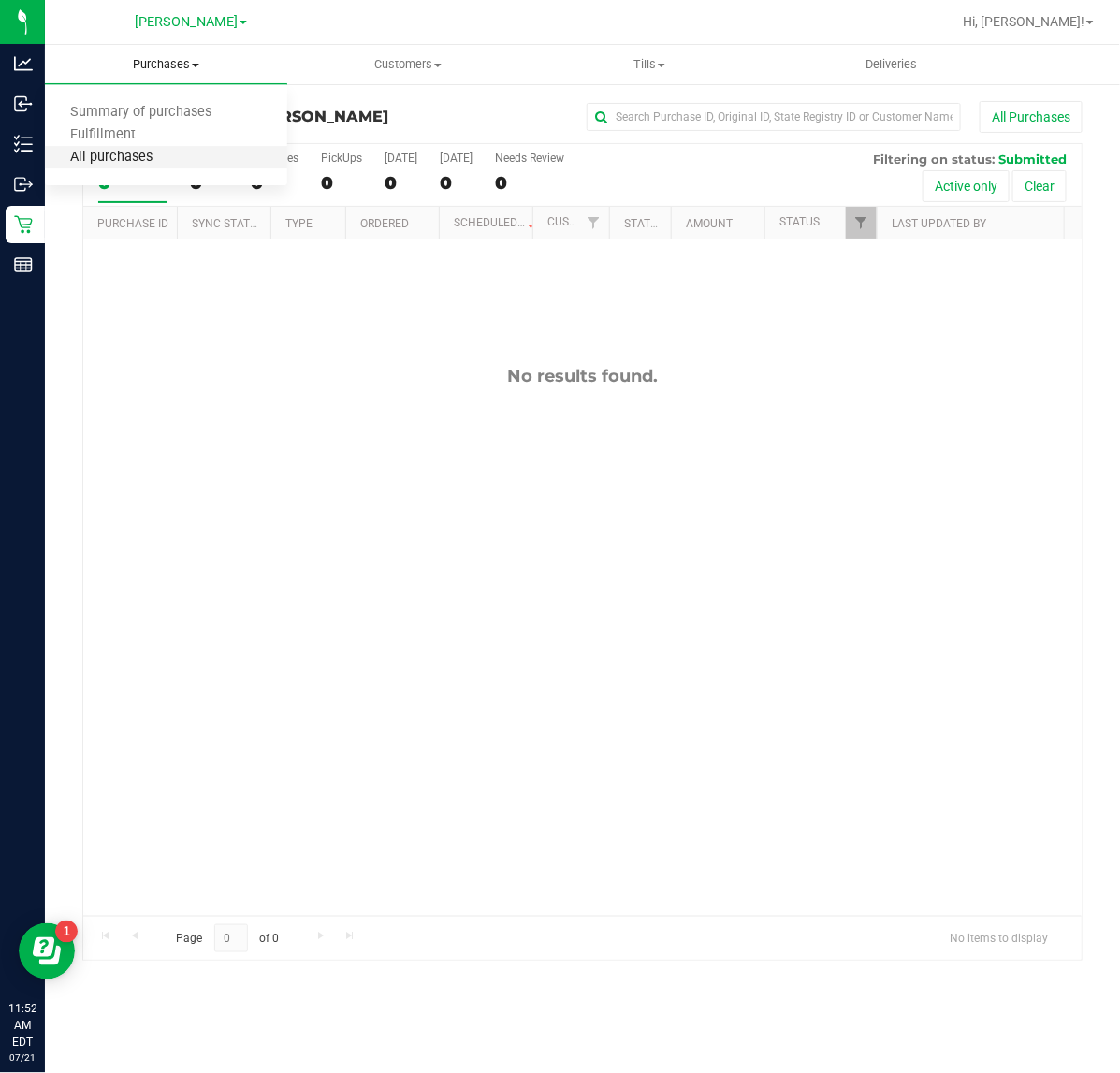 click on "All purchases" at bounding box center [111, 157] 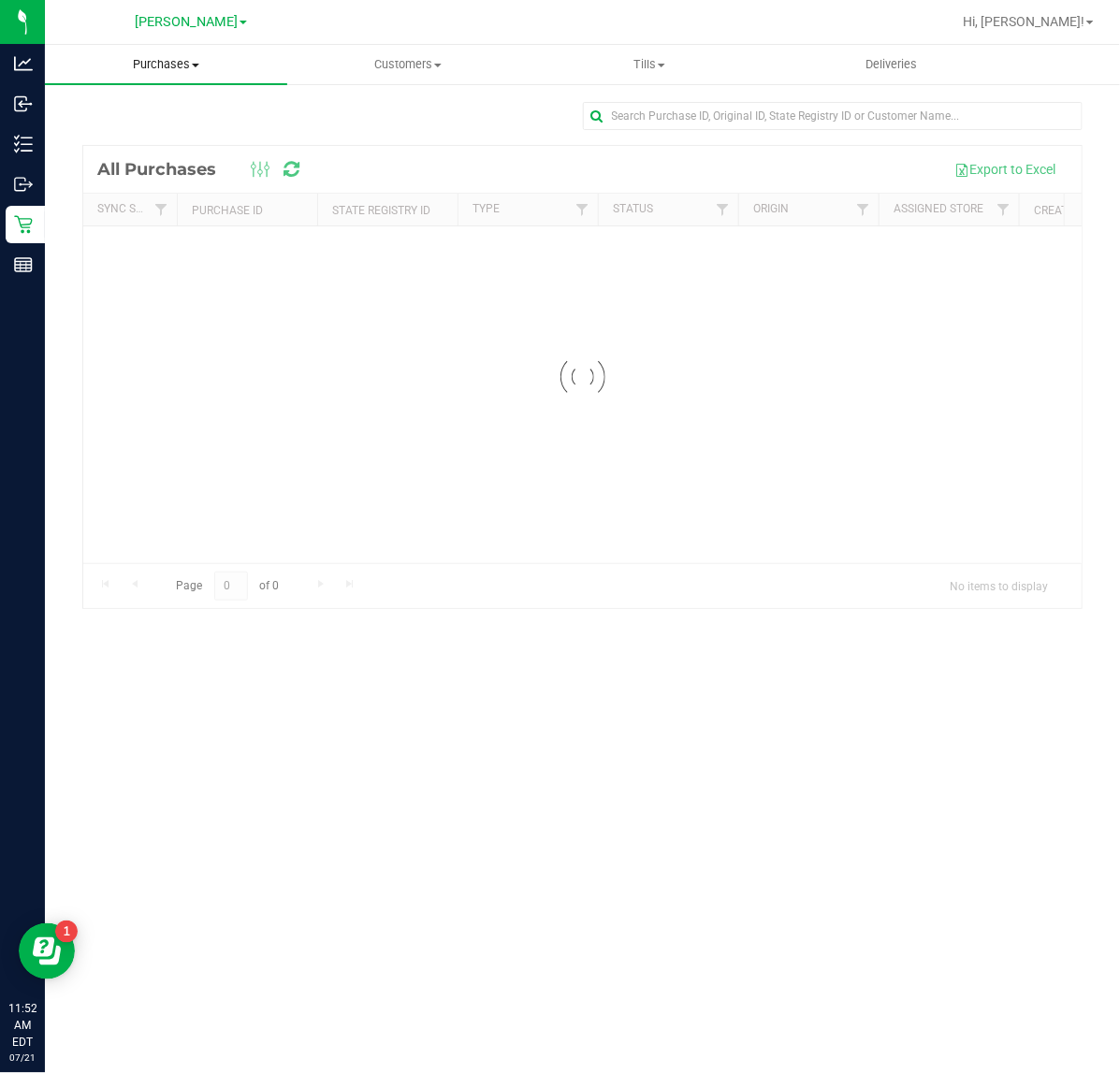 click at bounding box center [196, 65] 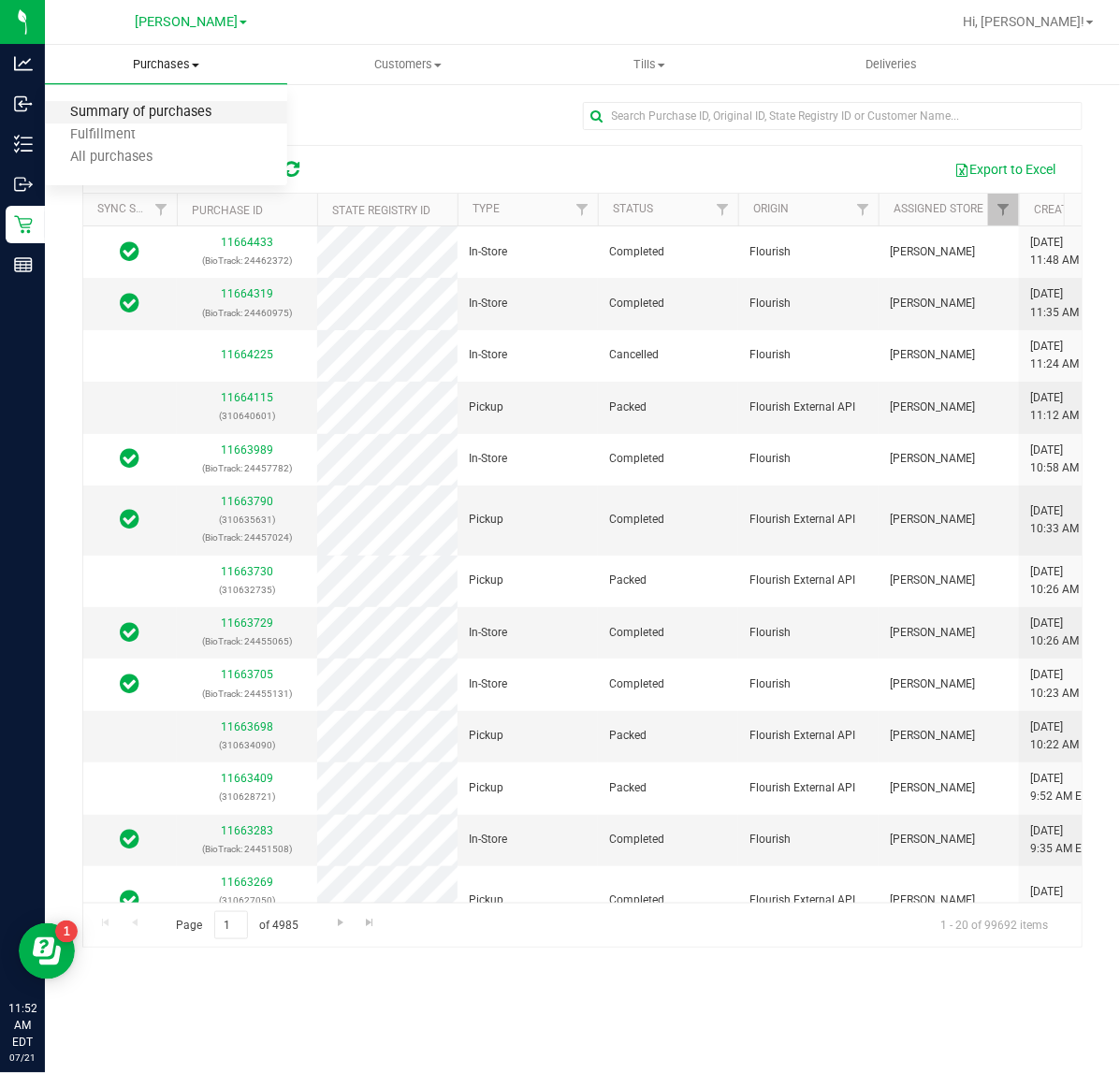 click on "Summary of purchases" at bounding box center [140, 112] 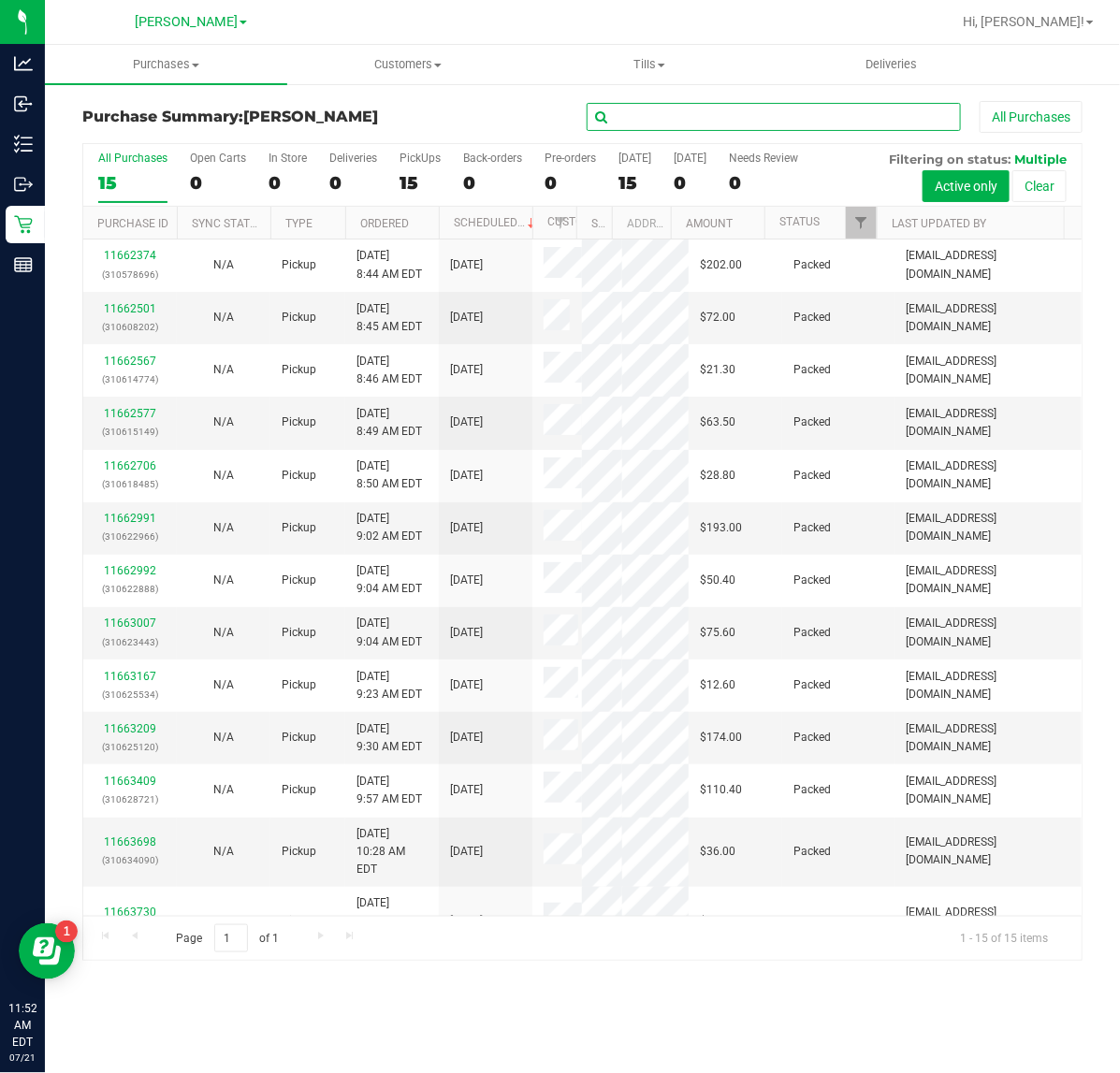 click at bounding box center [774, 117] 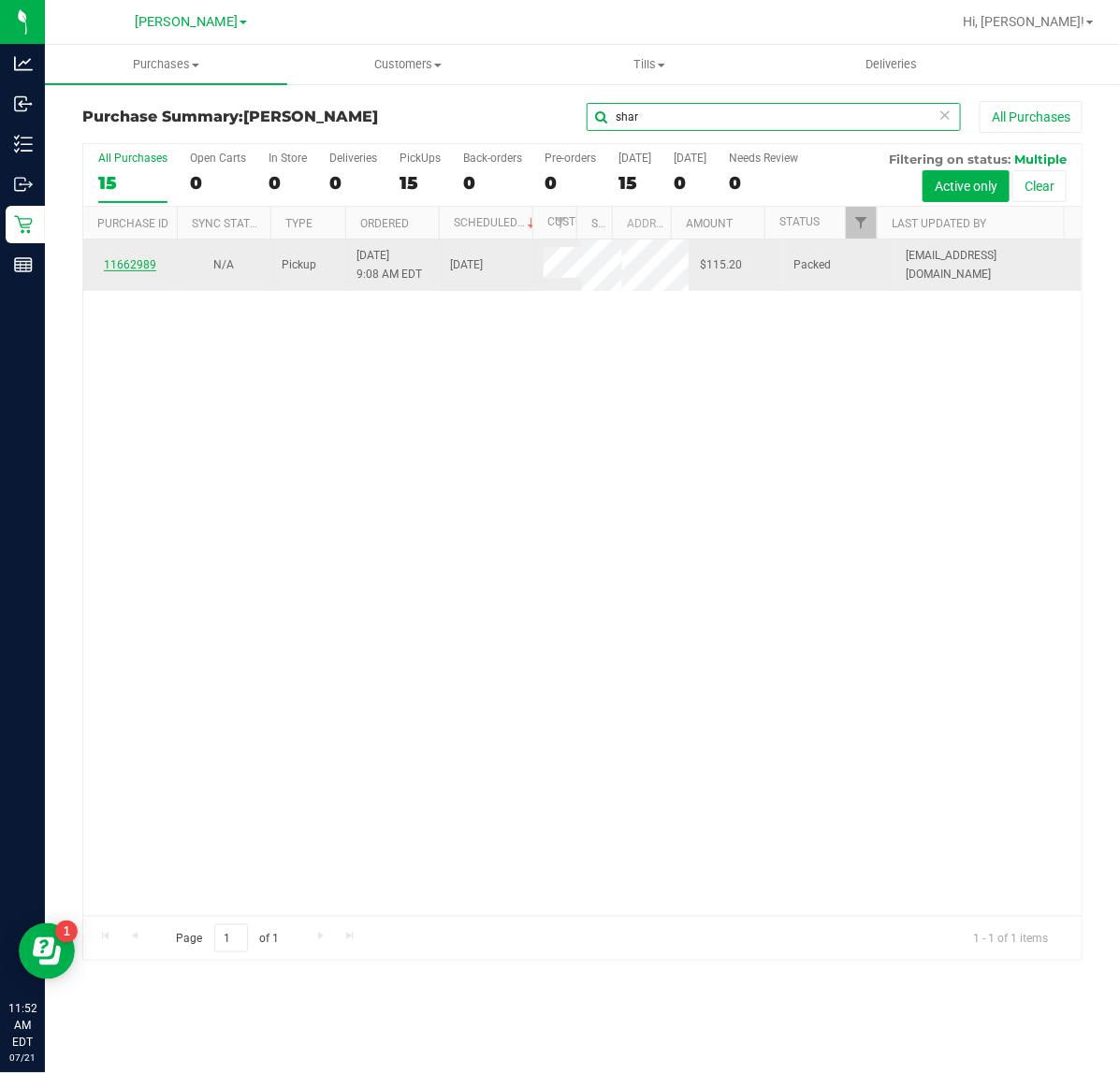 type on "shar" 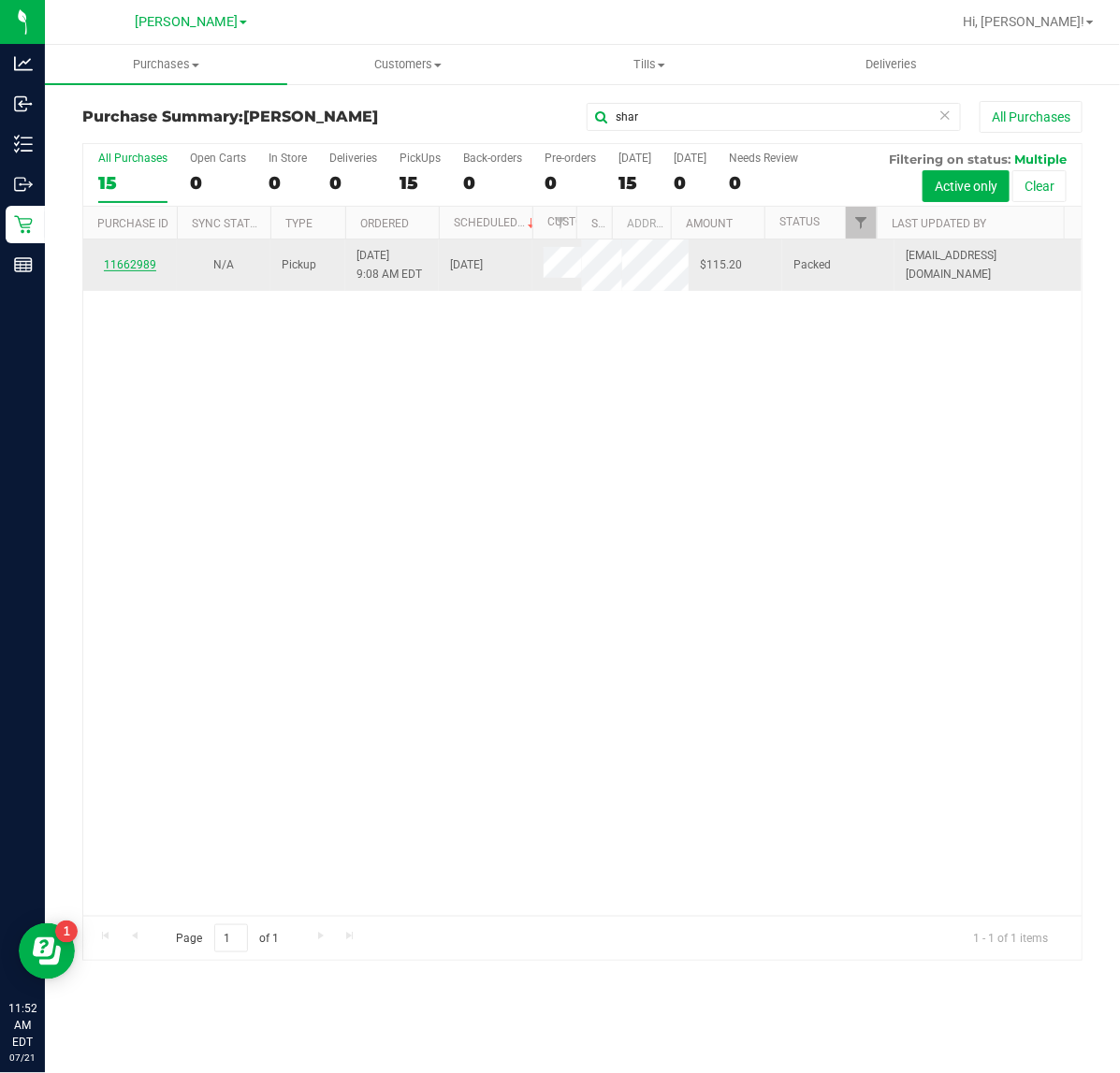 click on "11662989" at bounding box center (130, 265) 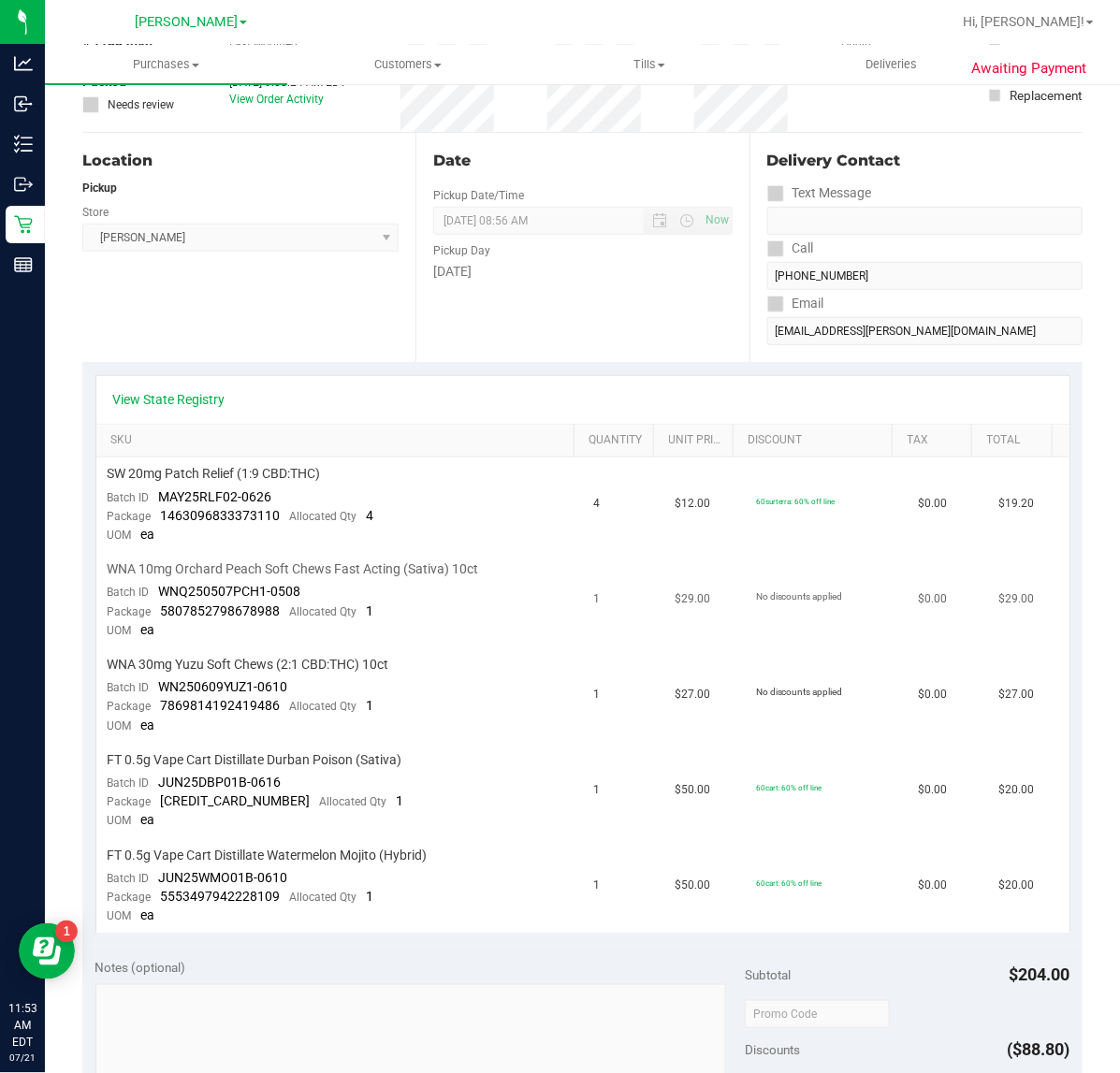 scroll, scrollTop: 0, scrollLeft: 0, axis: both 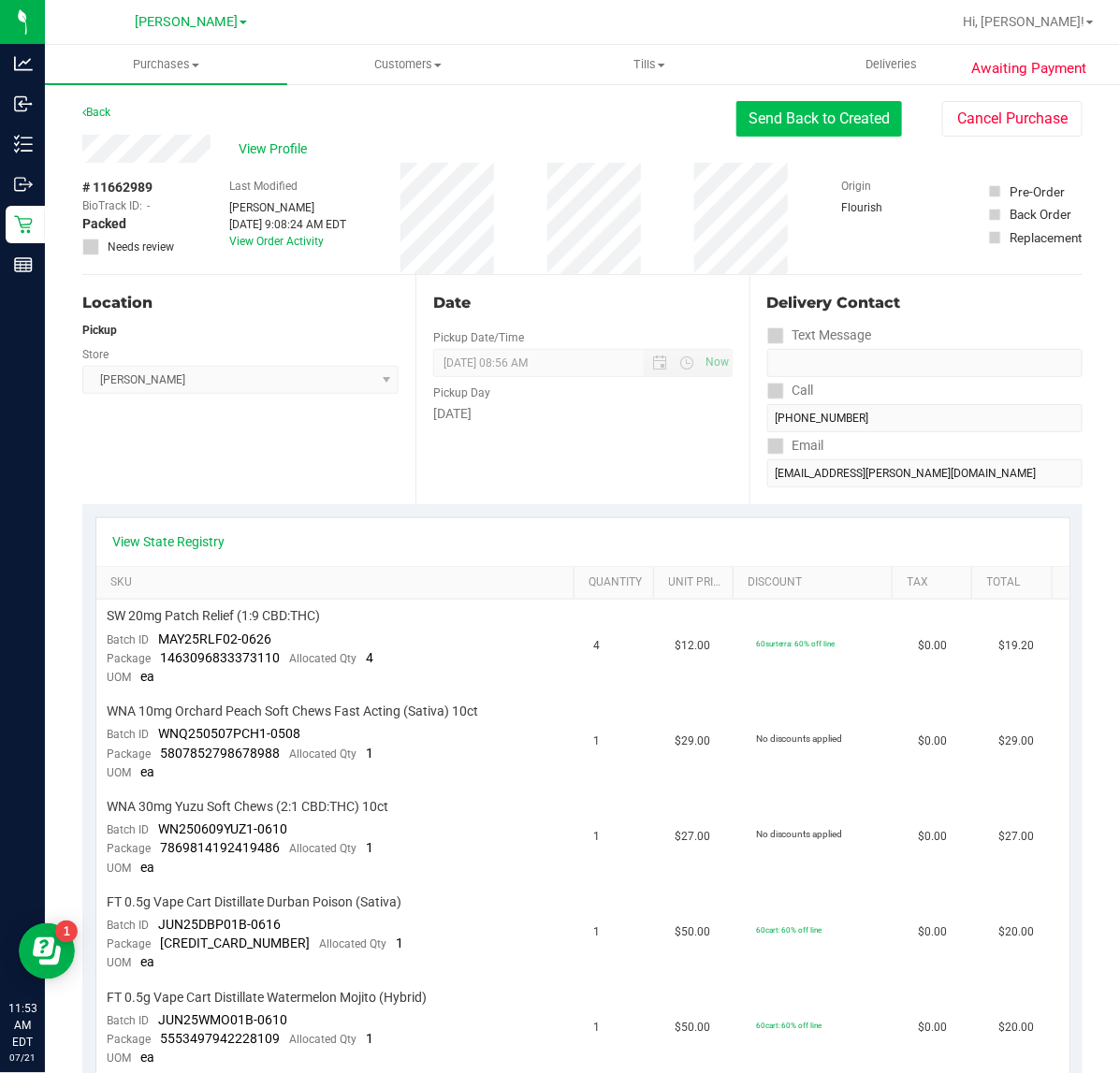 click on "Send Back to Created" at bounding box center [819, 119] 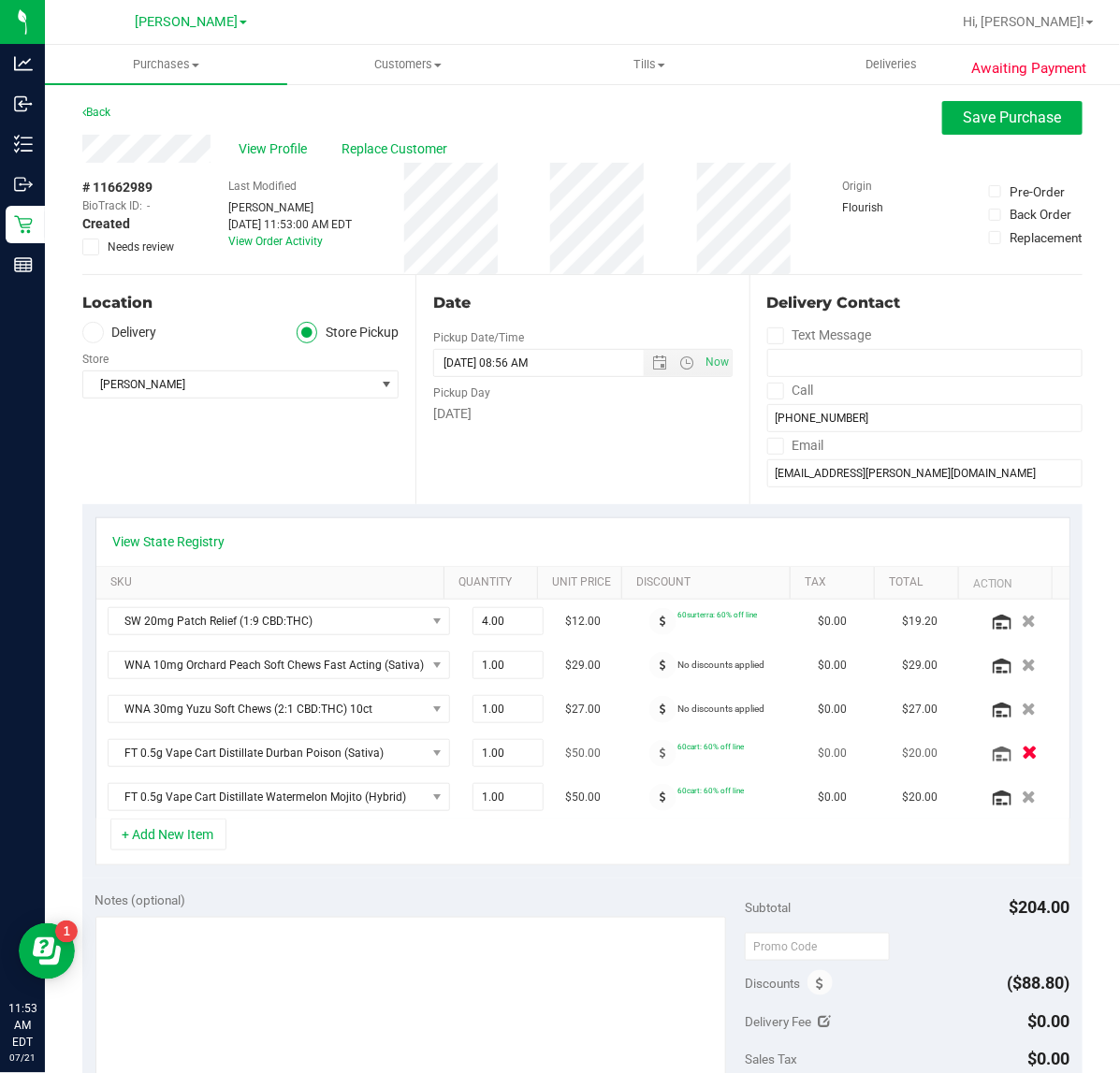 click at bounding box center (1029, 753) 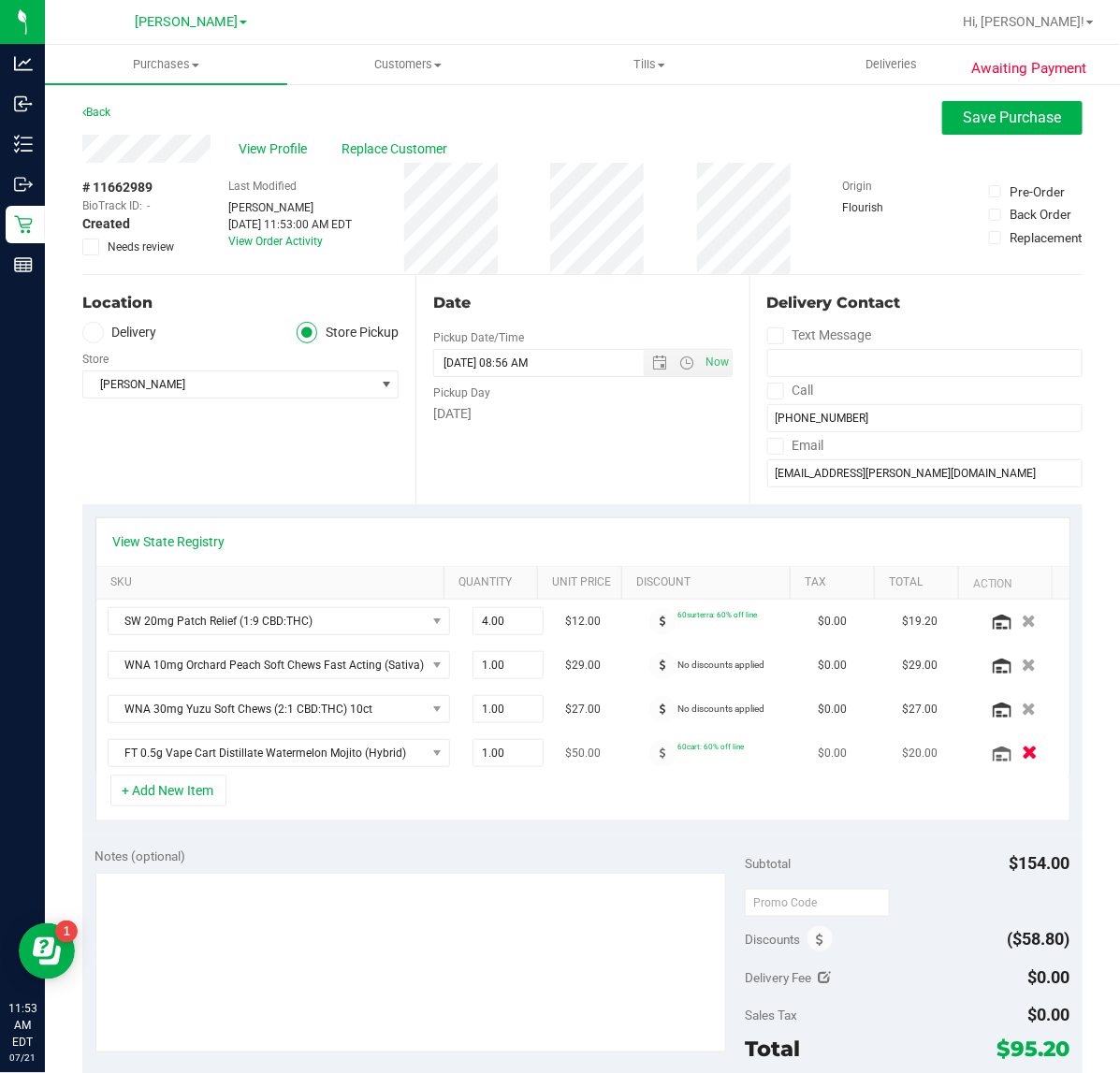 click at bounding box center [1029, 753] 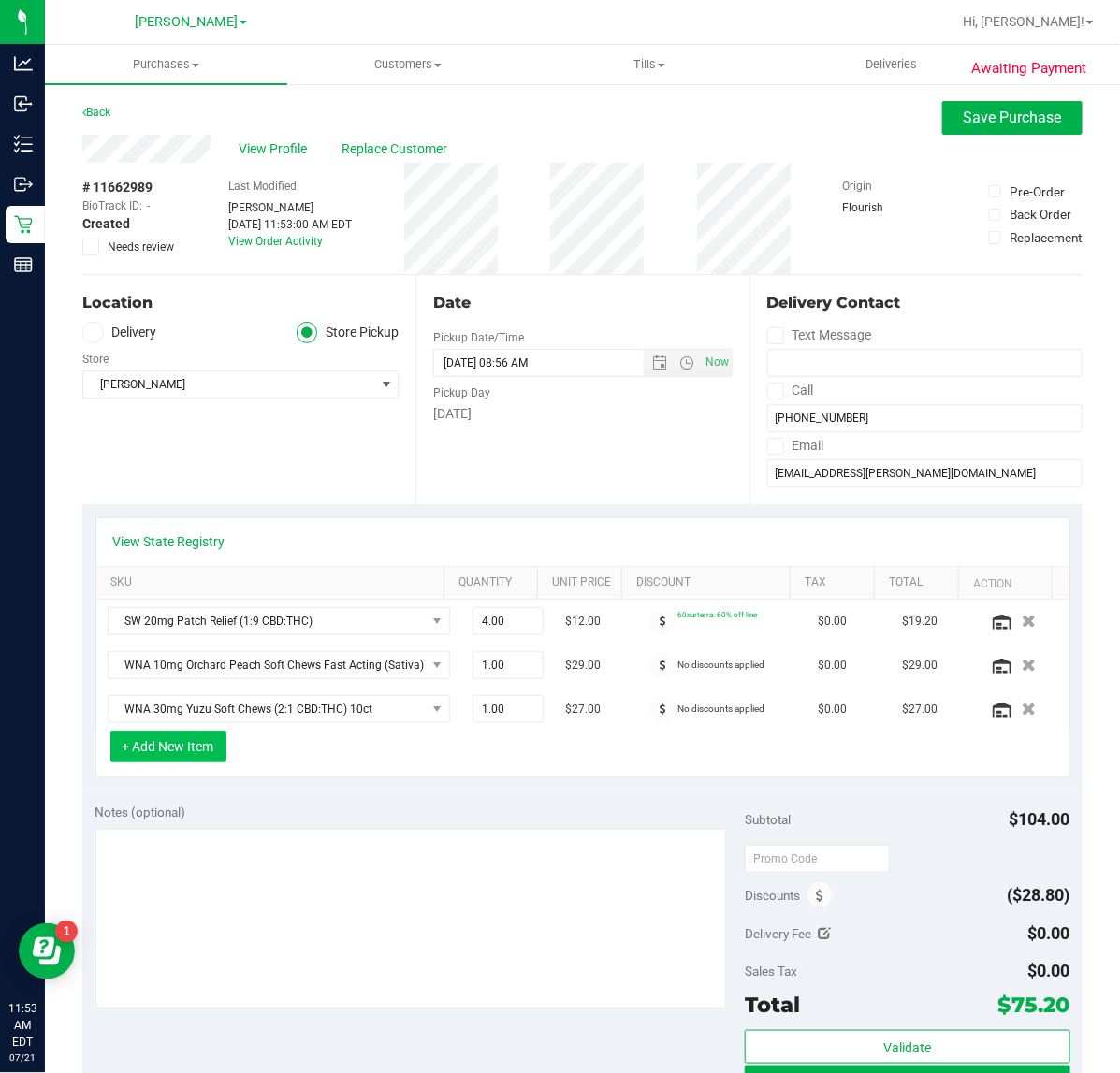 click on "+ Add New Item" at bounding box center [168, 747] 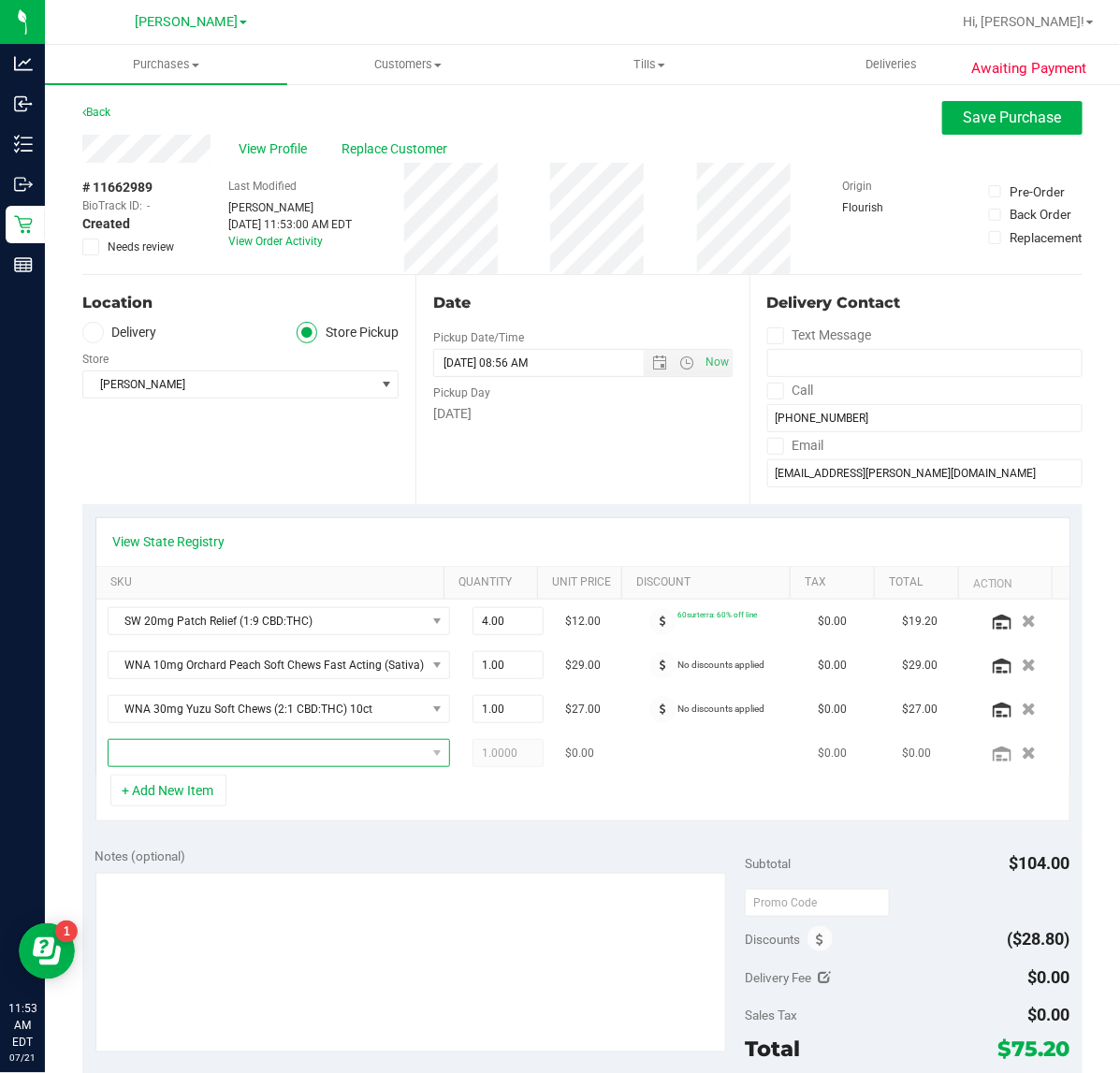 click at bounding box center [267, 753] 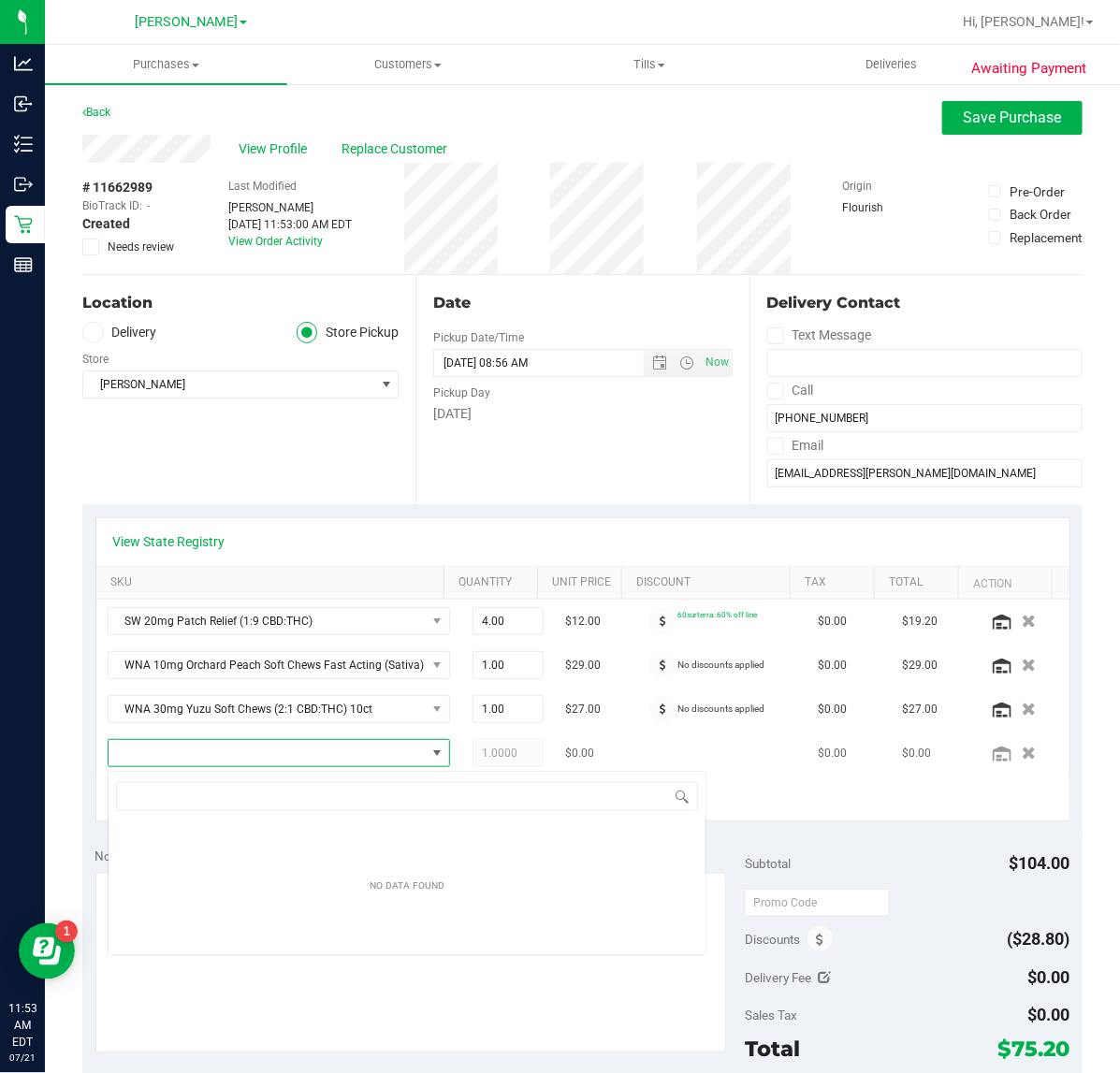 scroll, scrollTop: 93520, scrollLeft: 93259, axis: both 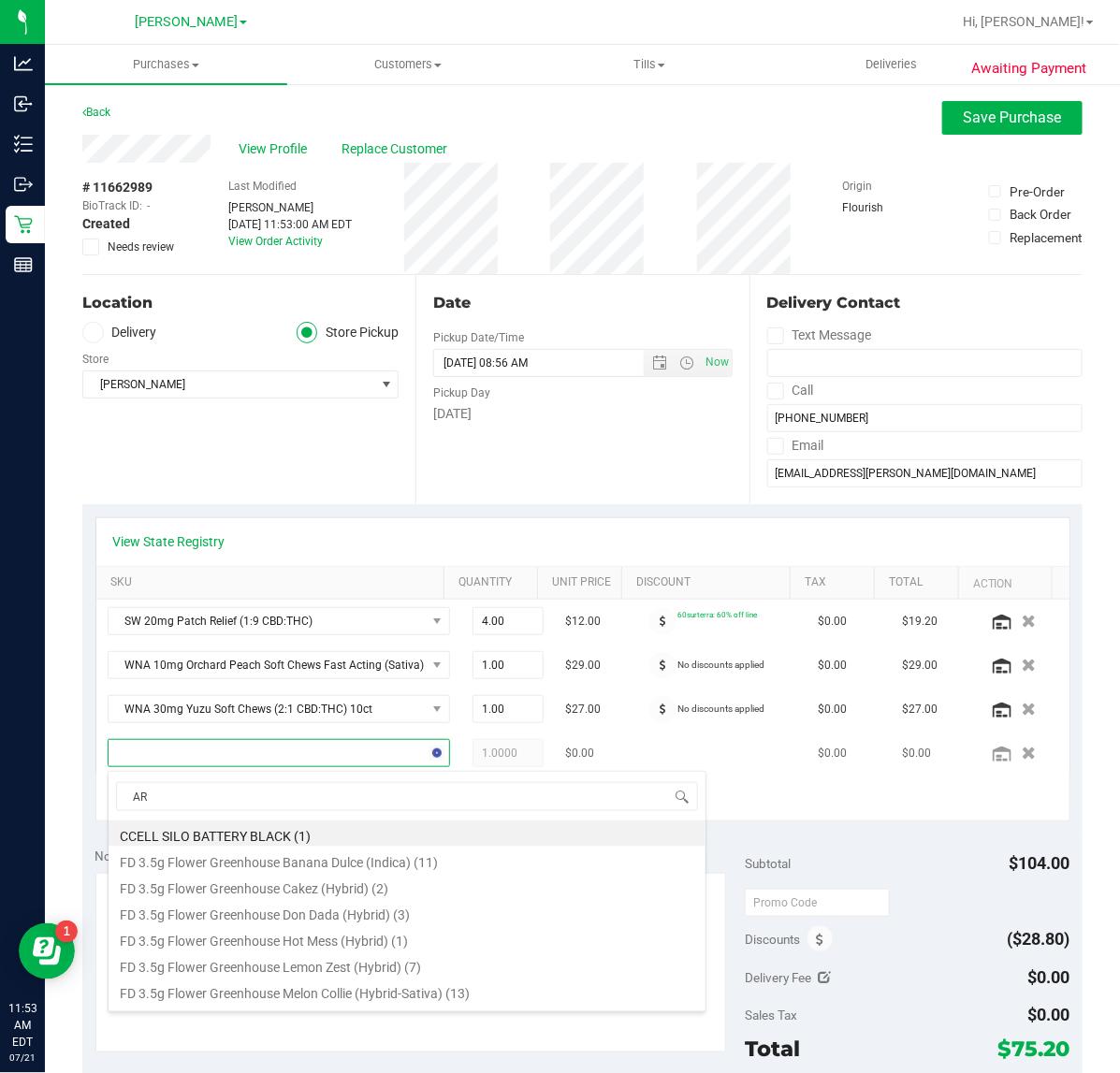 type on "ARZ" 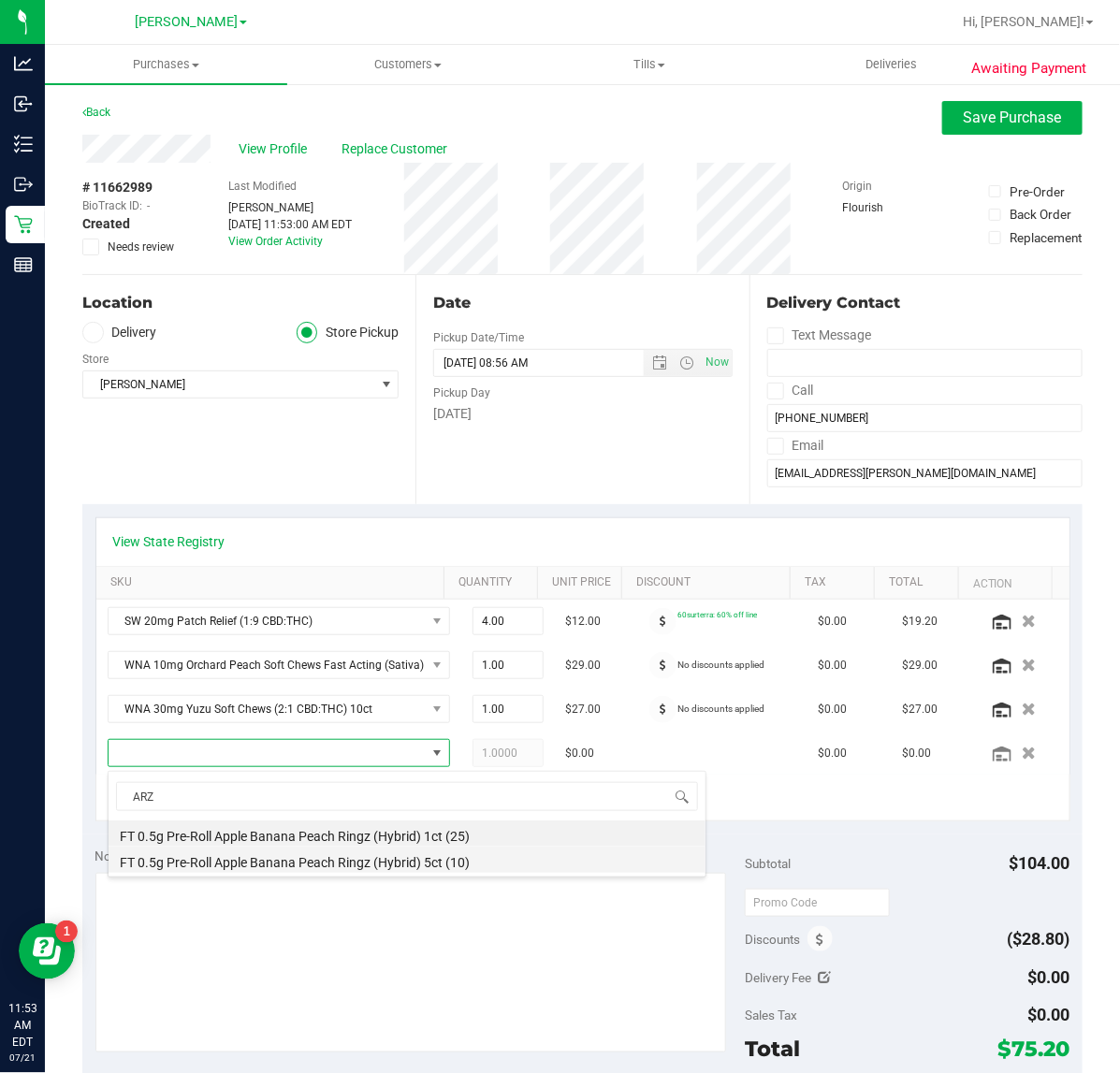 click on "FT 0.5g Pre-Roll Apple Banana Peach Ringz (Hybrid) 5ct (10)" at bounding box center [407, 860] 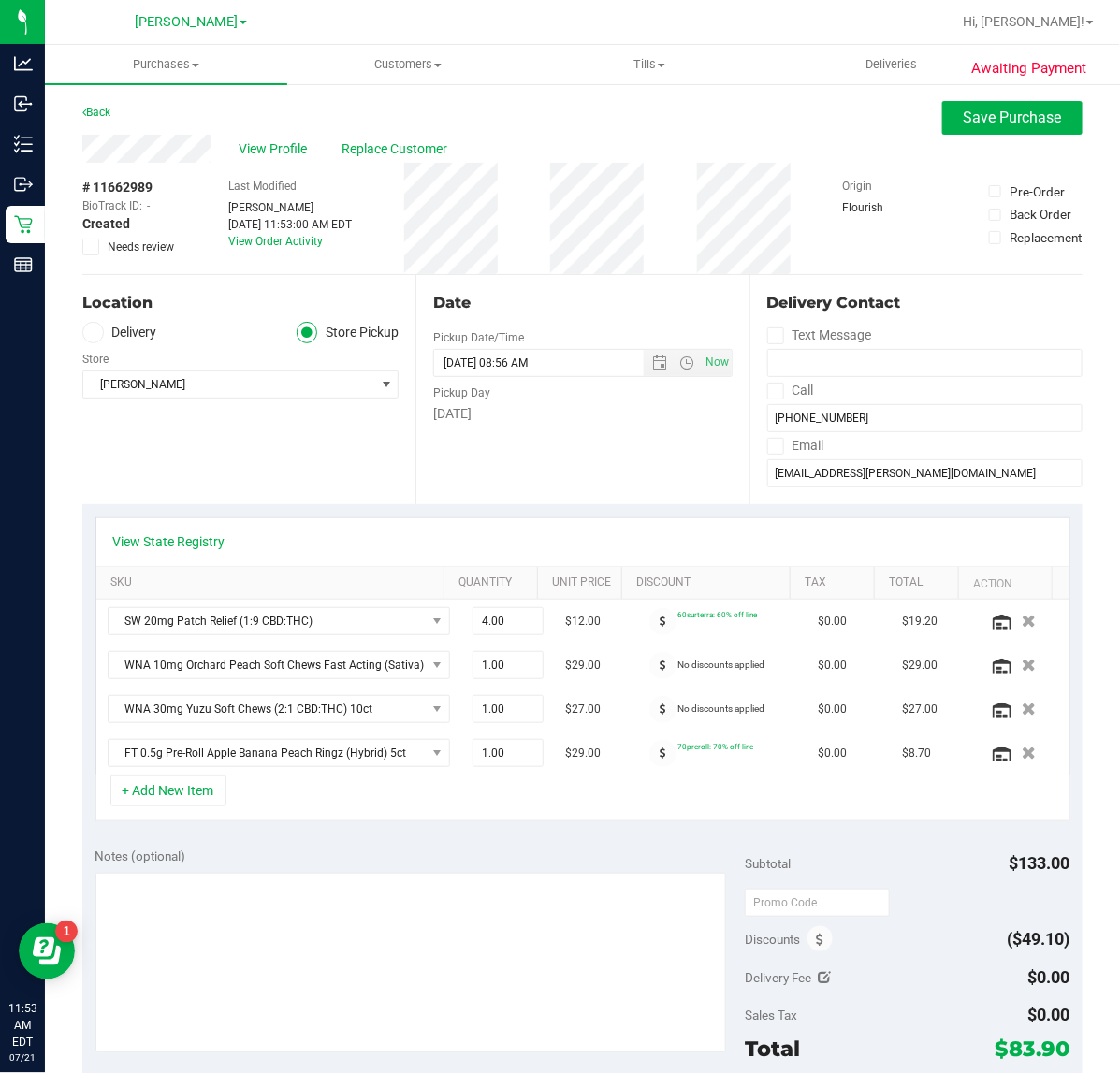 click on "+ Add New Item" at bounding box center (583, 798) 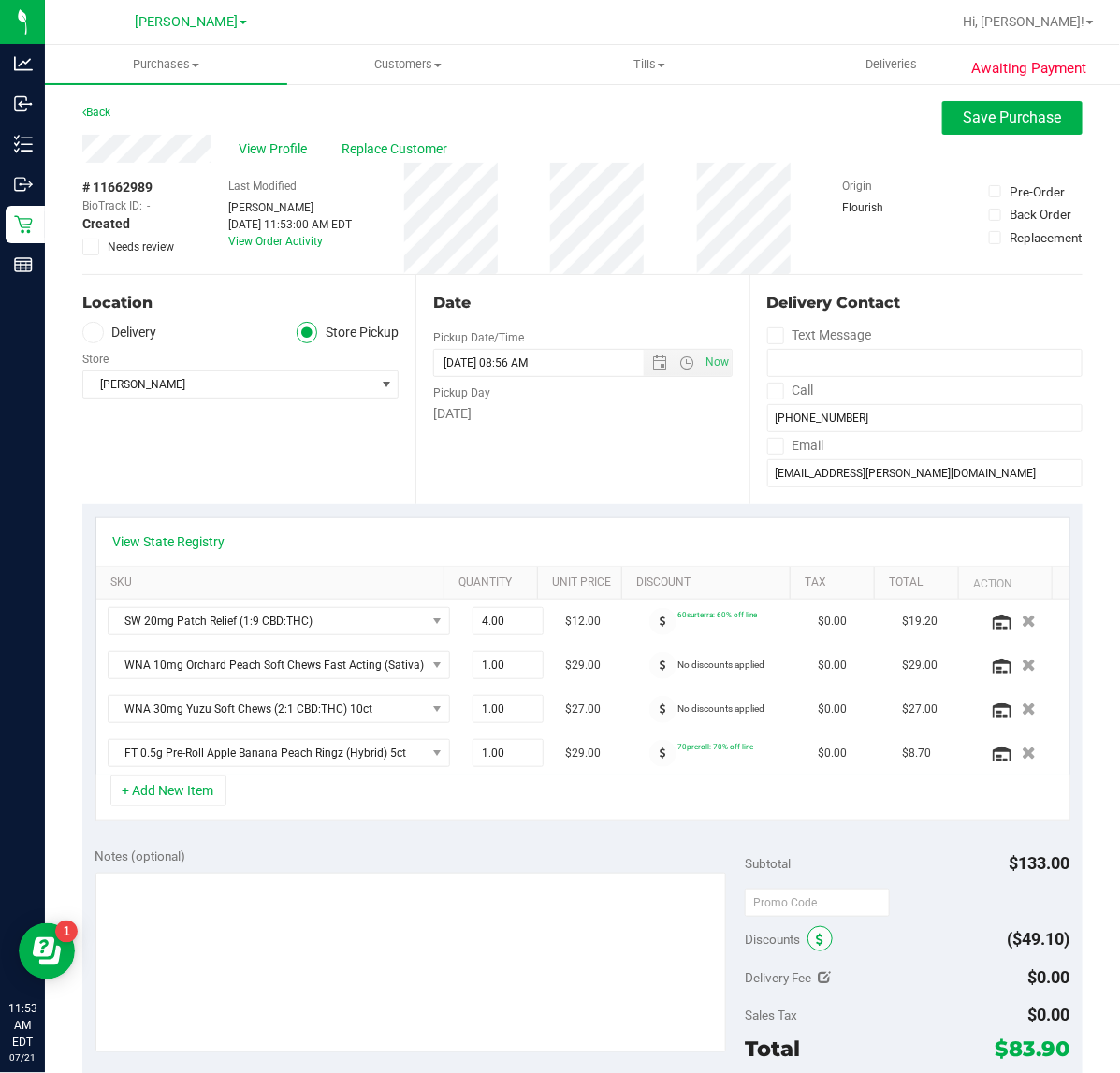 click at bounding box center [820, 938] 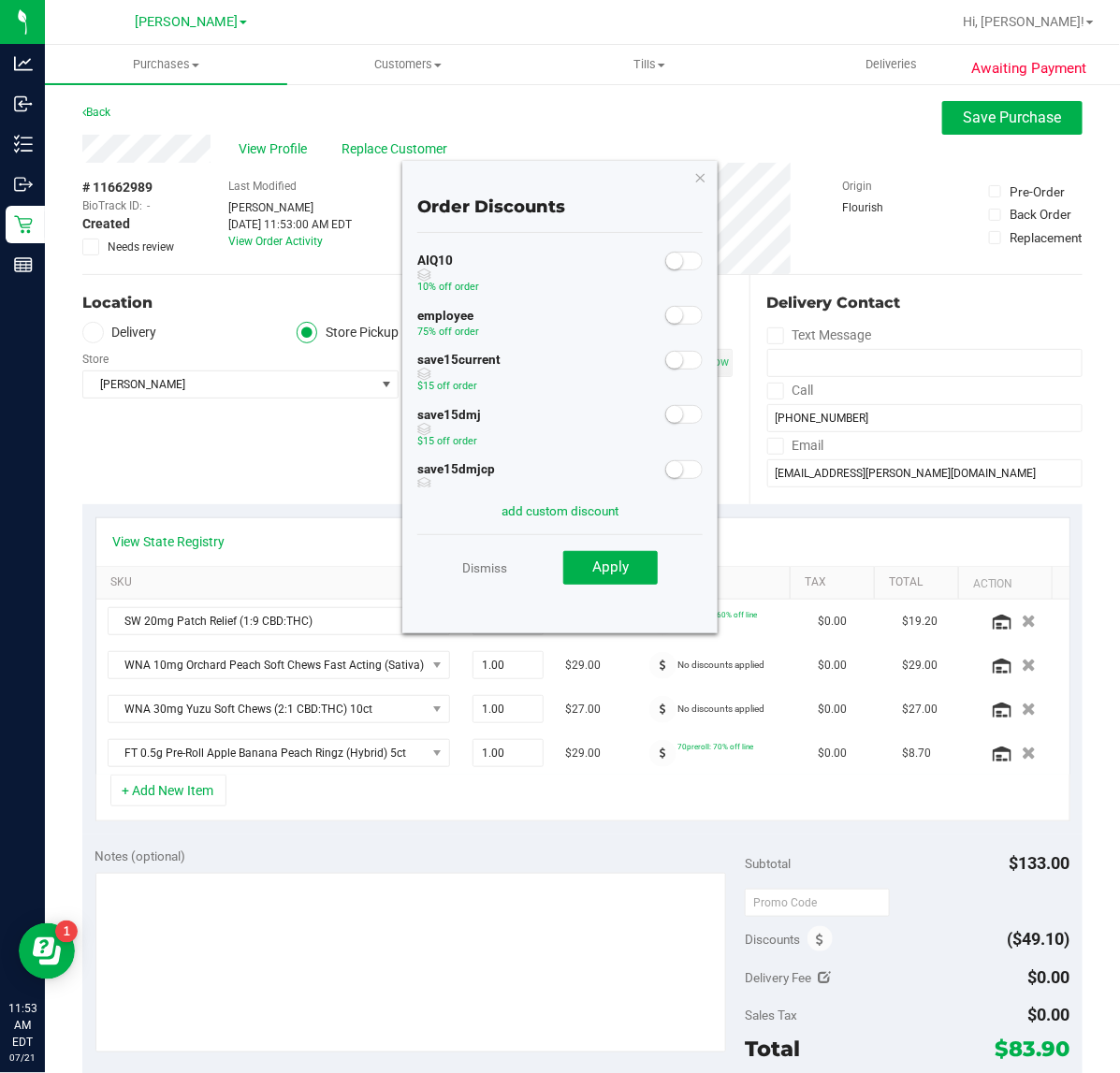 click at bounding box center [684, 259] 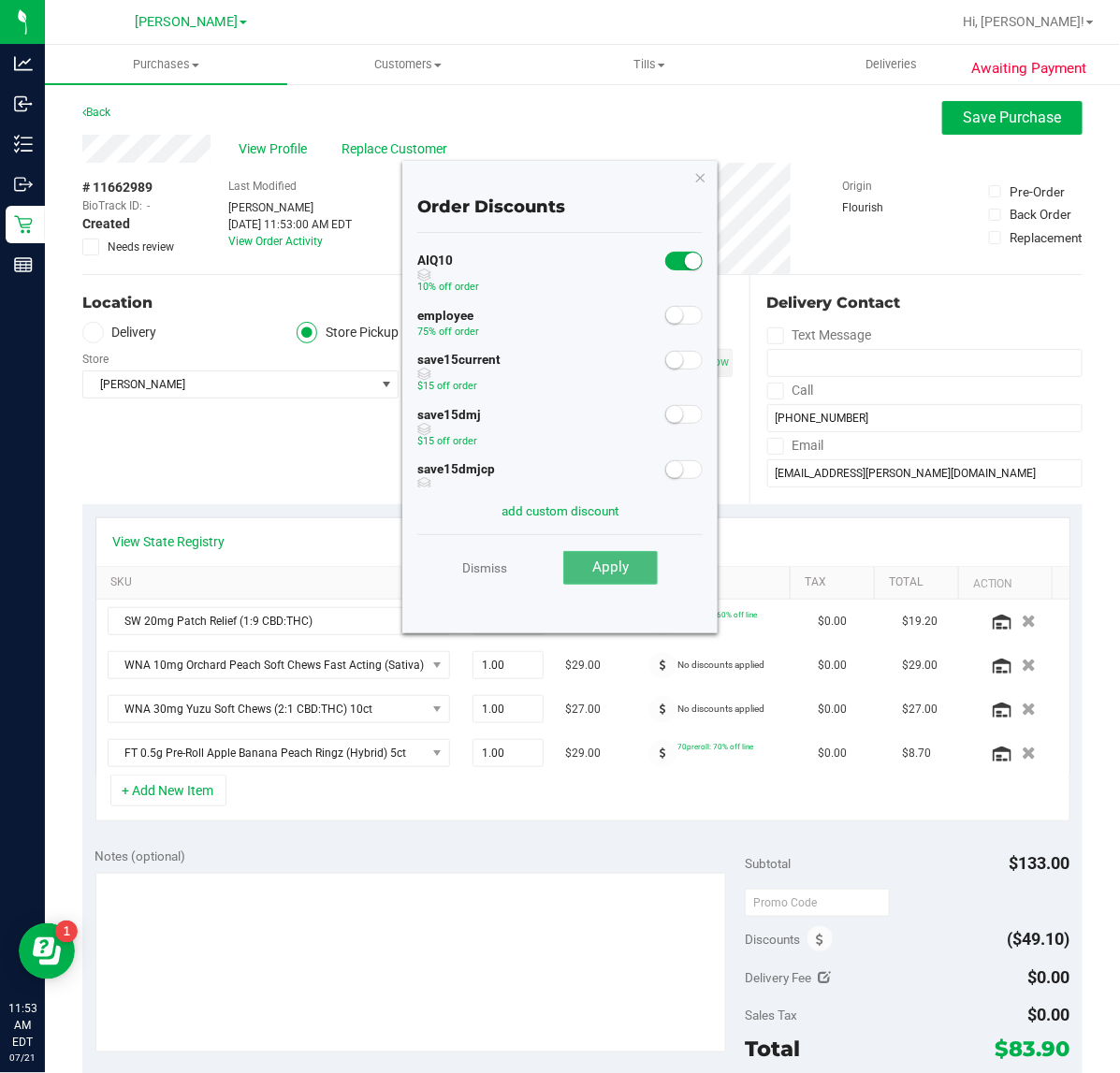 click on "Apply" at bounding box center [610, 567] 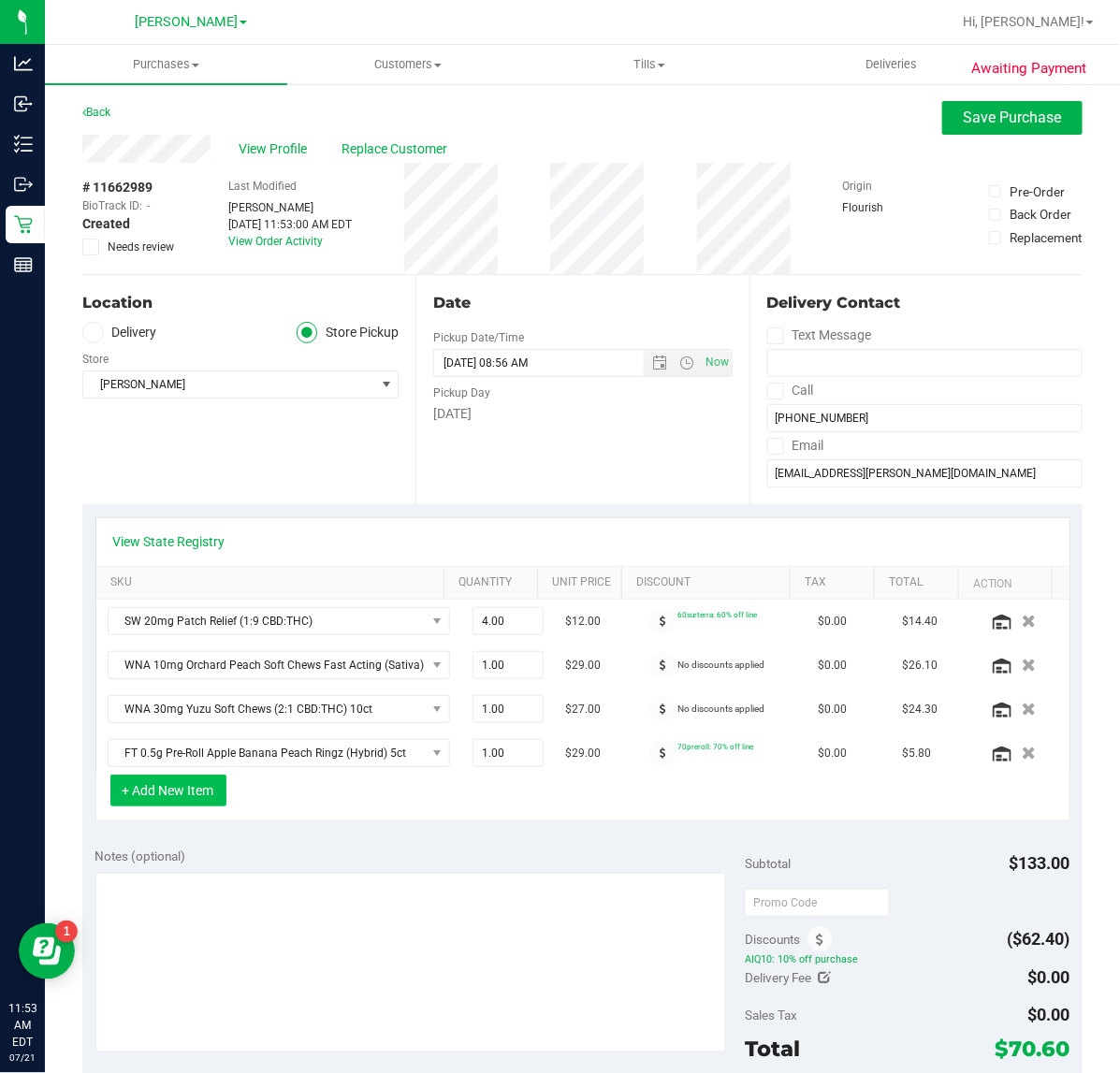 click on "+ Add New Item" at bounding box center [168, 790] 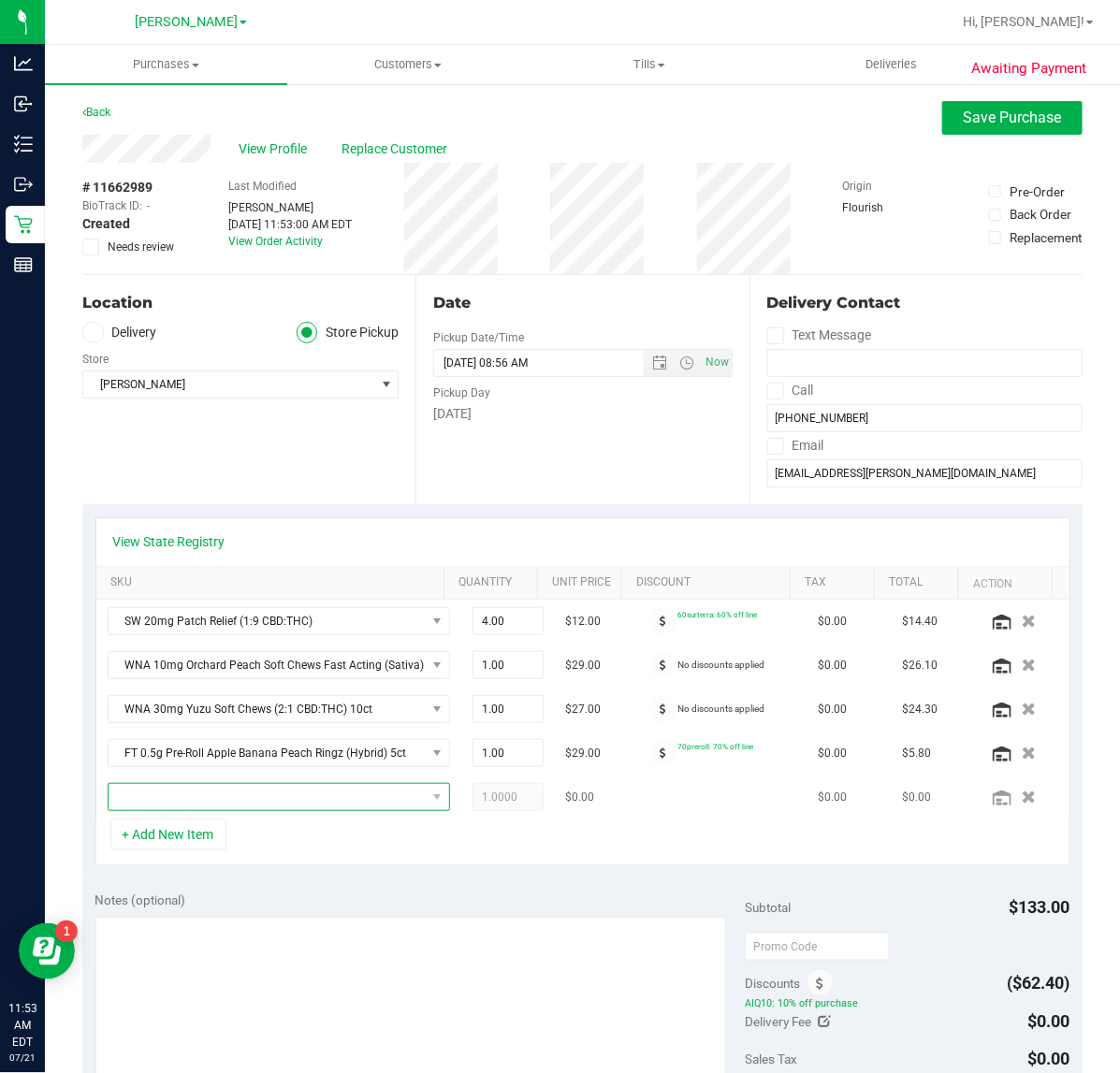 drag, startPoint x: 222, startPoint y: 806, endPoint x: 211, endPoint y: 809, distance: 11.401754 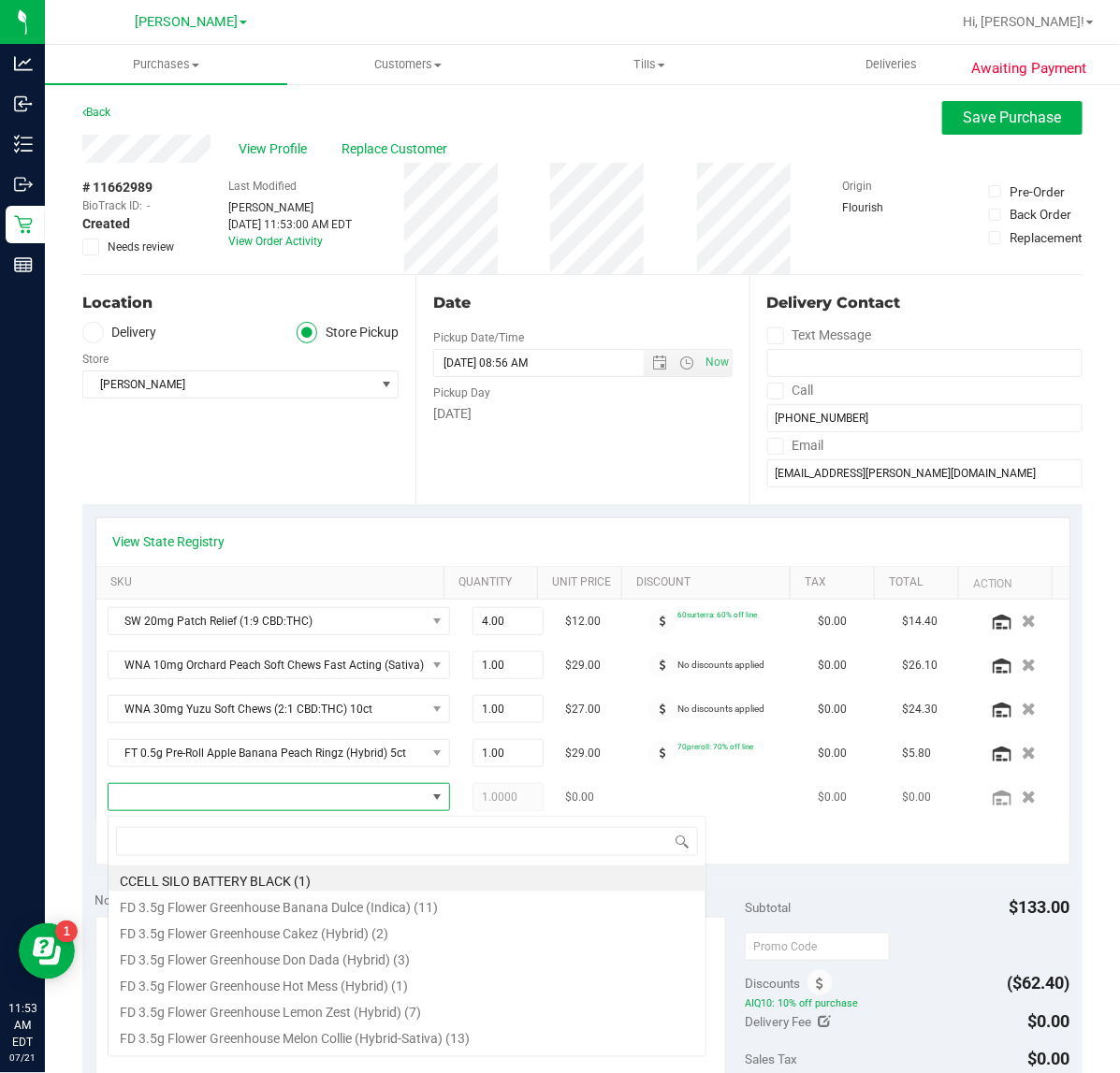 scroll, scrollTop: 93520, scrollLeft: 93259, axis: both 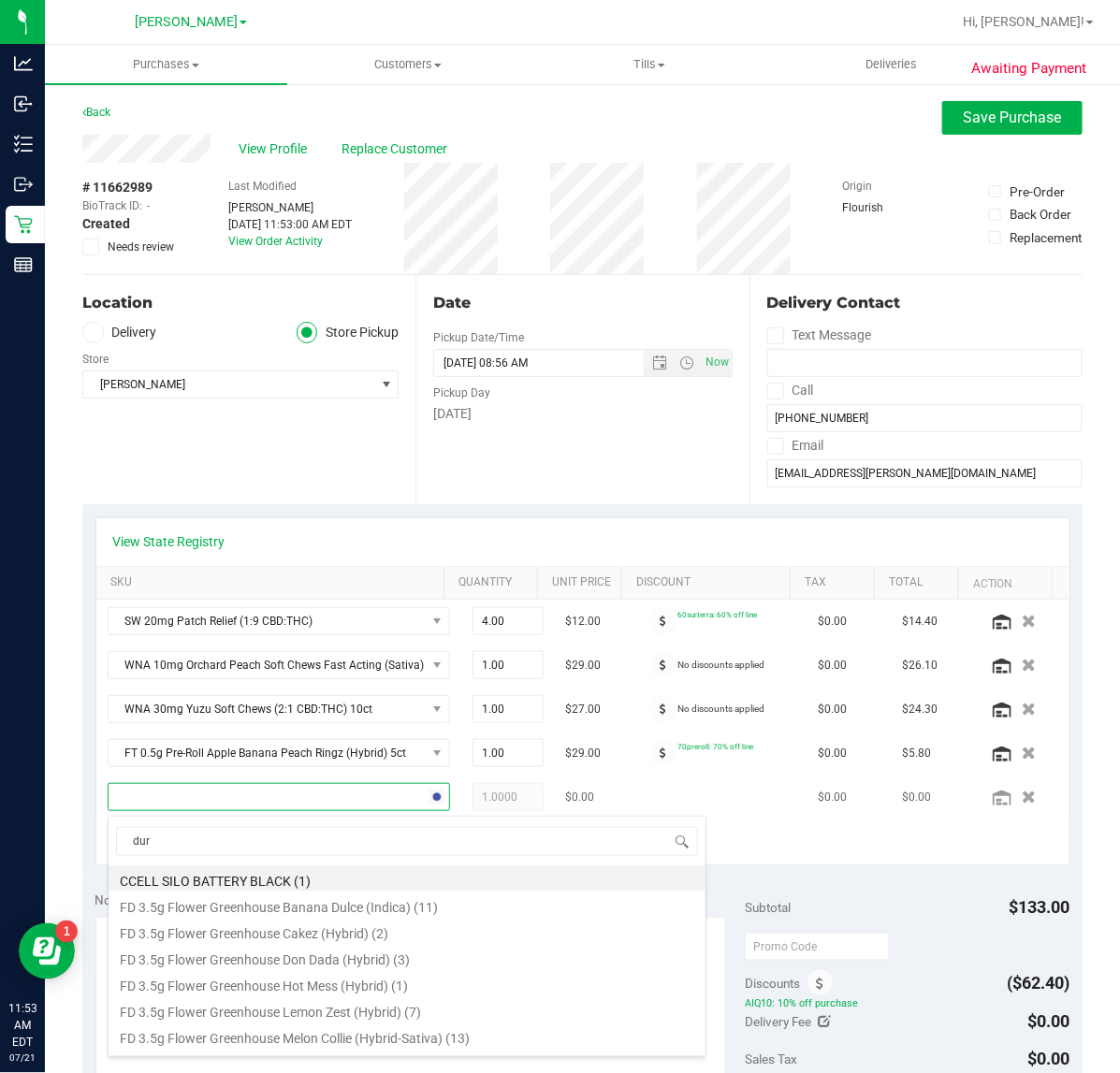 type on "durb" 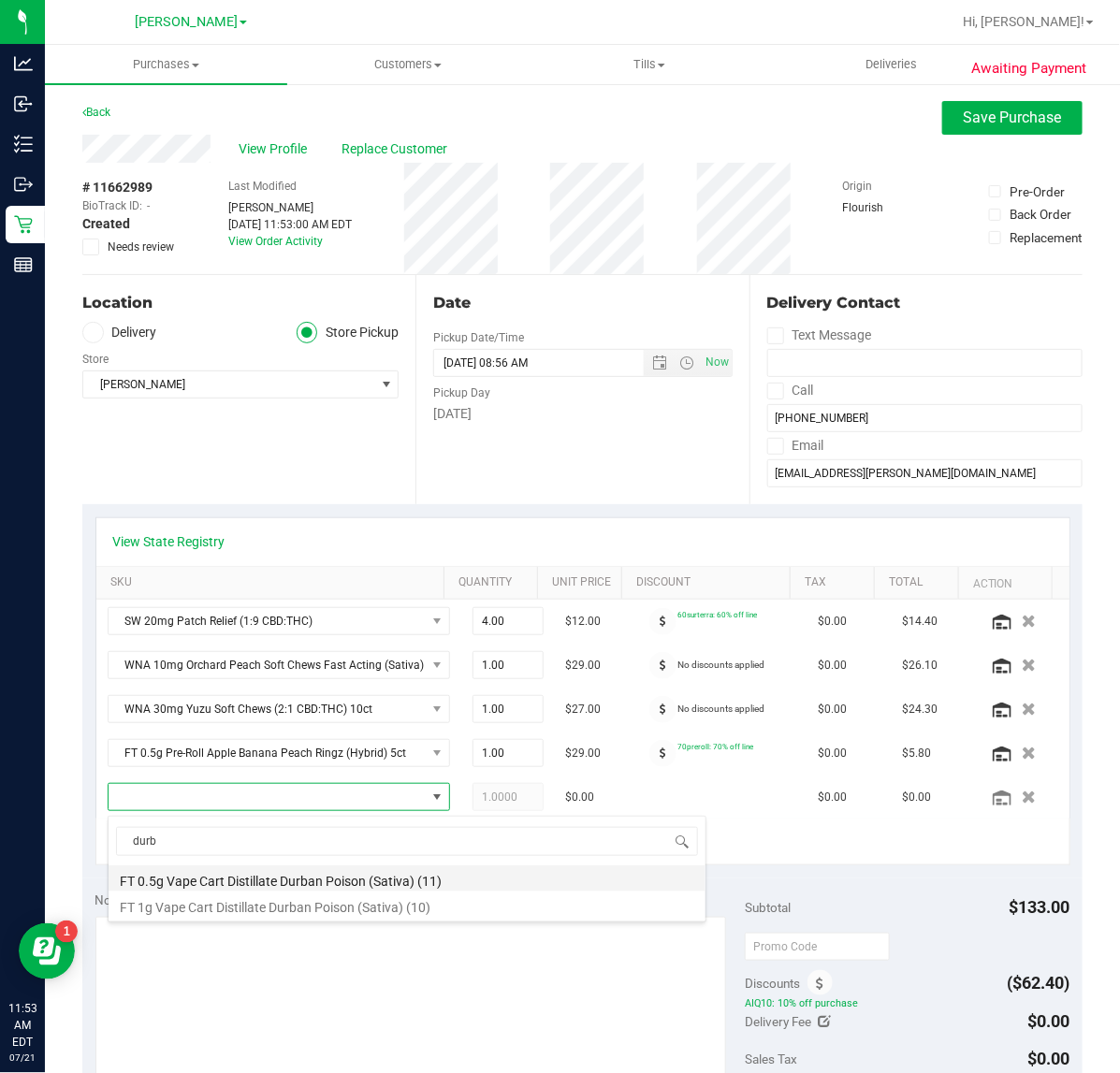 click on "FT 0.5g Vape Cart Distillate Durban Poison (Sativa) (11)" at bounding box center [407, 878] 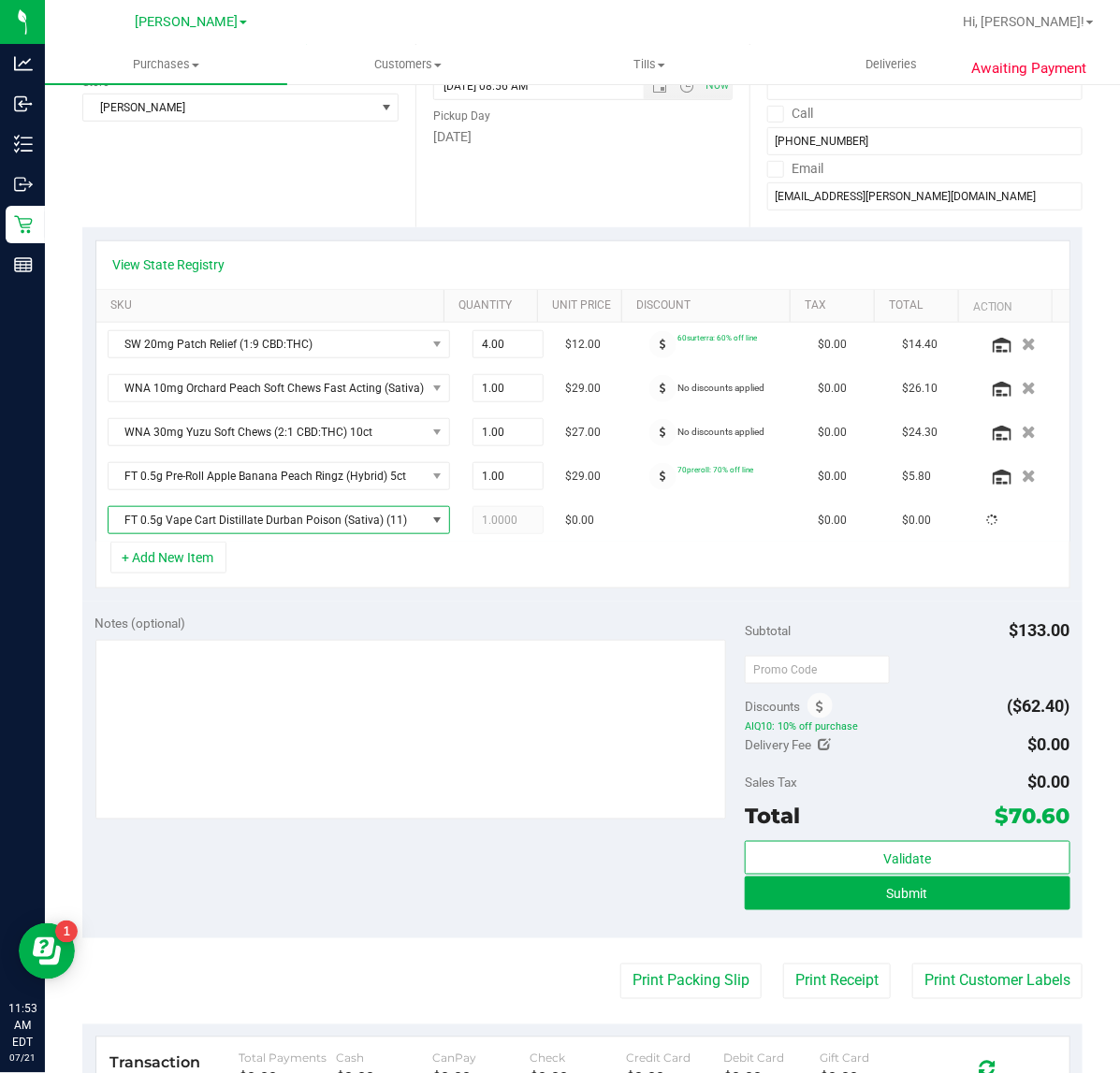 scroll, scrollTop: 468, scrollLeft: 0, axis: vertical 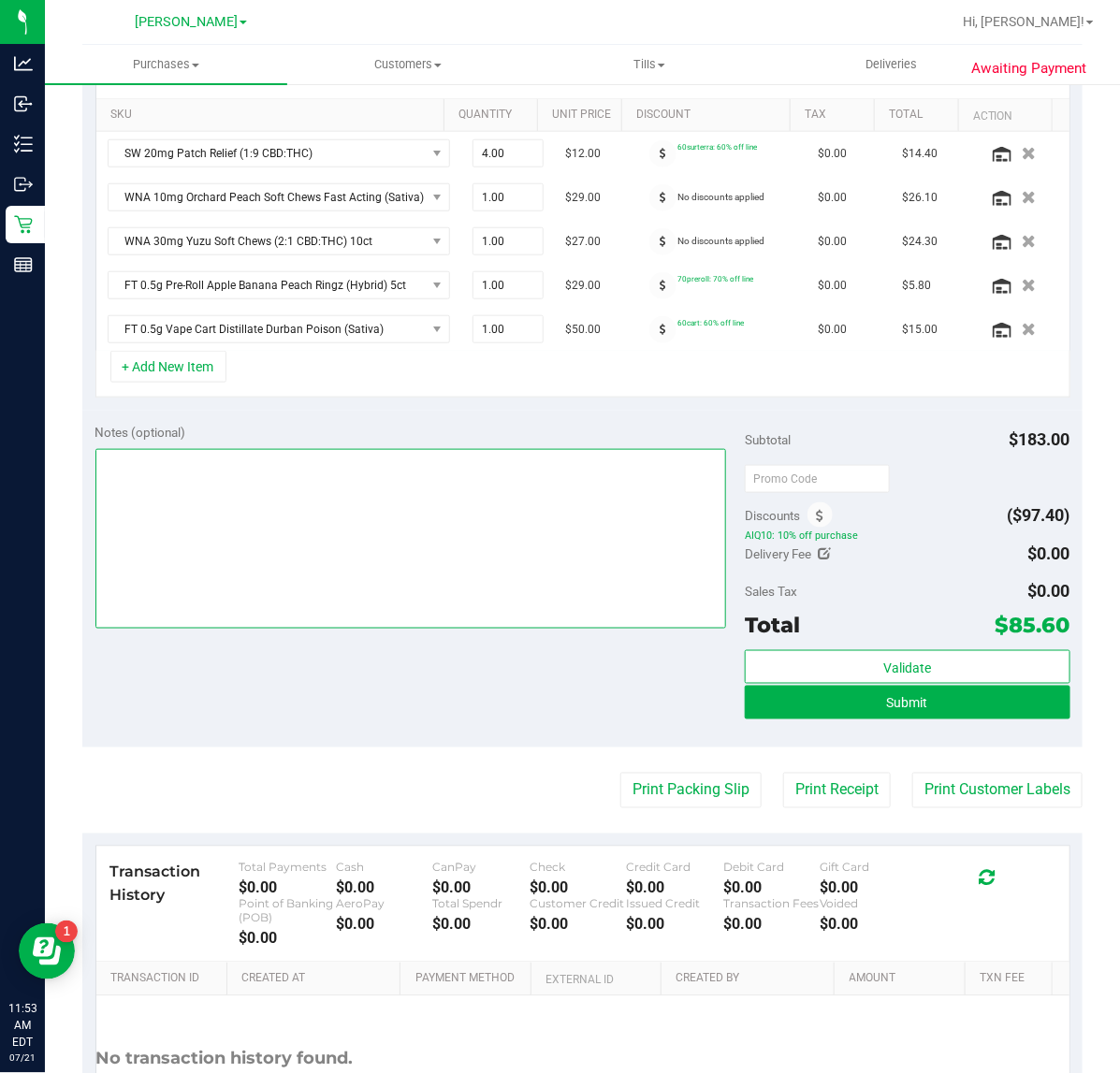 click at bounding box center [411, 539] 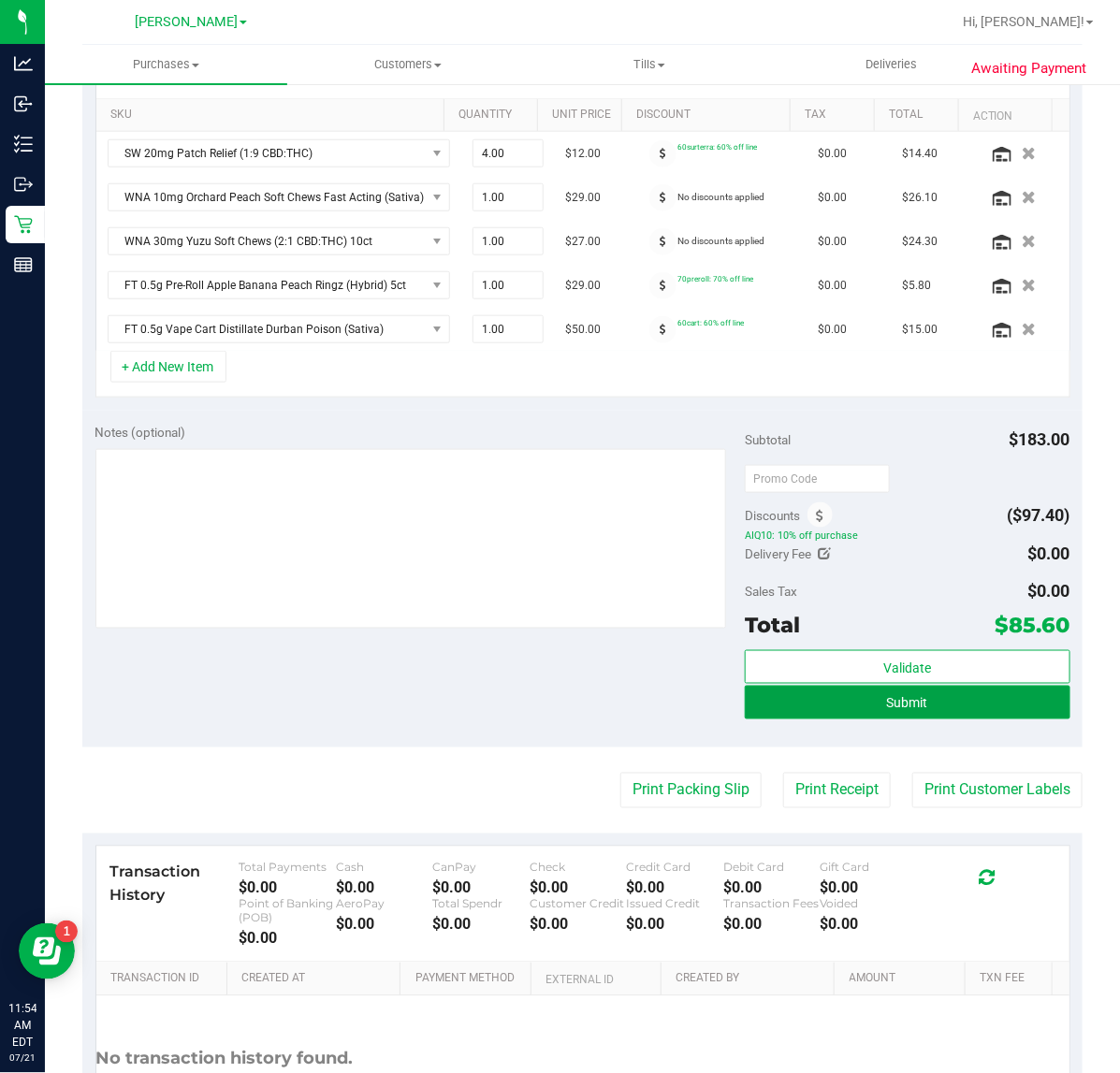 drag, startPoint x: 919, startPoint y: 712, endPoint x: 669, endPoint y: 732, distance: 250.79872 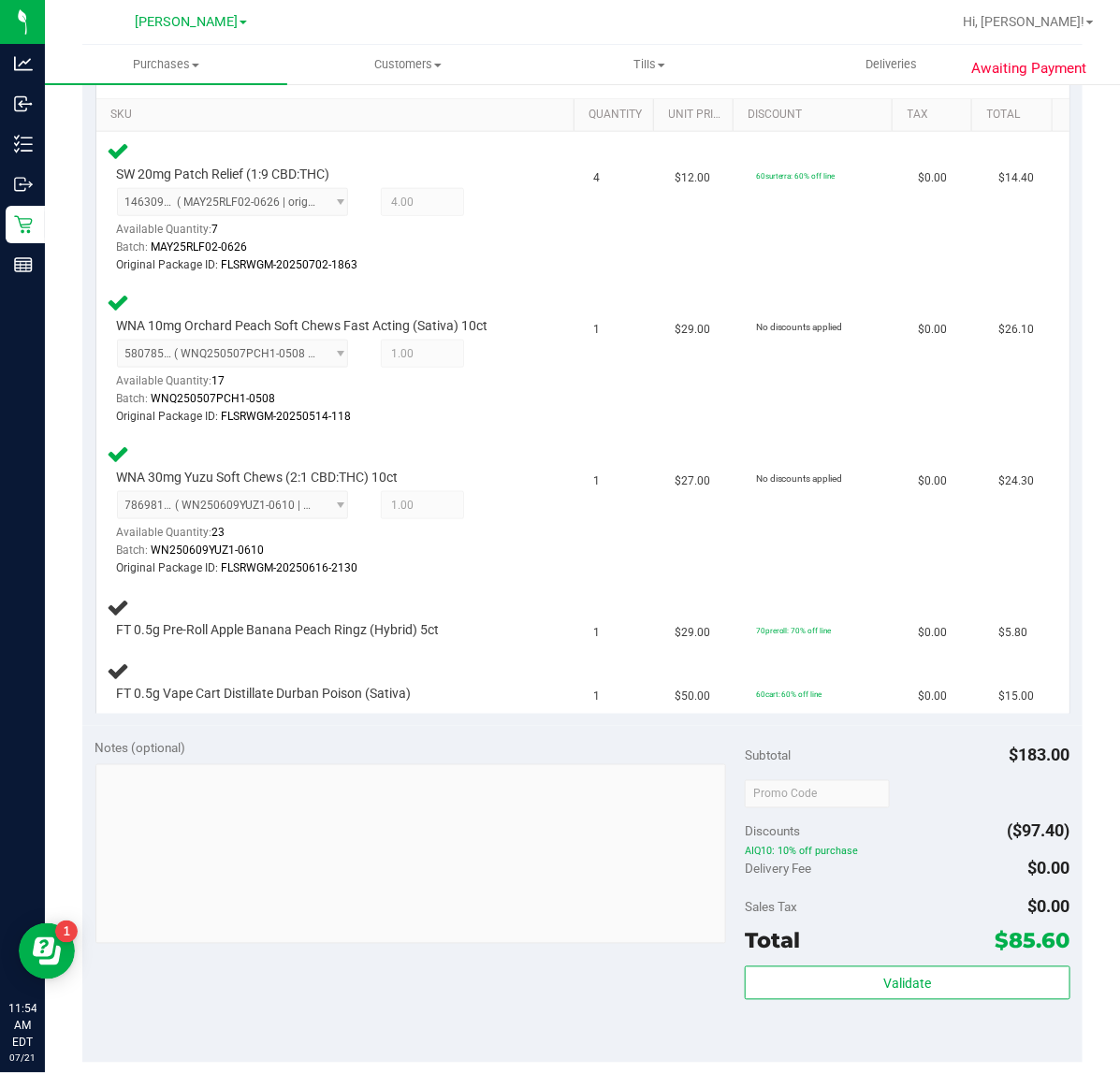 scroll, scrollTop: 0, scrollLeft: 0, axis: both 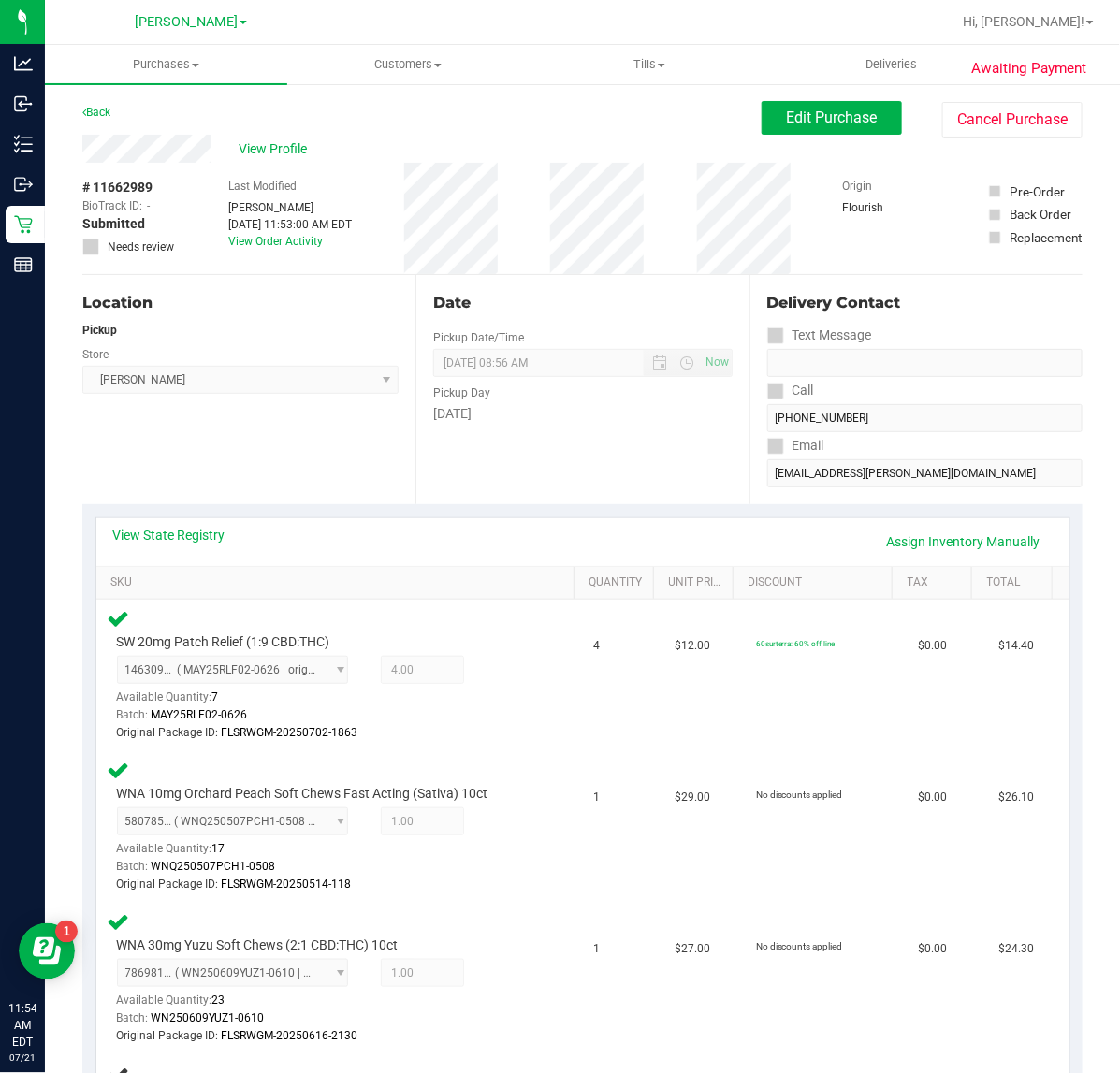 click on "Edit Purchase
Cancel Purchase" at bounding box center [922, 119] 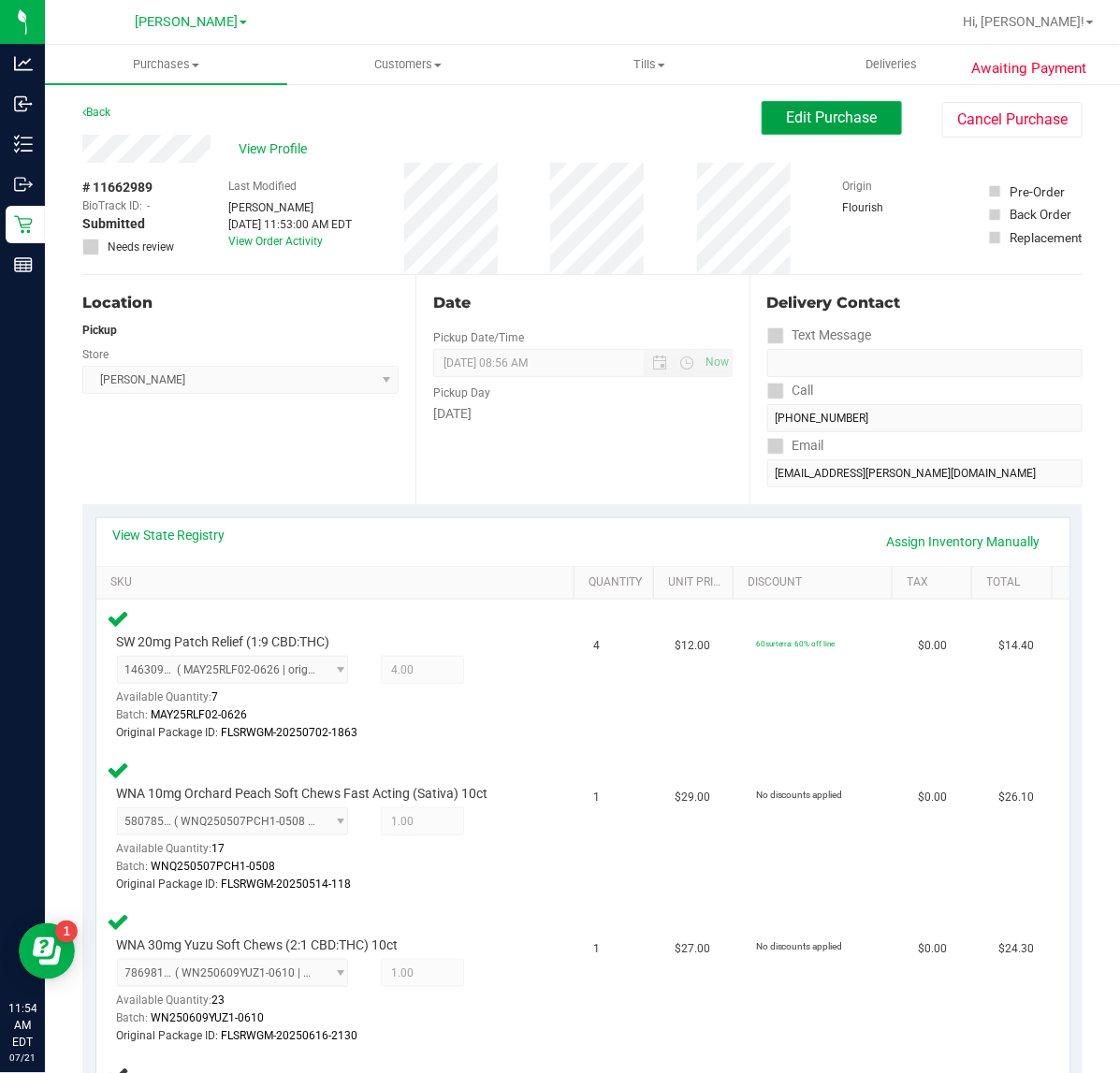 click on "Edit Purchase" at bounding box center (832, 117) 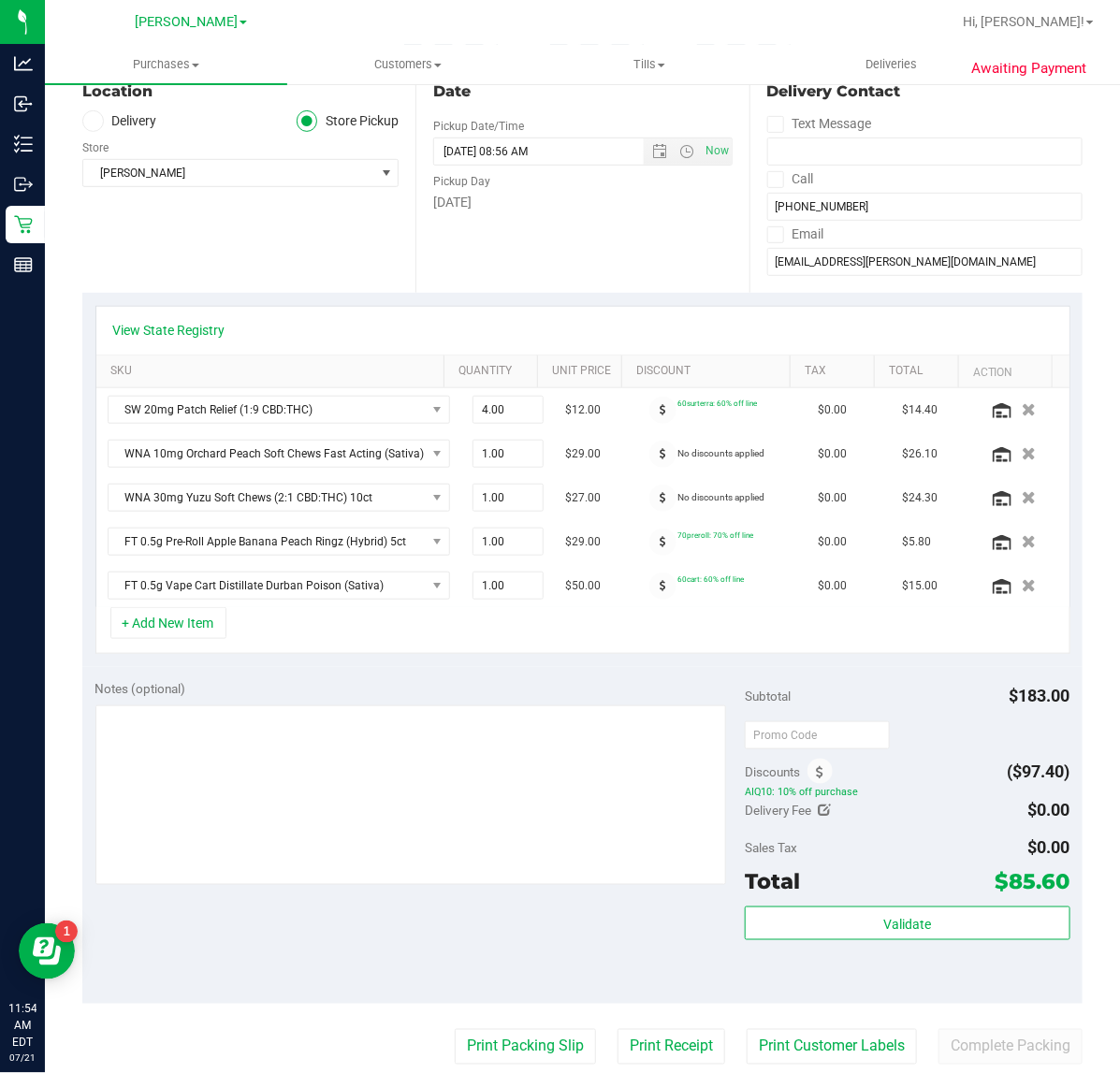 scroll, scrollTop: 468, scrollLeft: 0, axis: vertical 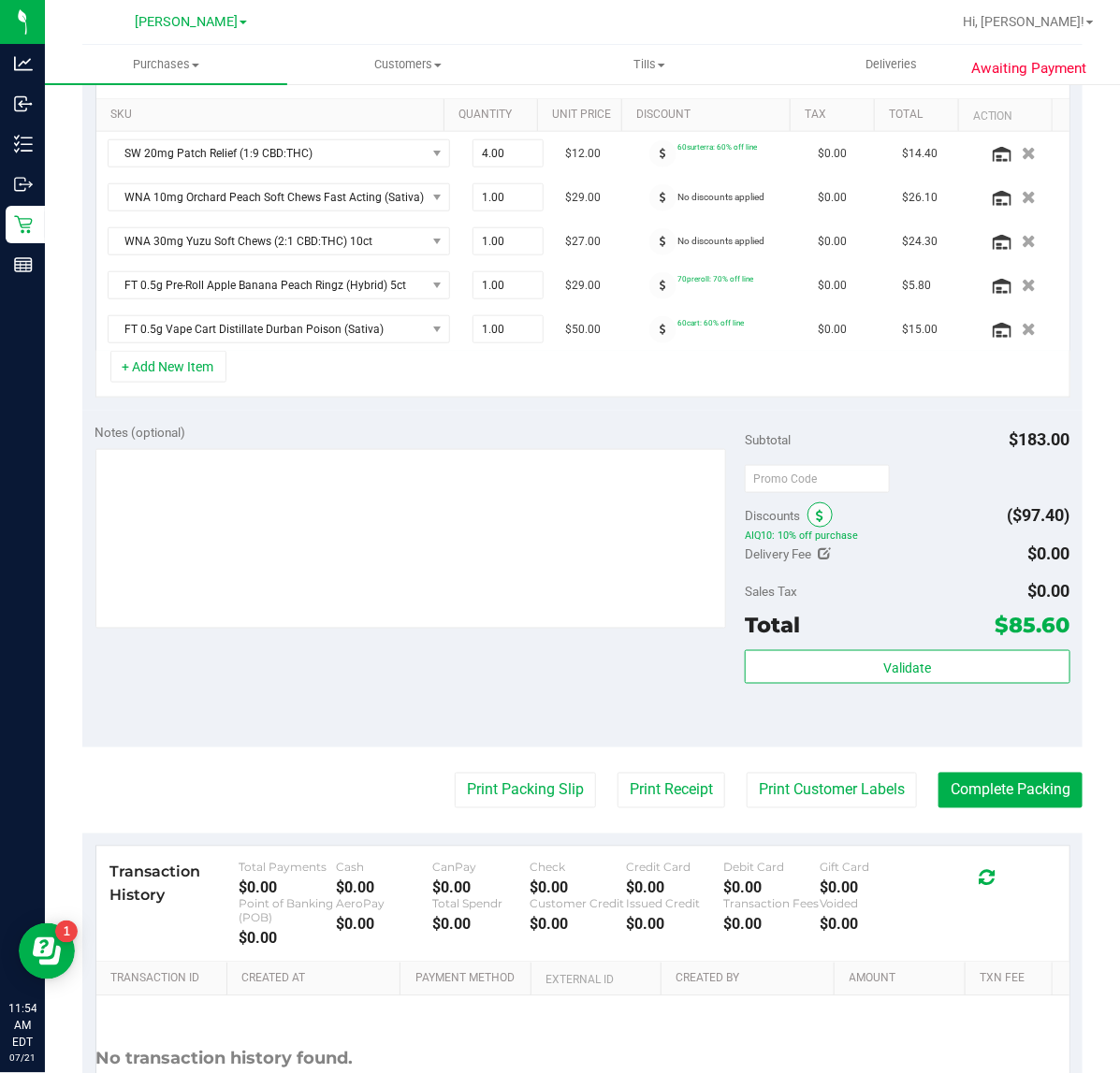 click at bounding box center [820, 516] 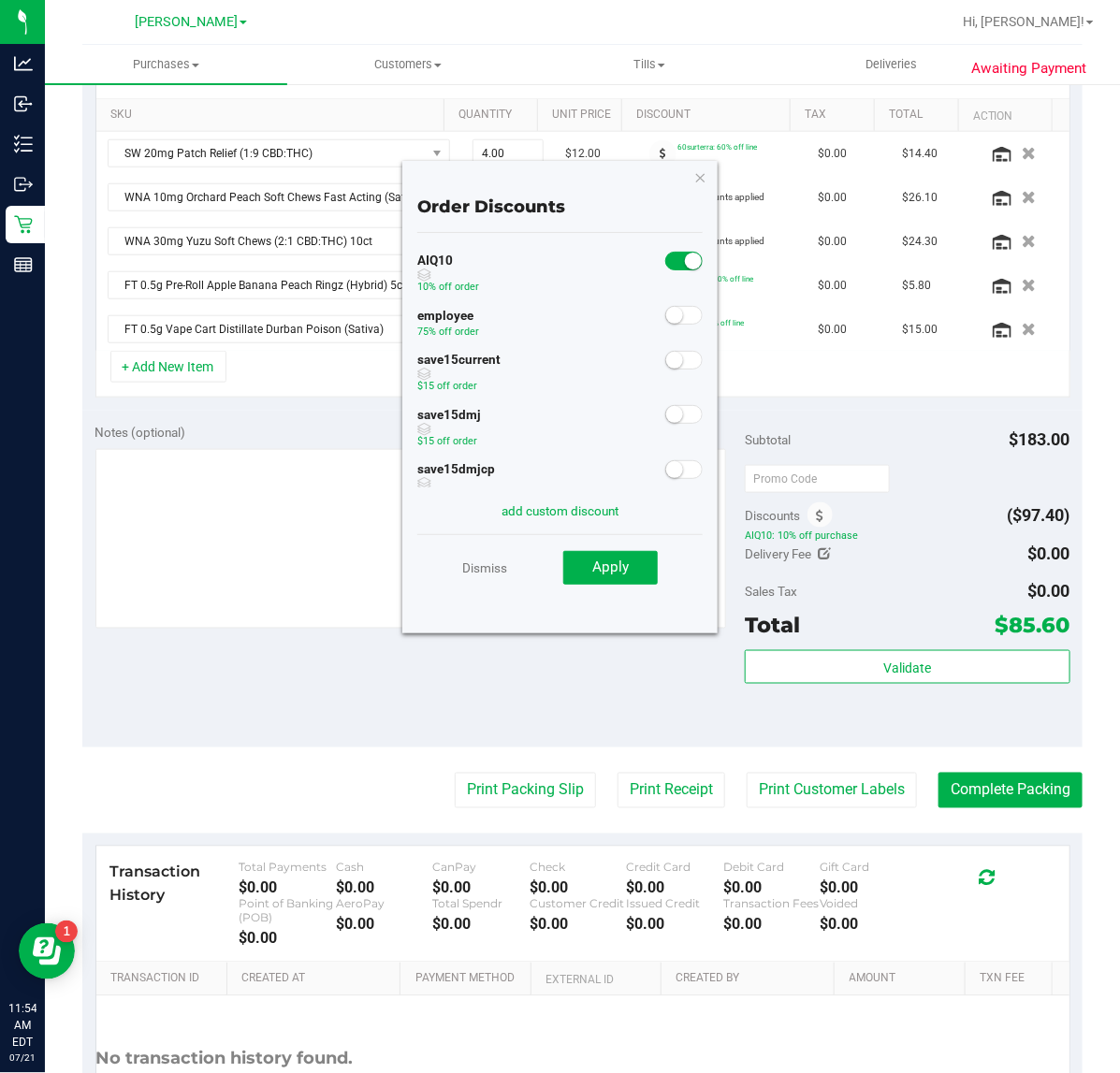click at bounding box center [684, 261] 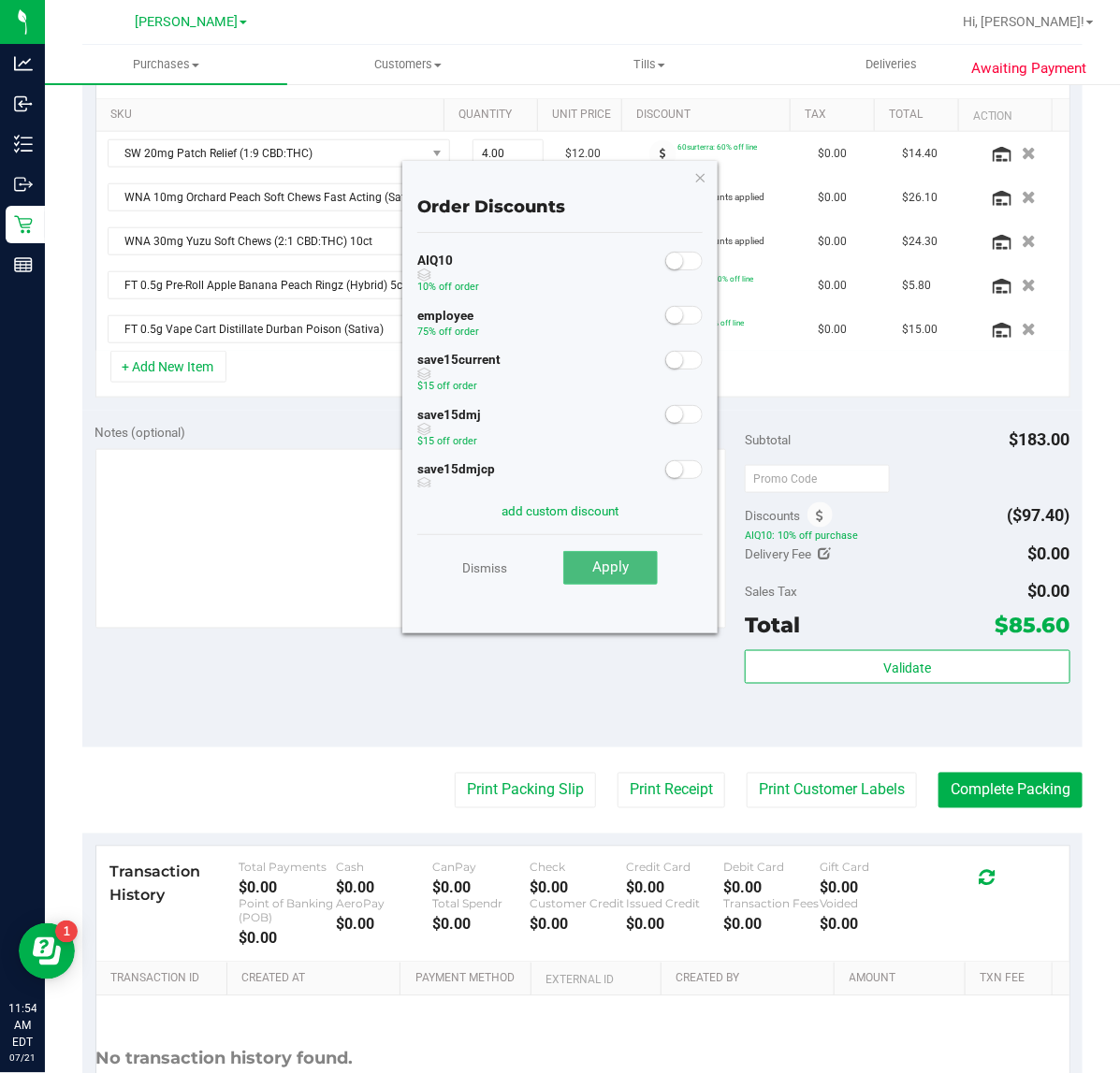 click on "Apply" at bounding box center (610, 568) 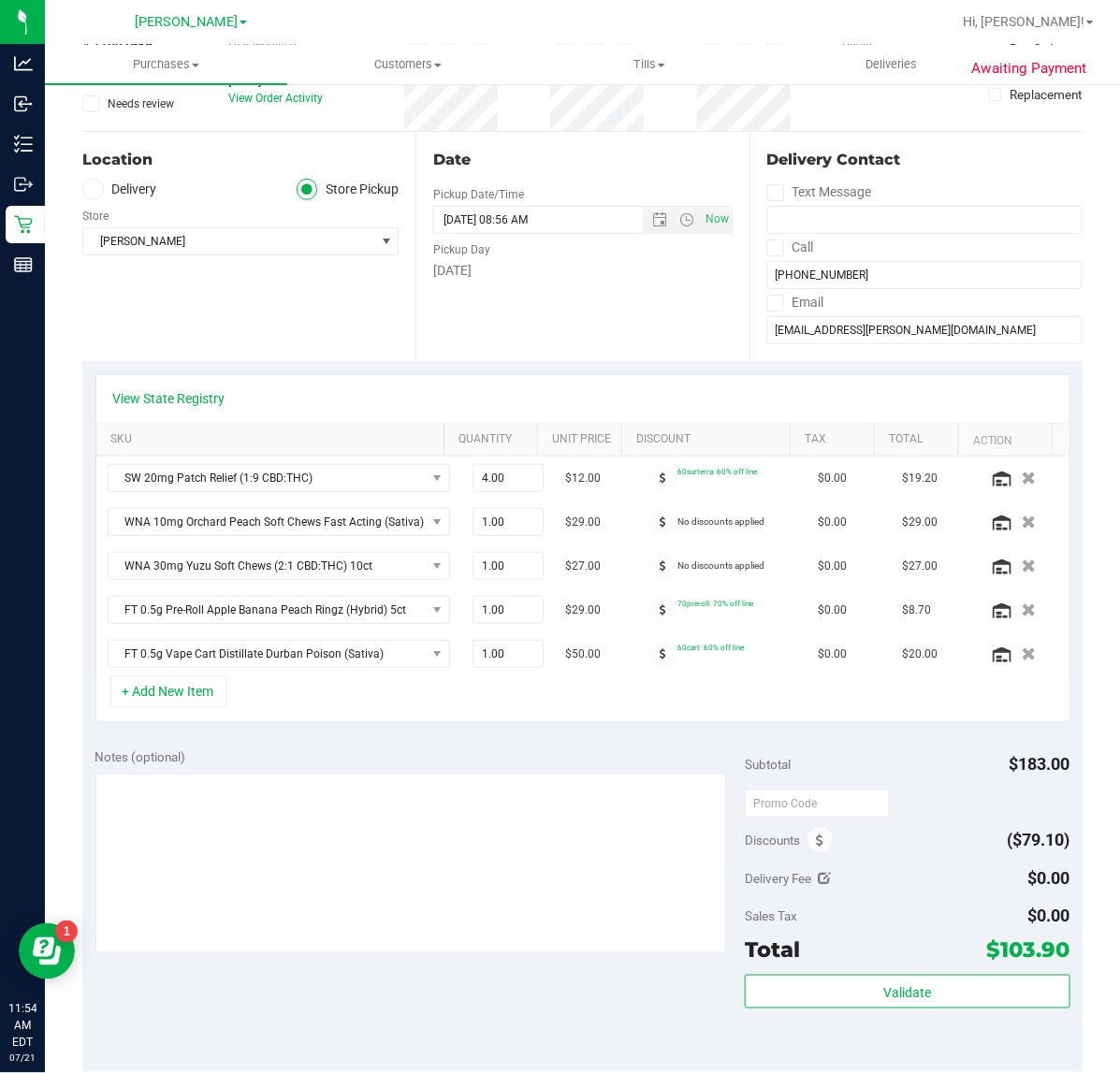 scroll, scrollTop: 0, scrollLeft: 0, axis: both 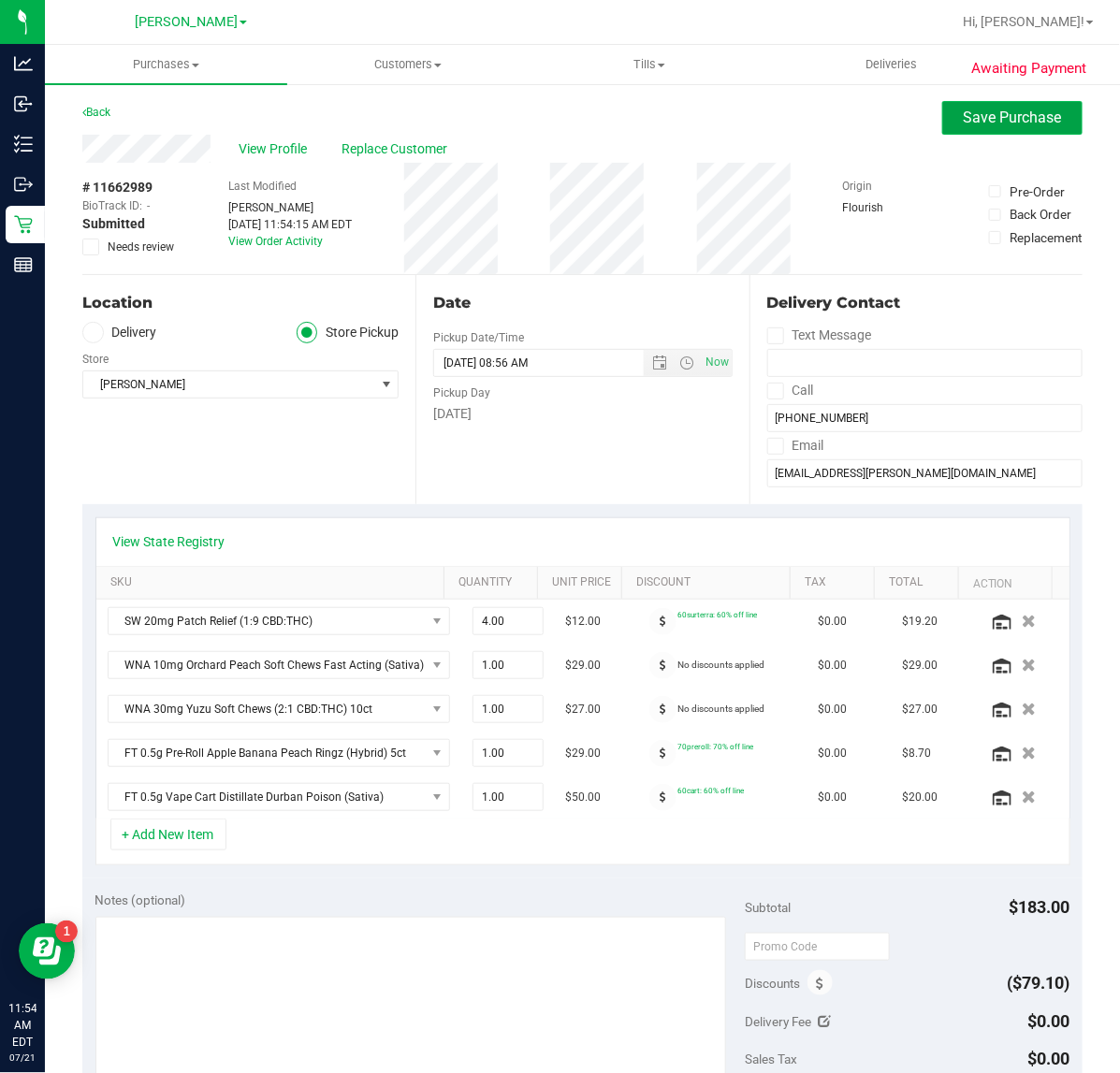 click on "Save Purchase" at bounding box center (1012, 118) 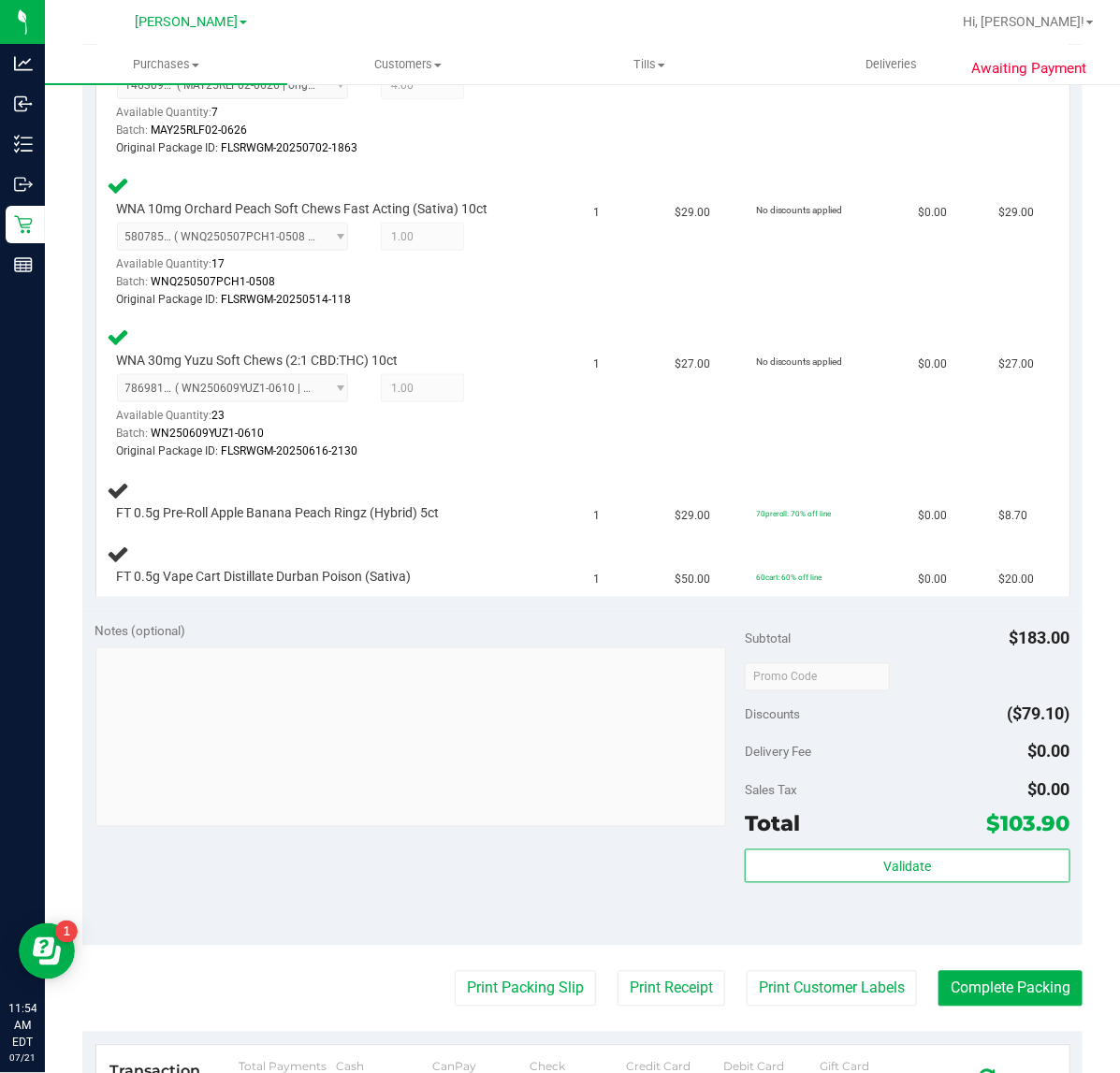 scroll, scrollTop: 468, scrollLeft: 0, axis: vertical 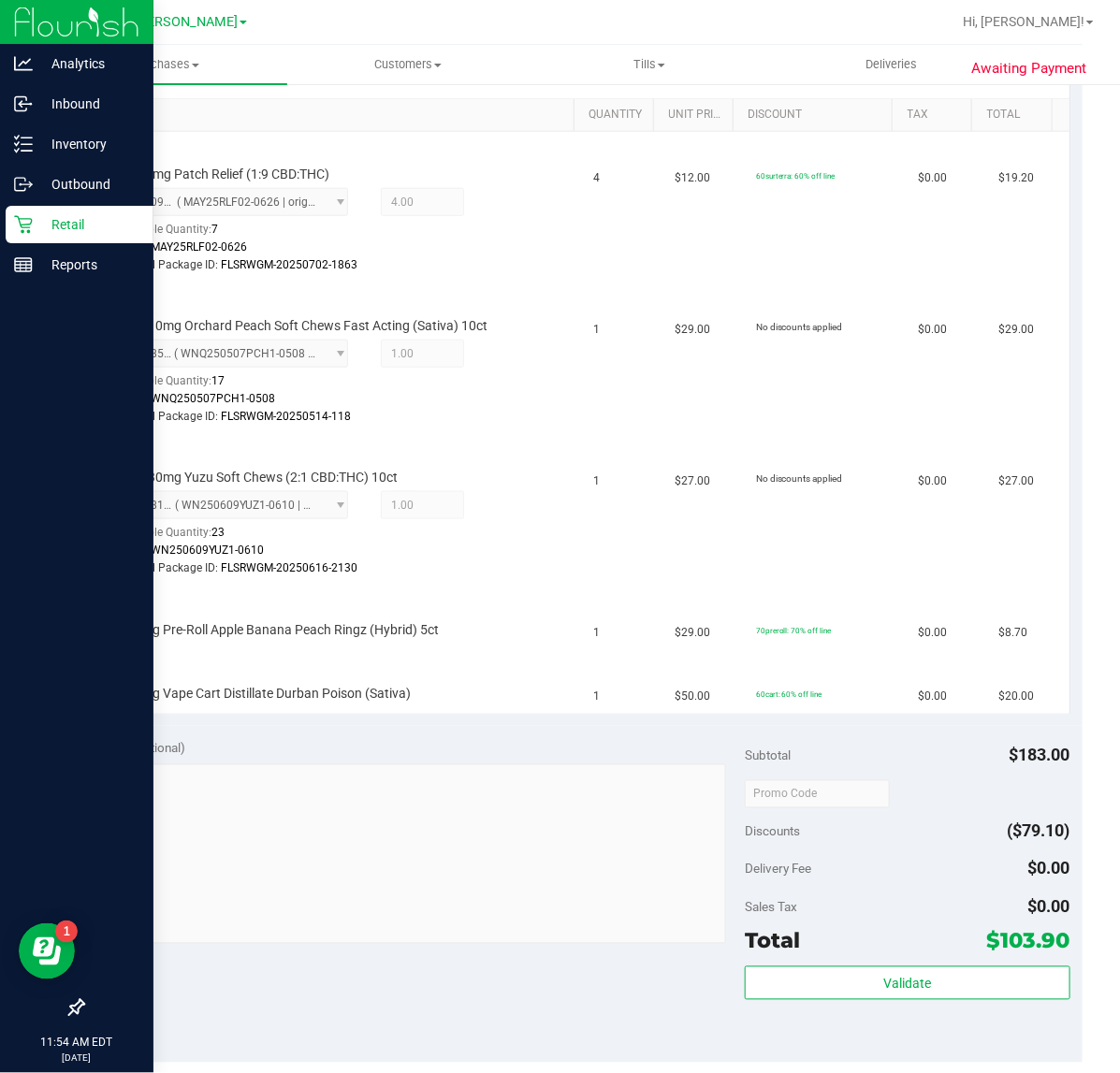 drag, startPoint x: 21, startPoint y: 221, endPoint x: 57, endPoint y: 234, distance: 38.2753 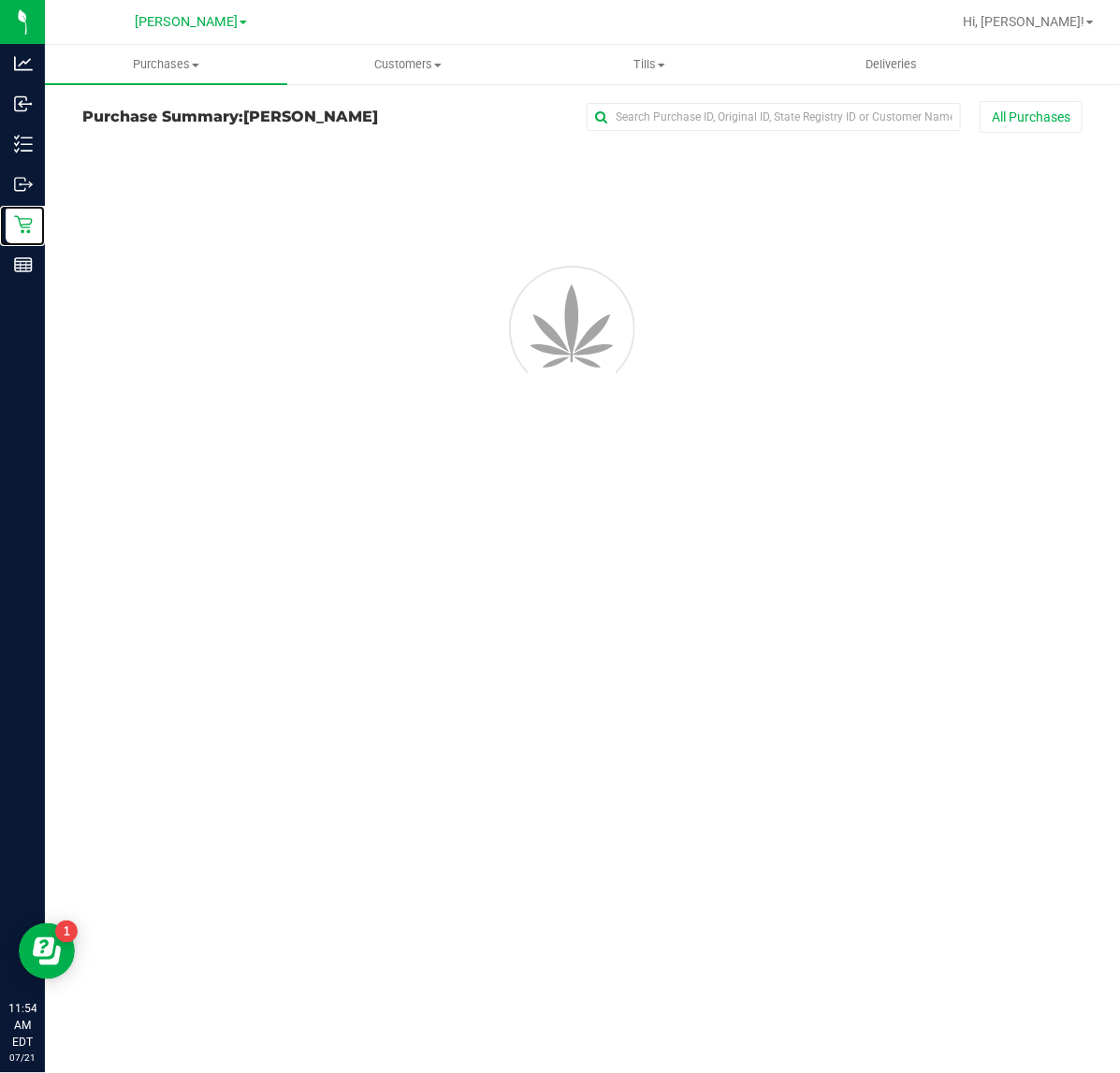 scroll, scrollTop: 0, scrollLeft: 0, axis: both 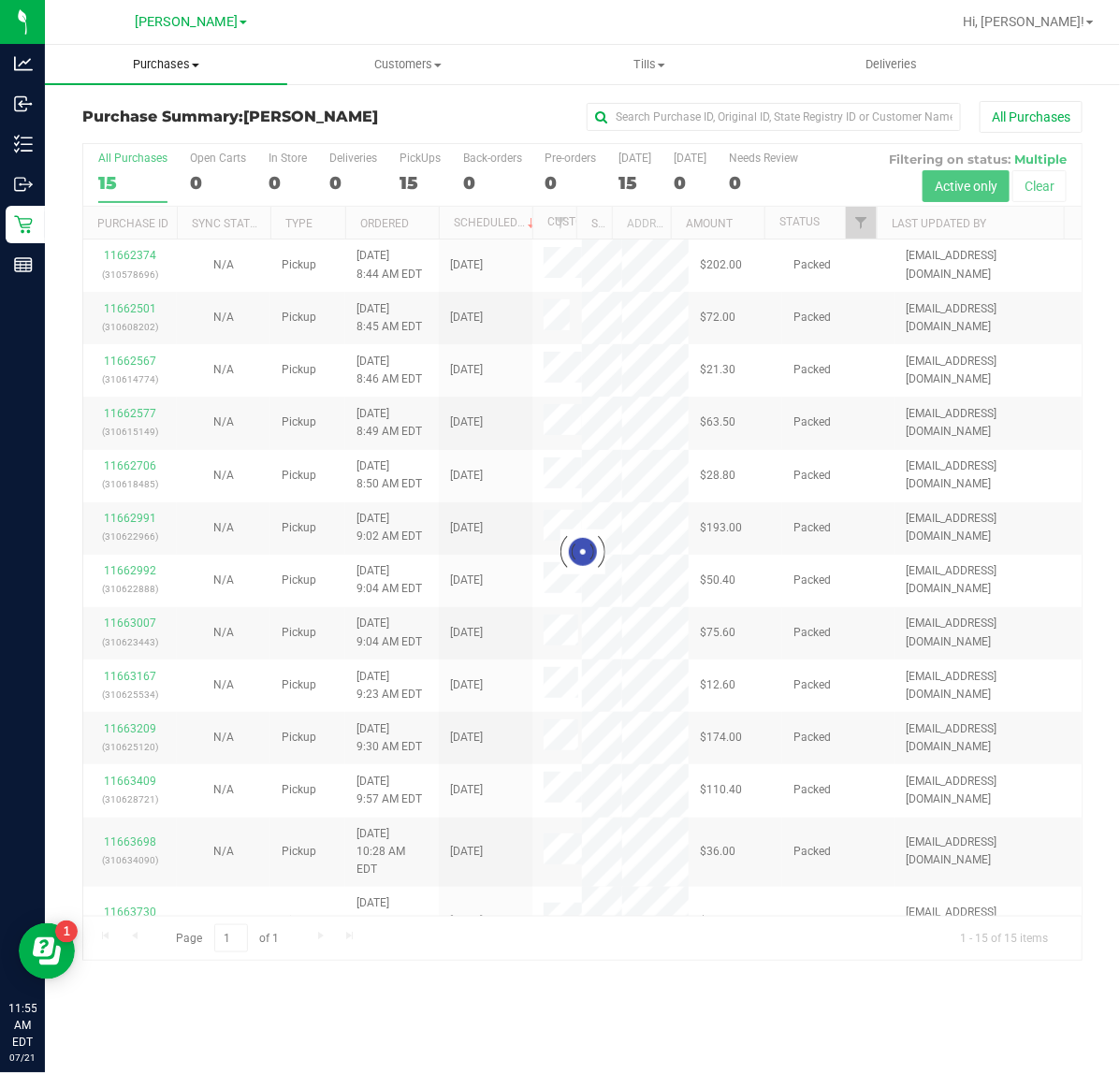 click on "Purchases
Summary of purchases
Fulfillment
All purchases" at bounding box center [166, 65] 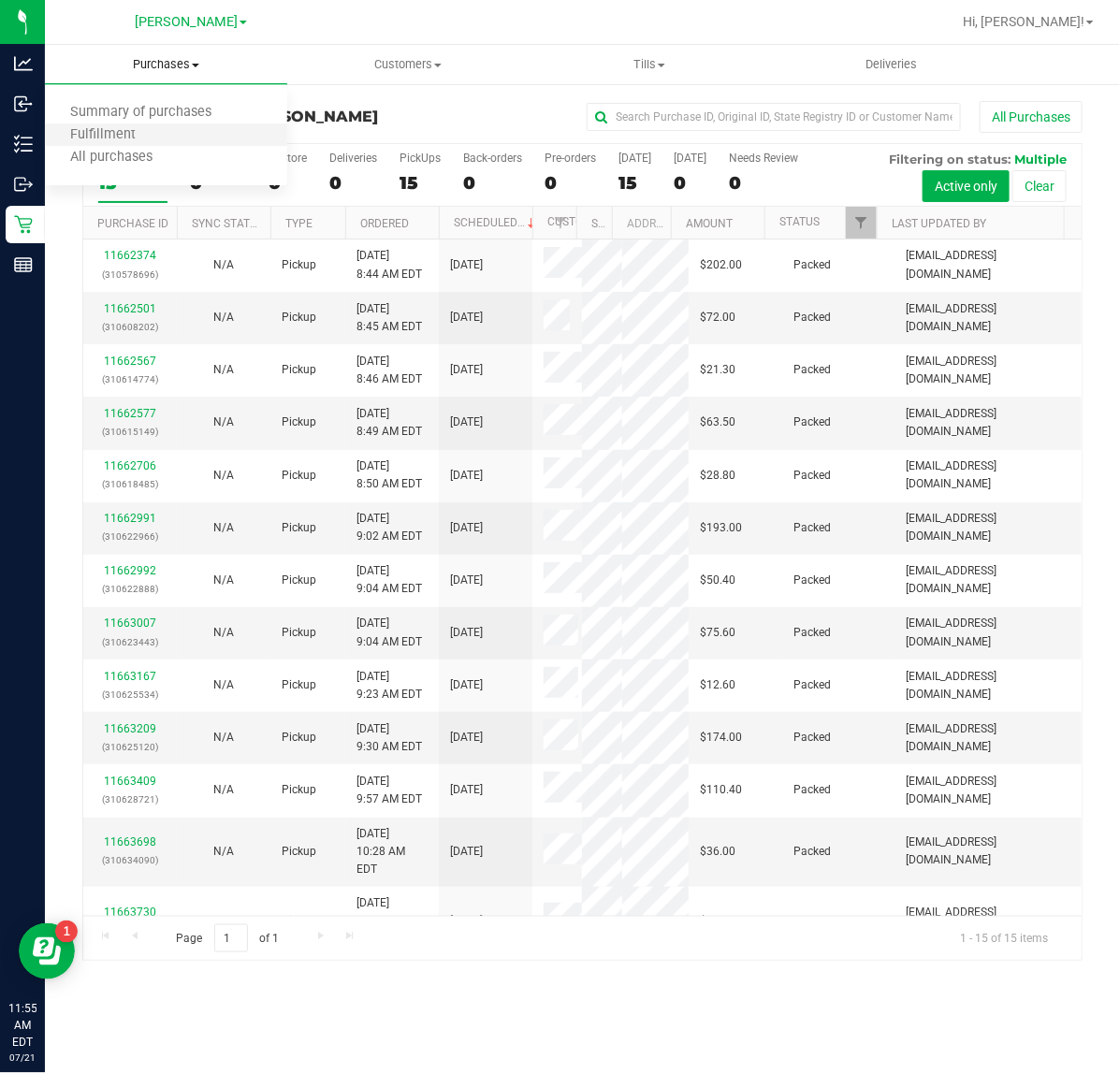 click on "Fulfillment" at bounding box center (166, 136) 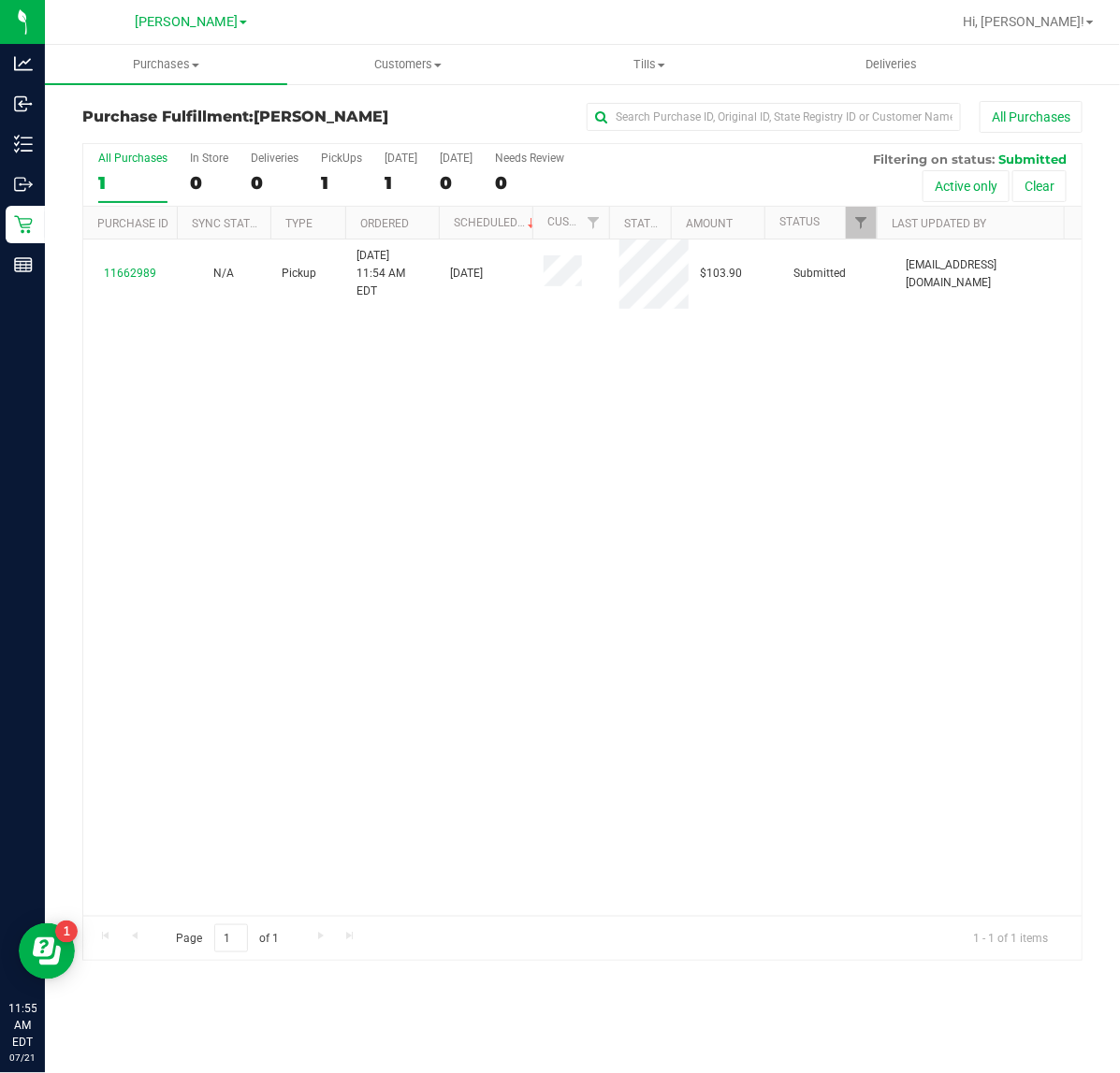 click on "11662989
N/A
Pickup [DATE] 11:54 AM EDT 7/21/2025
$103.90
Submitted [EMAIL_ADDRESS][DOMAIN_NAME]" at bounding box center [582, 577] 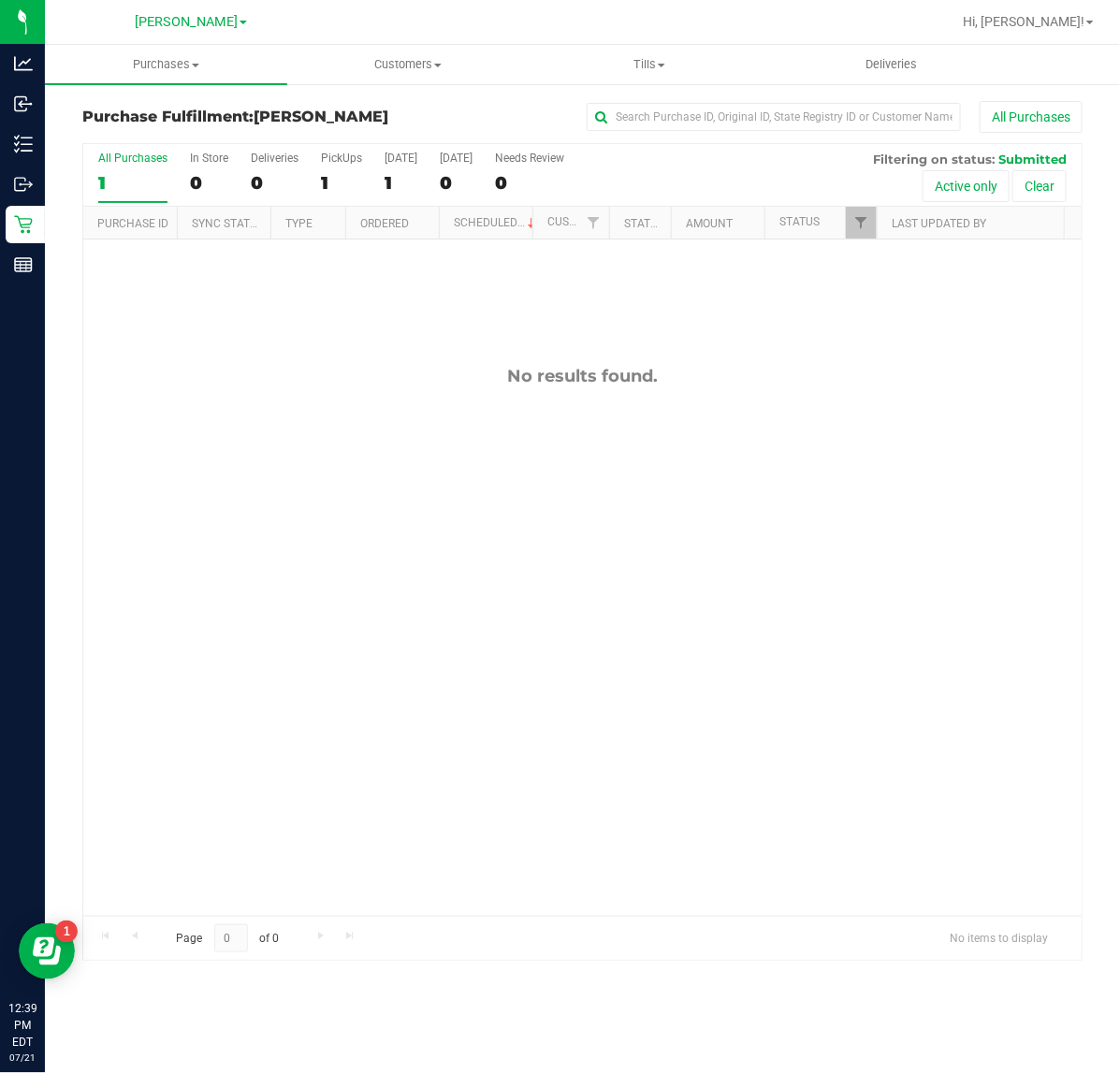 click on "No results found." at bounding box center [582, 641] 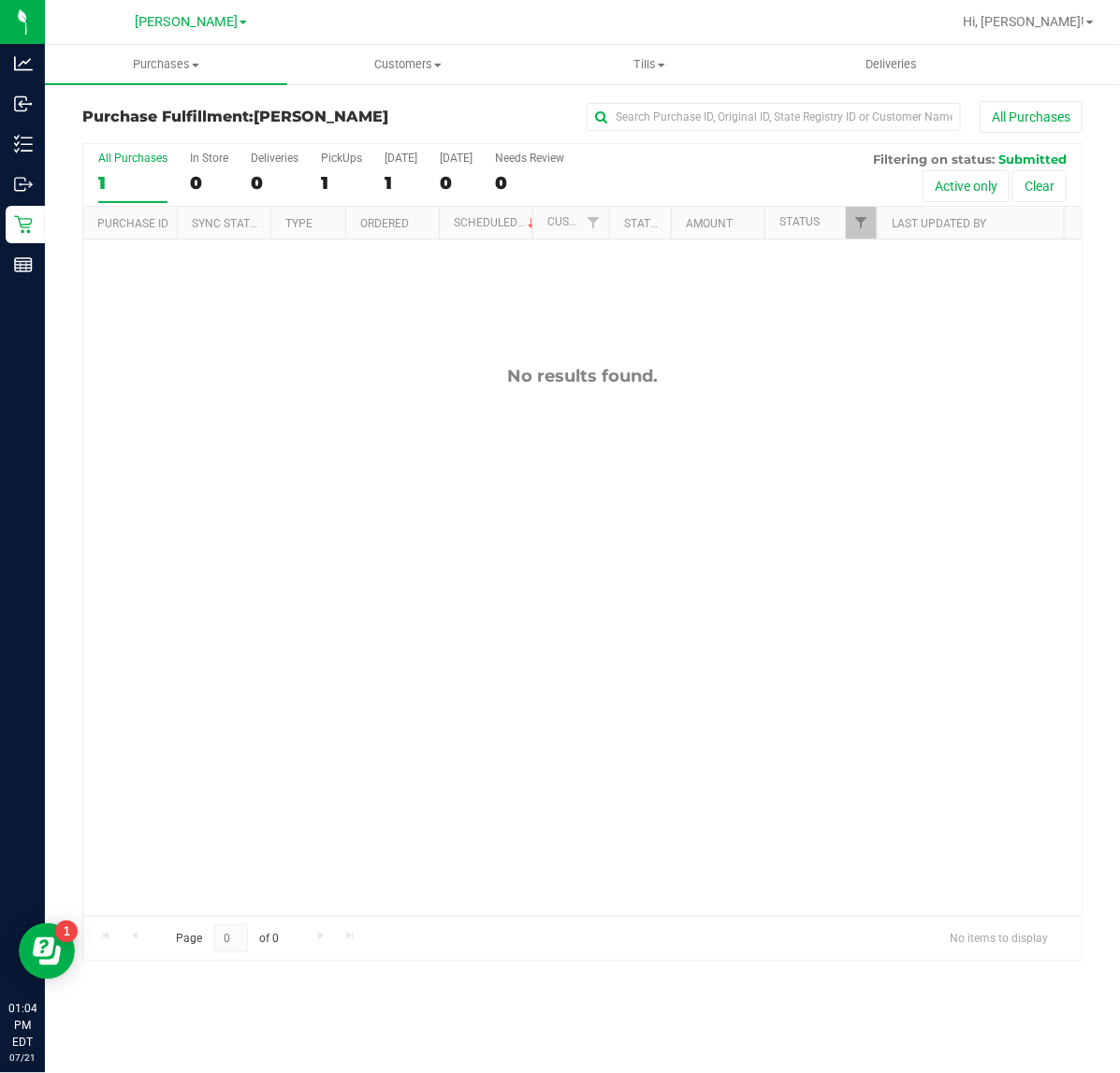click on "No results found." at bounding box center (582, 641) 